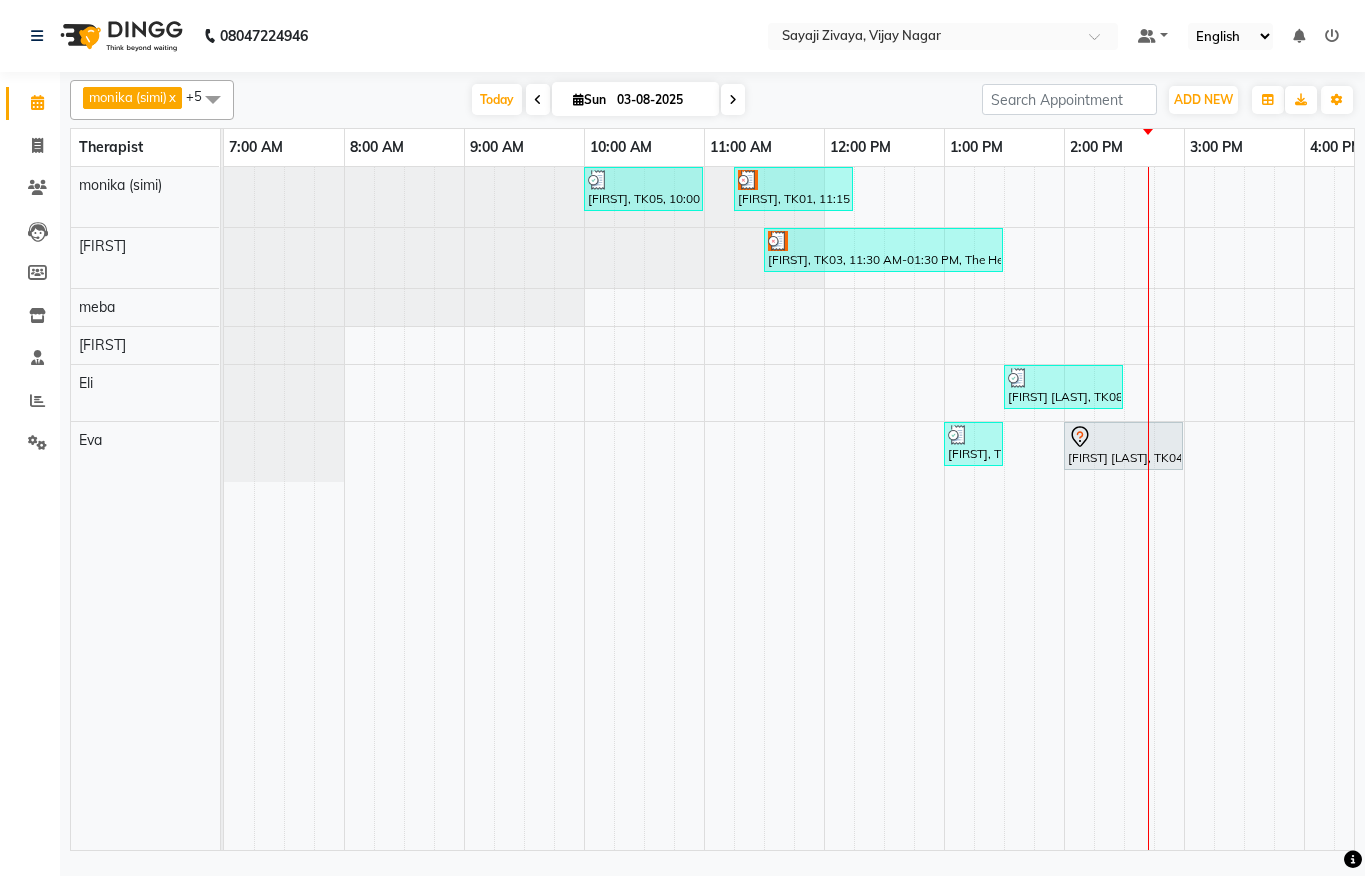 scroll, scrollTop: 0, scrollLeft: 0, axis: both 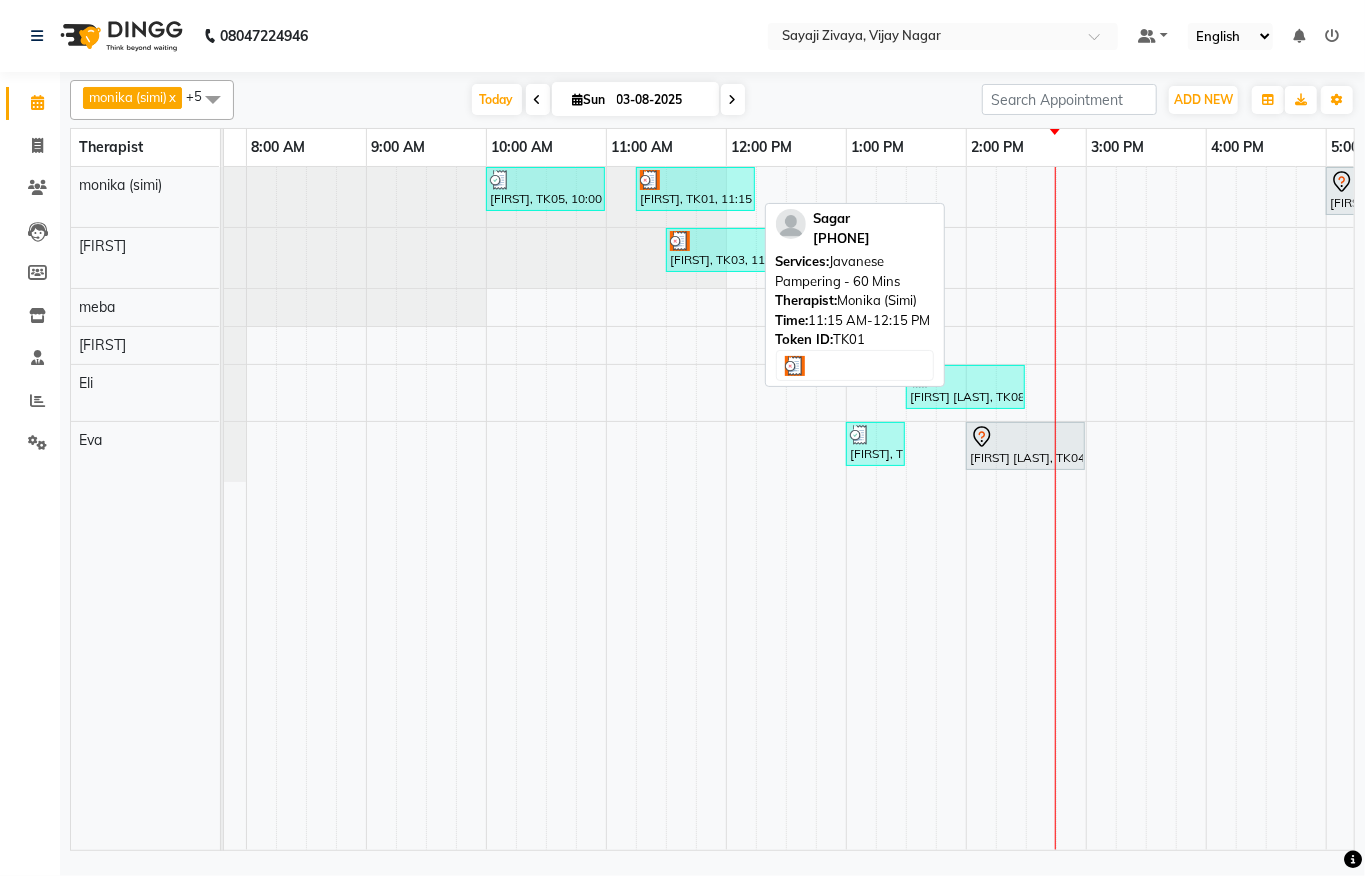 click on "[FIRST], TK01, 11:15 AM-12:15 PM, Javanese Pampering - 60 Mins" at bounding box center (695, 189) 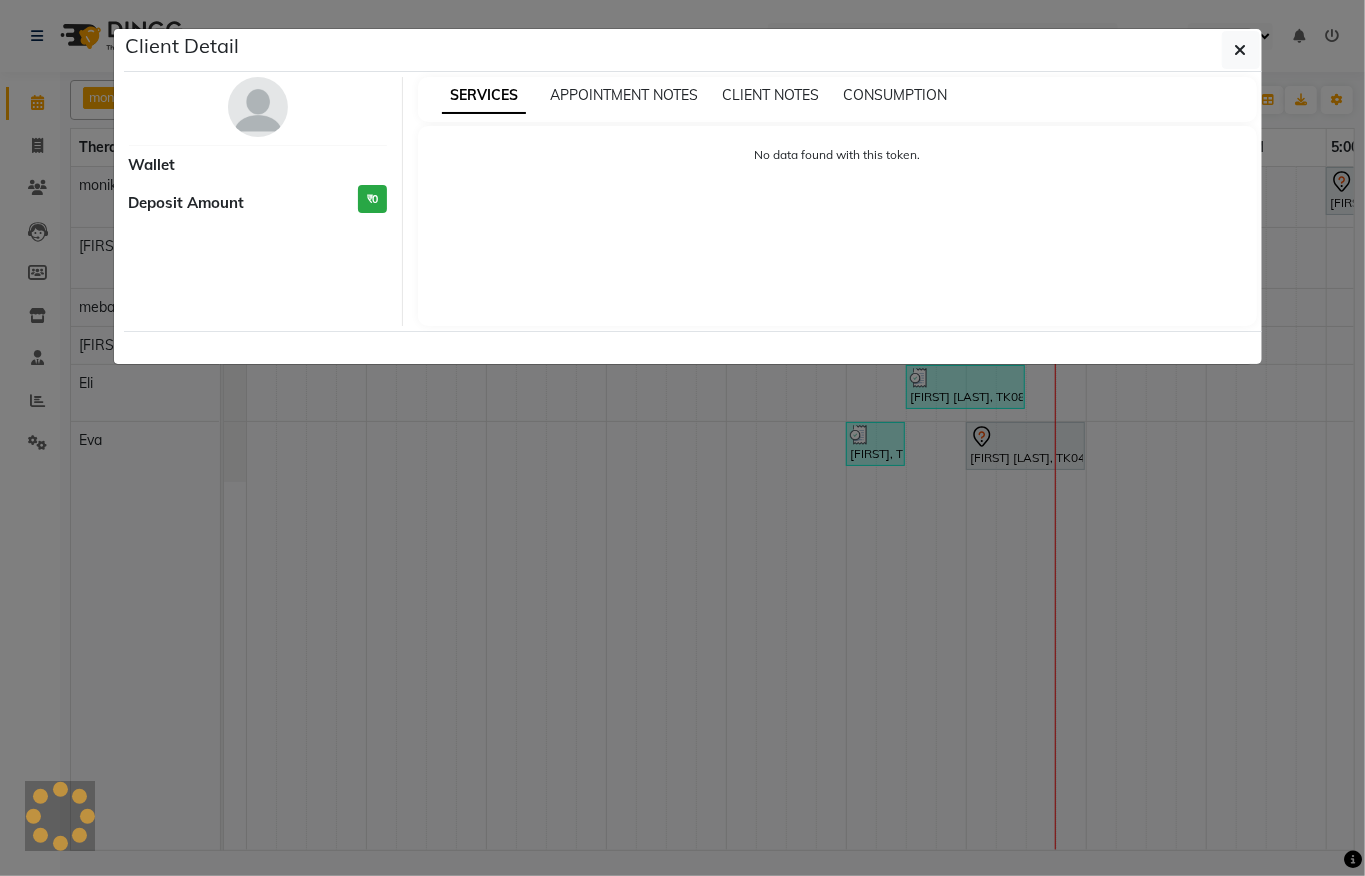 select on "3" 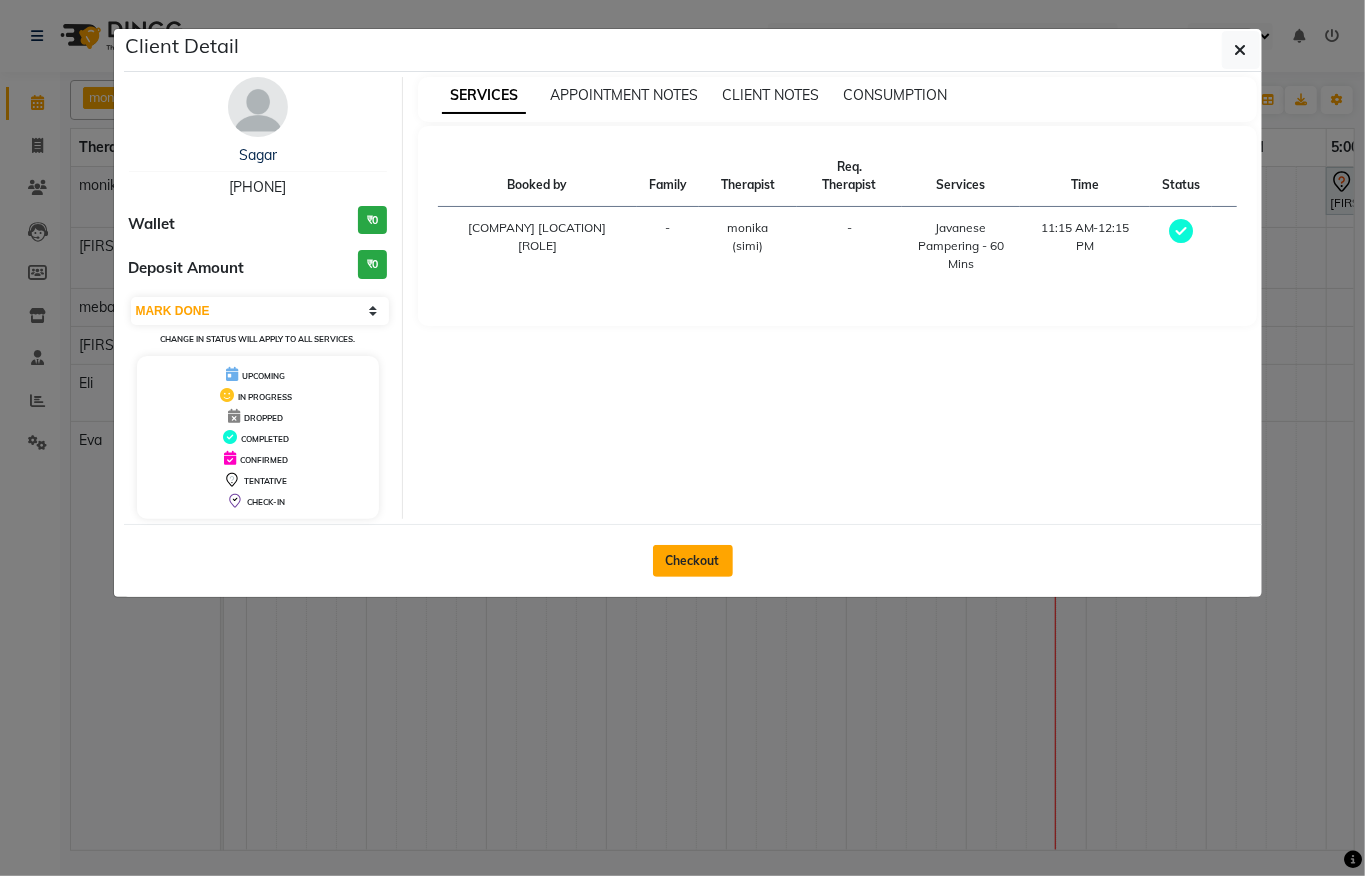 click on "Checkout" 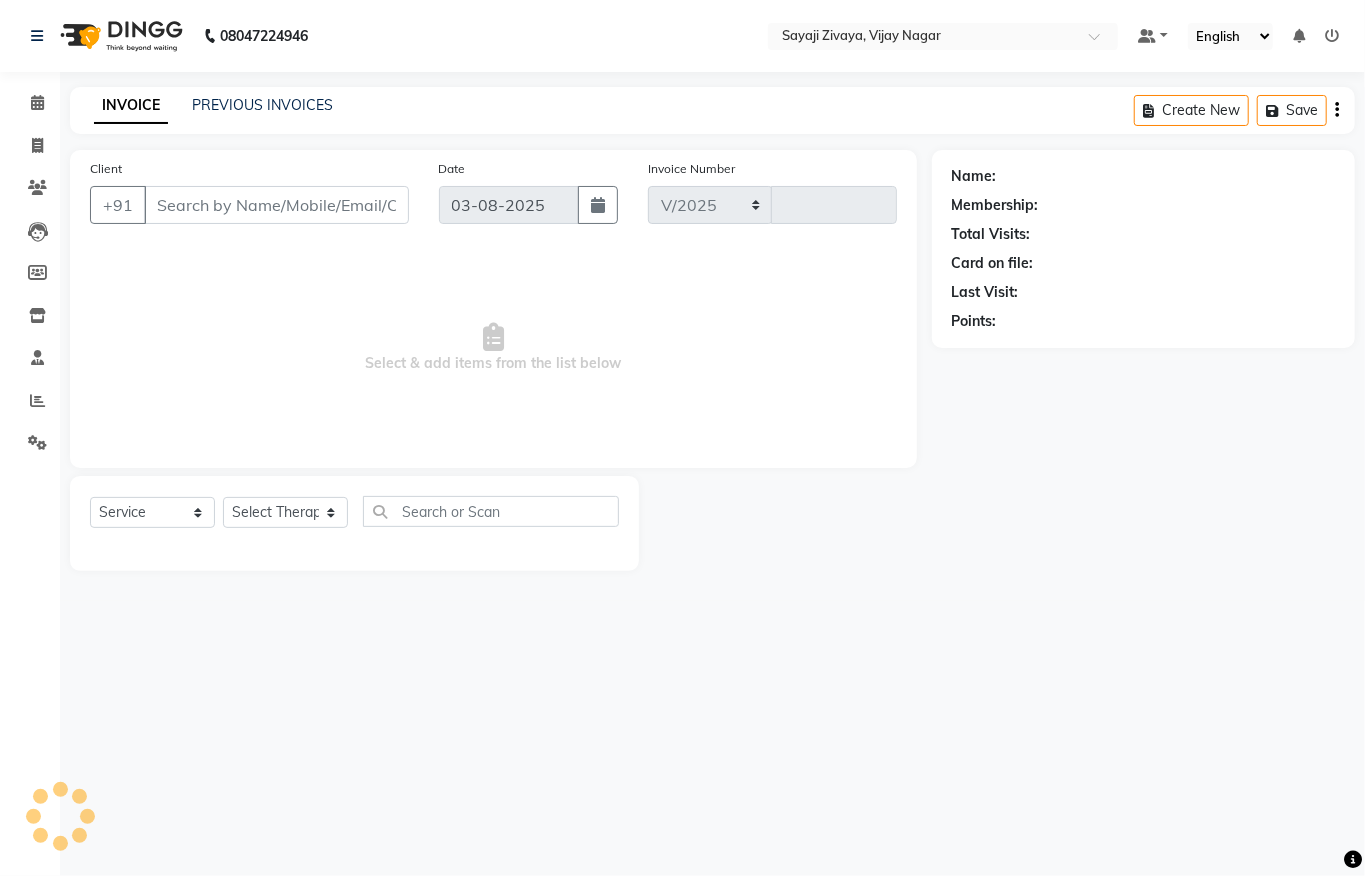 select on "6399" 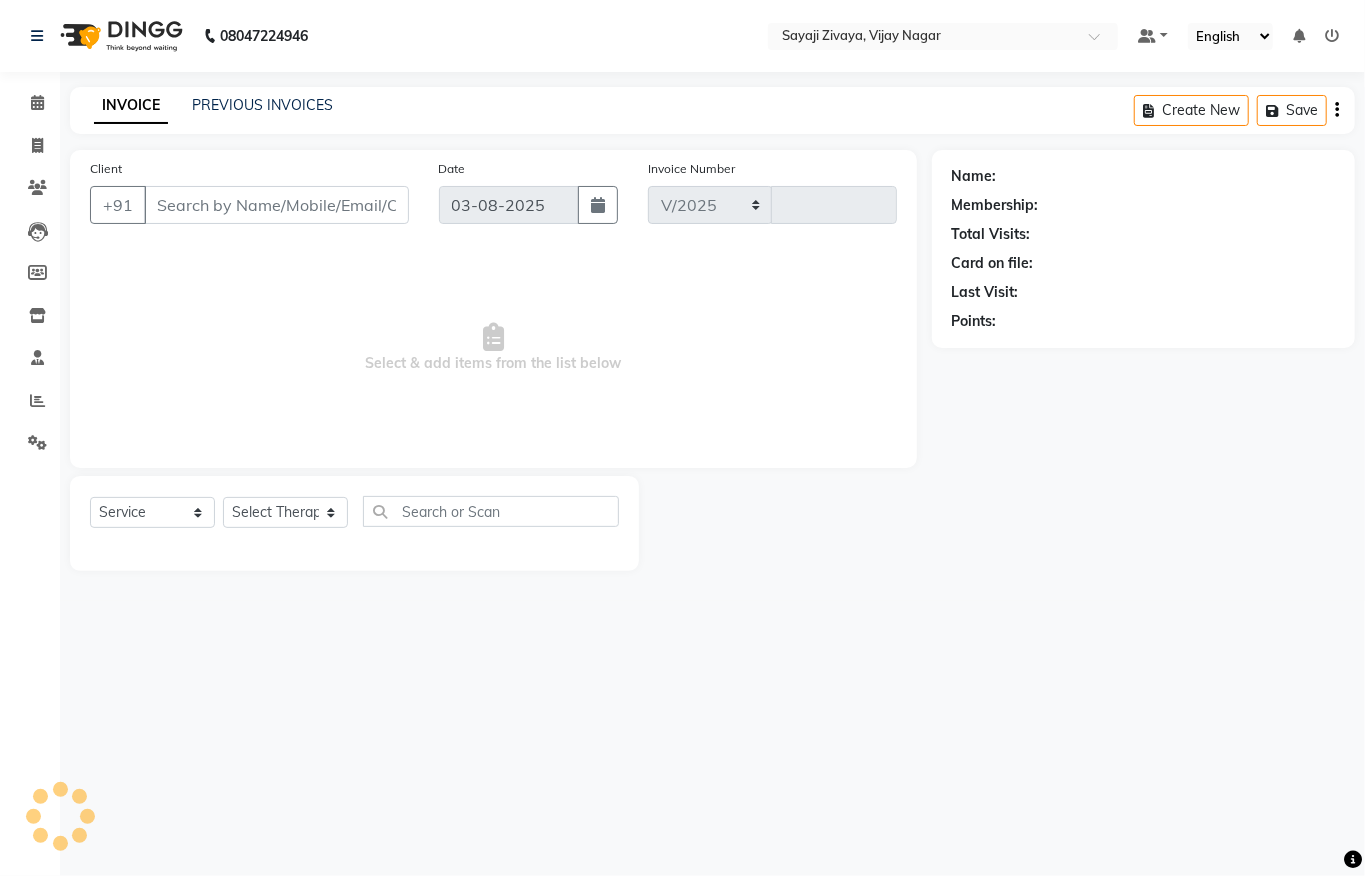 type on "1027" 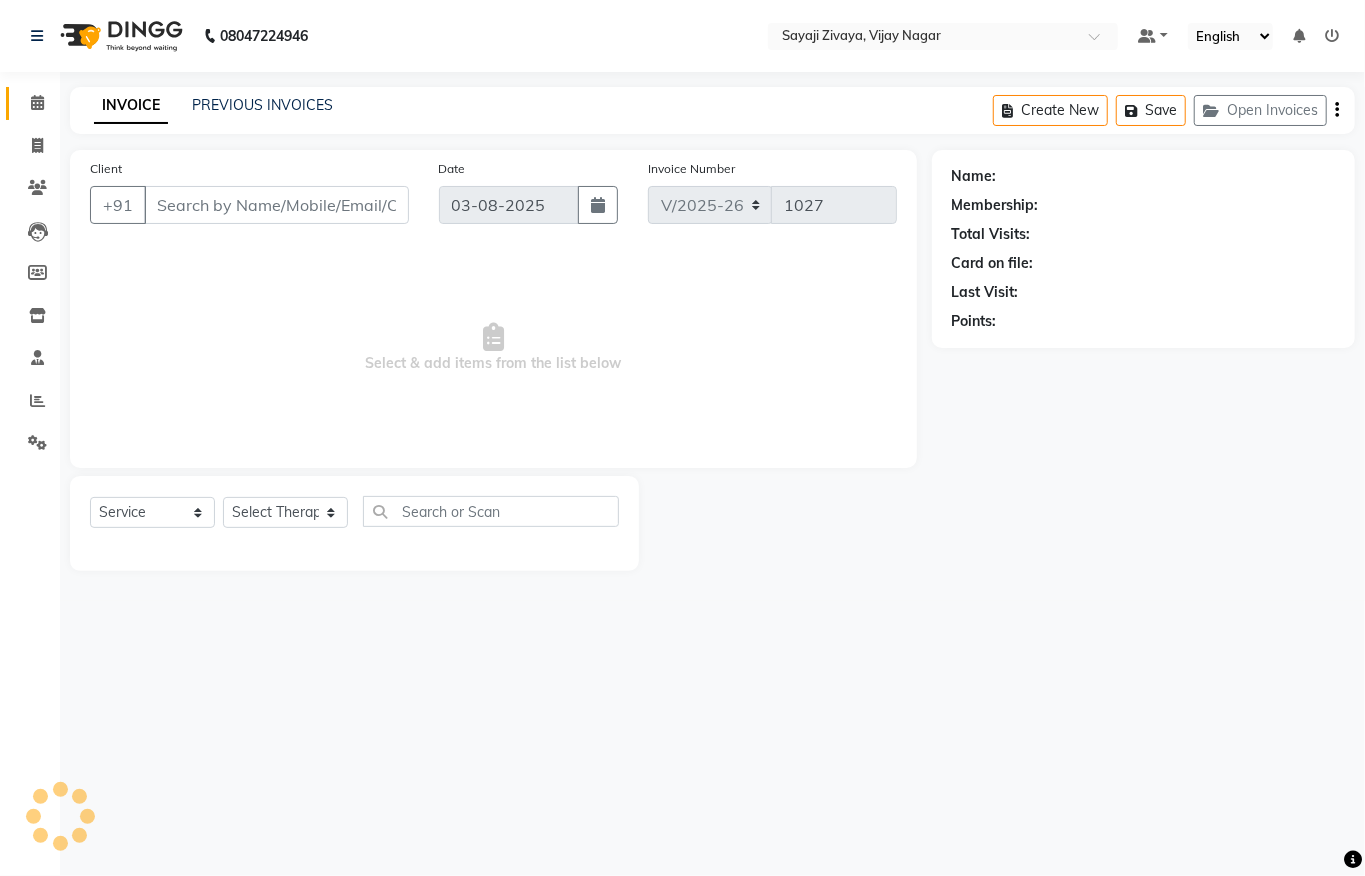 type on "[PHONE]" 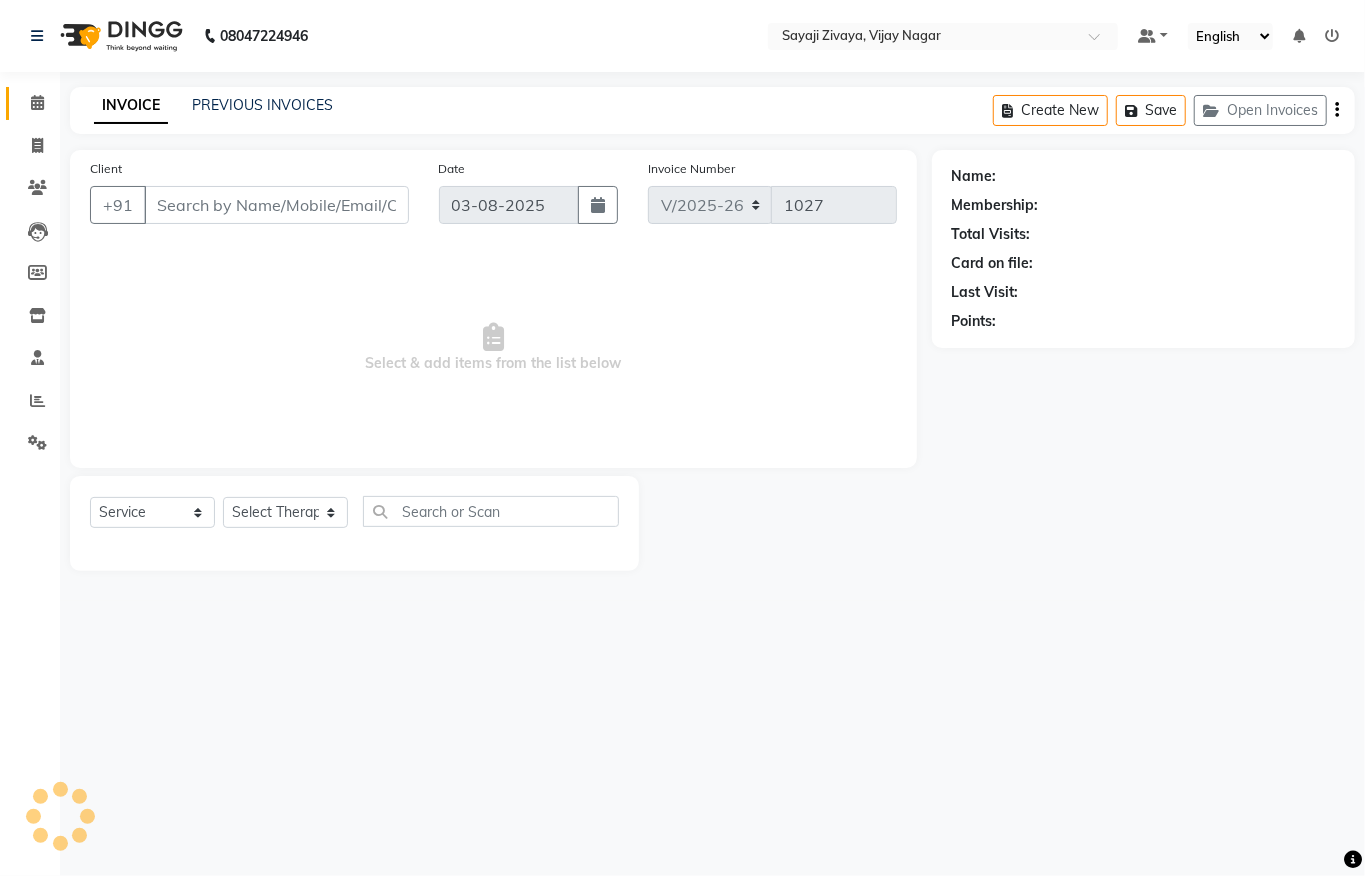select on "55791" 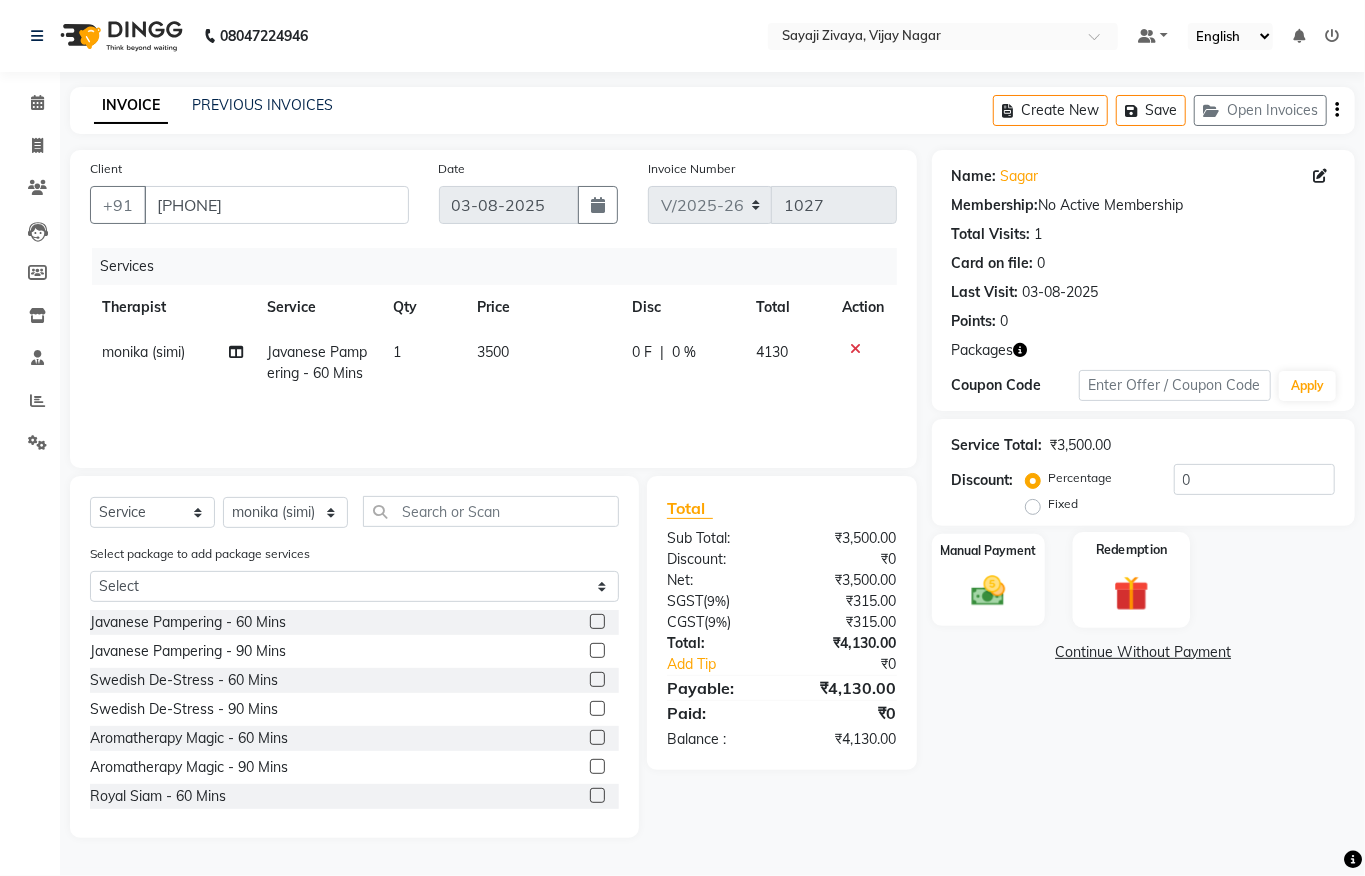 click on "Redemption" 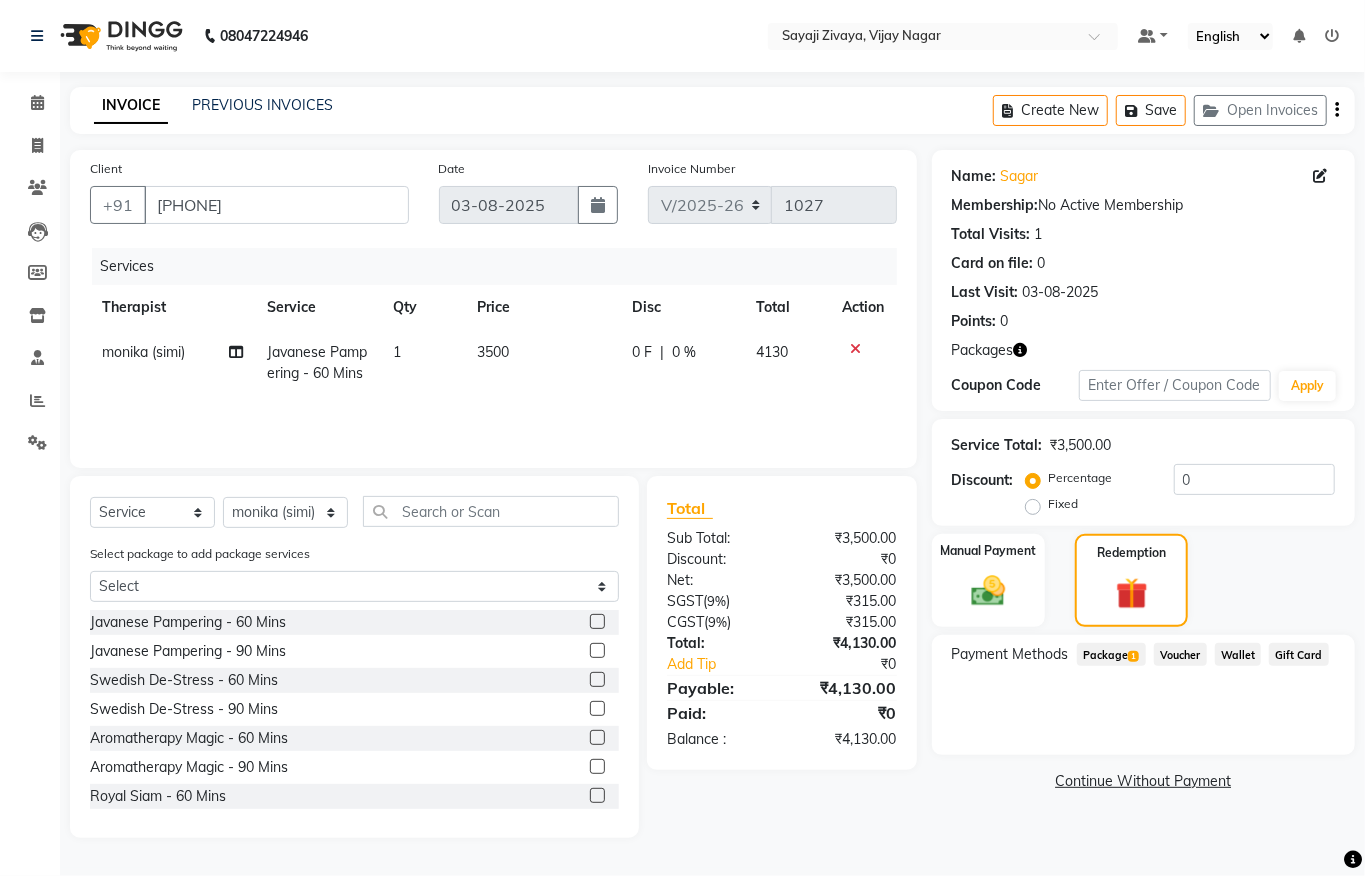 click on "Package  1" 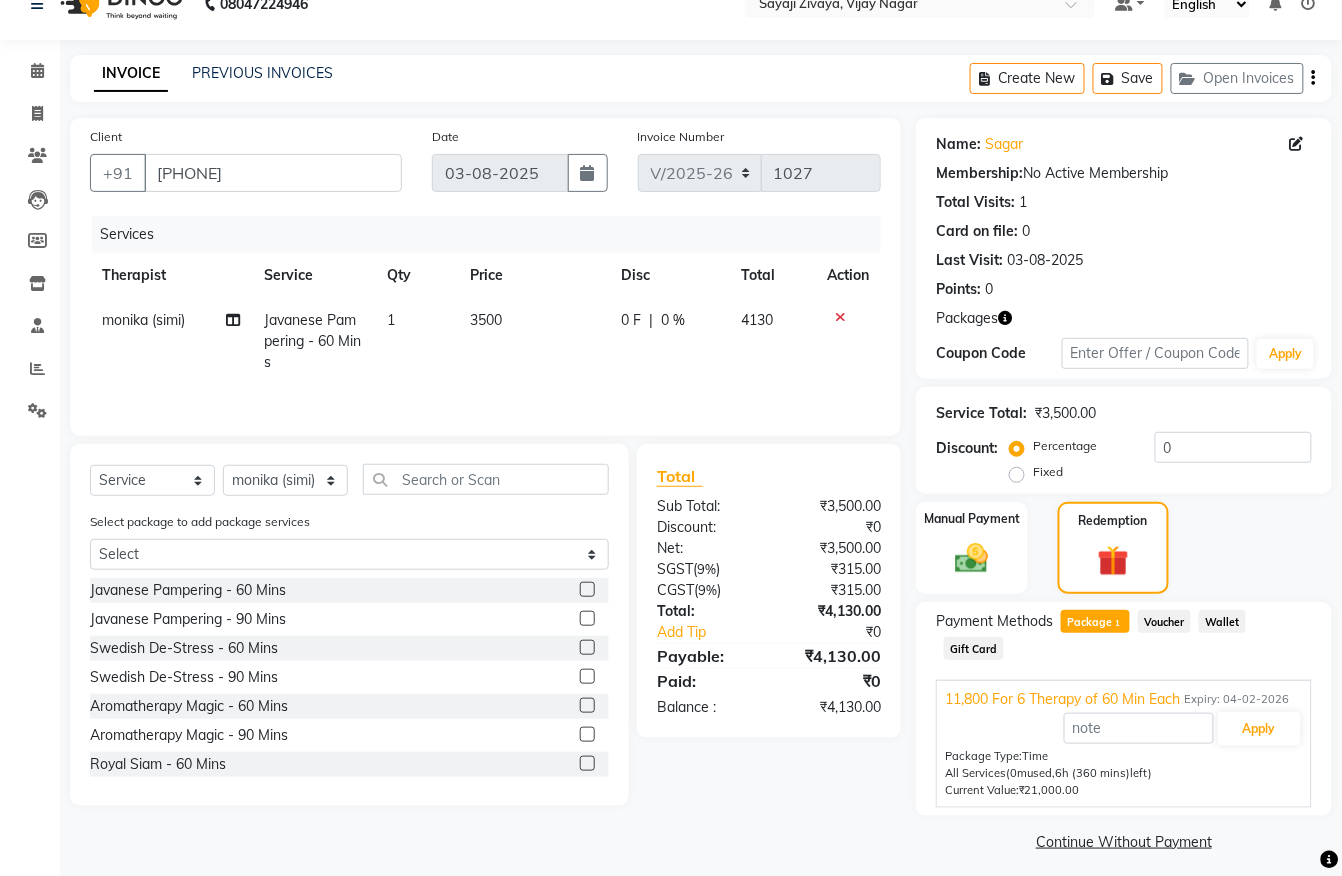 scroll, scrollTop: 44, scrollLeft: 0, axis: vertical 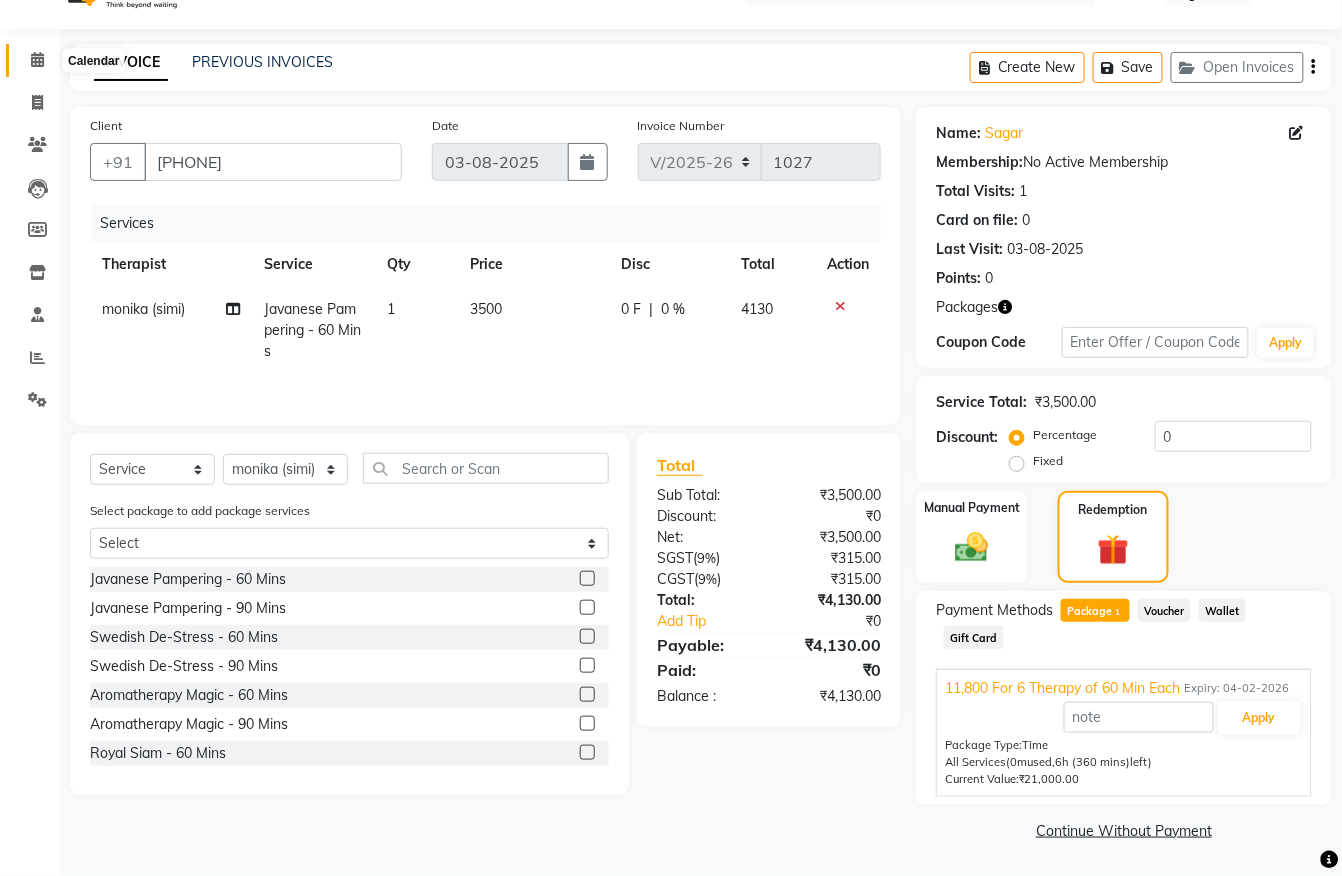 click 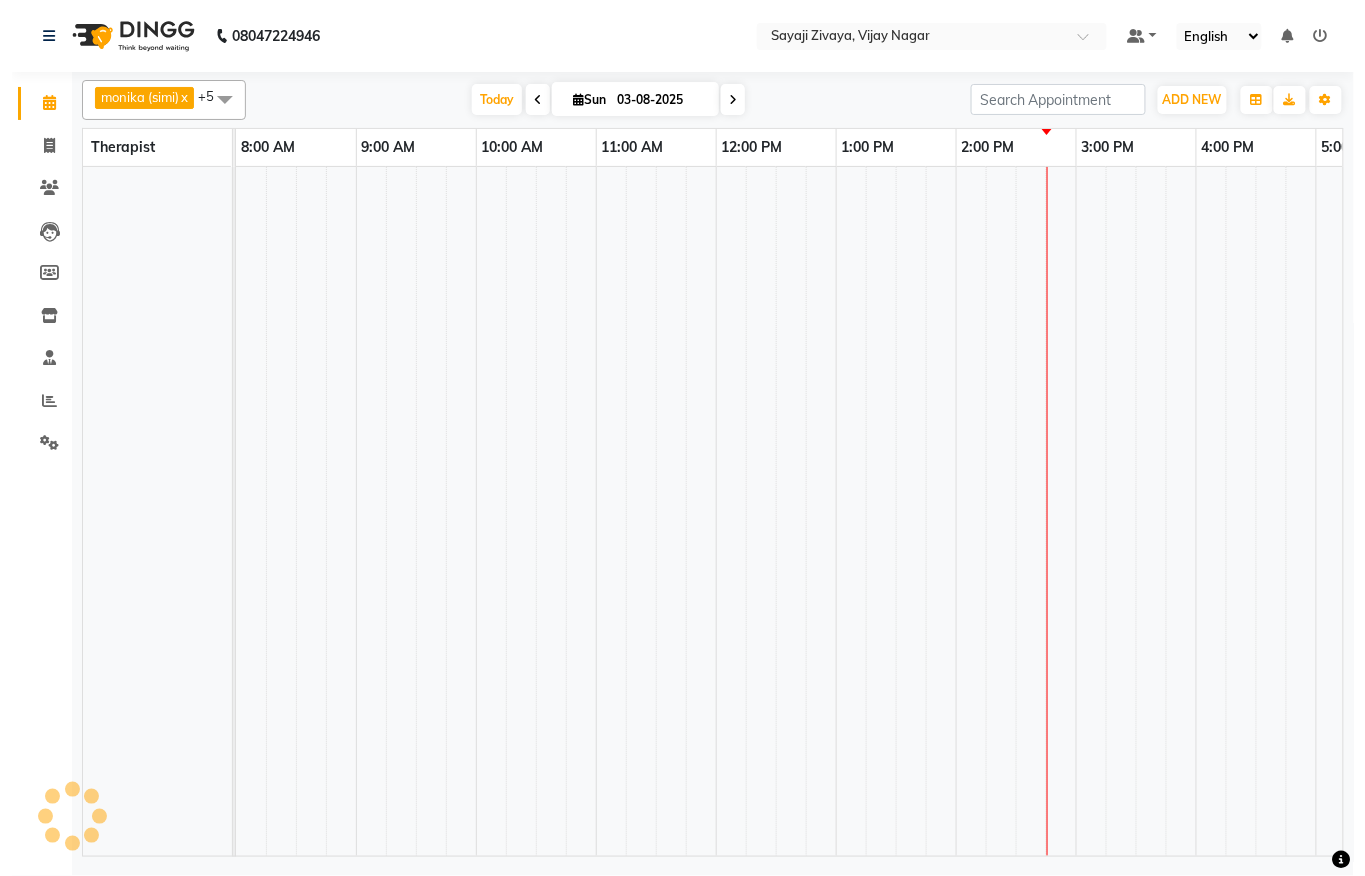scroll, scrollTop: 0, scrollLeft: 0, axis: both 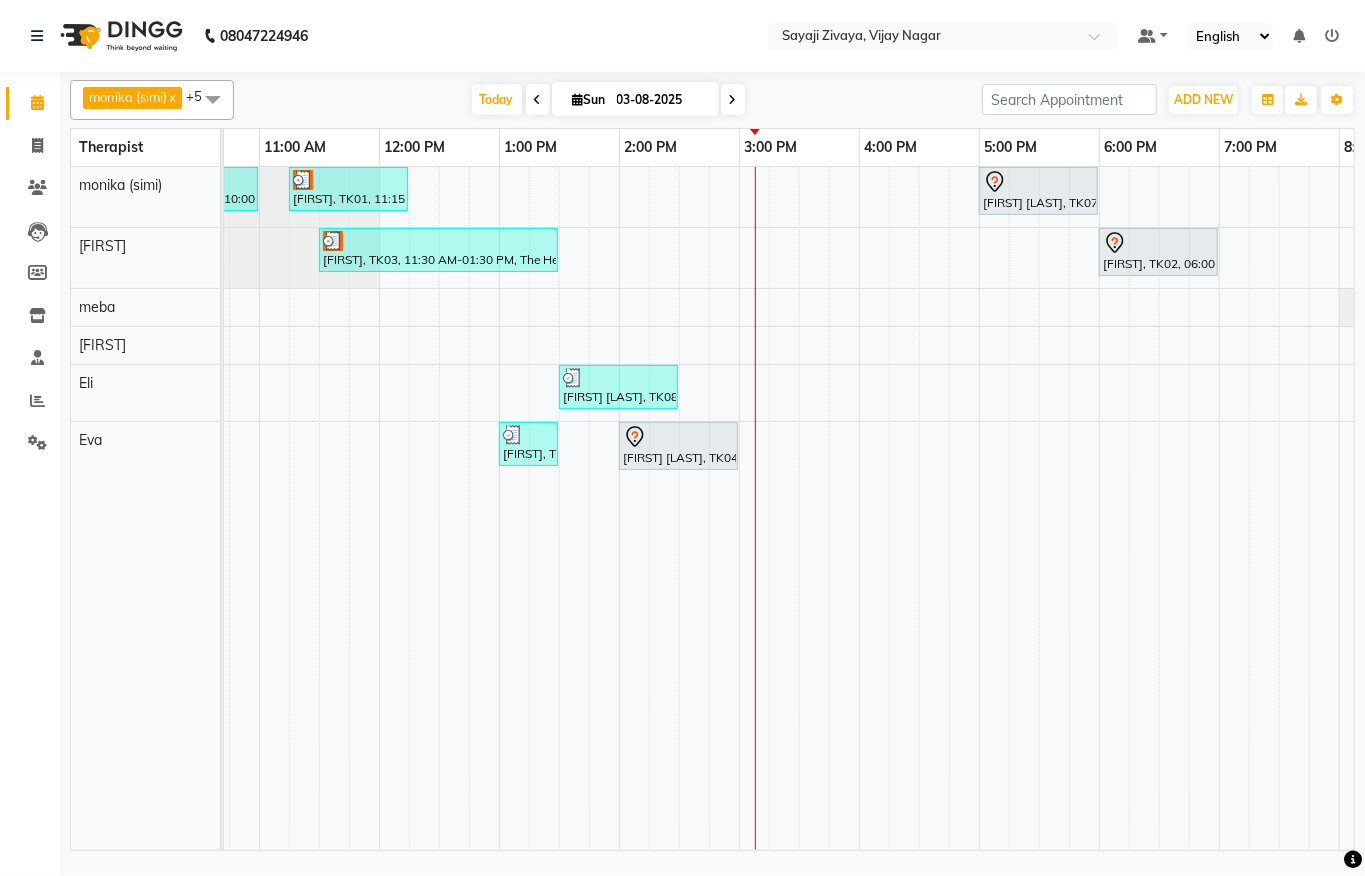 click on "[FIRST], TK05, 10:00 AM-11:00 AM, Javanese Pampering - 60 Mins     [FIRST], TK01, 11:15 AM-12:15 PM, Javanese Pampering - 60 Mins     [FIRST], TK03, 11:30 AM-01:30 PM, The Healing Touch - 120 Mins             [FIRST] [LAST], TK07, 05:00 PM-06:00 PM, Javanese Pampering - 60 Mins             [FIRST], TK02, 06:00 PM-07:00 PM, Javanese Pampering - 60 Mins     [FIRST] [LAST], TK08, 01:30 PM-02:30 PM, Swedish De-Stress - 60 Mins     [FIRST], TK06, 01:00 PM-01:30 PM, De-Stress Back & Shoulder Massage - 30 Mins             [FIRST] [LAST], TK04, 02:00 PM-03:00 PM, Swedish De-Stress - 60 Mins" at bounding box center [739, 508] 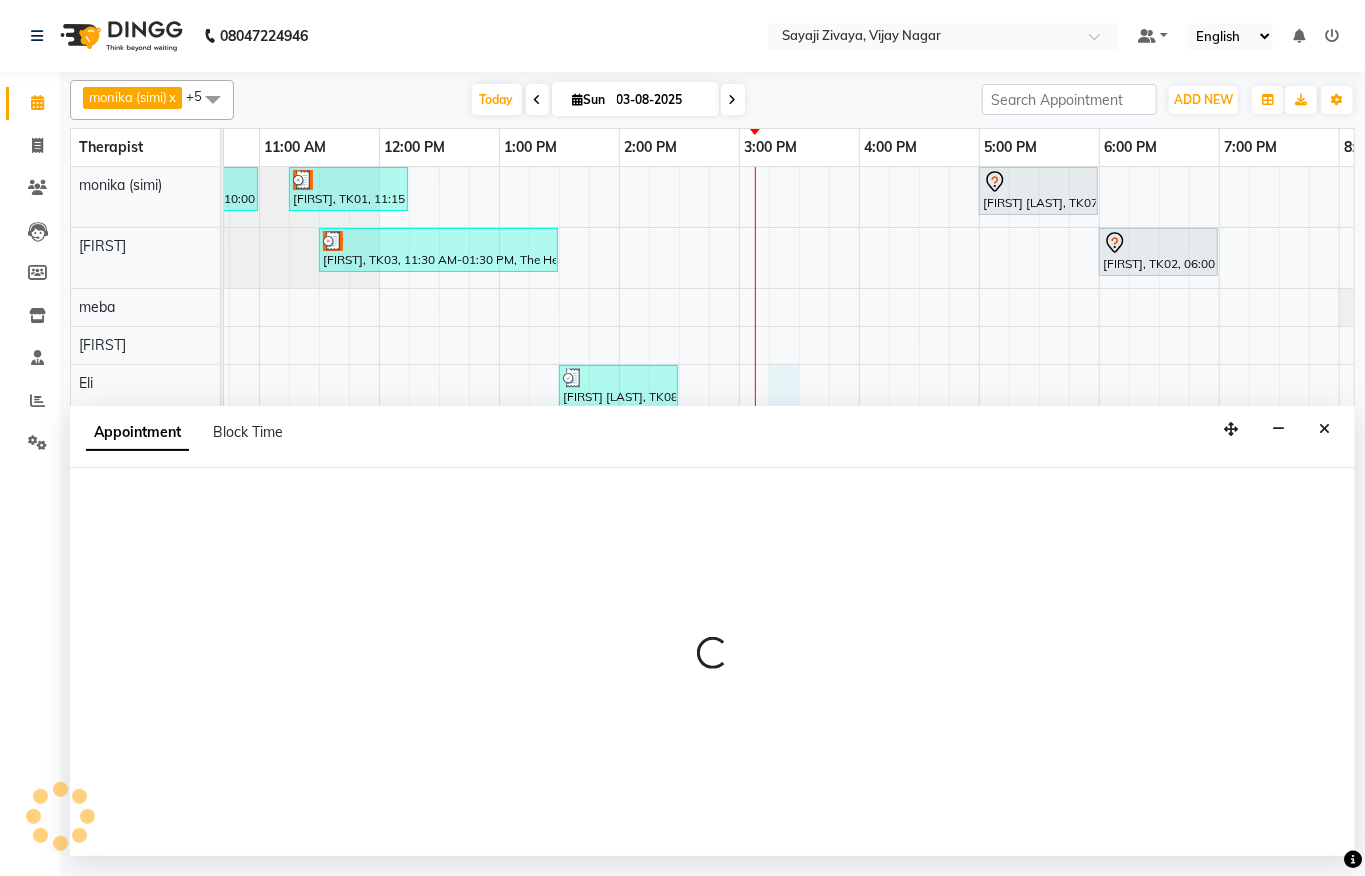 select on "83147" 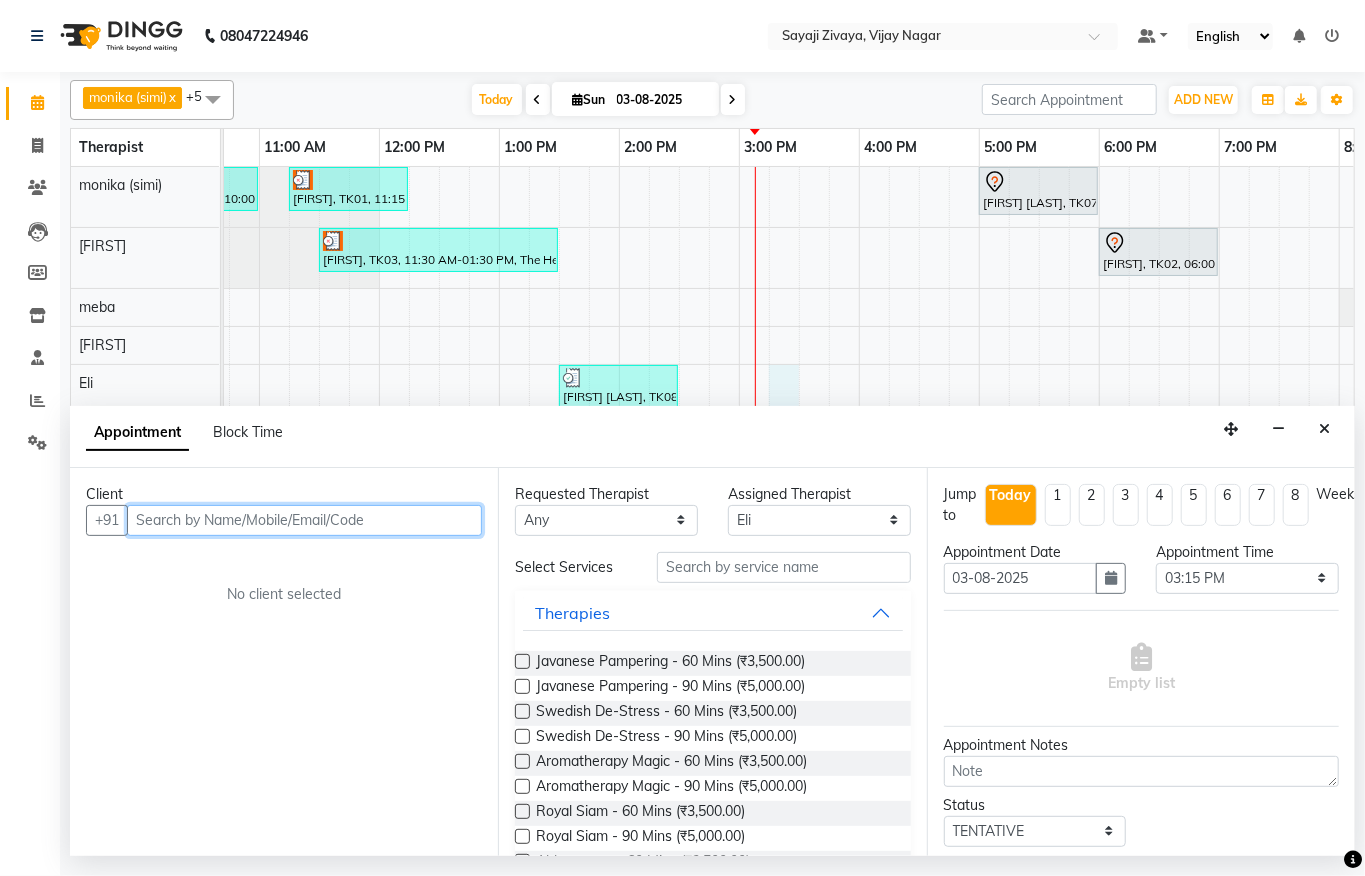click at bounding box center [304, 520] 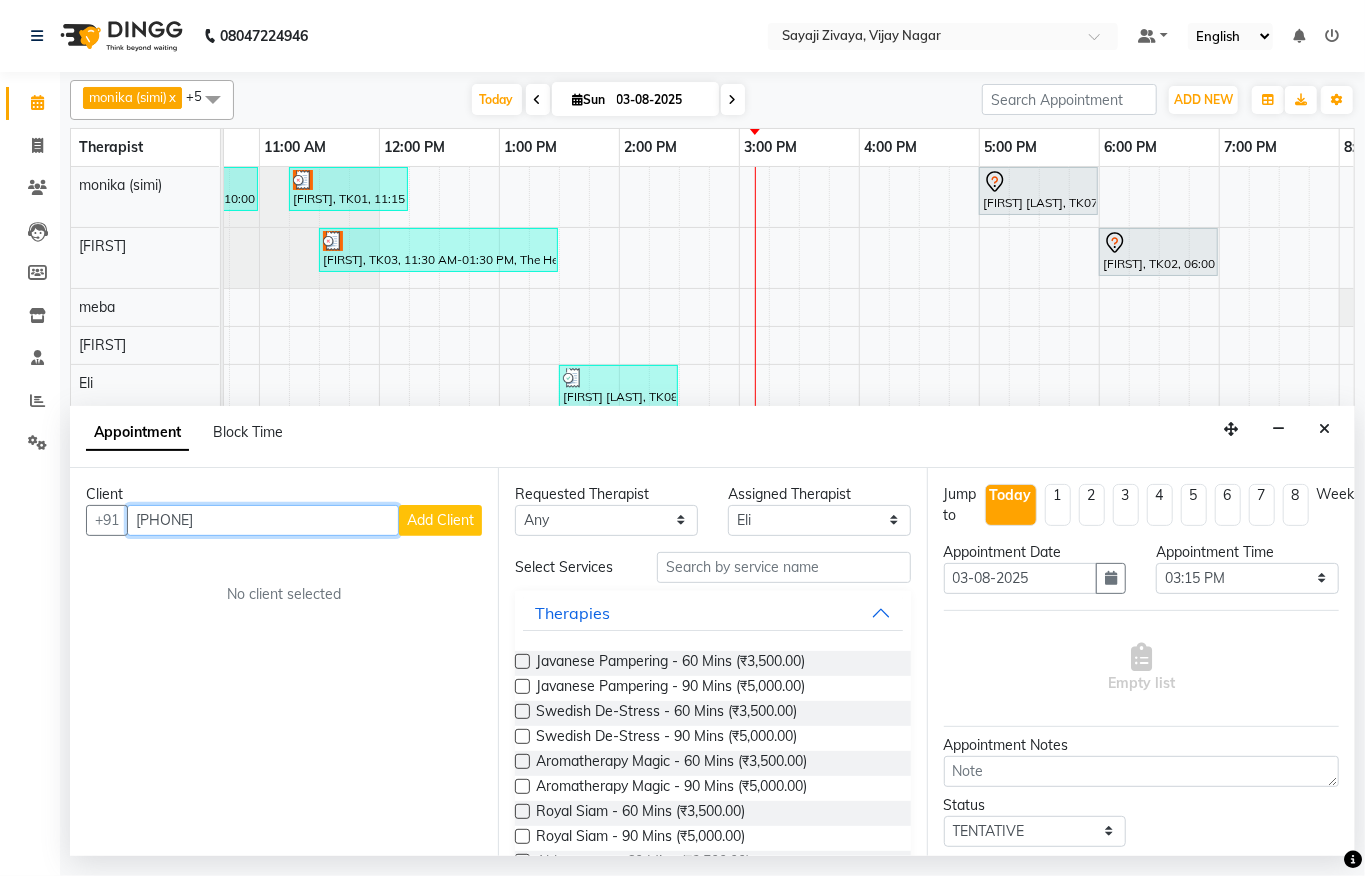 type on "[PHONE]" 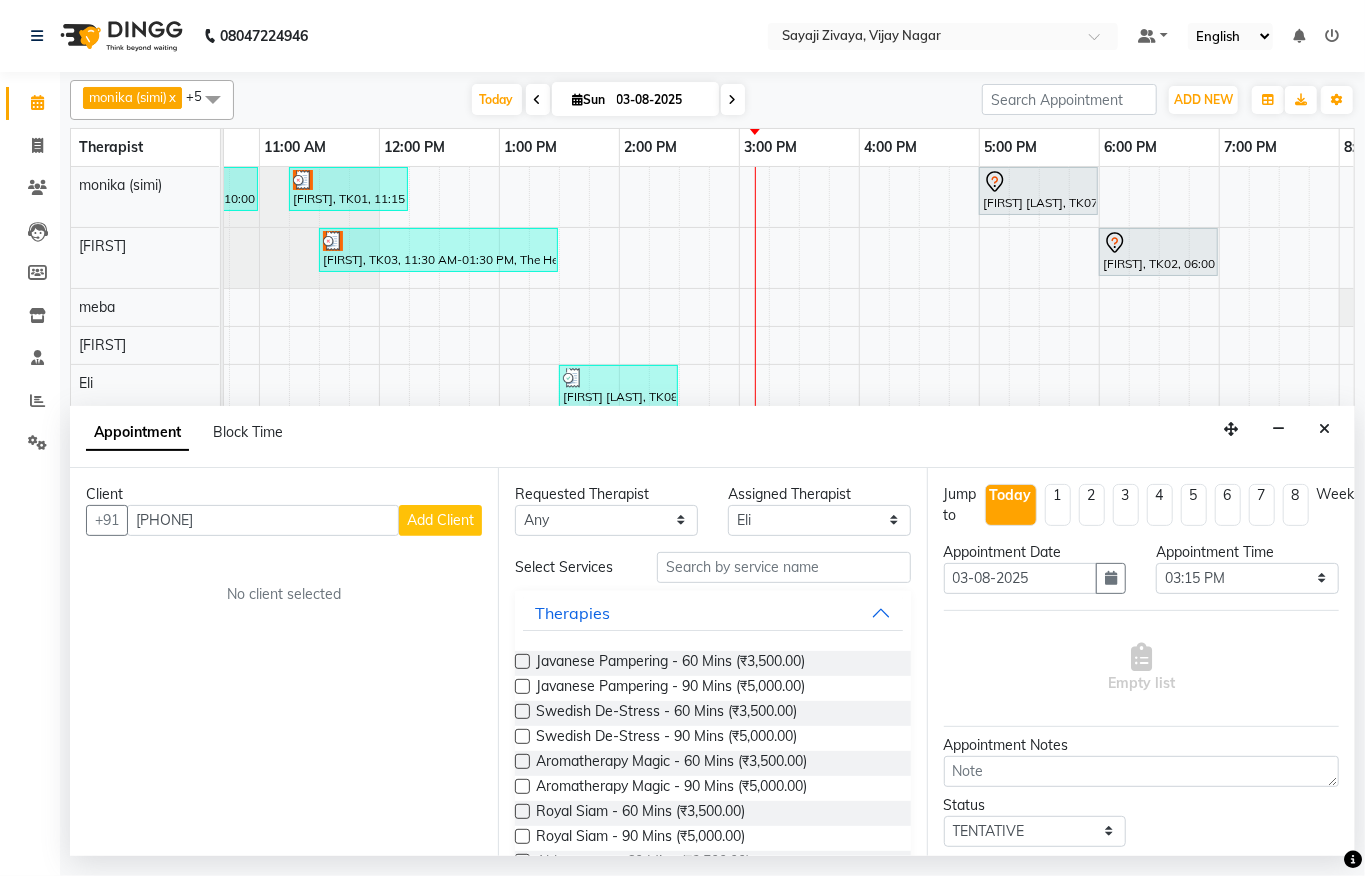click on "Add Client" at bounding box center (440, 520) 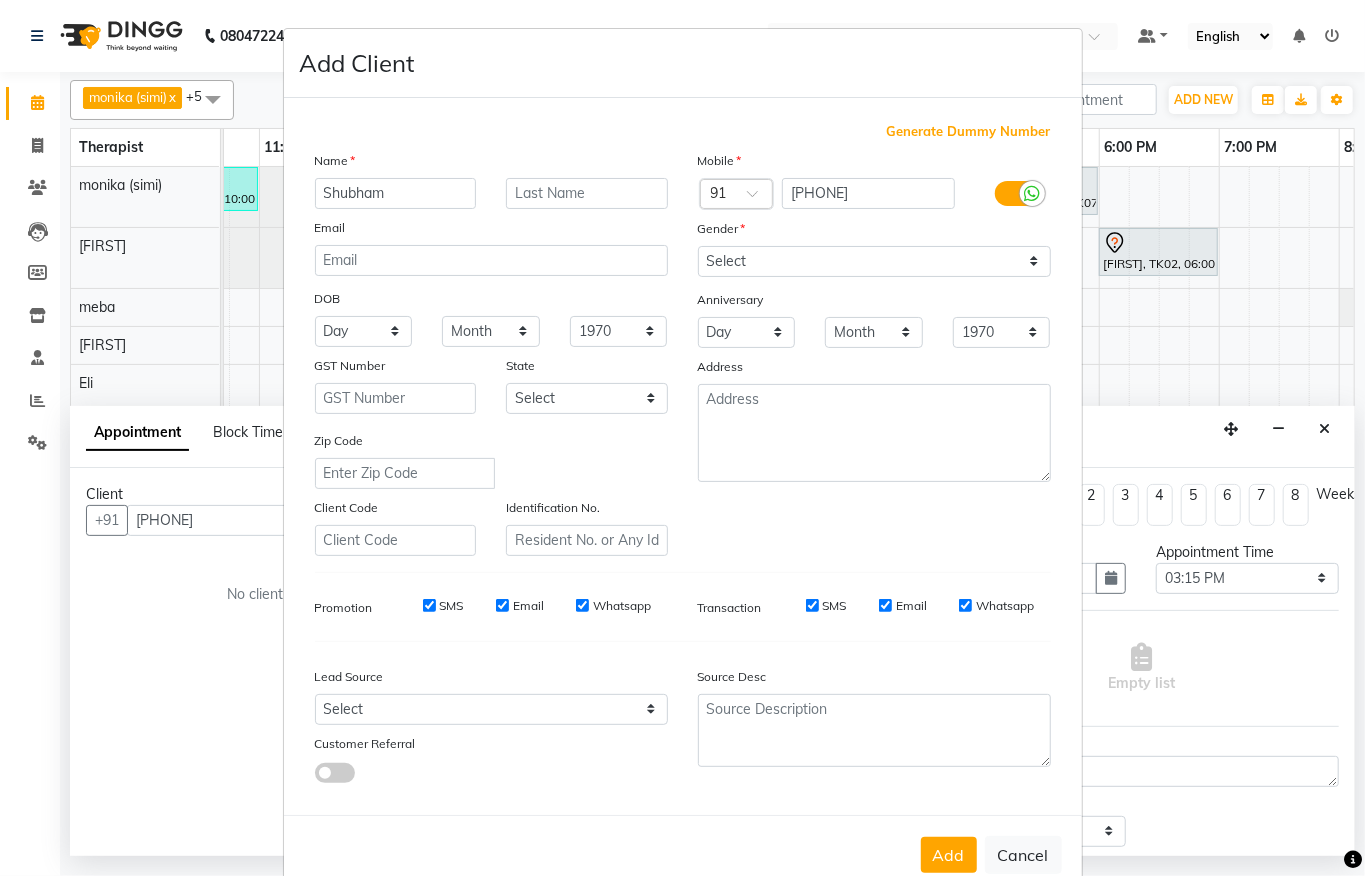 type on "Shubham" 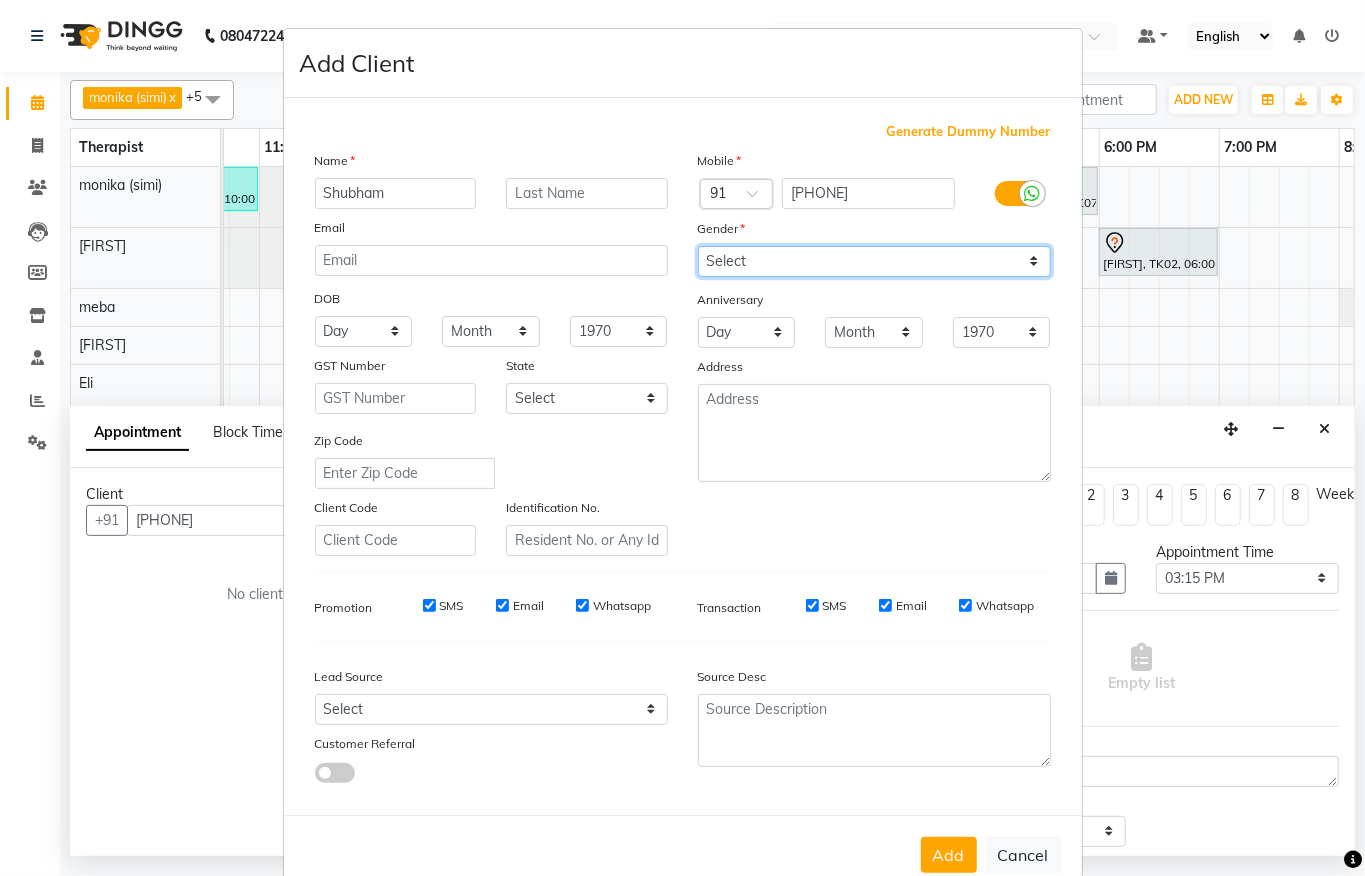 click on "Select Male Female Other Prefer Not To Say" at bounding box center (874, 261) 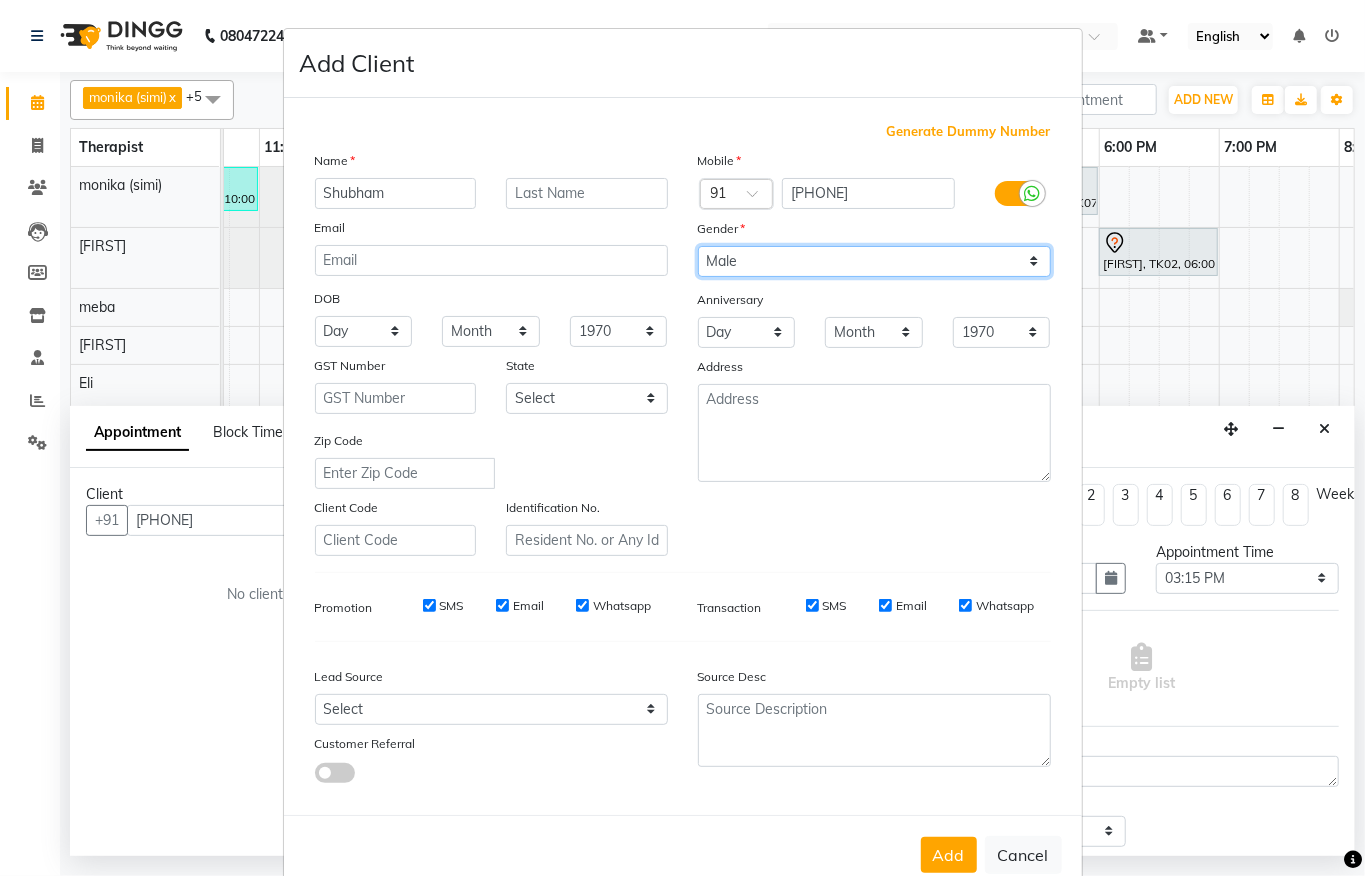click on "Select Male Female Other Prefer Not To Say" at bounding box center [874, 261] 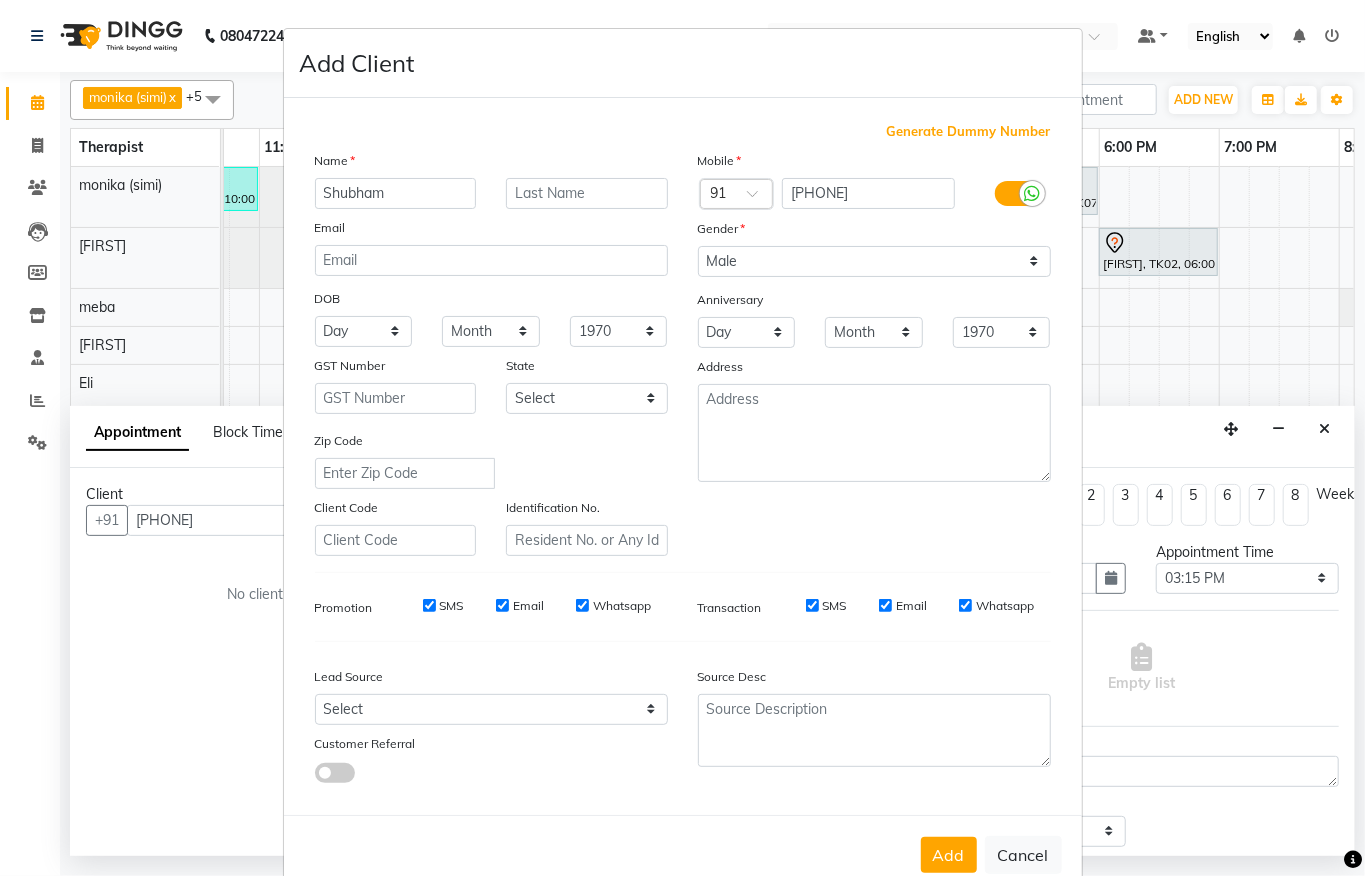 click on "Add" at bounding box center (949, 855) 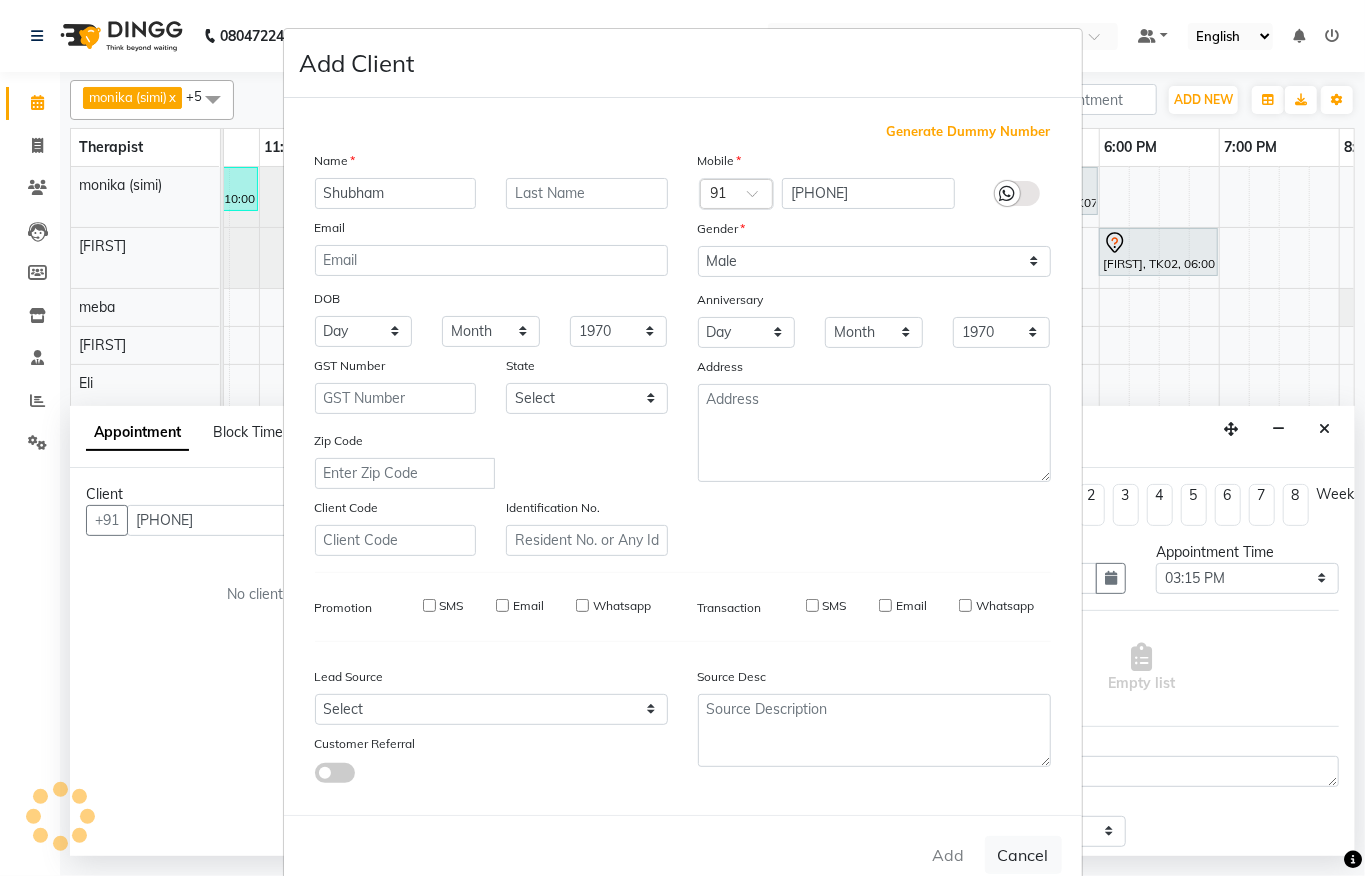 type 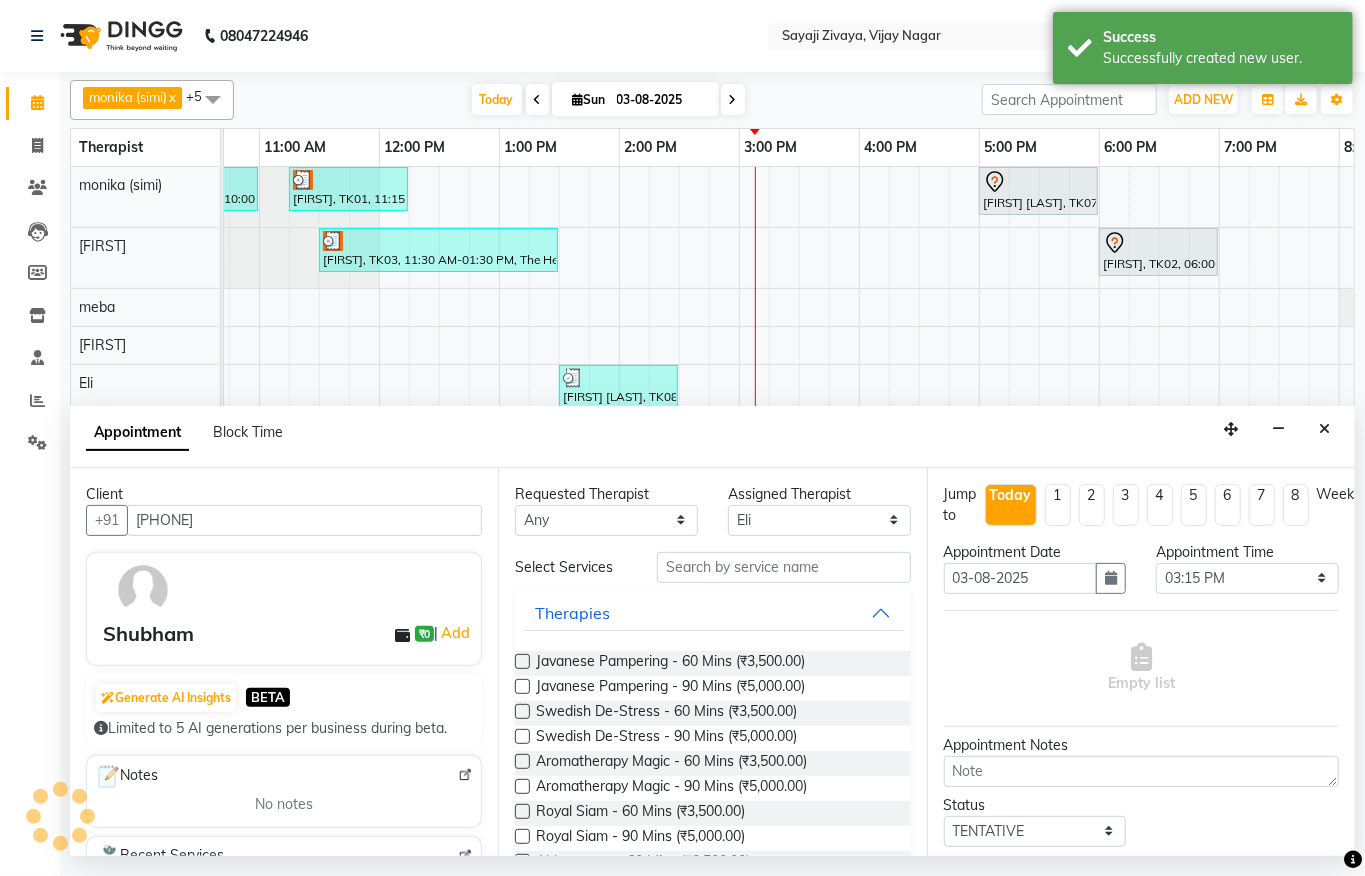 click at bounding box center [522, 661] 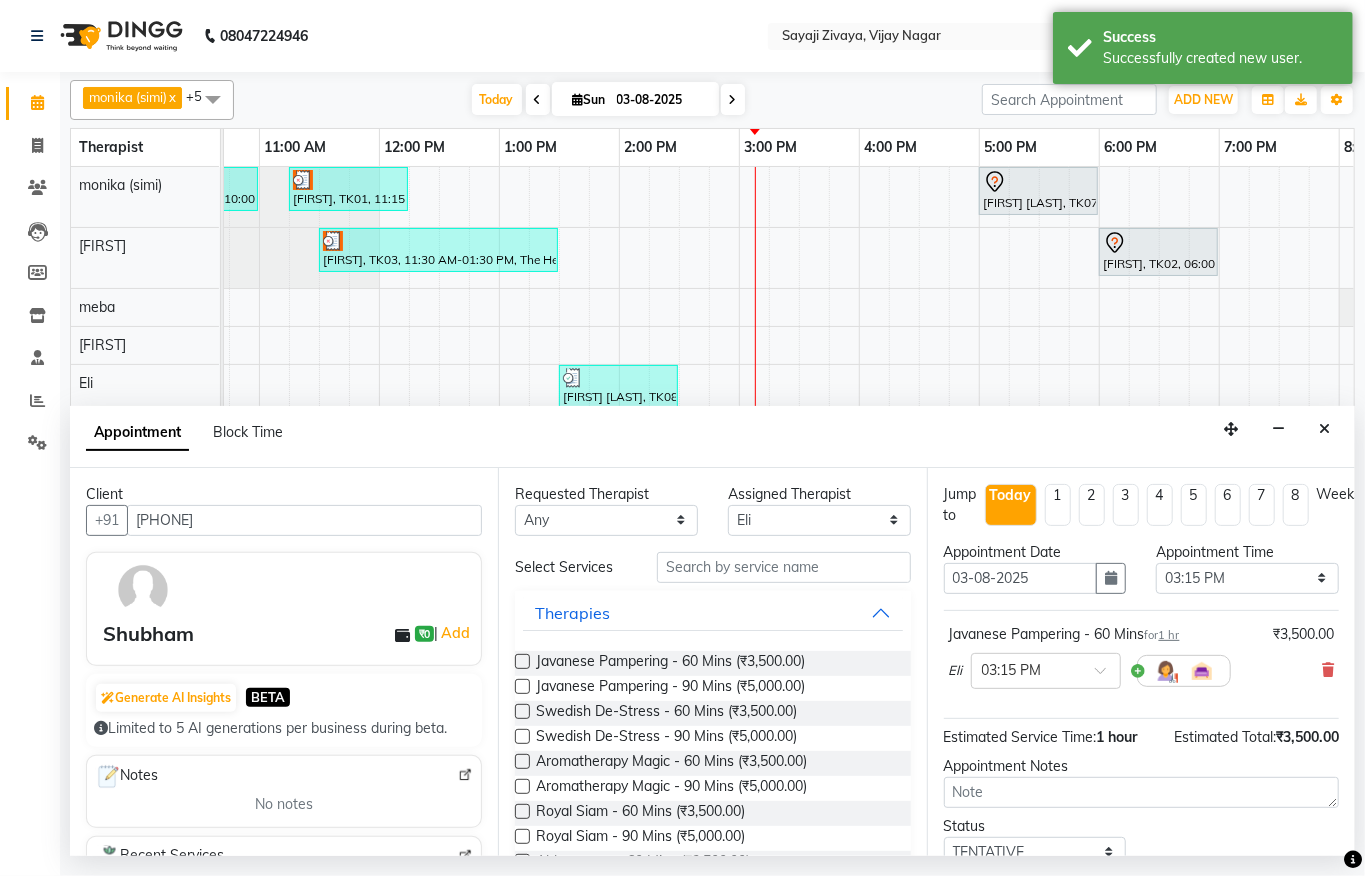 click at bounding box center [522, 661] 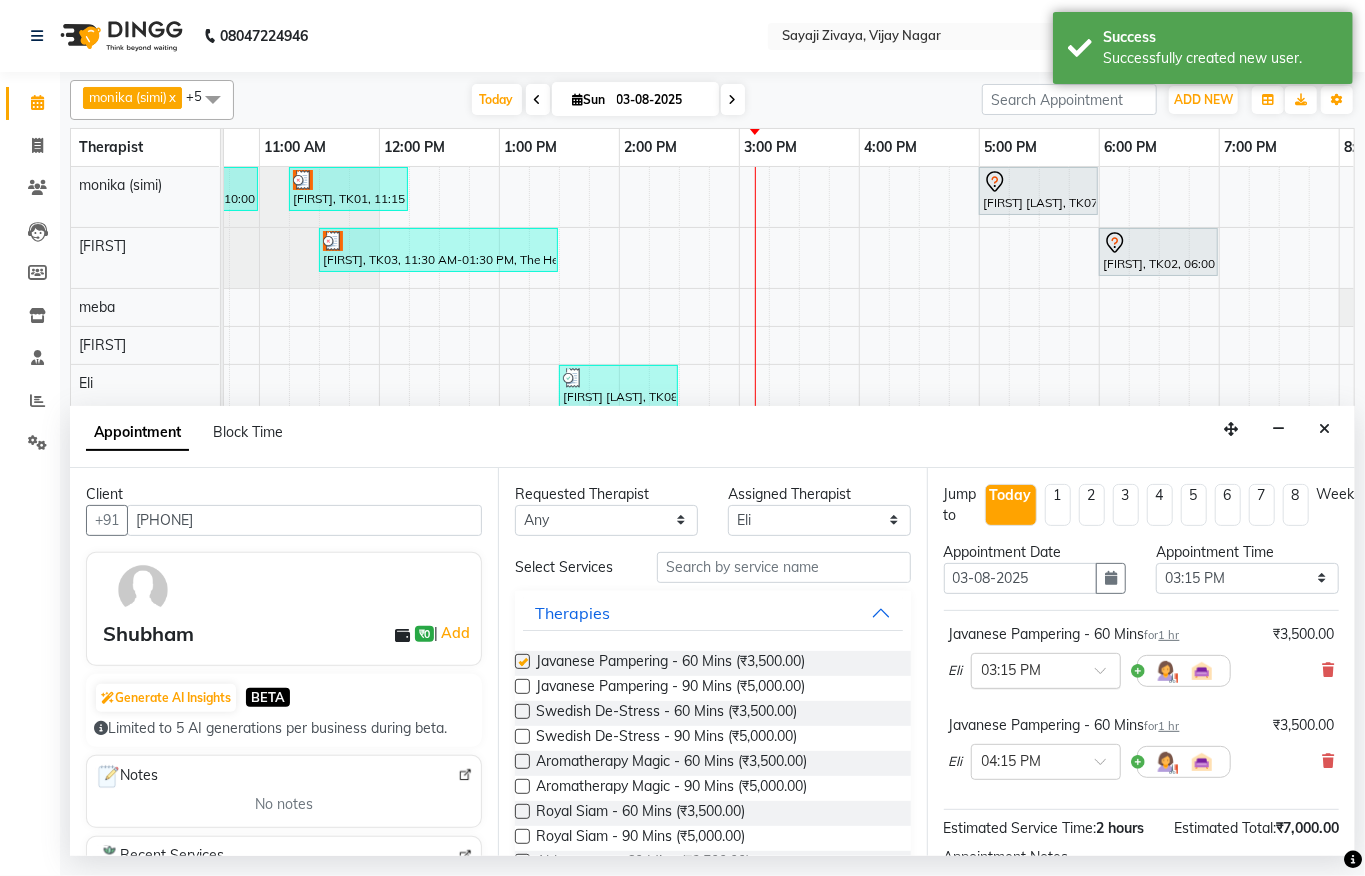 checkbox on "false" 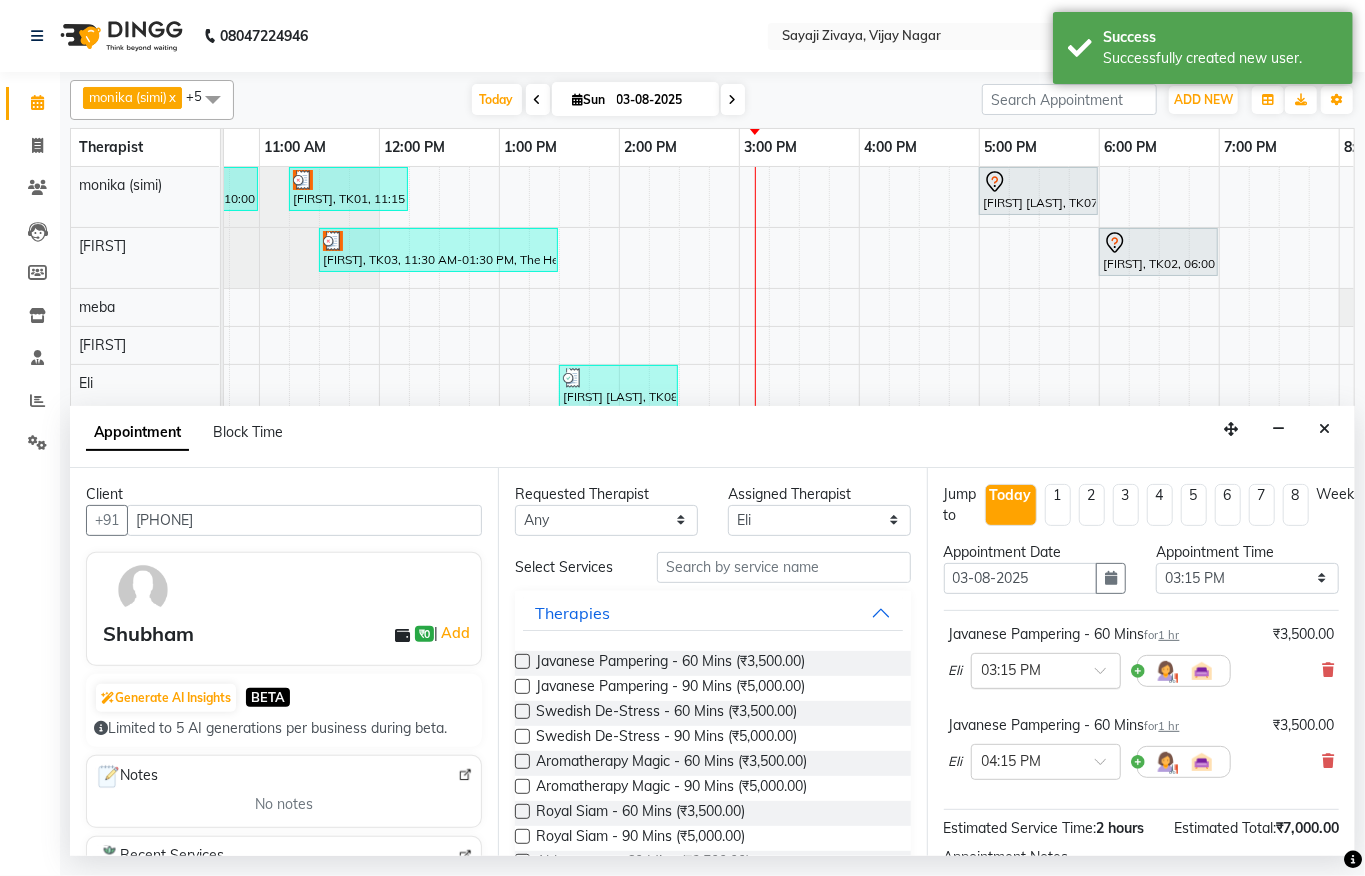 scroll, scrollTop: 274, scrollLeft: 0, axis: vertical 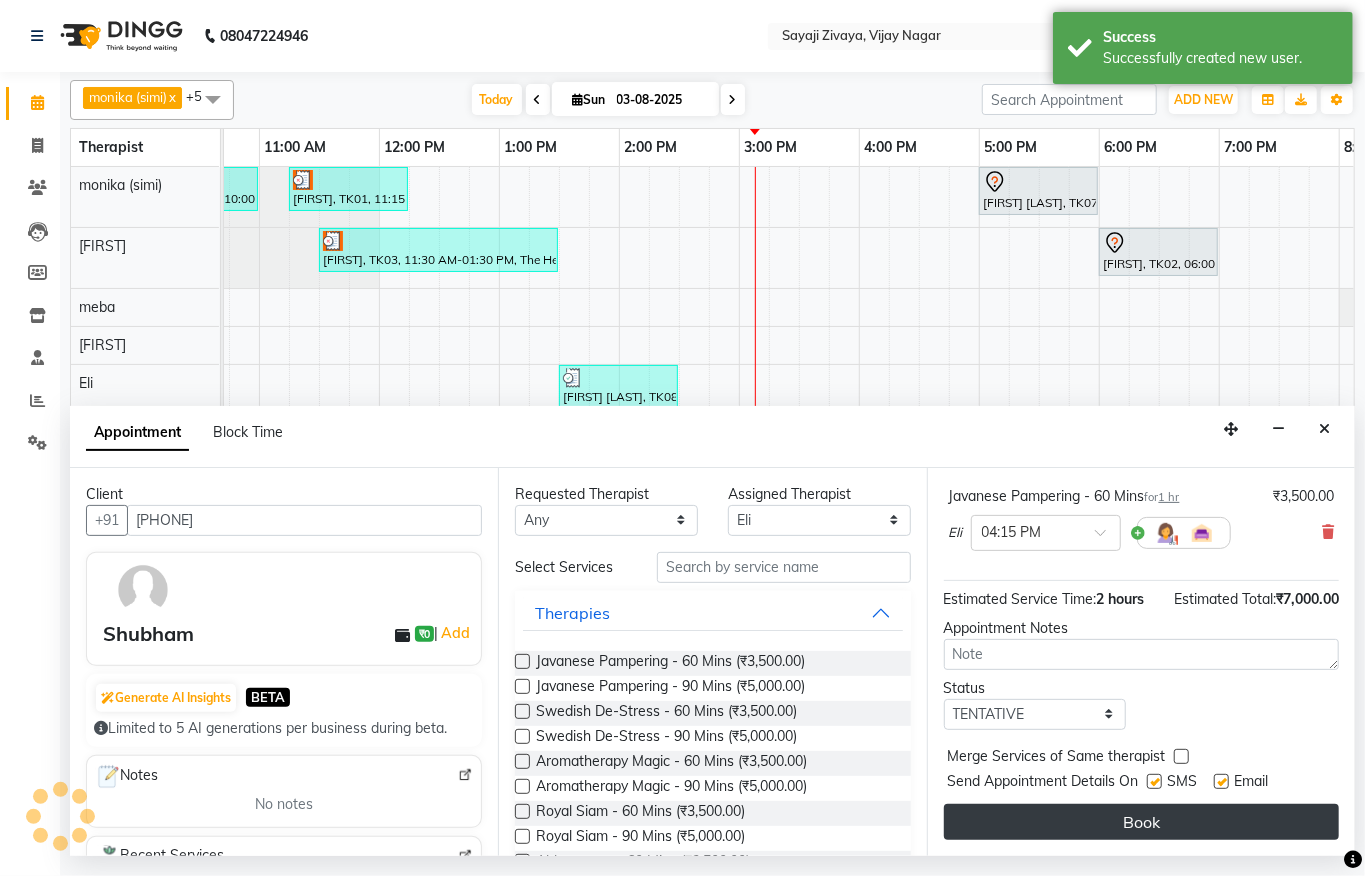 click on "Book" at bounding box center [1141, 822] 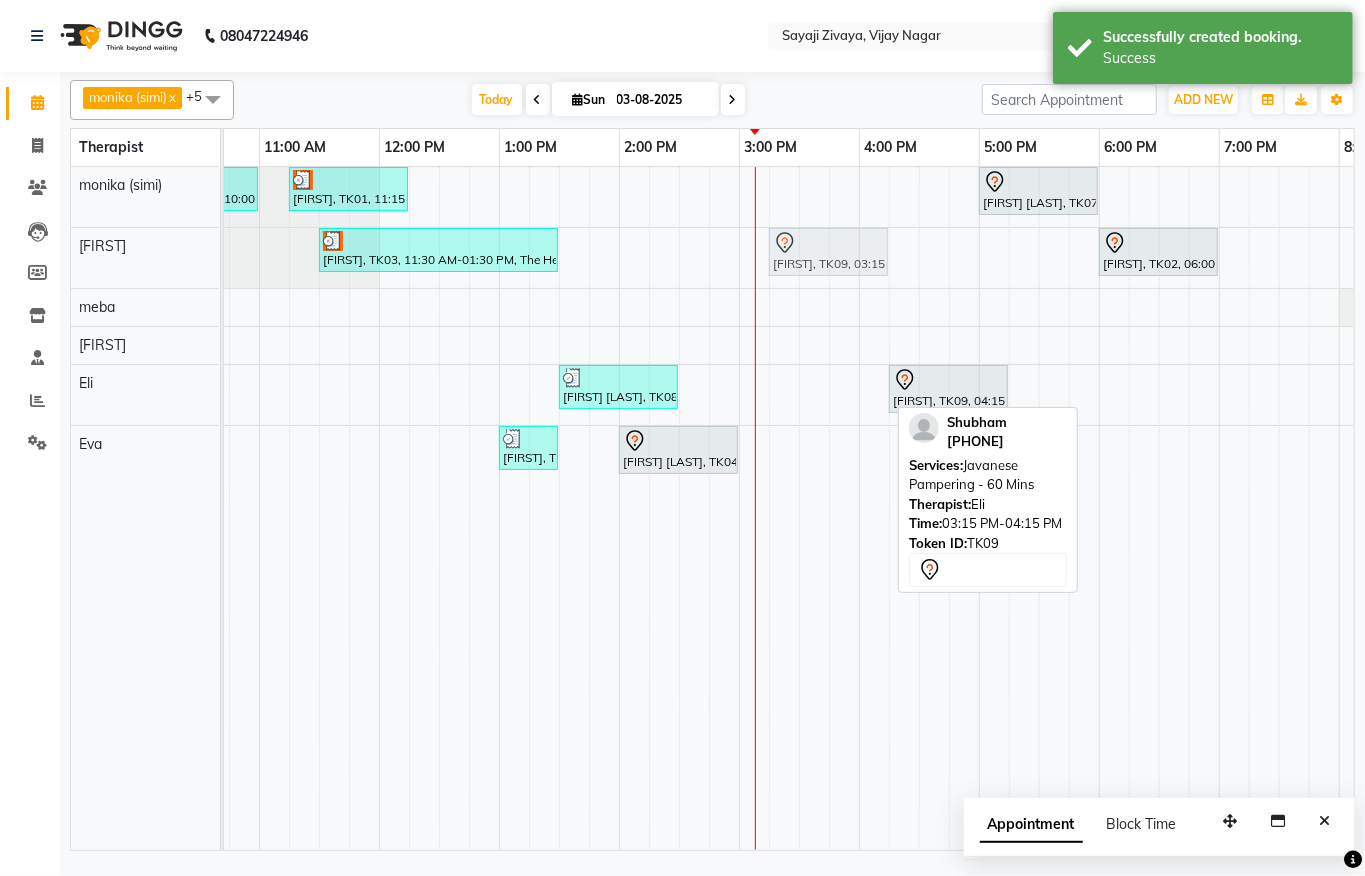 drag, startPoint x: 826, startPoint y: 393, endPoint x: 813, endPoint y: 280, distance: 113.74533 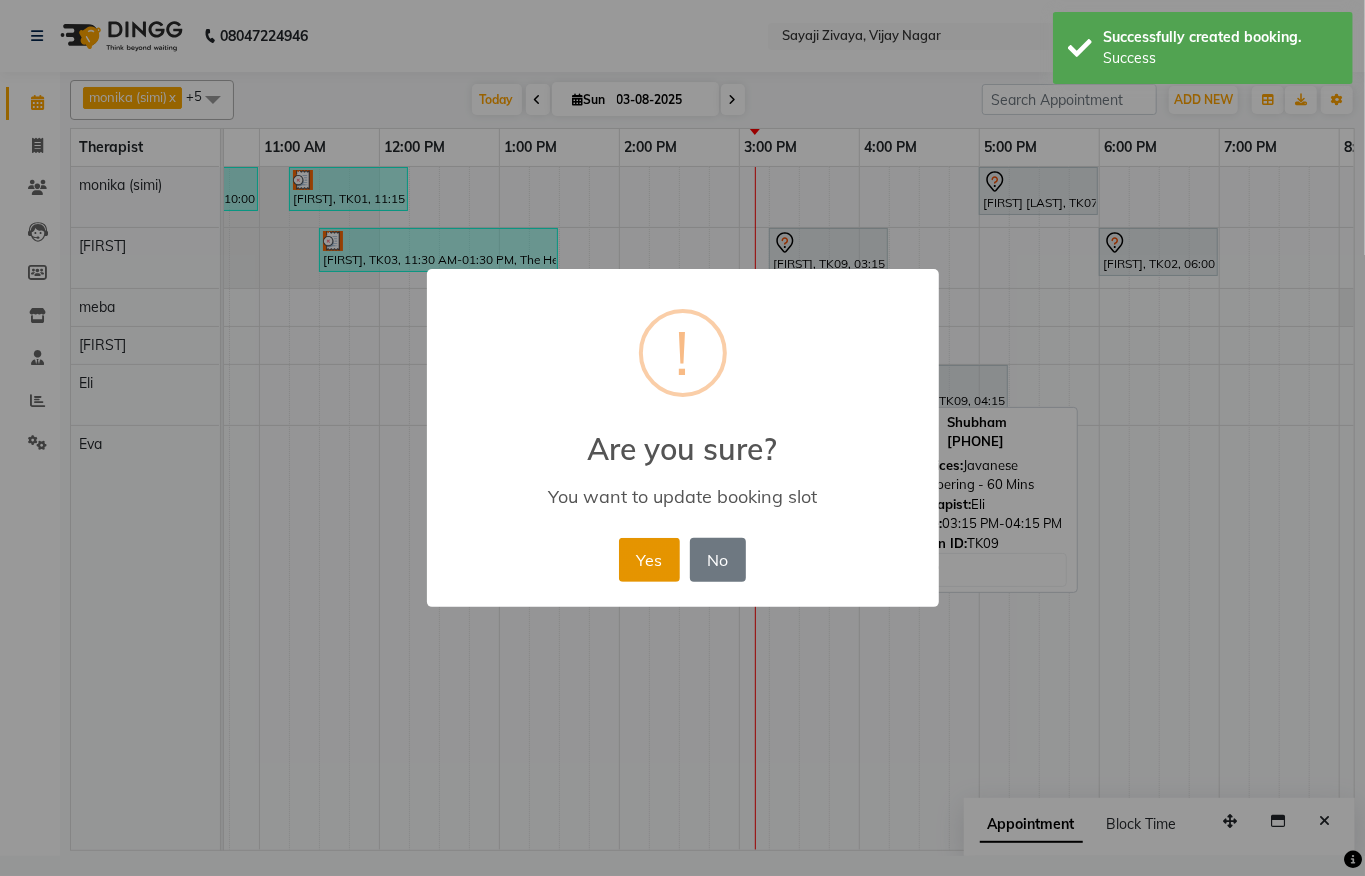 click on "Yes" at bounding box center [649, 560] 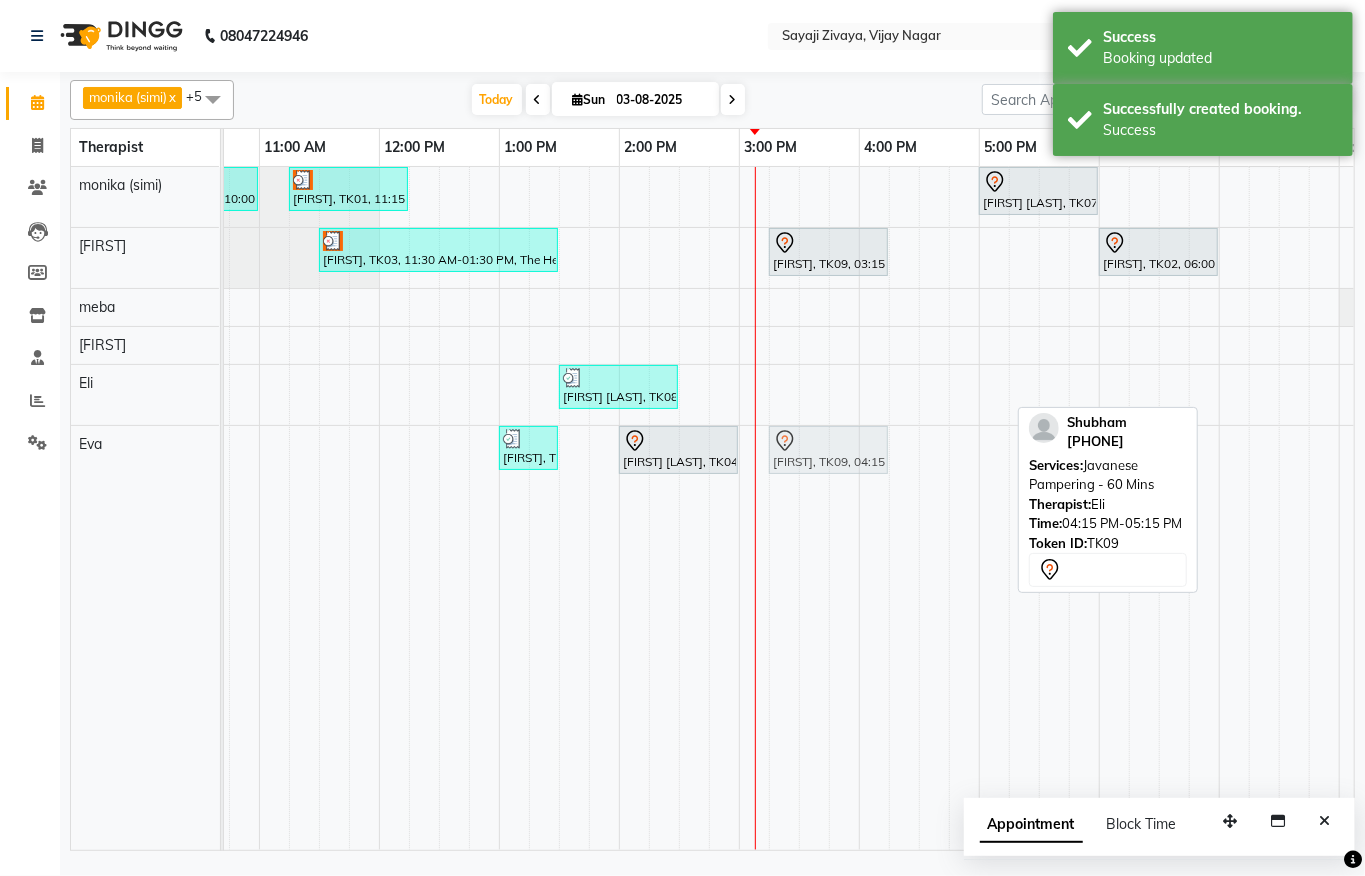 drag, startPoint x: 933, startPoint y: 390, endPoint x: 814, endPoint y: 470, distance: 143.39107 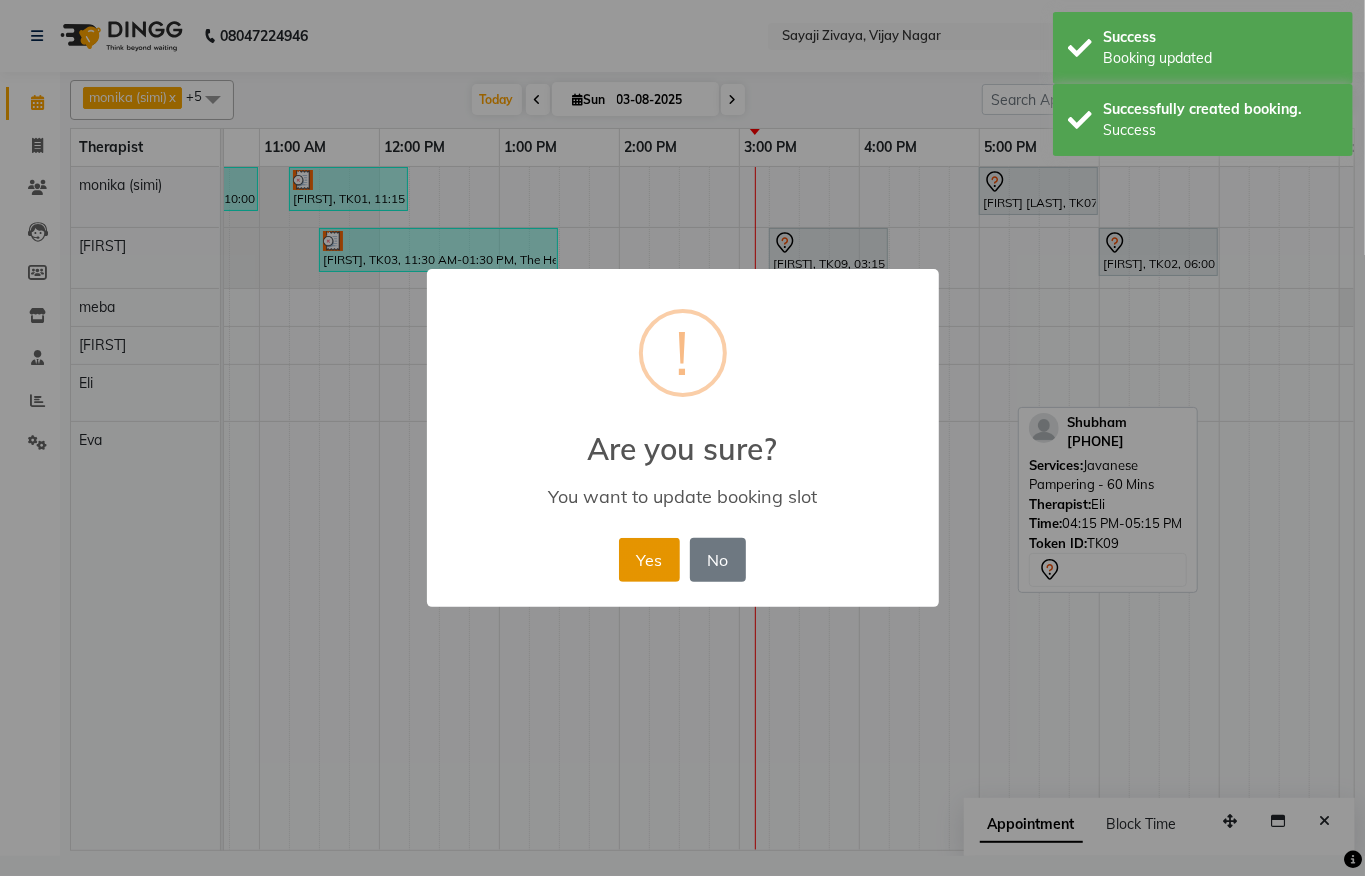 click on "Yes" at bounding box center [649, 560] 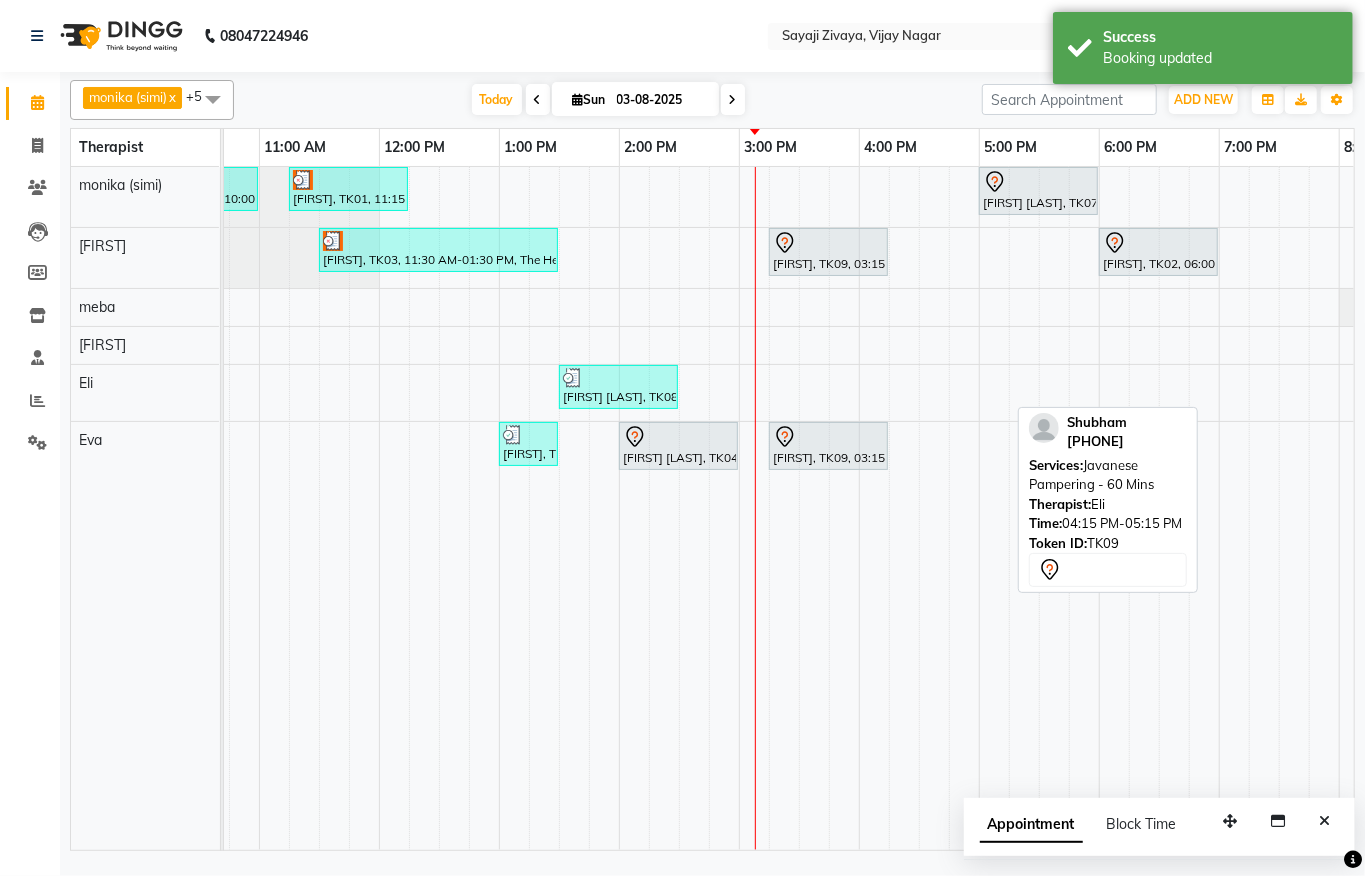 scroll, scrollTop: 0, scrollLeft: 812, axis: horizontal 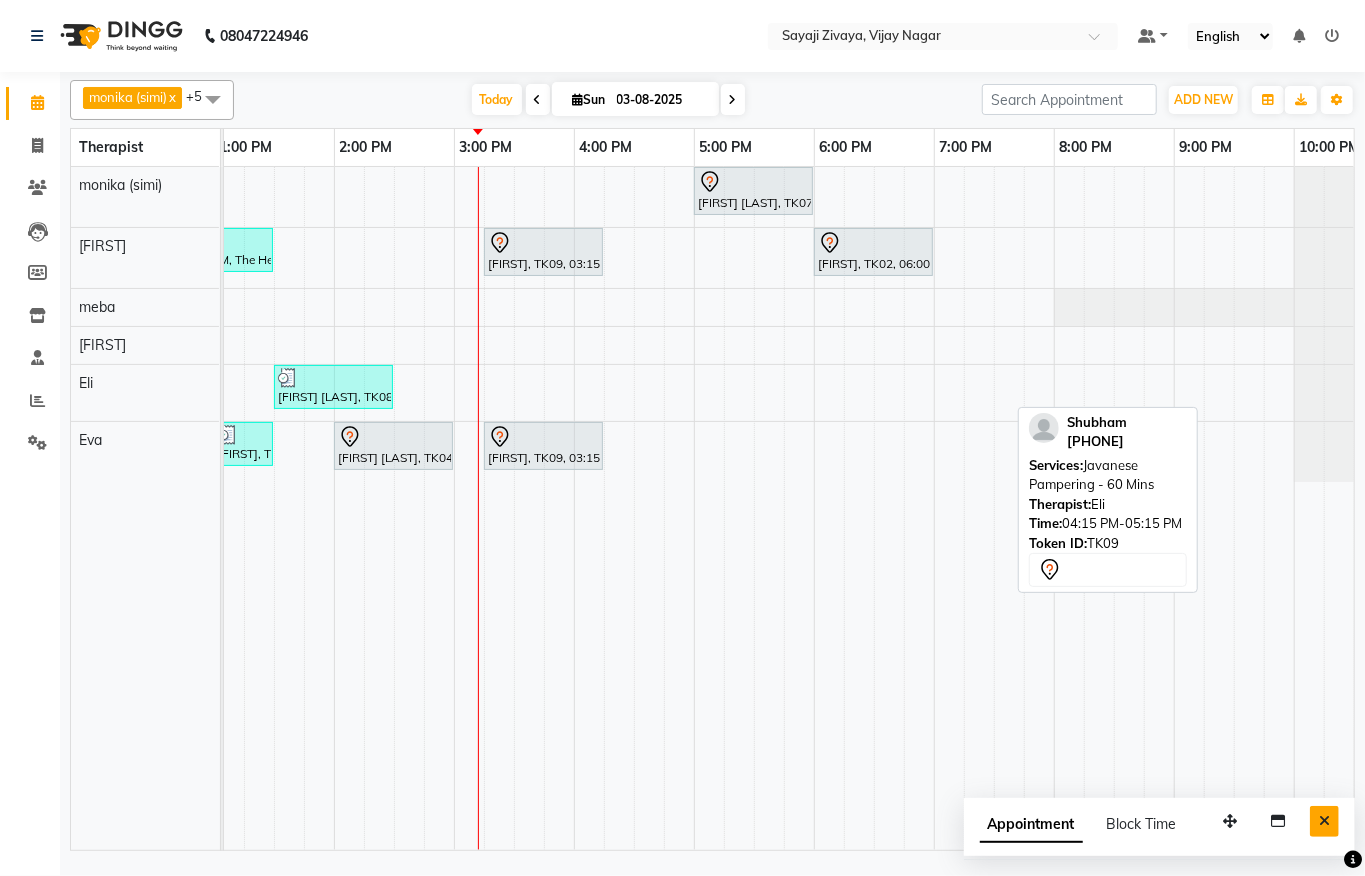 click at bounding box center (1324, 821) 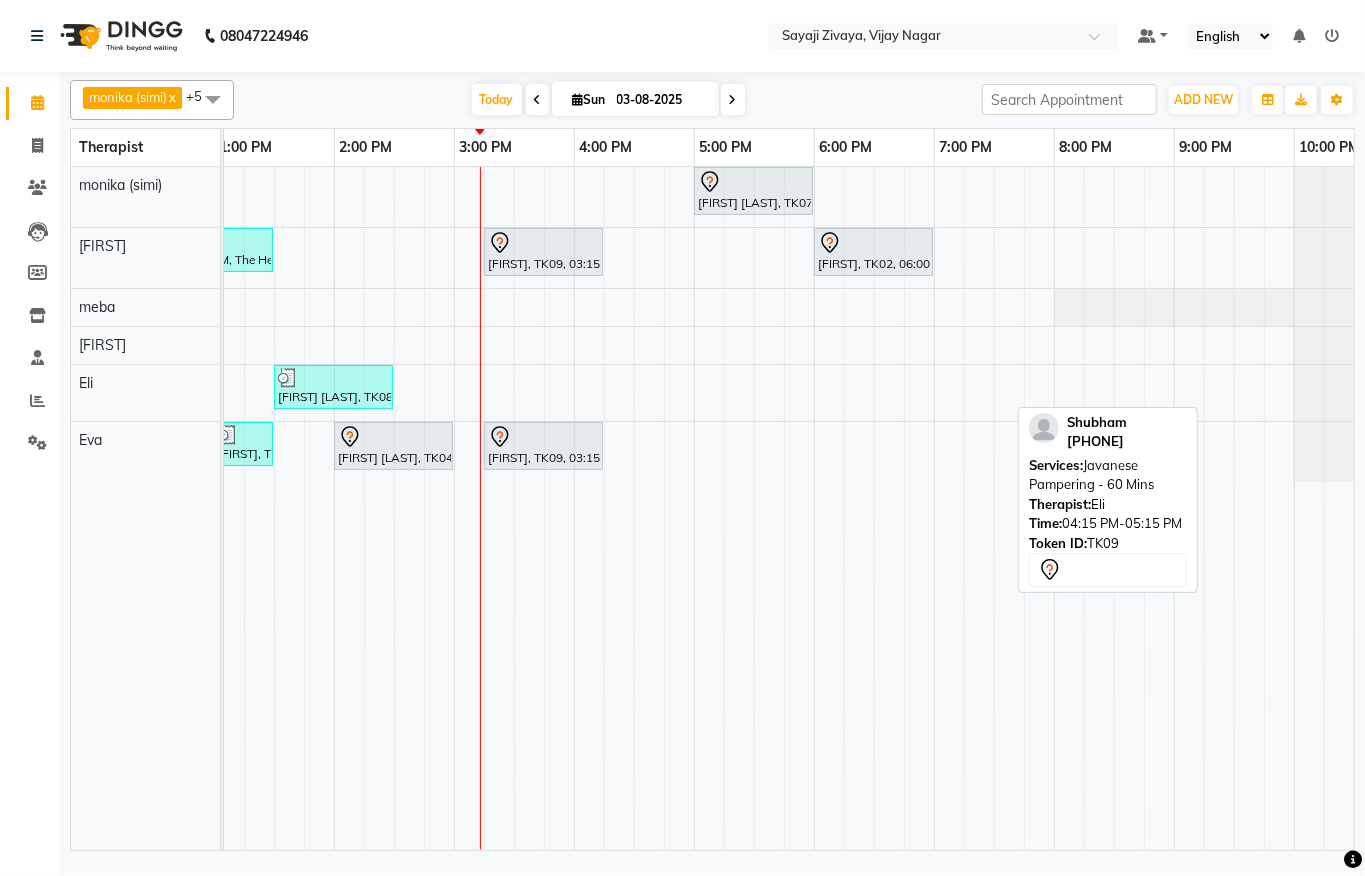 scroll, scrollTop: 0, scrollLeft: 624, axis: horizontal 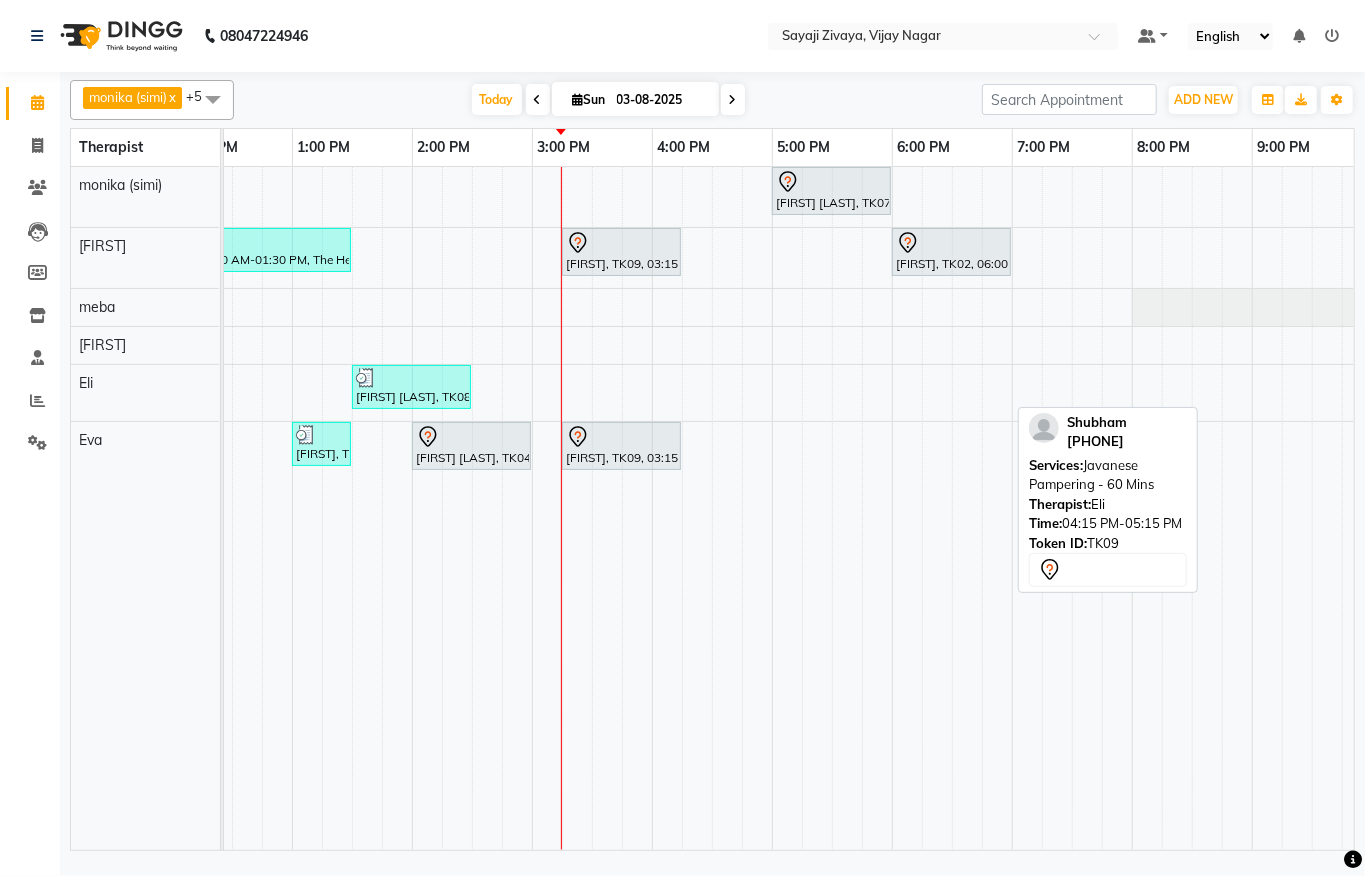 click on "[FIRST], TK05, 10:00 AM-11:00 AM, Javanese Pampering - 60 Mins     [FIRST], TK01, 11:15 AM-12:15 PM, Javanese Pampering - 60 Mins             [FIRST] [LAST], TK07, 05:00 PM-06:00 PM, Javanese Pampering - 60 Mins     [FIRST], TK03, 11:30 AM-01:30 PM, The Healing Touch - 120 Mins             [FIRST], TK09, 03:15 PM-04:15 PM, Javanese Pampering - 60 Mins             [FIRST], TK02, 06:00 PM-07:00 PM, Javanese Pampering - 60 Mins     [FIRST] [LAST], TK08, 01:30 PM-02:30 PM, Swedish De-Stress - 60 Mins     [FIRST], TK06, 01:00 PM-01:30 PM, De-Stress Back & Shoulder Massage - 30 Mins             [FIRST] [LAST], TK04, 02:00 PM-03:00 PM, Swedish De-Stress - 60 Mins     [FIRST], TK09, 03:15 PM-04:15 PM, Javanese Pampering - 60 Mins" at bounding box center (532, 508) 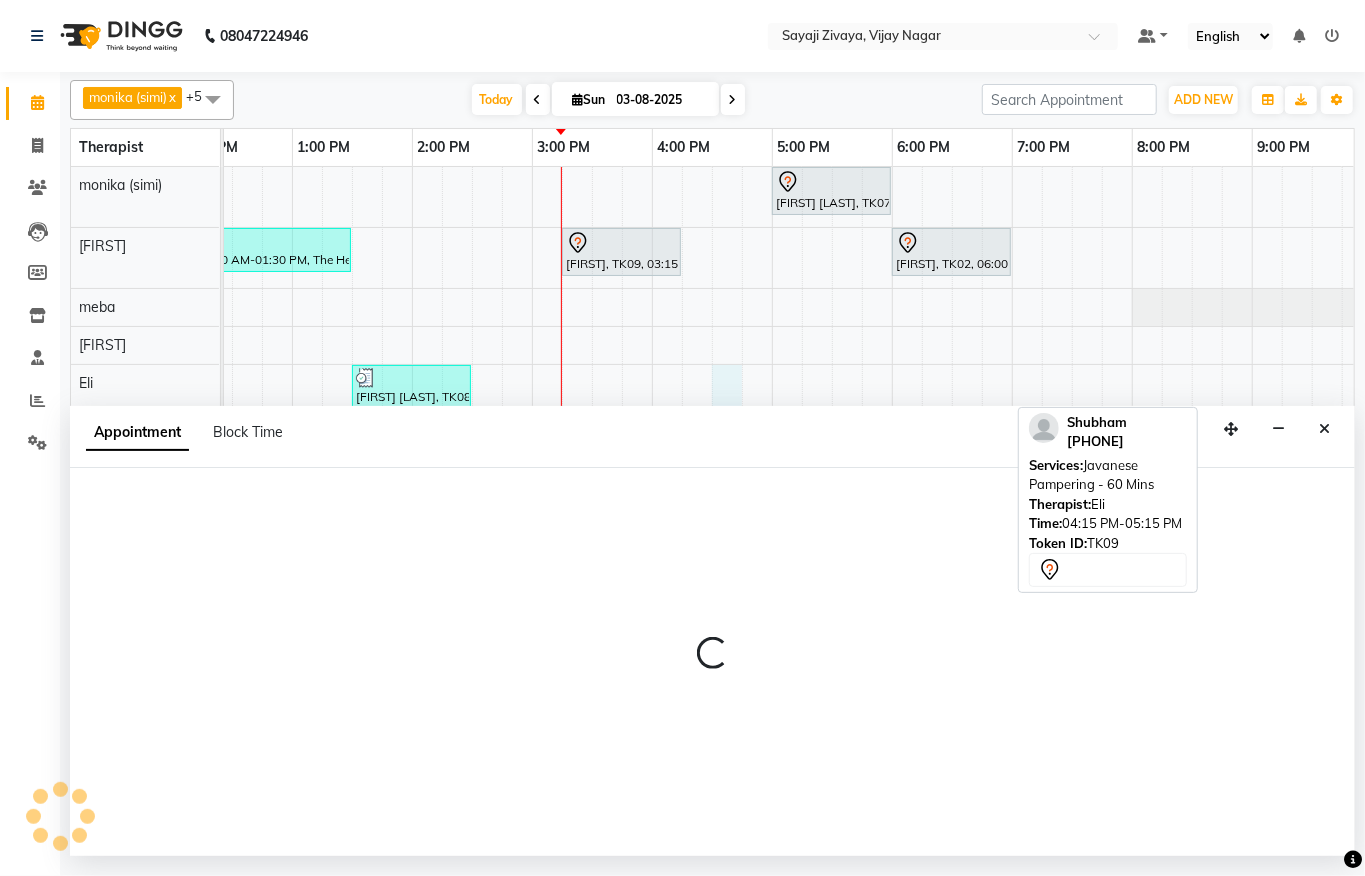 select on "83147" 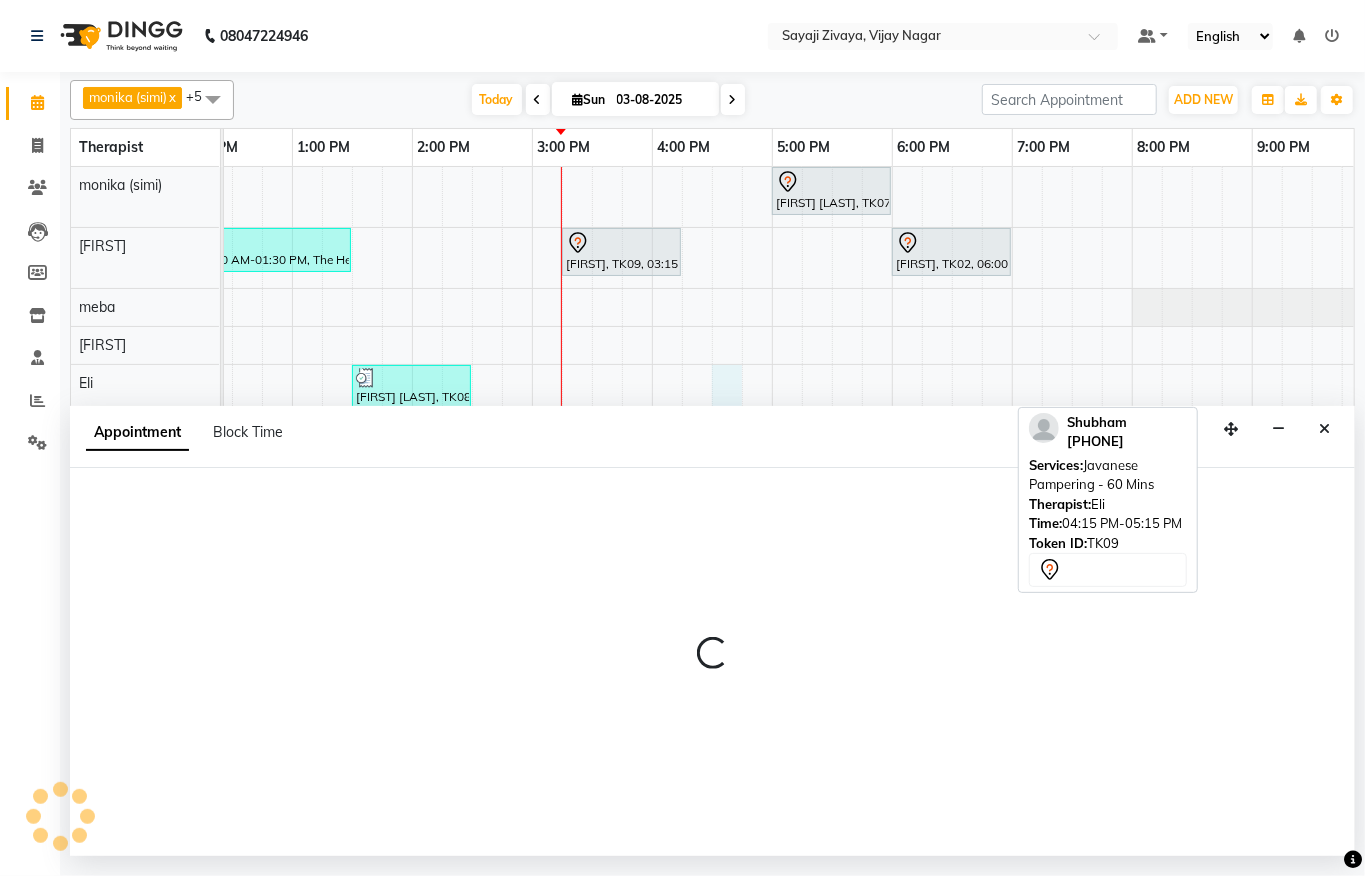 select on "990" 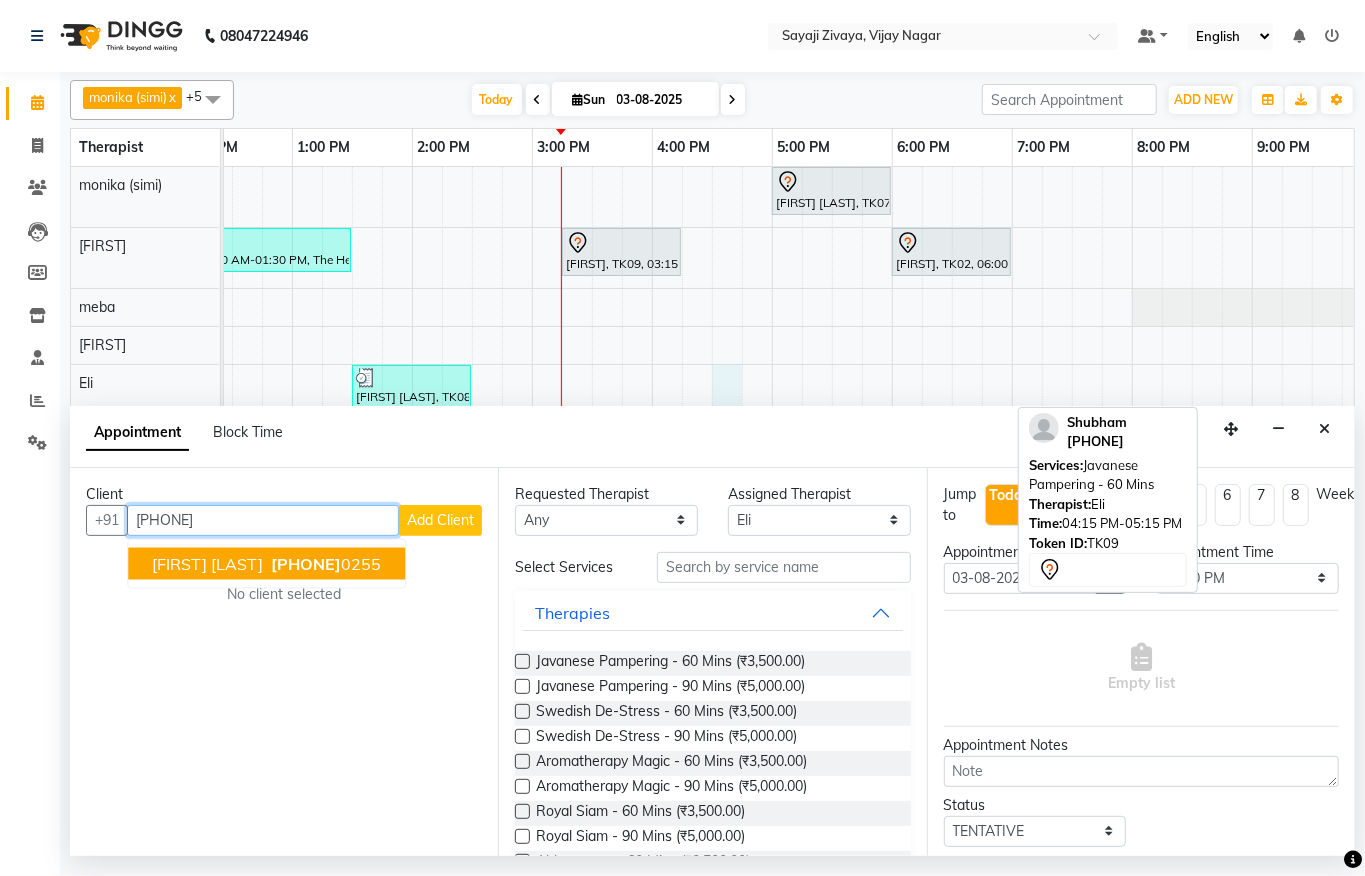 click on "[PHONE]" at bounding box center (324, 563) 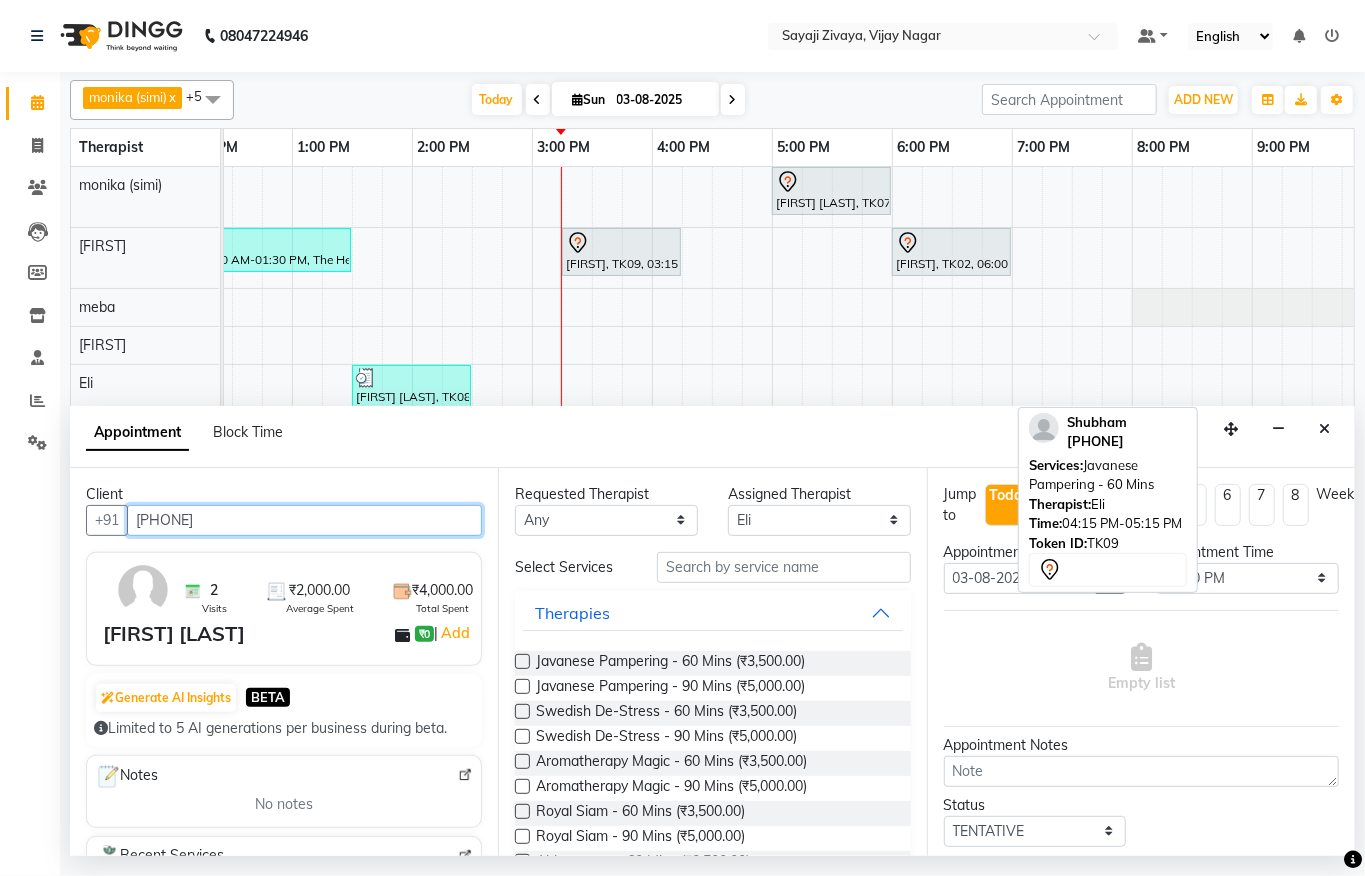type on "[PHONE]" 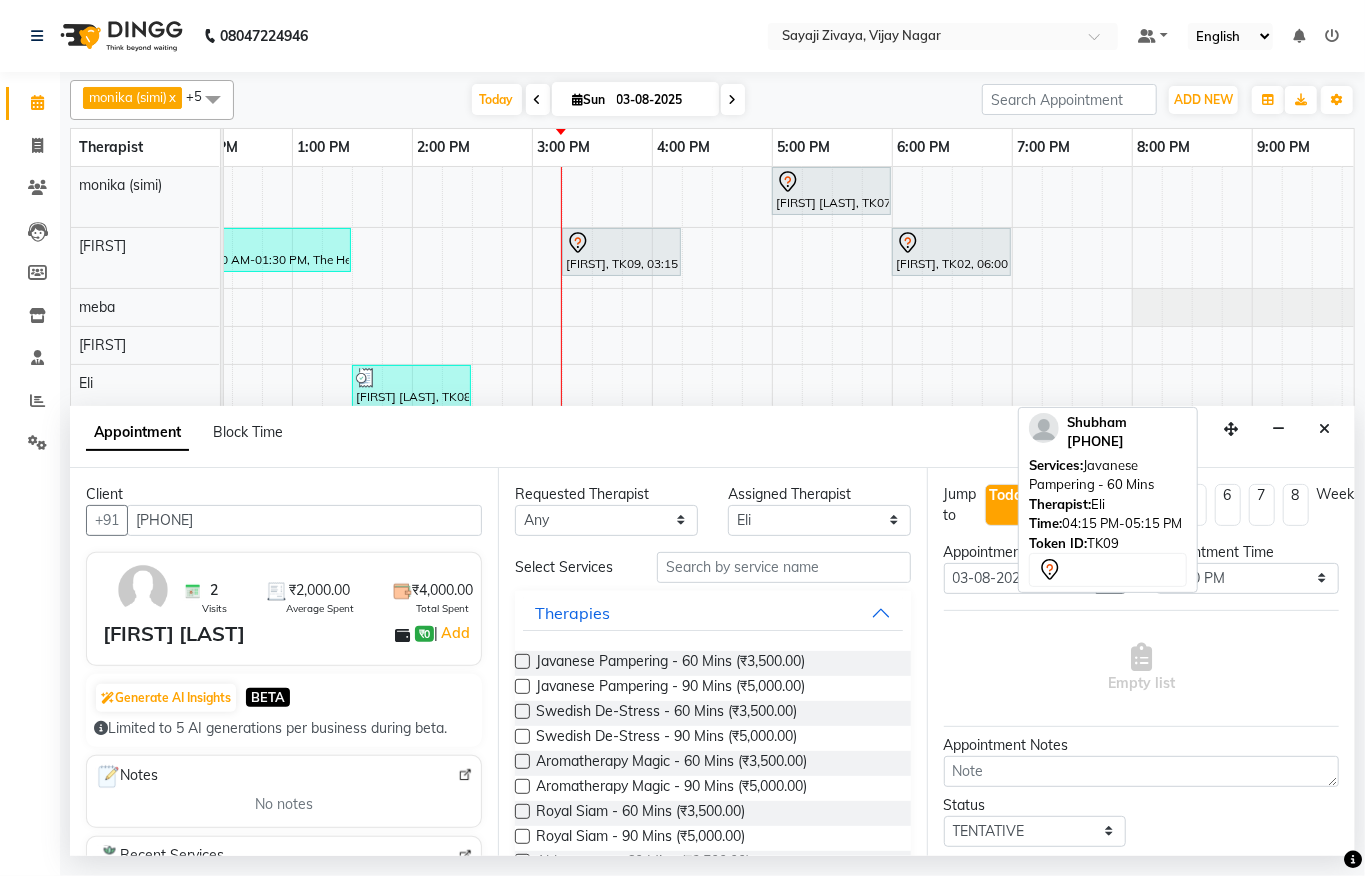click at bounding box center [522, 661] 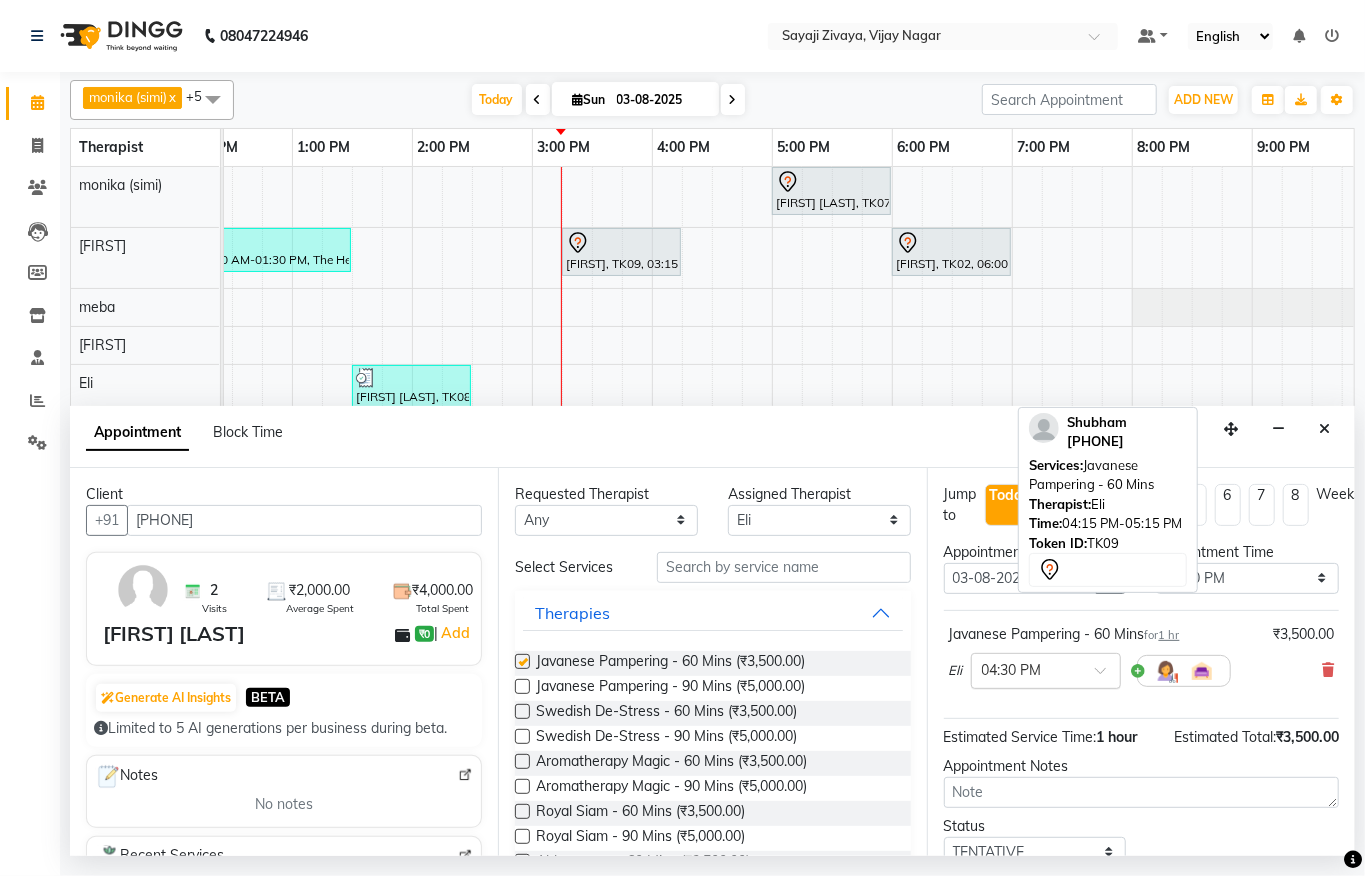 checkbox on "false" 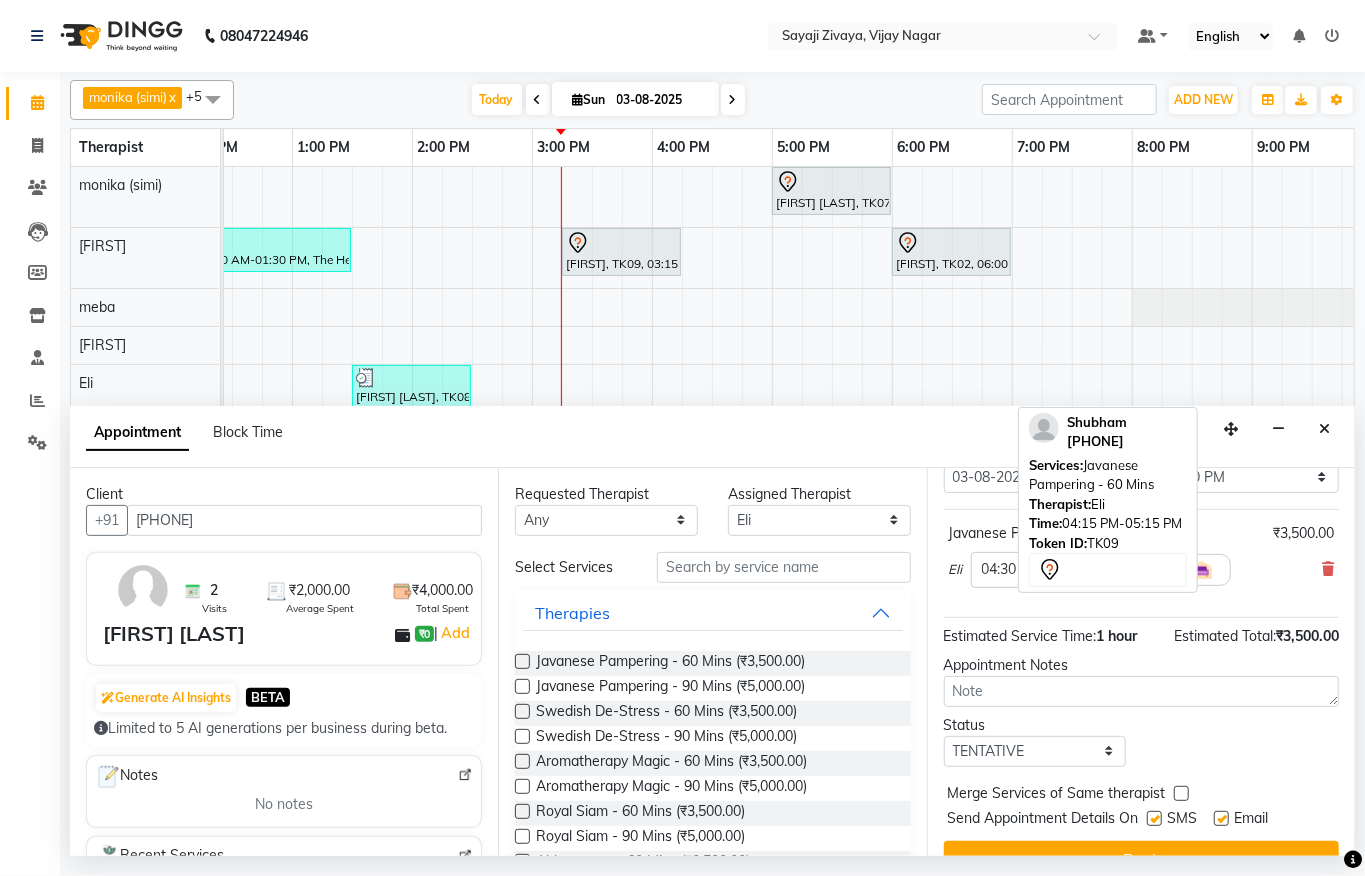scroll, scrollTop: 184, scrollLeft: 0, axis: vertical 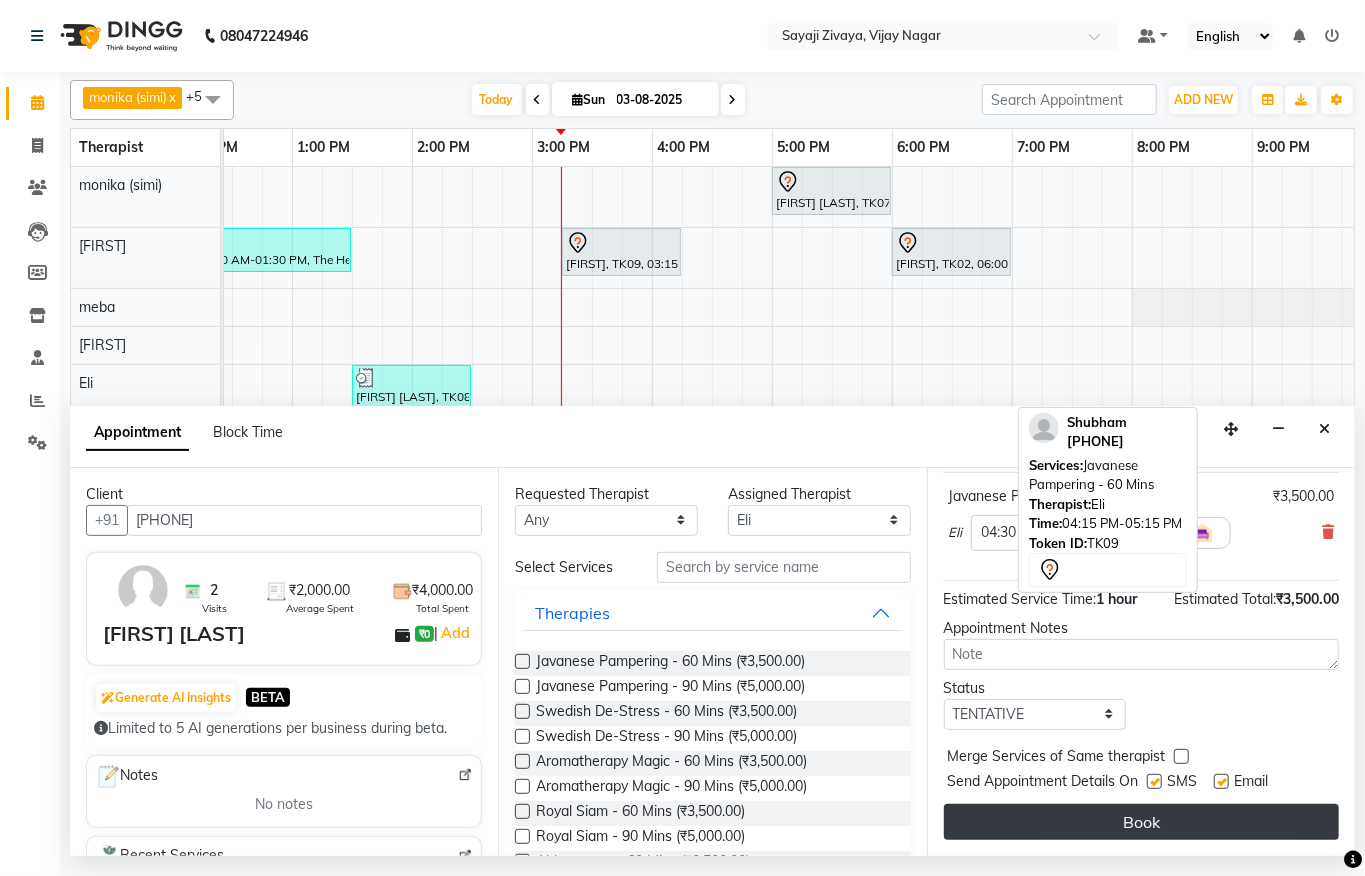 click on "Book" at bounding box center [1141, 822] 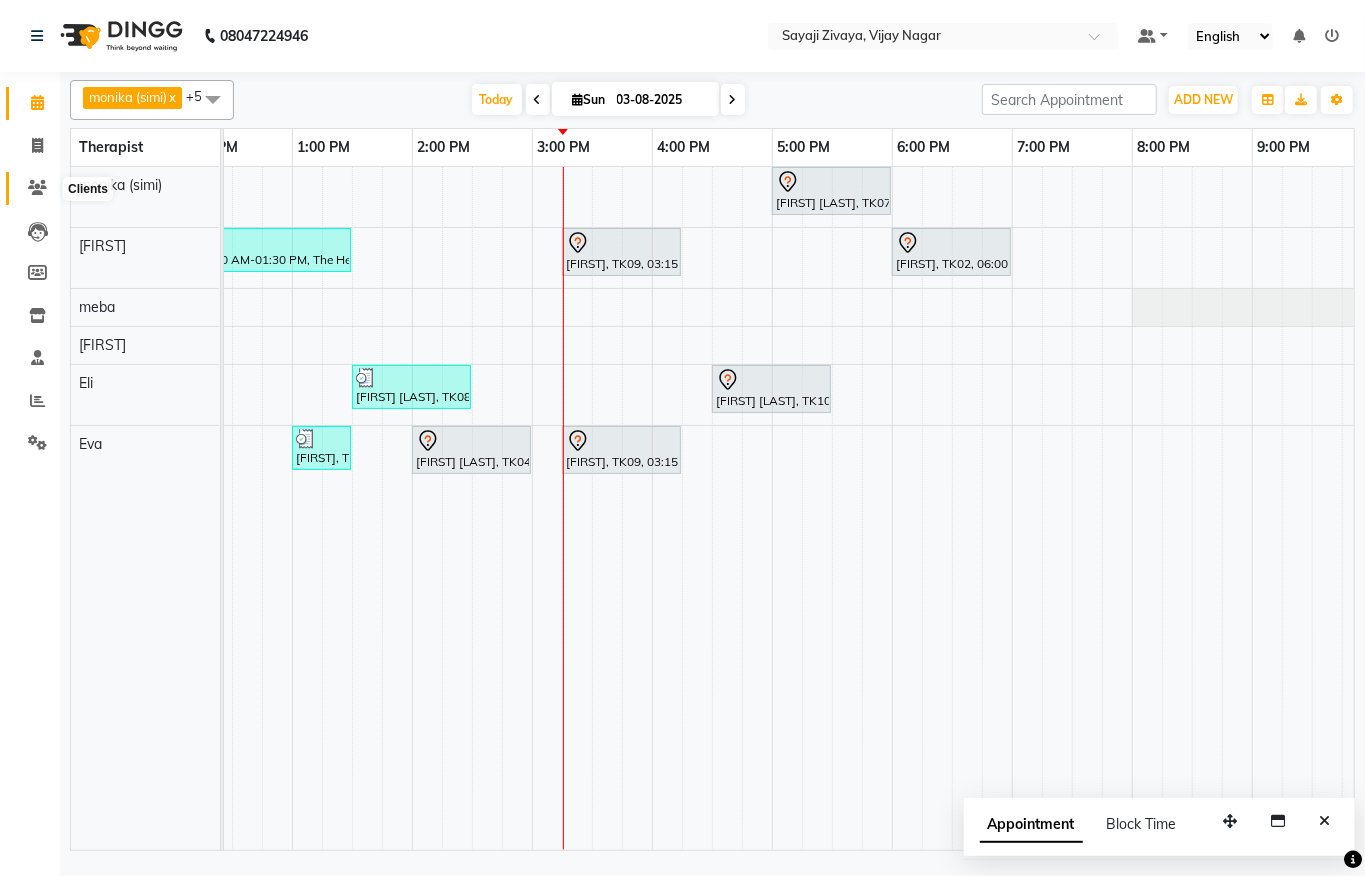 click 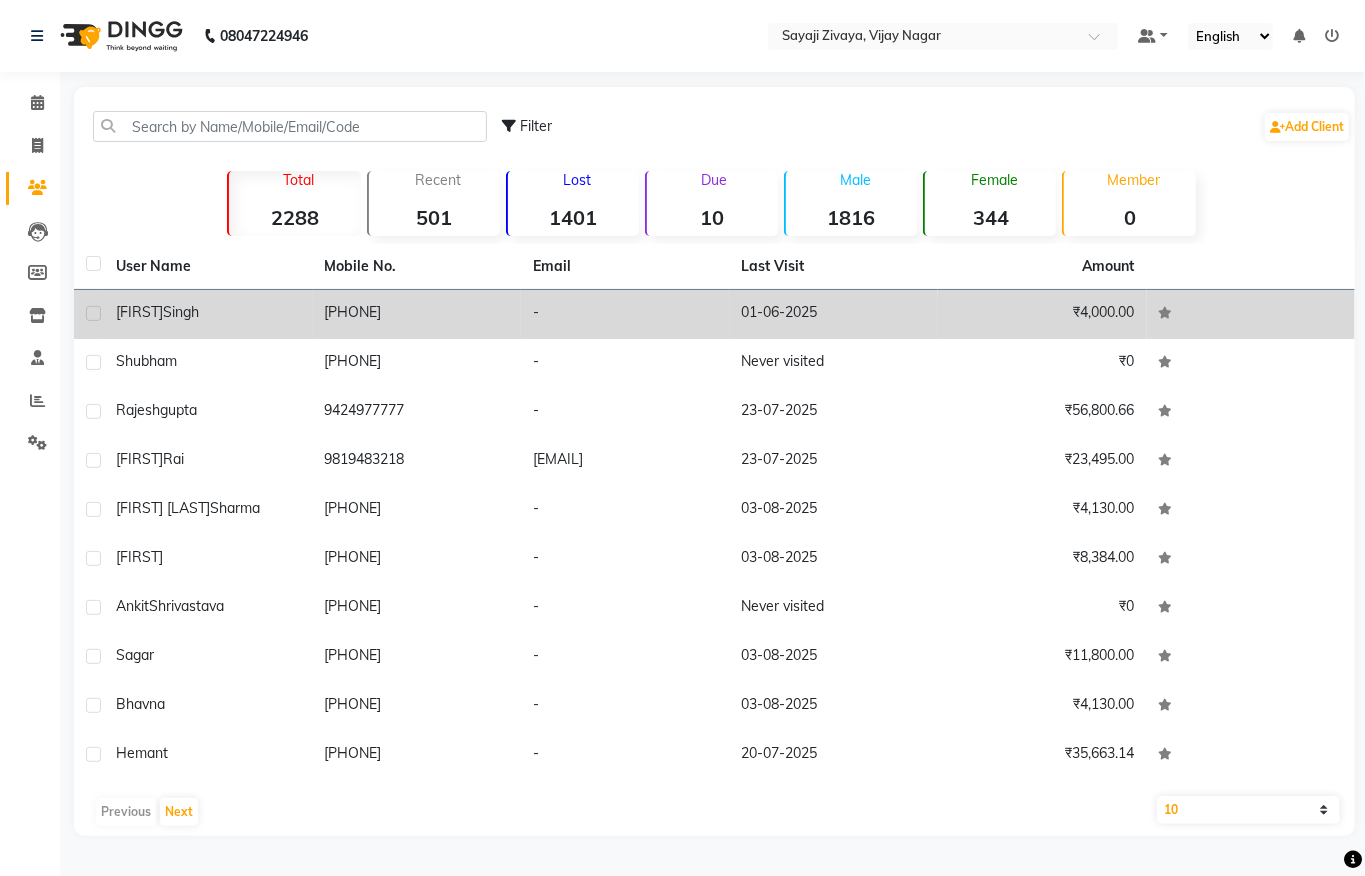 click on "[PHONE]" 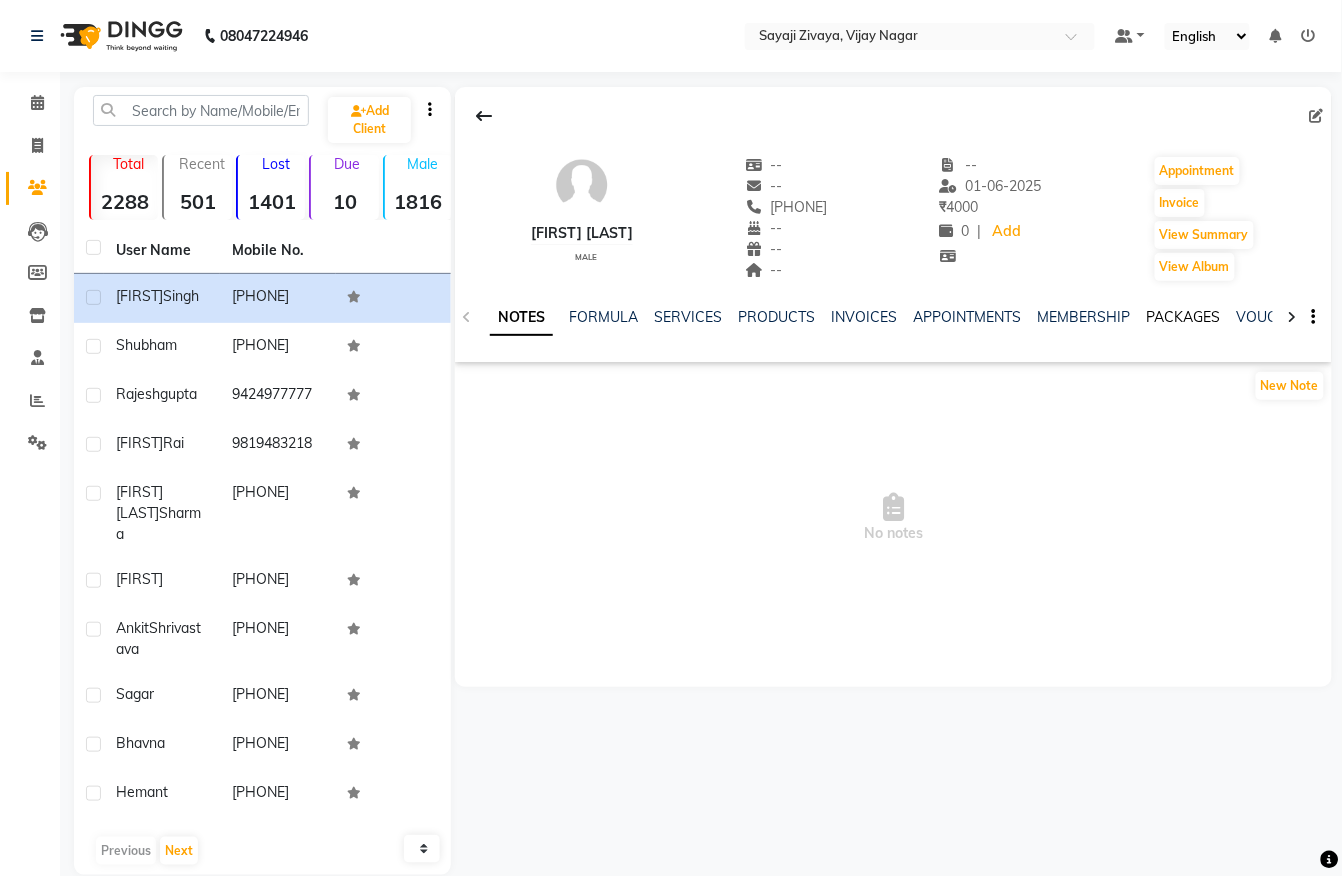 click on "PACKAGES" 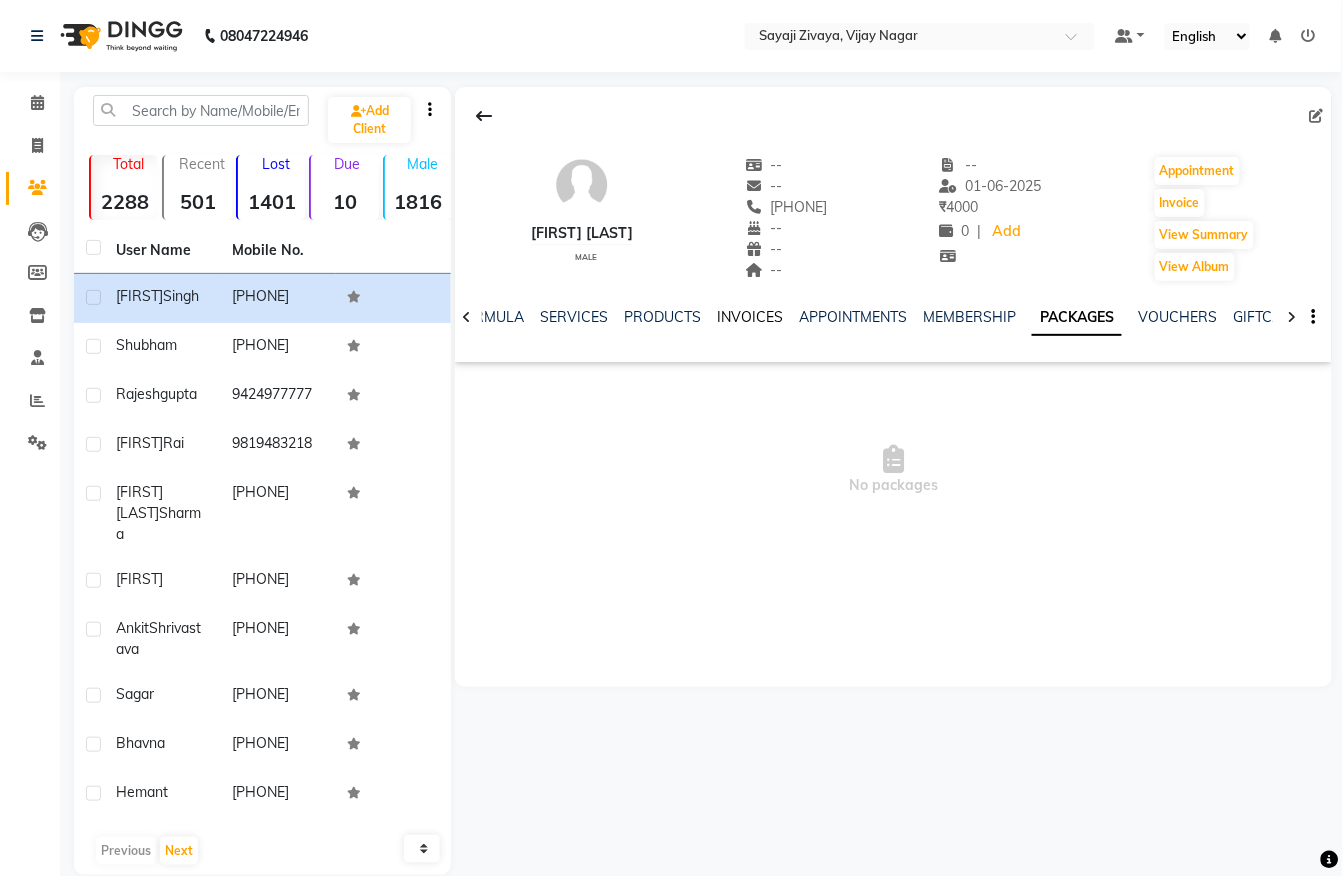 click on "INVOICES" 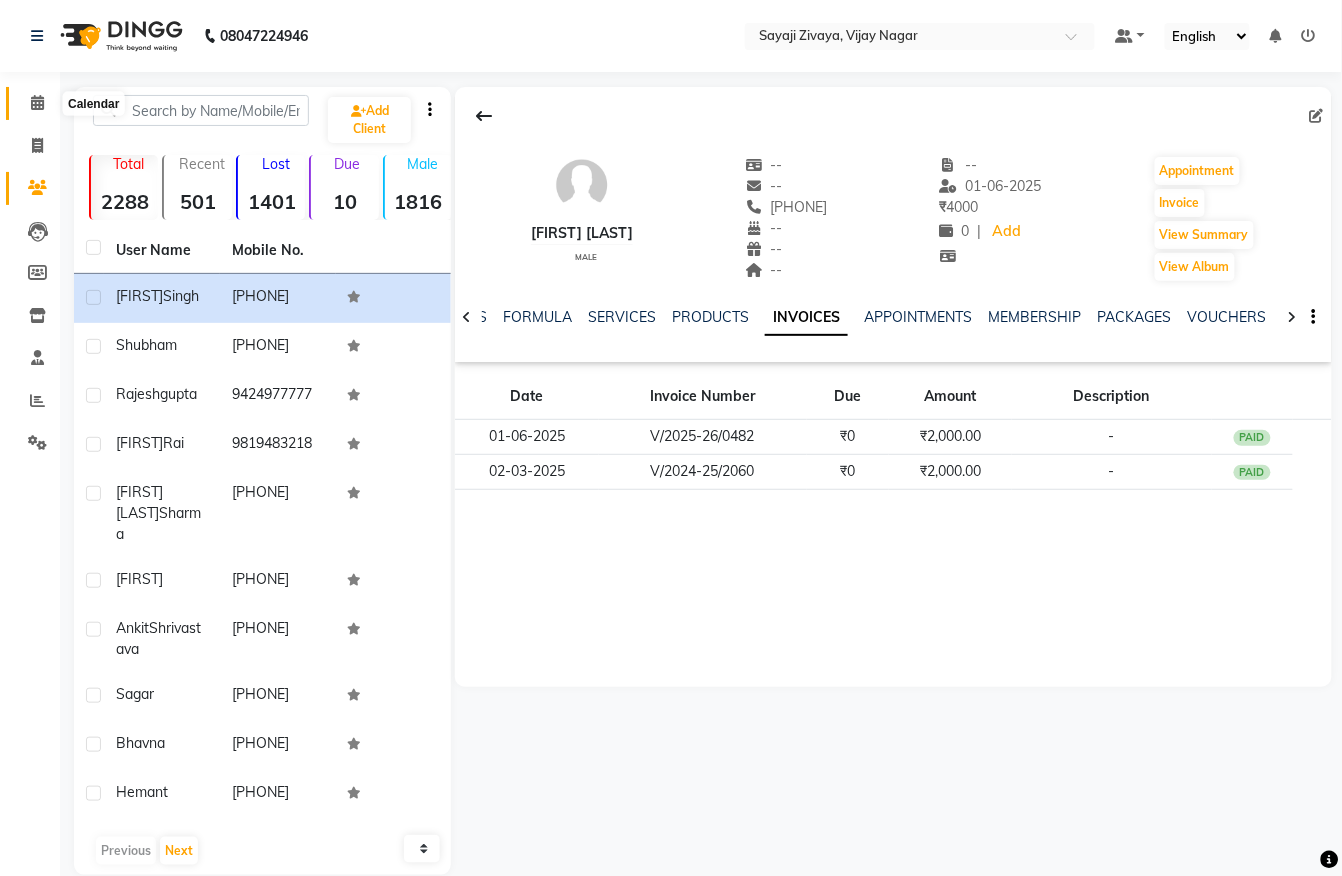 click 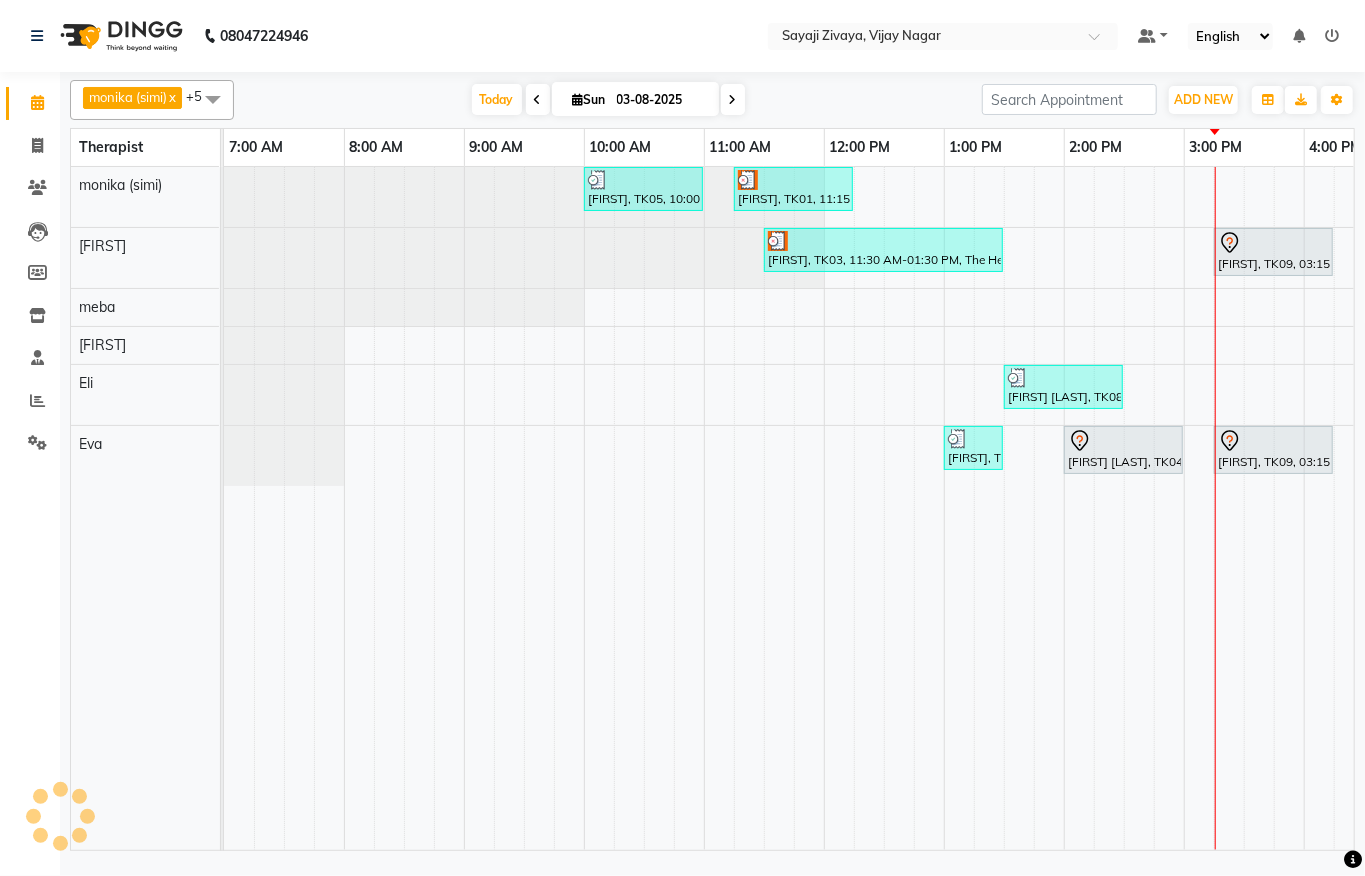 scroll, scrollTop: 0, scrollLeft: 790, axis: horizontal 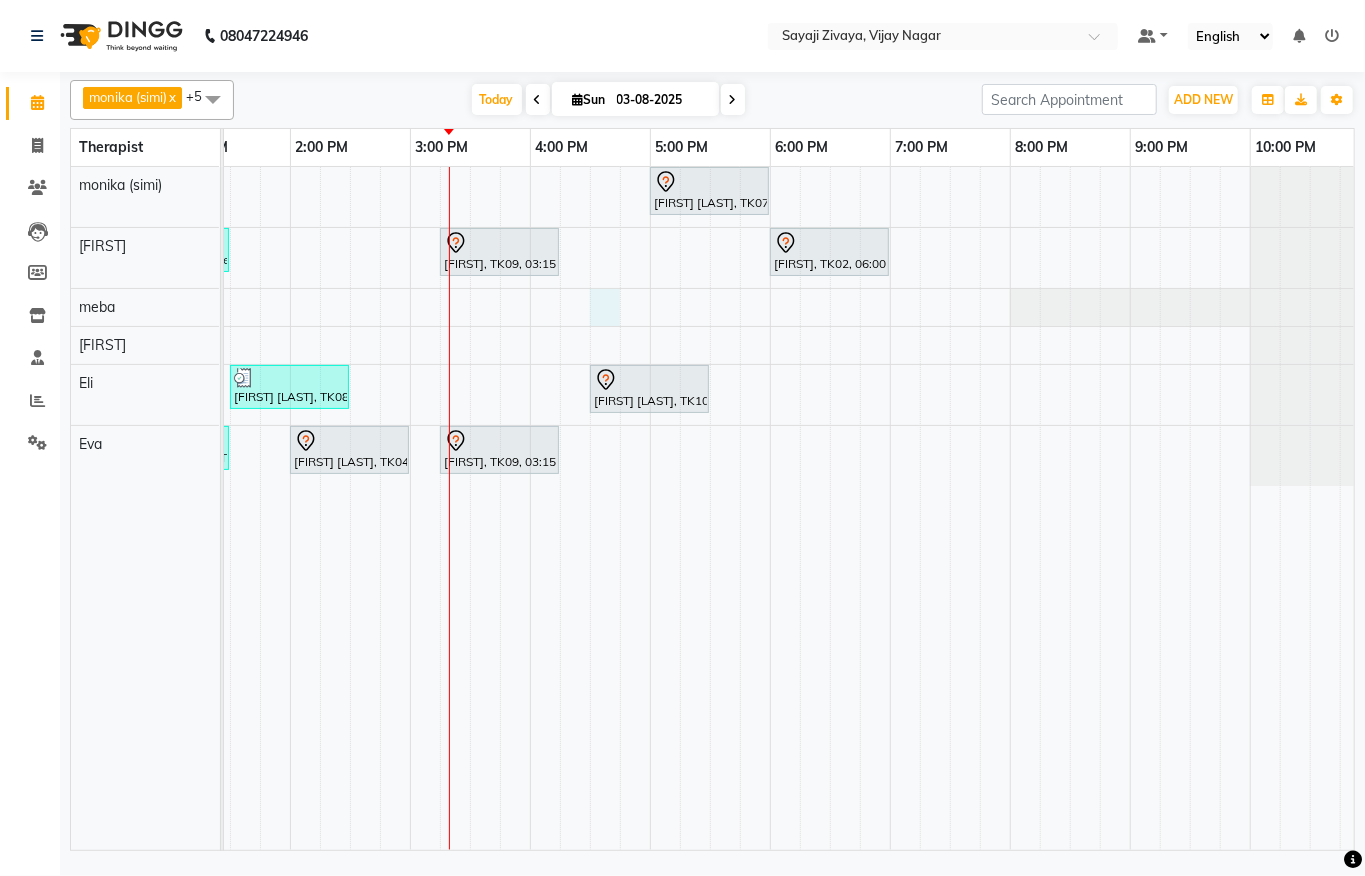click on "[FIRST], TK05, 10:00 AM-11:00 AM, Javanese Pampering - 60 Mins [FIRST], TK01, 11:15 AM-12:15 PM, Javanese Pampering - 60 Mins [FIRST] [LAST], TK07, 05:00 PM-06:00 PM, Javanese Pampering - 60 Mins [FIRST], TK03, 11:30 AM-01:30 PM, The Healing Touch - 120 Mins [FIRST], TK09, 03:15 PM-04:15 PM, Javanese Pampering - 60 Mins [FIRST], TK02, 06:00 PM-07:00 PM, Javanese Pampering - 60 Mins [FIRST] [LAST], TK08, 01:30 PM-02:30 PM, Swedish De-Stress - 60 Mins [FIRST] [LAST], TK10, 04:30 PM-05:30 PM, Javanese Pampering - 60 Mins [FIRST], TK06, 01:00 PM-01:30 PM, De-Stress Back & Shoulder Massage - 30 Mins [FIRST] [LAST], TK04, 02:00 PM-03:00 PM, Swedish De-Stress - 60 Mins [FIRST], TK09, 03:15 PM-04:15 PM, Javanese Pampering - 60 Mins" at bounding box center (410, 508) 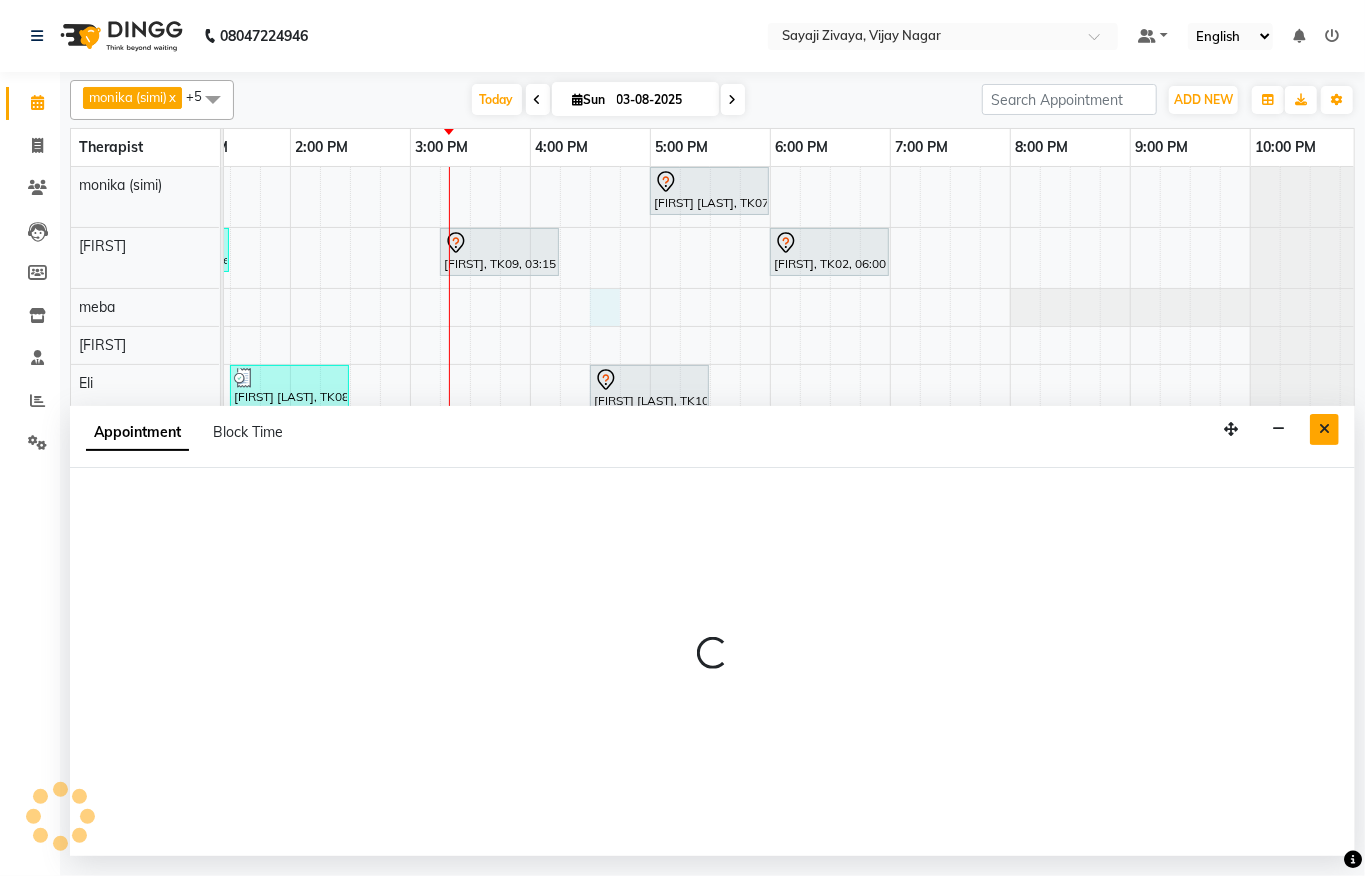 select on "65646" 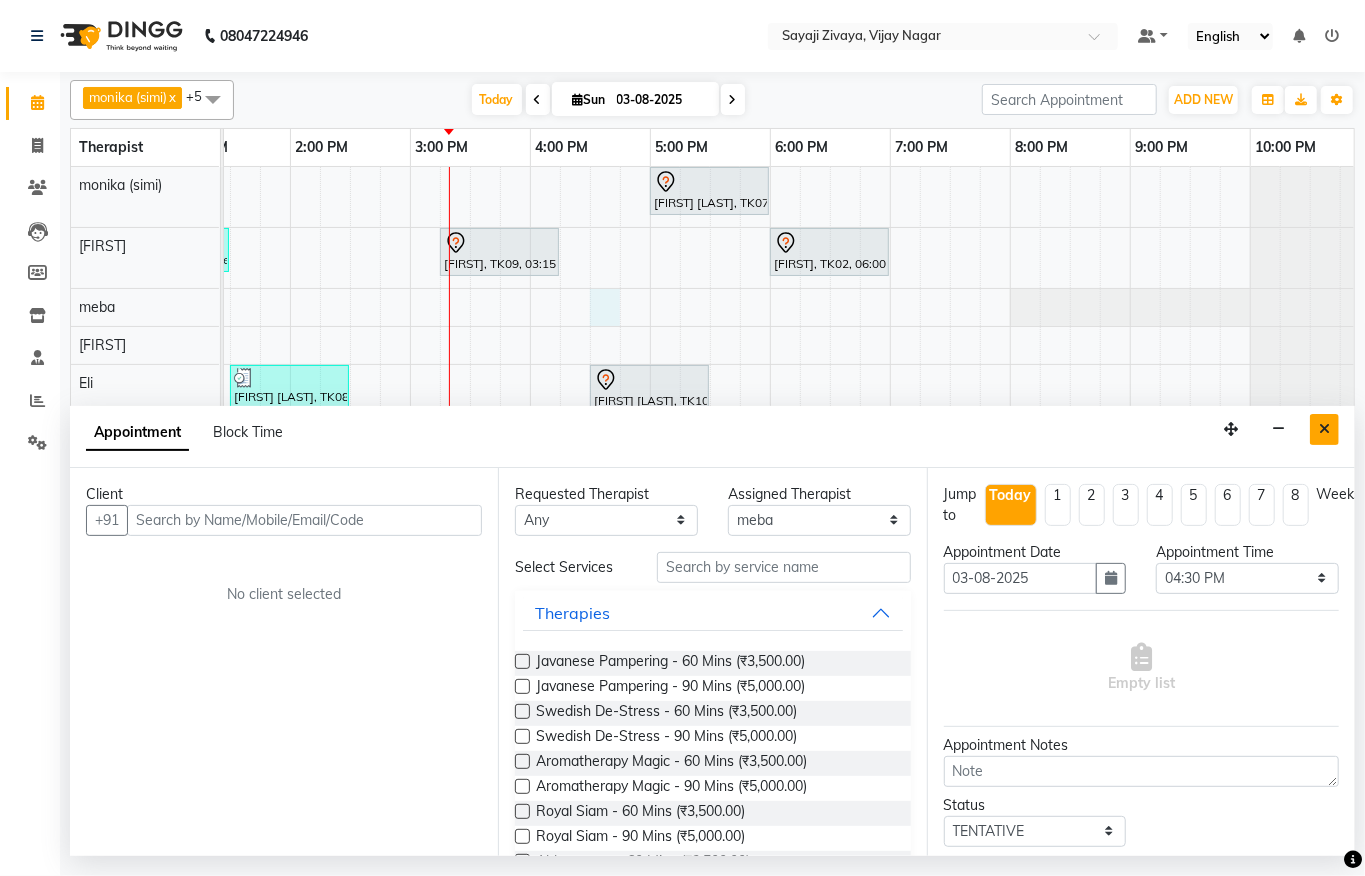 click at bounding box center (1324, 429) 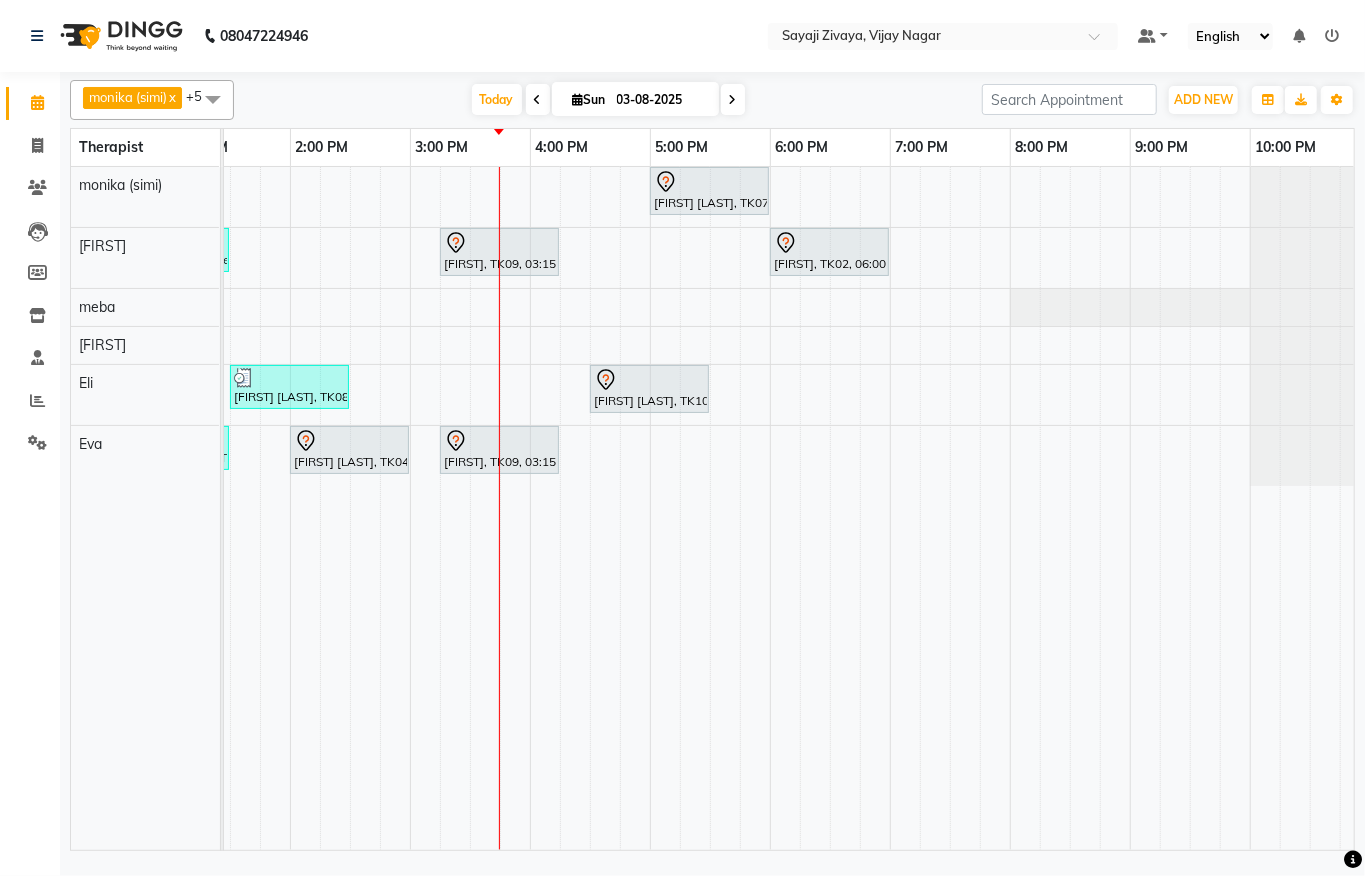 scroll, scrollTop: 0, scrollLeft: 812, axis: horizontal 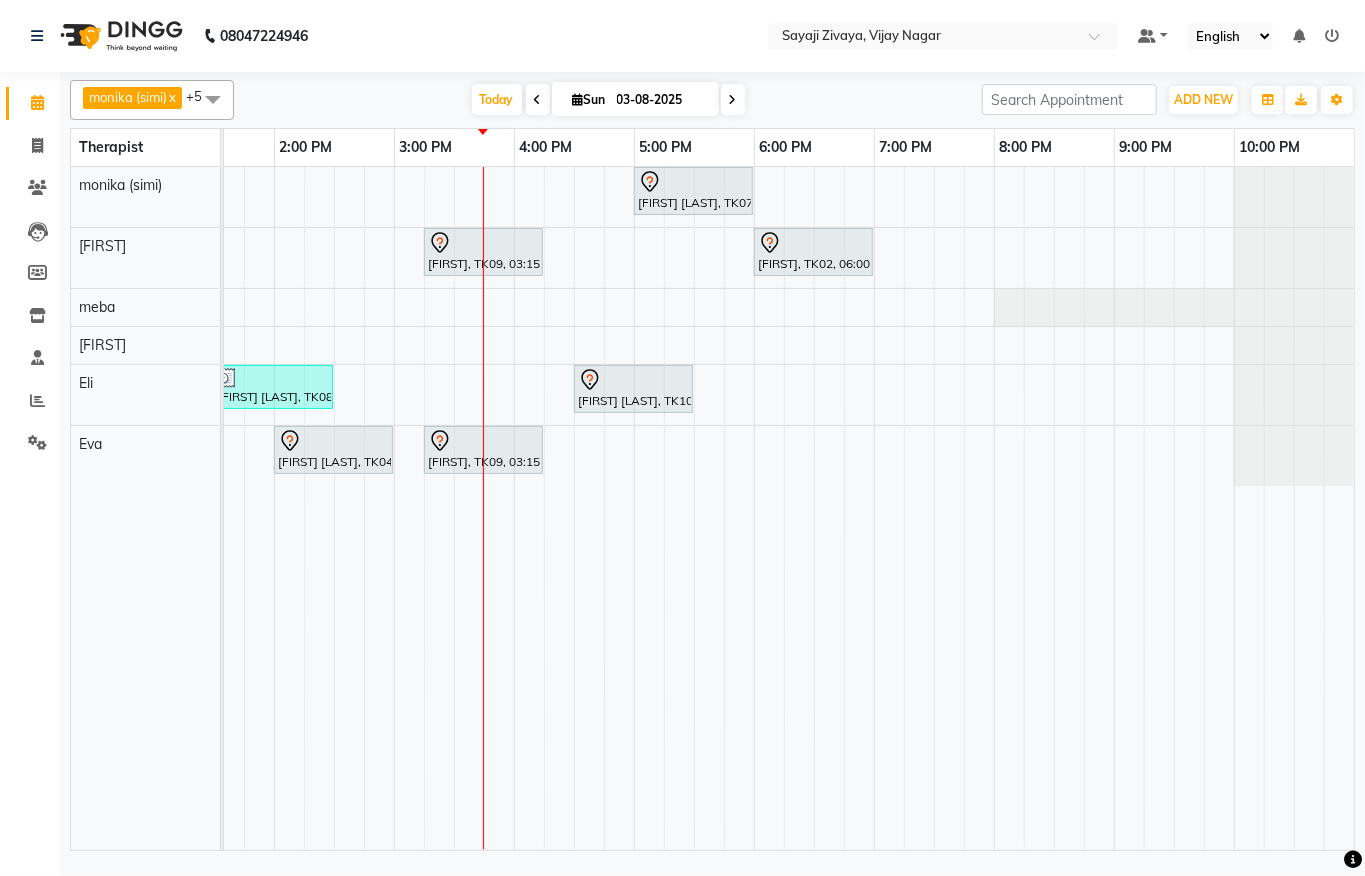 click on "[FIRST], TK05, 10:00 AM-11:00 AM, Javanese Pampering - 60 Mins [FIRST], TK01, 11:15 AM-12:15 PM, Javanese Pampering - 60 Mins [FIRST] [LAST], TK07, 05:00 PM-06:00 PM, Javanese Pampering - 60 Mins [FIRST], TK03, 11:30 AM-01:30 PM, The Healing Touch - 120 Mins [FIRST], TK09, 03:15 PM-04:15 PM, Javanese Pampering - 60 Mins [FIRST], TK02, 06:00 PM-07:00 PM, Javanese Pampering - 60 Mins [FIRST] [LAST], TK08, 01:30 PM-02:30 PM, Swedish De-Stress - 60 Mins [FIRST] [LAST], TK10, 04:30 PM-05:30 PM, Javanese Pampering - 60 Mins [FIRST], TK06, 01:00 PM-01:30 PM, De-Stress Back & Shoulder Massage - 30 Mins [FIRST] [LAST], TK04, 02:00 PM-03:00 PM, Swedish De-Stress - 60 Mins [FIRST], TK09, 03:15 PM-04:15 PM, Javanese Pampering - 60 Mins" at bounding box center (394, 508) 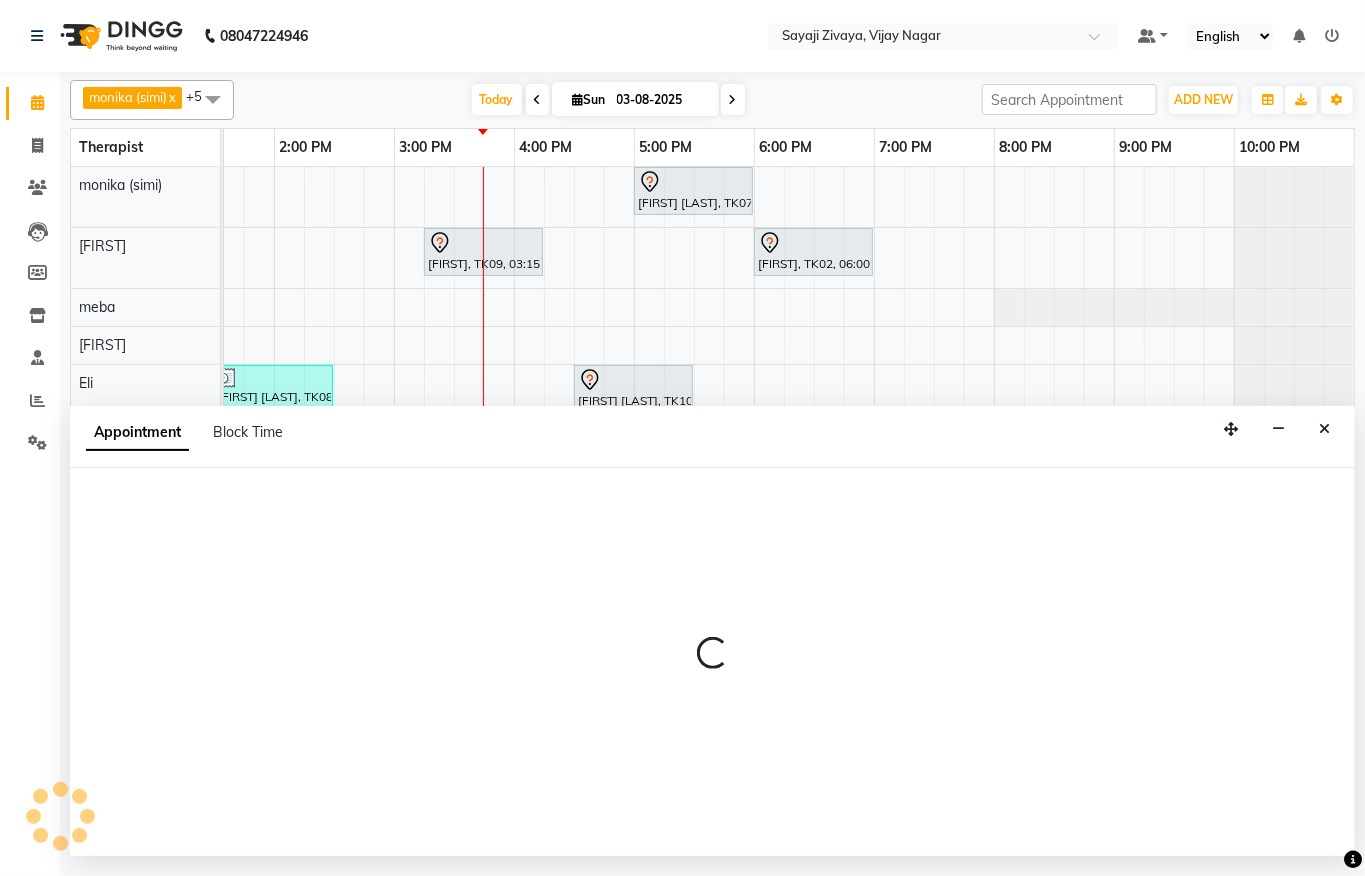 select on "83231" 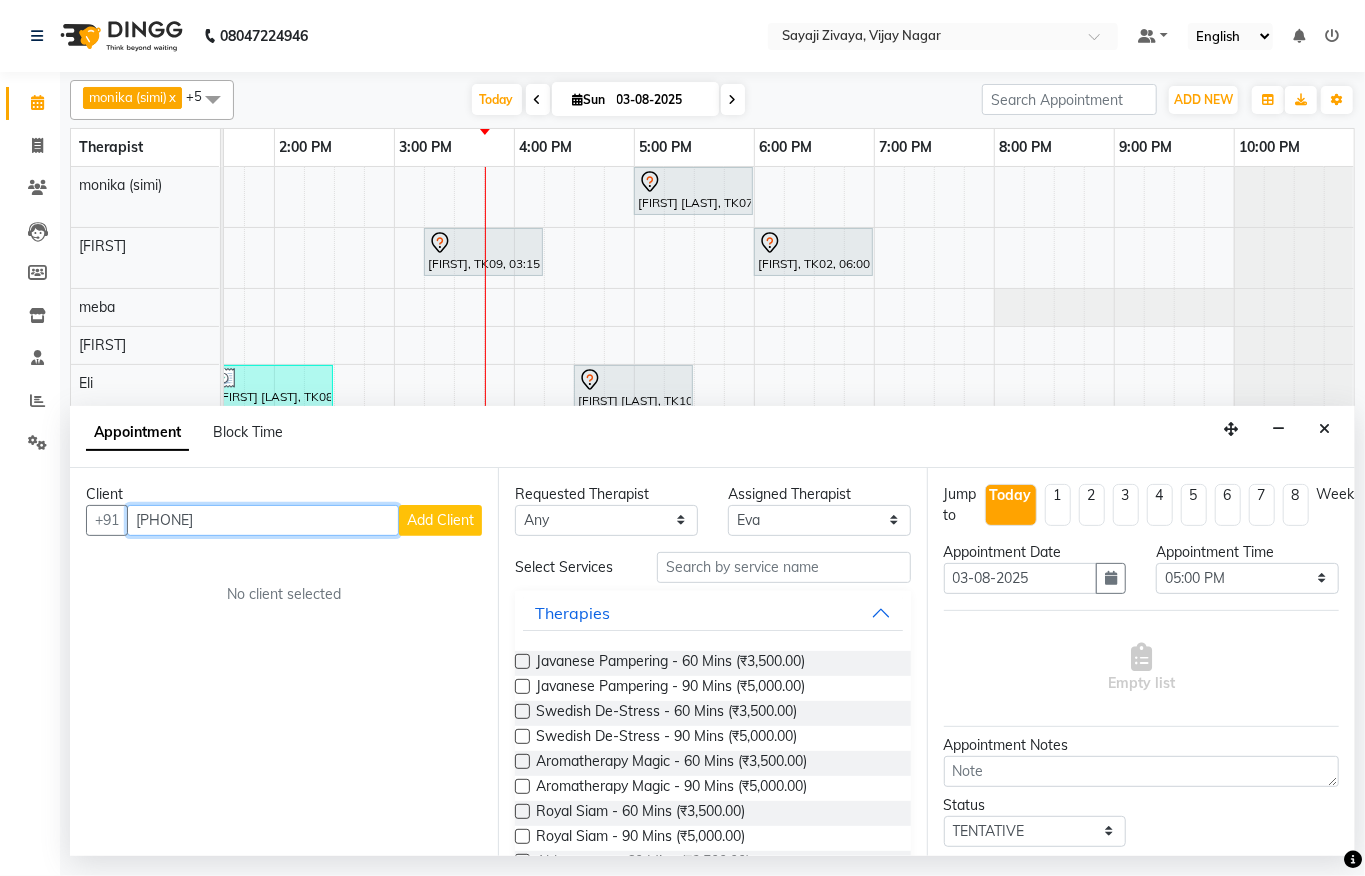 type on "[PHONE]" 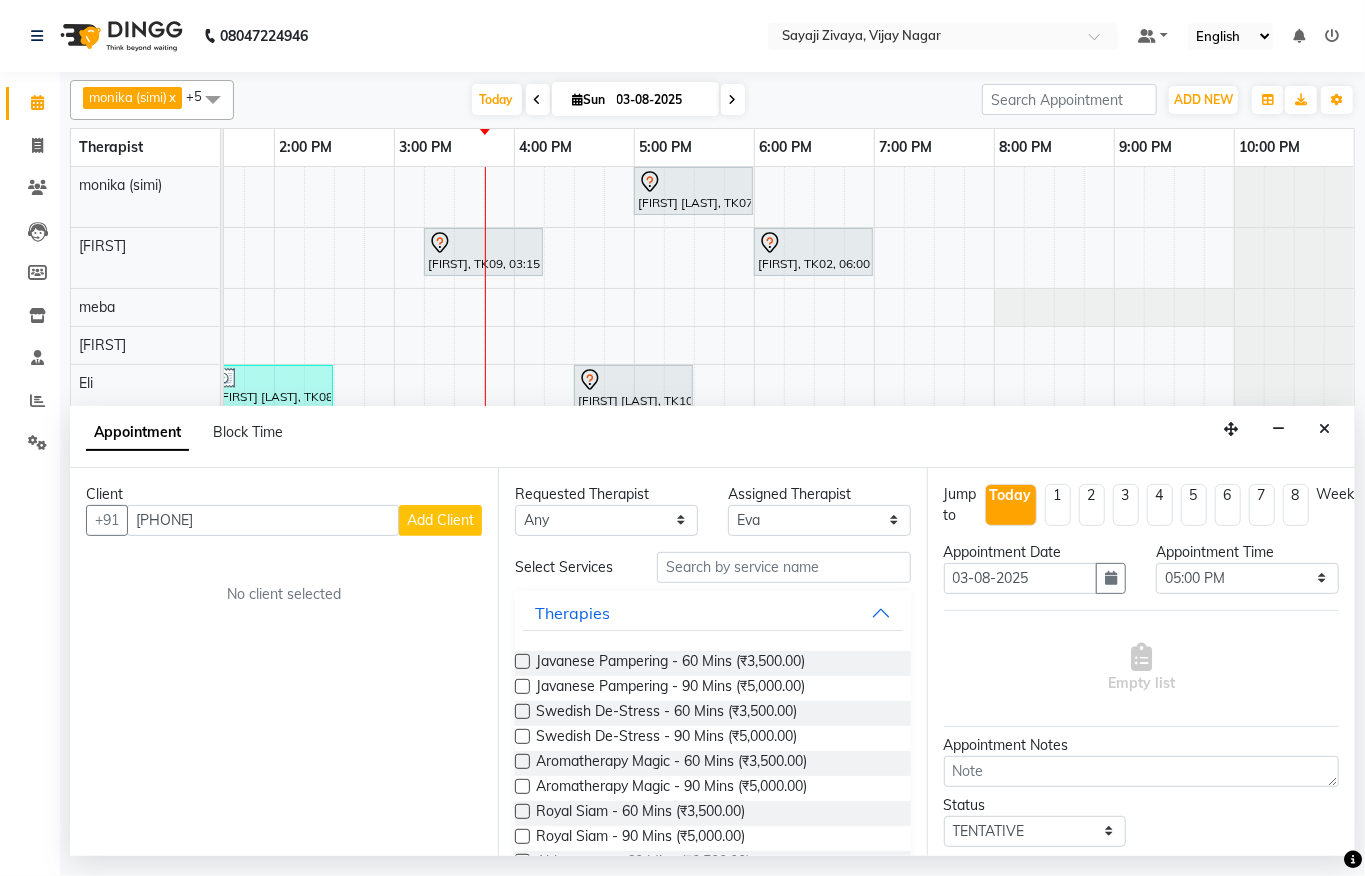 click on "Add Client" at bounding box center (440, 520) 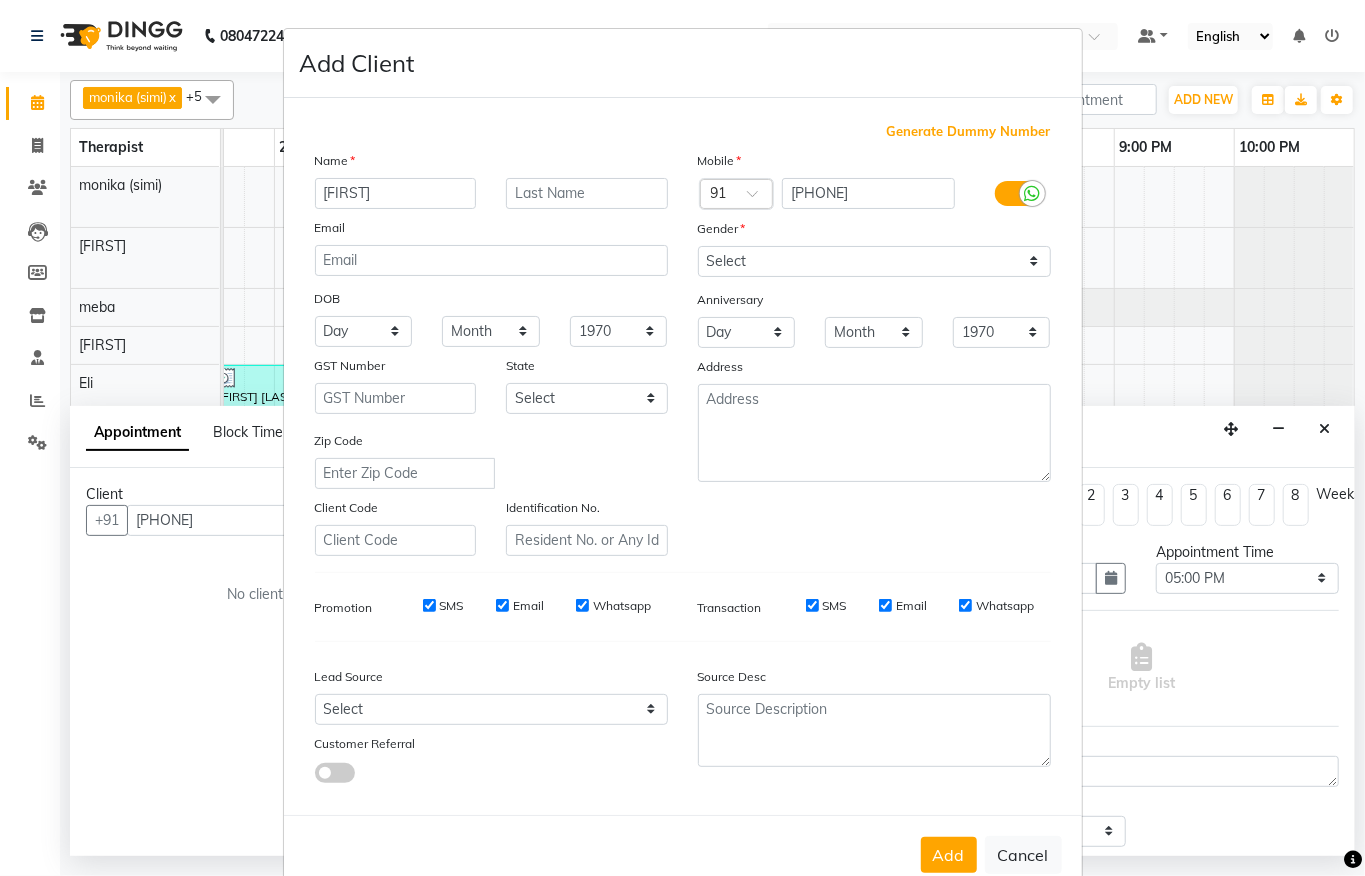 type on "[FIRST]" 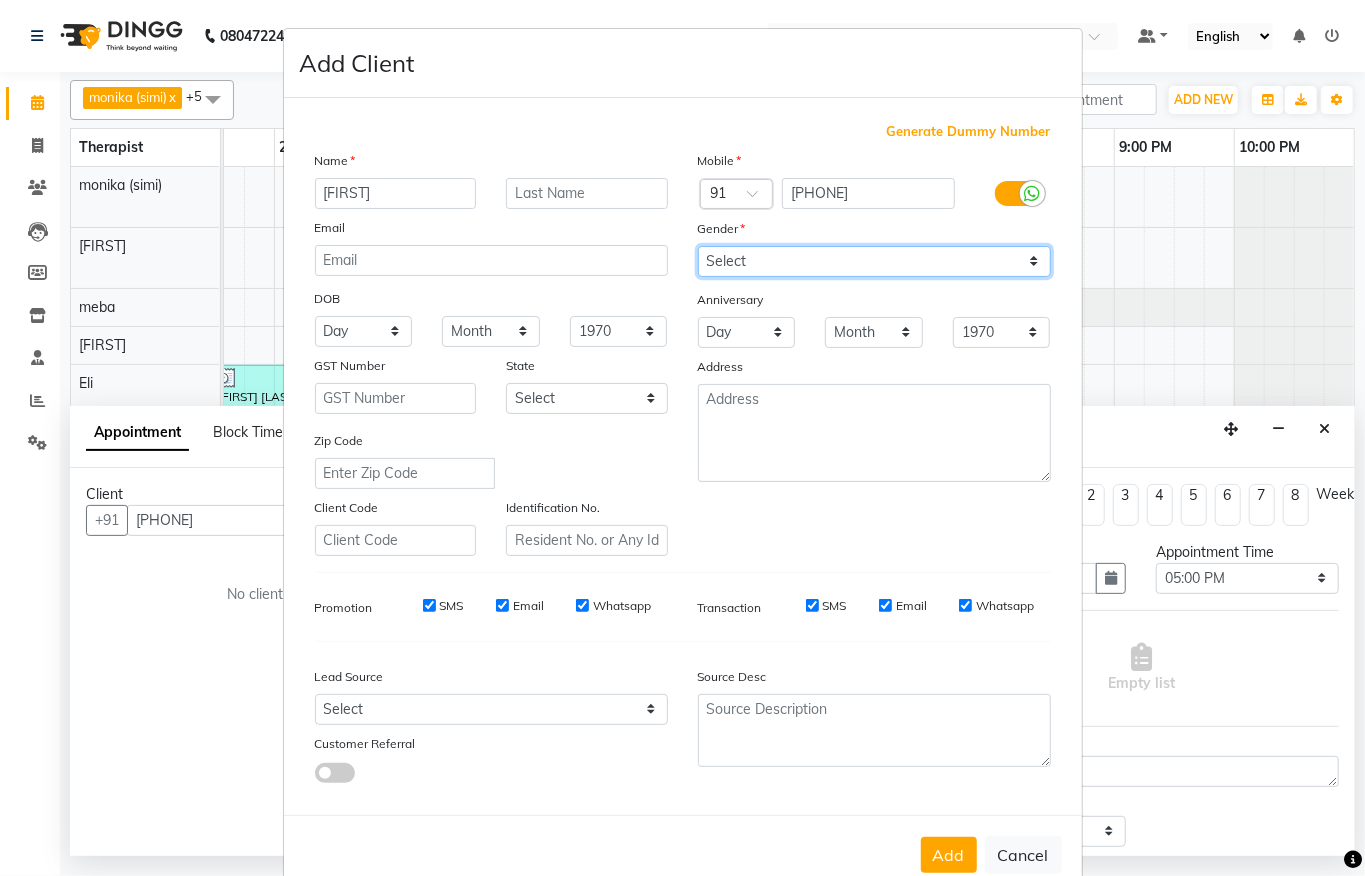 click on "Select Male Female Other Prefer Not To Say" at bounding box center [874, 261] 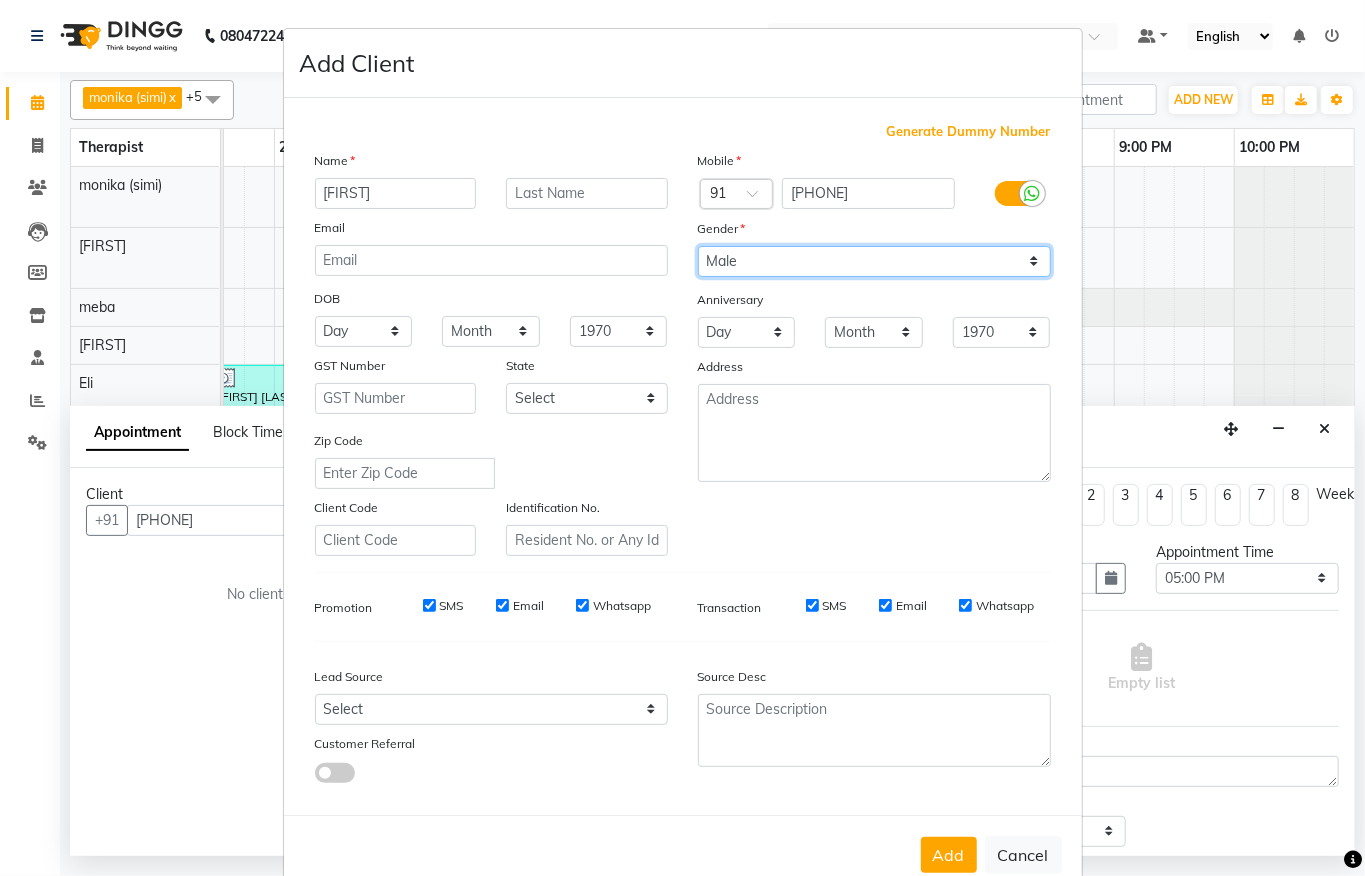 click on "Select Male Female Other Prefer Not To Say" at bounding box center [874, 261] 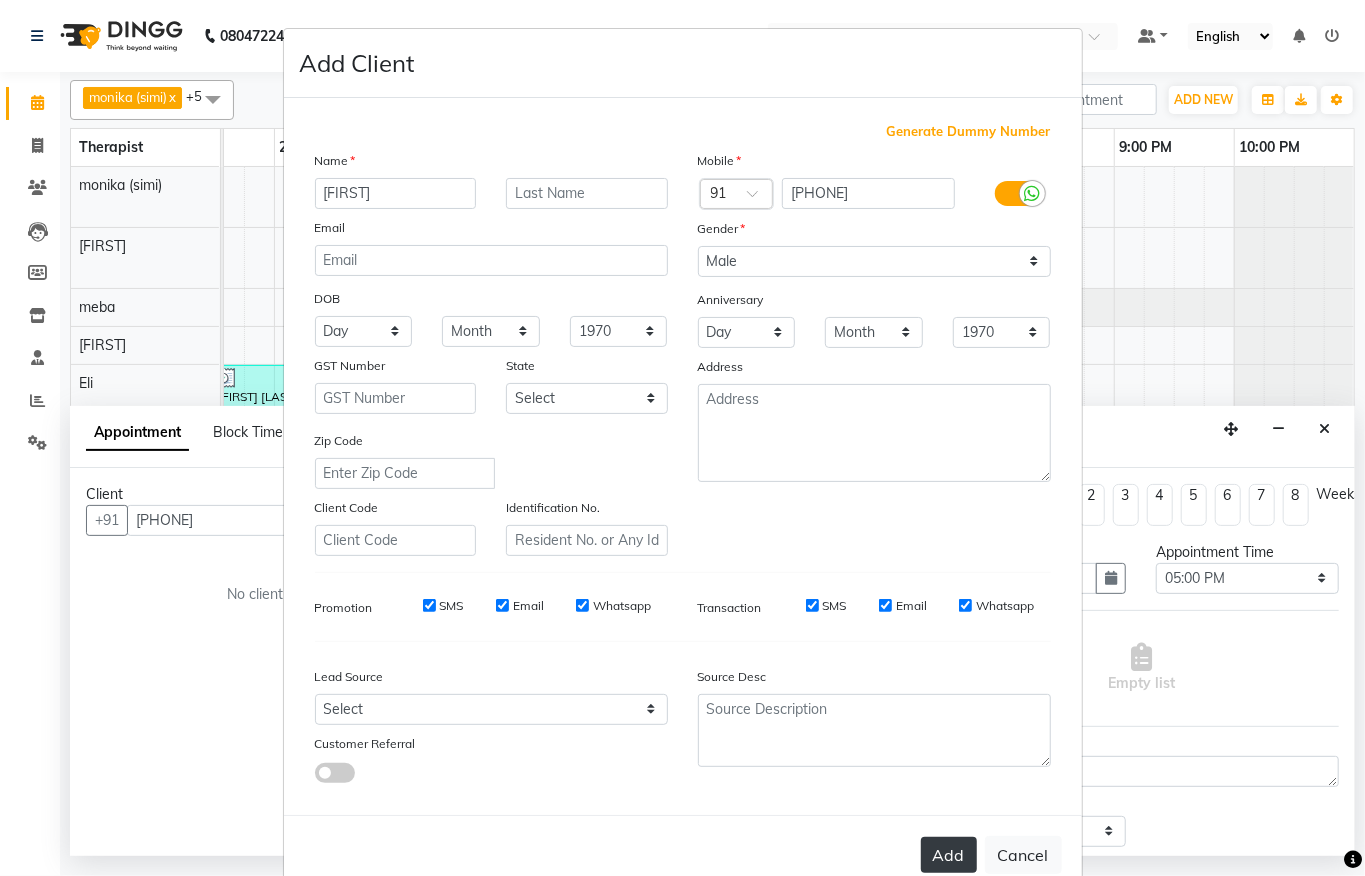 click on "Add" at bounding box center [949, 855] 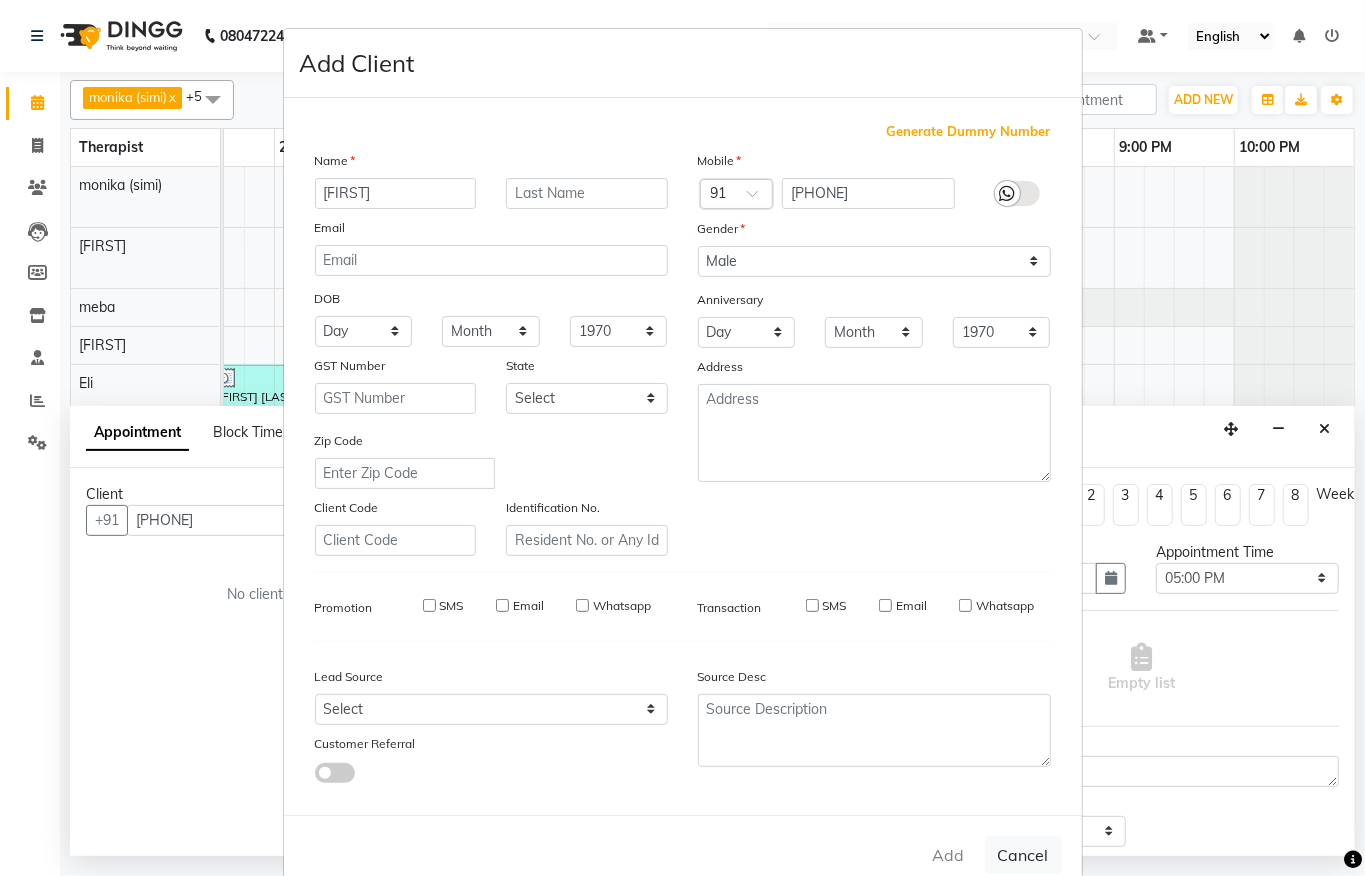 type 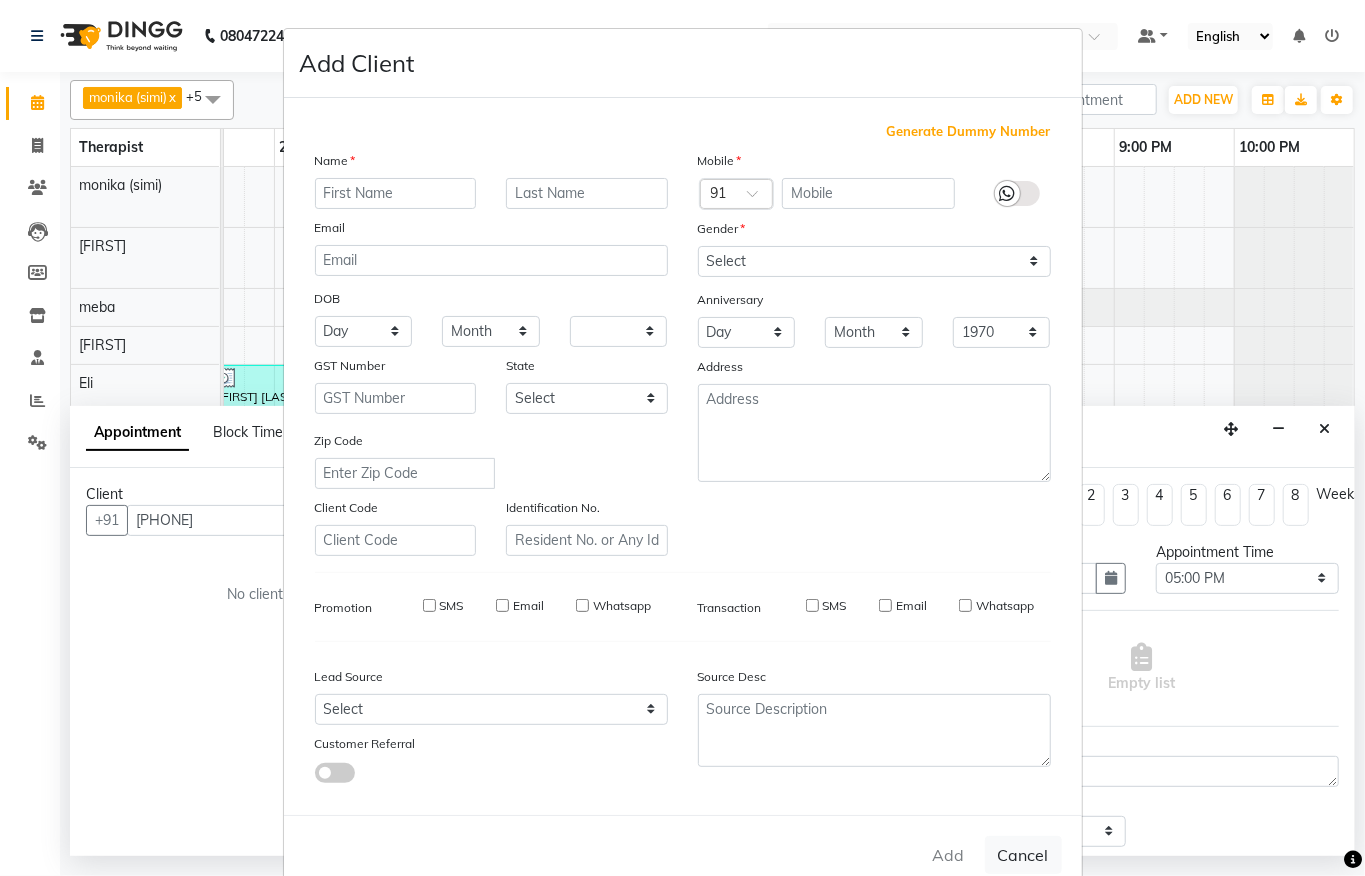 select 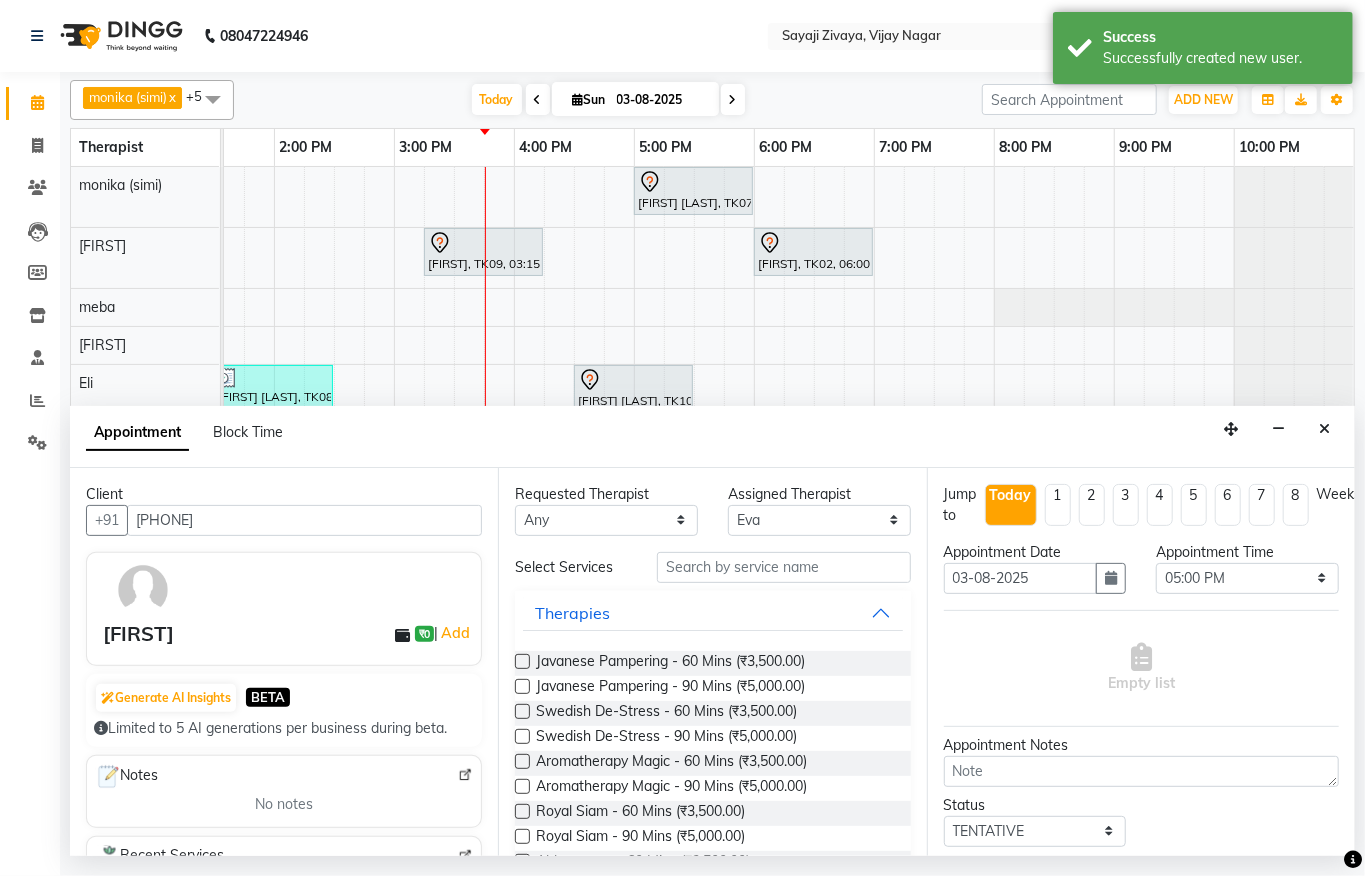 scroll, scrollTop: 145, scrollLeft: 0, axis: vertical 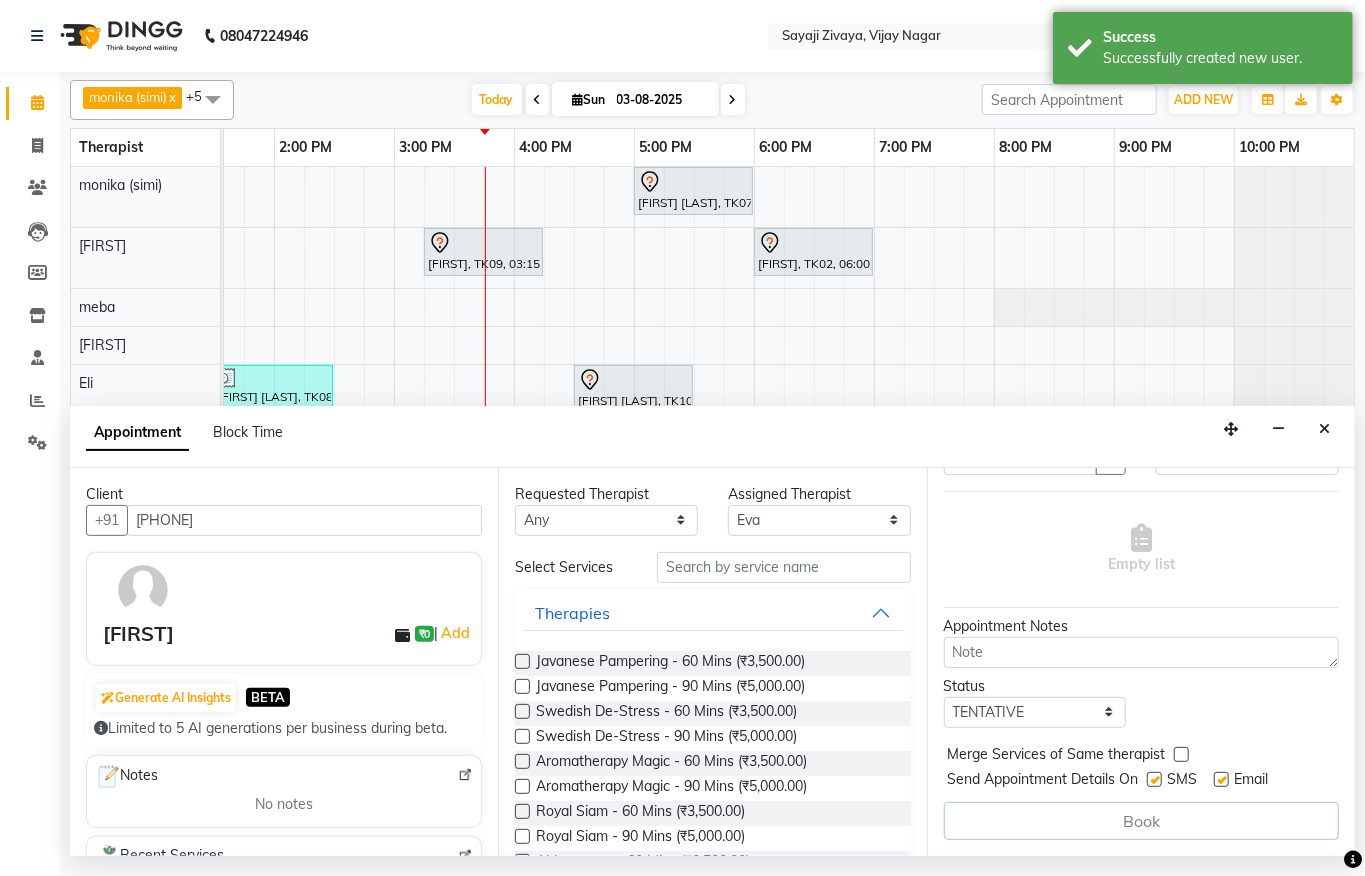 click at bounding box center [522, 661] 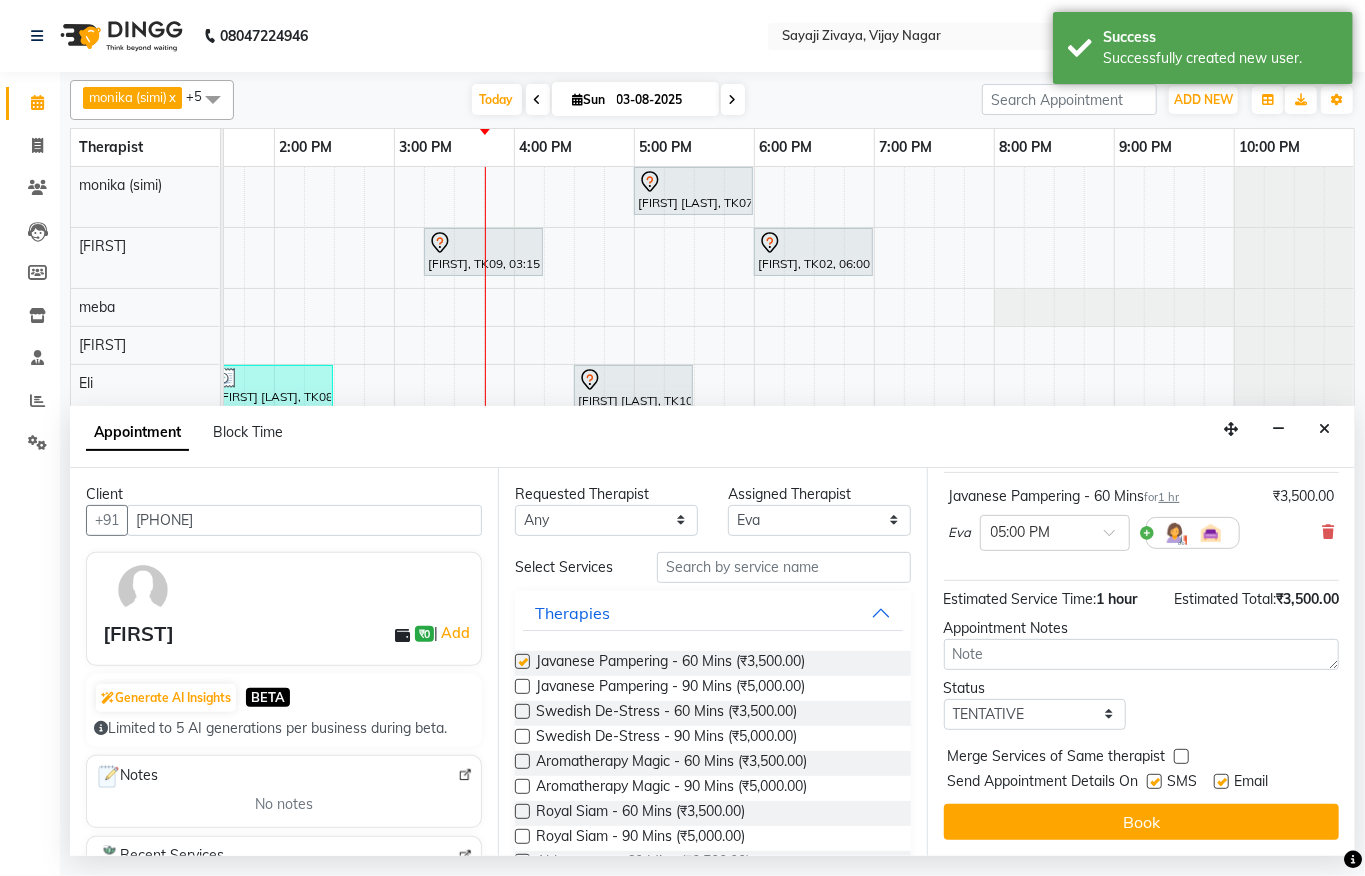 checkbox on "false" 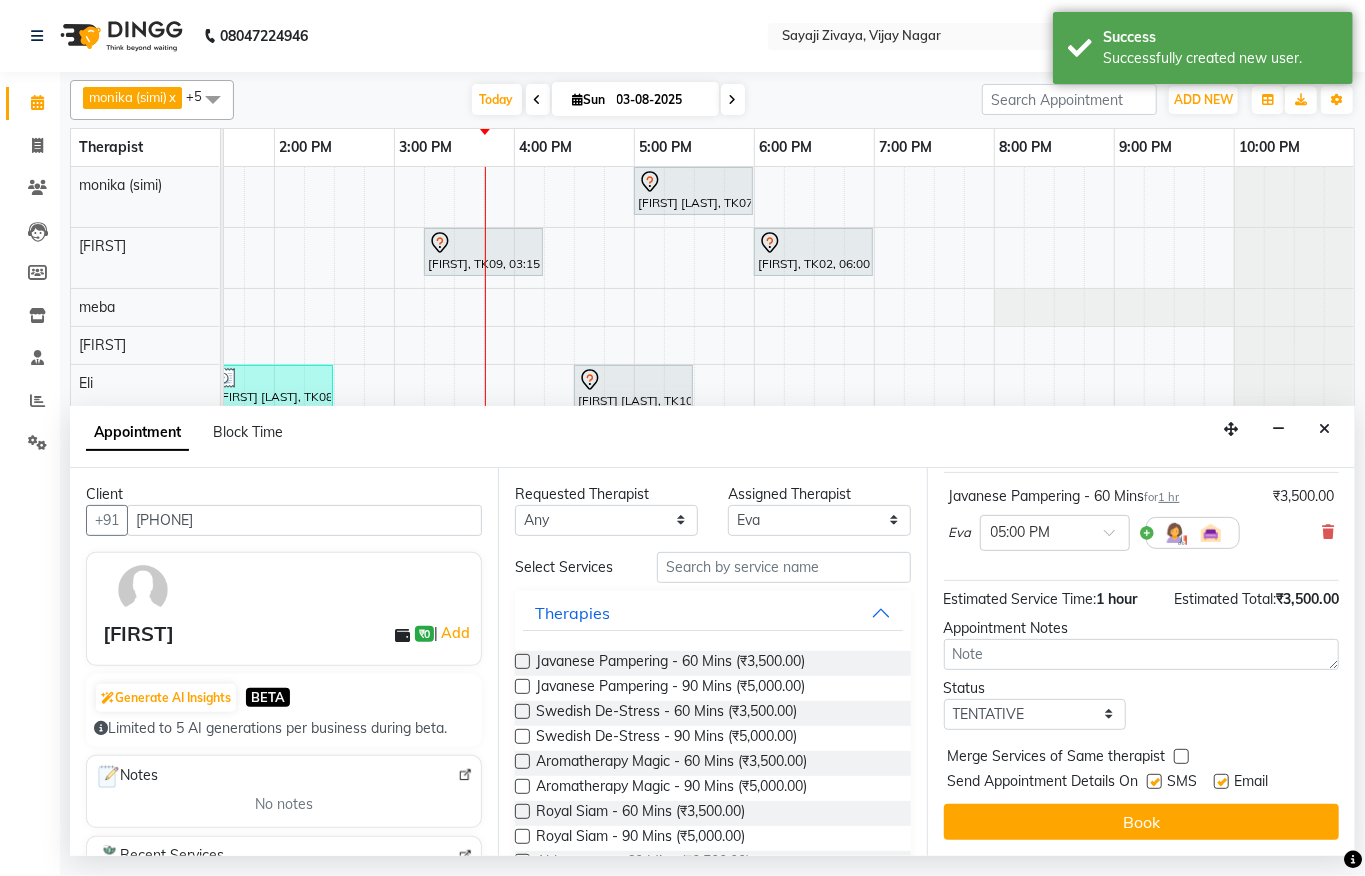 scroll, scrollTop: 184, scrollLeft: 0, axis: vertical 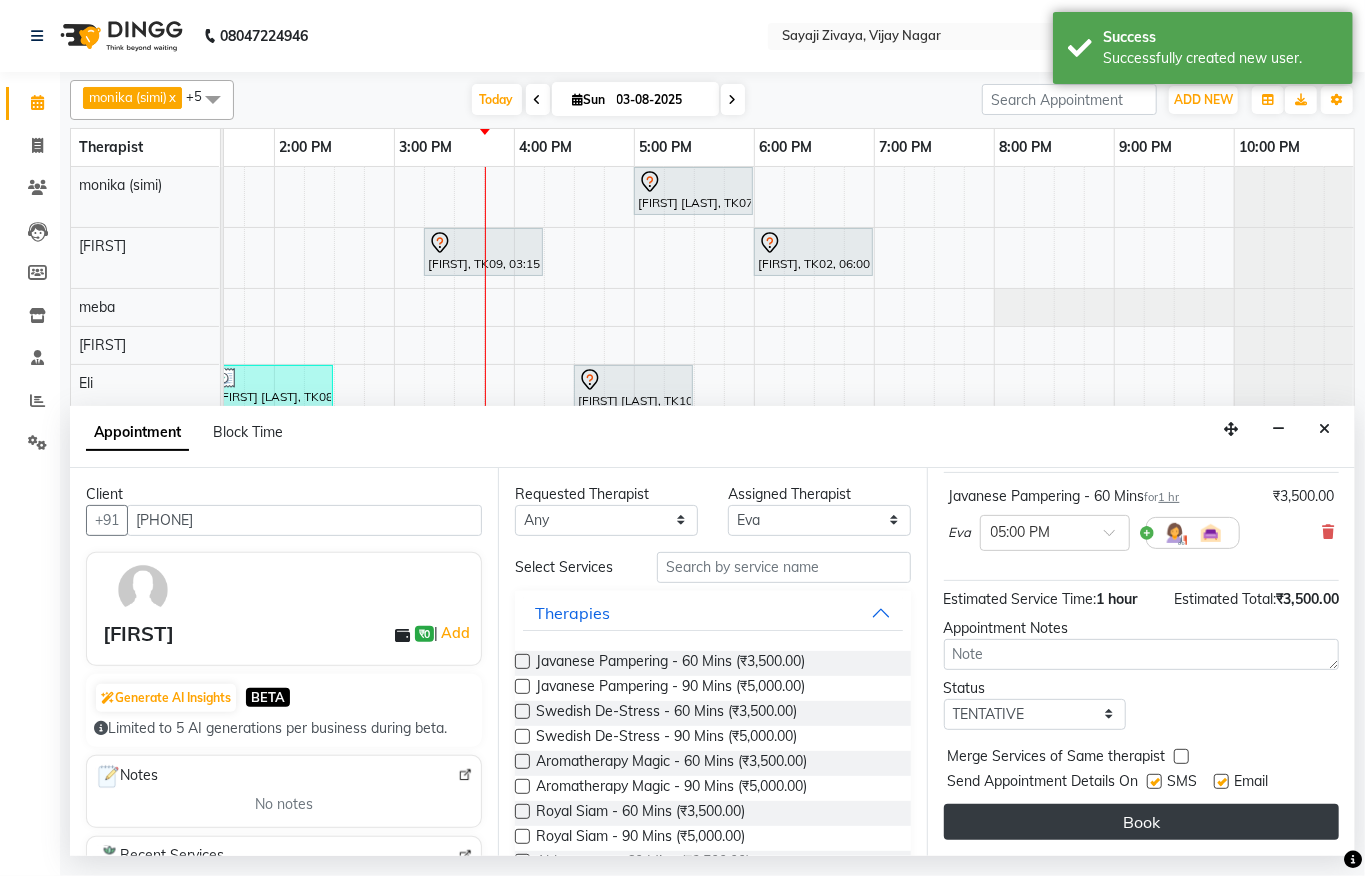 click on "Book" at bounding box center [1141, 822] 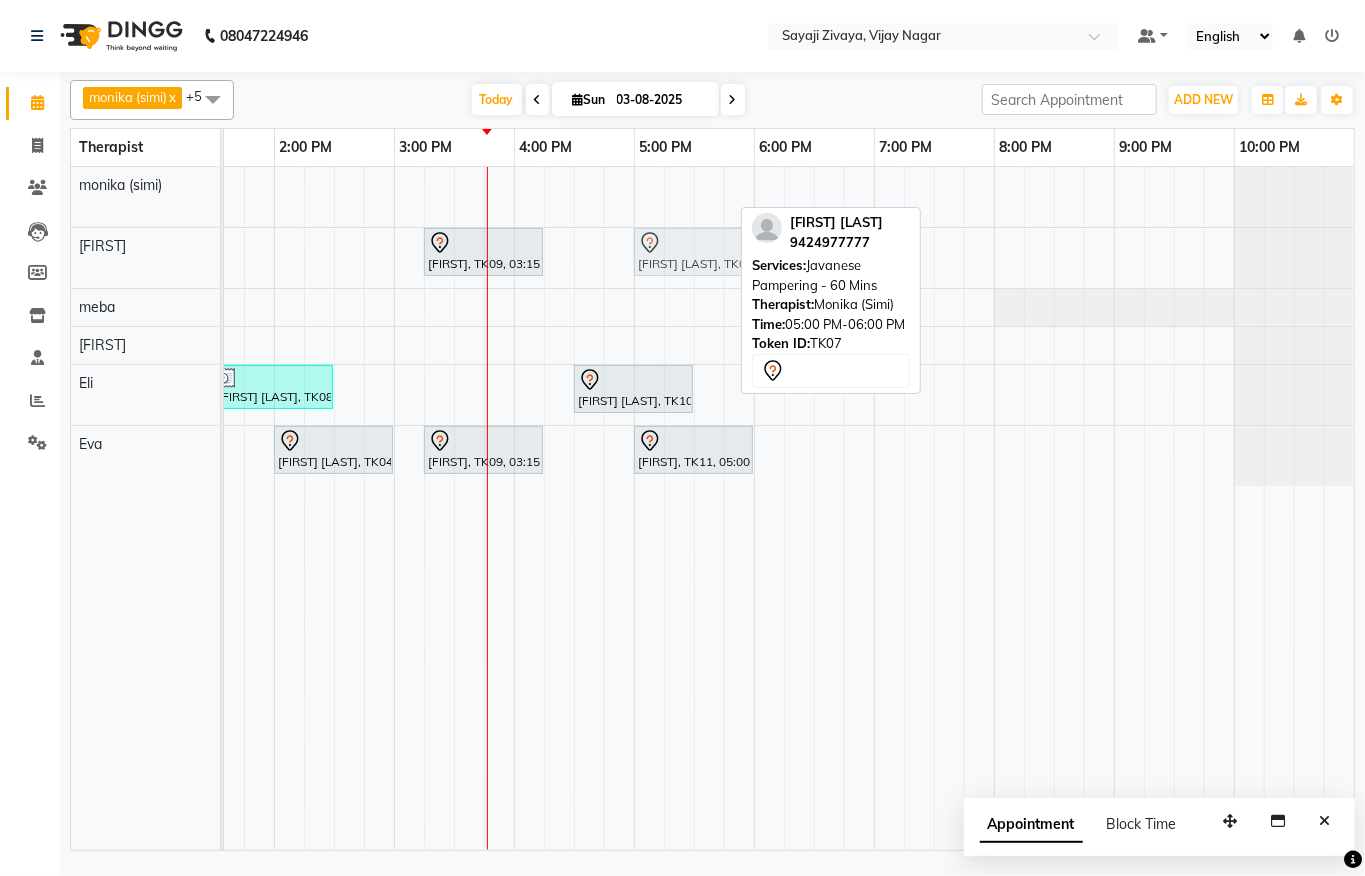 drag, startPoint x: 689, startPoint y: 193, endPoint x: 689, endPoint y: 230, distance: 37 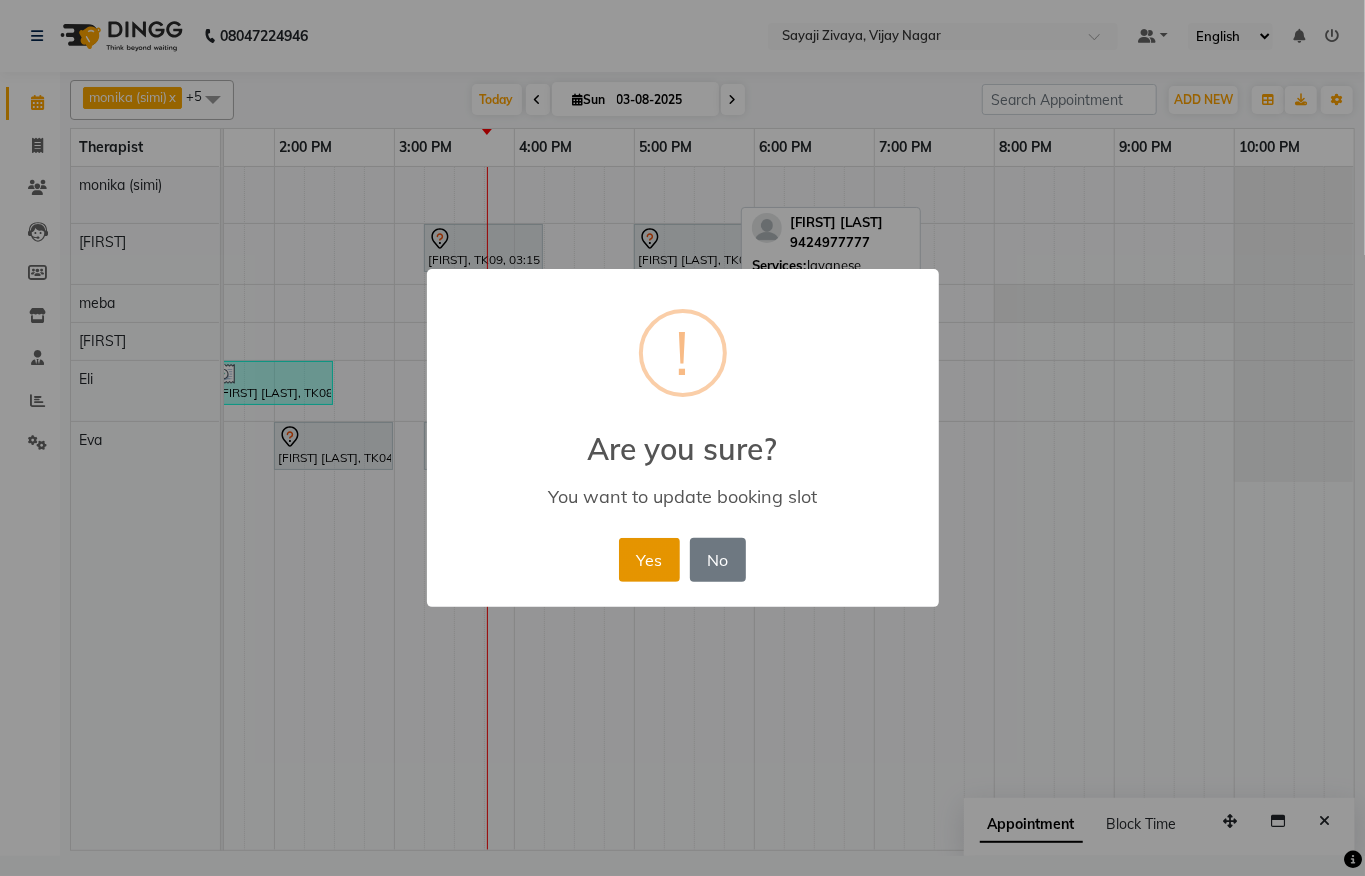 click on "Yes" at bounding box center (649, 560) 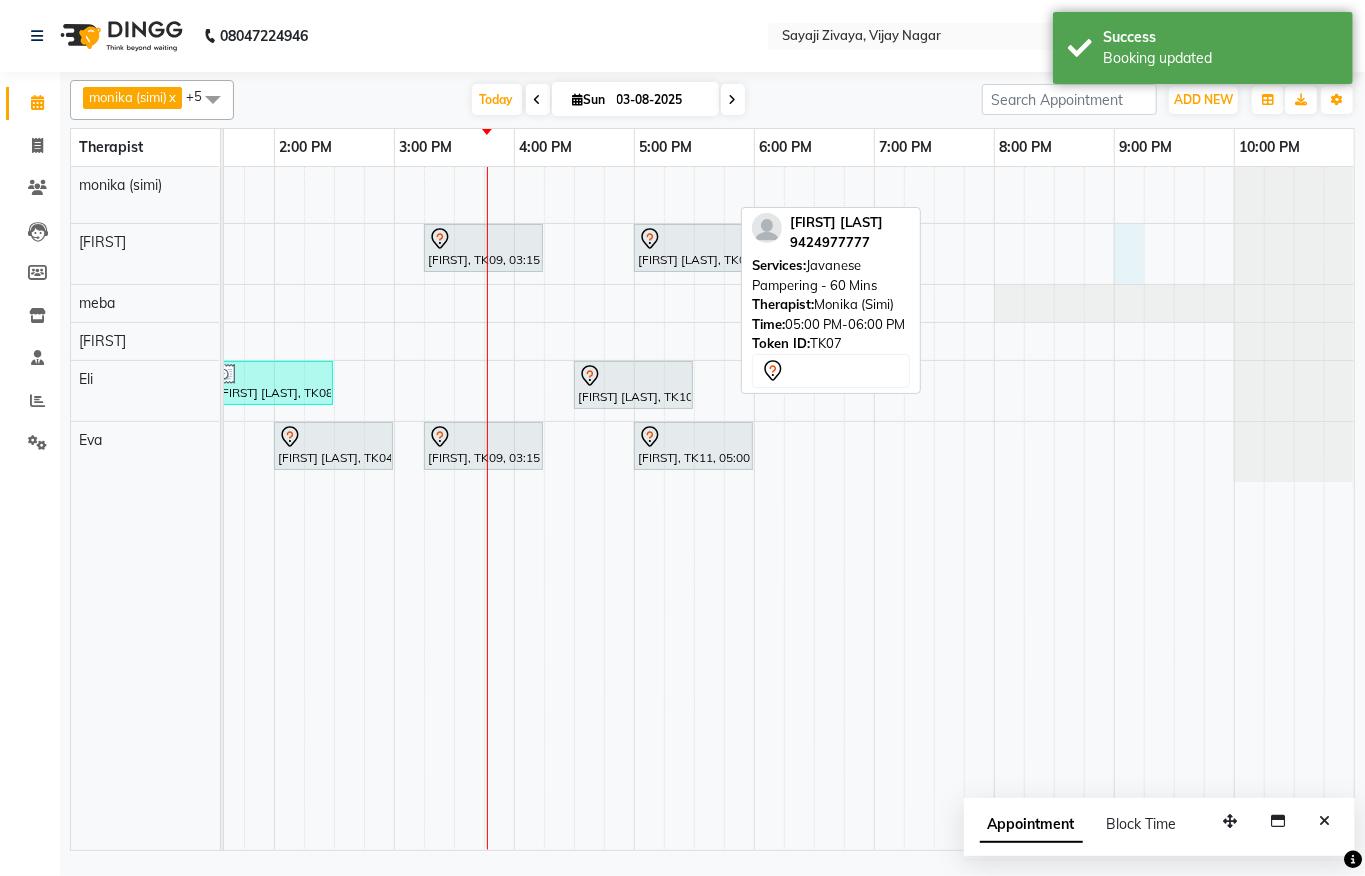 click on "[FIRST], TK05, 10:00 AM-11:00 AM, Javanese Pampering - 60 Mins [FIRST], TK01, 11:15 AM-12:15 PM, Javanese Pampering - 60 Mins [FIRST], TK03, 11:30 AM-01:30 PM, The Healing Touch - 120 Mins [FIRST], TK09, 03:15 PM-04:15 PM, Javanese Pampering - 60 Mins [FIRST] [LAST], TK07, 05:00 PM-06:00 PM, Javanese Pampering - 60 Mins [FIRST], TK02, 06:00 PM-07:00 PM, Javanese Pampering - 60 Mins [FIRST] [LAST], TK08, 01:30 PM-02:30 PM, Swedish De-Stress - 60 Mins [FIRST] [LAST], TK10, 04:30 PM-05:30 PM, Javanese Pampering - 60 Mins [FIRST], TK06, 01:00 PM-01:30 PM, De-Stress Back & Shoulder Massage - 30 Mins [FIRST] [LAST], TK04, 02:00 PM-03:00 PM, Swedish De-Stress - 60 Mins [FIRST], TK09, 03:15 PM-04:15 PM, Javanese Pampering - 60 Mins [FIRST], TK11, 05:00 PM-06:00 PM, Javanese Pampering - 60 Mins" at bounding box center [394, 508] 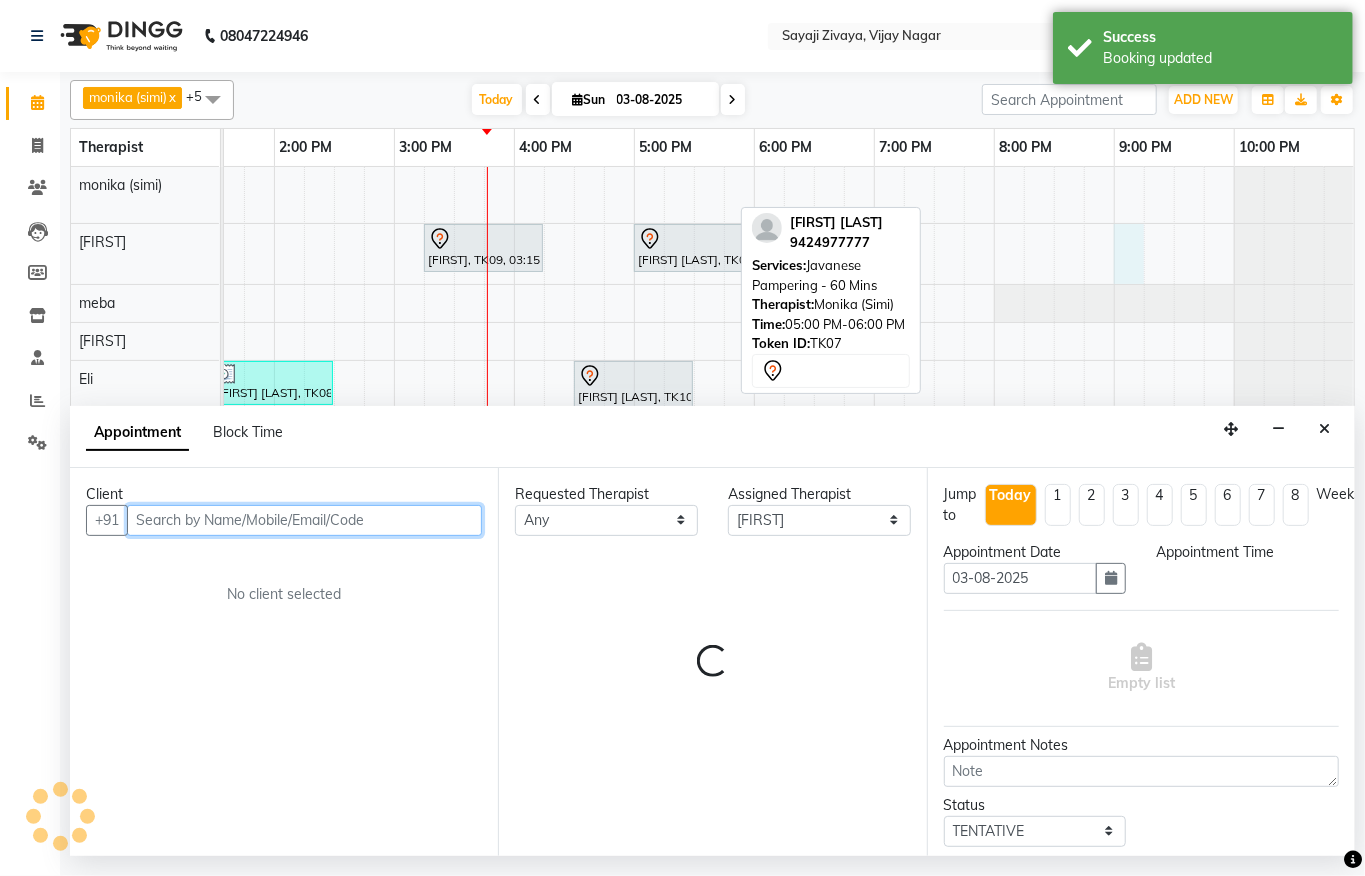 select on "1260" 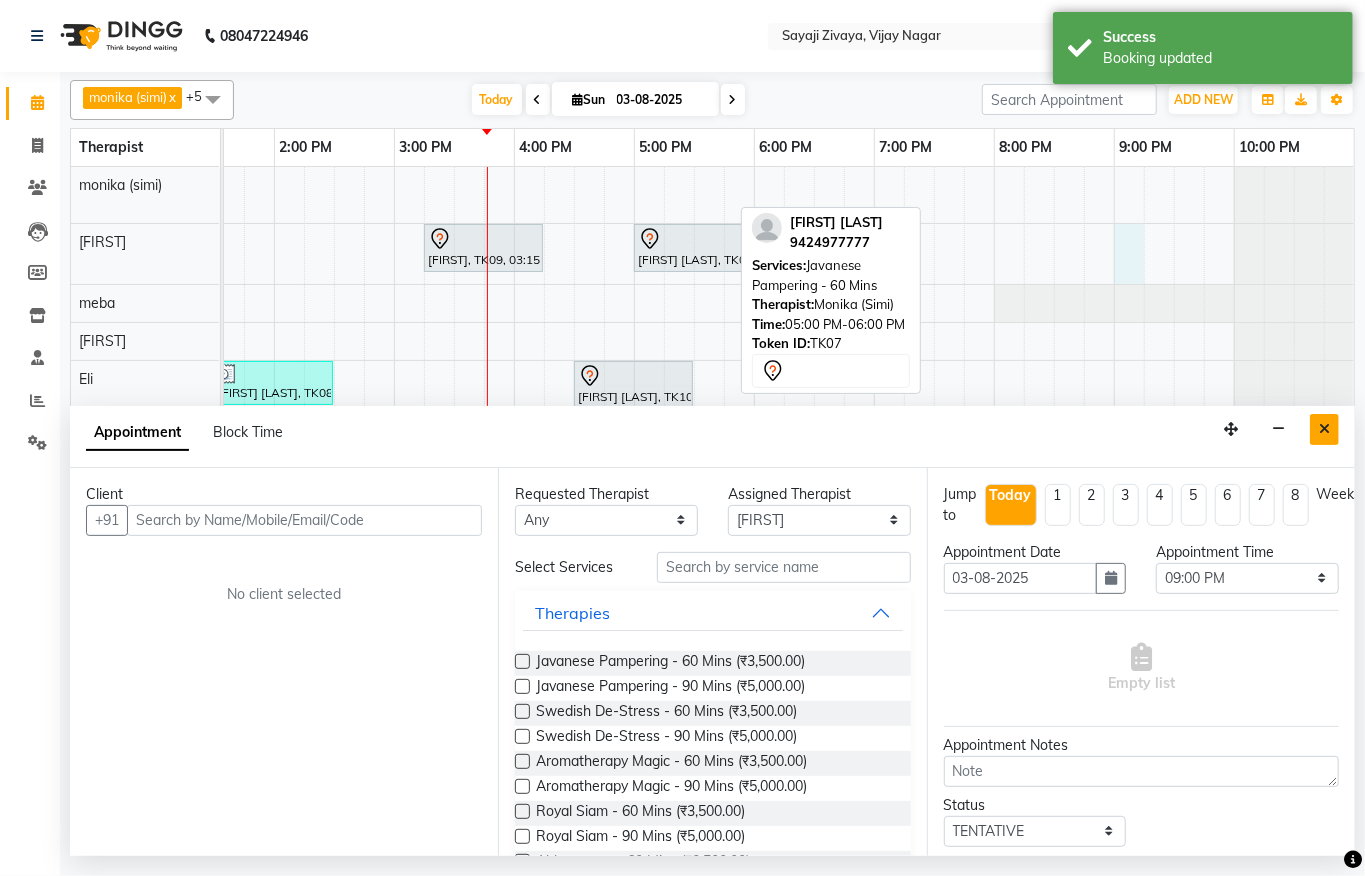click at bounding box center (1324, 429) 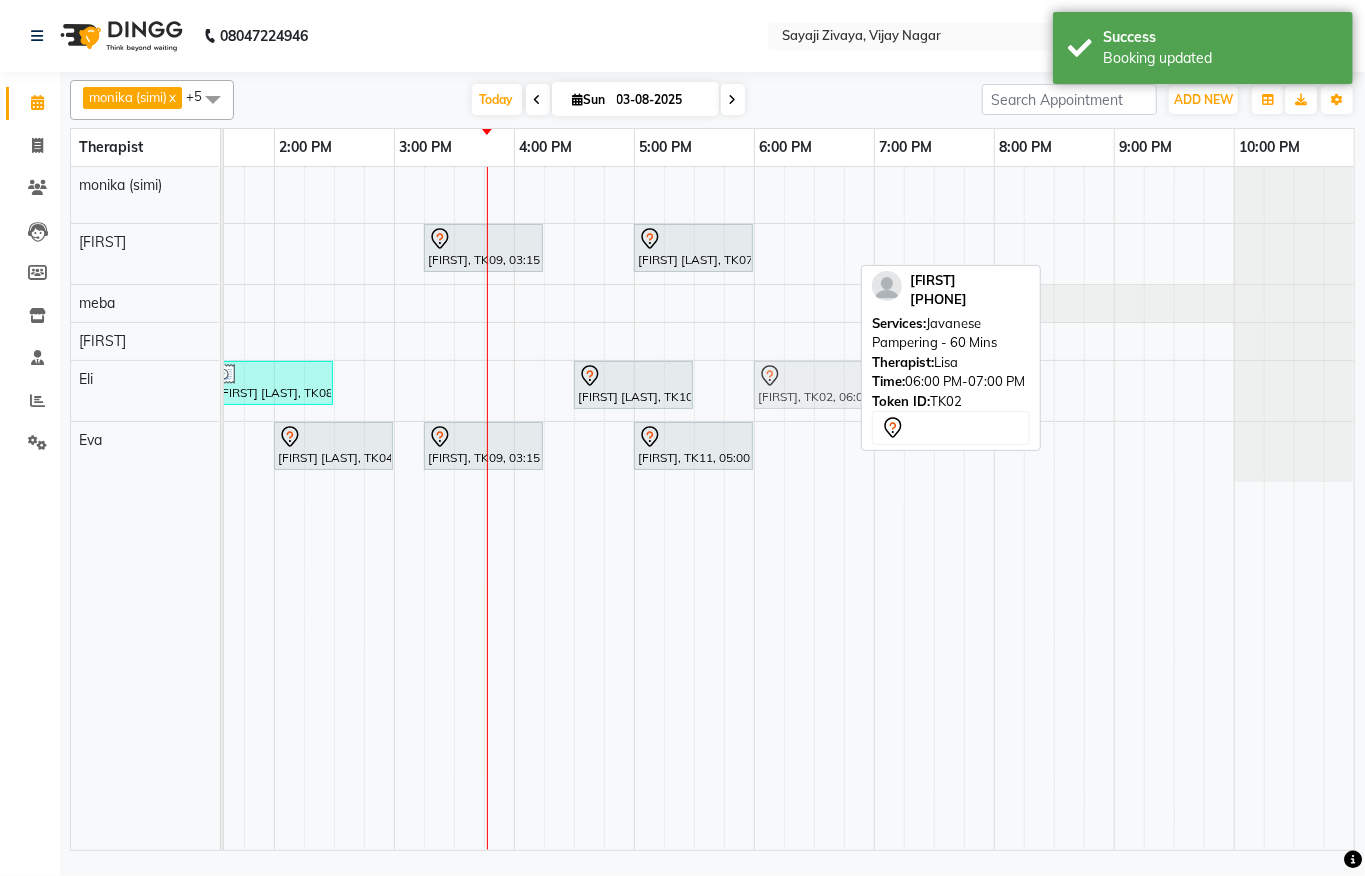 drag, startPoint x: 814, startPoint y: 256, endPoint x: 797, endPoint y: 398, distance: 143.01399 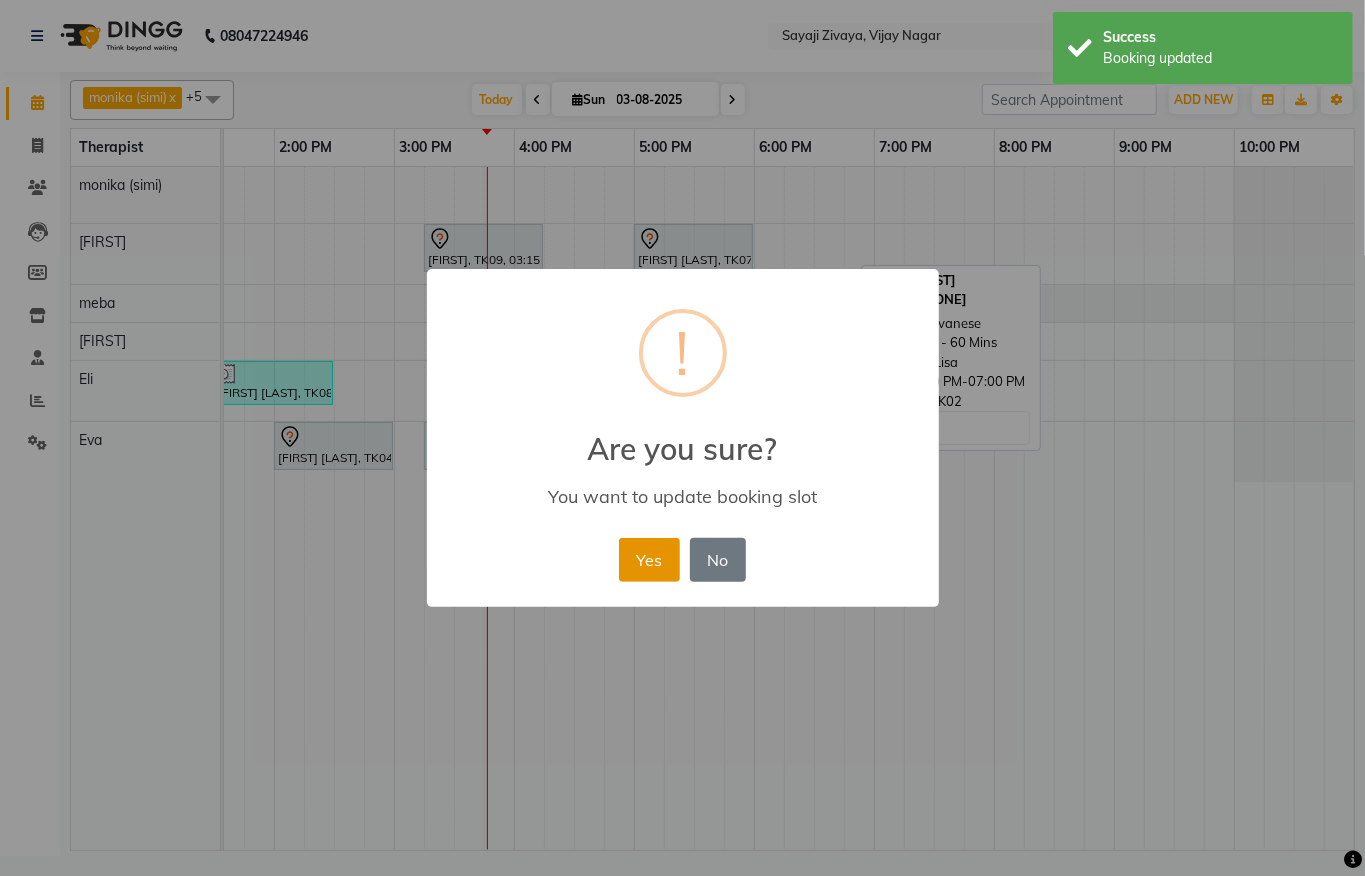 click on "Yes" at bounding box center [649, 560] 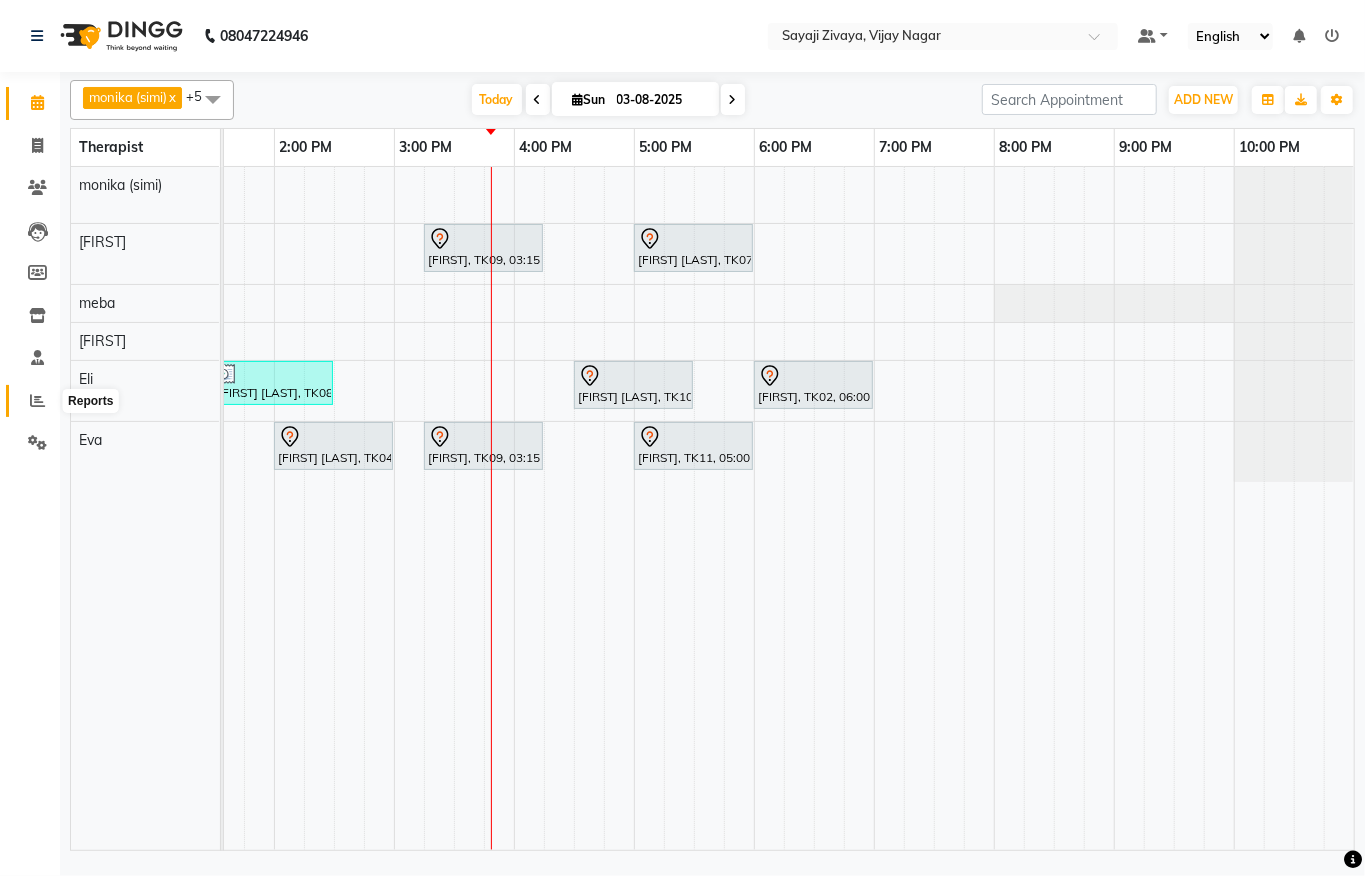 click 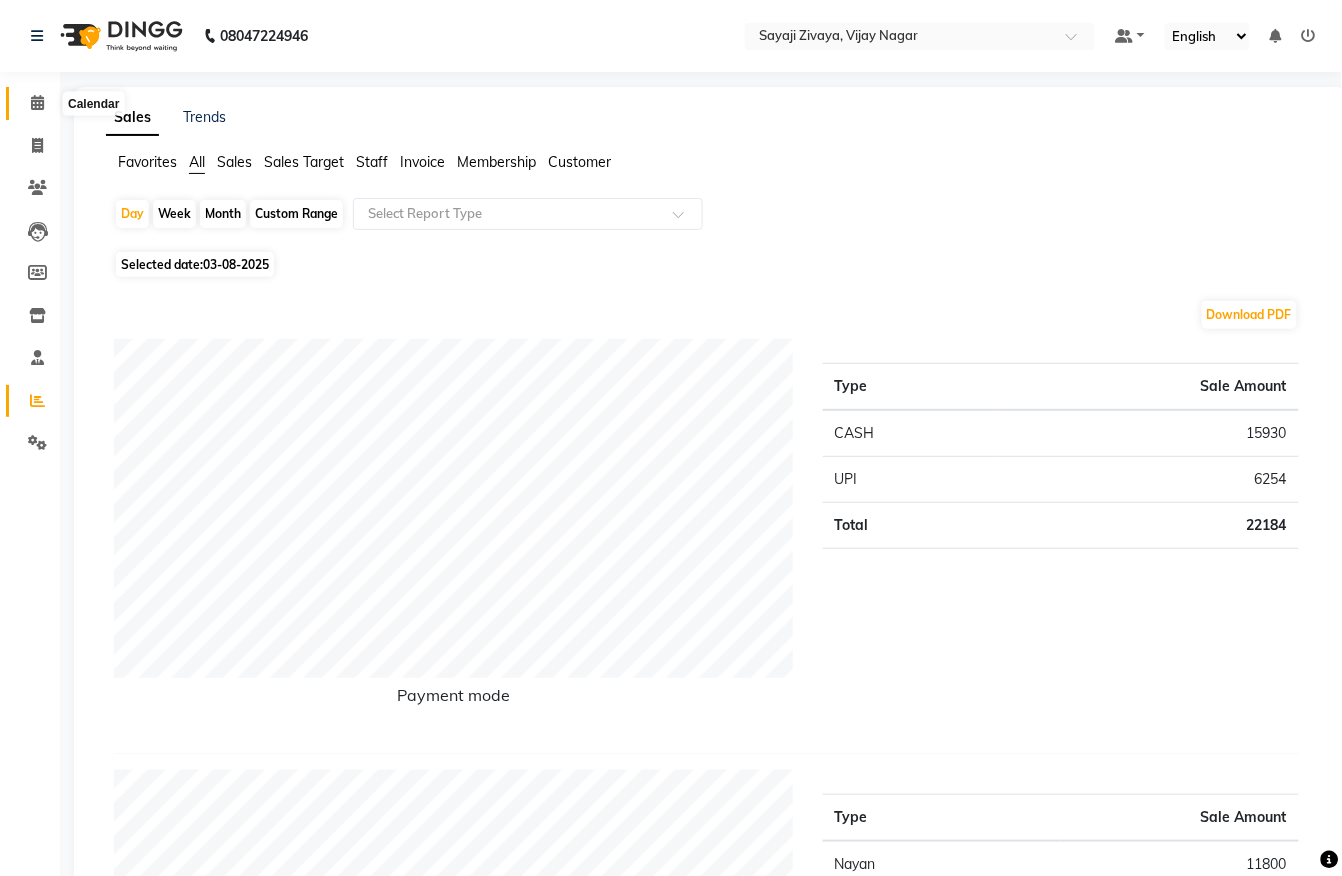 click 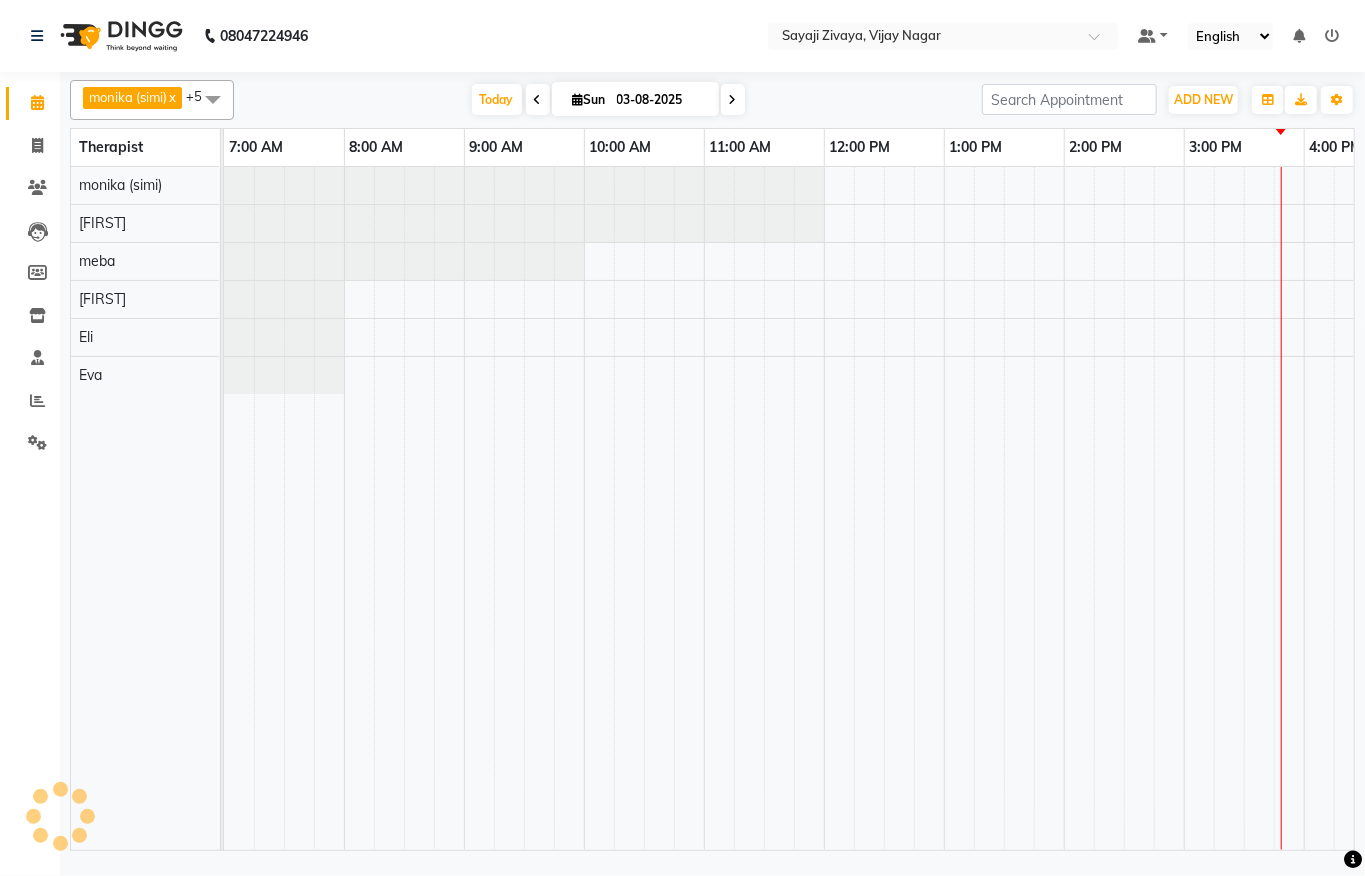 scroll, scrollTop: 0, scrollLeft: 0, axis: both 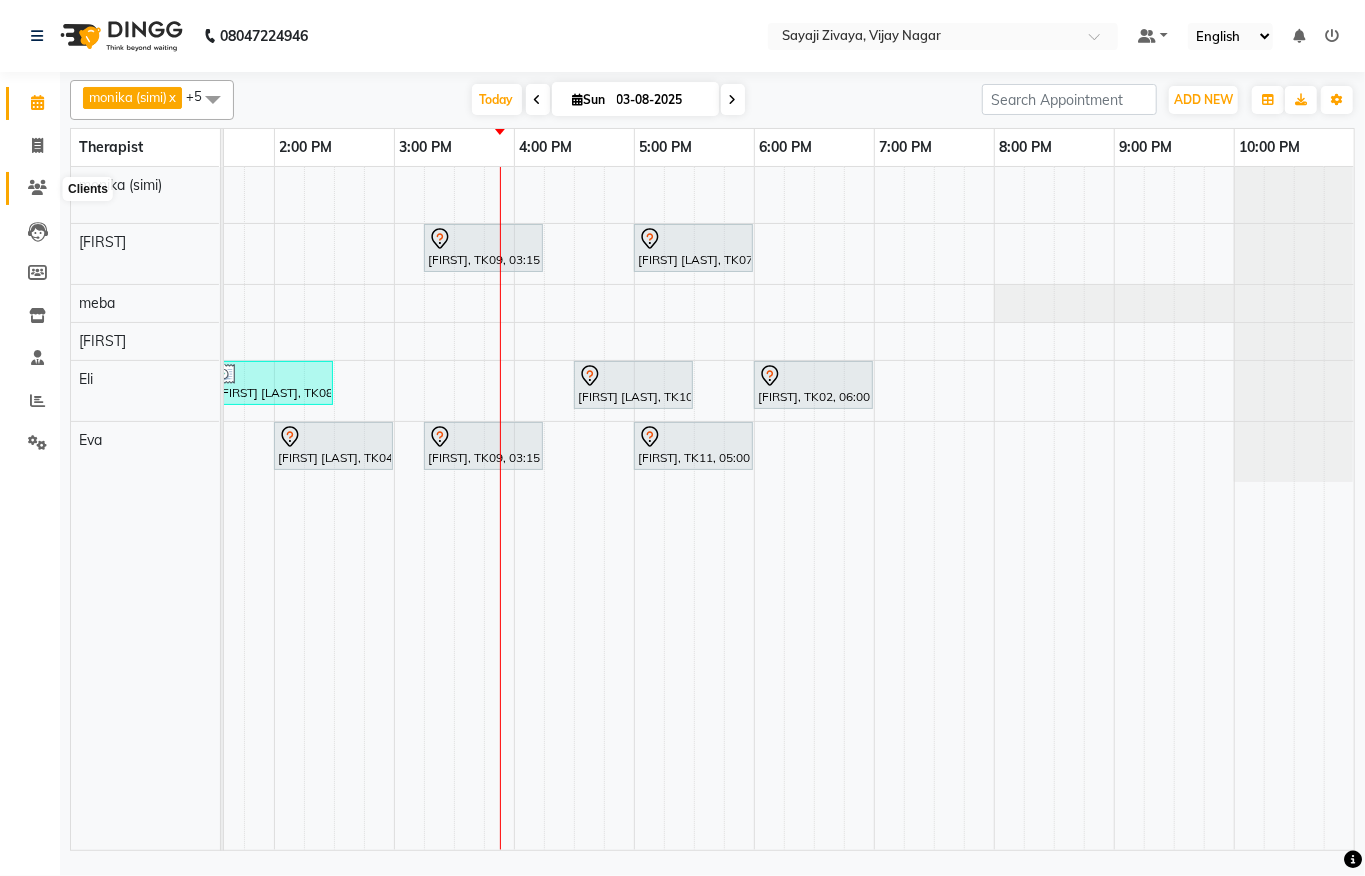 click 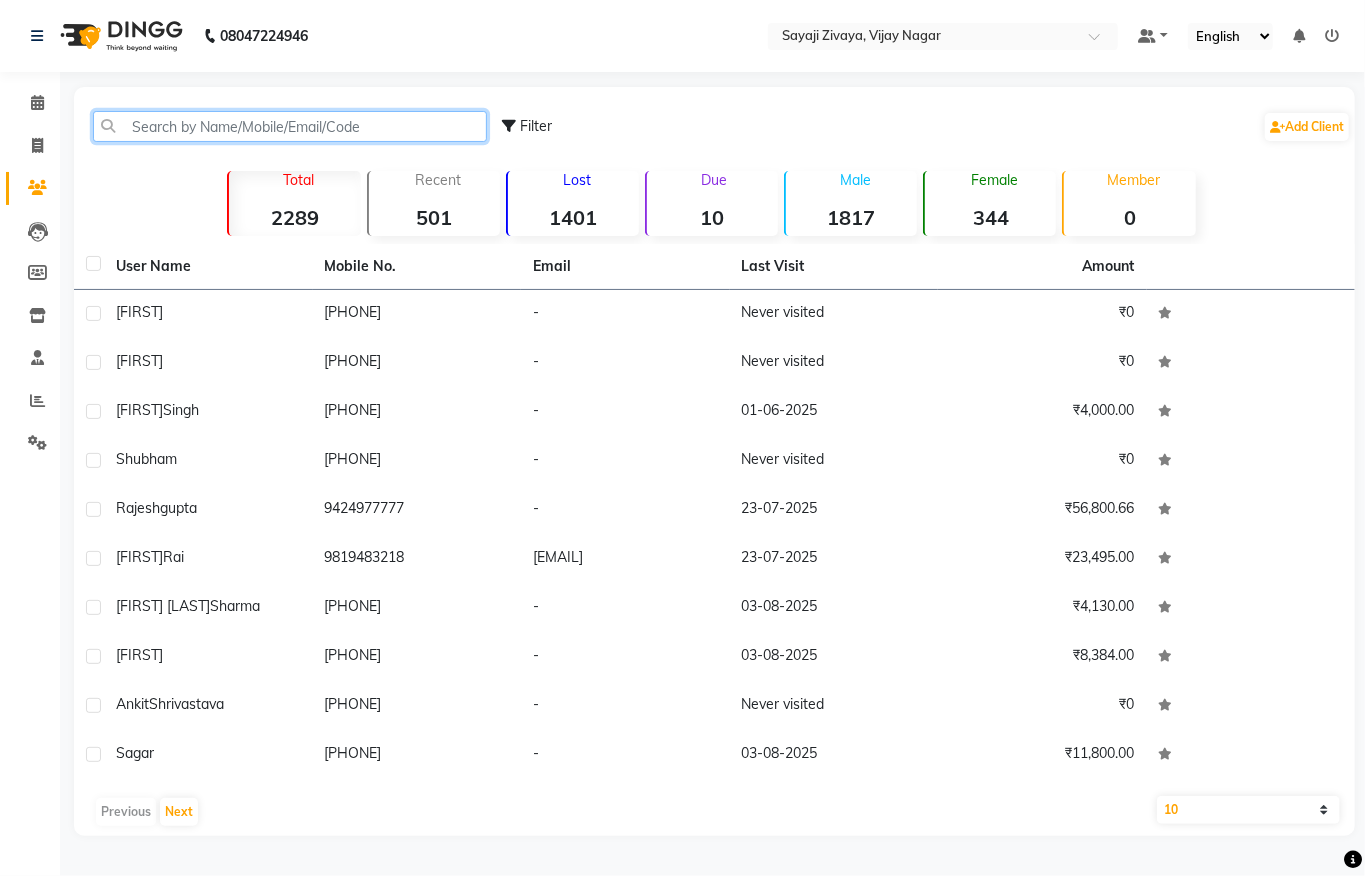 click 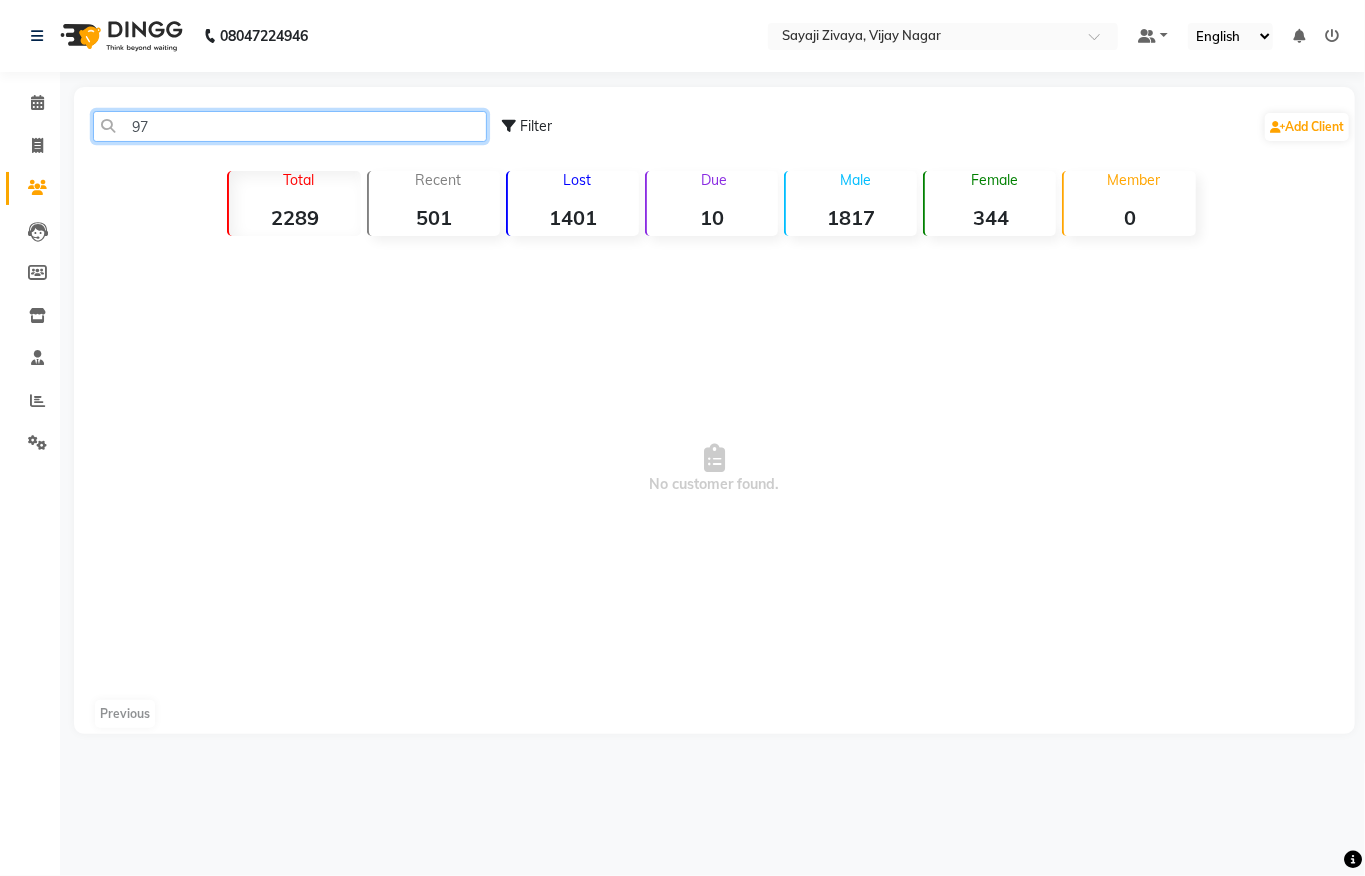 type on "9" 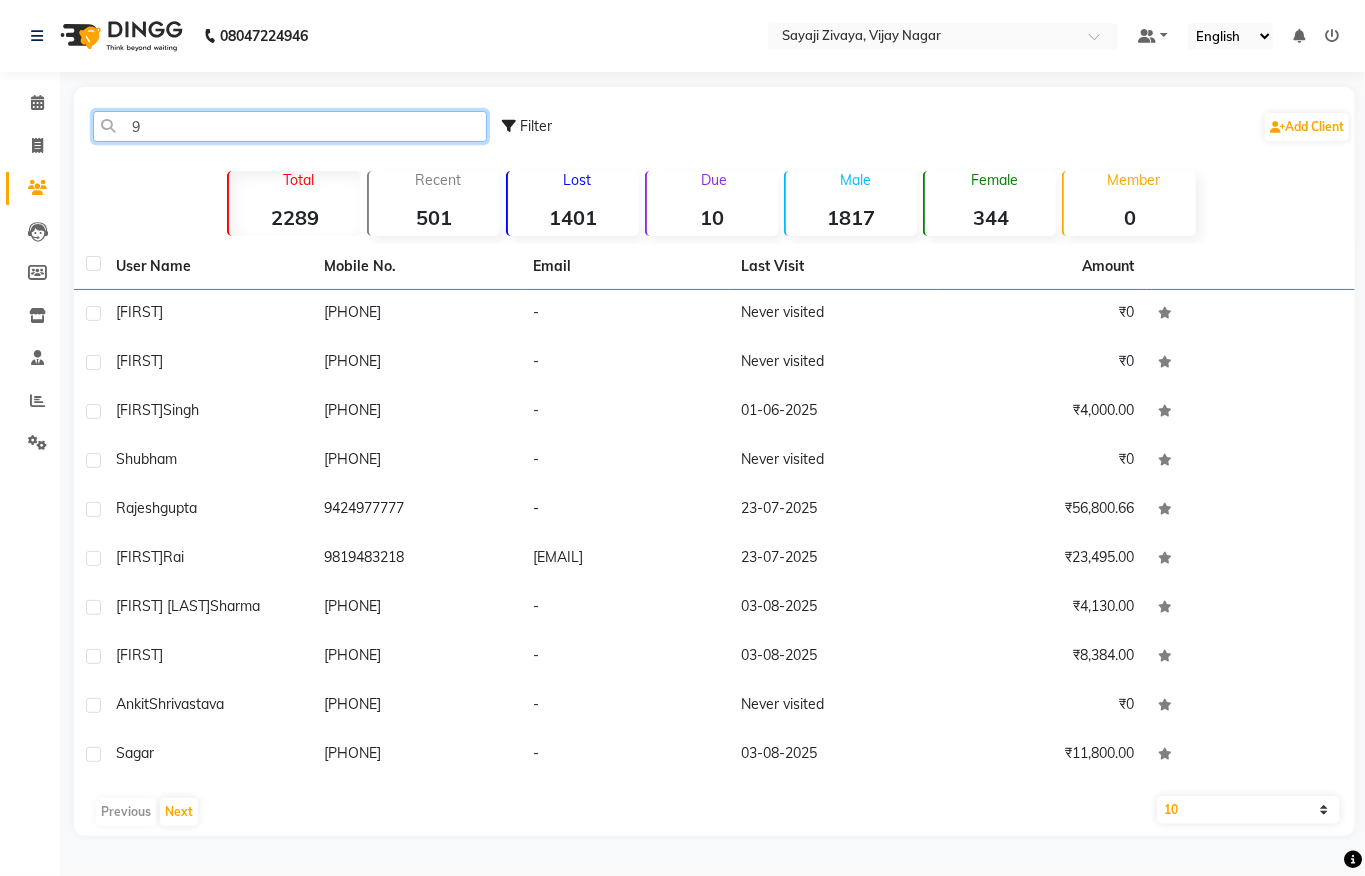 type 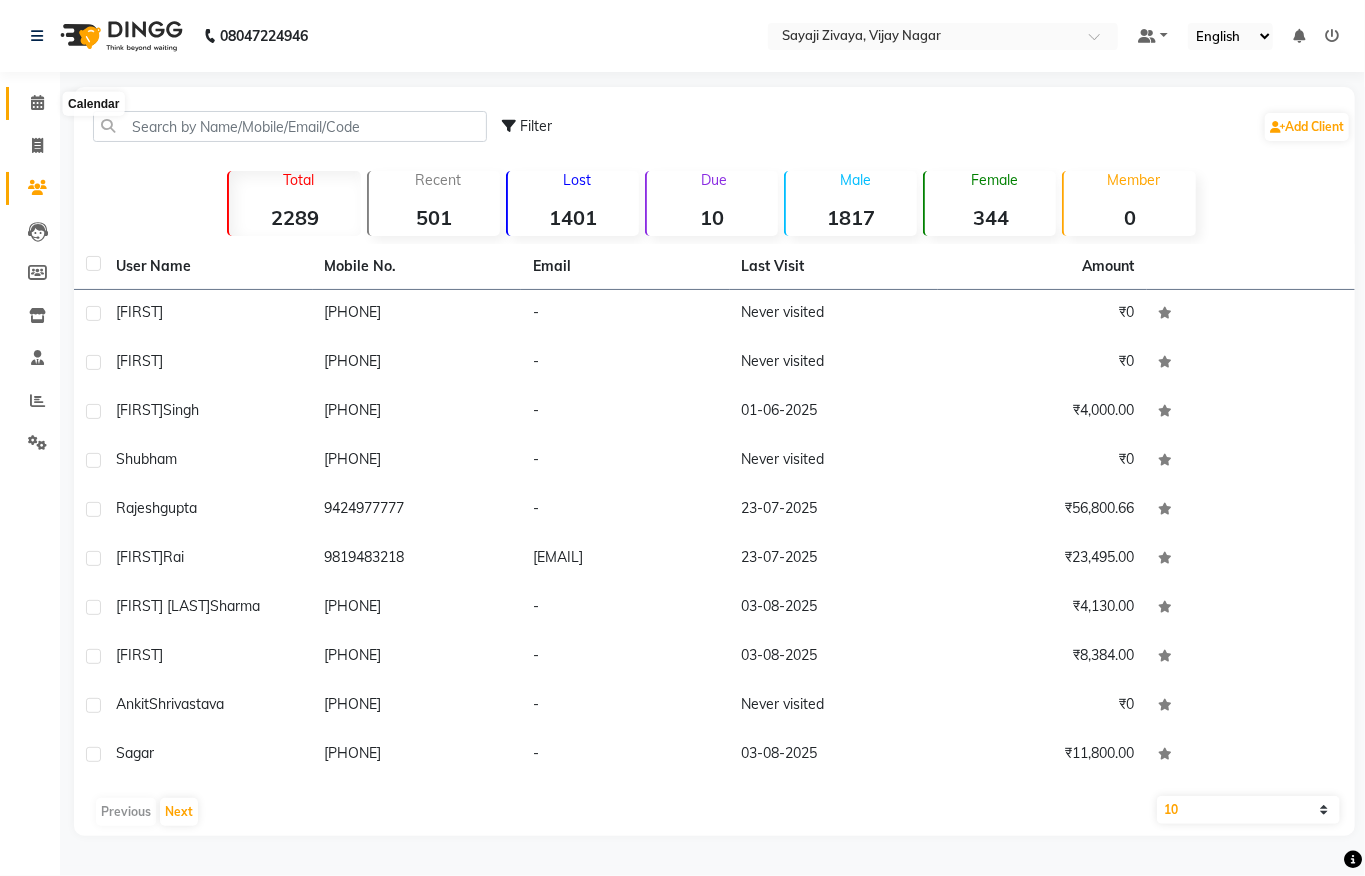 click 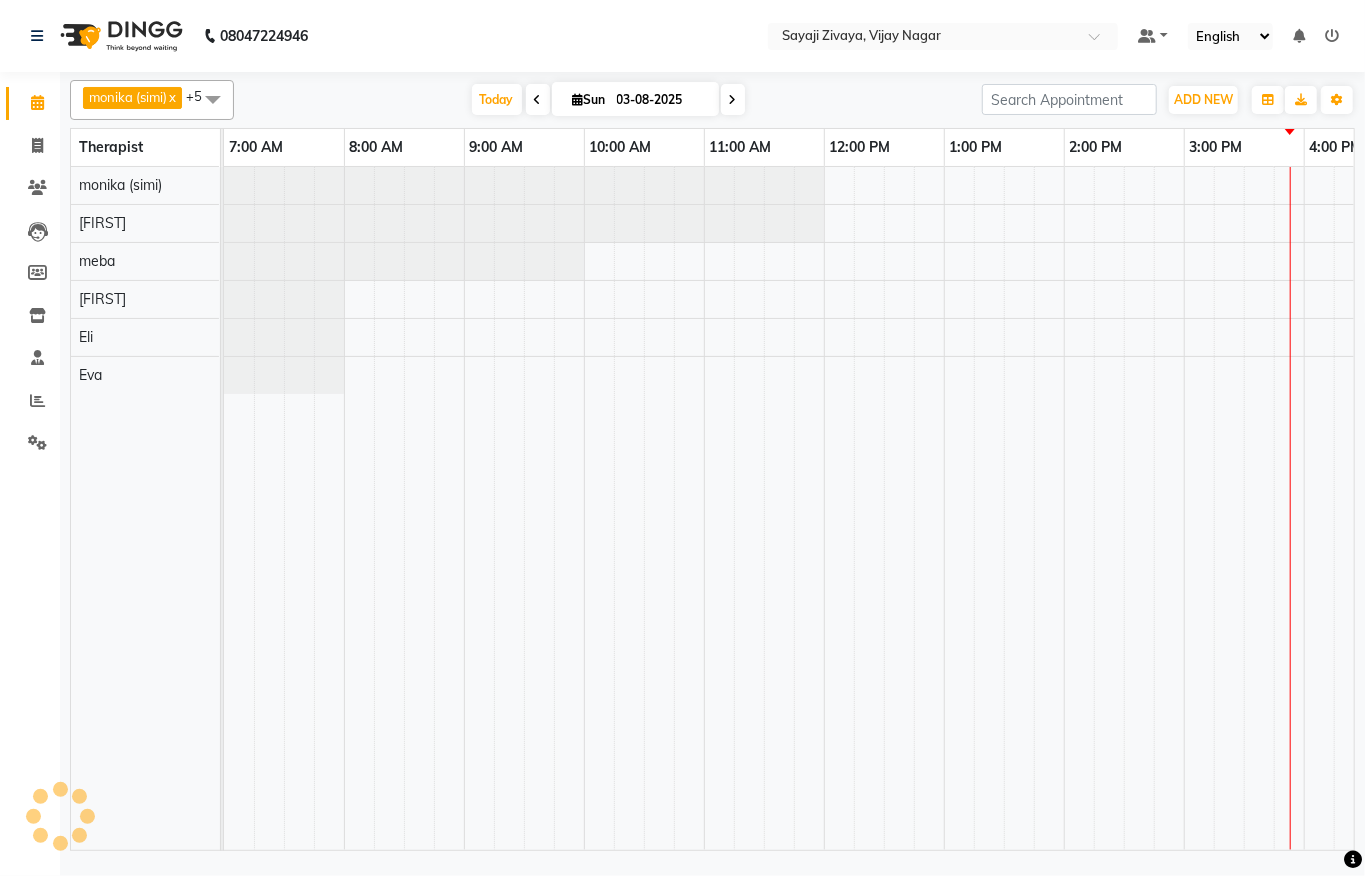 scroll, scrollTop: 0, scrollLeft: 0, axis: both 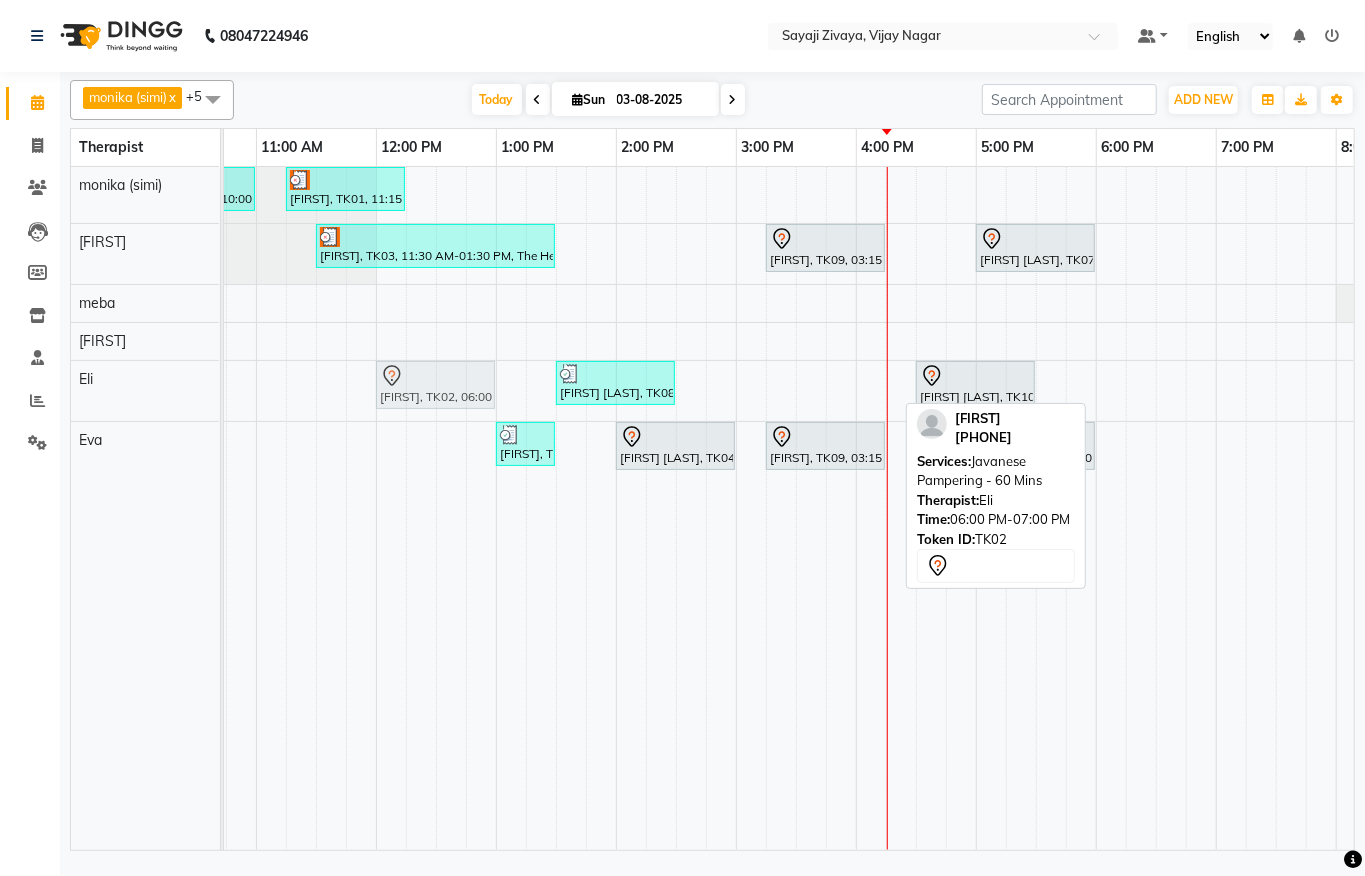 drag, startPoint x: 1161, startPoint y: 390, endPoint x: 437, endPoint y: 401, distance: 724.08356 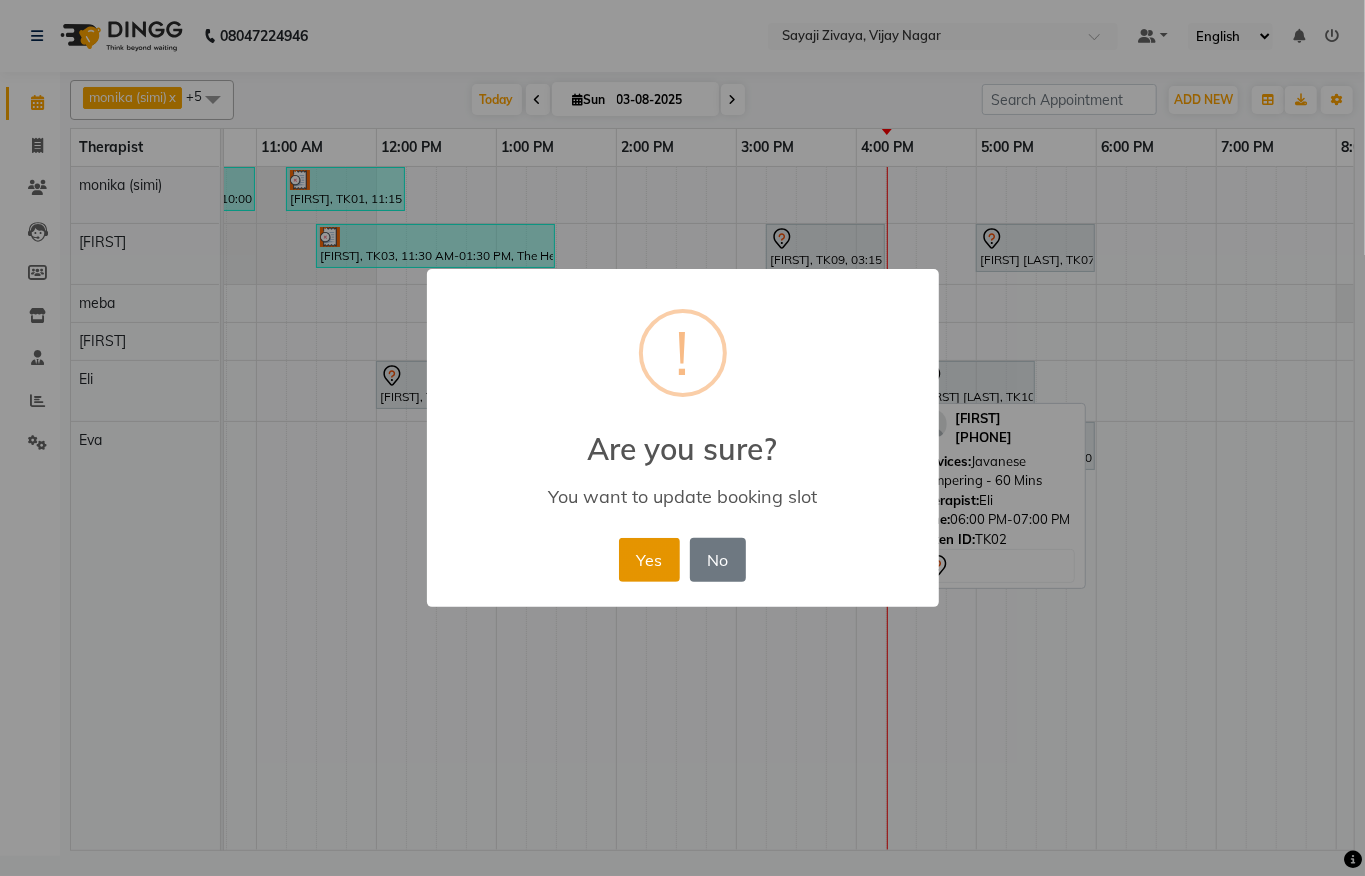 click on "Yes" at bounding box center (649, 560) 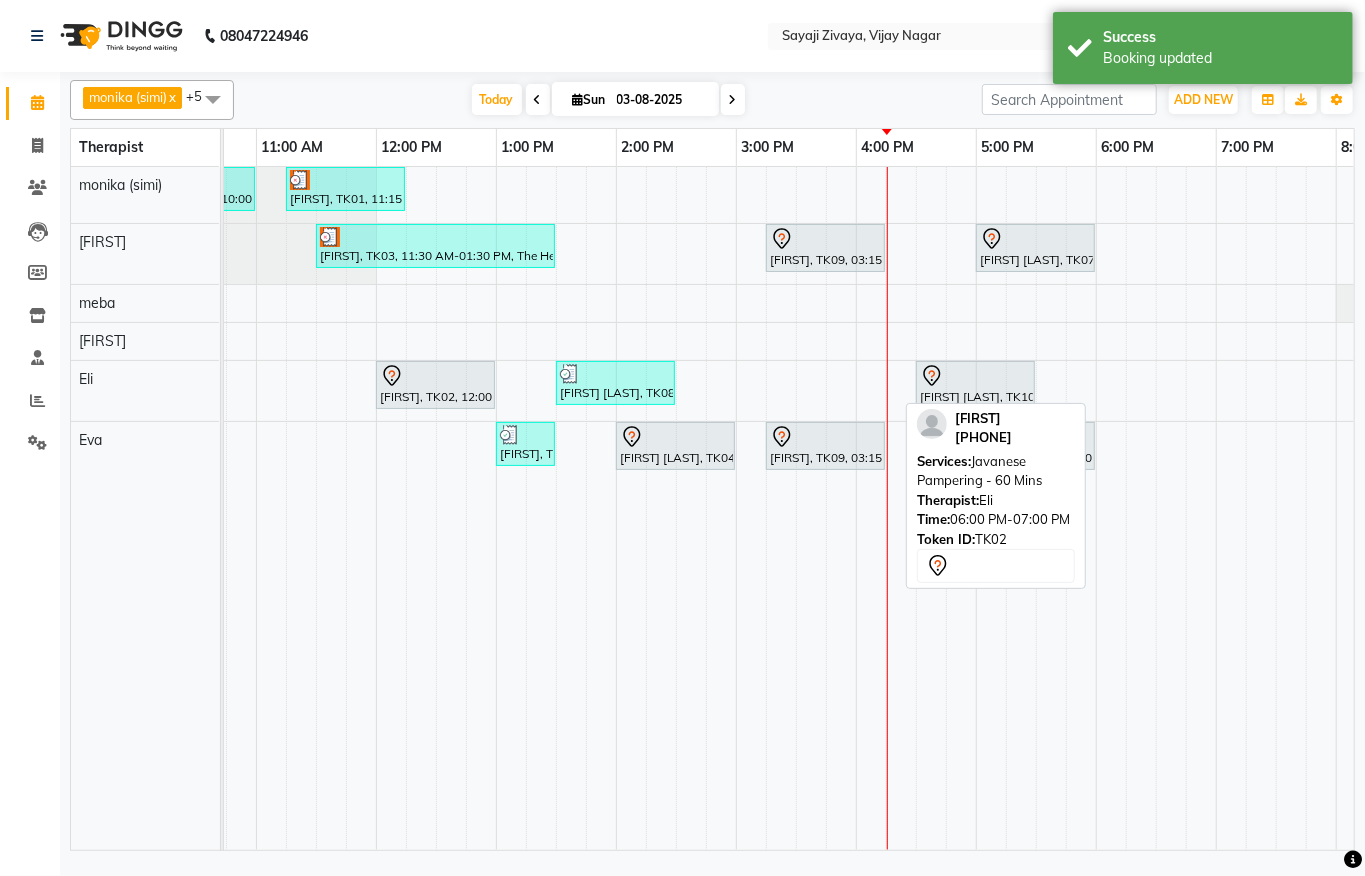 scroll, scrollTop: 0, scrollLeft: 812, axis: horizontal 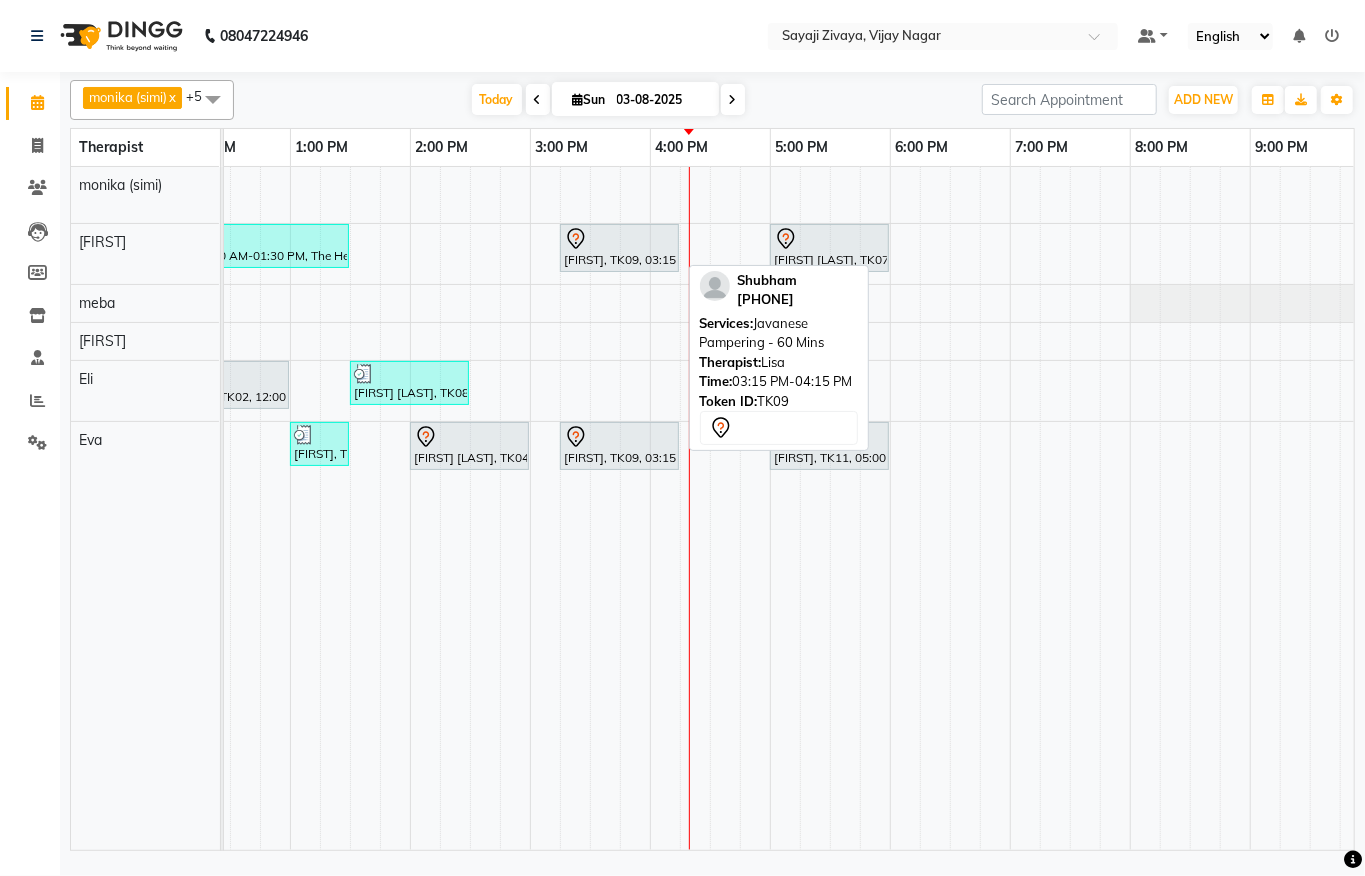 click on "[FIRST], TK09, 03:15 PM-04:15 PM, Javanese Pampering - 60 Mins" at bounding box center [619, 248] 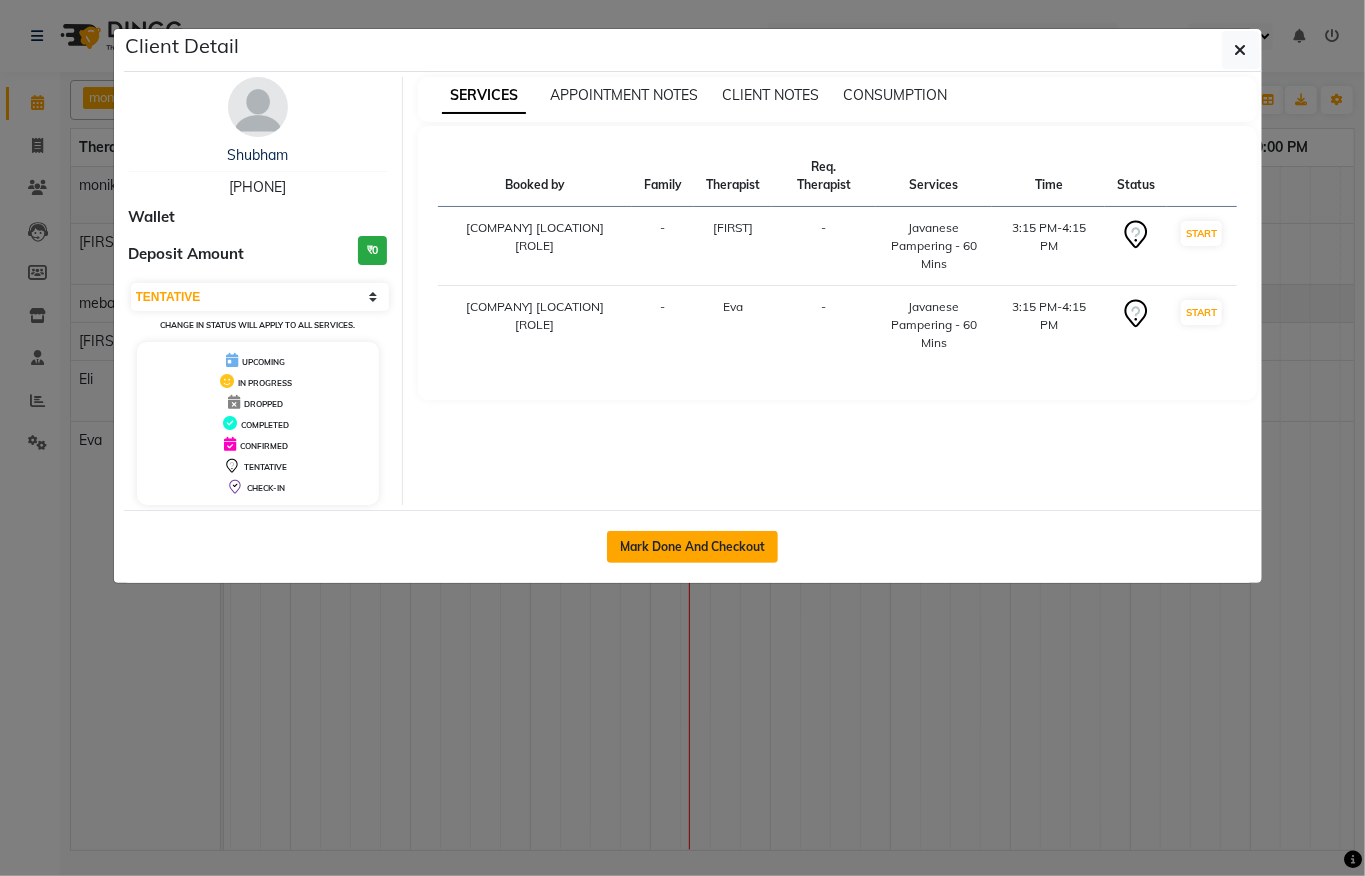 click on "Mark Done And Checkout" 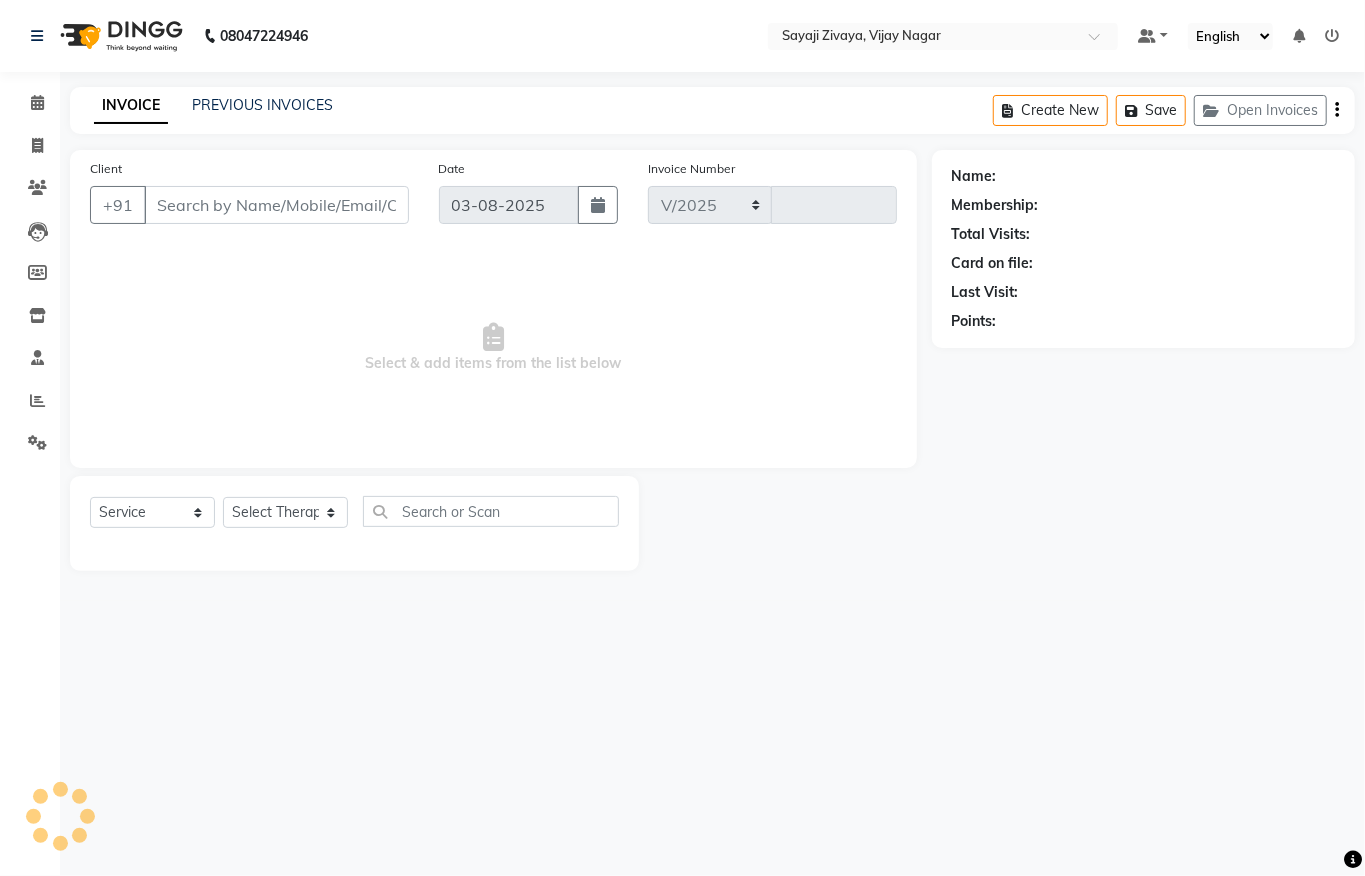 select on "6399" 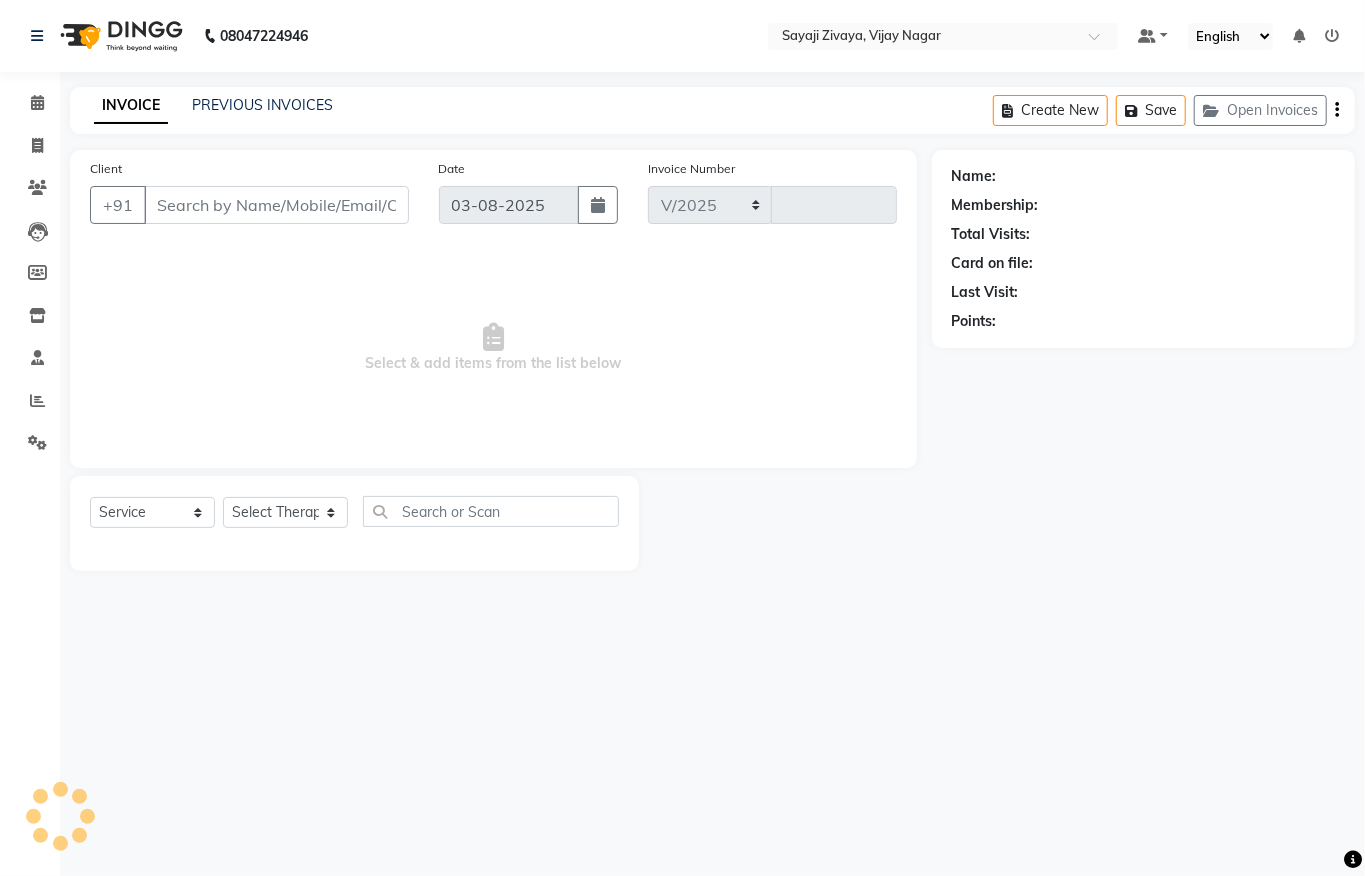 type on "1027" 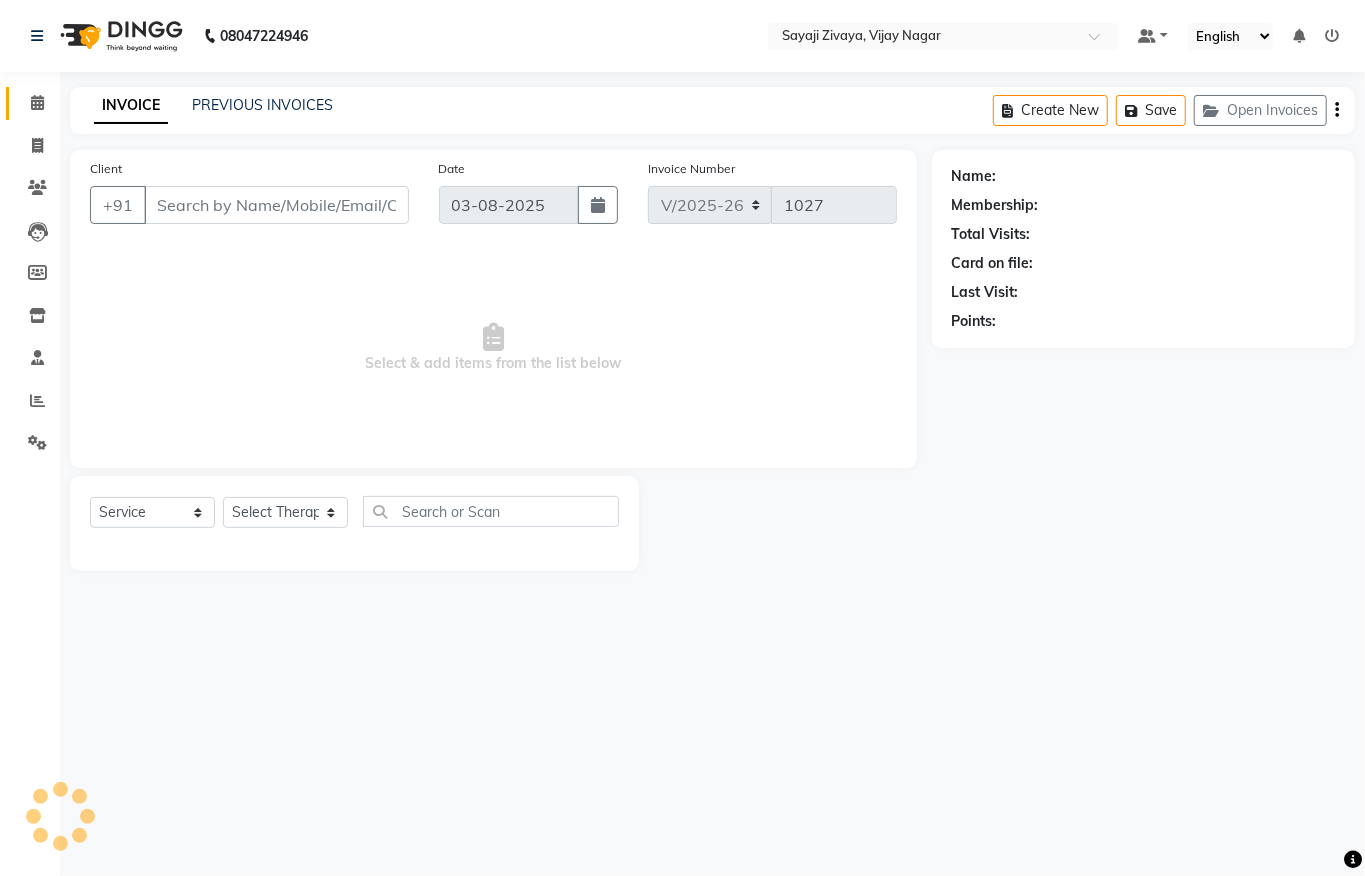 type on "[PHONE]" 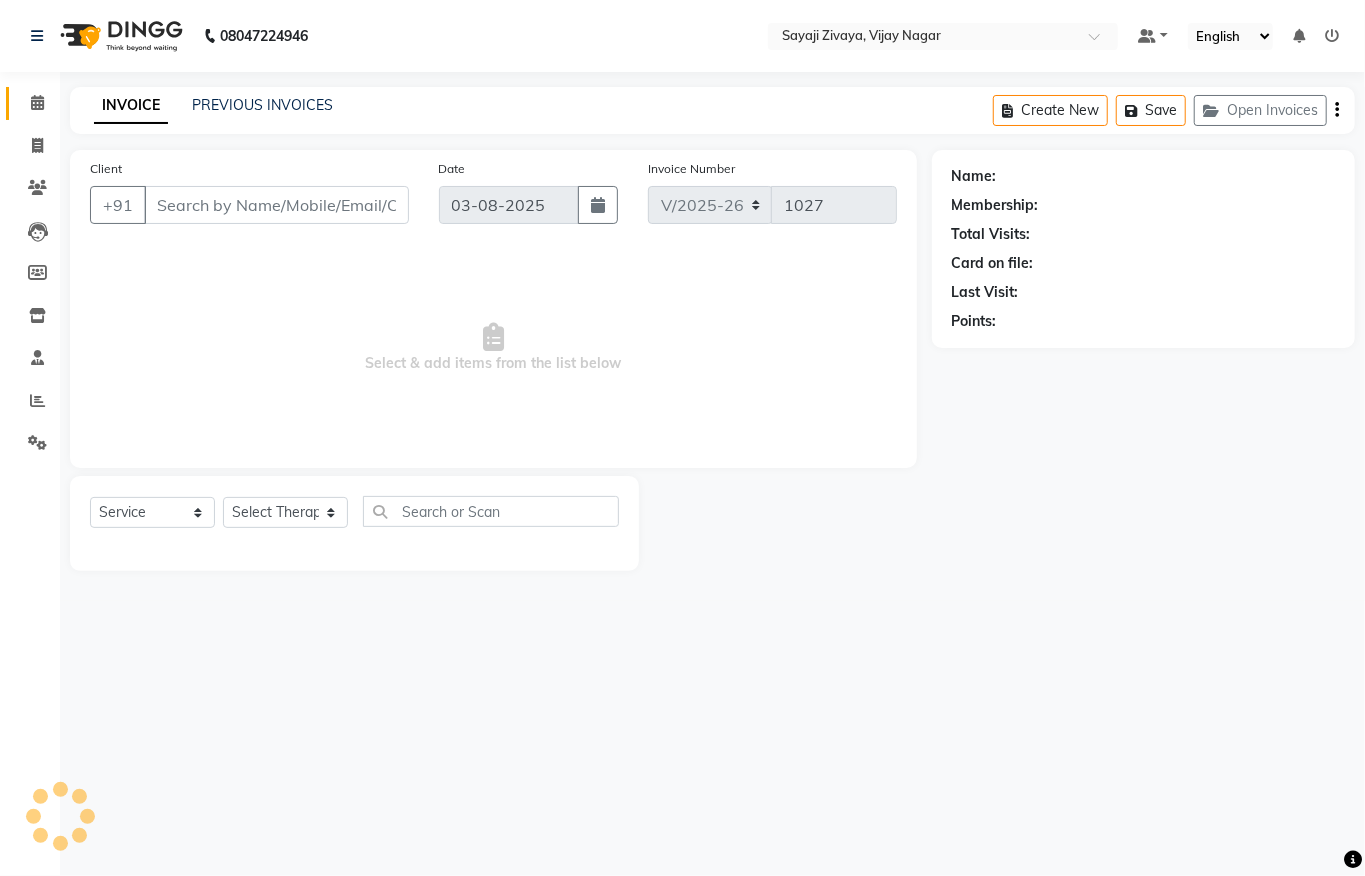 select on "62270" 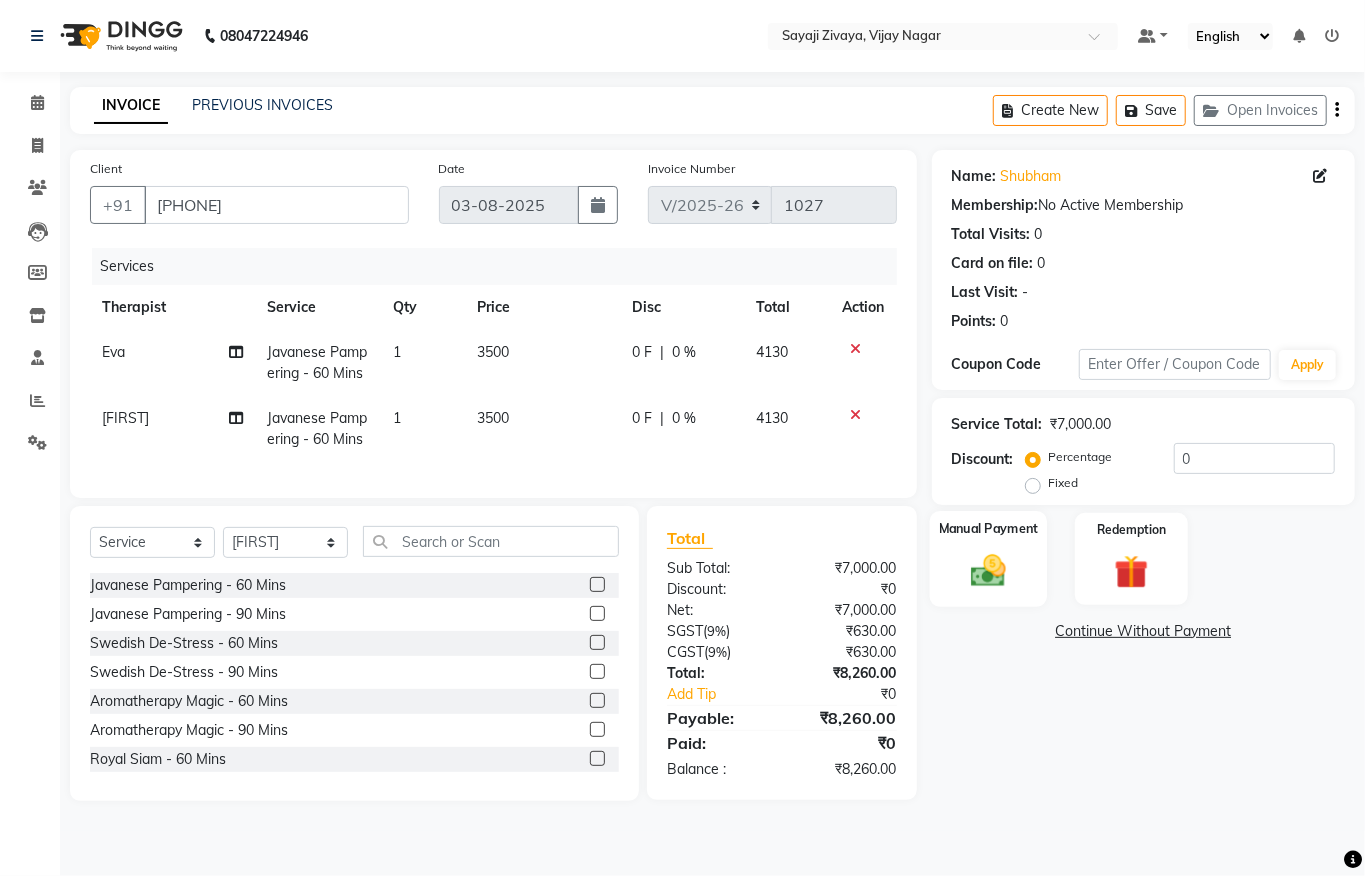 click 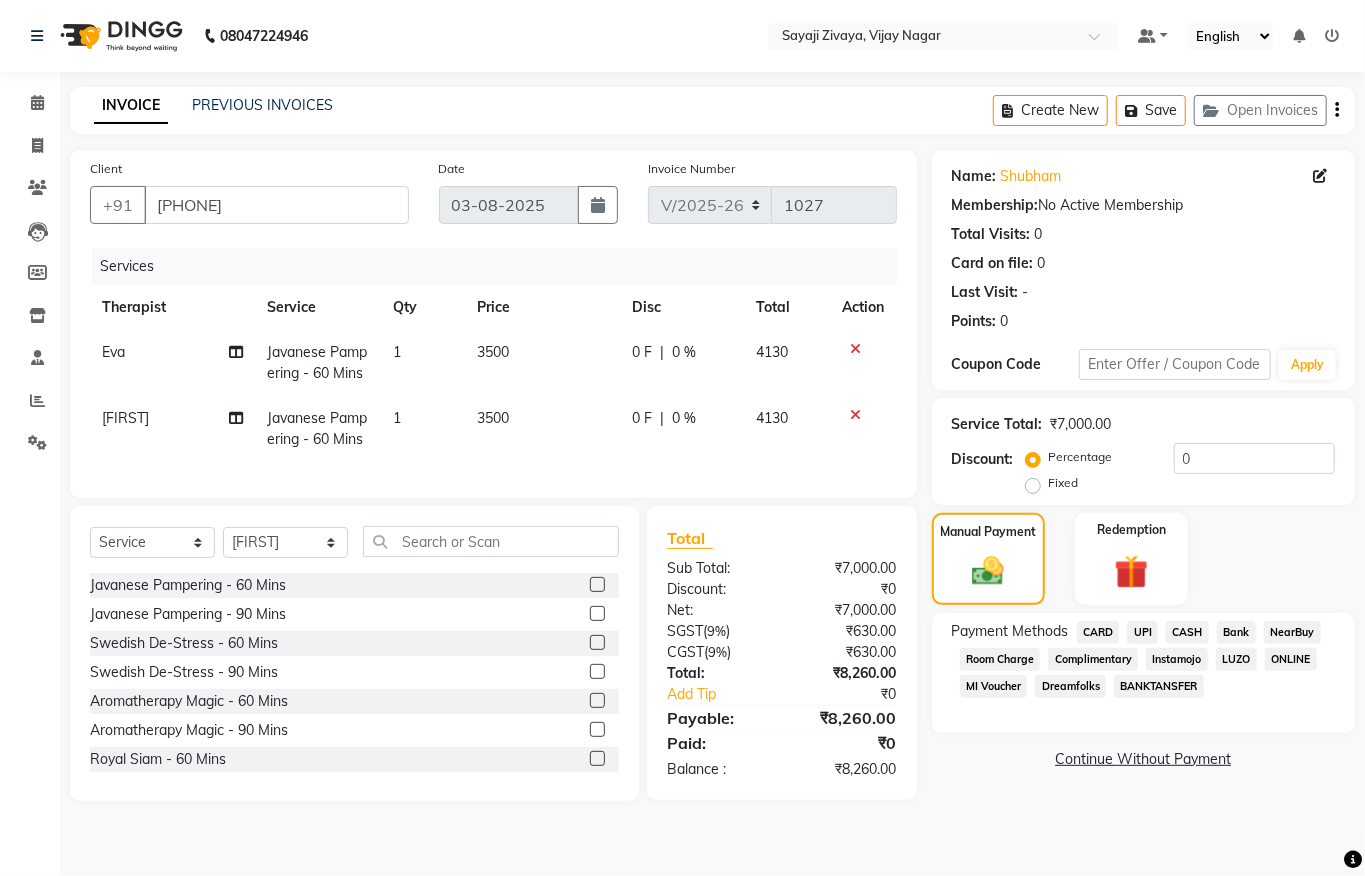 click on "CASH" 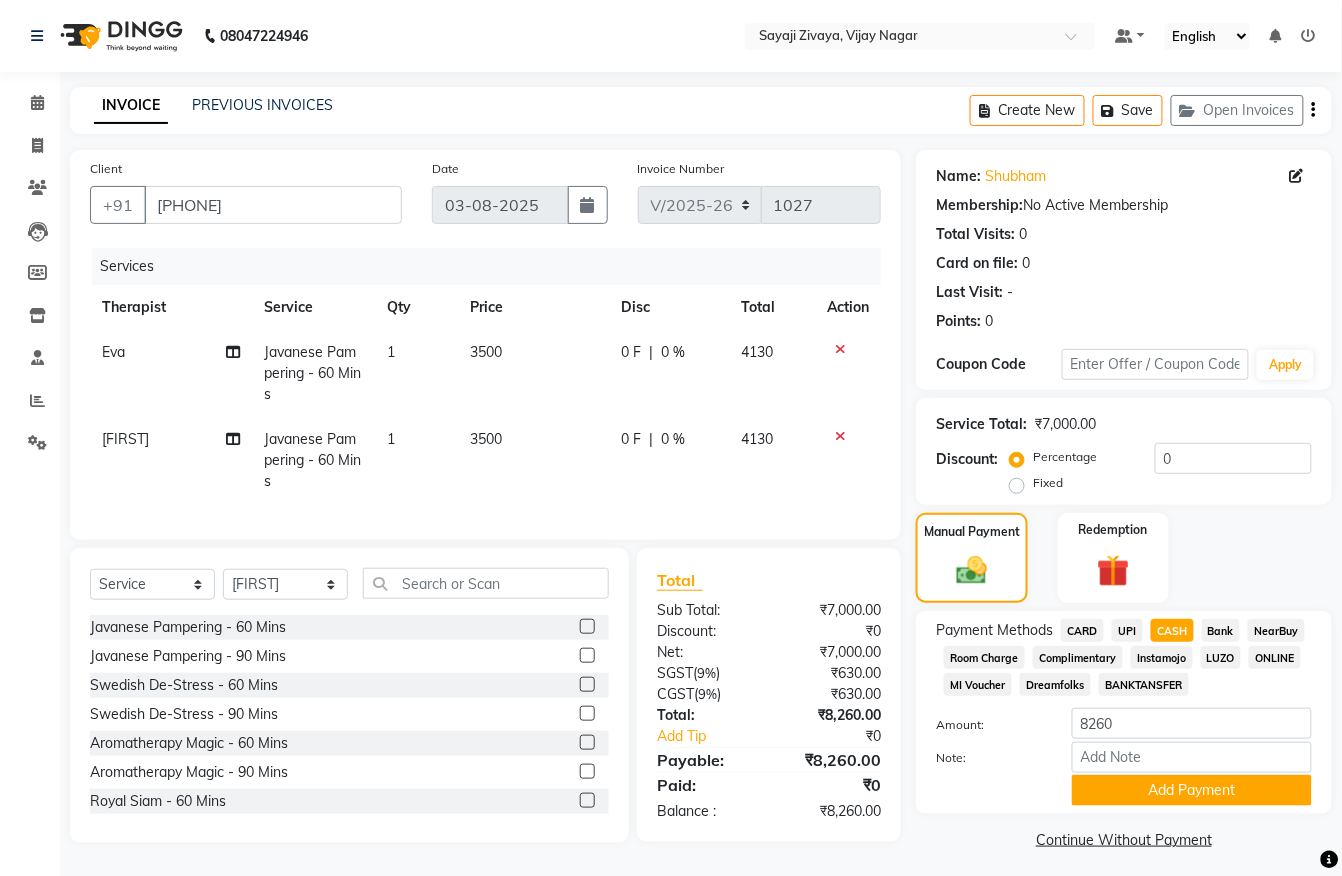 click on "Fixed" 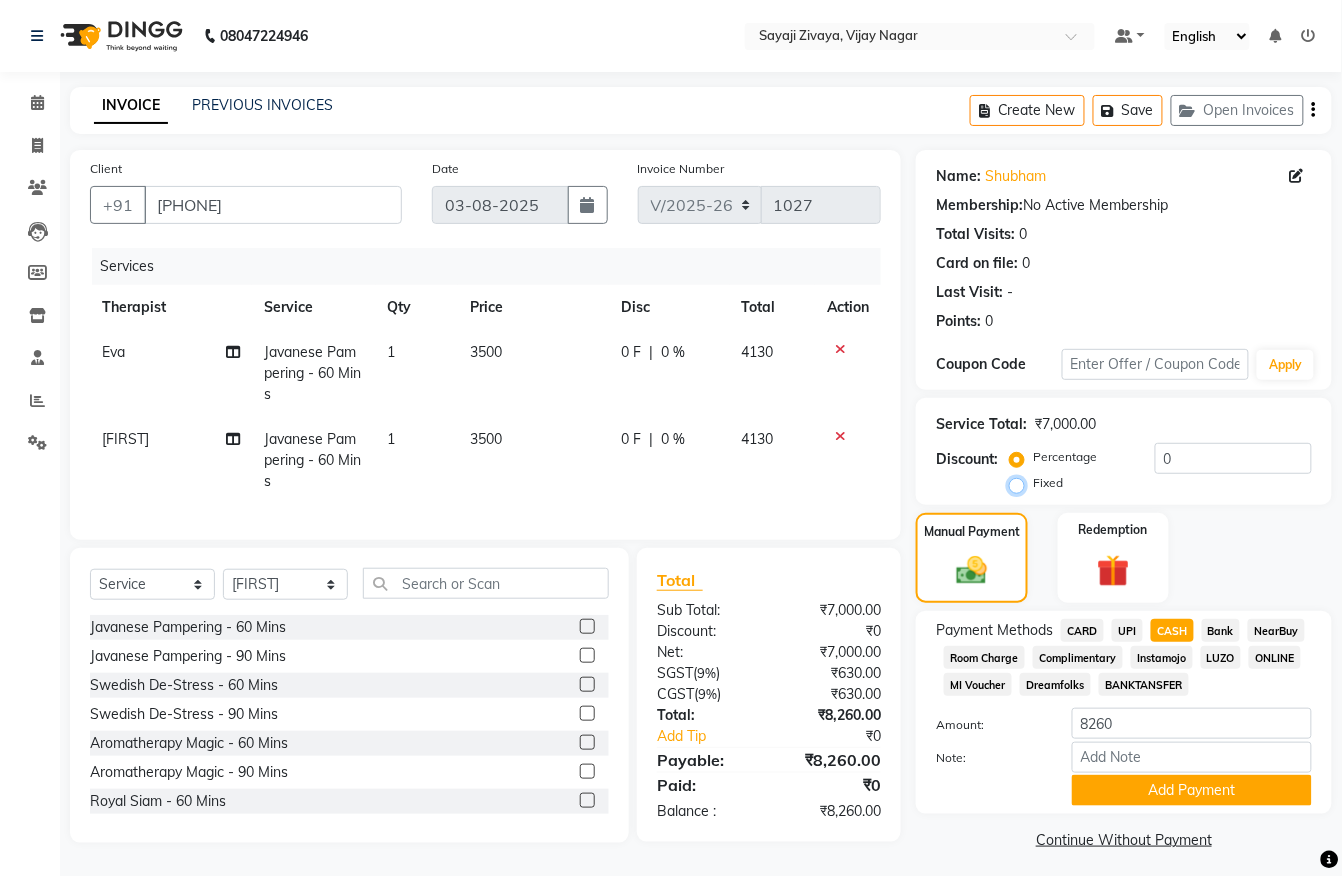 click on "Fixed" at bounding box center (1021, 483) 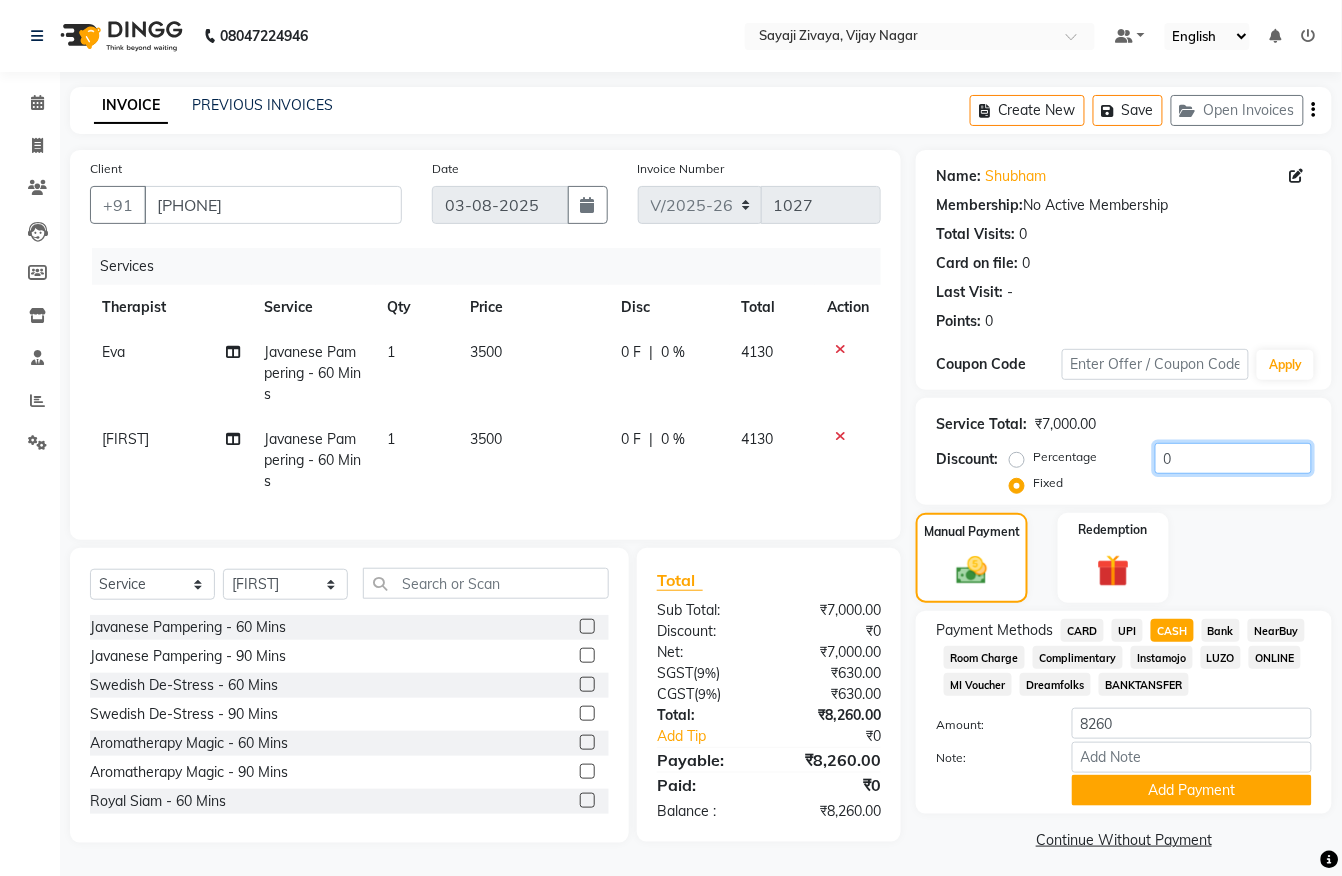 click on "0" 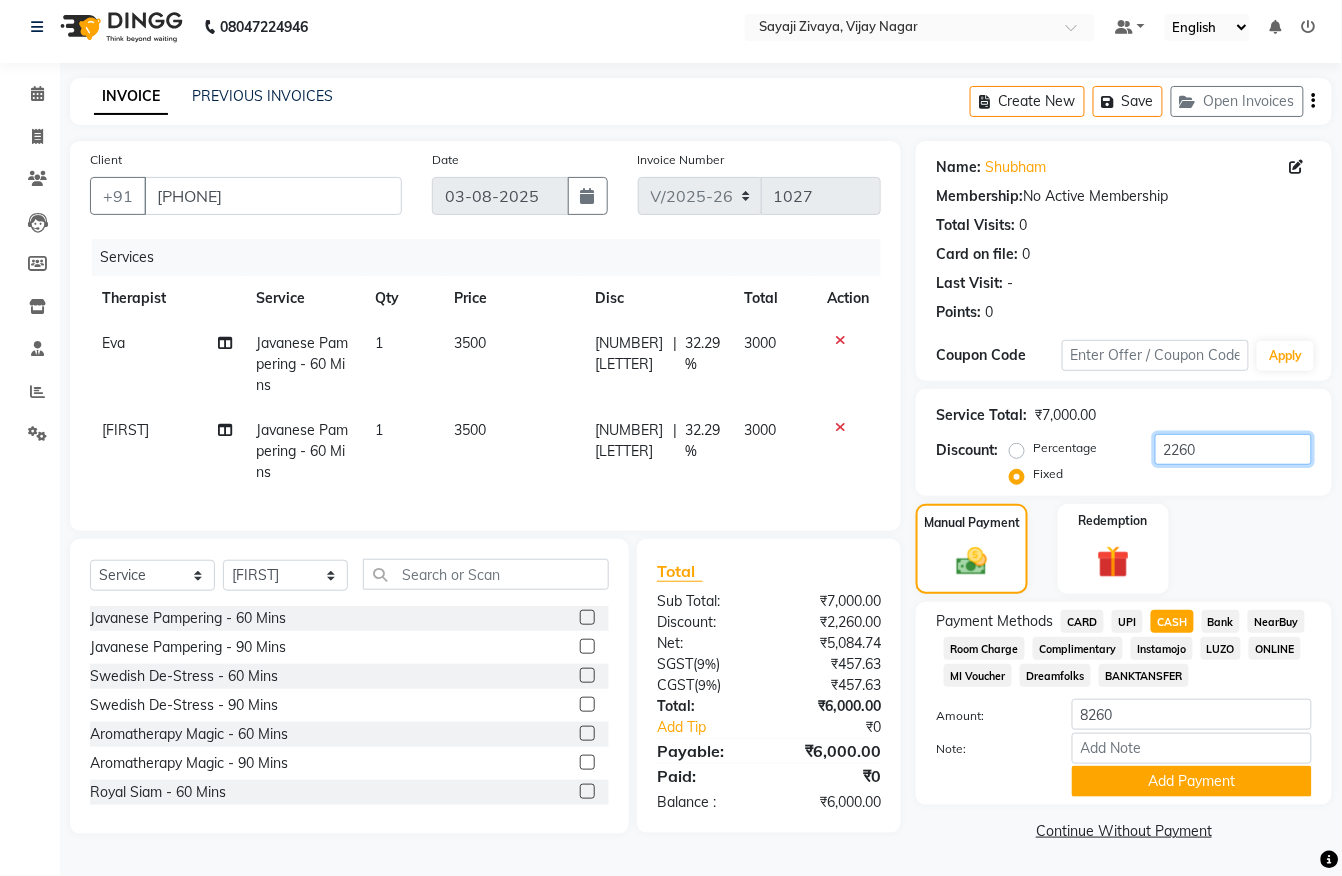 scroll, scrollTop: 20, scrollLeft: 0, axis: vertical 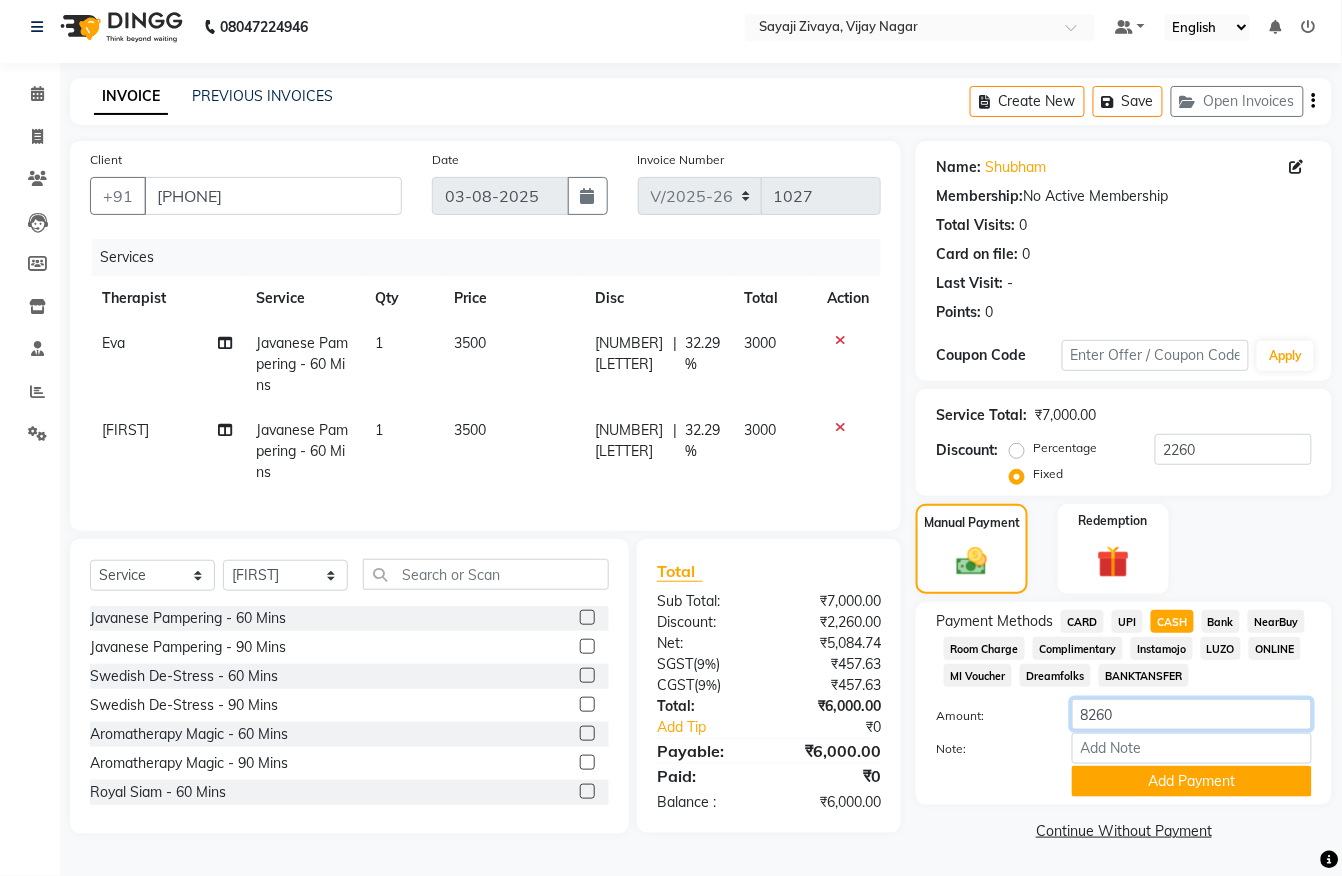 click on "8260" 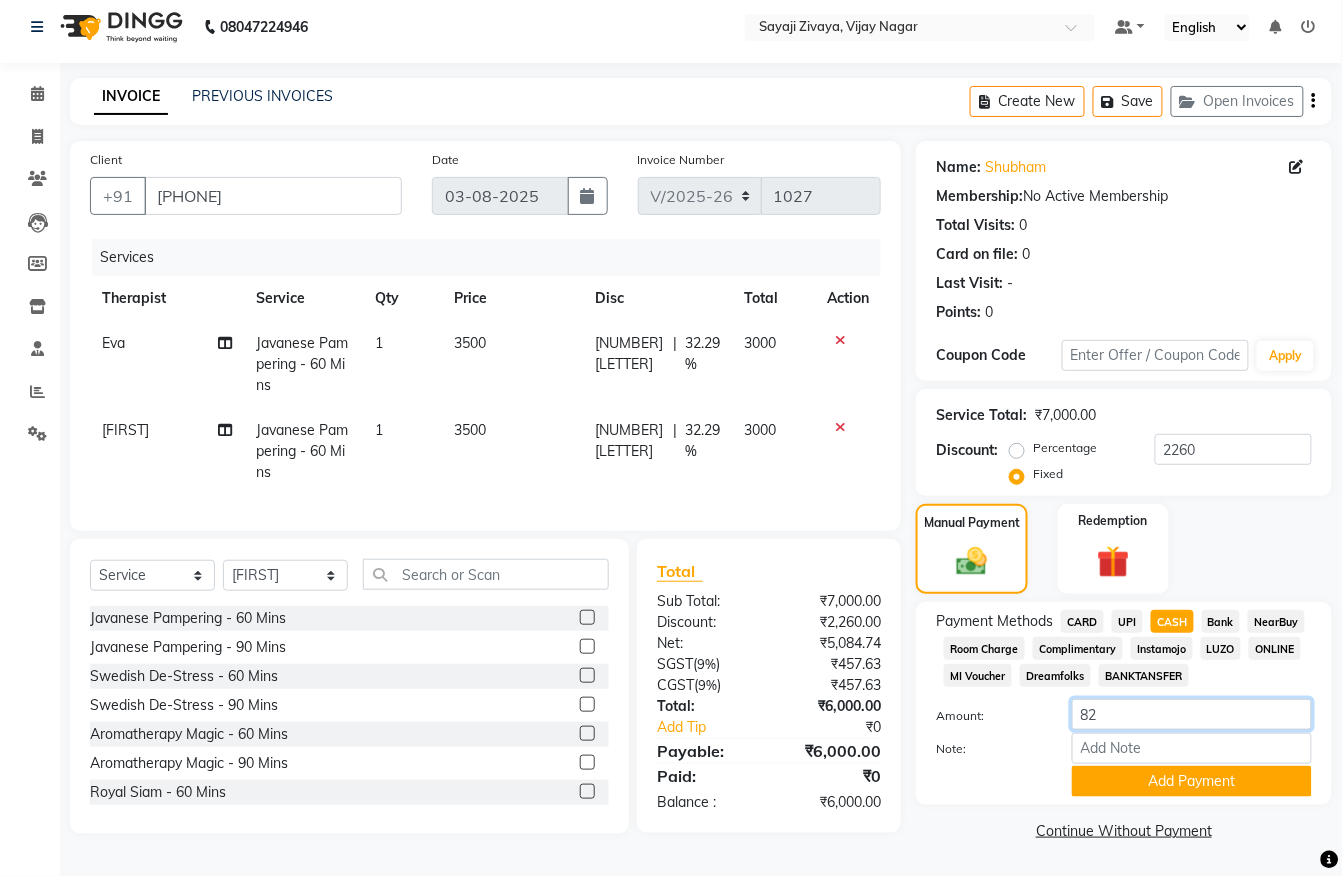 type on "8" 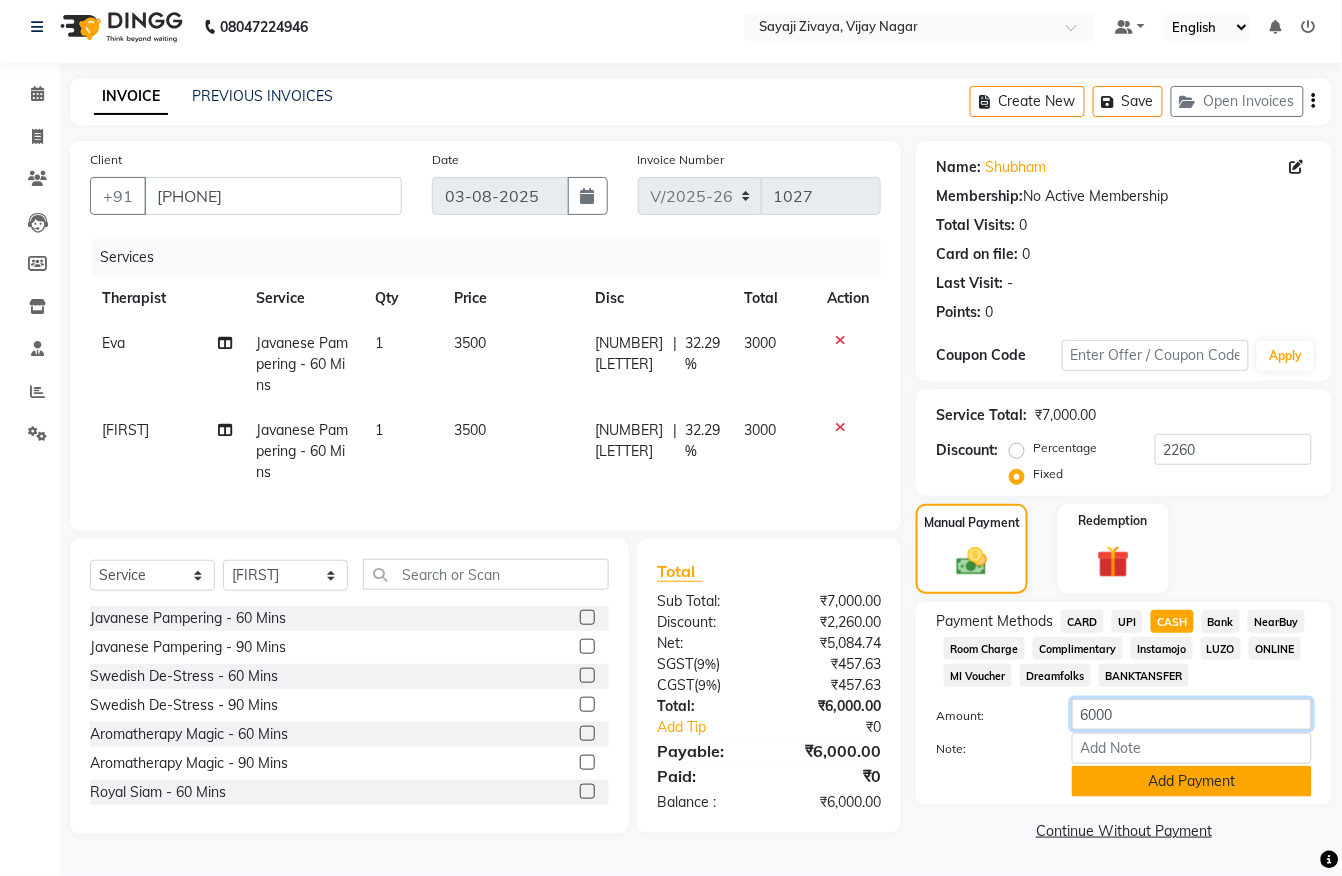type on "6000" 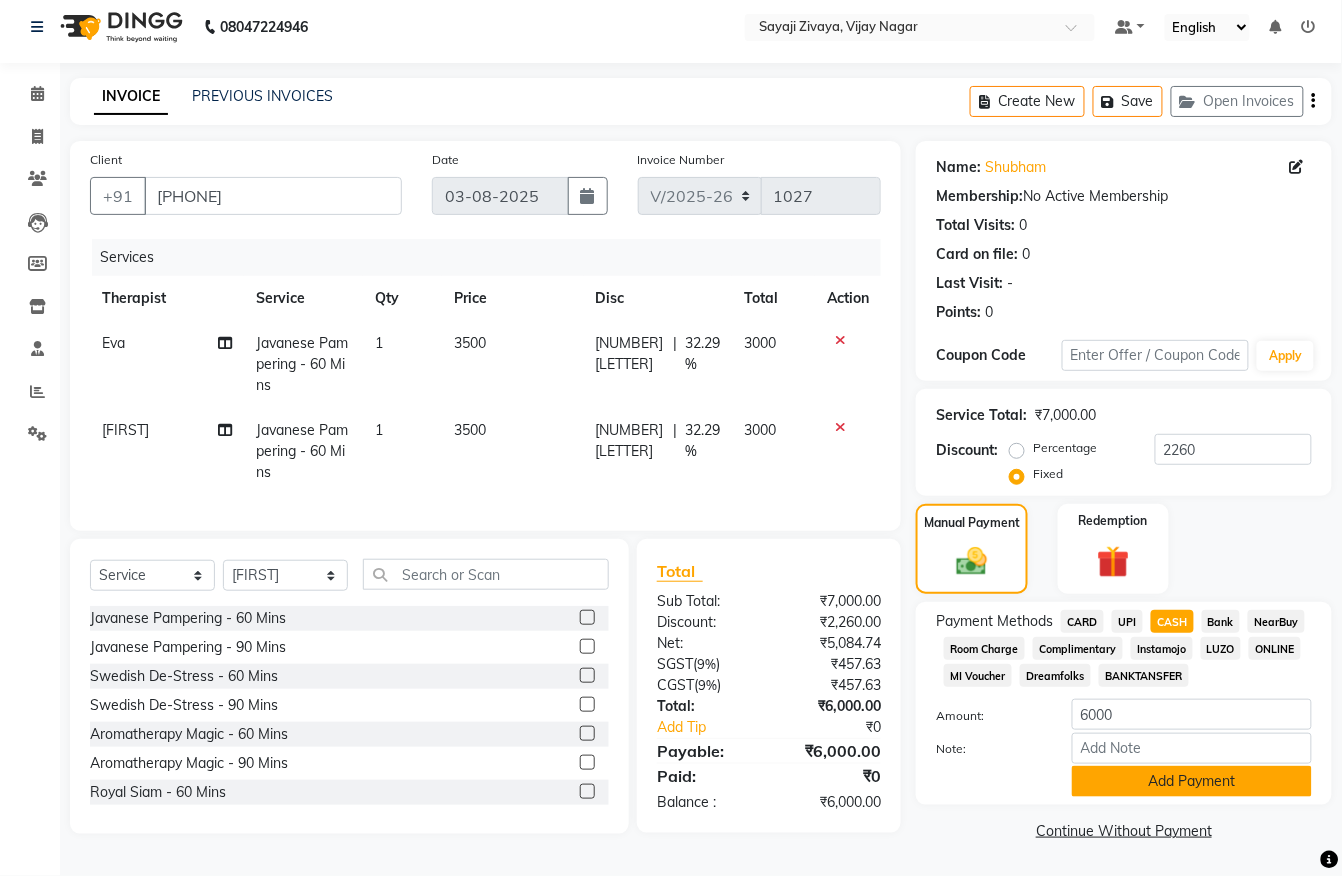 click on "Add Payment" 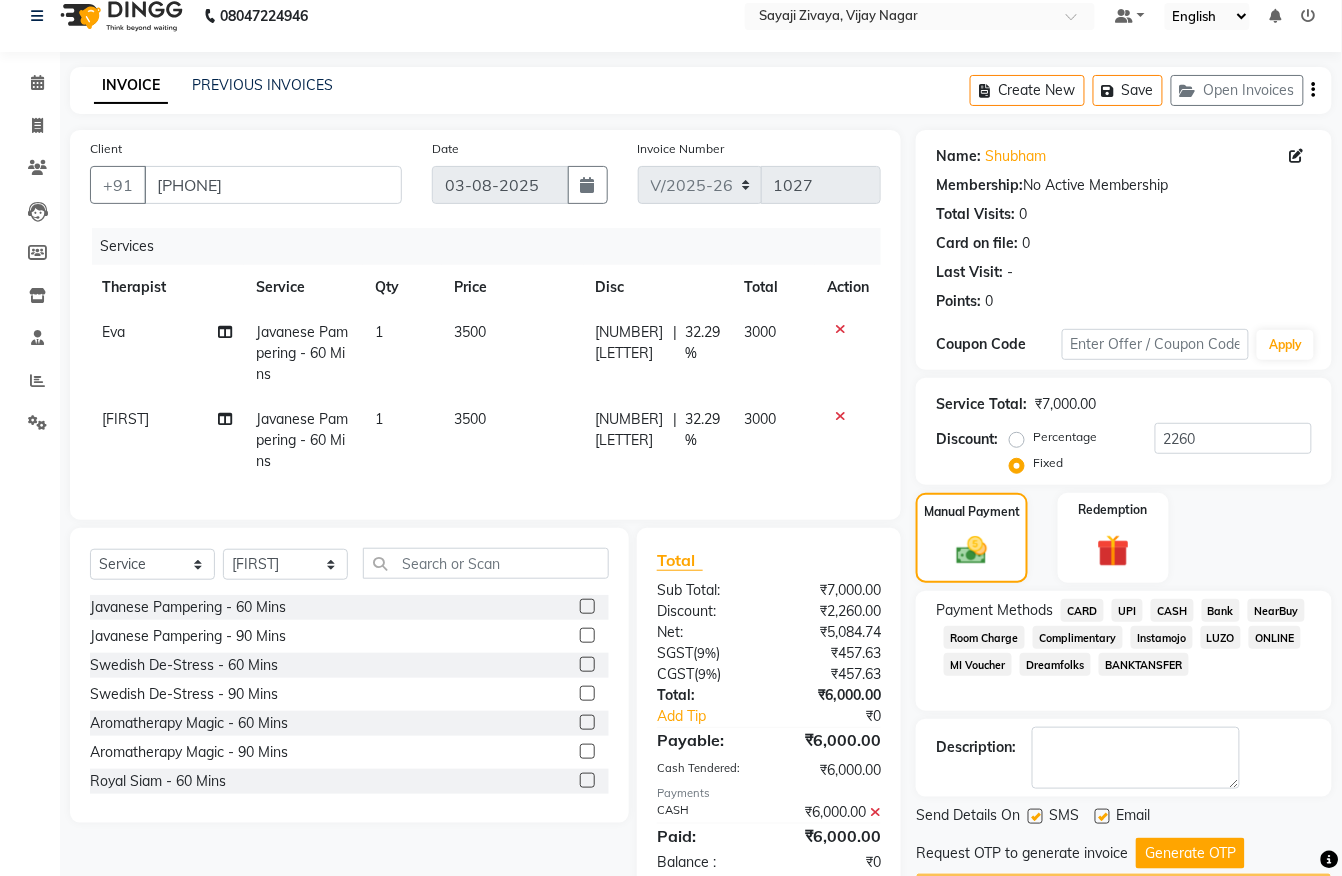scroll, scrollTop: 90, scrollLeft: 0, axis: vertical 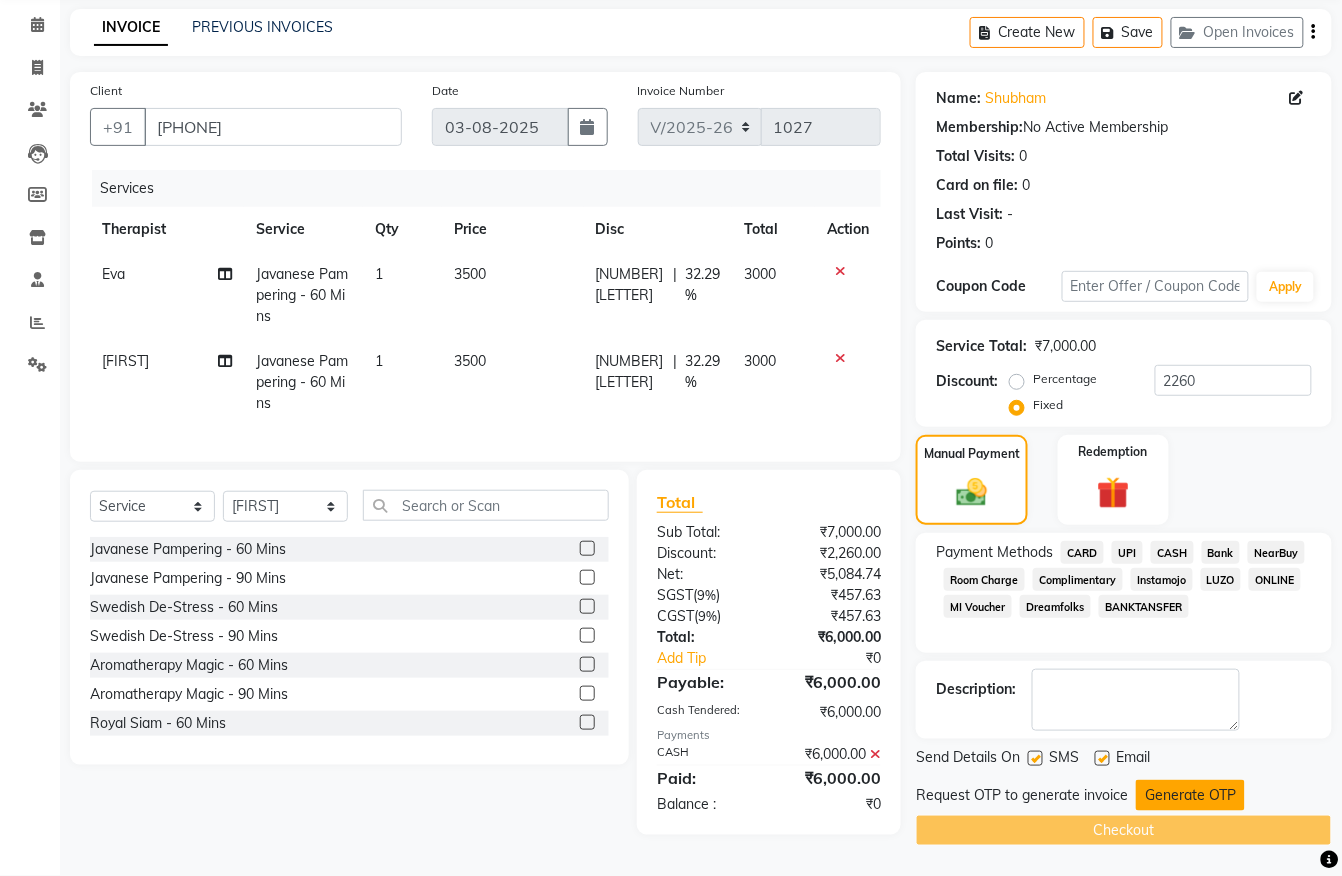click on "Generate OTP" 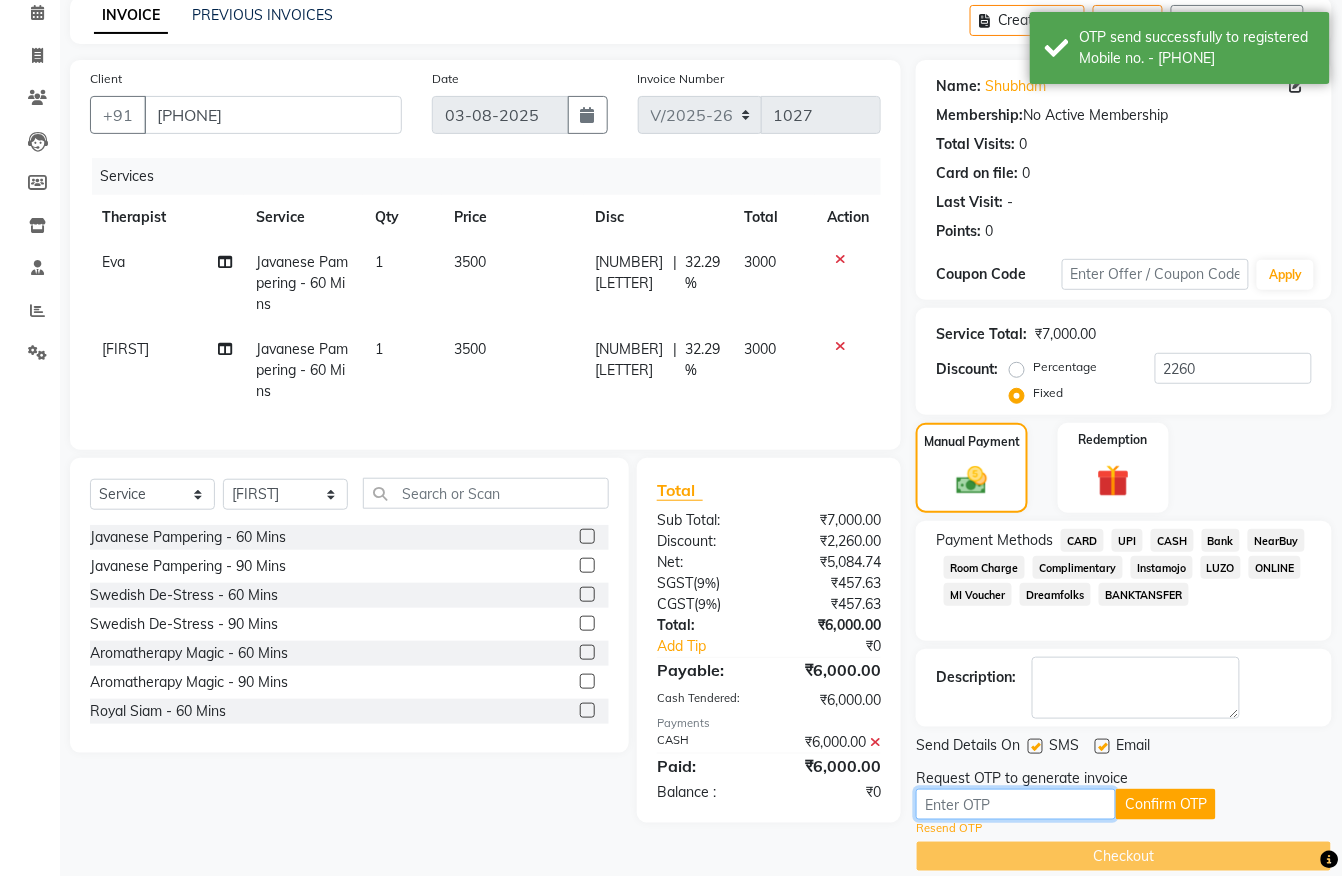 click at bounding box center [1016, 804] 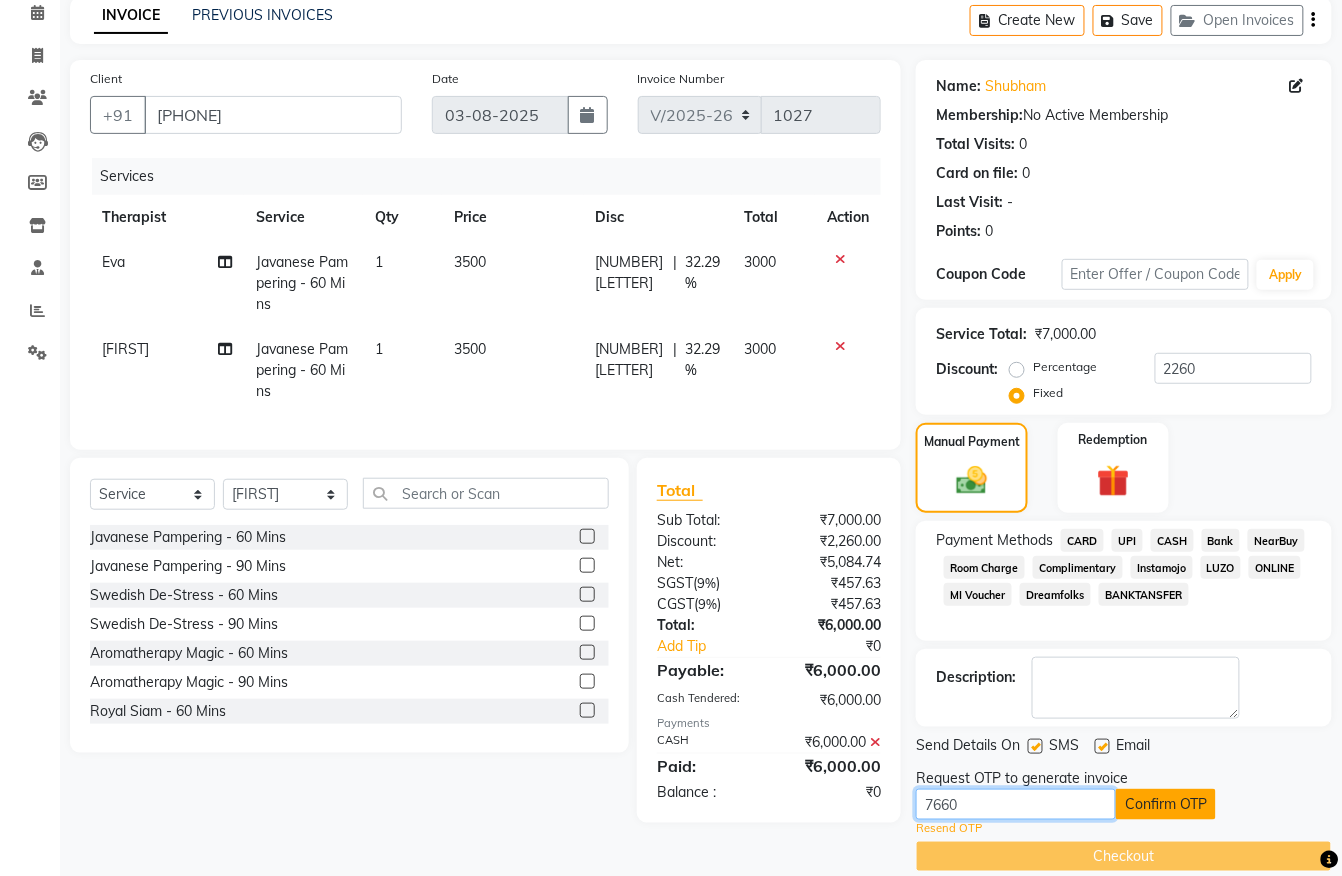 type on "7660" 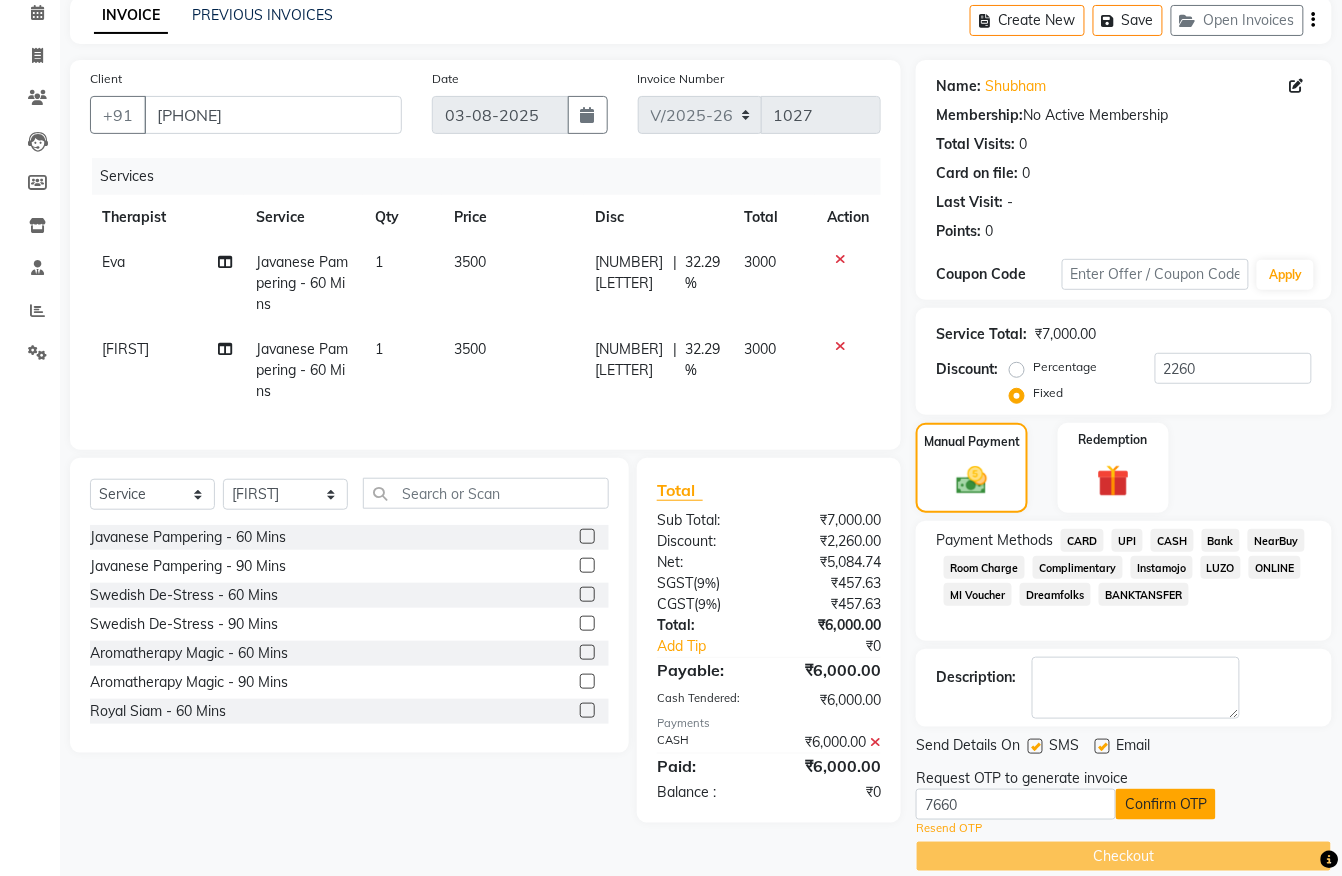 click on "Confirm OTP" 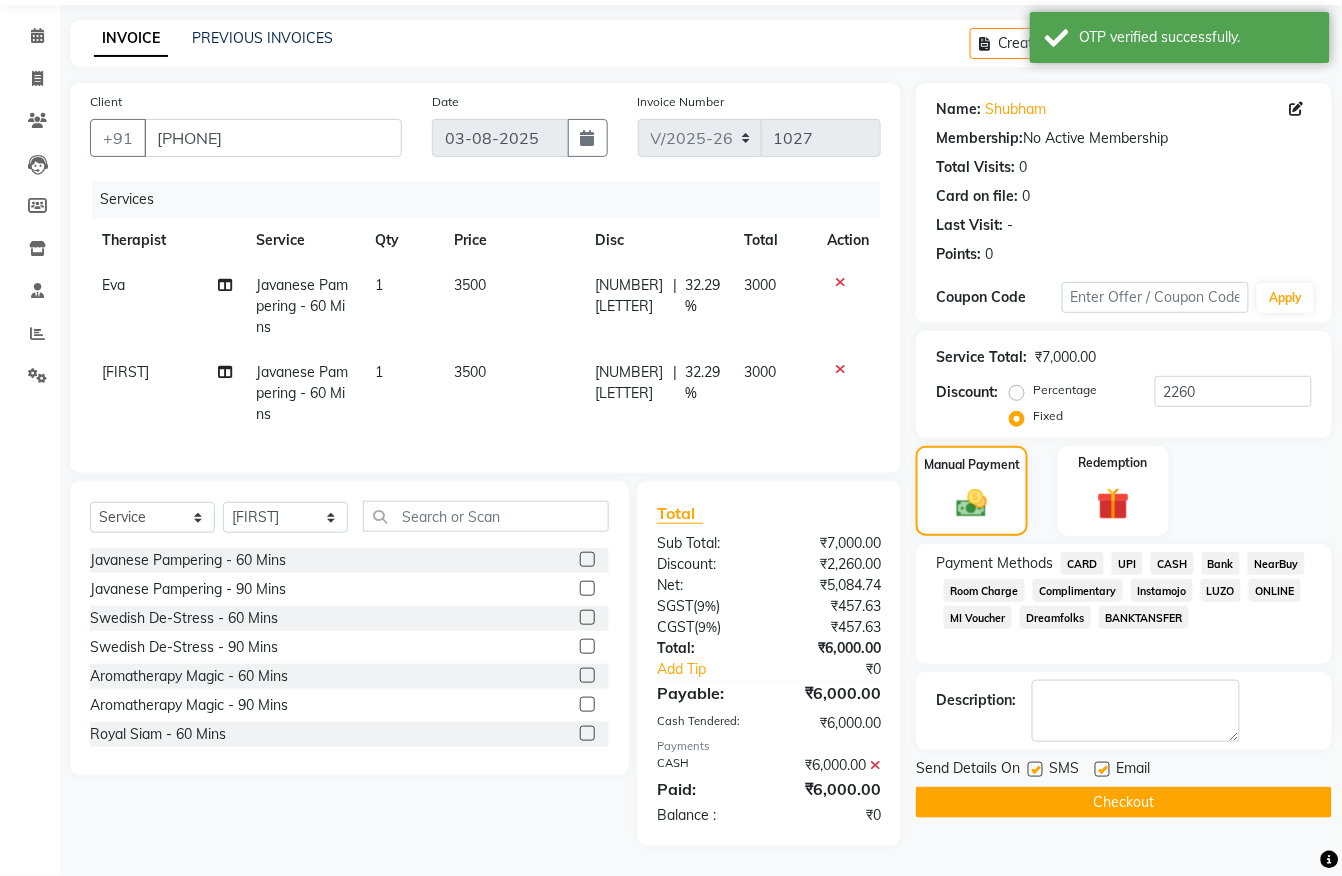 click on "Checkout" 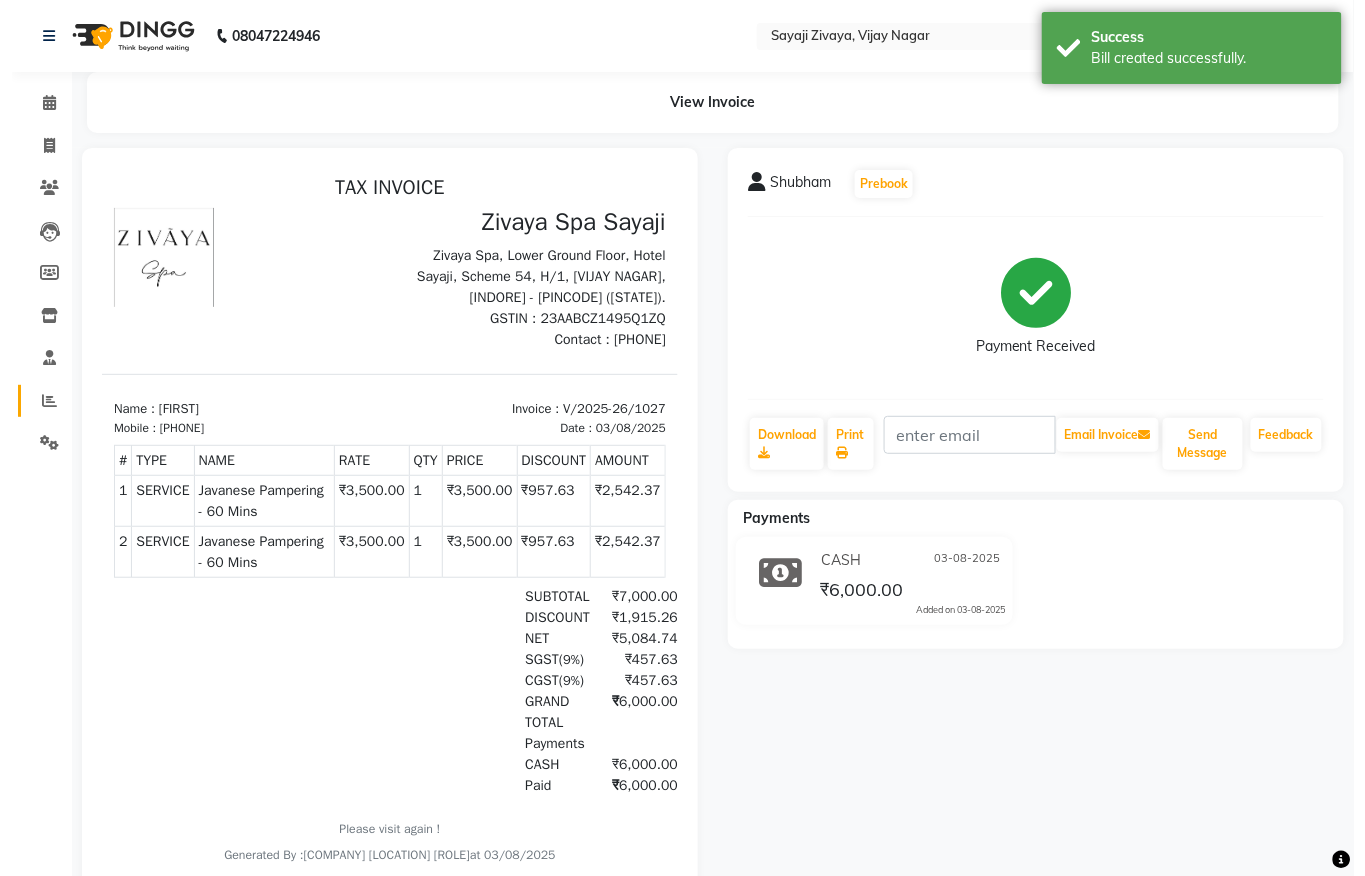 scroll, scrollTop: 0, scrollLeft: 0, axis: both 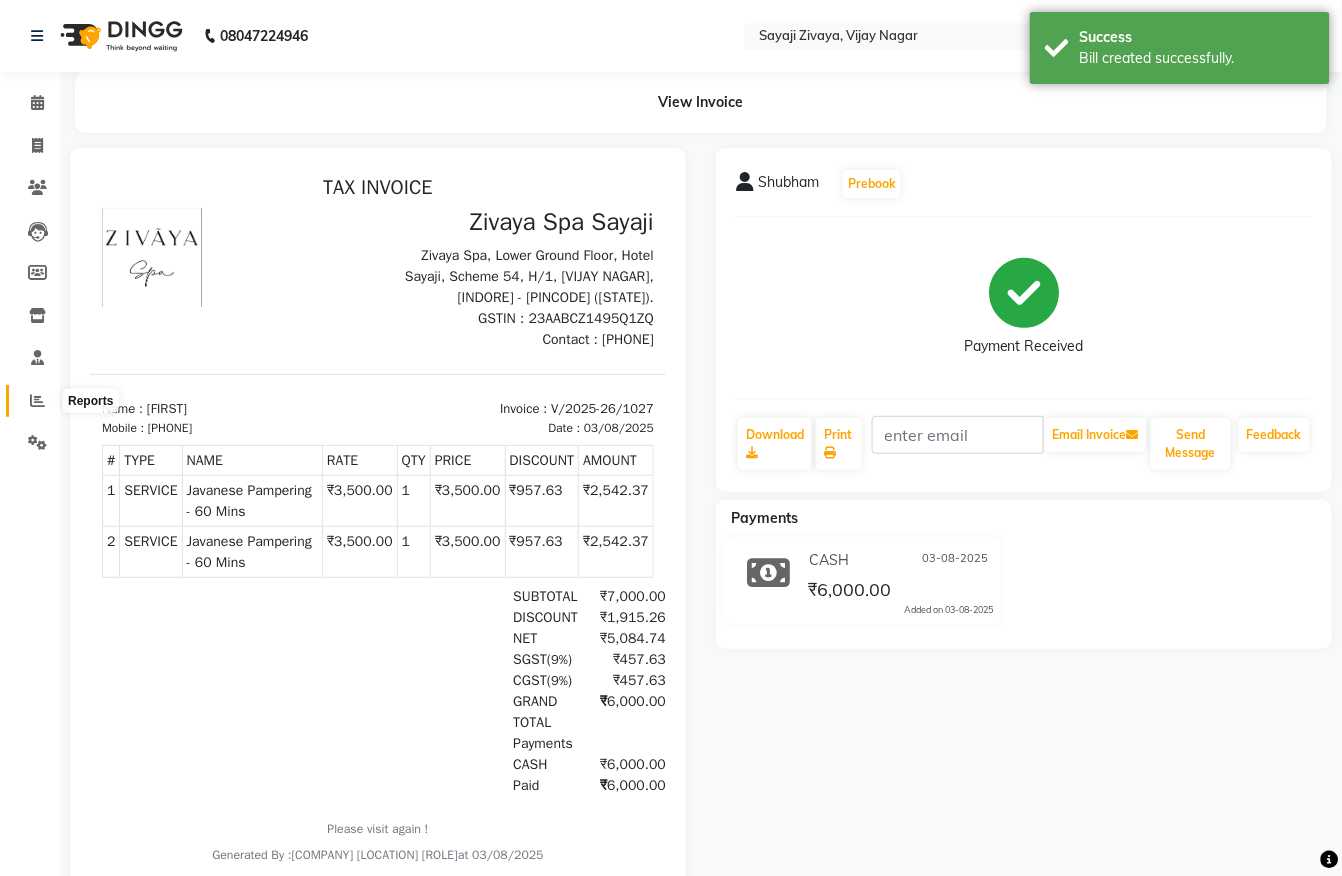 click 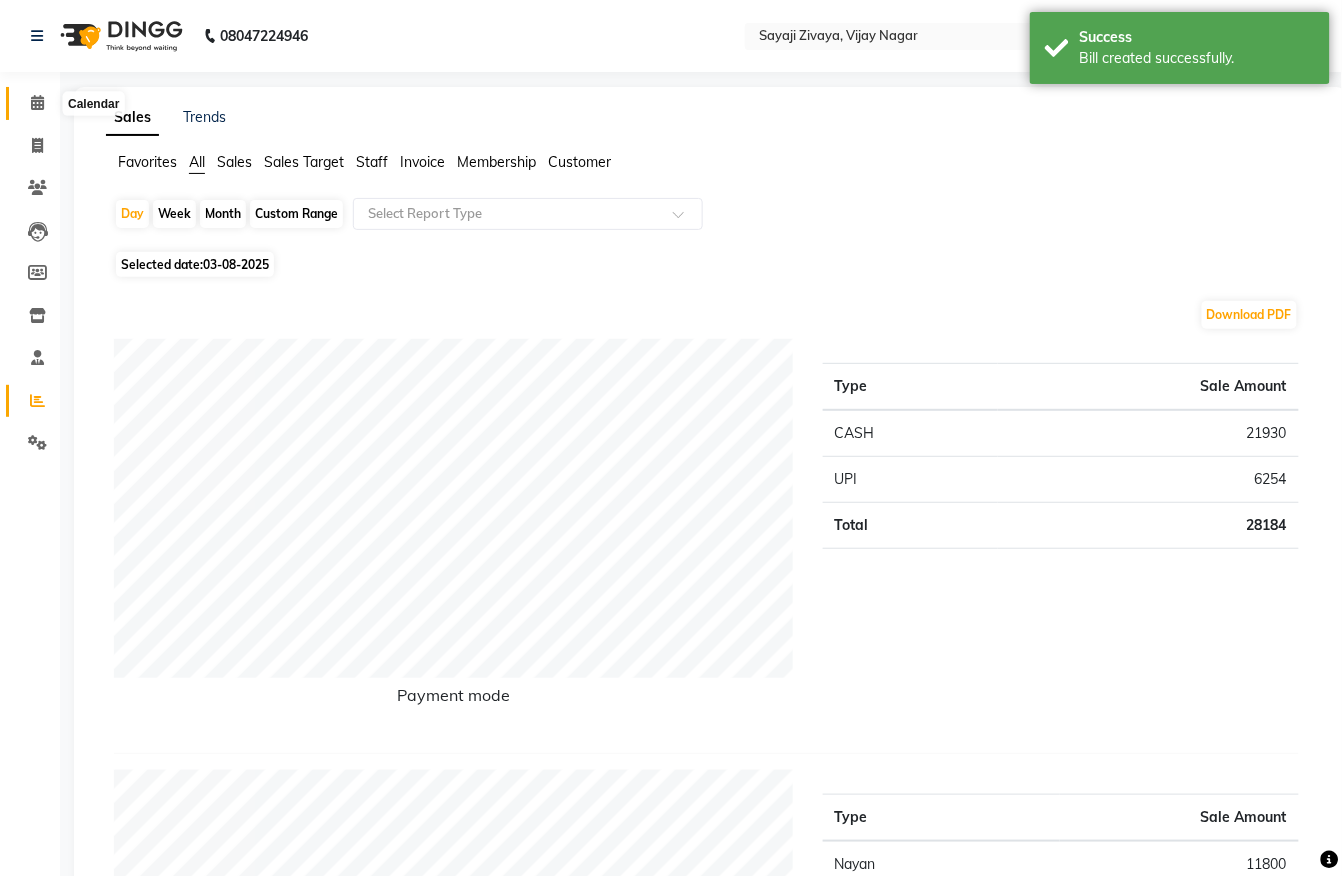 click 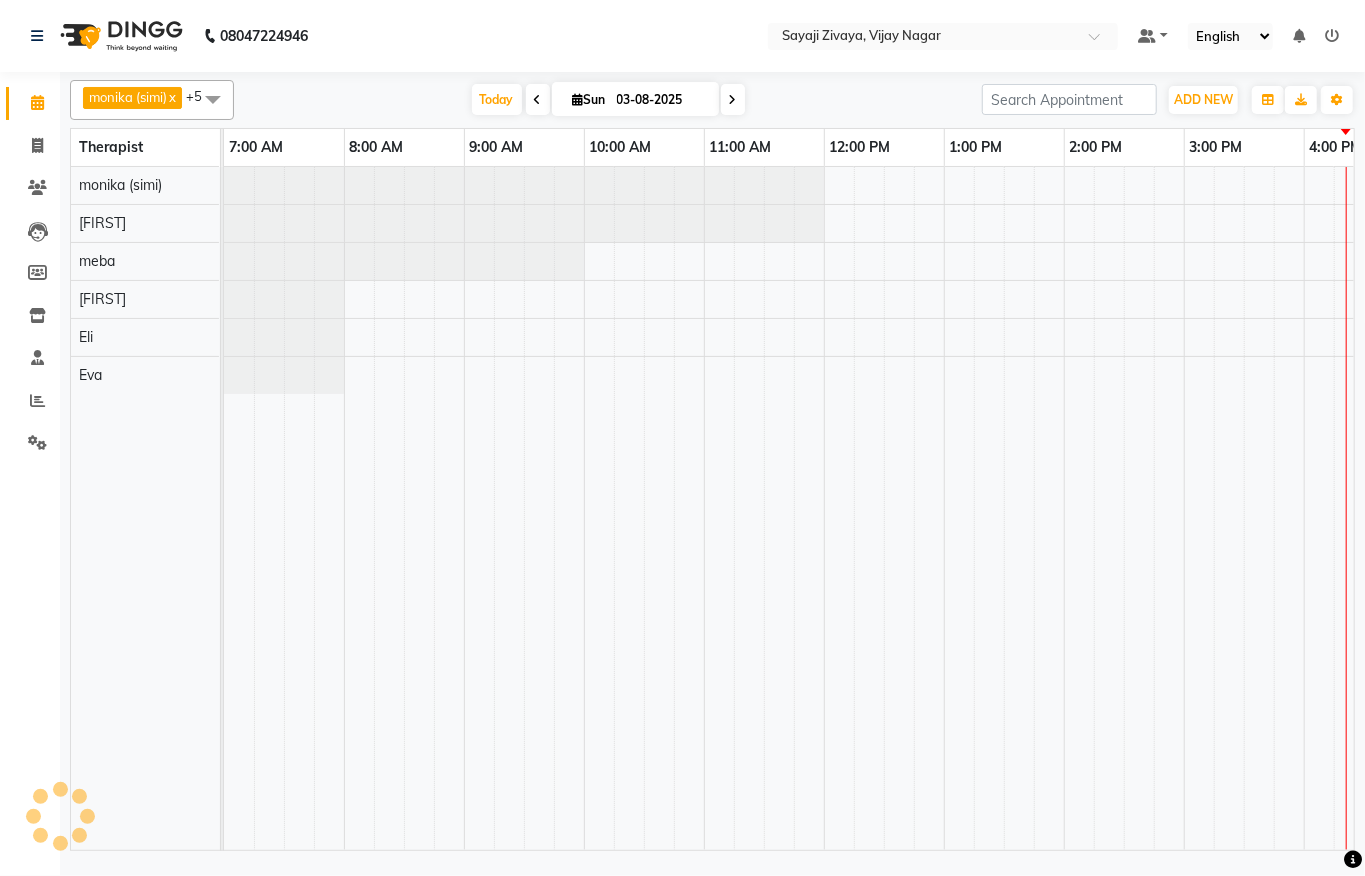 scroll, scrollTop: 0, scrollLeft: 0, axis: both 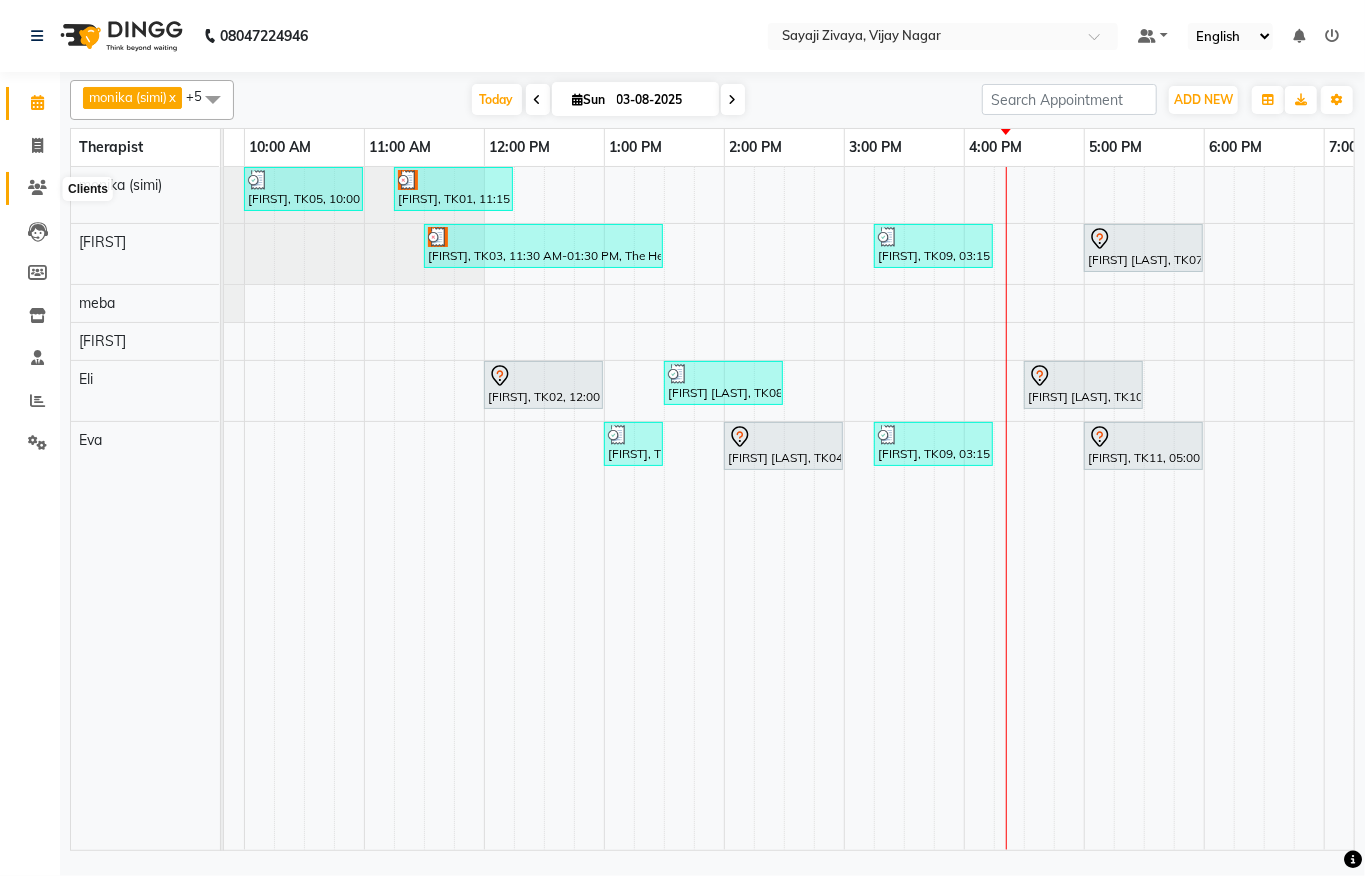 click 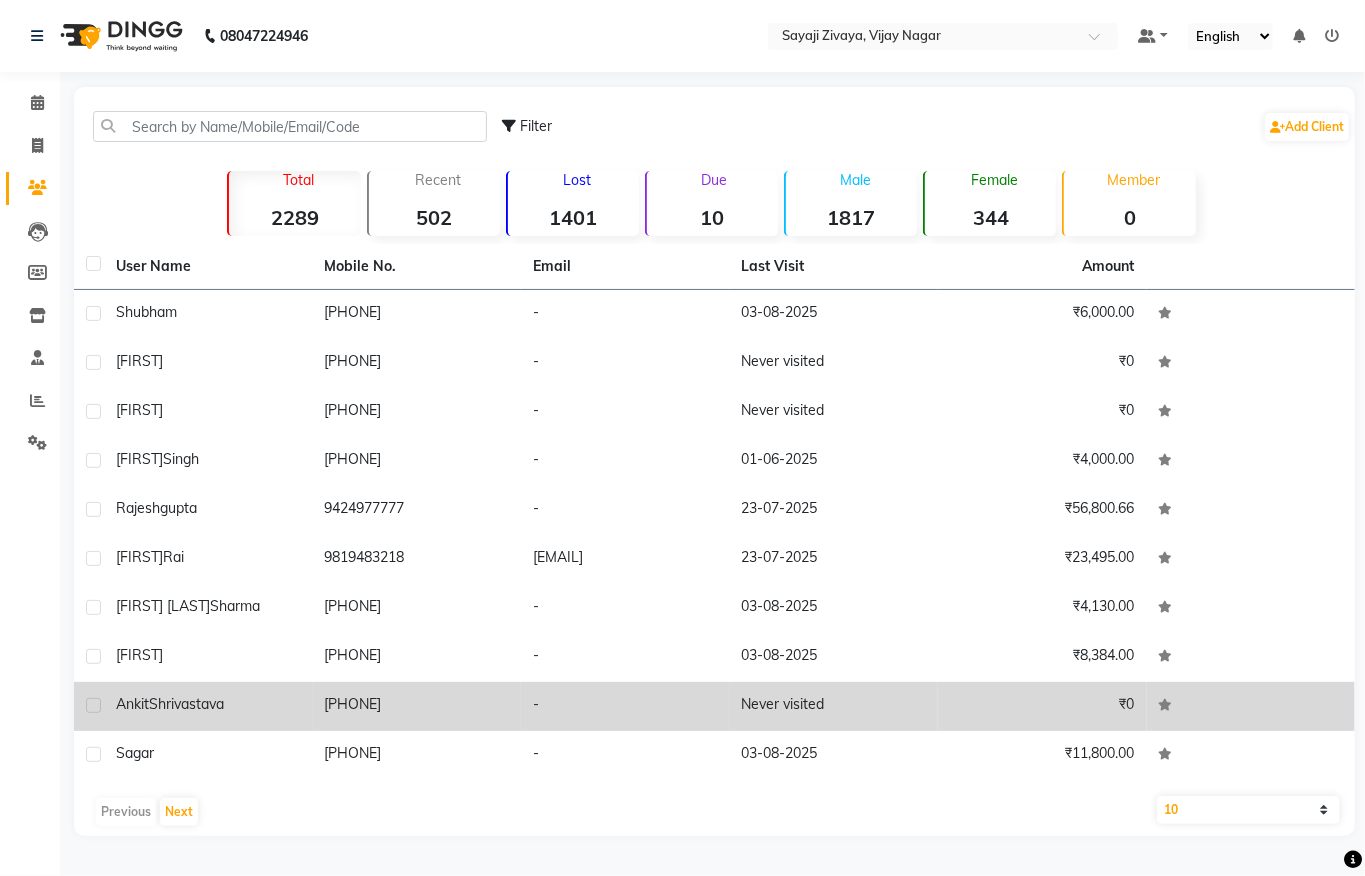 click on "[PHONE]" 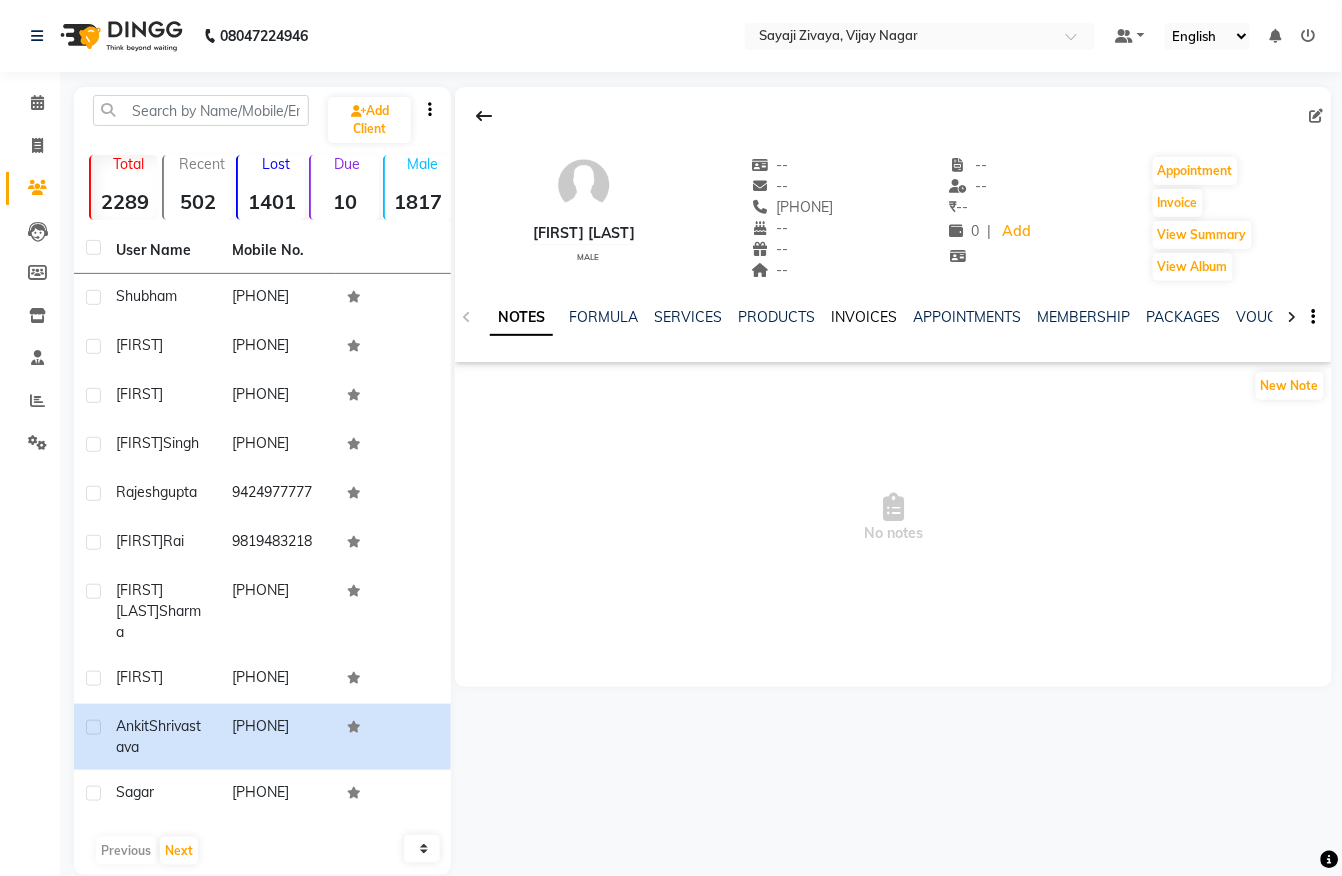 click on "INVOICES" 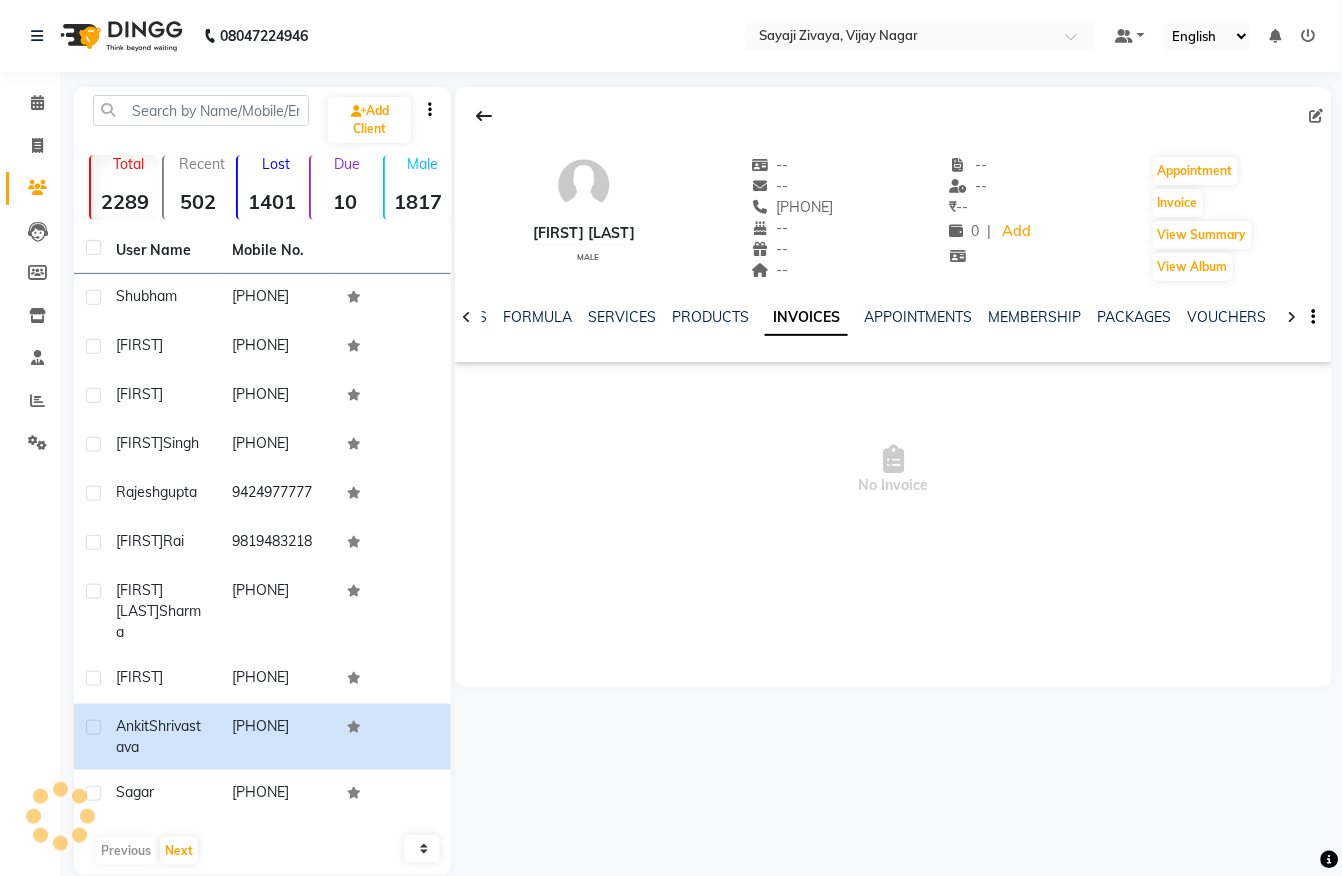 click on "Calendar  Invoice  Clients  Leads   Members  Inventory  Staff  Reports  Settings Completed InProgress Upcoming Dropped Tentative Check-In Confirm Bookings Segments Page Builder" 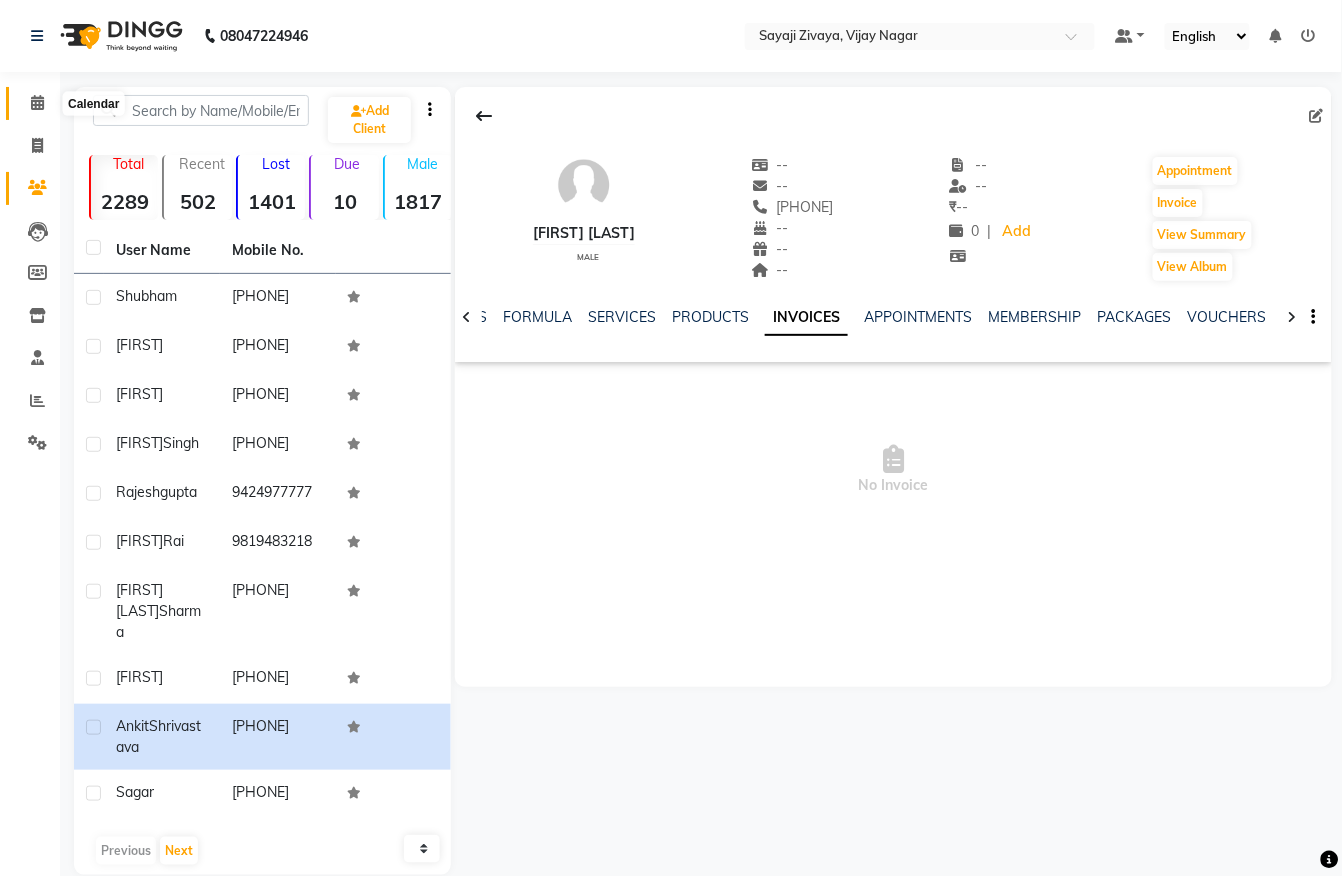 click 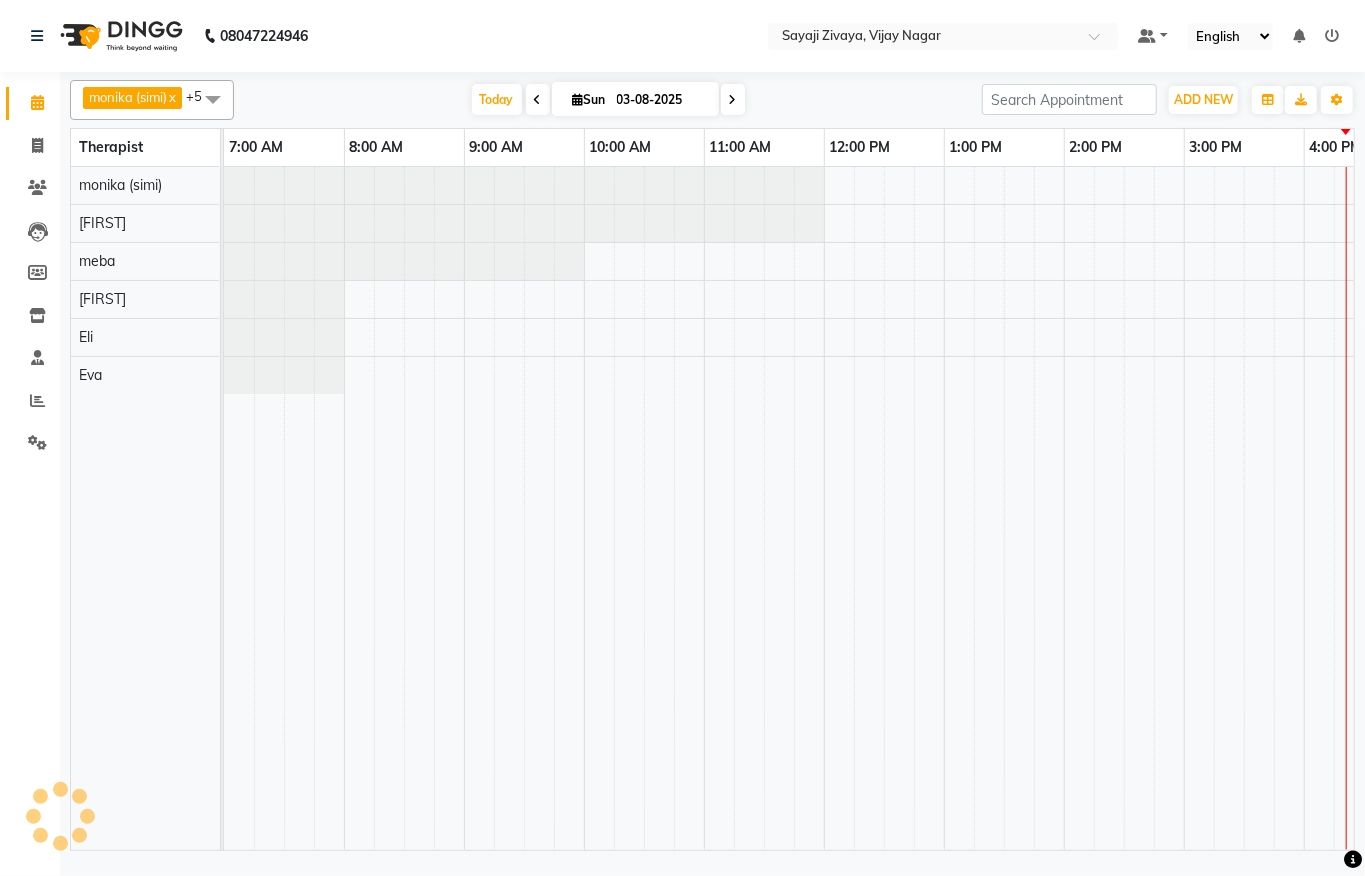 scroll, scrollTop: 0, scrollLeft: 0, axis: both 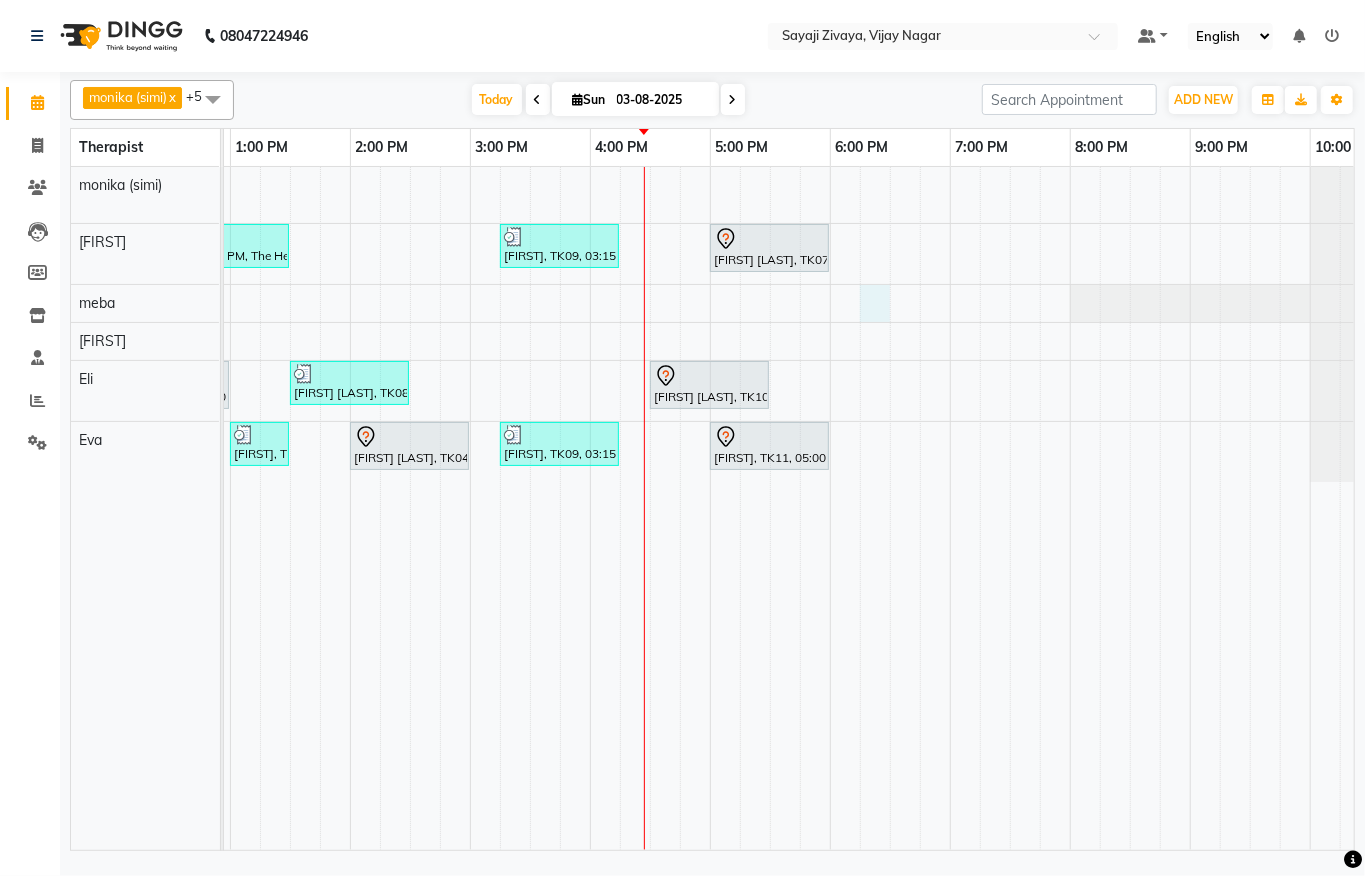 click on "[FIRST], TK05, 10:00 AM-11:00 AM, Javanese Pampering - 60 Mins     [FIRST], TK01, 11:15 AM-12:15 PM, Javanese Pampering - 60 Mins     [FIRST], TK03, 11:30 AM-01:30 PM, The Healing Touch - 120 Mins             [FIRST] [LAST], TK07, 05:00 PM-06:00 PM, Javanese Pampering - 60 Mins             [FIRST], TK02, 12:00 PM-01:00 PM, Javanese Pampering - 60 Mins     [FIRST] [LAST], TK08, 01:30 PM-02:30 PM, Swedish De-Stress - 60 Mins             [FIRST] [LAST], TK10, 04:30 PM-05:30 PM, Javanese Pampering - 60 Mins     [FIRST], TK06, 01:00 PM-01:30 PM, De-Stress Back & Shoulder Massage - 30 Mins             [FIRST] [LAST], TK04, 02:00 PM-03:00 PM, Swedish De-Stress - 60 Mins     [FIRST], TK09, 03:15 PM-04:15 PM, Javanese Pampering - 60 Mins             [FIRST], TK11, 05:00 PM-06:00 PM, Javanese Pampering - 60 Mins" at bounding box center [470, 508] 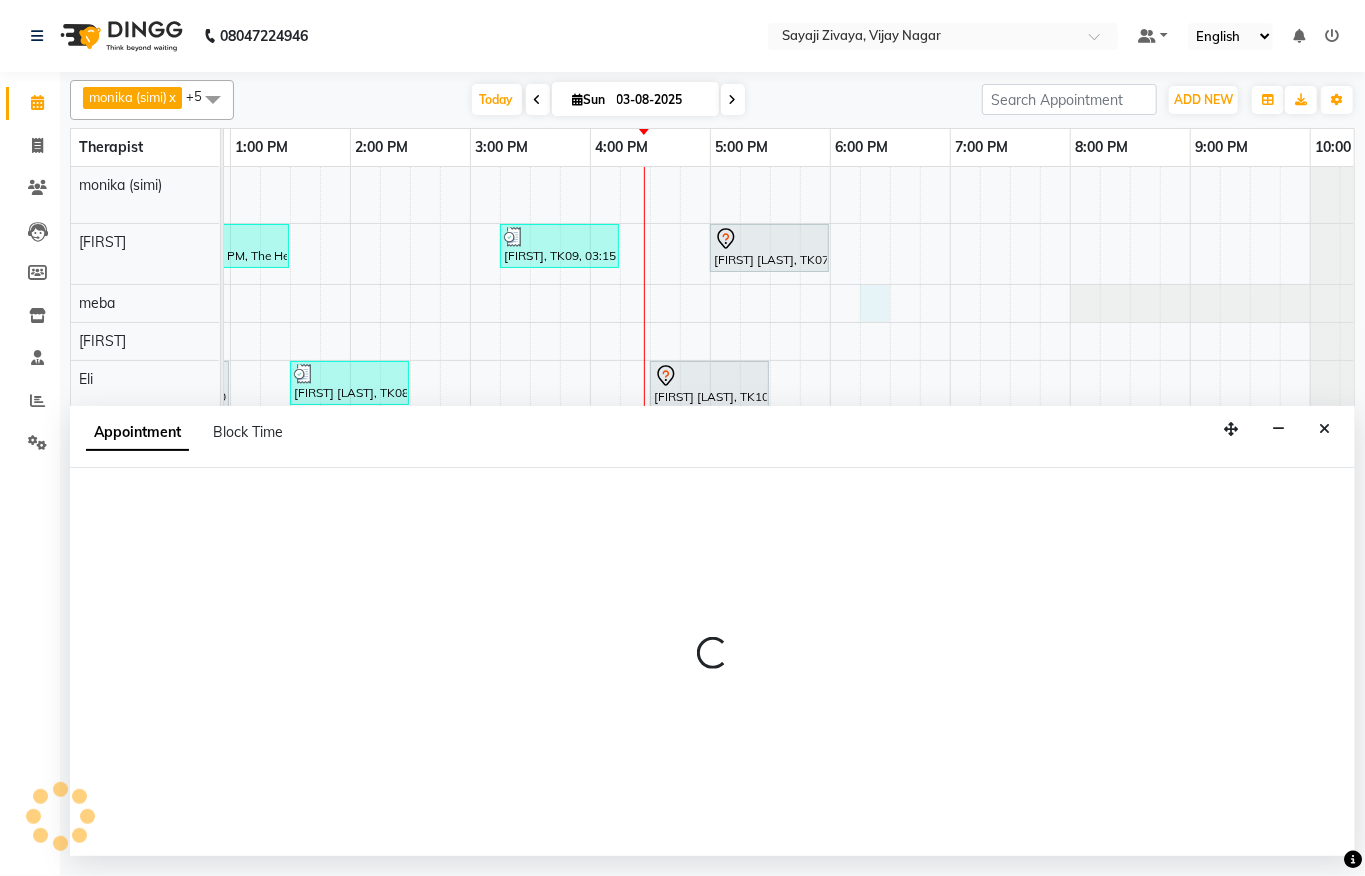 select on "65646" 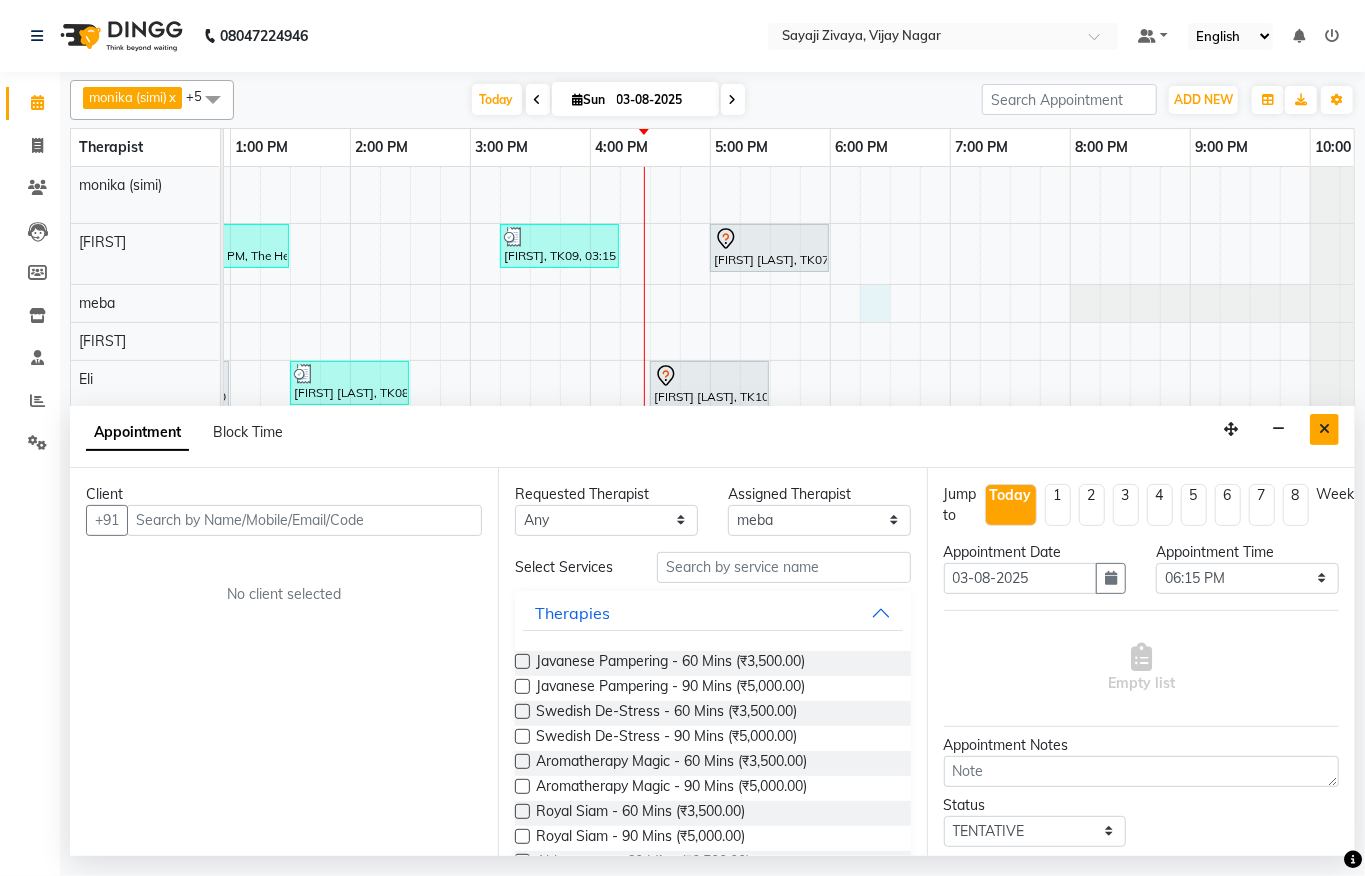 click at bounding box center [1324, 429] 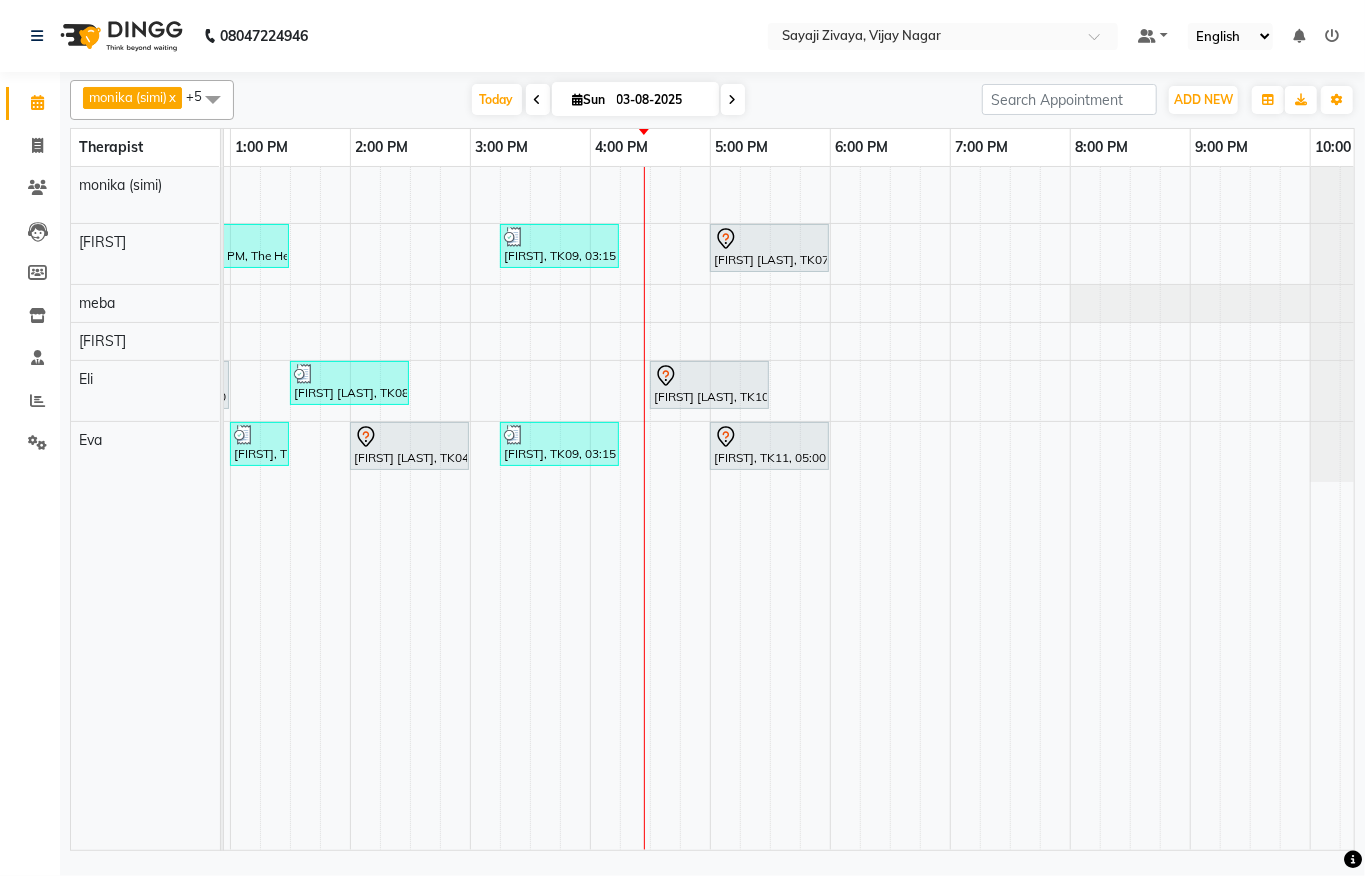 click on "[FIRST], TK05, 10:00 AM-11:00 AM, Javanese Pampering - 60 Mins     [FIRST], TK01, 11:15 AM-12:15 PM, Javanese Pampering - 60 Mins     [FIRST], TK03, 11:30 AM-01:30 PM, The Healing Touch - 120 Mins             [FIRST] [LAST], TK07, 05:00 PM-06:00 PM, Javanese Pampering - 60 Mins             [FIRST], TK02, 12:00 PM-01:00 PM, Javanese Pampering - 60 Mins     [FIRST] [LAST], TK08, 01:30 PM-02:30 PM, Swedish De-Stress - 60 Mins             [FIRST] [LAST], TK10, 04:30 PM-05:30 PM, Javanese Pampering - 60 Mins     [FIRST], TK06, 01:00 PM-01:30 PM, De-Stress Back & Shoulder Massage - 30 Mins             [FIRST] [LAST], TK04, 02:00 PM-03:00 PM, Swedish De-Stress - 60 Mins     [FIRST], TK09, 03:15 PM-04:15 PM, Javanese Pampering - 60 Mins             [FIRST], TK11, 05:00 PM-06:00 PM, Javanese Pampering - 60 Mins" at bounding box center [470, 508] 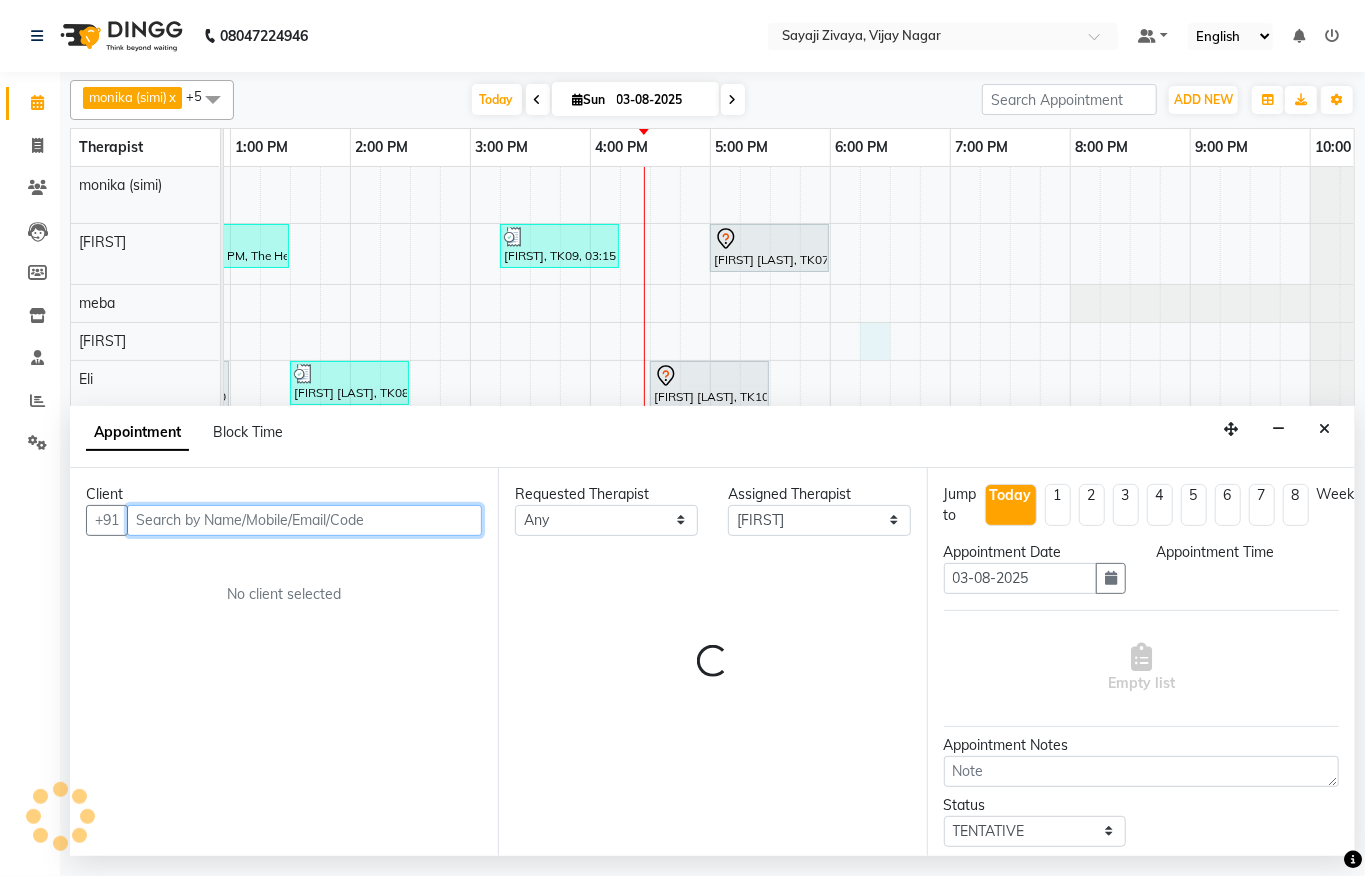 select on "1095" 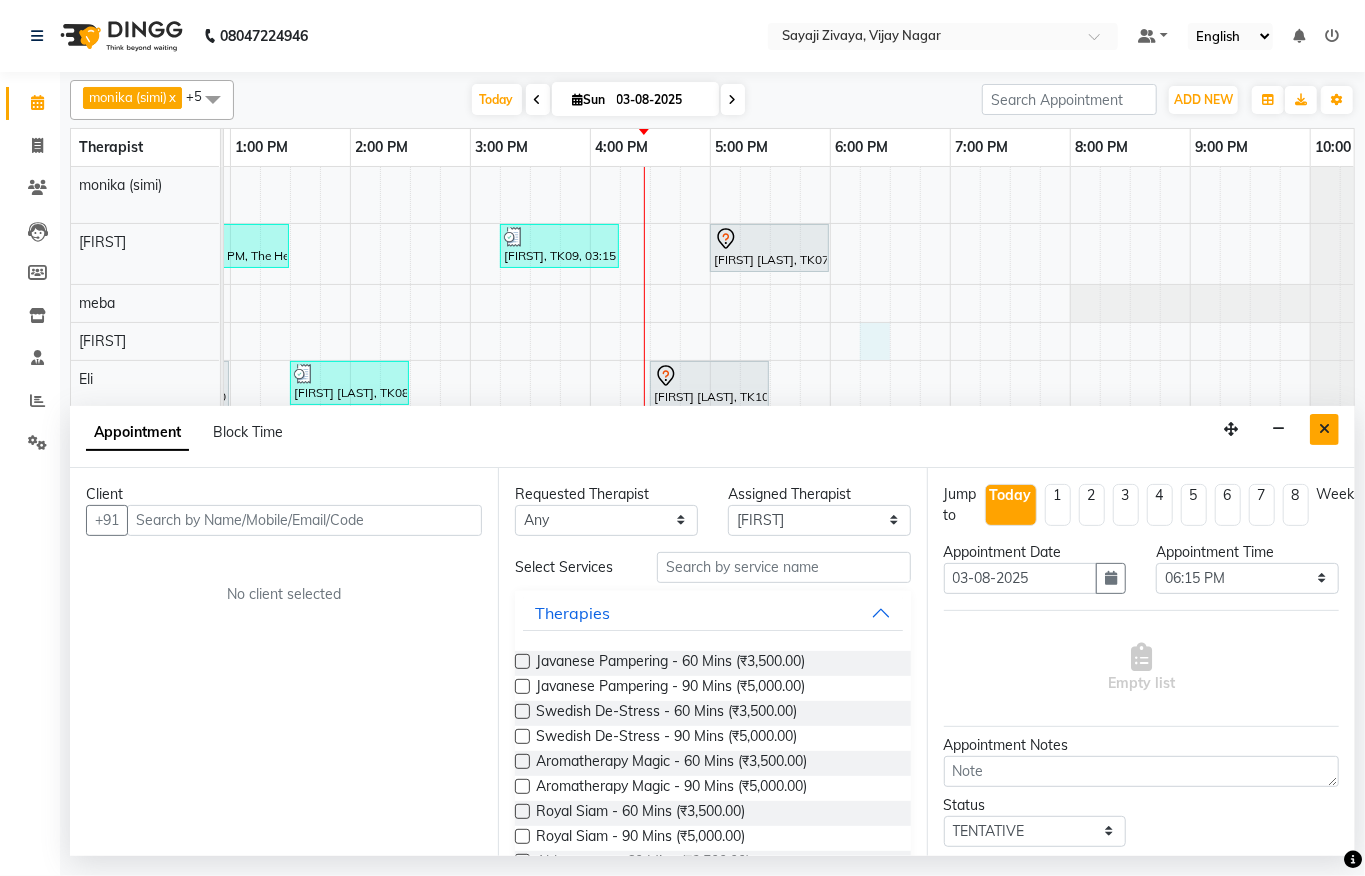 click at bounding box center [1324, 429] 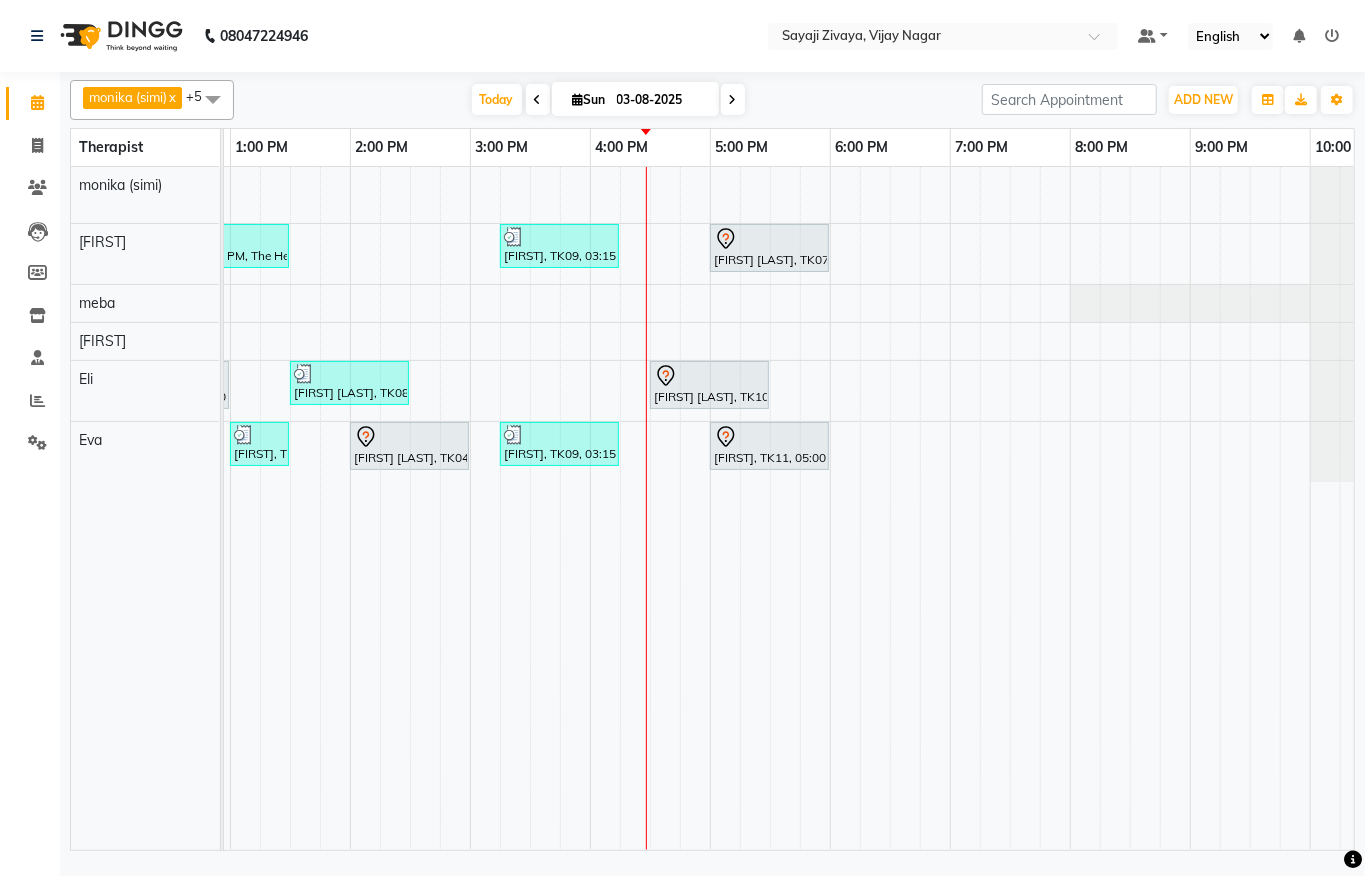 click at bounding box center (733, 100) 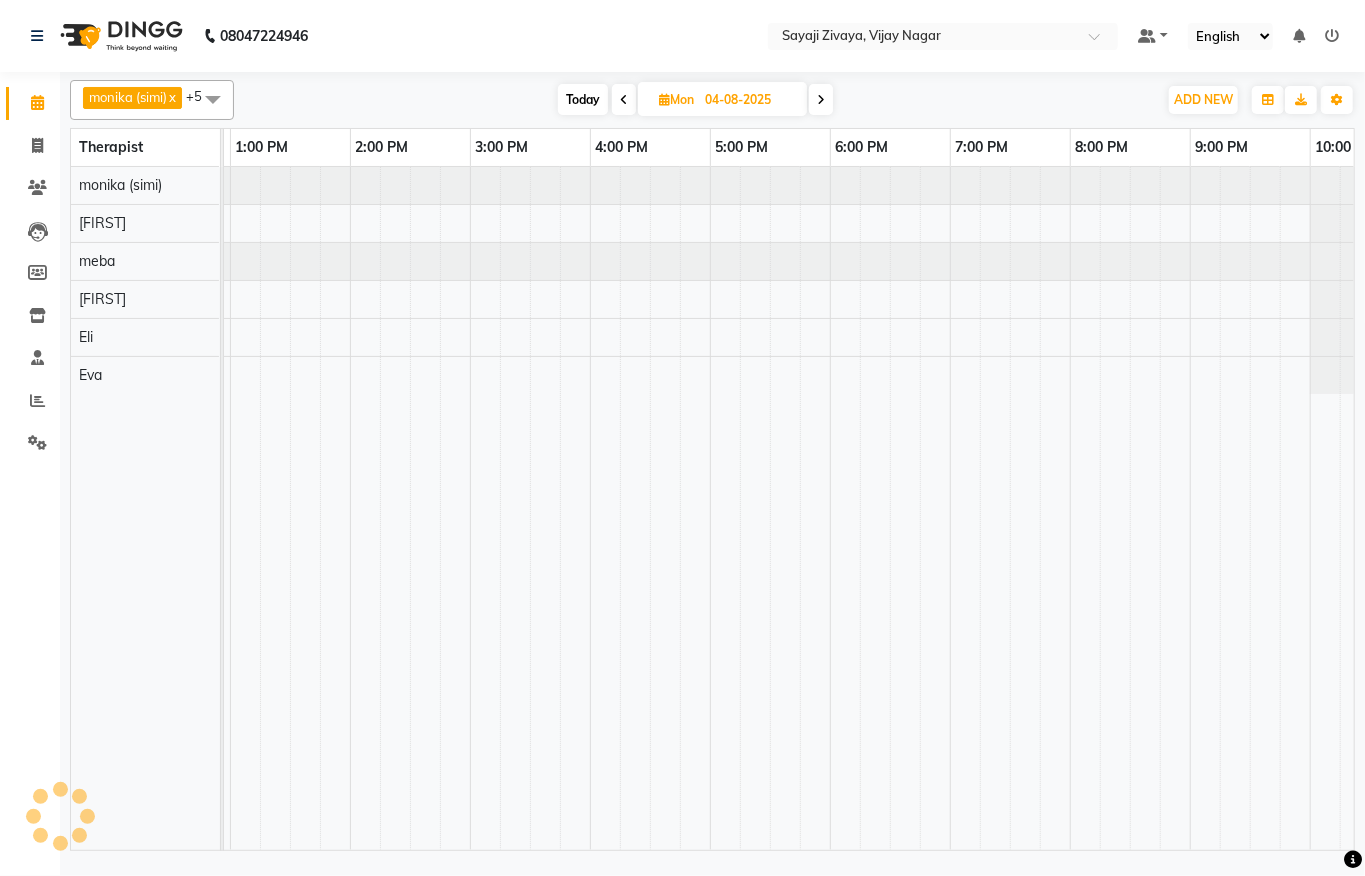 scroll, scrollTop: 0, scrollLeft: 790, axis: horizontal 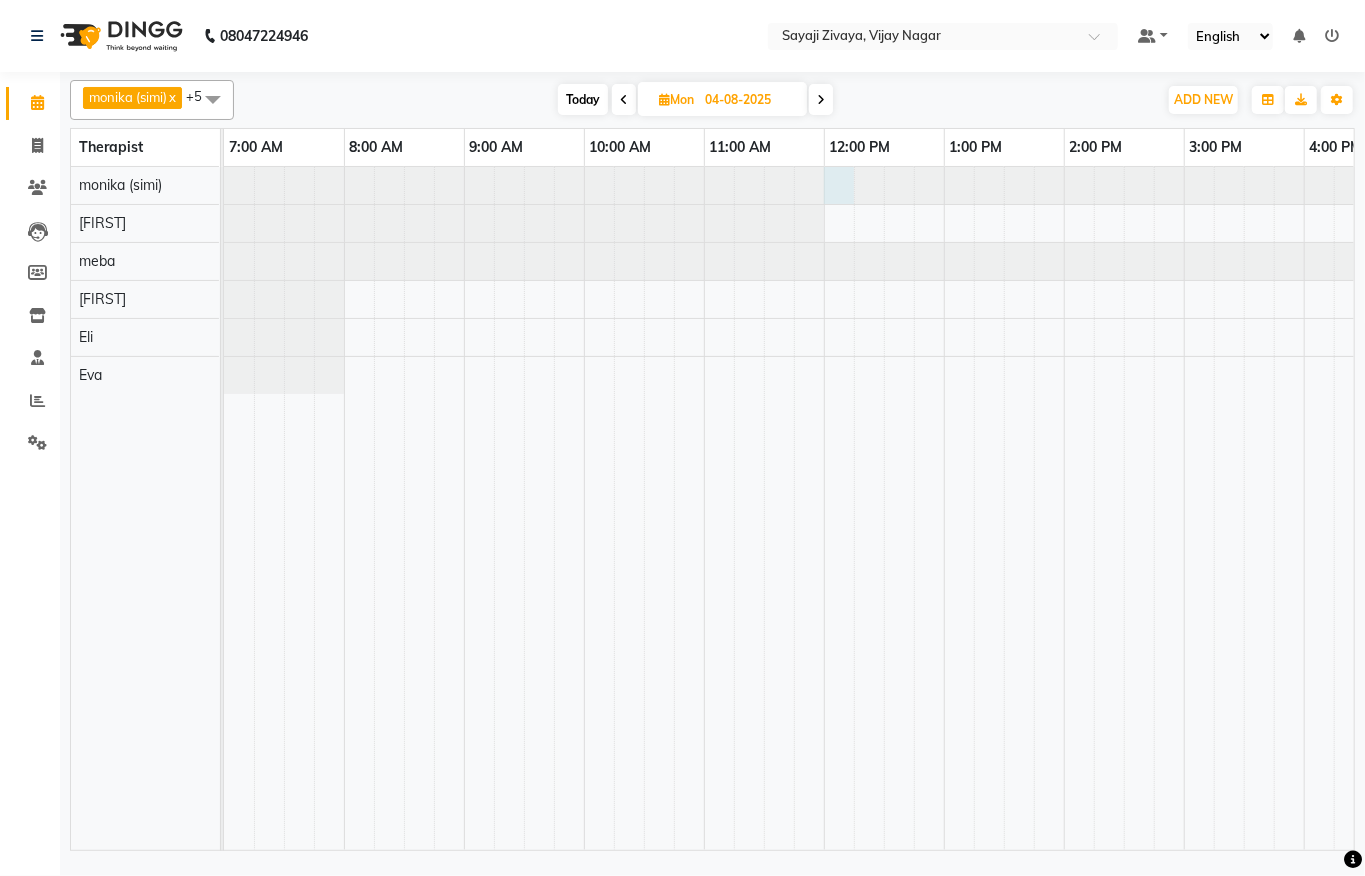 drag, startPoint x: 834, startPoint y: 198, endPoint x: 832, endPoint y: 317, distance: 119.01681 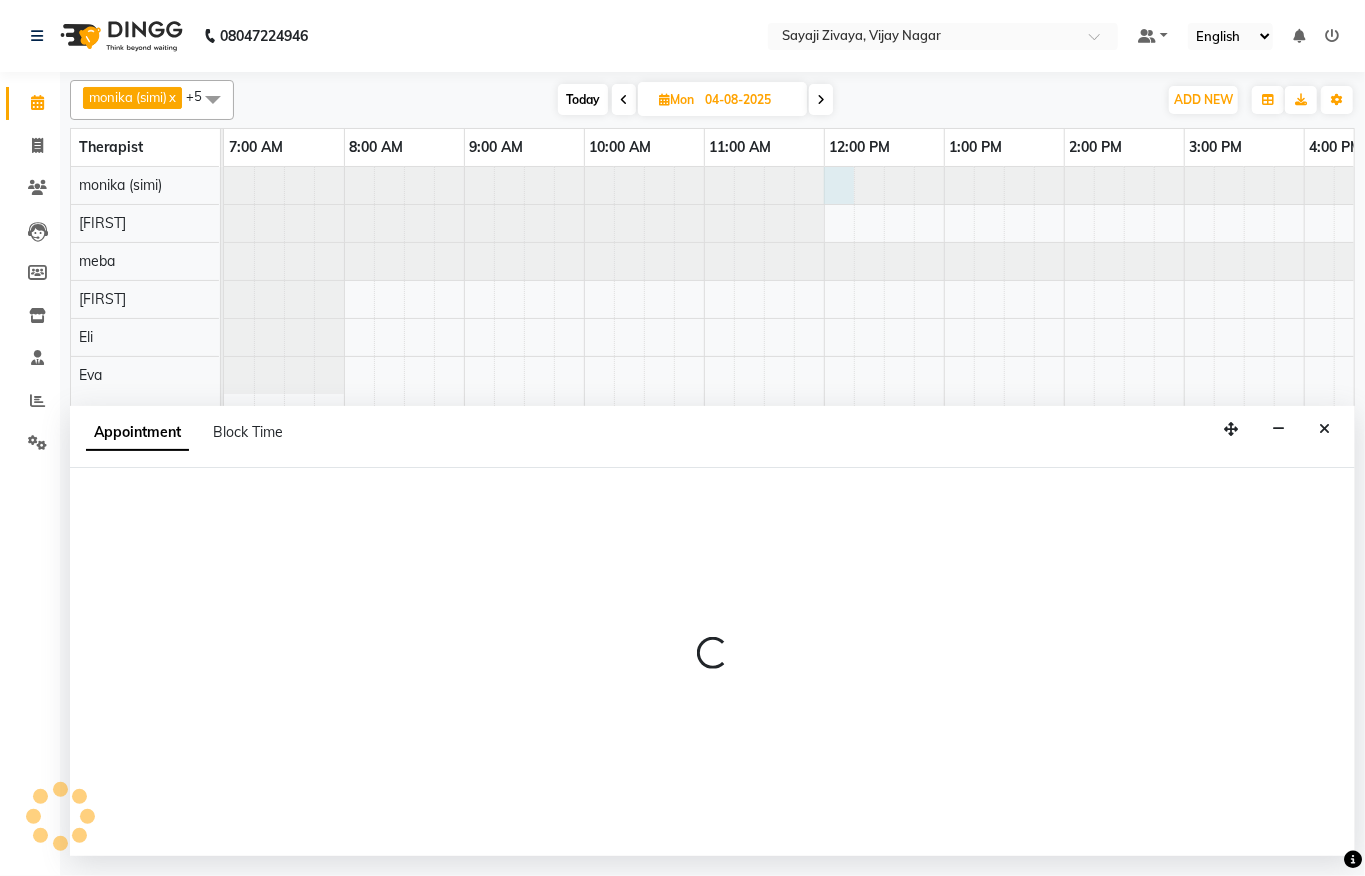select on "55791" 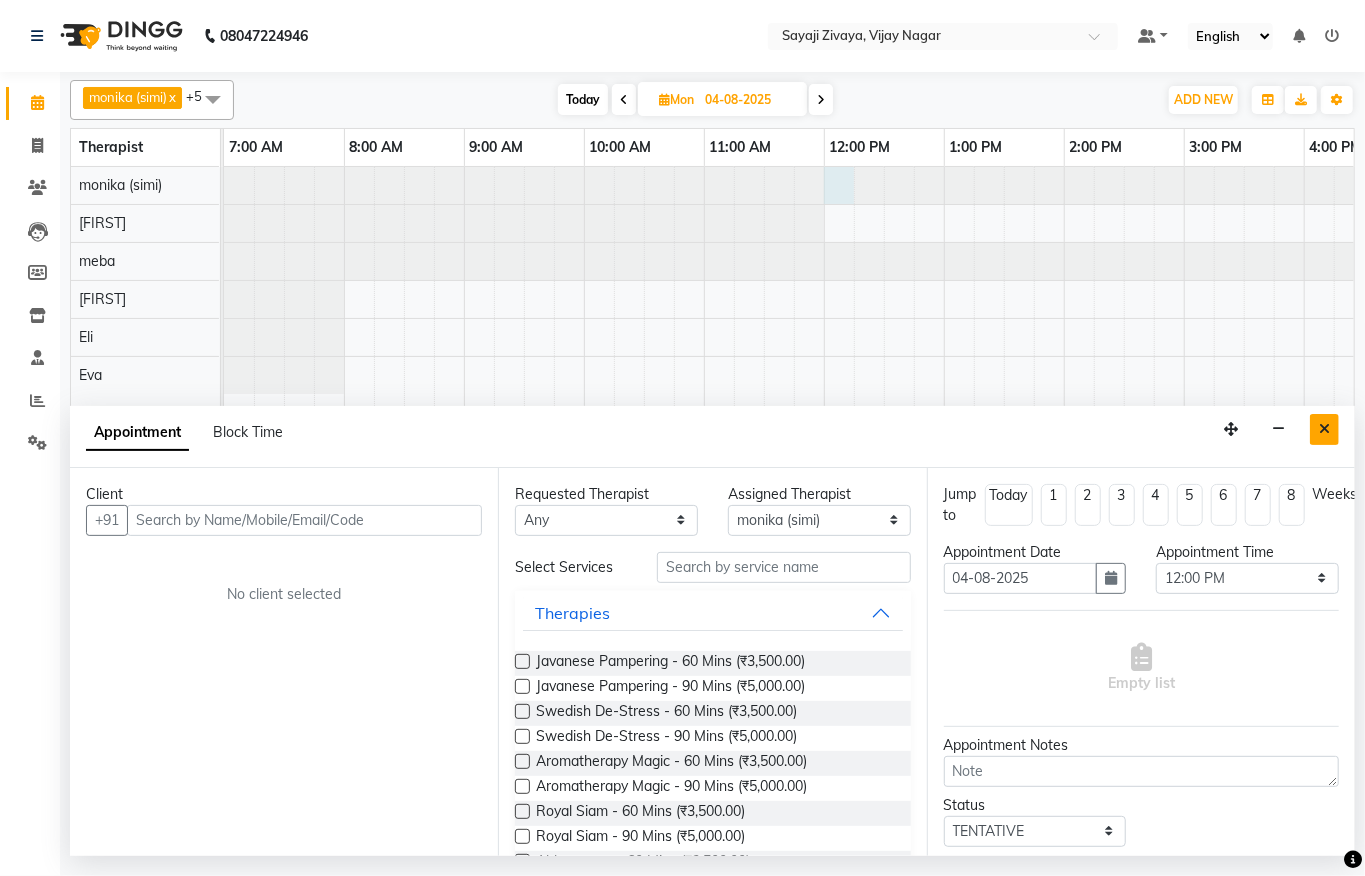 click at bounding box center (1324, 429) 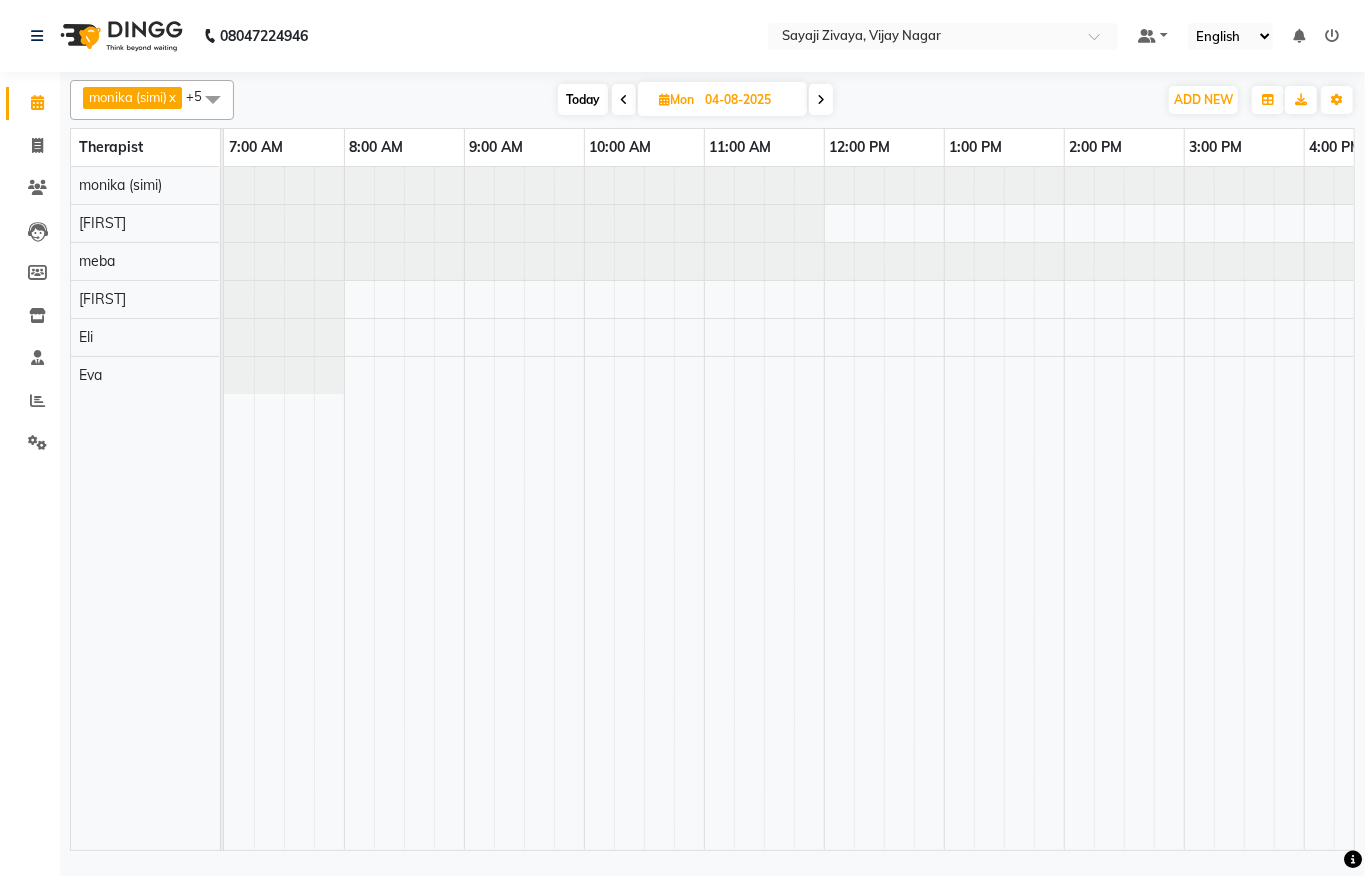 click at bounding box center (1184, 508) 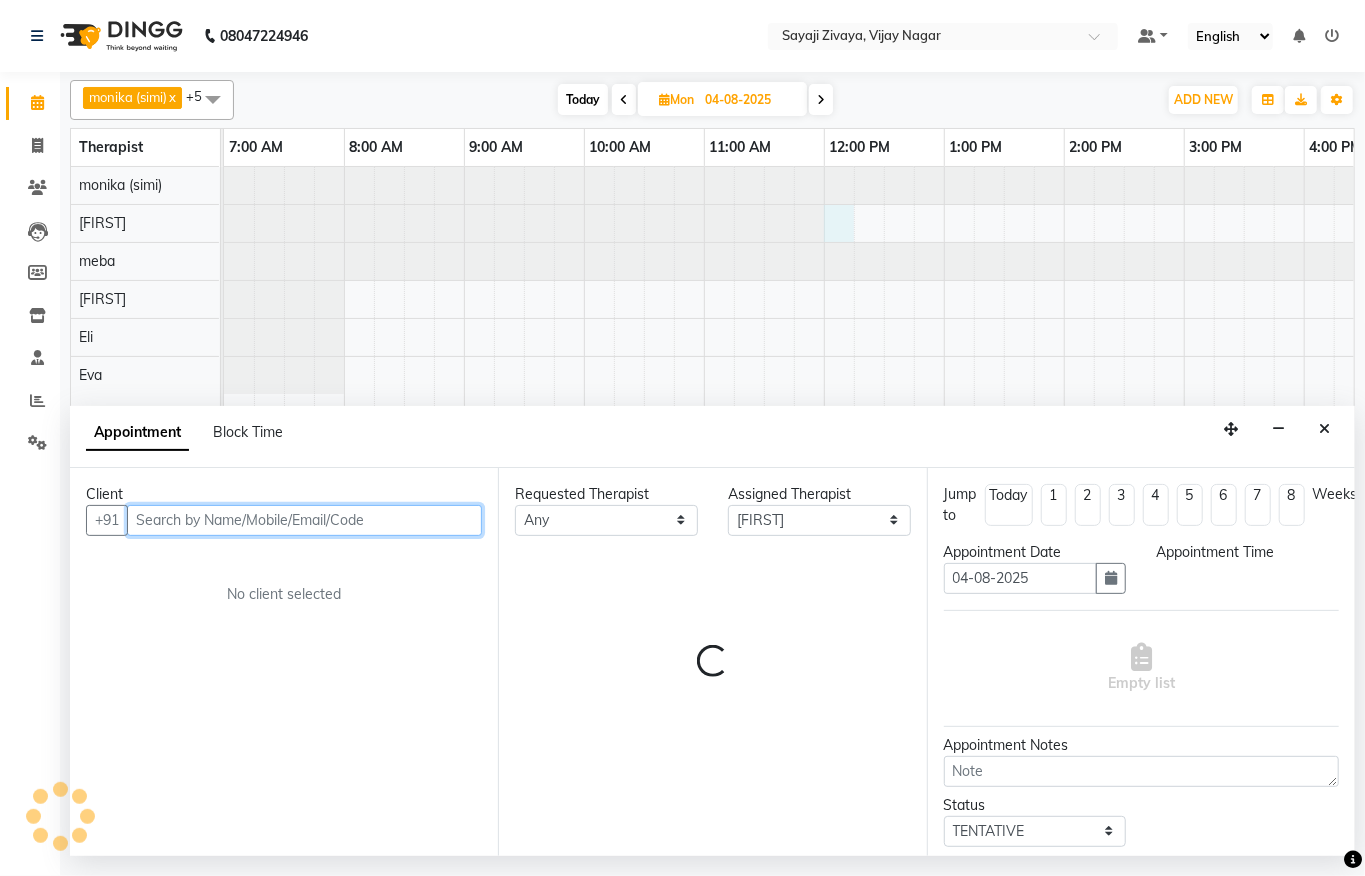 select on "720" 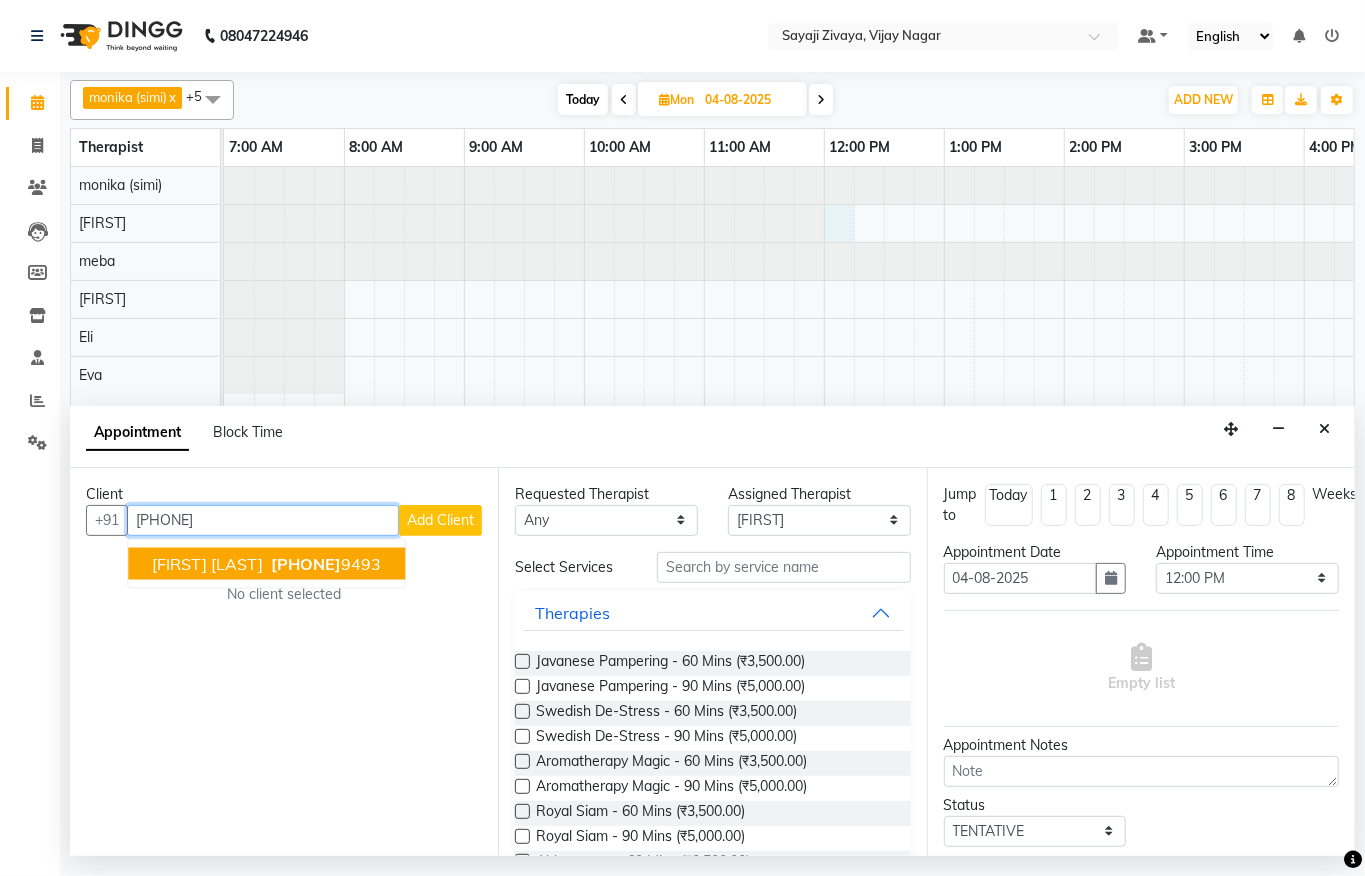 click on "[PHONE]" at bounding box center (306, 563) 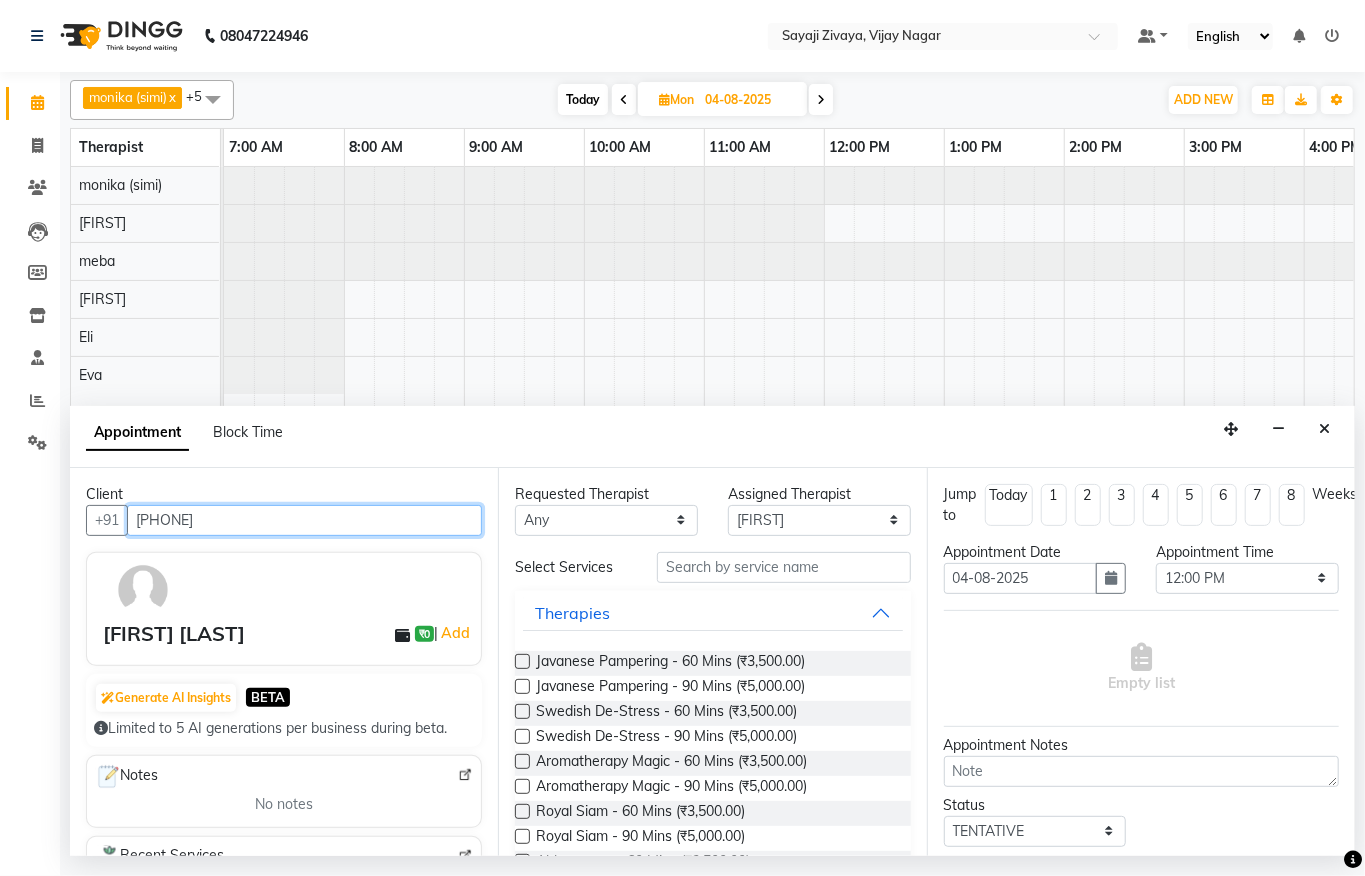type on "[PHONE]" 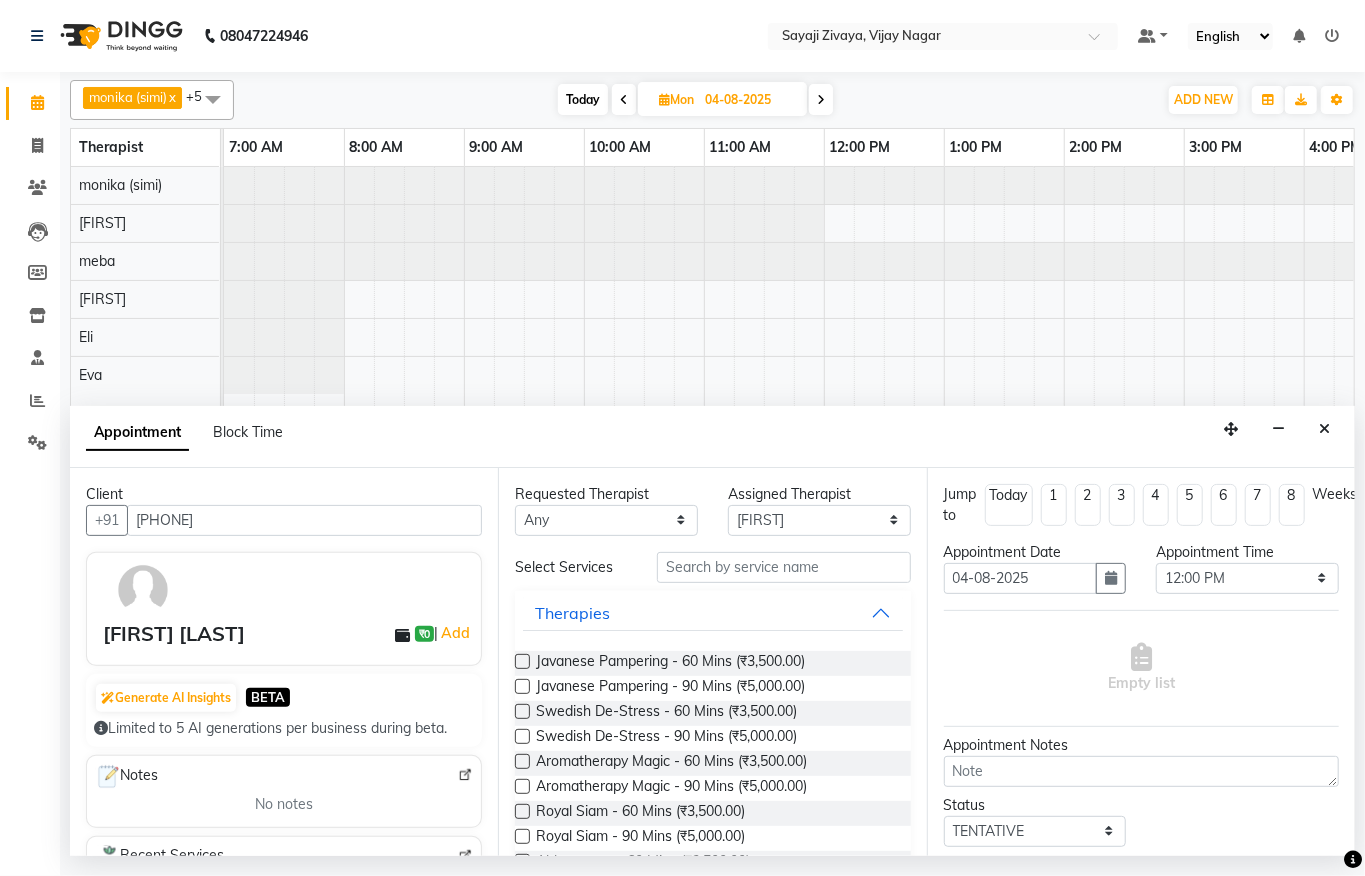 click at bounding box center [522, 661] 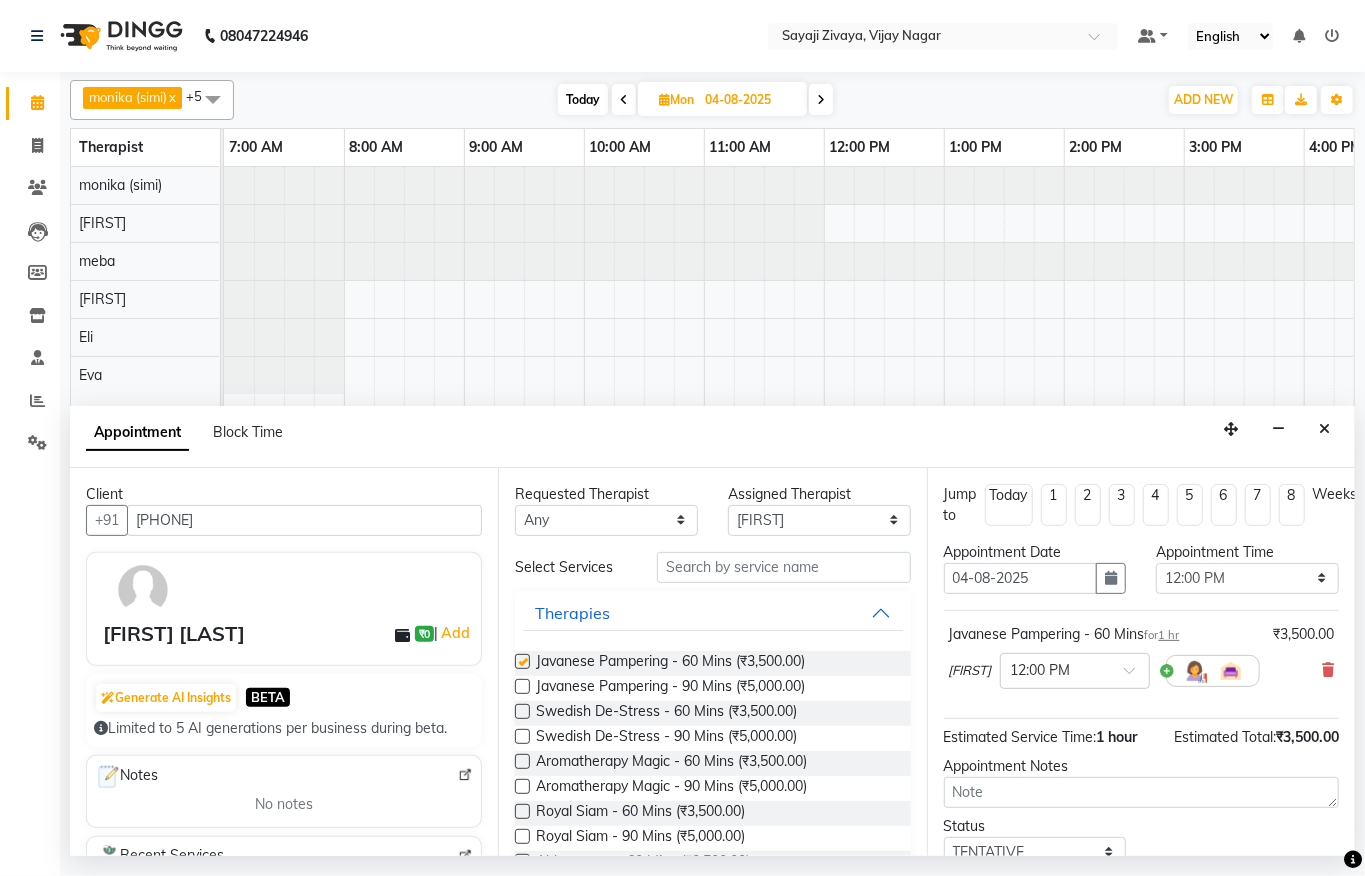 checkbox on "false" 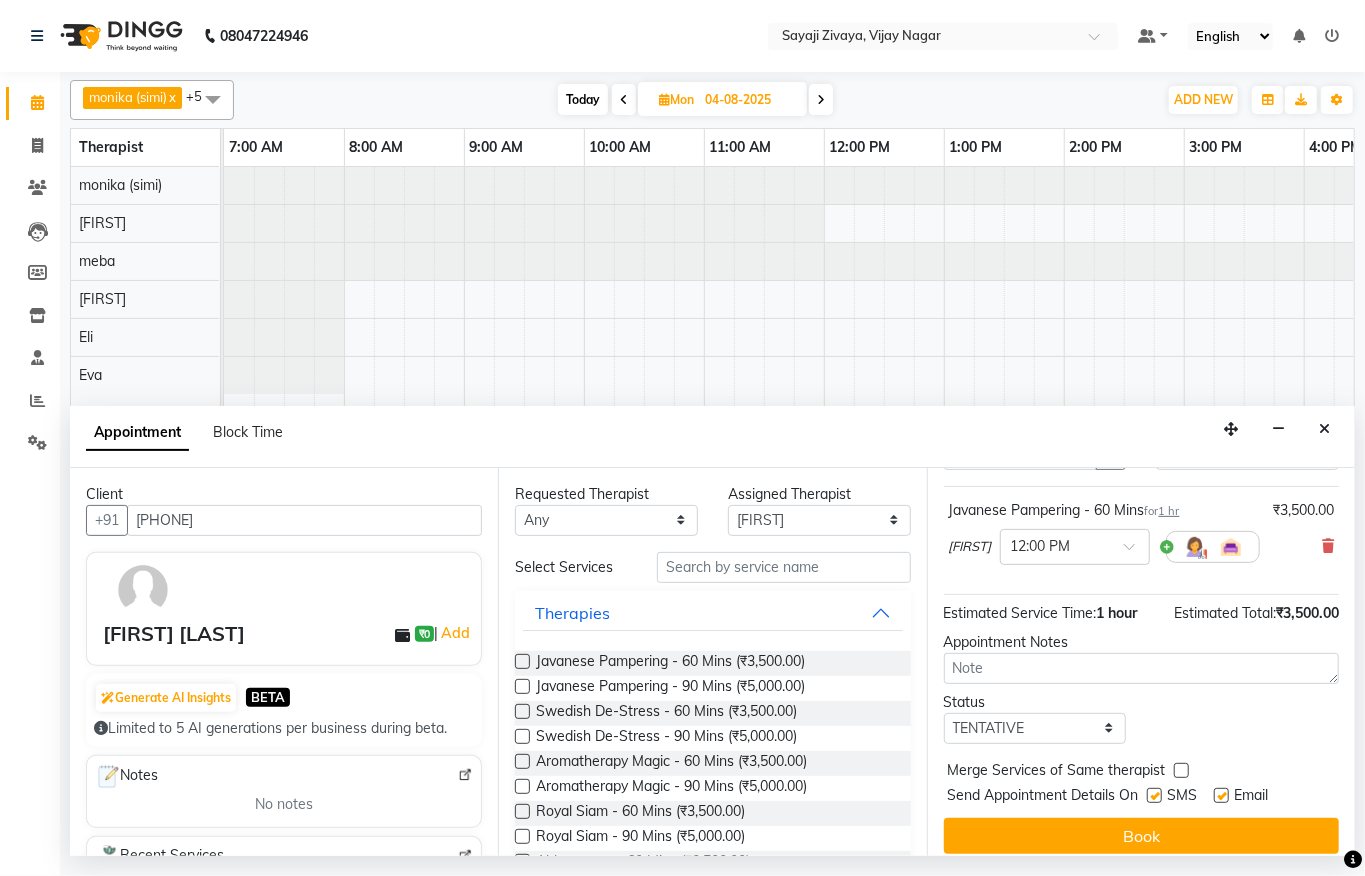 scroll, scrollTop: 184, scrollLeft: 0, axis: vertical 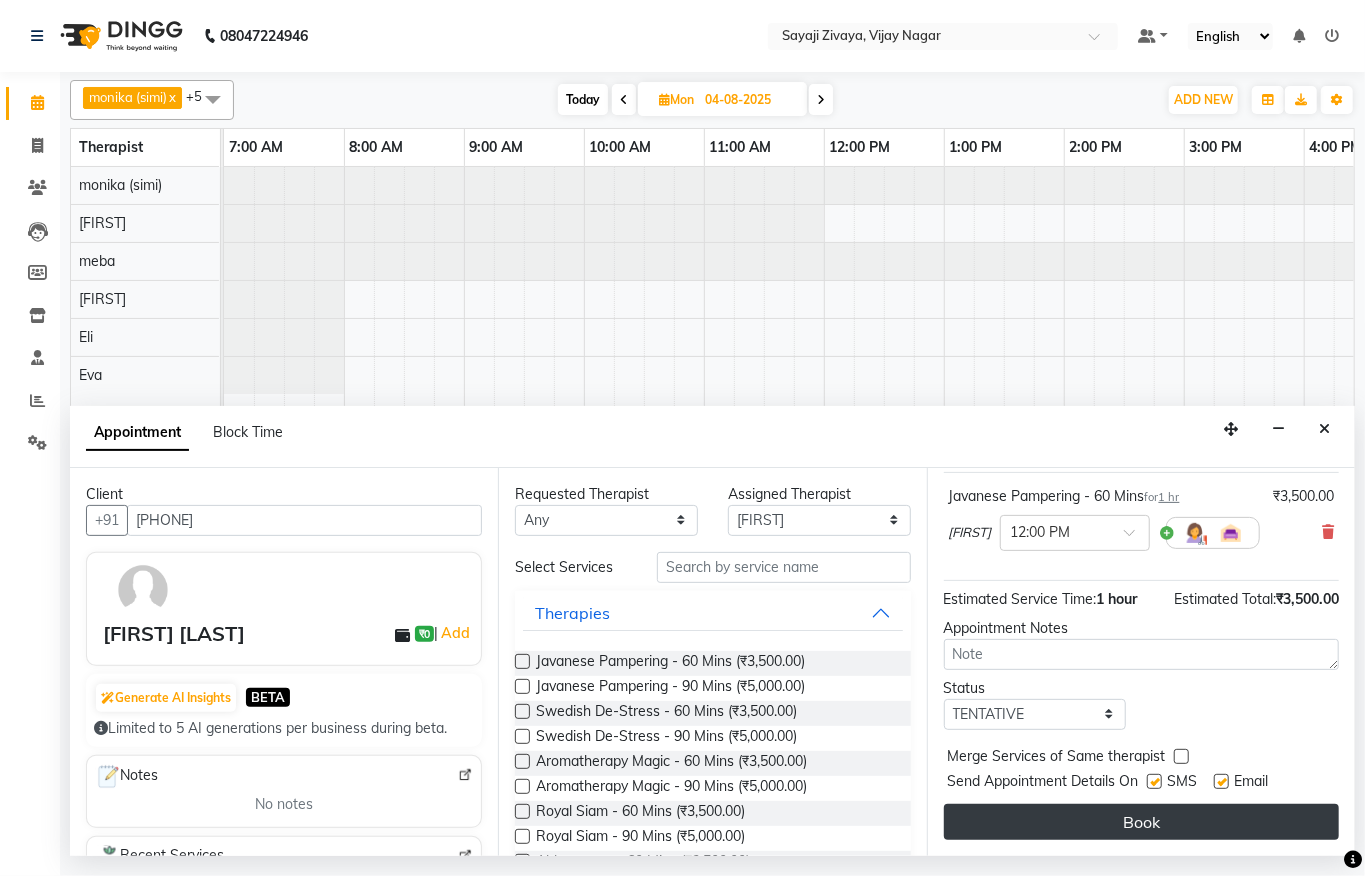 click on "Book" at bounding box center [1141, 822] 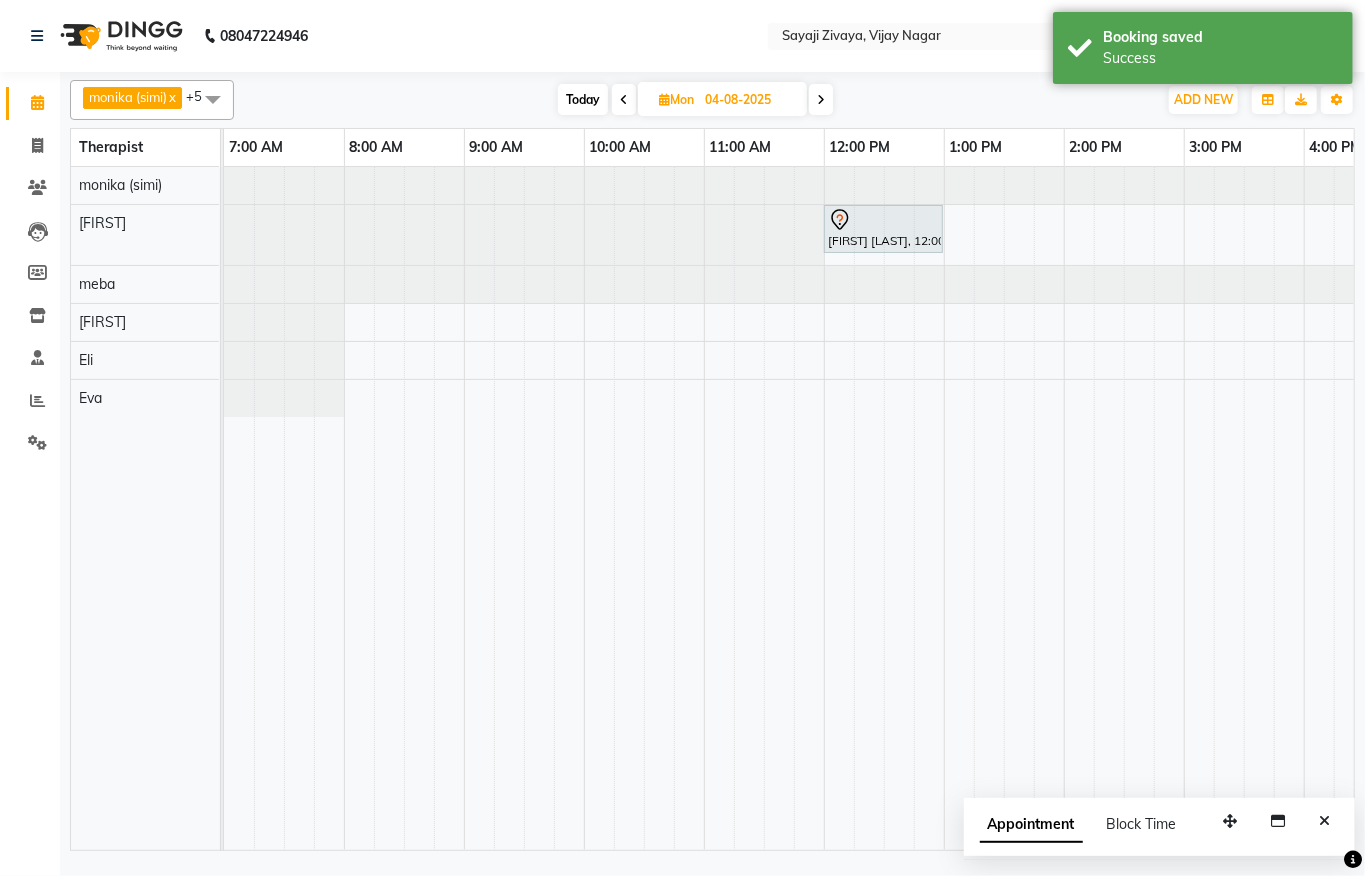 scroll, scrollTop: 0, scrollLeft: 77, axis: horizontal 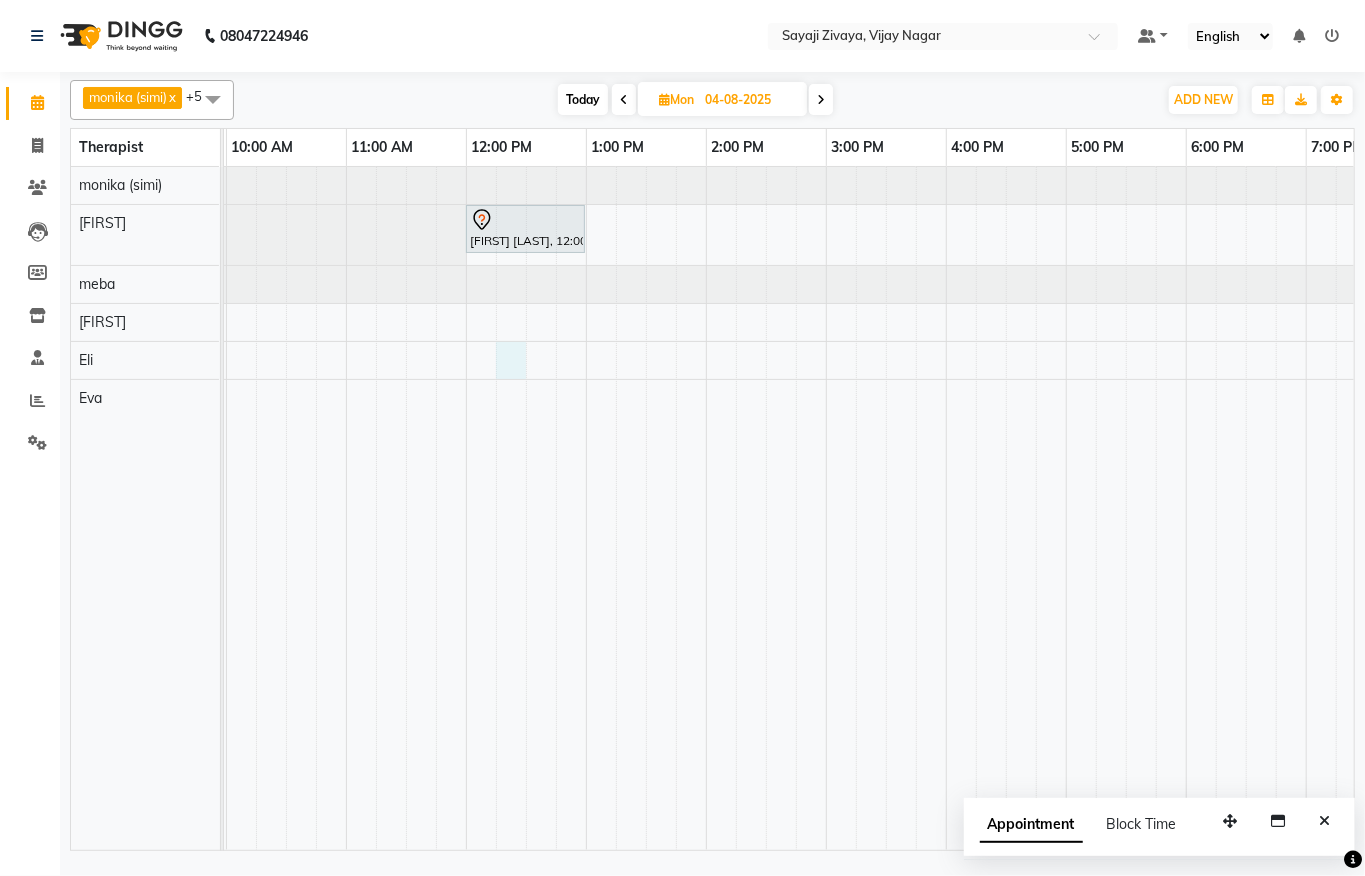 click on "[FIRST] [LAST], 12:00 PM-01:00 PM, Javanese Pampering - 60 Mins" at bounding box center (826, 508) 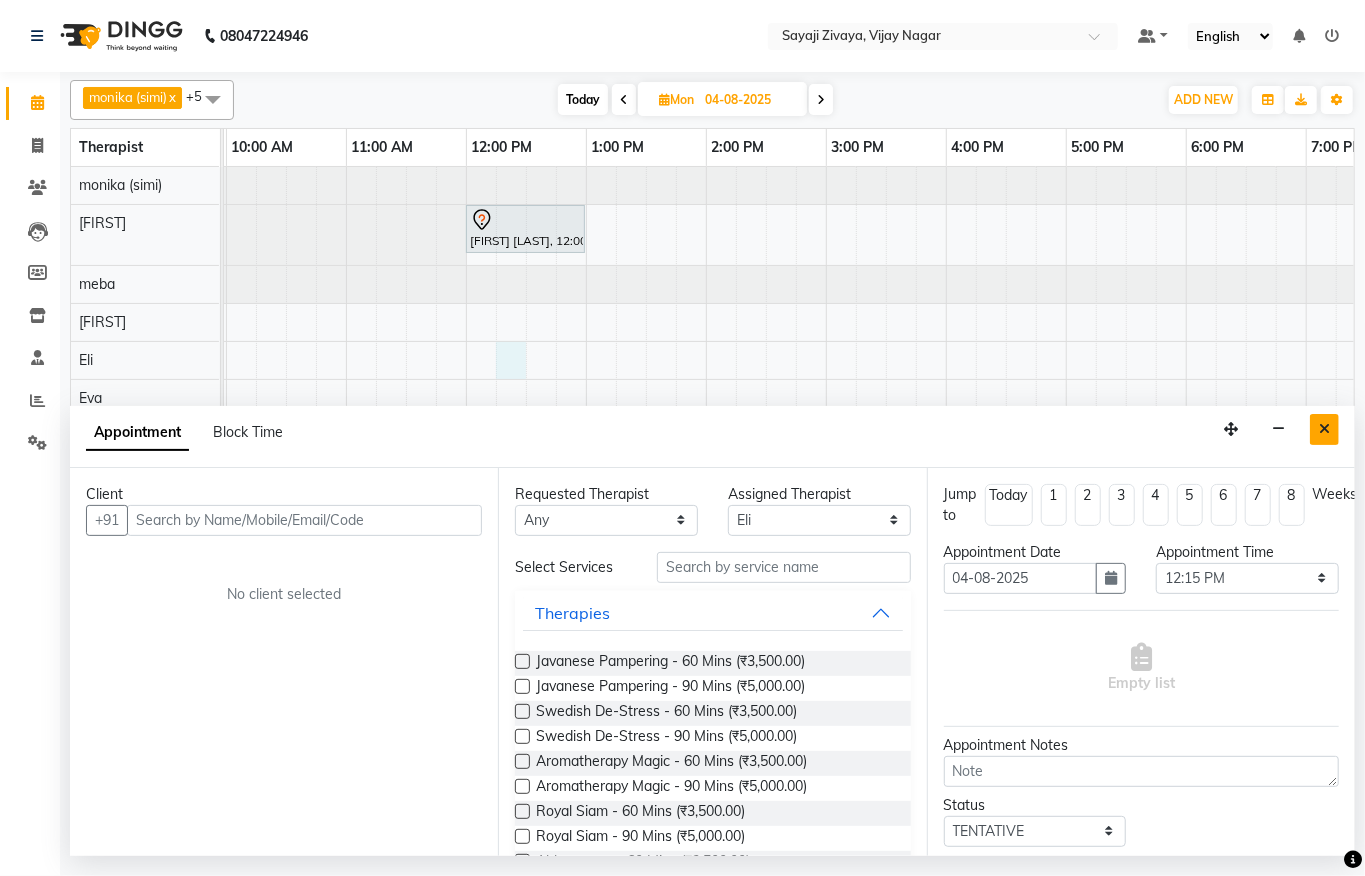 click at bounding box center [1324, 429] 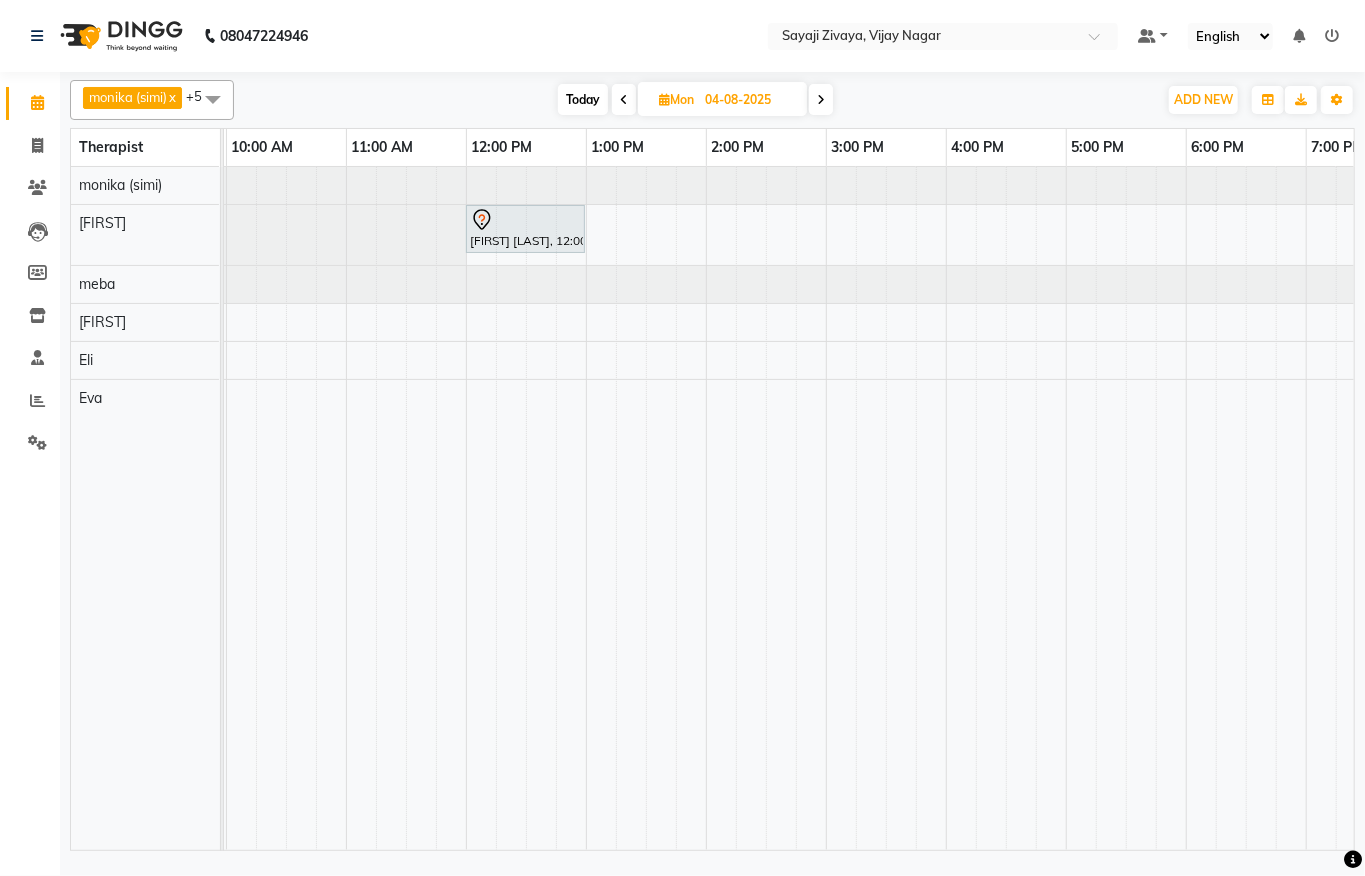 click on "Today" at bounding box center [583, 99] 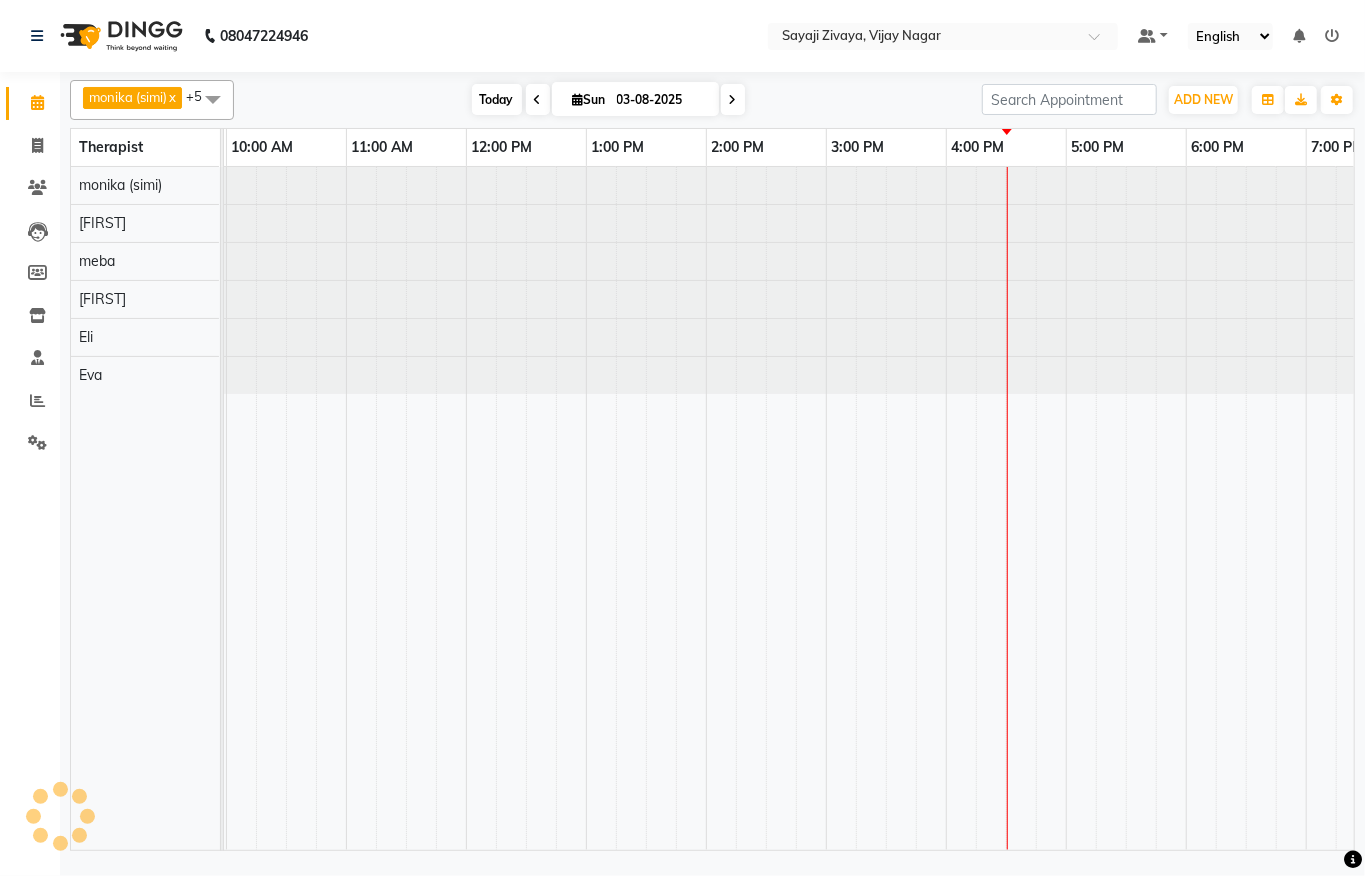 scroll, scrollTop: 0, scrollLeft: 0, axis: both 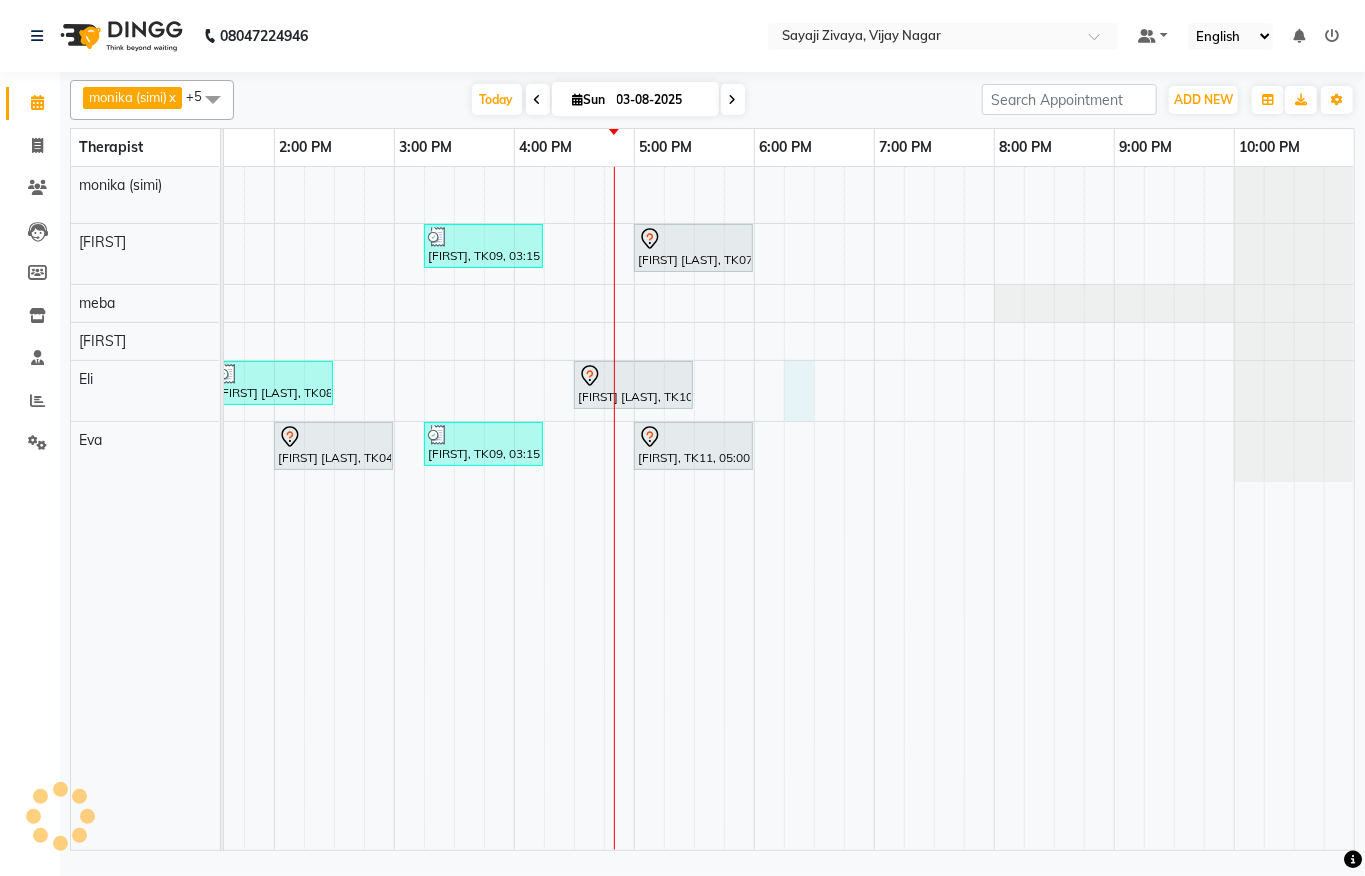 click on "[FIRST], TK05, 10:00 AM-11:00 AM, Javanese Pampering - 60 Mins     [FIRST], TK01, 11:15 AM-12:15 PM, Javanese Pampering - 60 Mins     [FIRST], TK03, 11:30 AM-01:30 PM, The Healing Touch - 120 Mins             [FIRST] [LAST], TK07, 05:00 PM-06:00 PM, Javanese Pampering - 60 Mins             [FIRST], TK02, 12:00 PM-01:00 PM, Javanese Pampering - 60 Mins     [FIRST] [LAST], TK08, 01:30 PM-02:30 PM, Swedish De-Stress - 60 Mins             [FIRST] [LAST], TK10, 04:30 PM-05:30 PM, Javanese Pampering - 60 Mins     [FIRST], TK06, 01:00 PM-01:30 PM, De-Stress Back & Shoulder Massage - 30 Mins             [FIRST] [LAST], TK04, 02:00 PM-03:00 PM, Swedish De-Stress - 60 Mins     [FIRST], TK09, 03:15 PM-04:15 PM, Javanese Pampering - 60 Mins             [FIRST], TK11, 05:00 PM-06:00 PM, Javanese Pampering - 60 Mins" at bounding box center (394, 508) 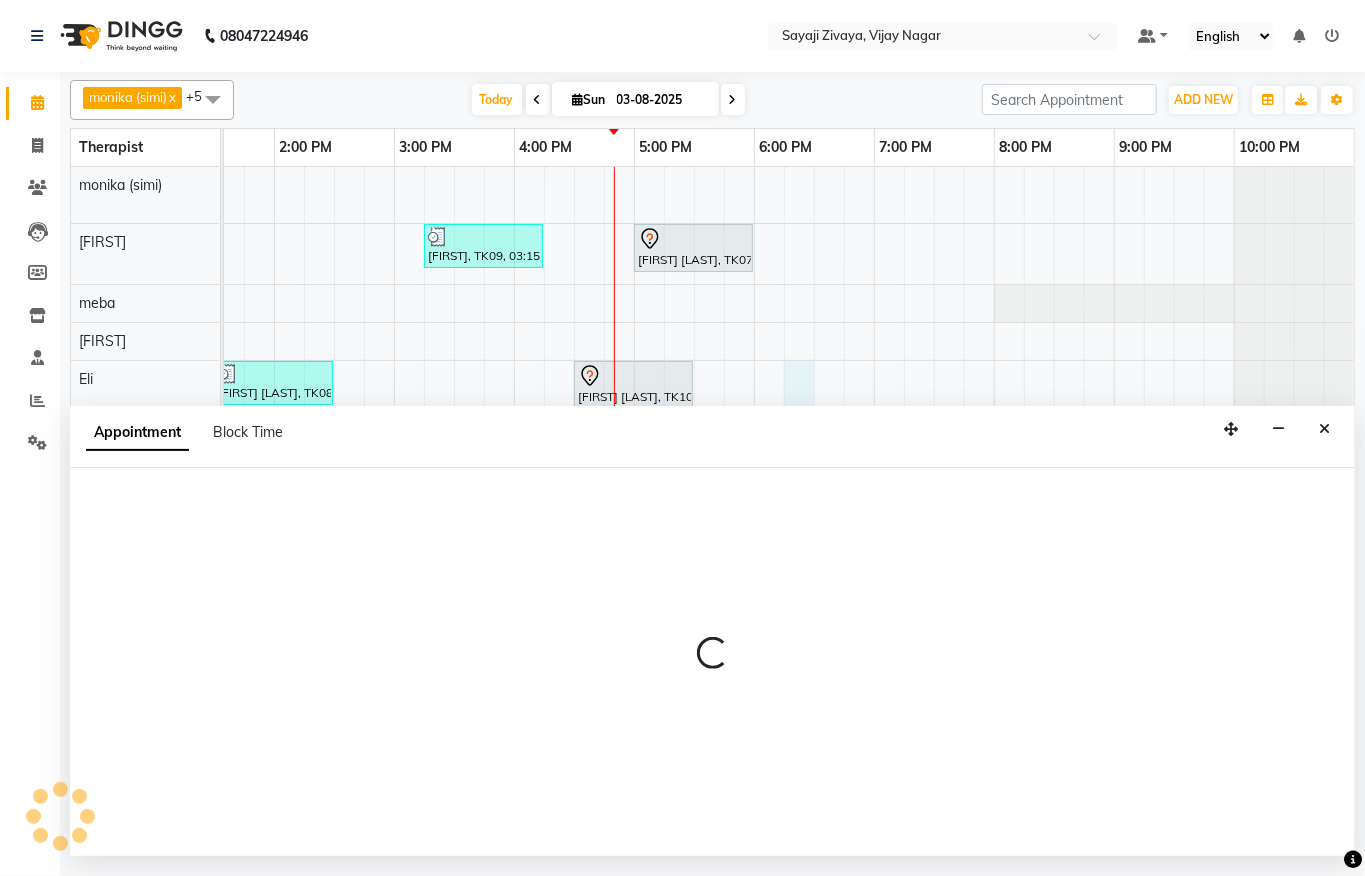 select on "83147" 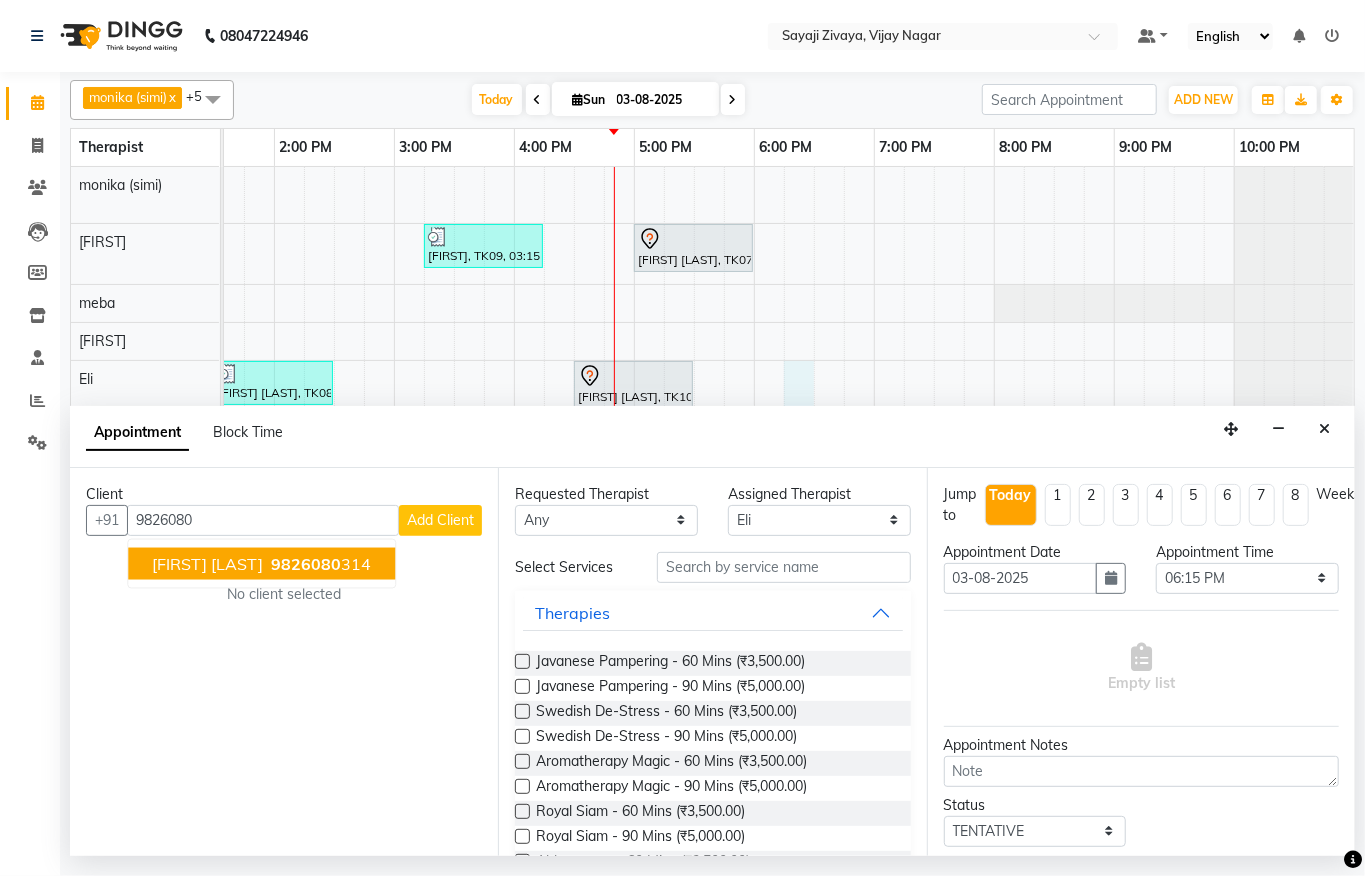 click on "9826080" at bounding box center [306, 563] 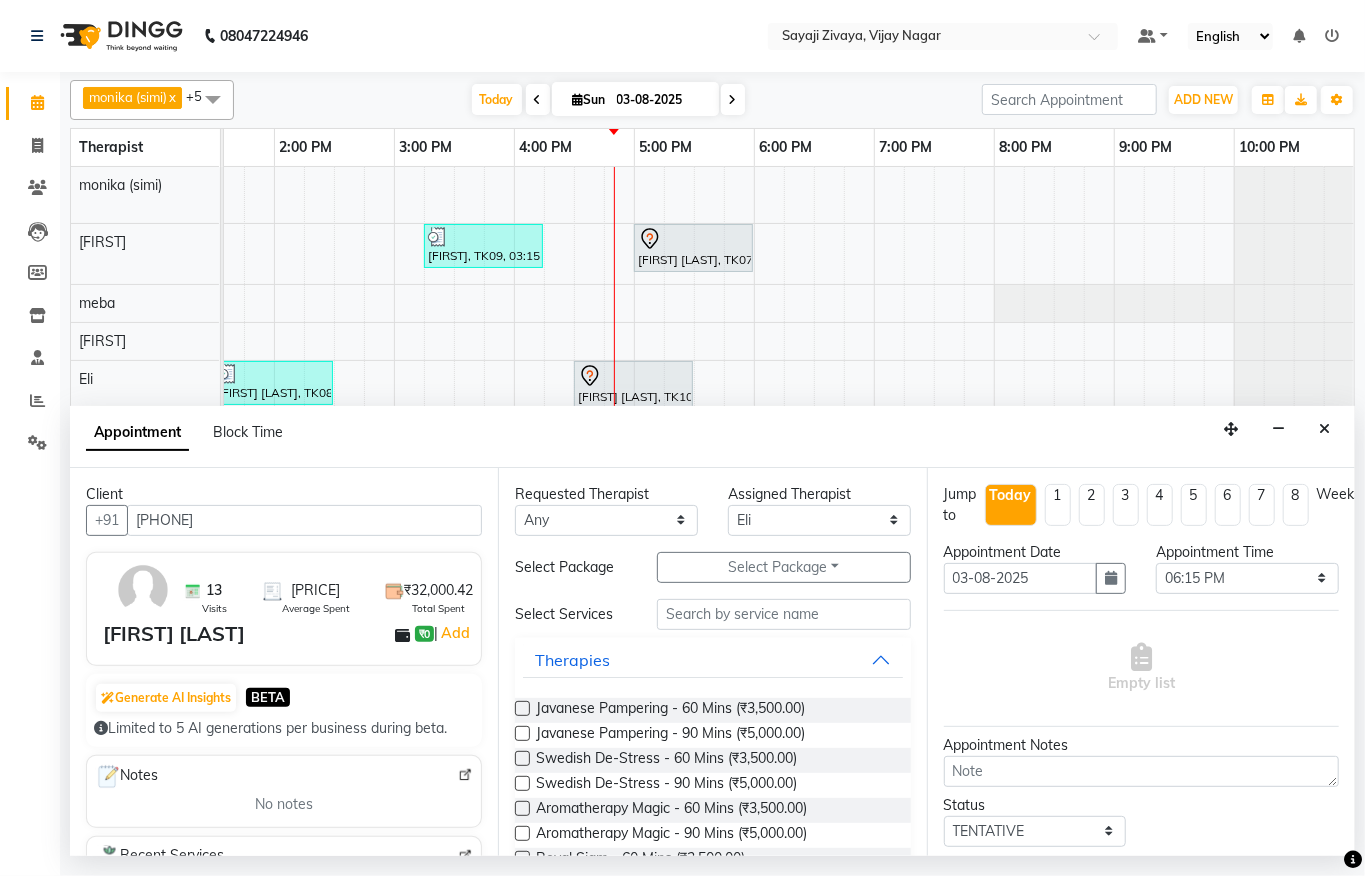 type on "[PHONE]" 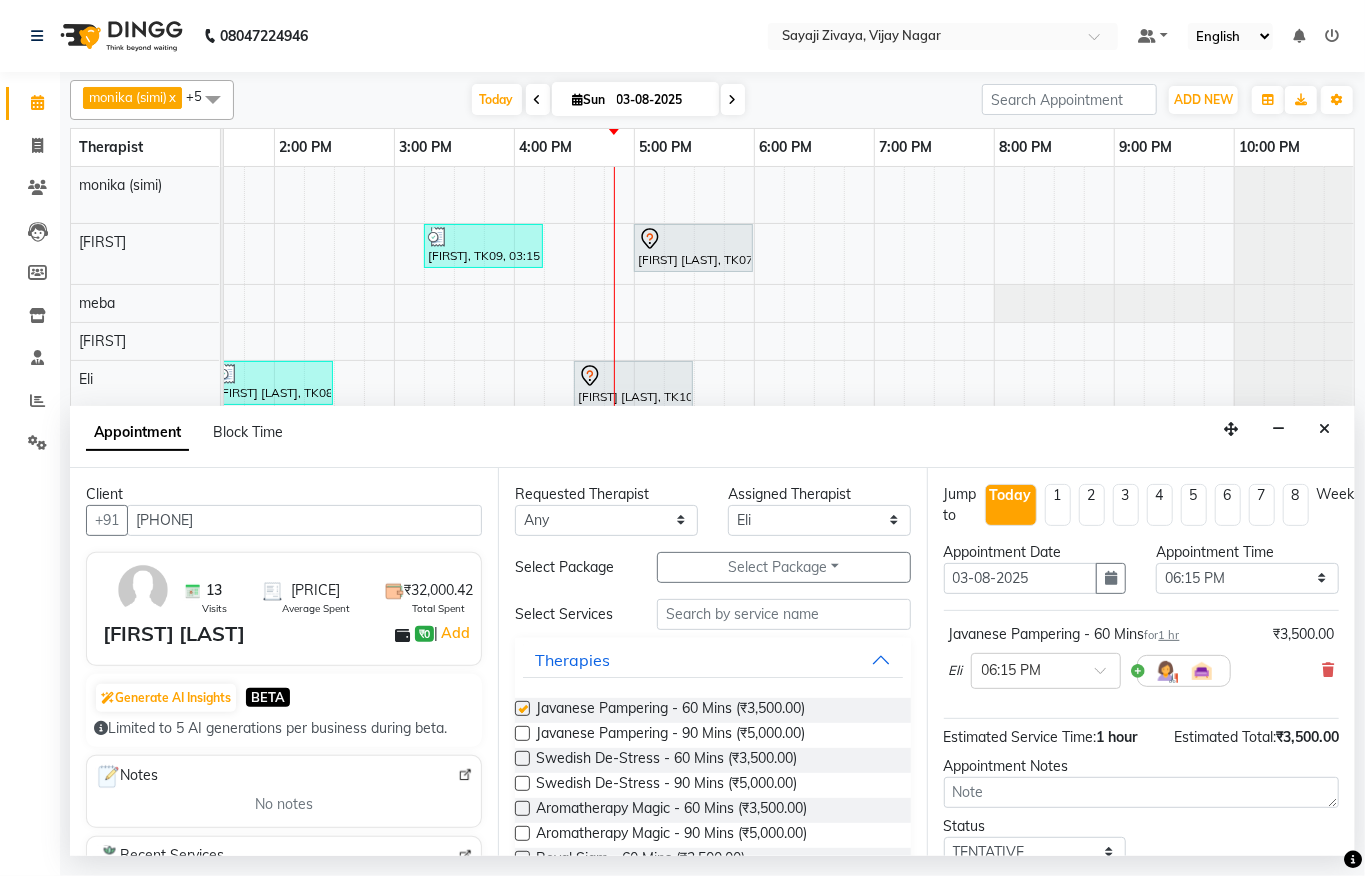 checkbox on "false" 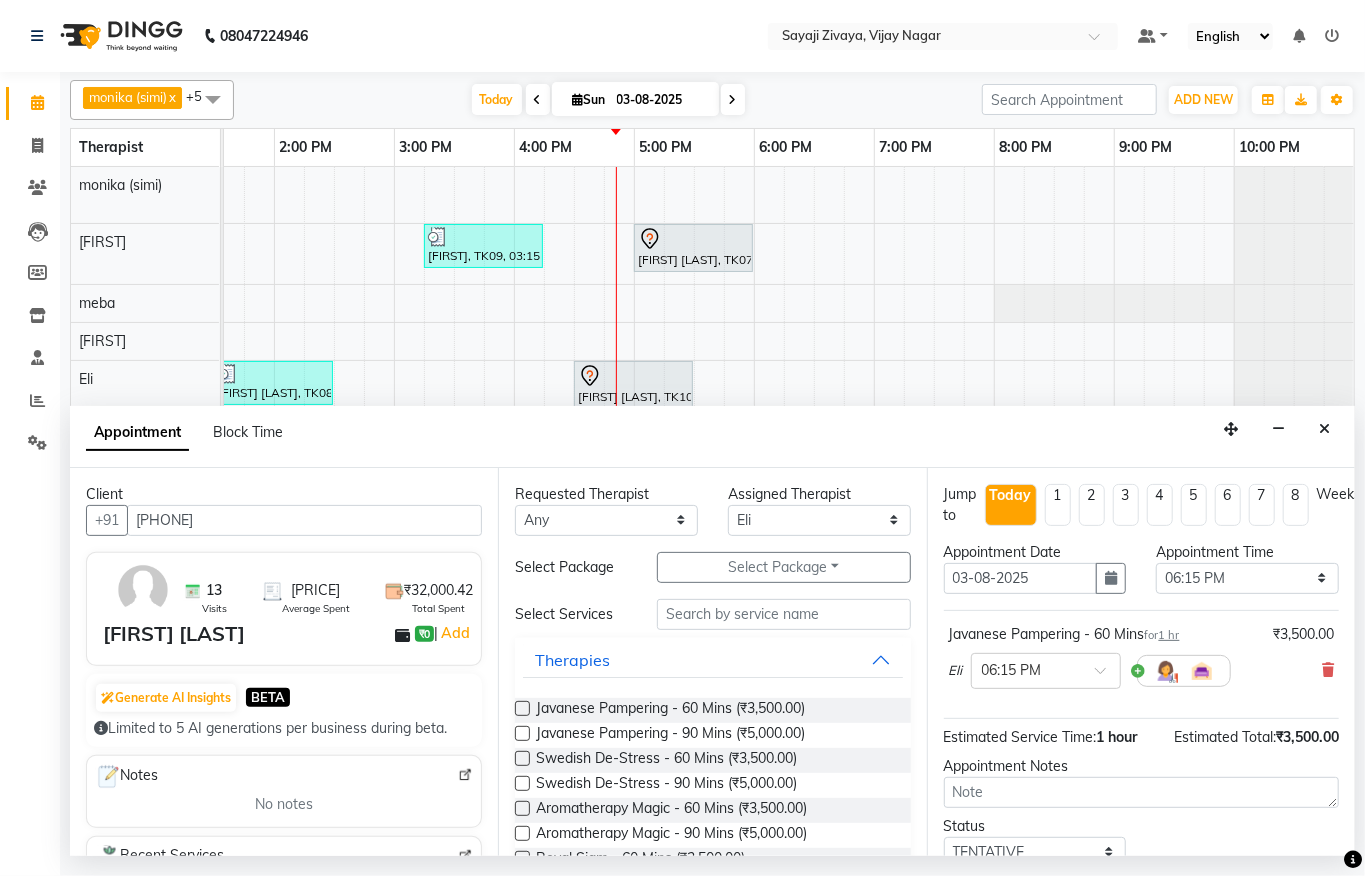 scroll, scrollTop: 184, scrollLeft: 0, axis: vertical 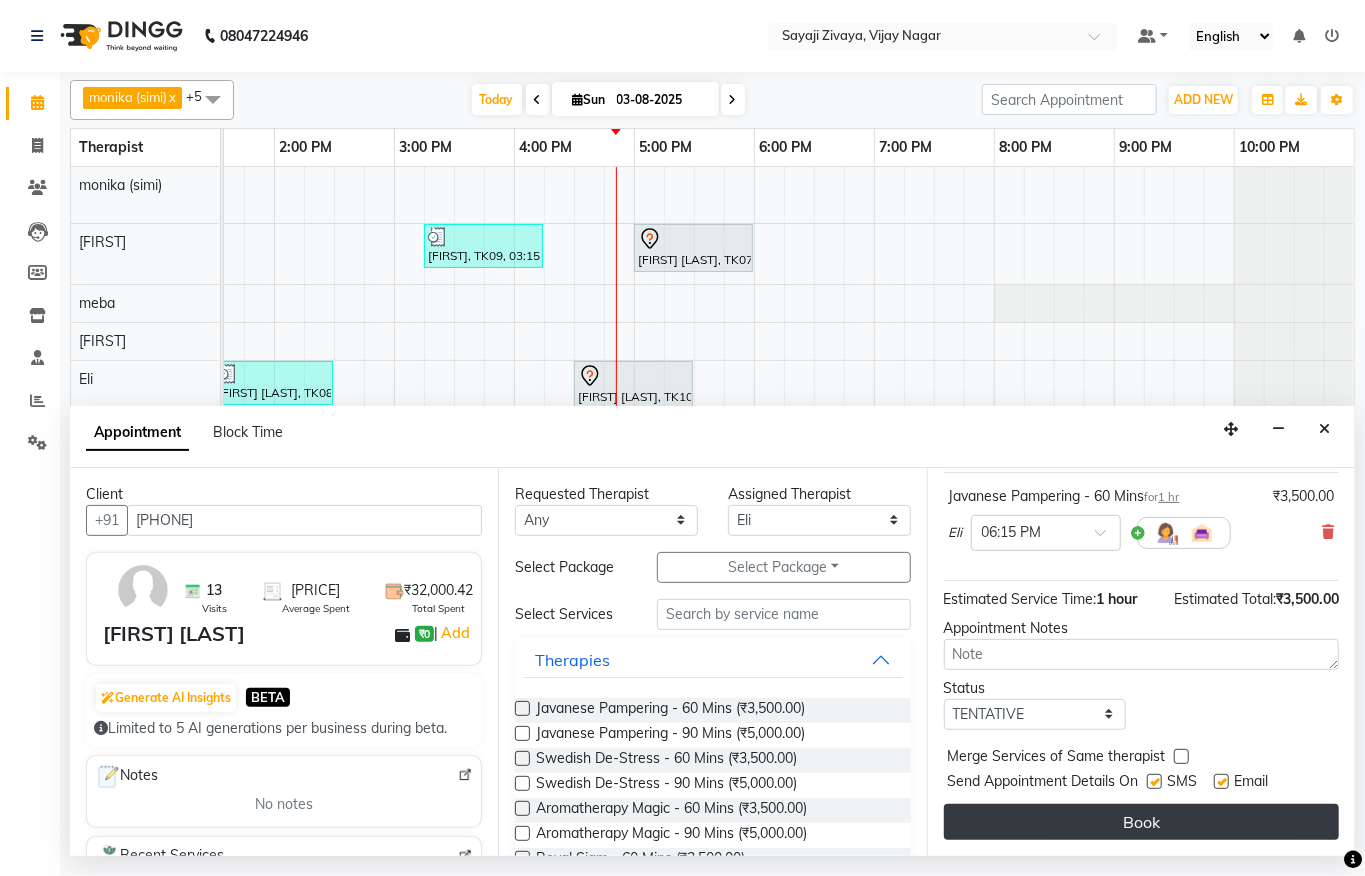 click on "Book" at bounding box center (1141, 822) 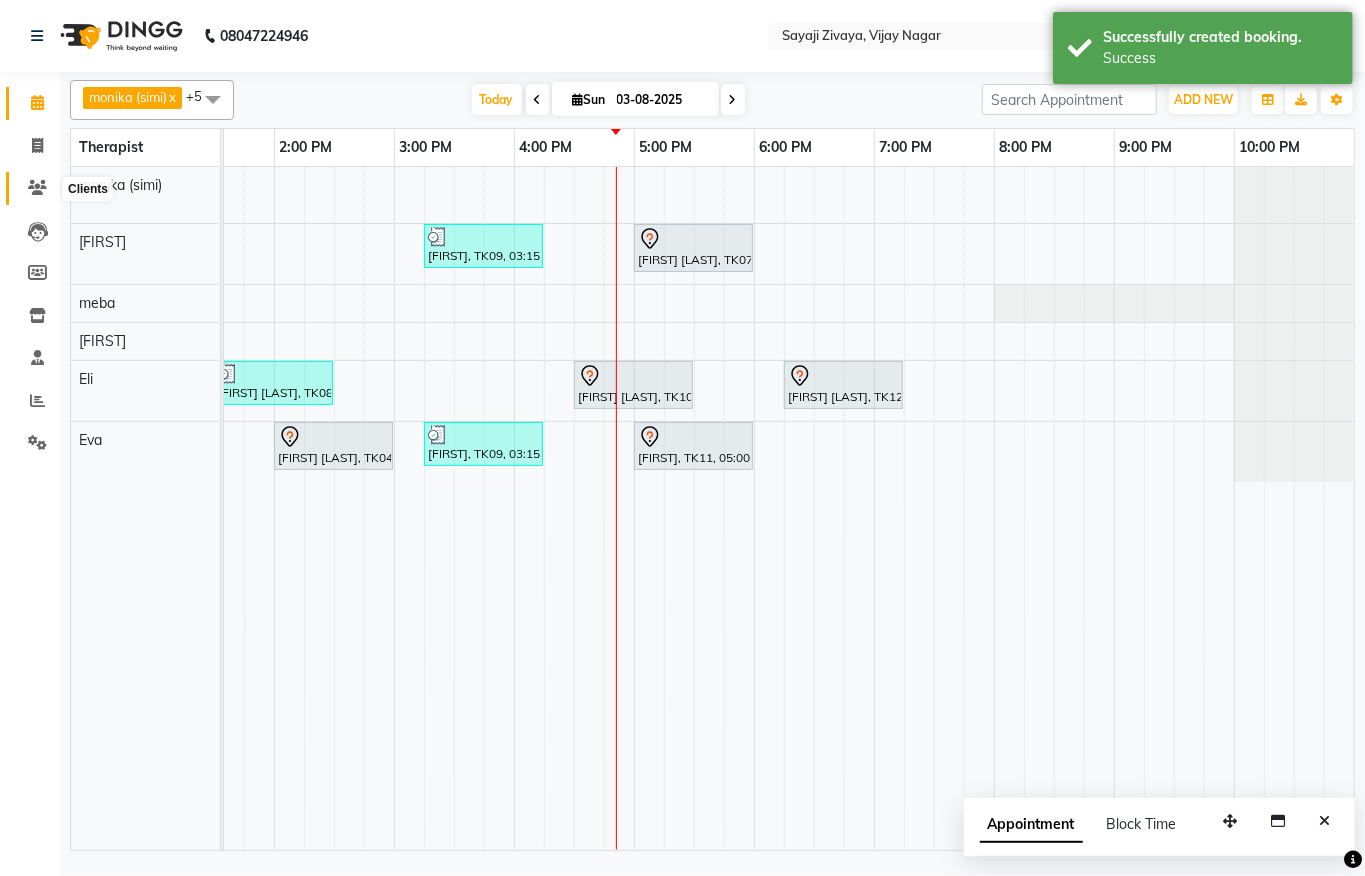 click 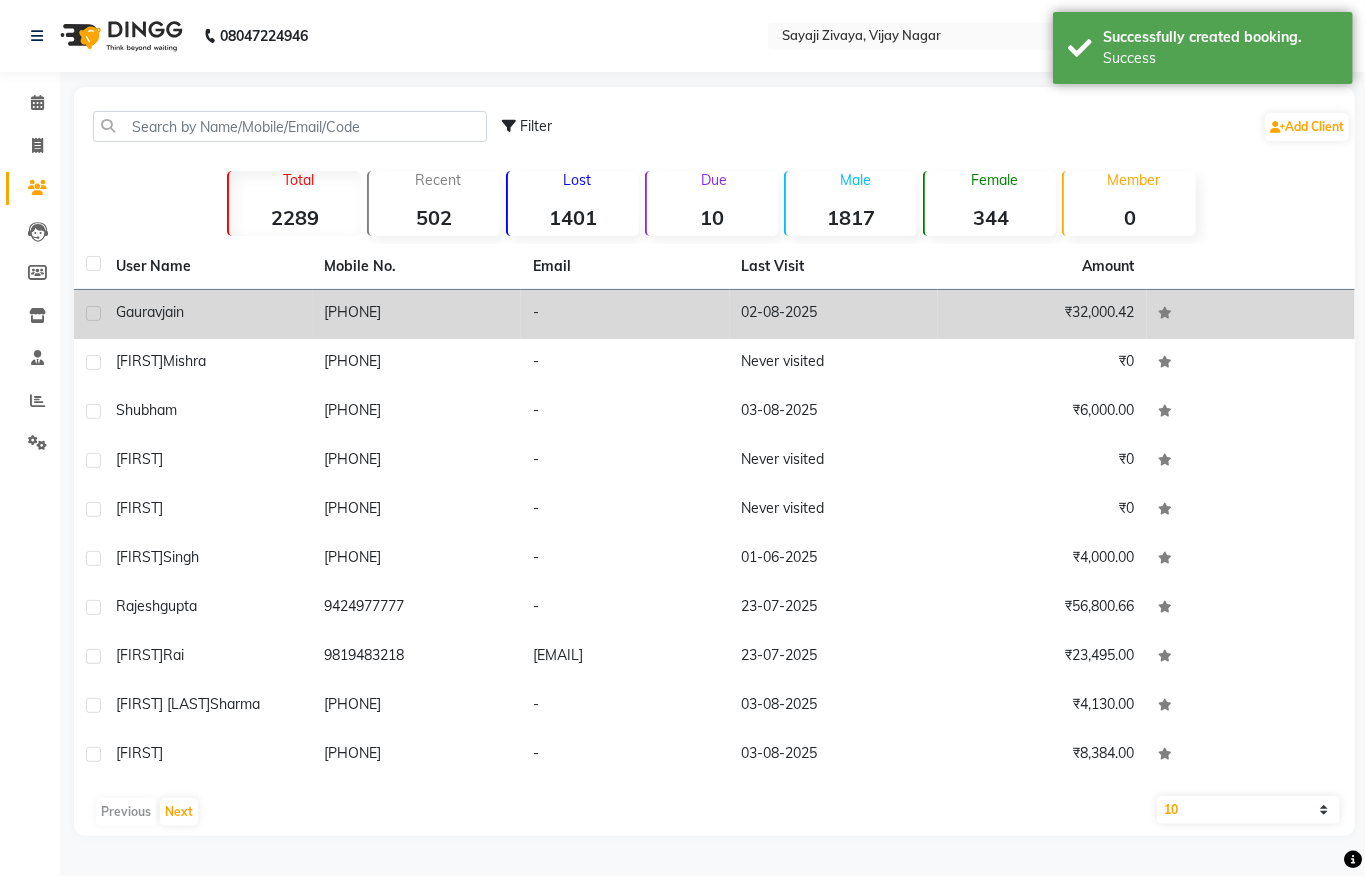 click on "[PHONE]" 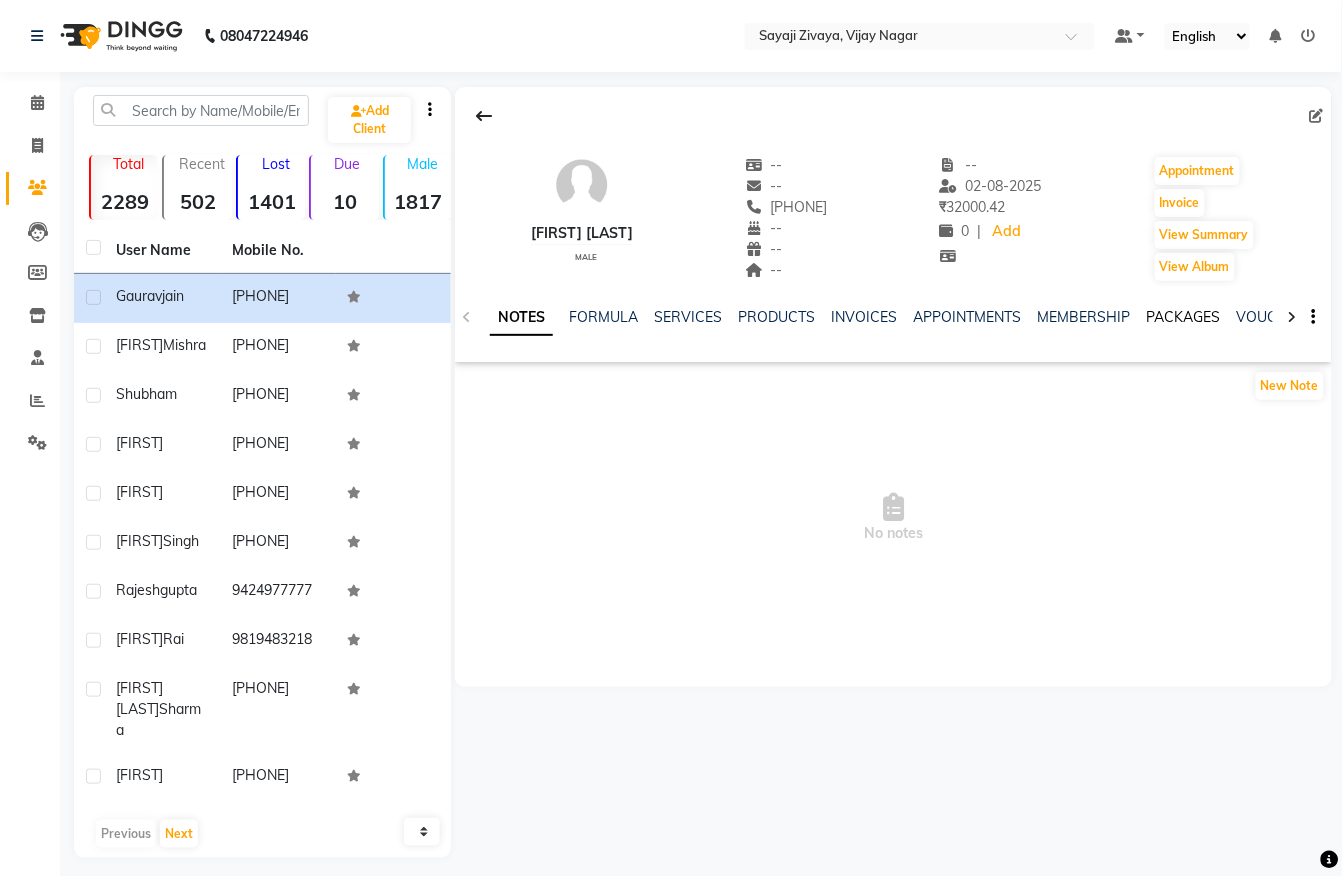 click on "PACKAGES" 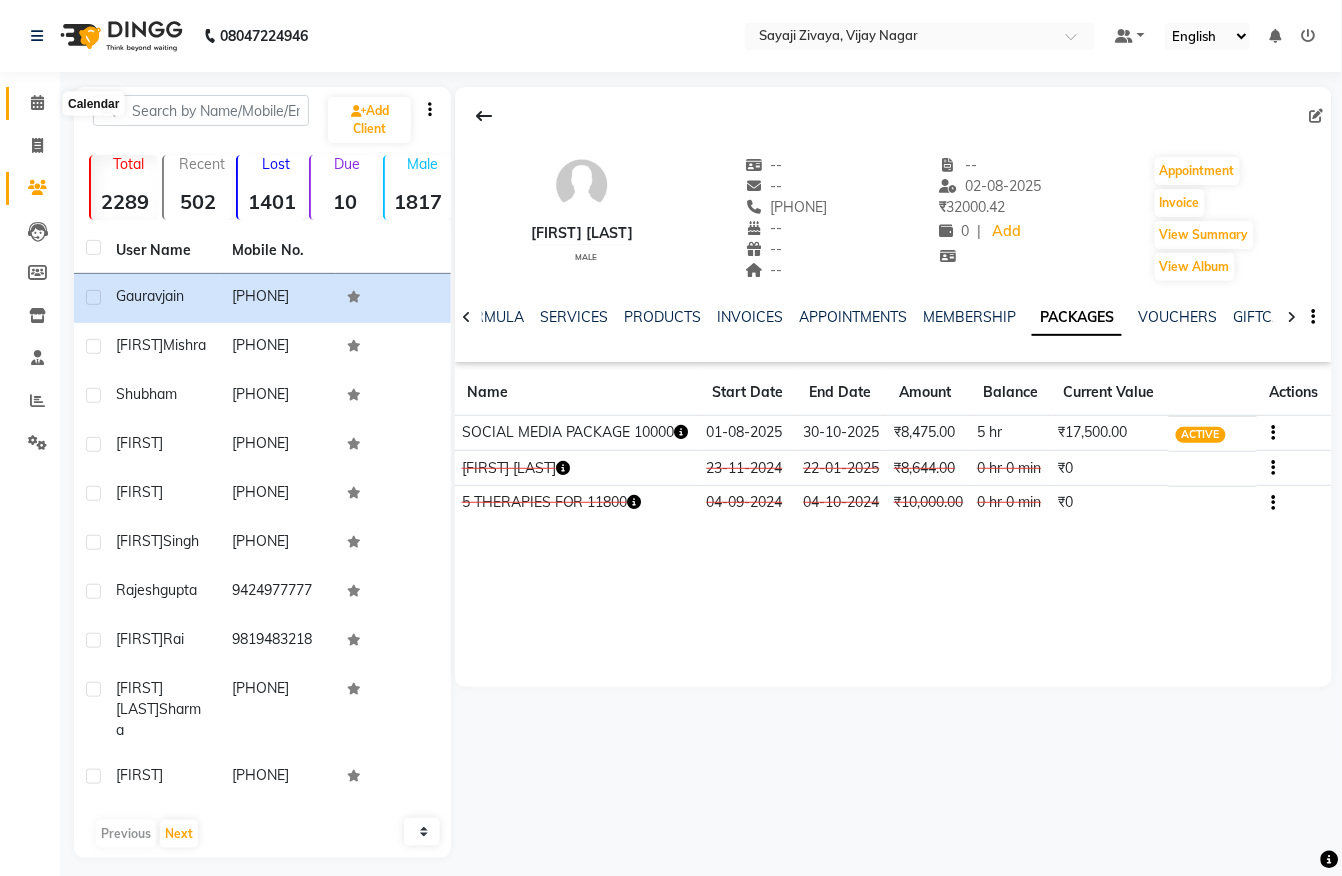 click 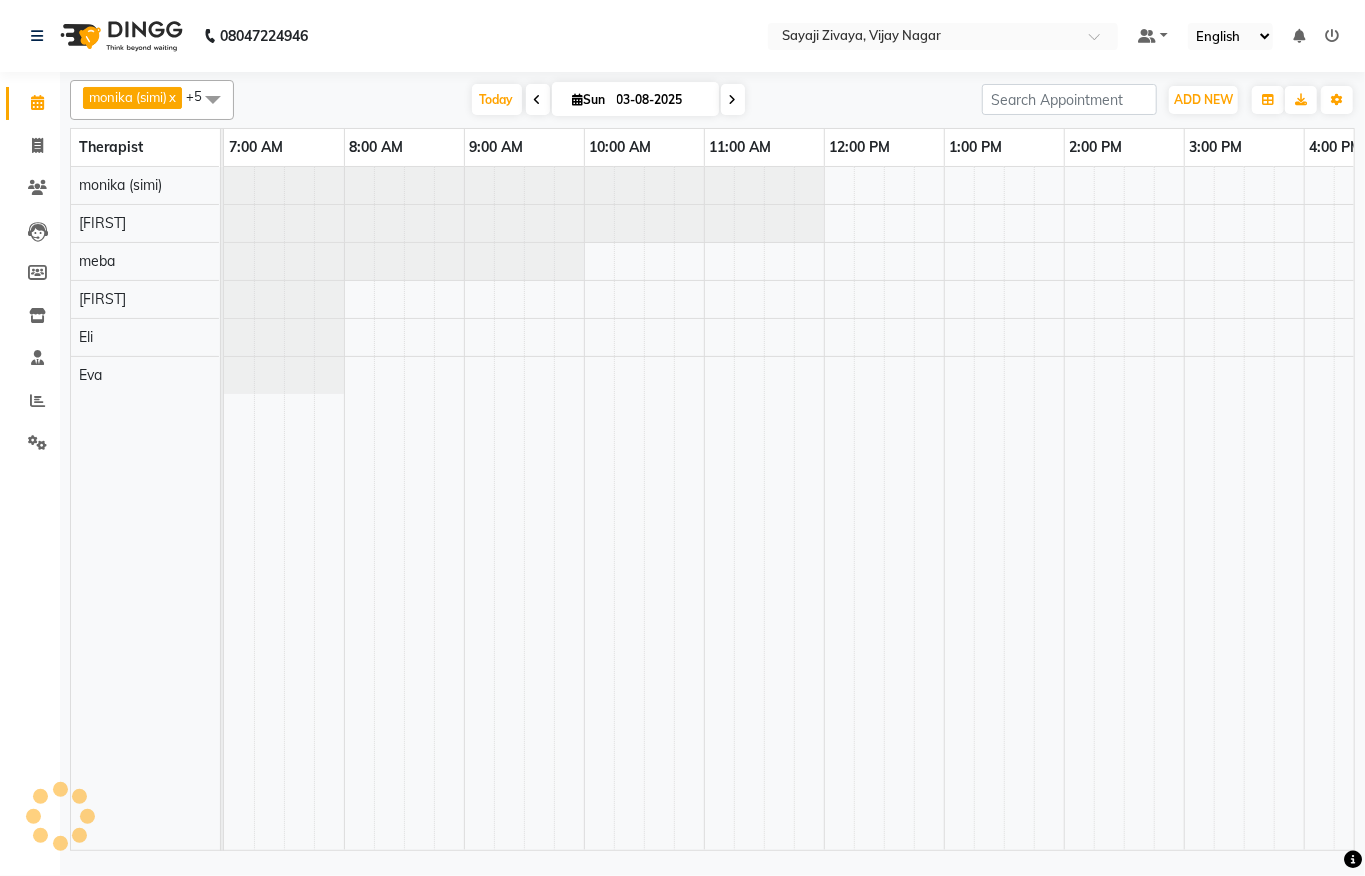 scroll, scrollTop: 0, scrollLeft: 0, axis: both 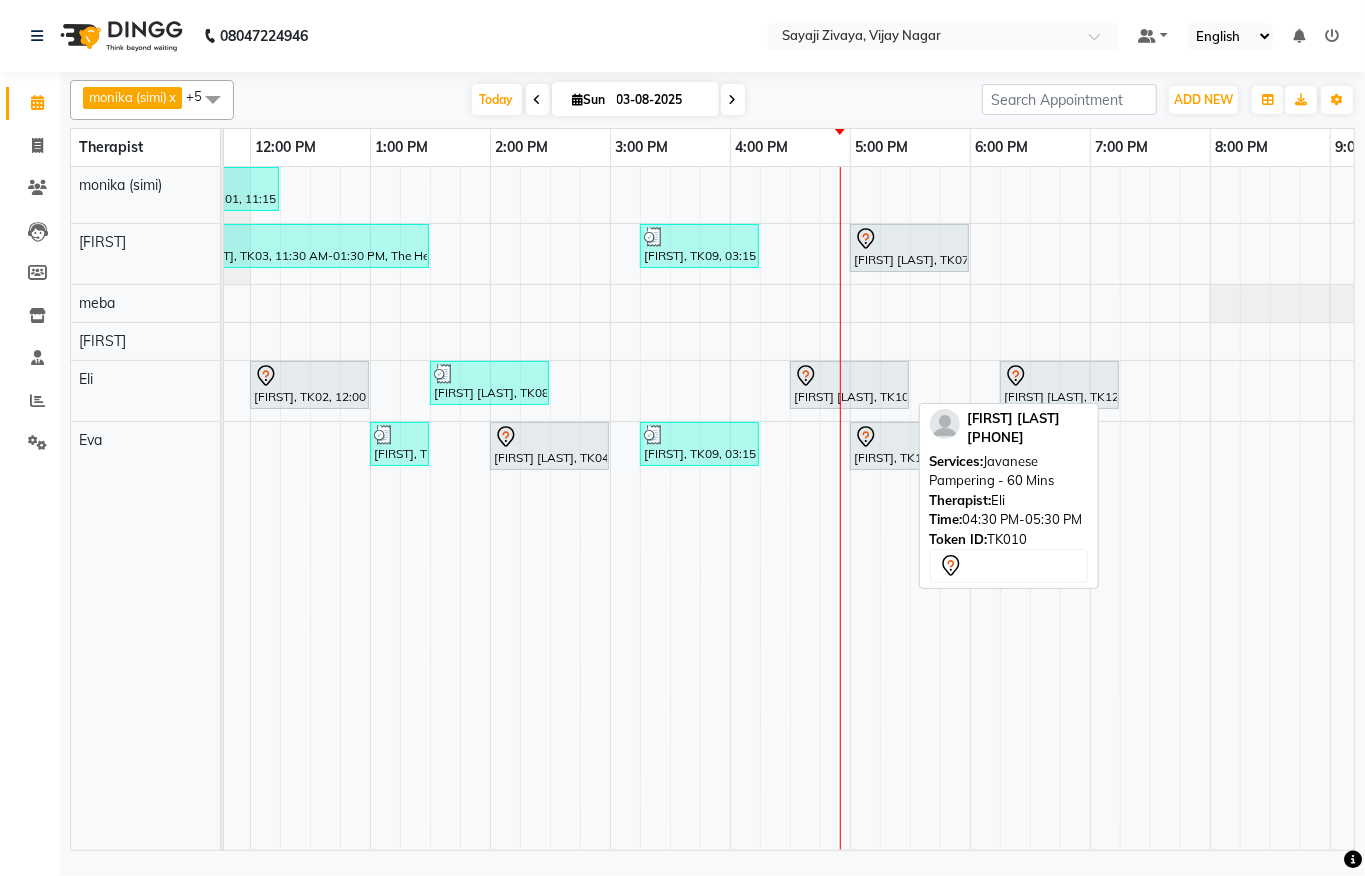 click at bounding box center [849, 376] 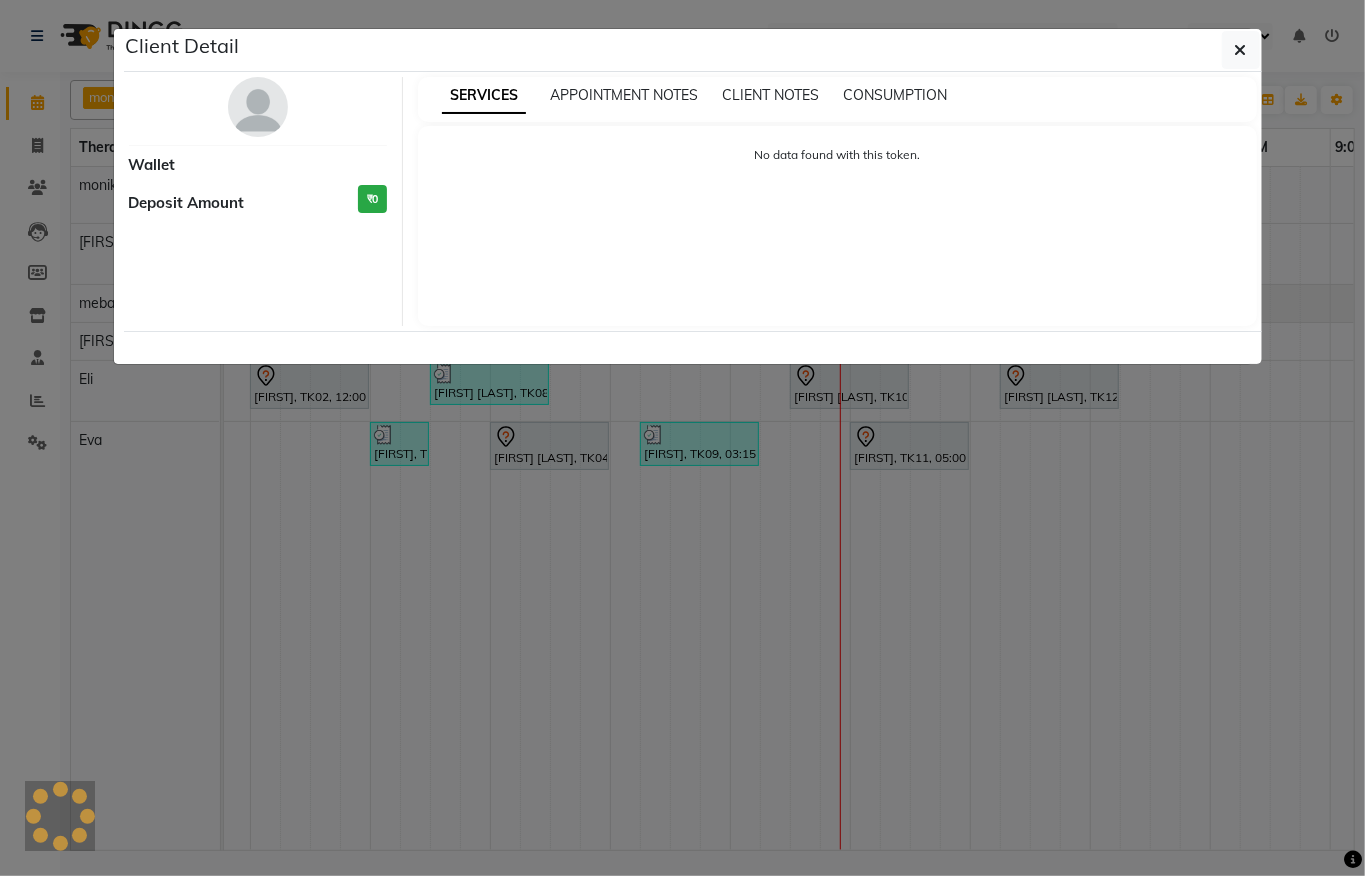 select on "7" 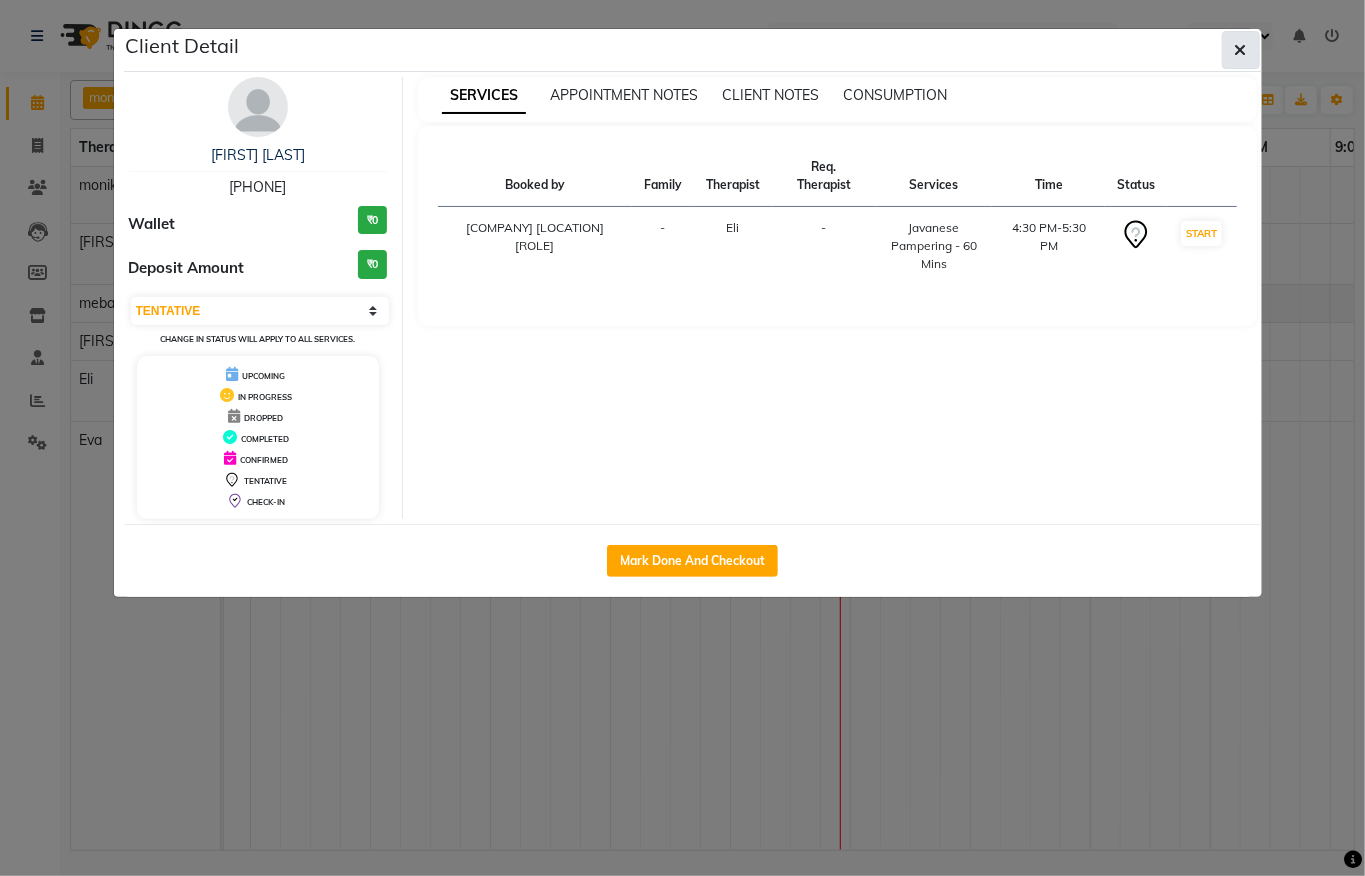 click 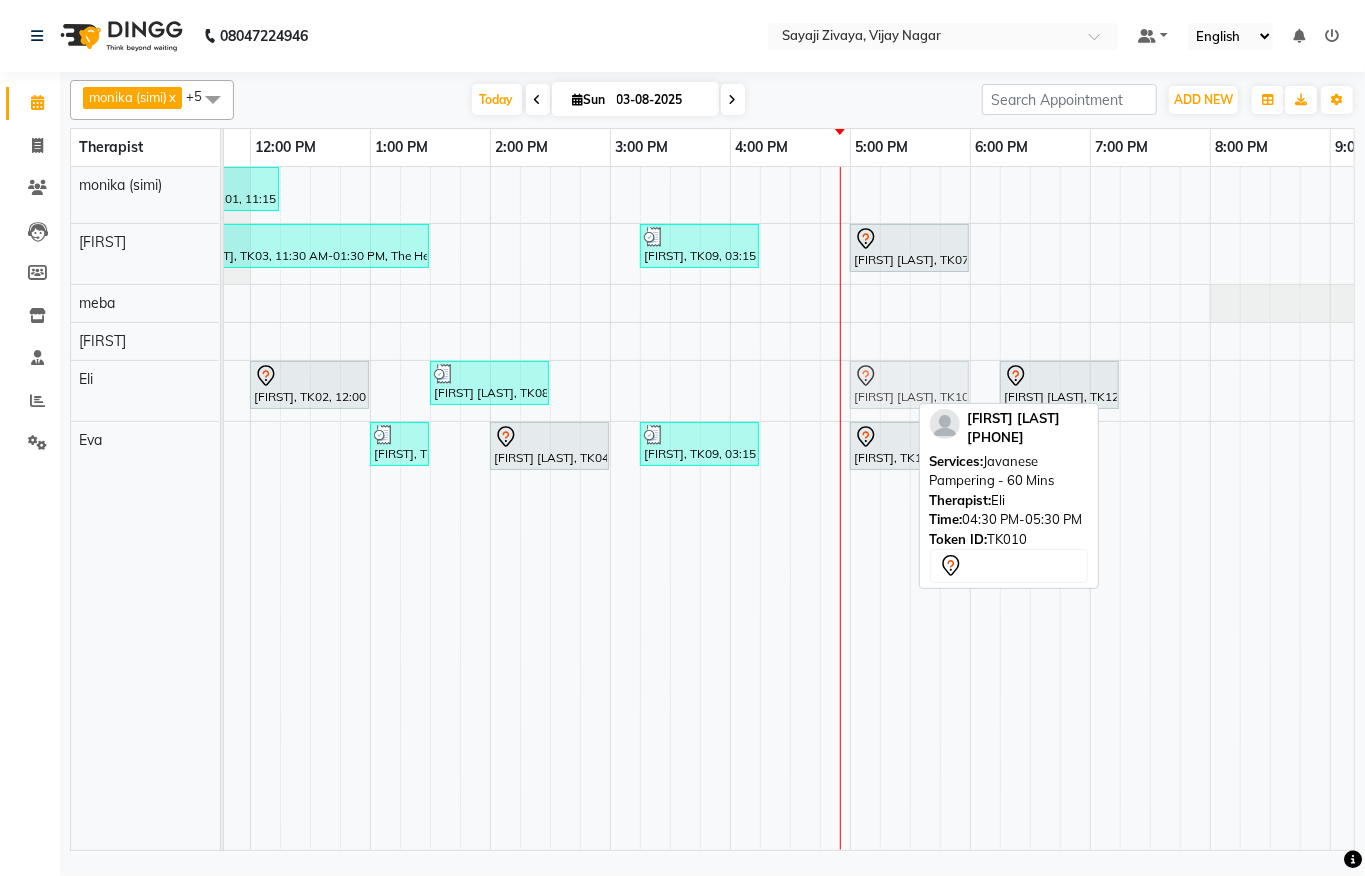 drag, startPoint x: 868, startPoint y: 386, endPoint x: 928, endPoint y: 393, distance: 60.40695 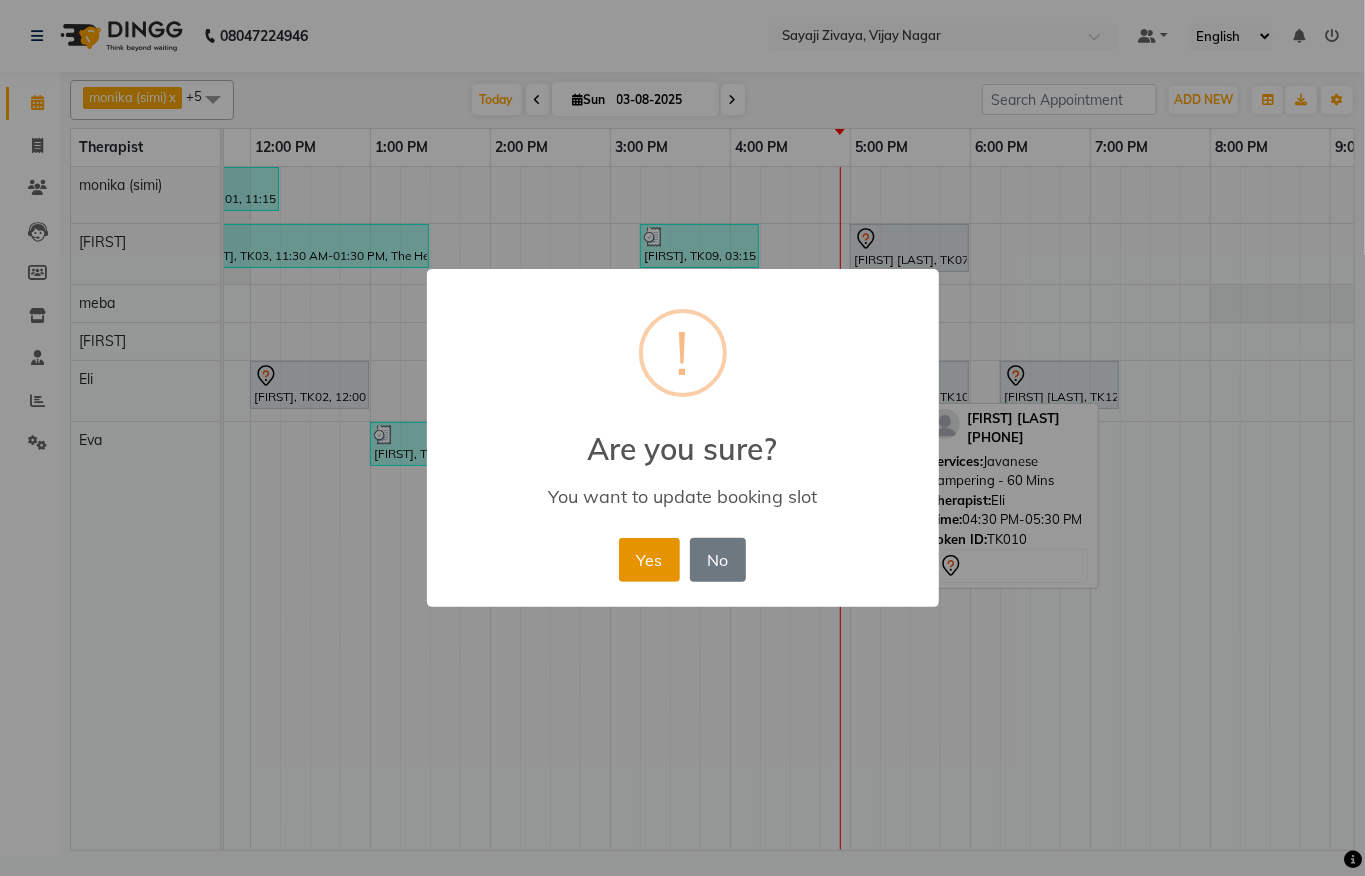 click on "Yes" at bounding box center [649, 560] 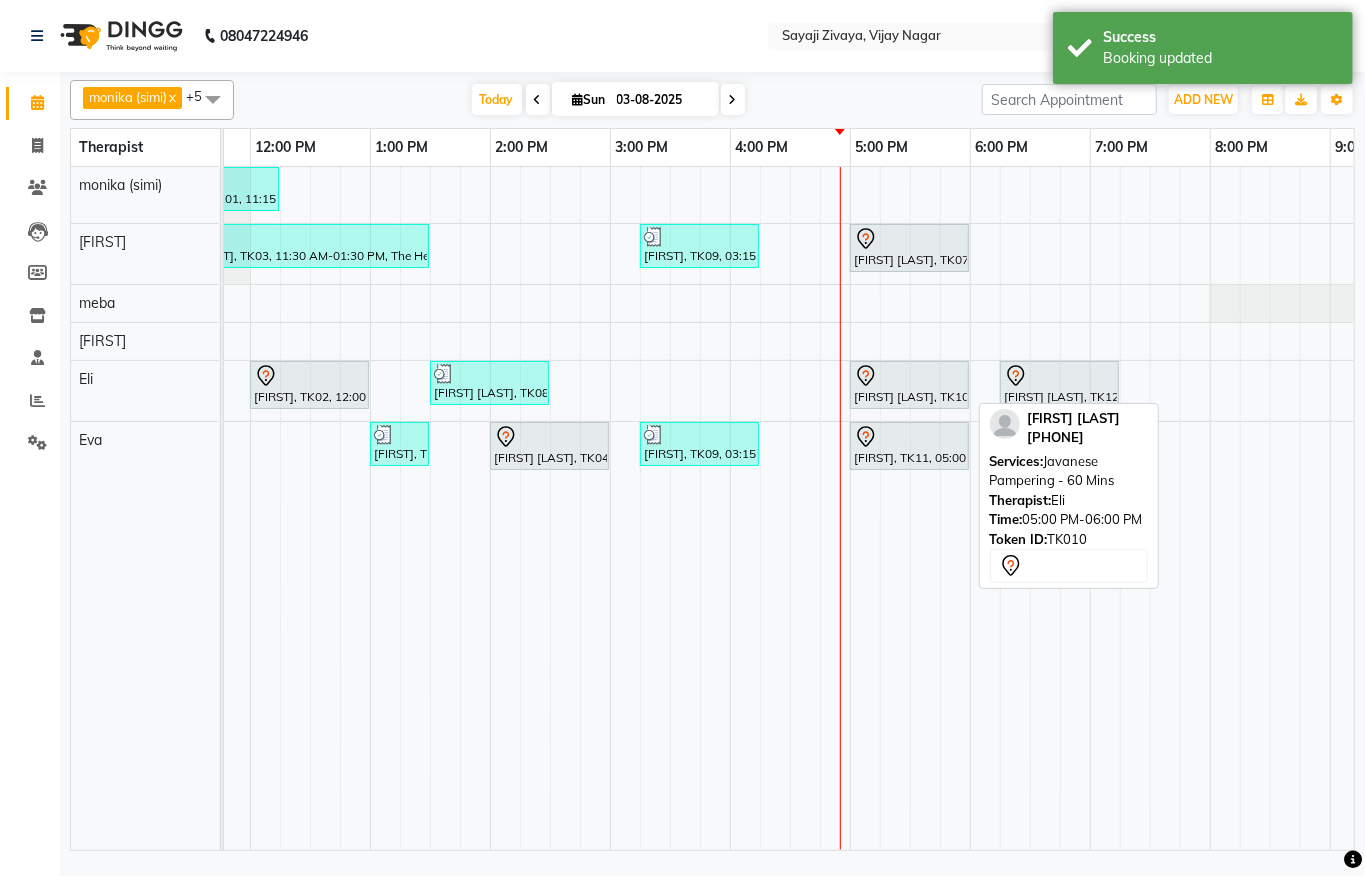 click on "[FIRST] [LAST], TK10, 05:00 PM-06:00 PM, Javanese Pampering - 60 Mins" at bounding box center (909, 385) 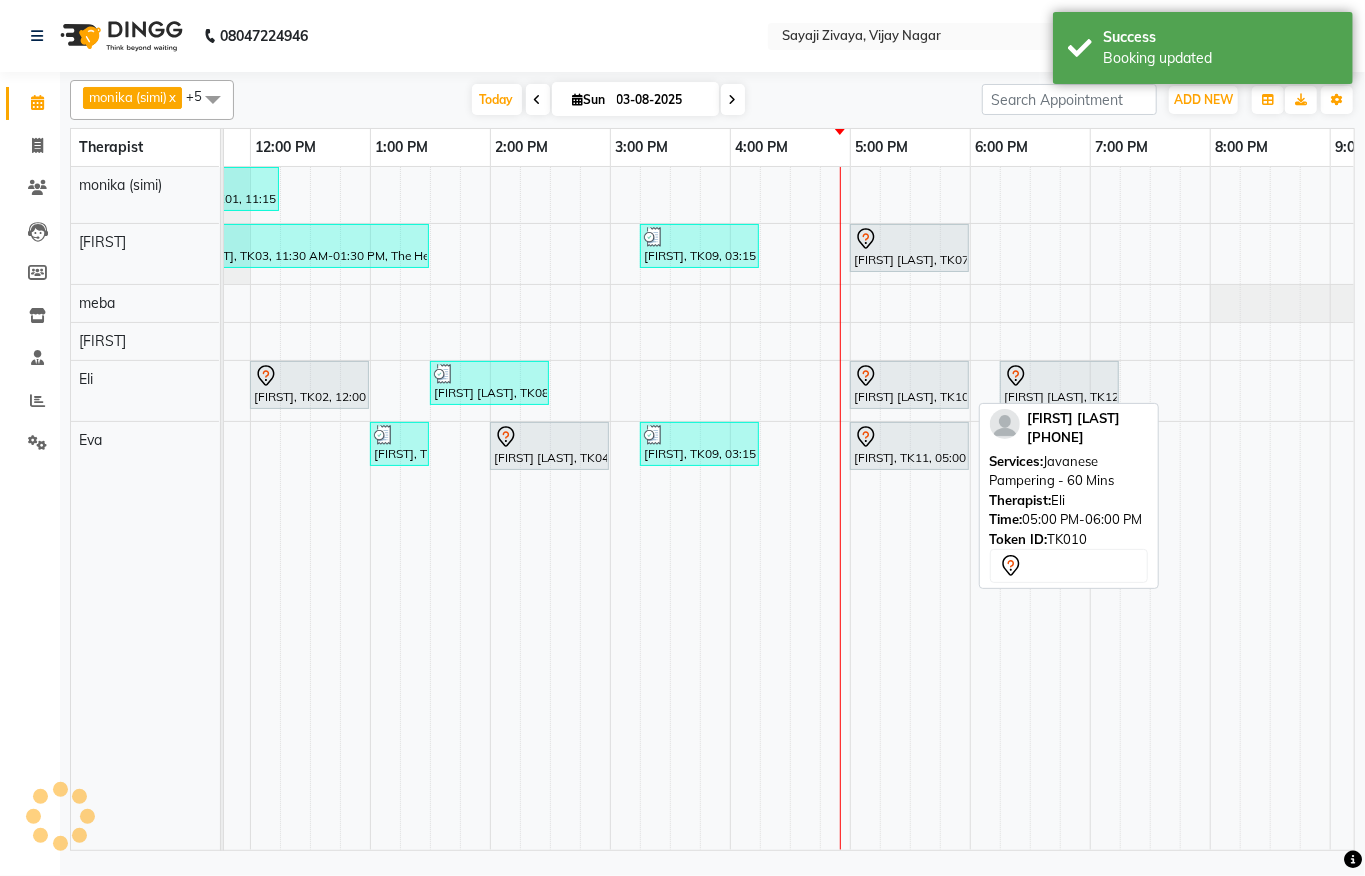 click at bounding box center (909, 376) 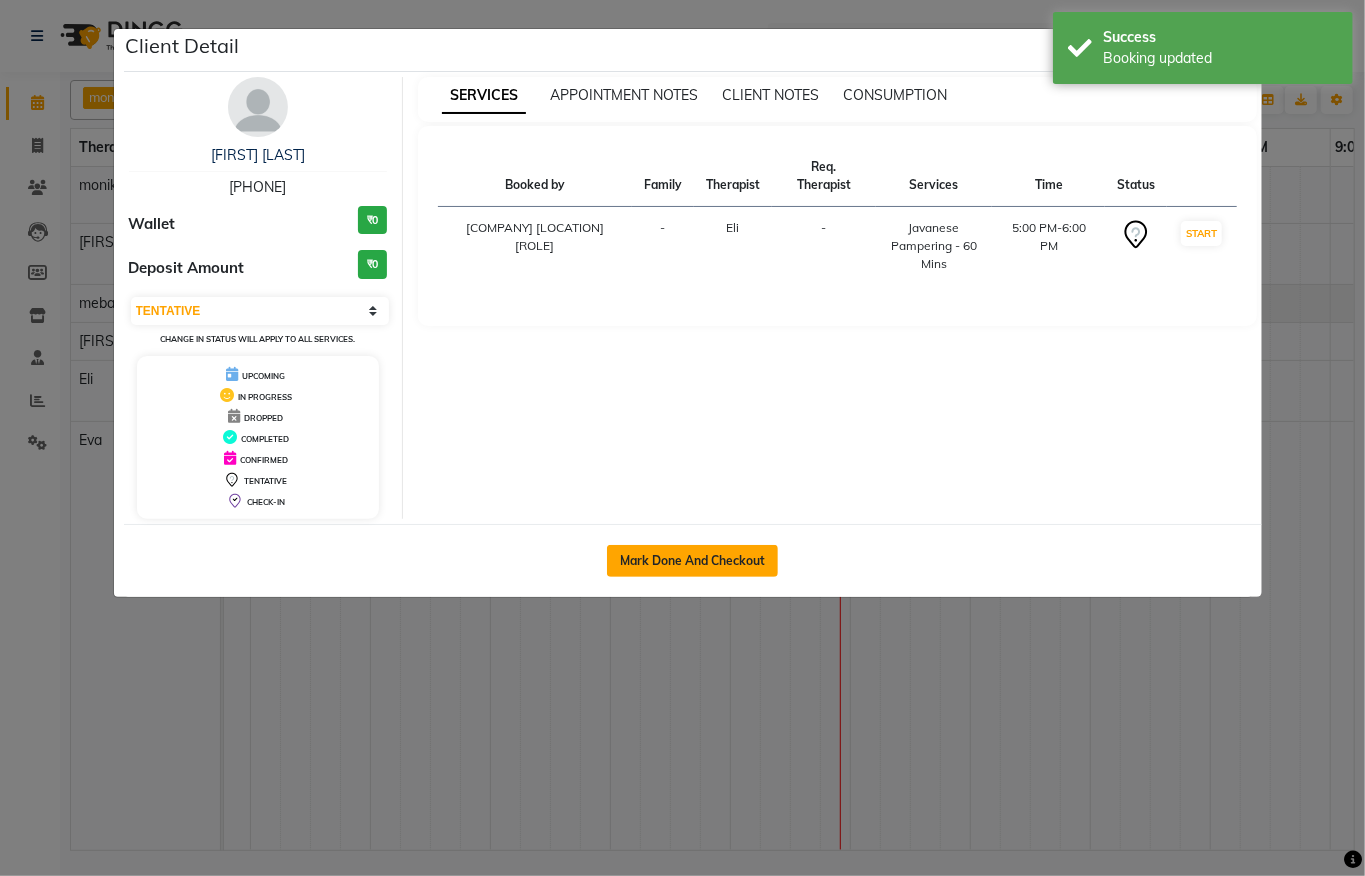 click on "Mark Done And Checkout" 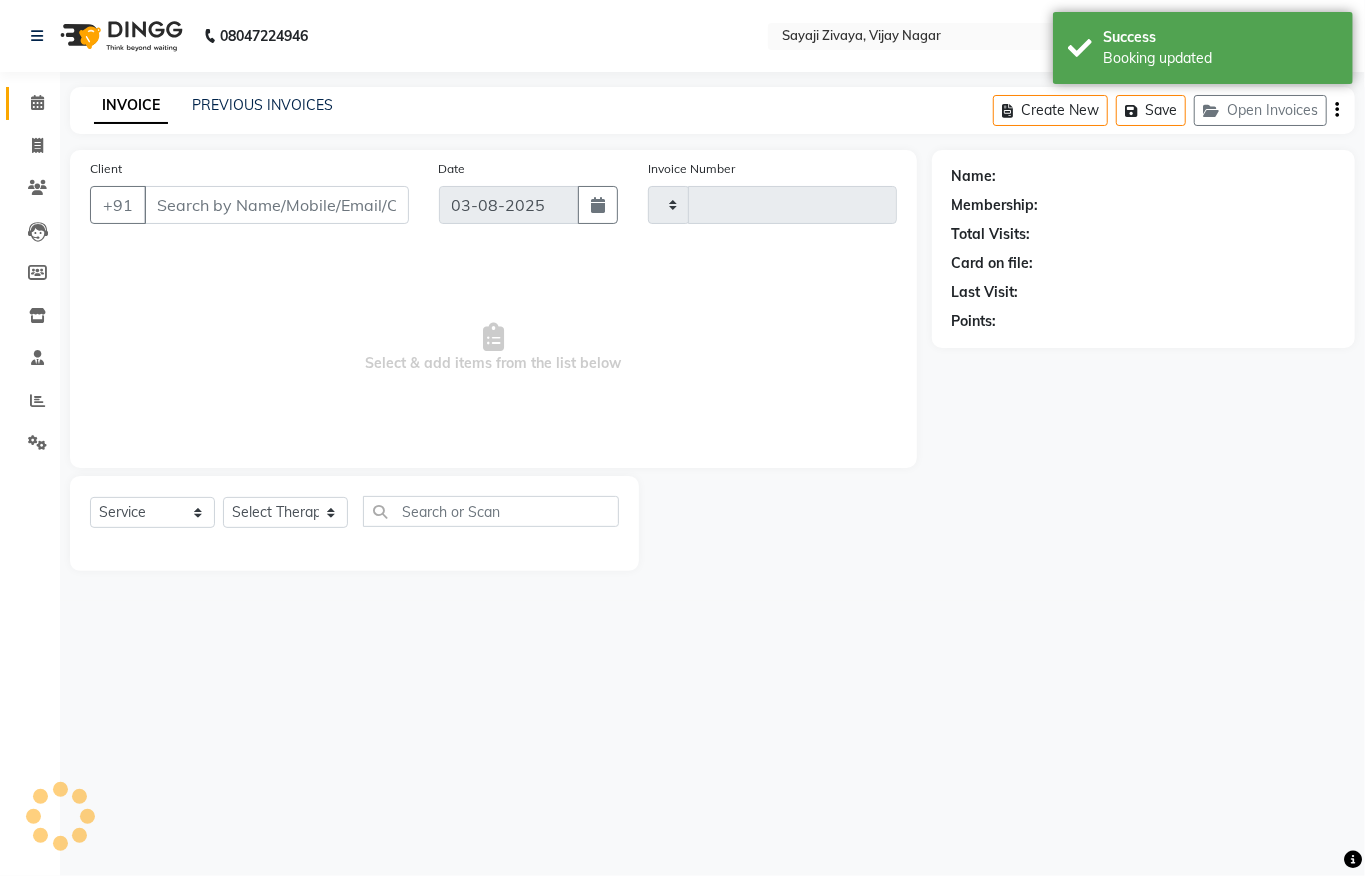 type on "1028" 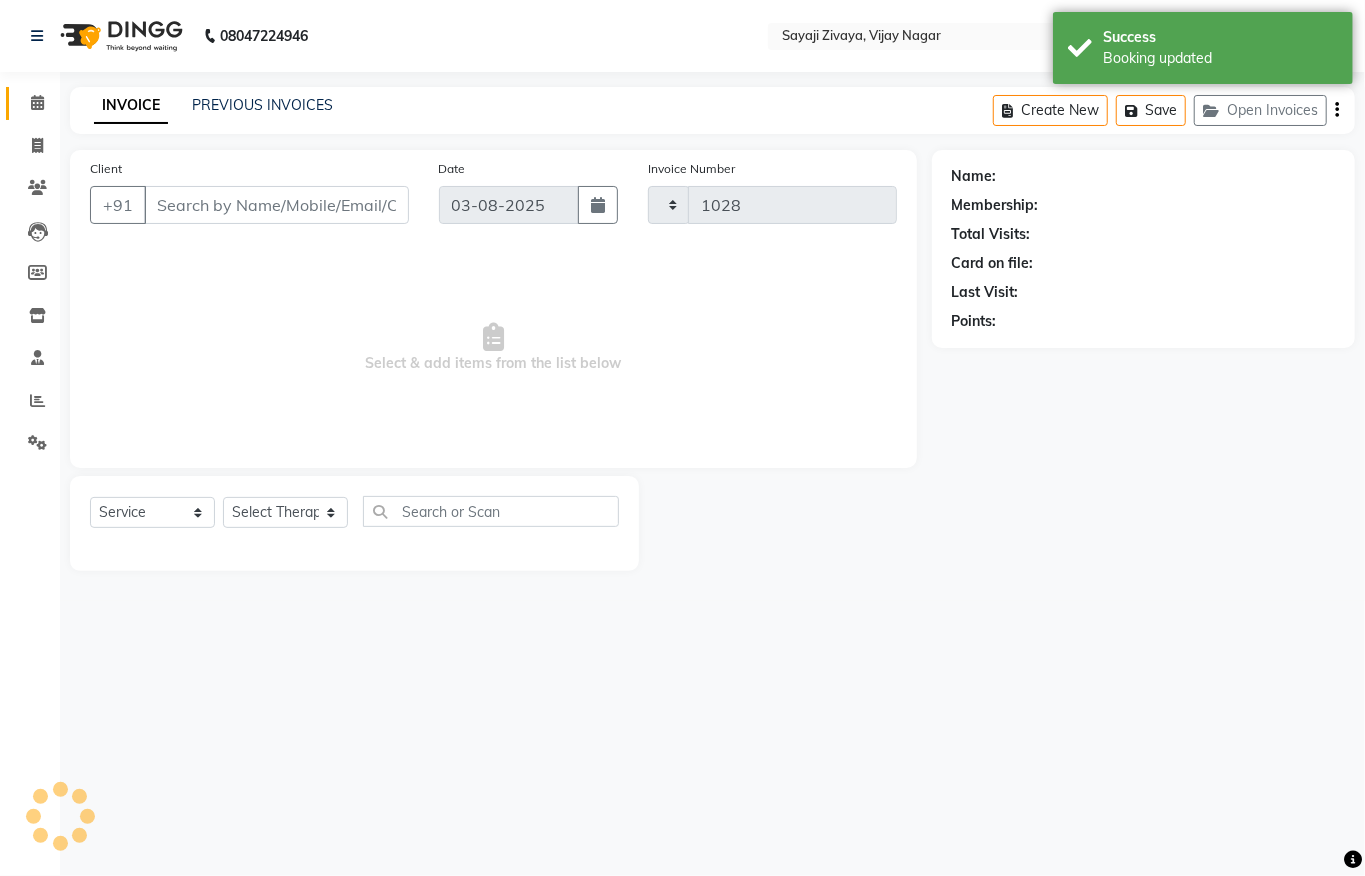 select on "6399" 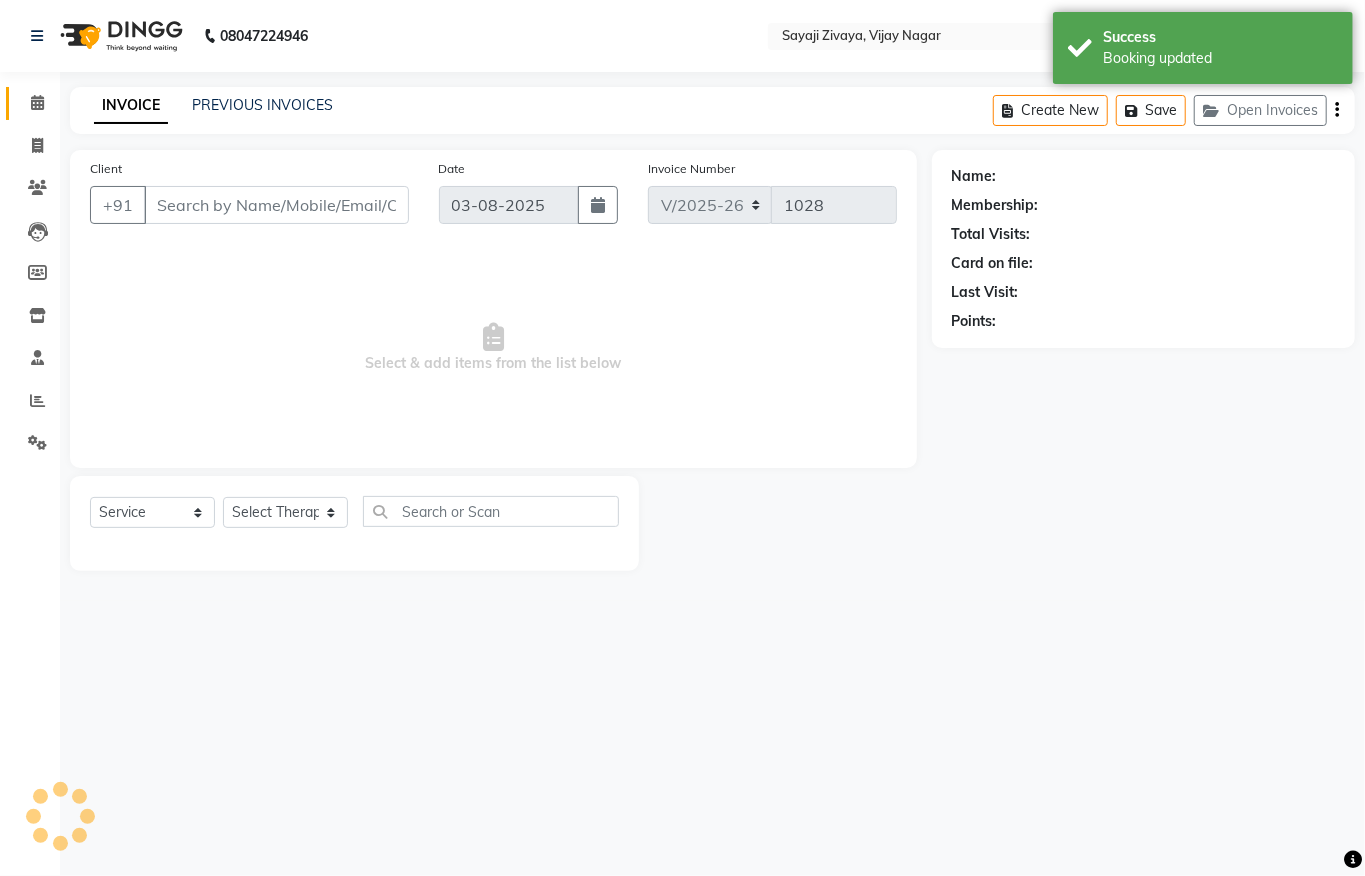 type on "[PHONE]" 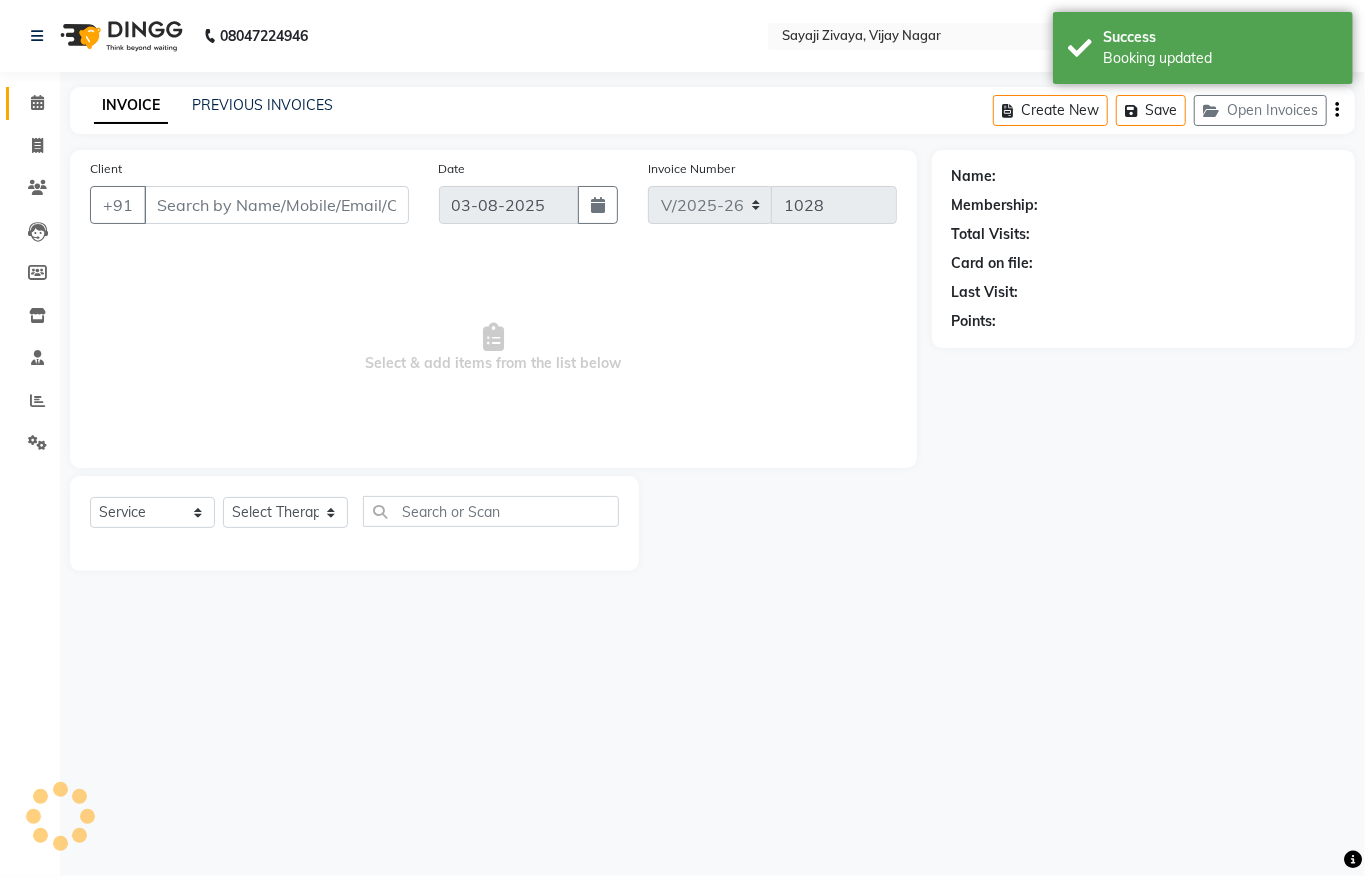 select on "83147" 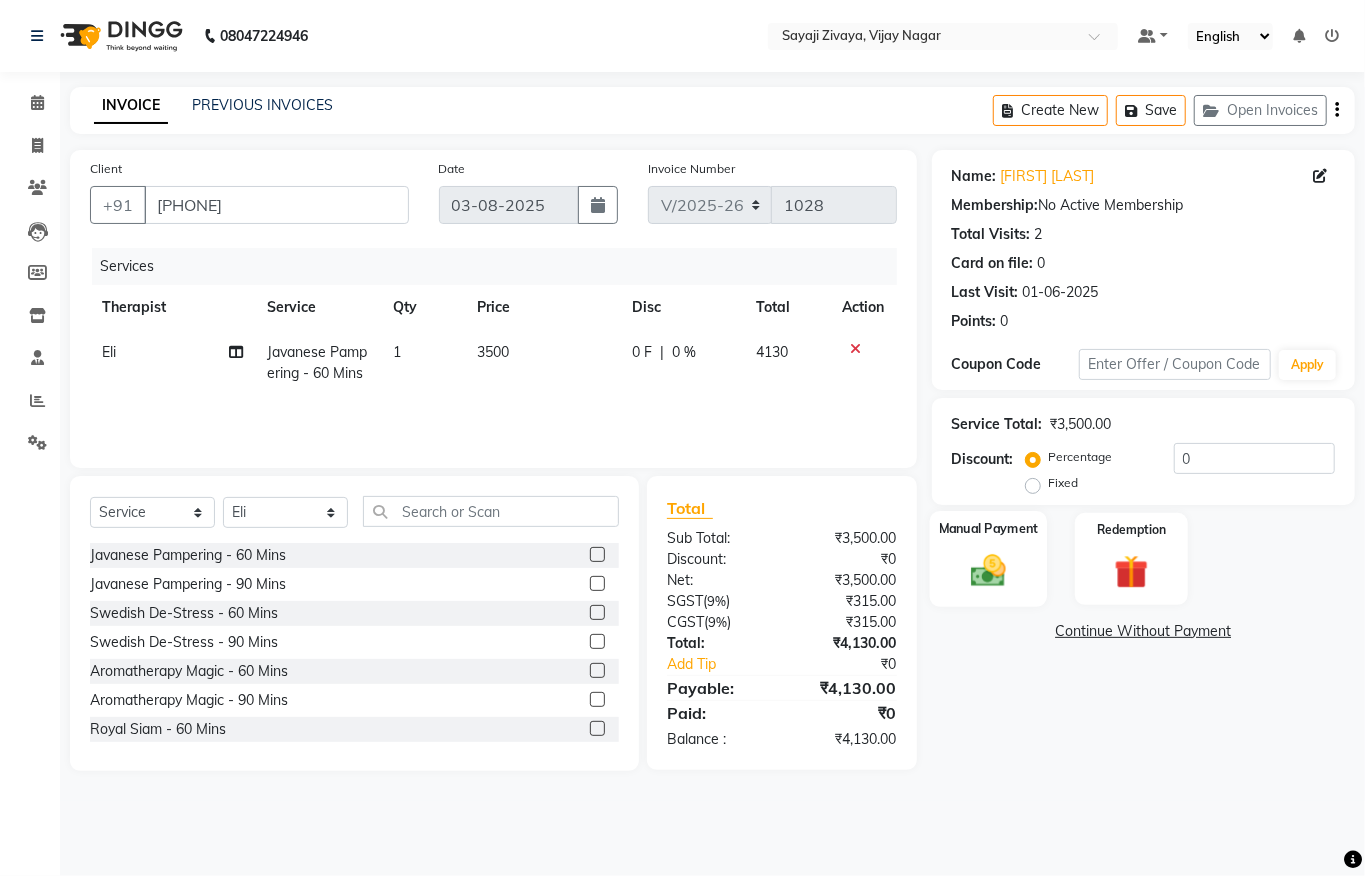 click 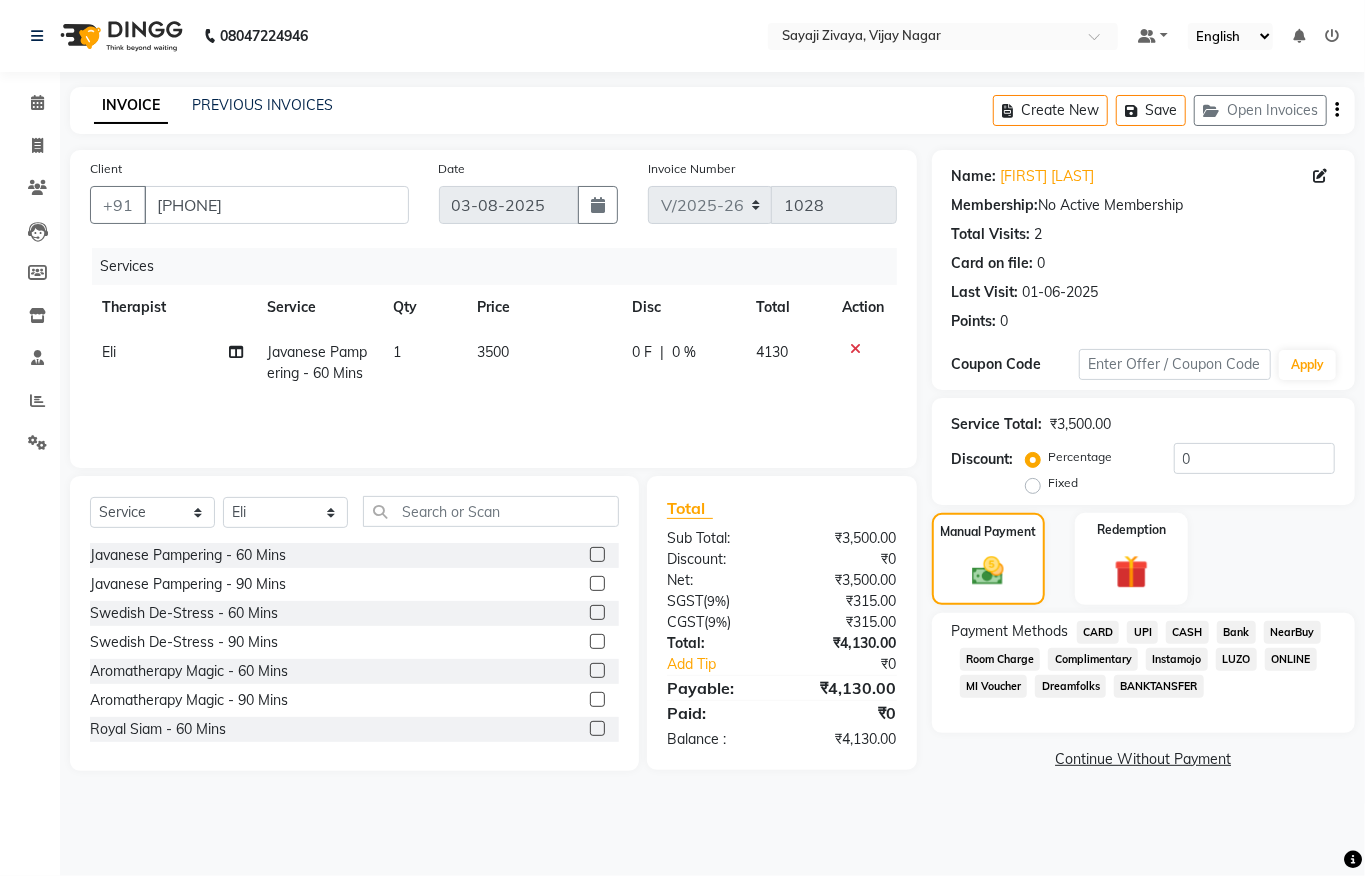 click on "Fixed" 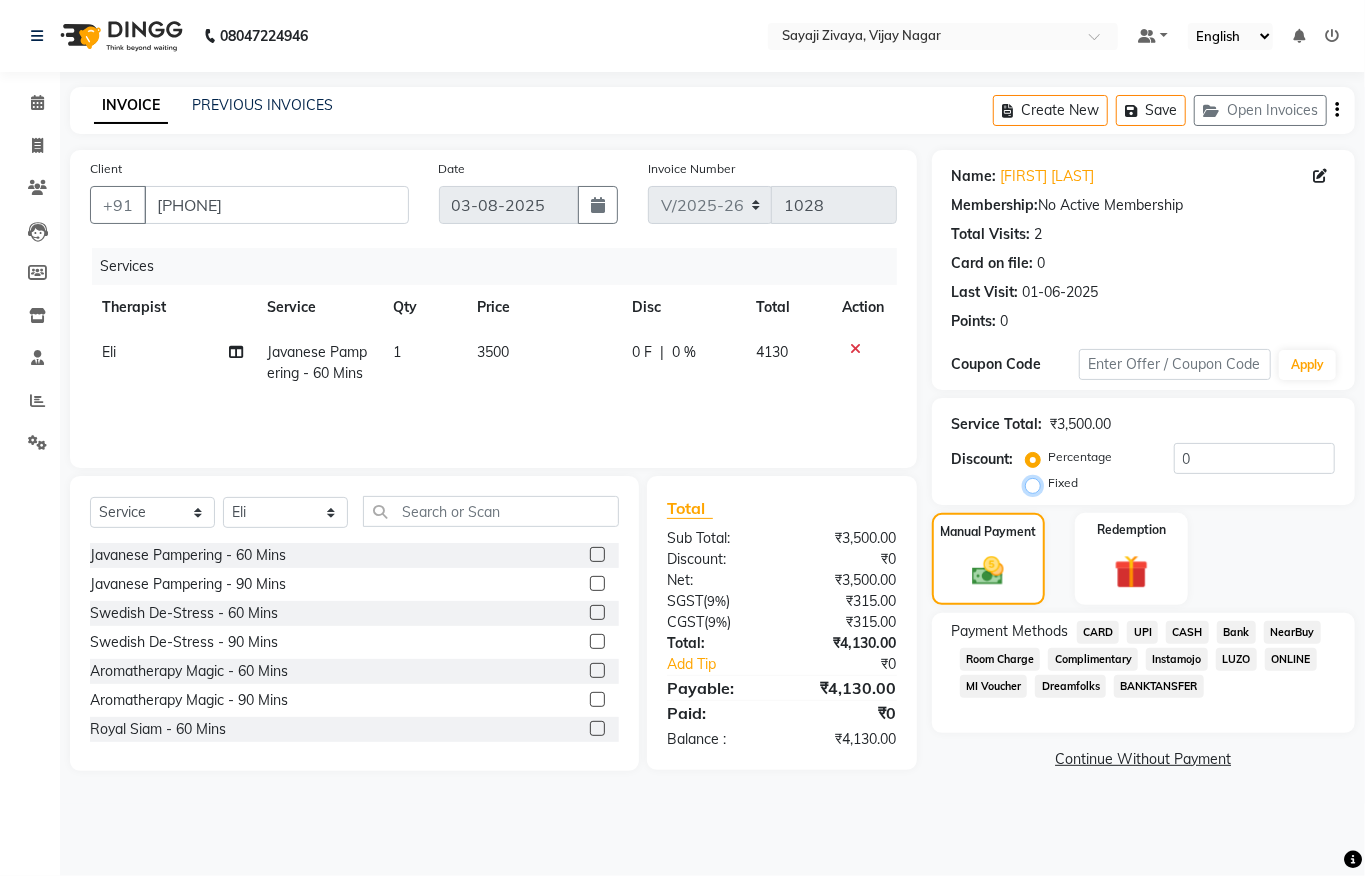 click on "Fixed" at bounding box center (1037, 483) 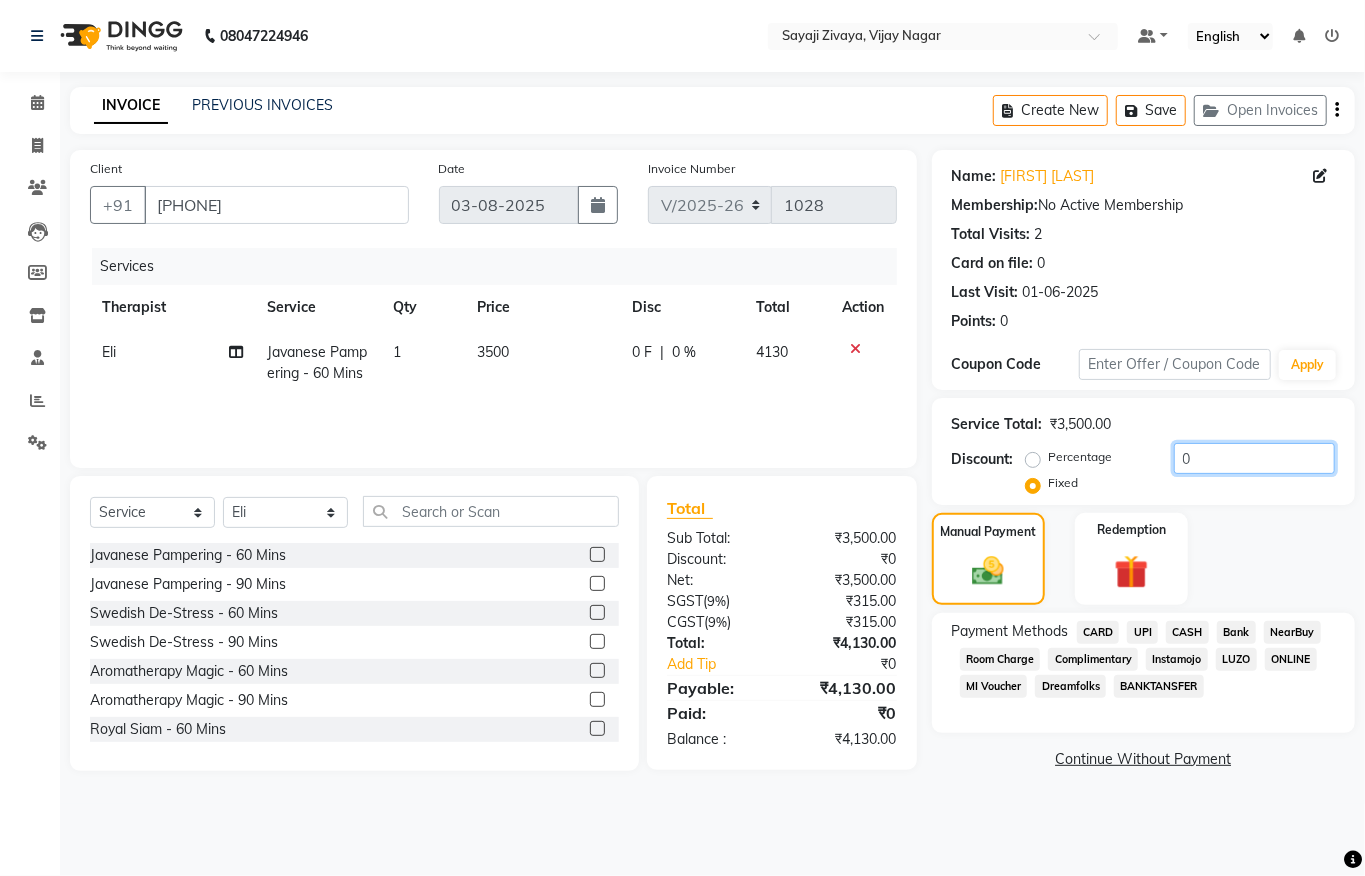 click on "0" 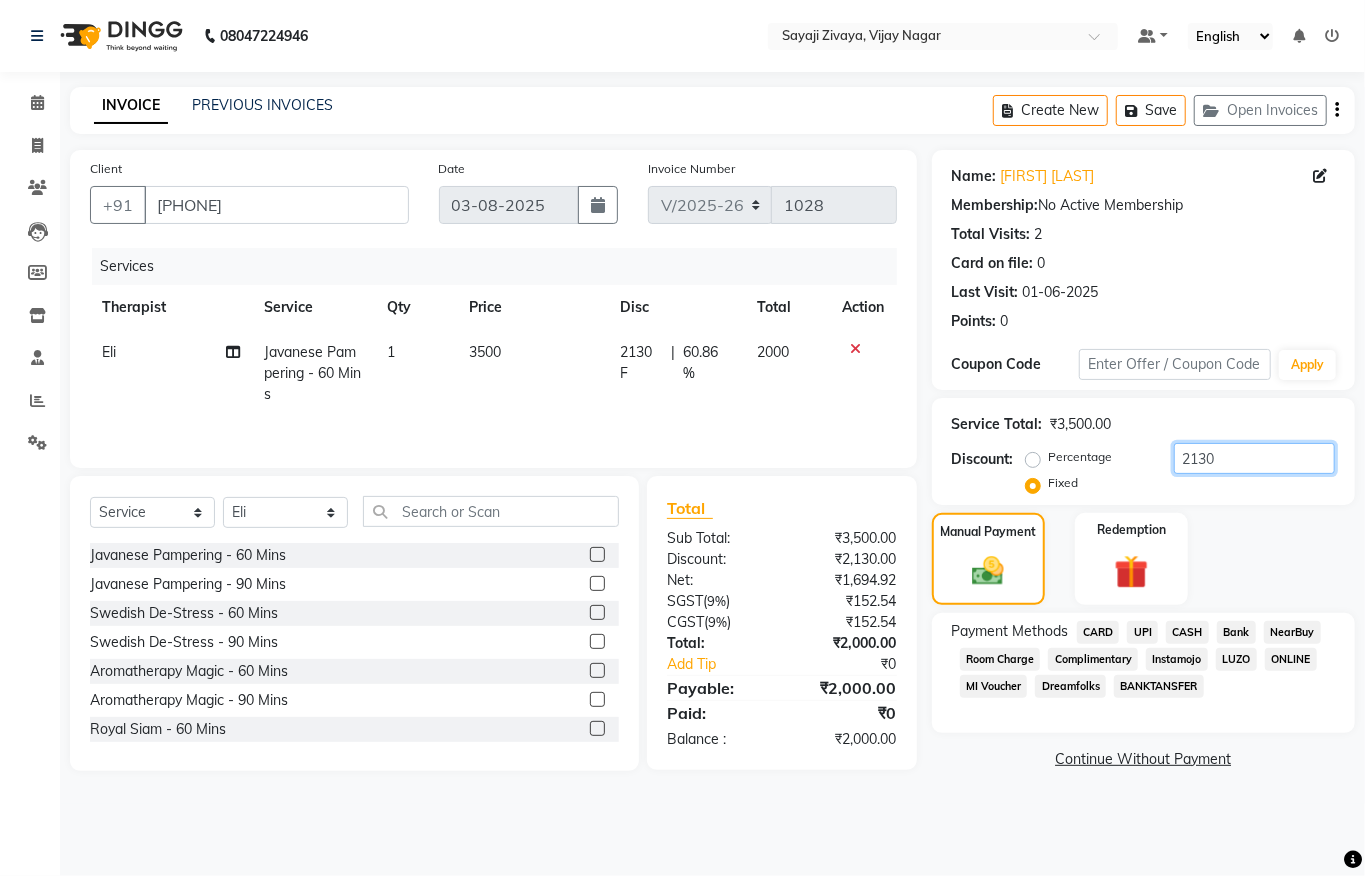 type on "2130" 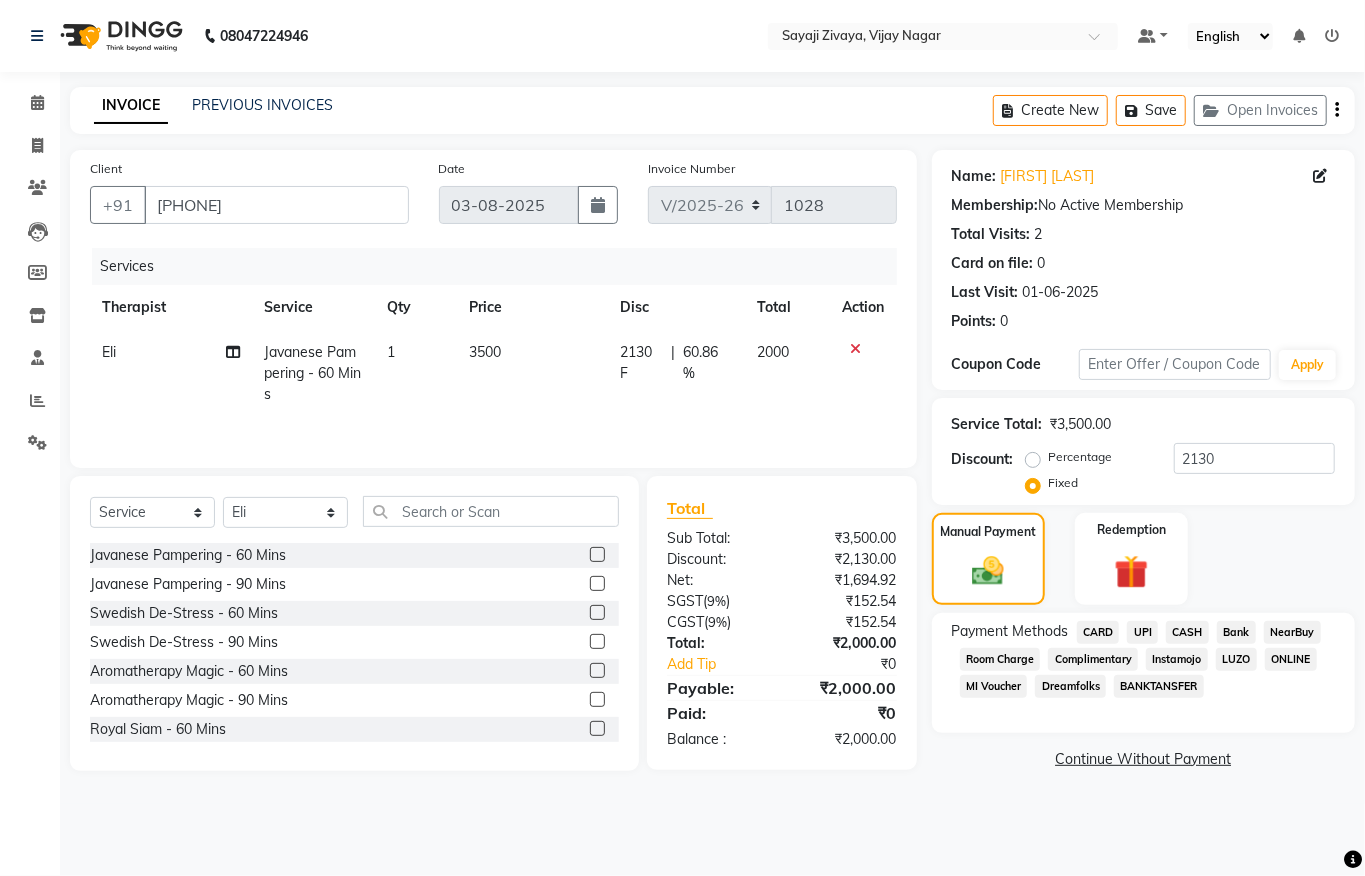 click on "CARD" 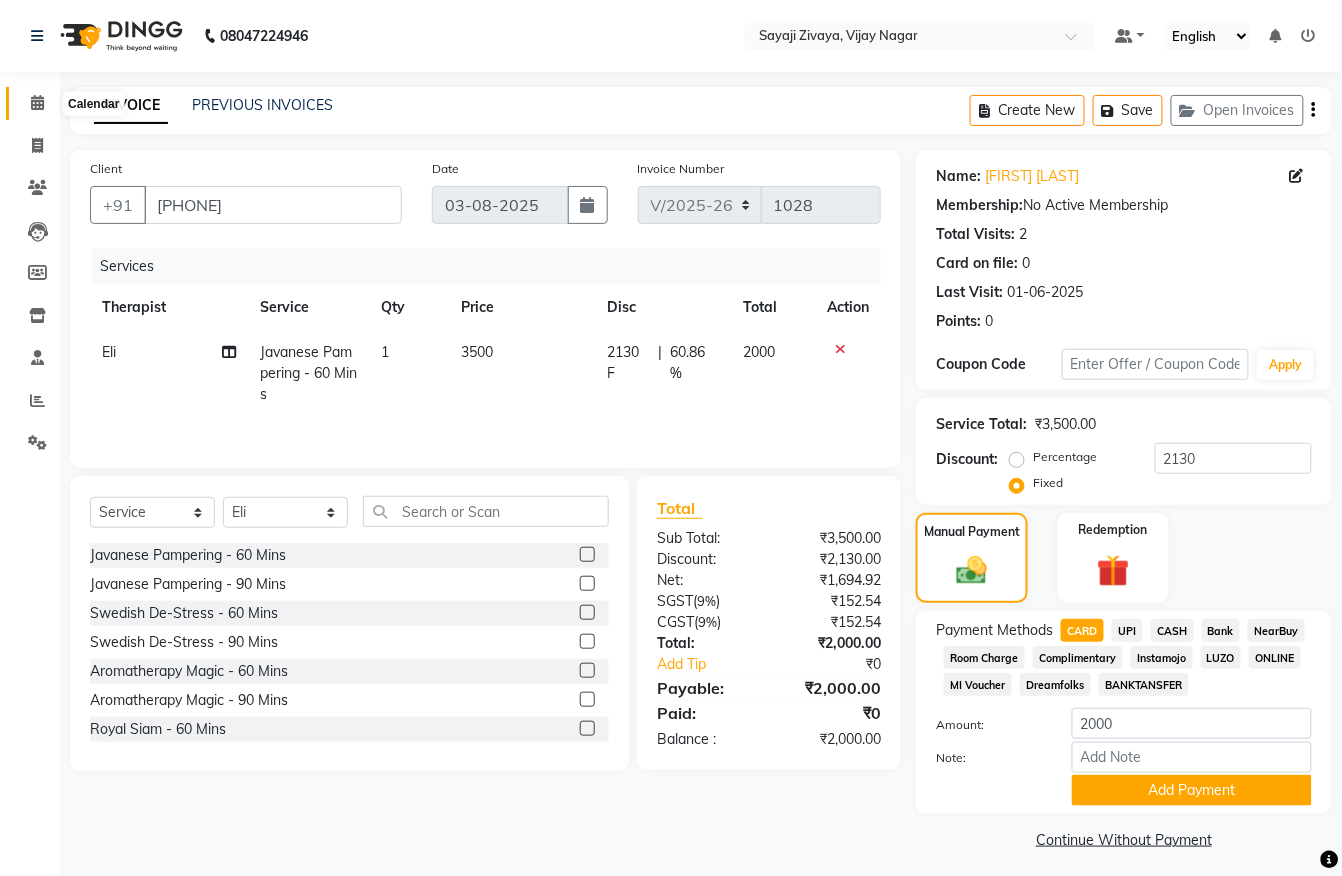 click 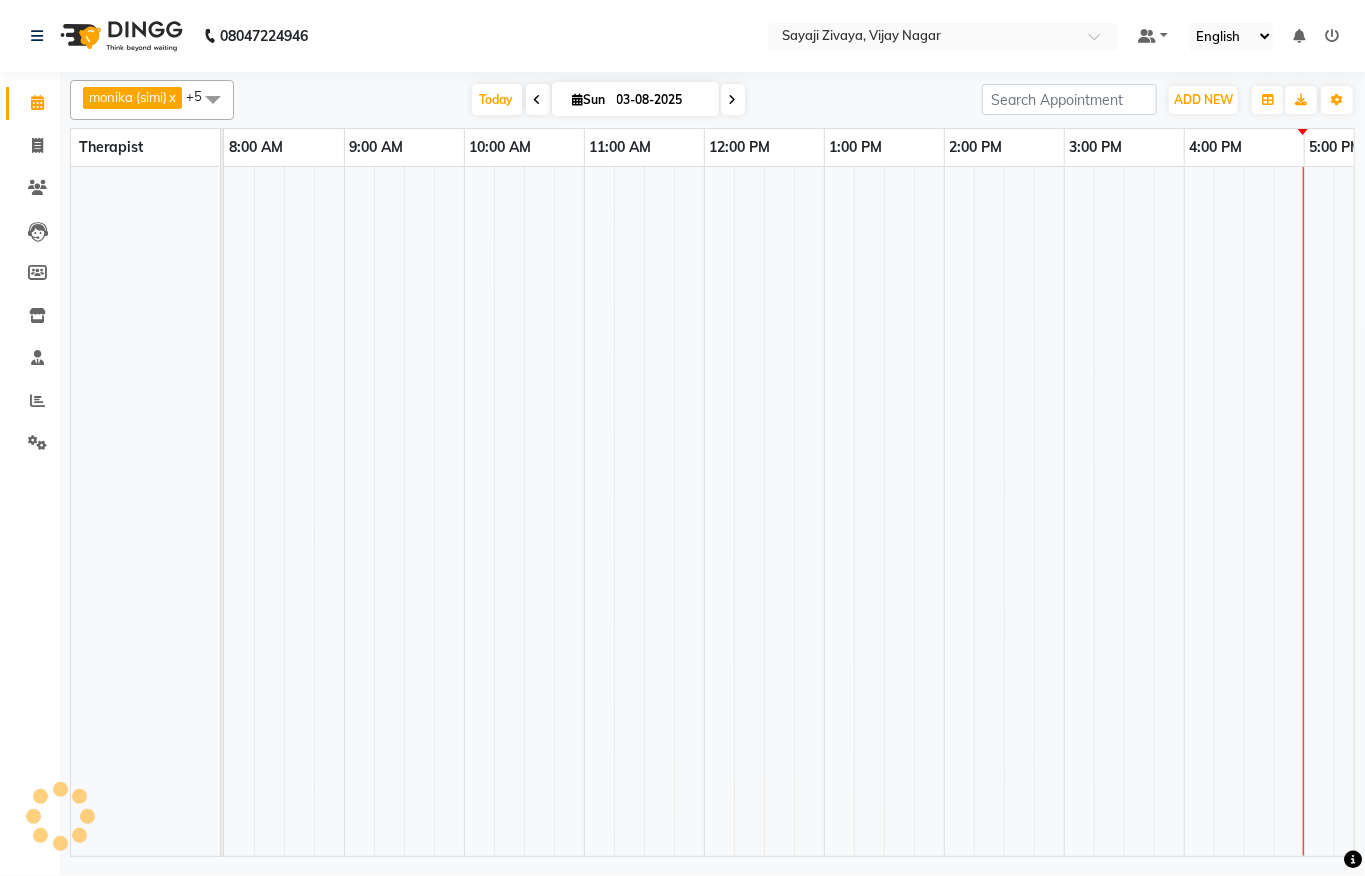 scroll, scrollTop: 0, scrollLeft: 0, axis: both 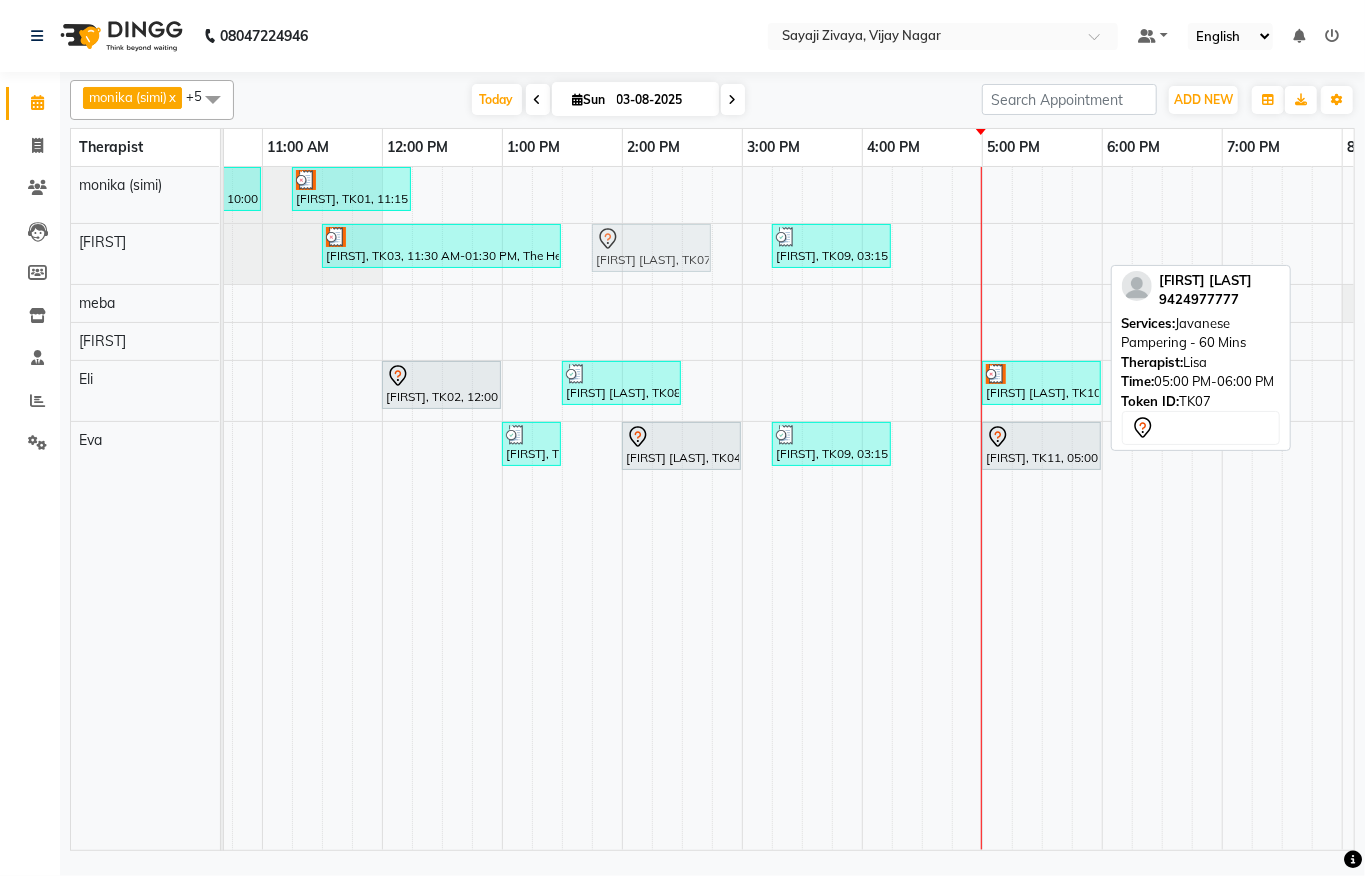 drag, startPoint x: 1068, startPoint y: 262, endPoint x: 677, endPoint y: 261, distance: 391.00128 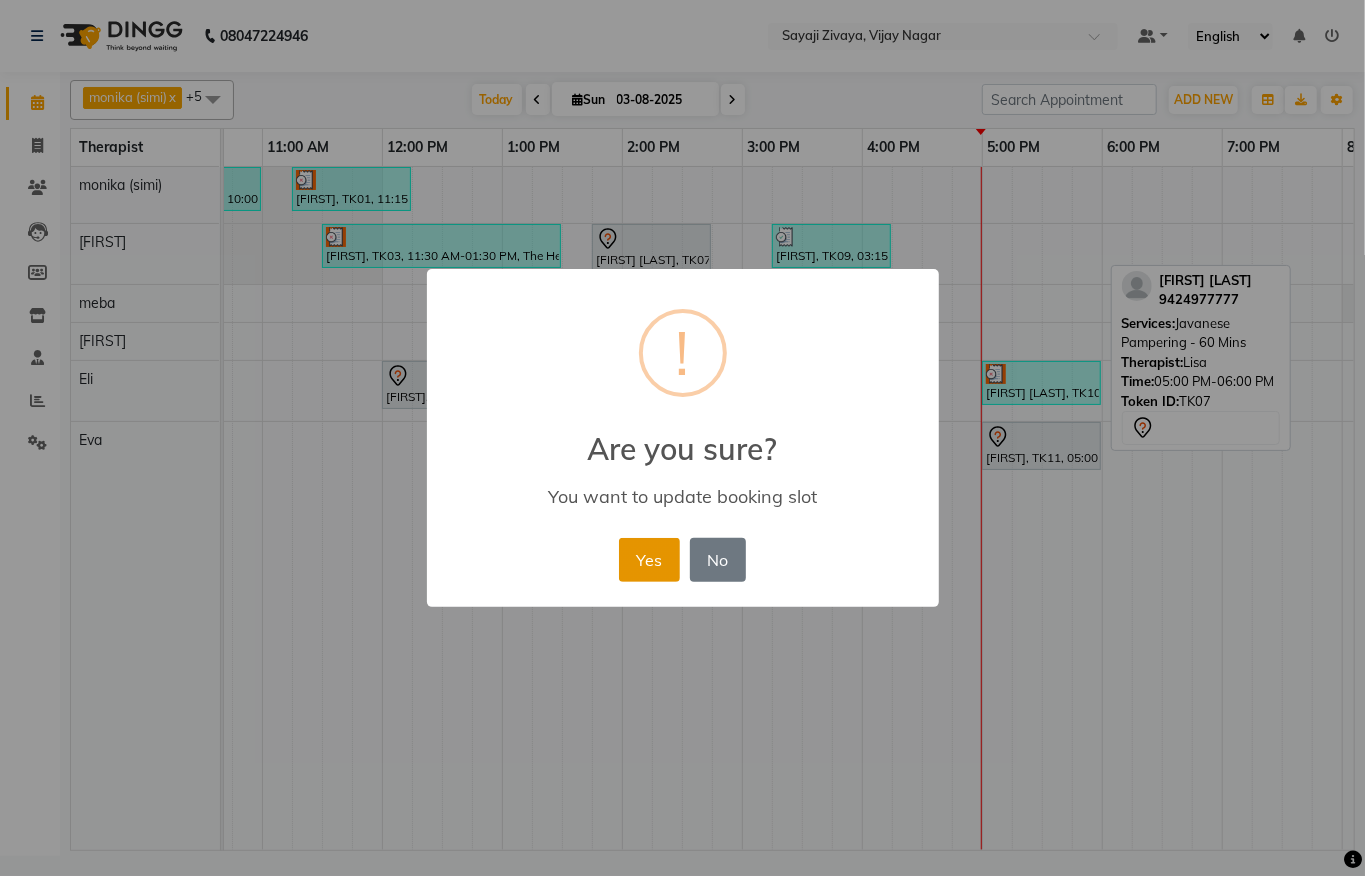 click on "Yes" at bounding box center (649, 560) 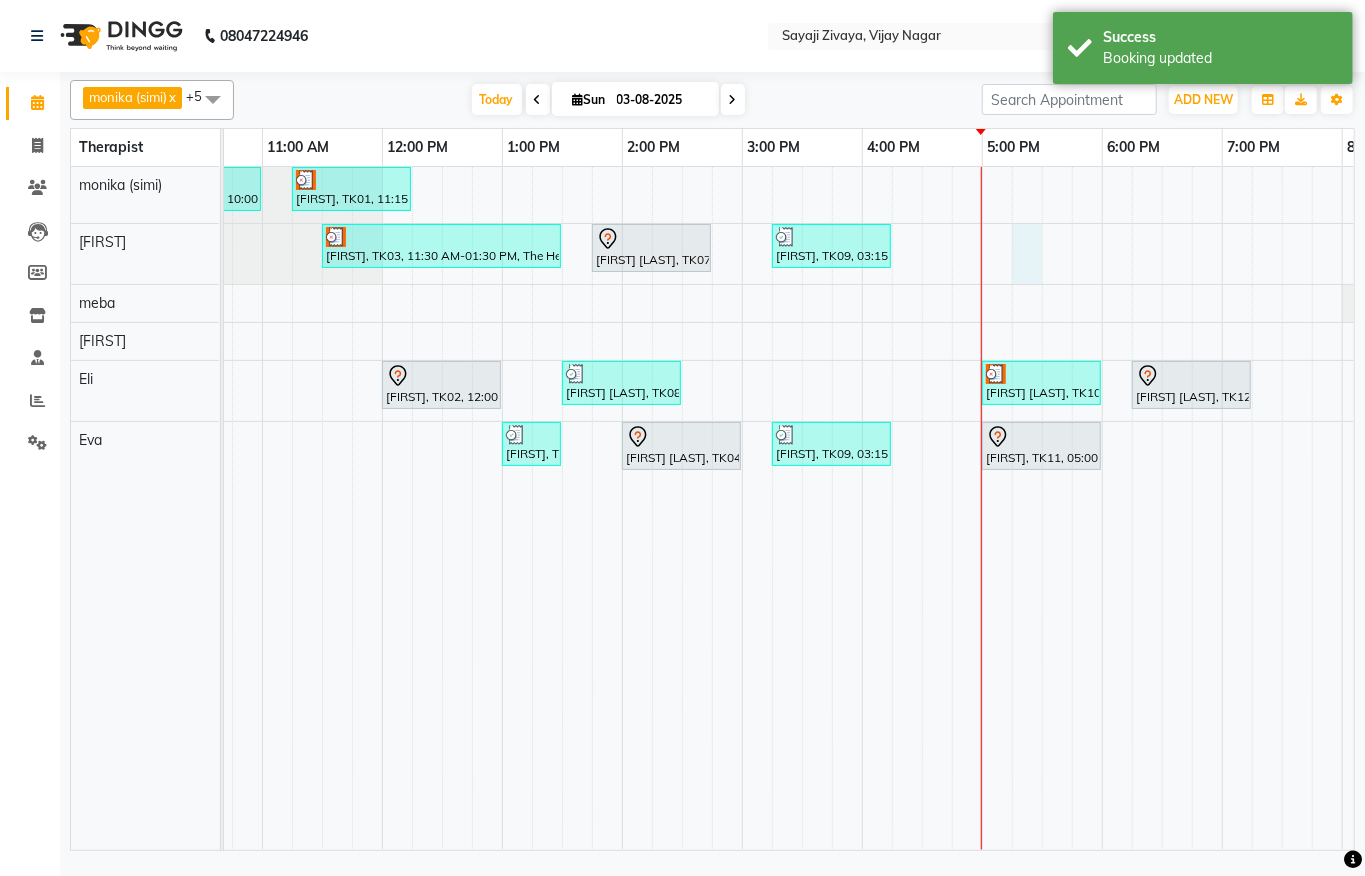 click on "[FIRST], TK05, 10:00 AM-11:00 AM, Javanese Pampering - 60 Mins     [FIRST], TK01, 11:15 AM-12:15 PM, Javanese Pampering - 60 Mins     [FIRST], TK03, 11:30 AM-01:30 PM, The Healing Touch - 120 Mins             [FIRST] [LAST], TK07, 01:45 PM-02:45 PM, Javanese Pampering - 60 Mins     [FIRST], TK09, 03:15 PM-04:15 PM, Javanese Pampering - 60 Mins             [FIRST], TK02, 12:00 PM-01:00 PM, Javanese Pampering - 60 Mins     [FIRST] [LAST], TK08, 01:30 PM-02:30 PM, Swedish De-Stress - 60 Mins     [FIRST] [LAST], TK10, 05:00 PM-06:00 PM, Javanese Pampering - 60 Mins             [FIRST] [LAST], TK12, 06:15 PM-07:15 PM, Javanese Pampering - 60 Mins     [FIRST], TK06, 01:00 PM-01:30 PM, De-Stress Back & Shoulder Massage - 30 Mins             [FIRST] [LAST], TK04, 02:00 PM-03:00 PM, Swedish De-Stress - 60 Mins     [FIRST], TK09, 03:15 PM-04:15 PM, Javanese Pampering - 60 Mins             [FIRST], TK11, 05:00 PM-06:00 PM, Javanese Pampering - 60 Mins" at bounding box center [742, 508] 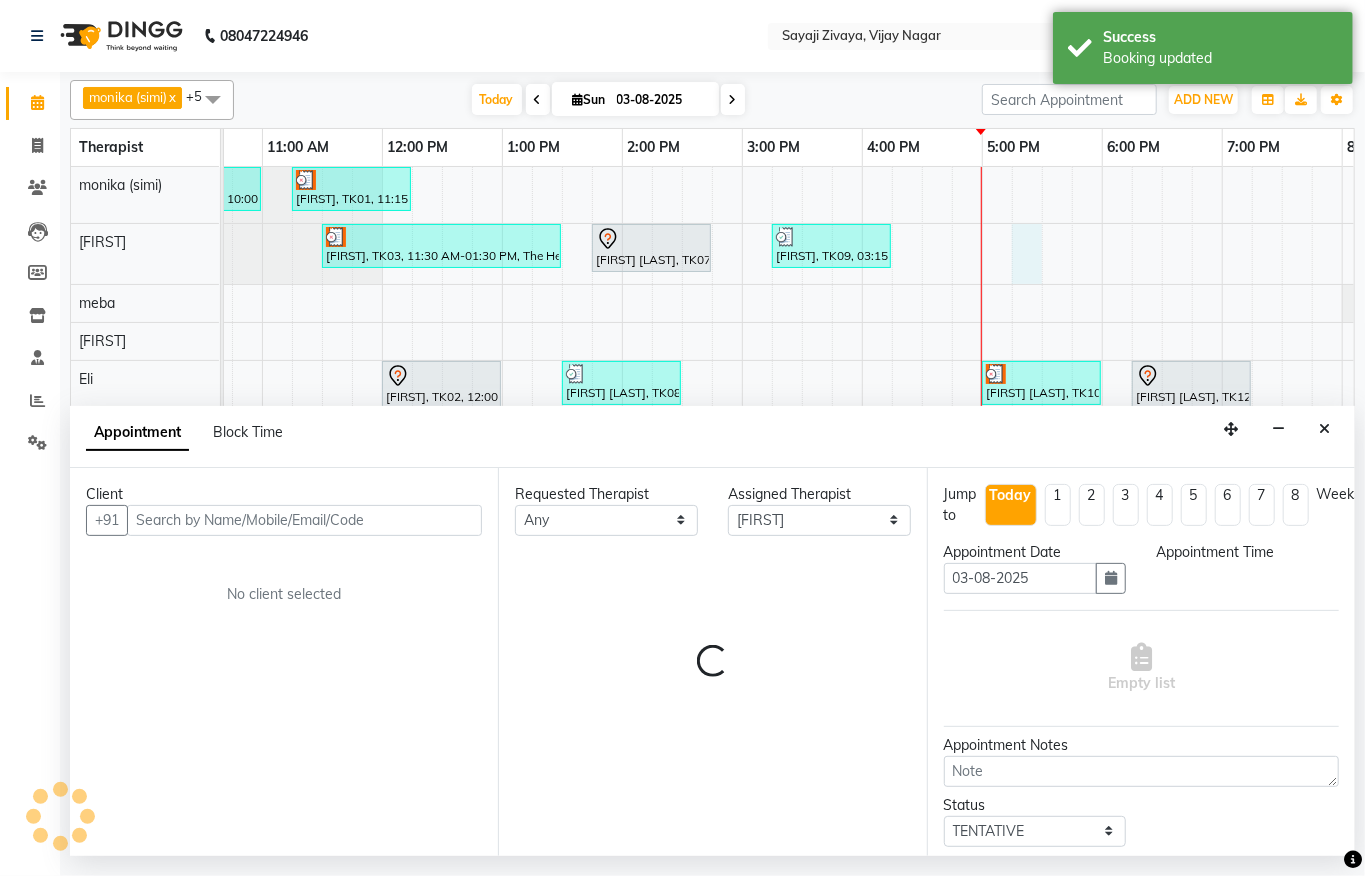 select on "1035" 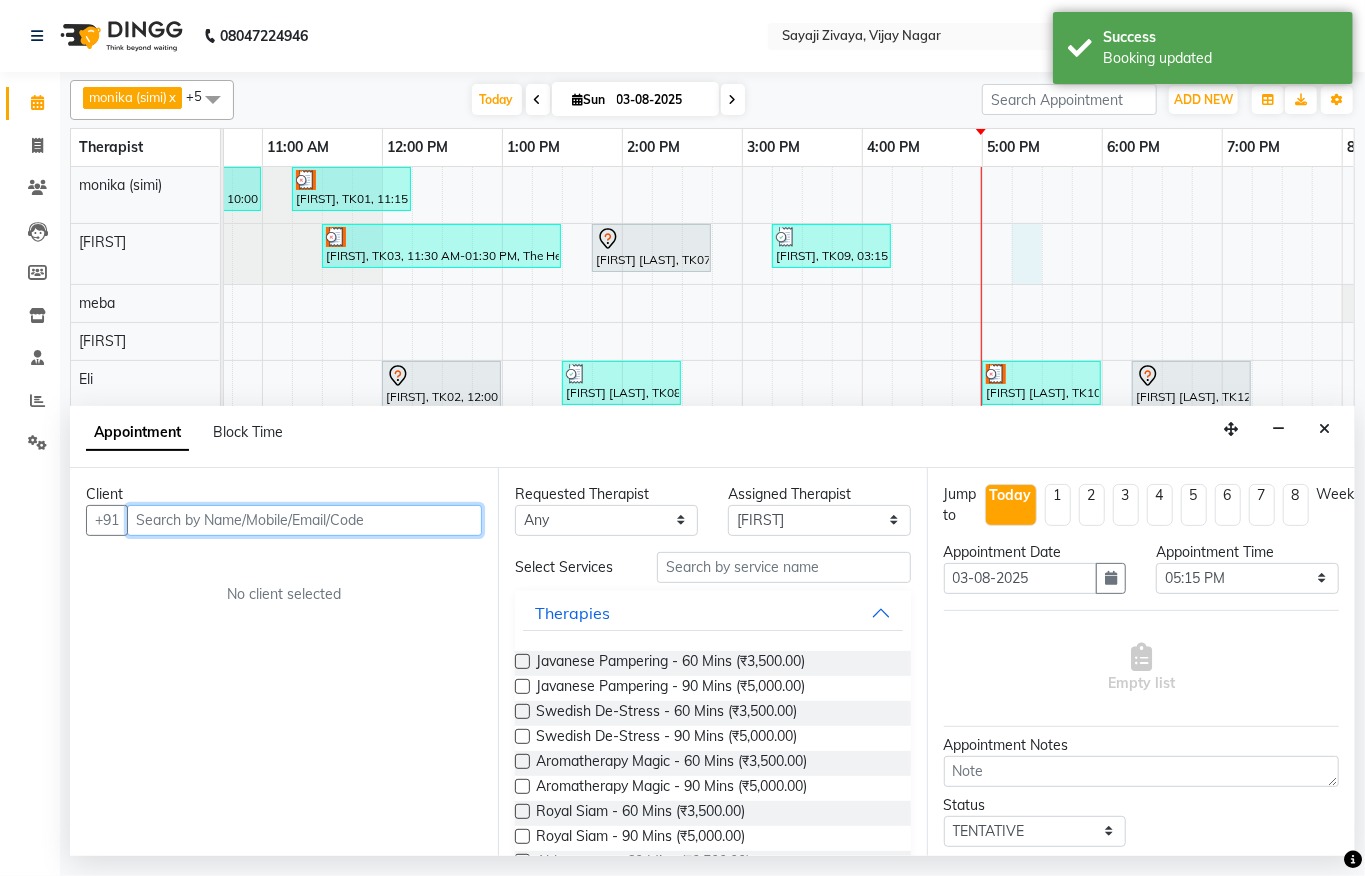 click at bounding box center [304, 520] 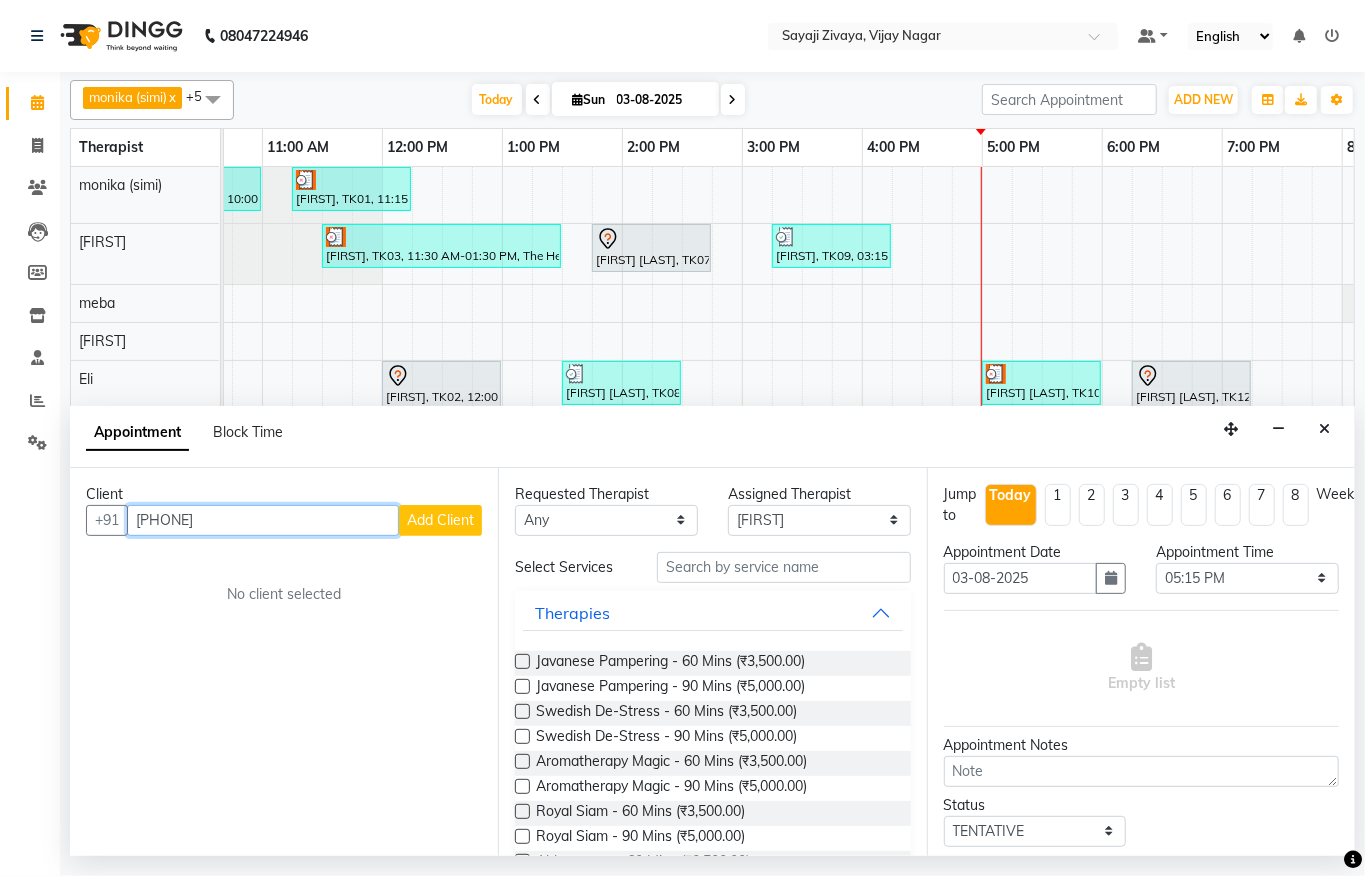 type on "[PHONE]" 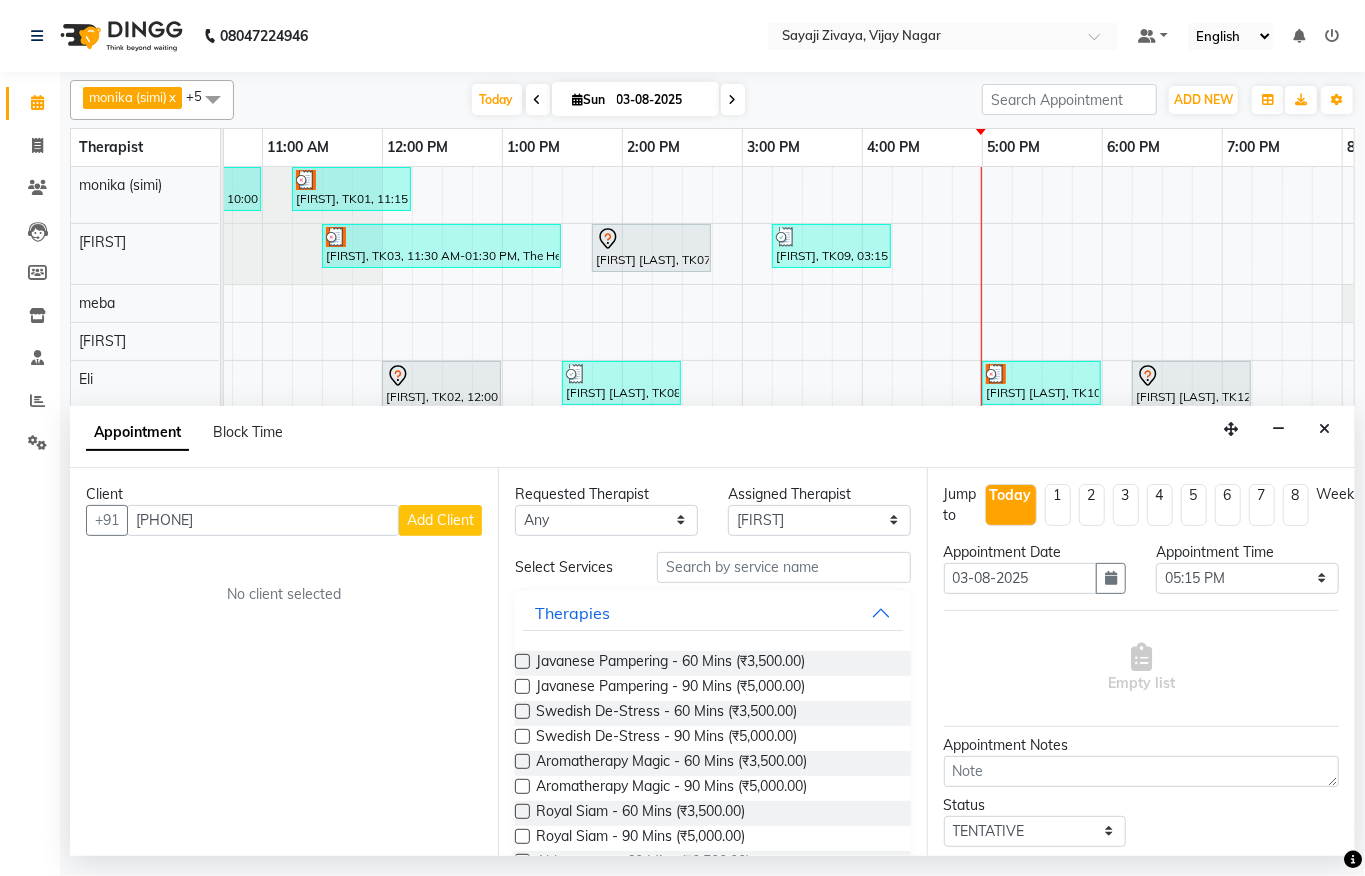 click on "Add Client" at bounding box center [440, 520] 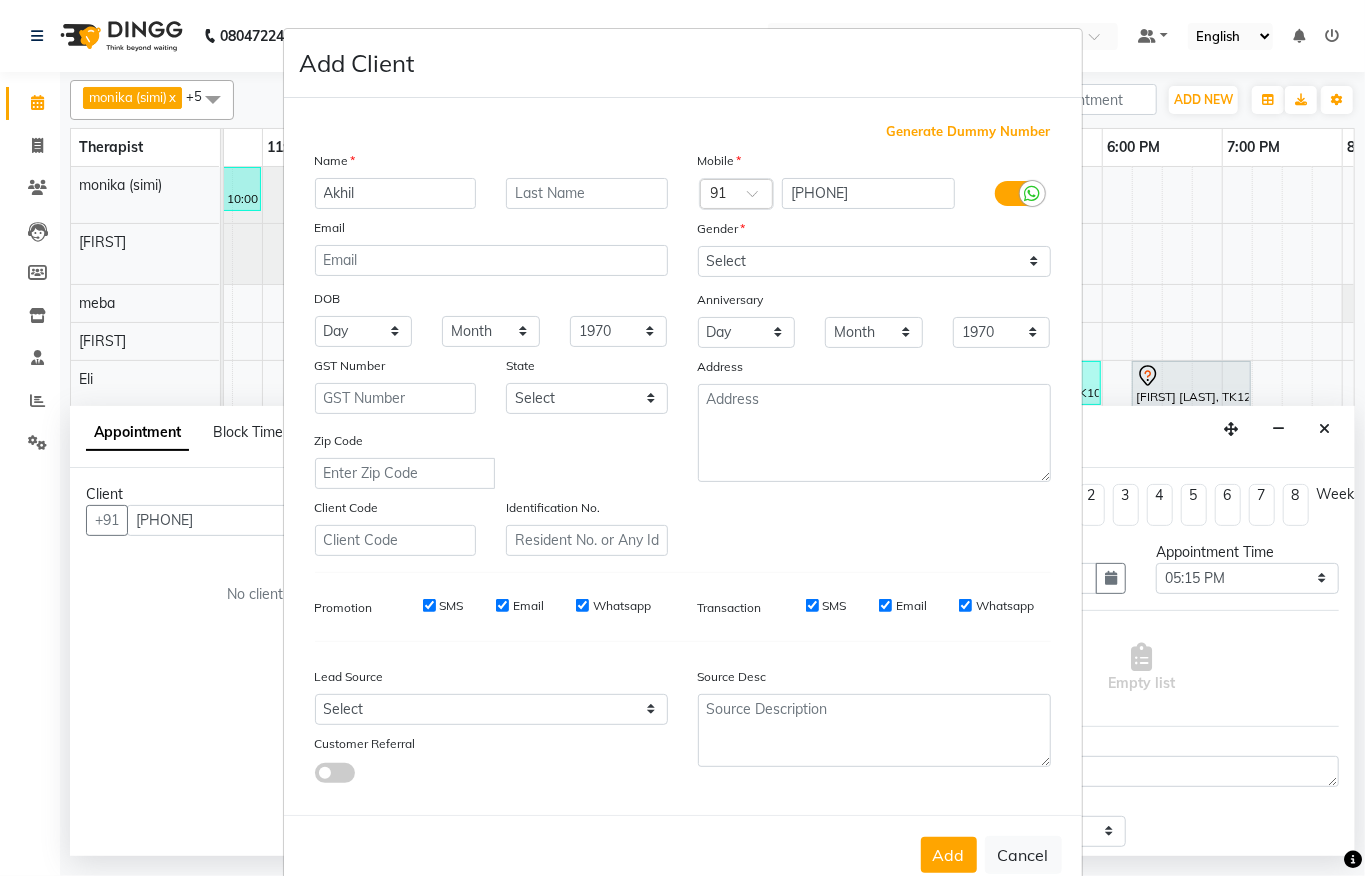type on "Akhil" 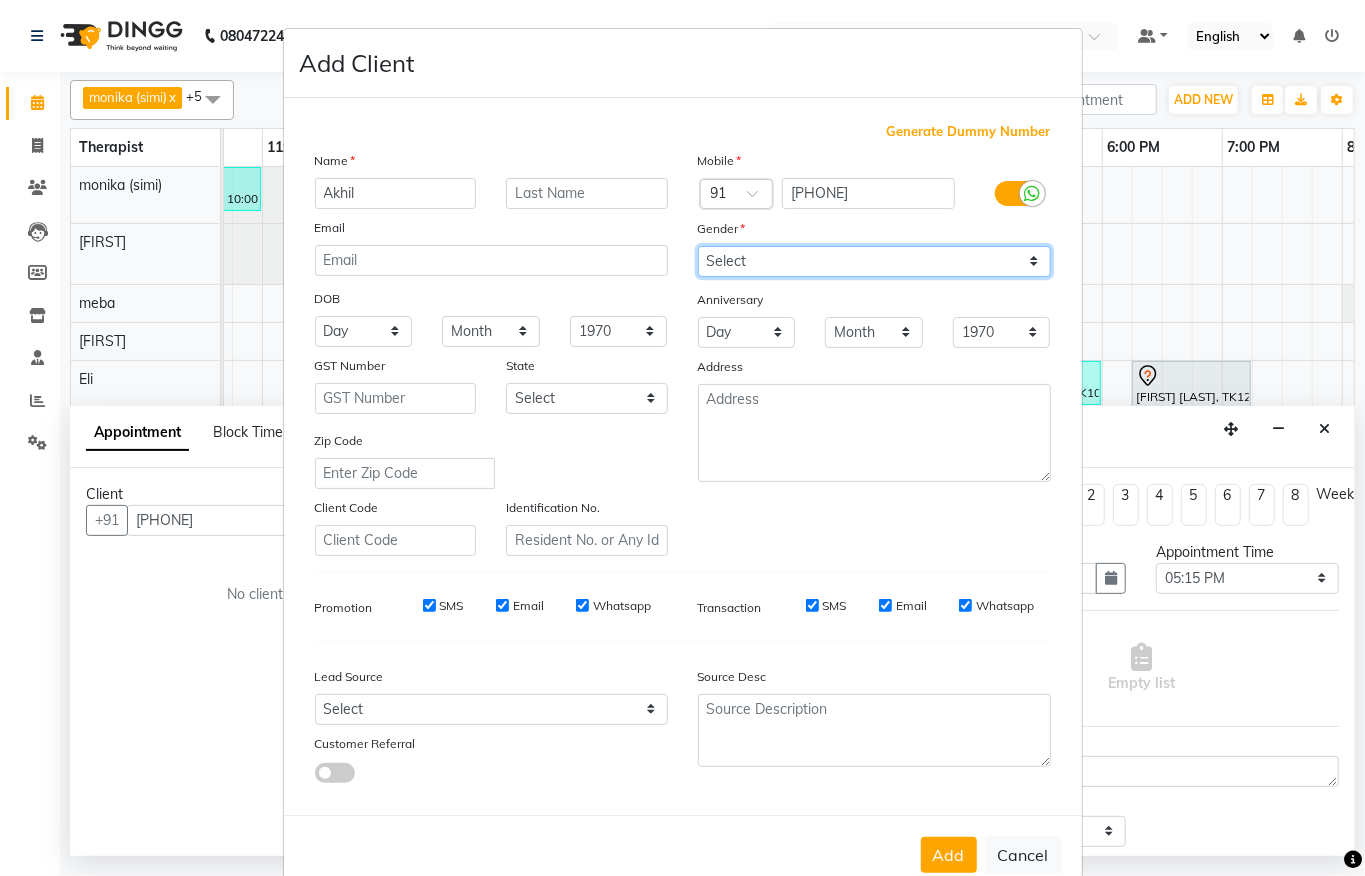 click on "Select Male Female Other Prefer Not To Say" at bounding box center (874, 261) 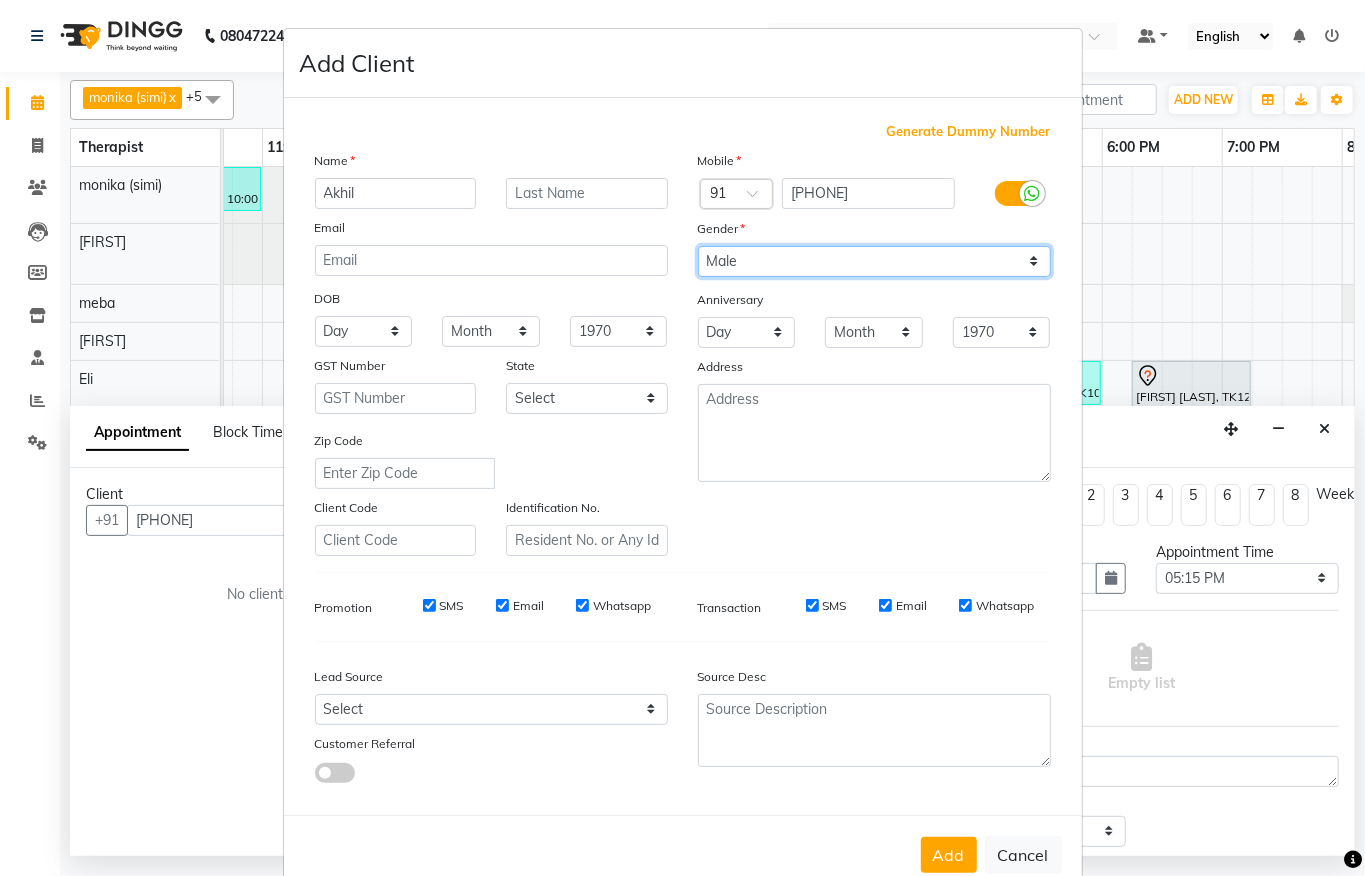 click on "Select Male Female Other Prefer Not To Say" at bounding box center [874, 261] 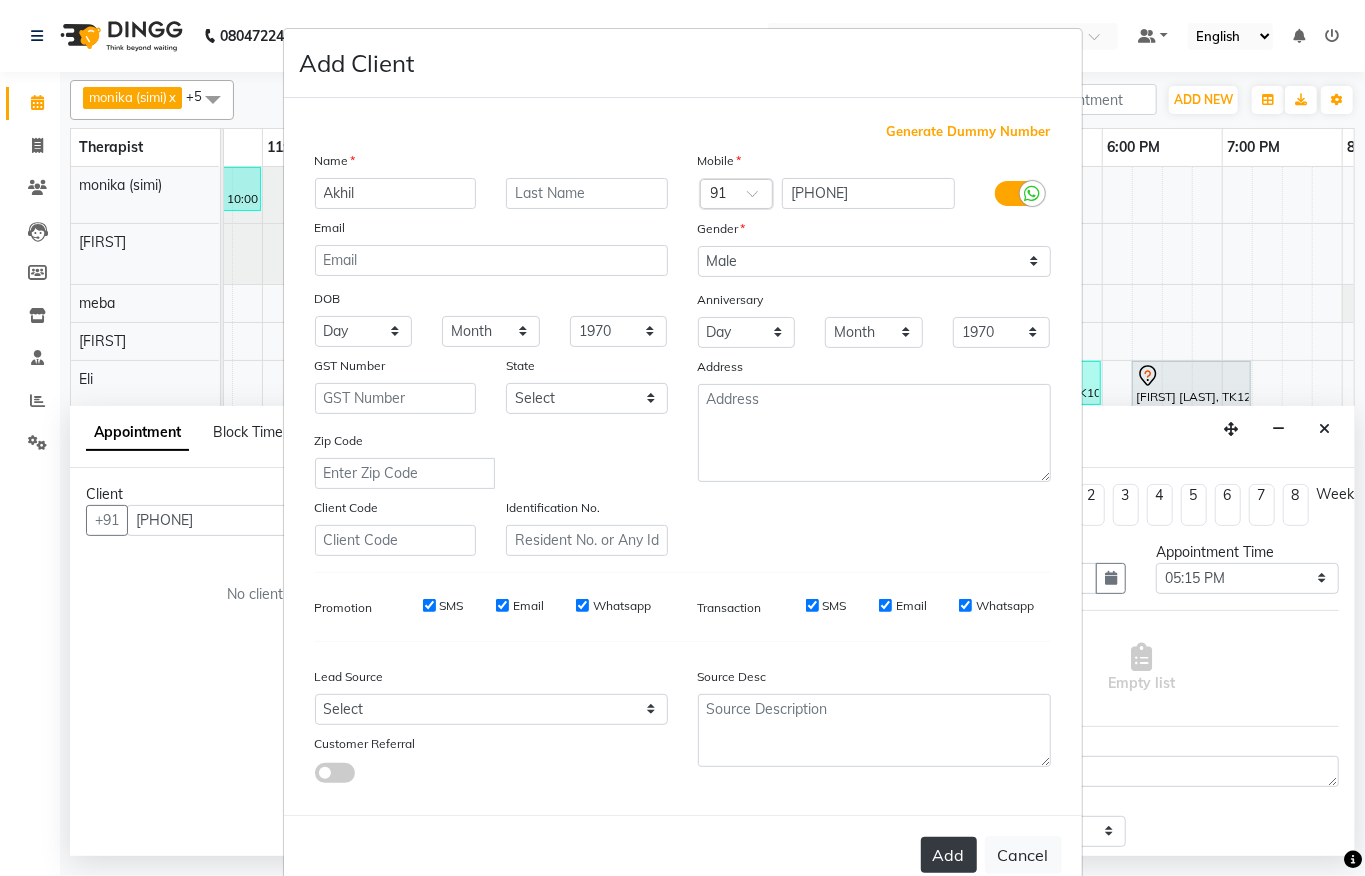 click on "Add" at bounding box center (949, 855) 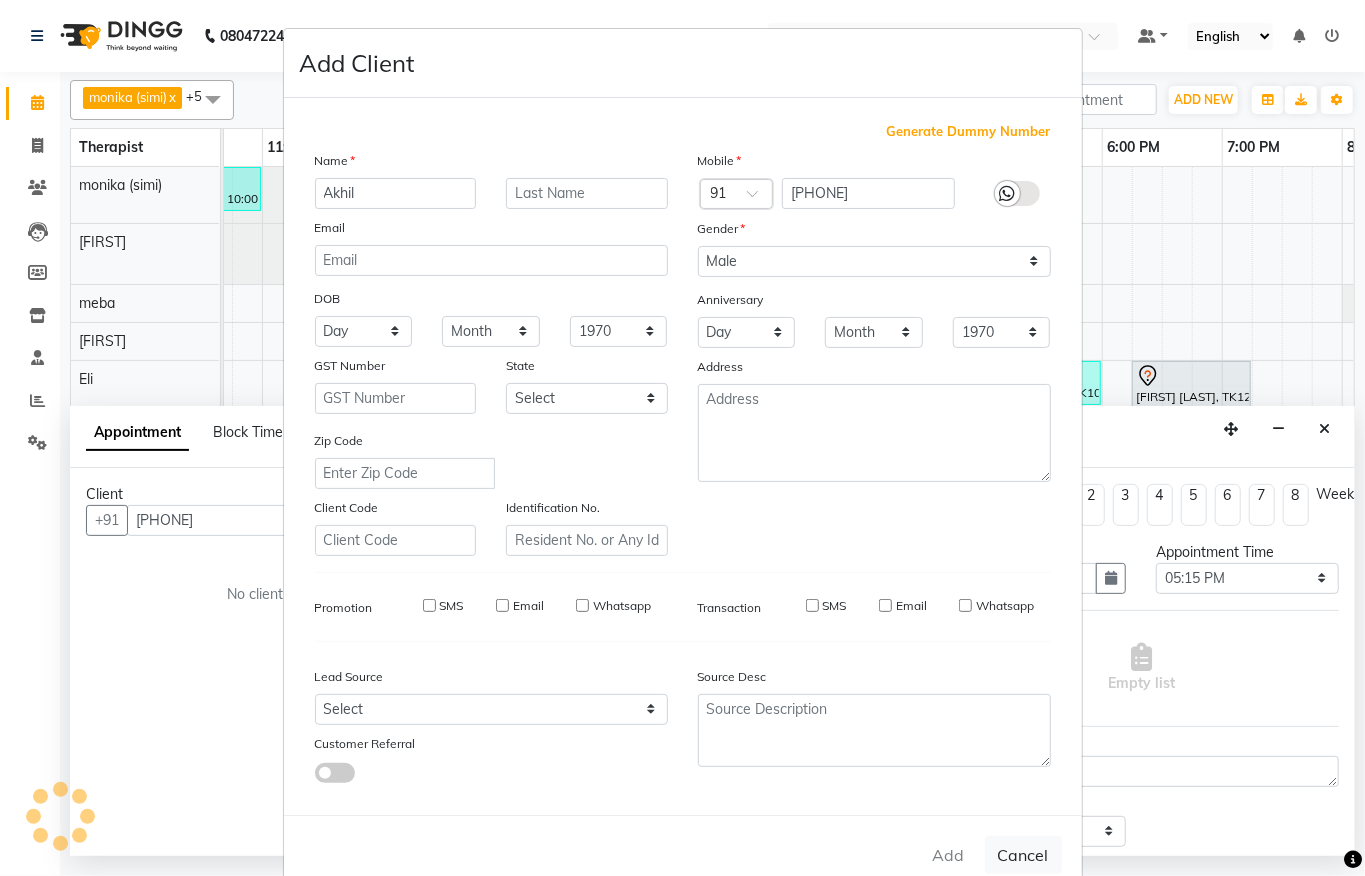 type 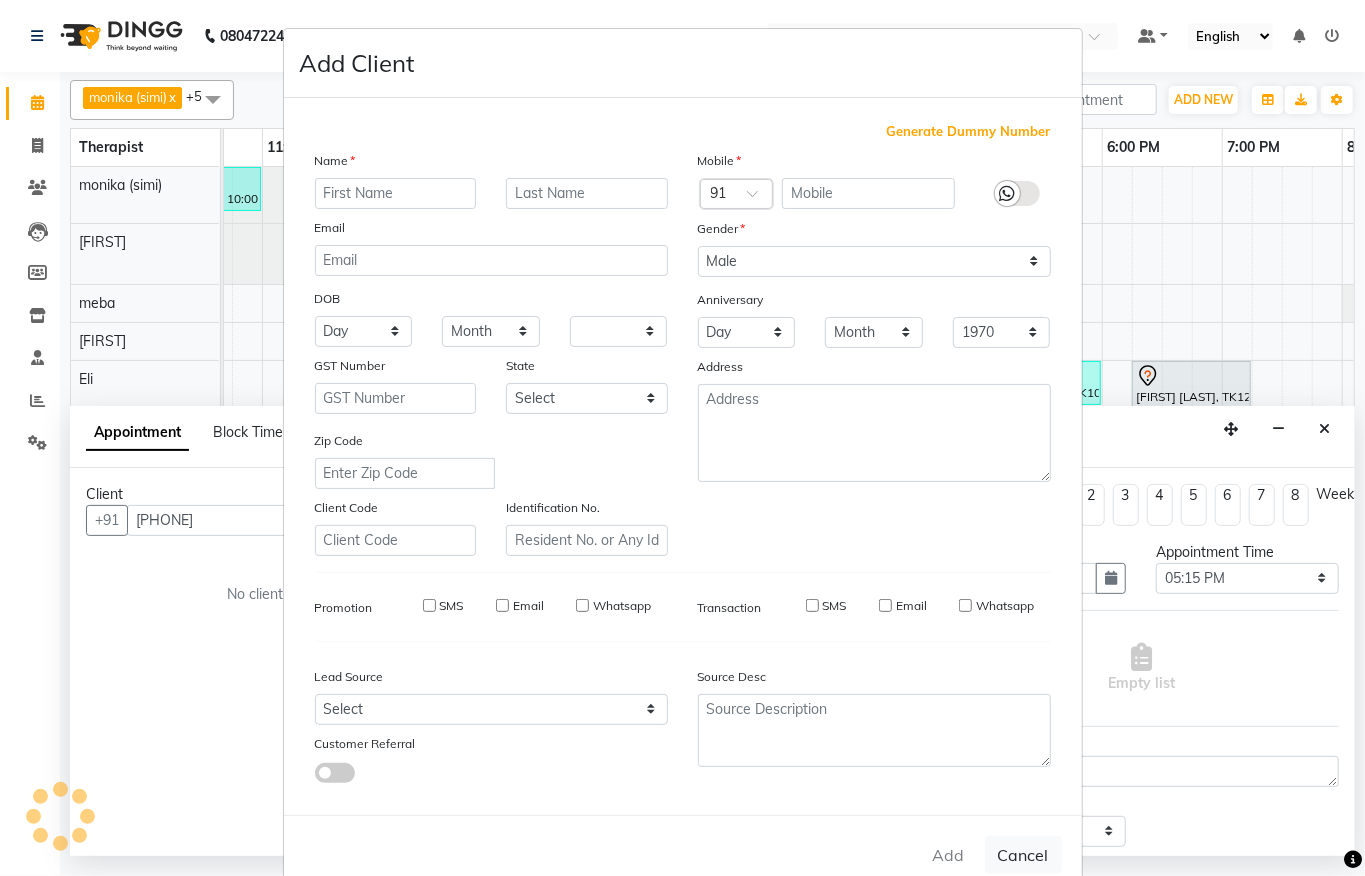 select 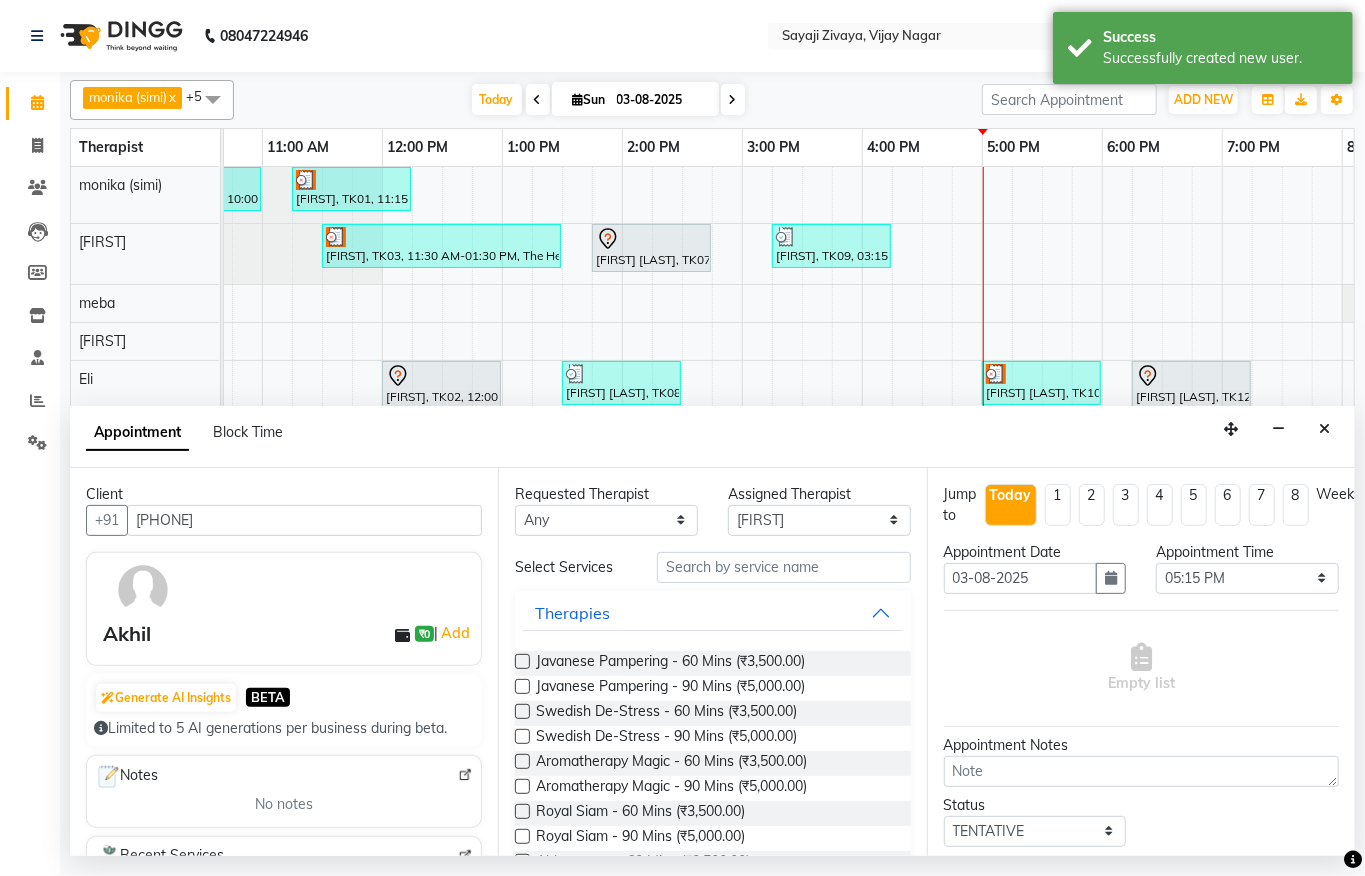 click at bounding box center [522, 661] 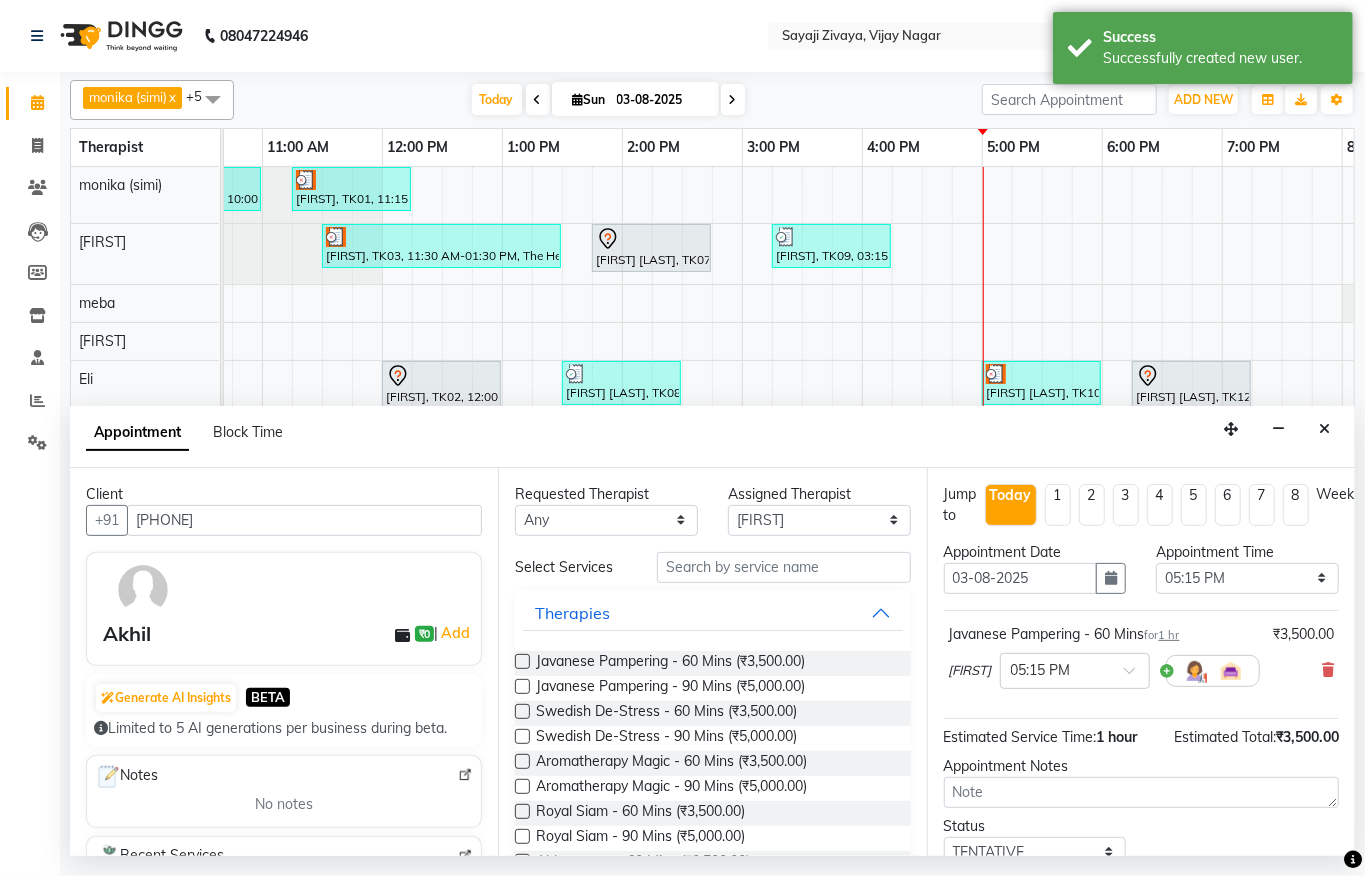 click at bounding box center (522, 661) 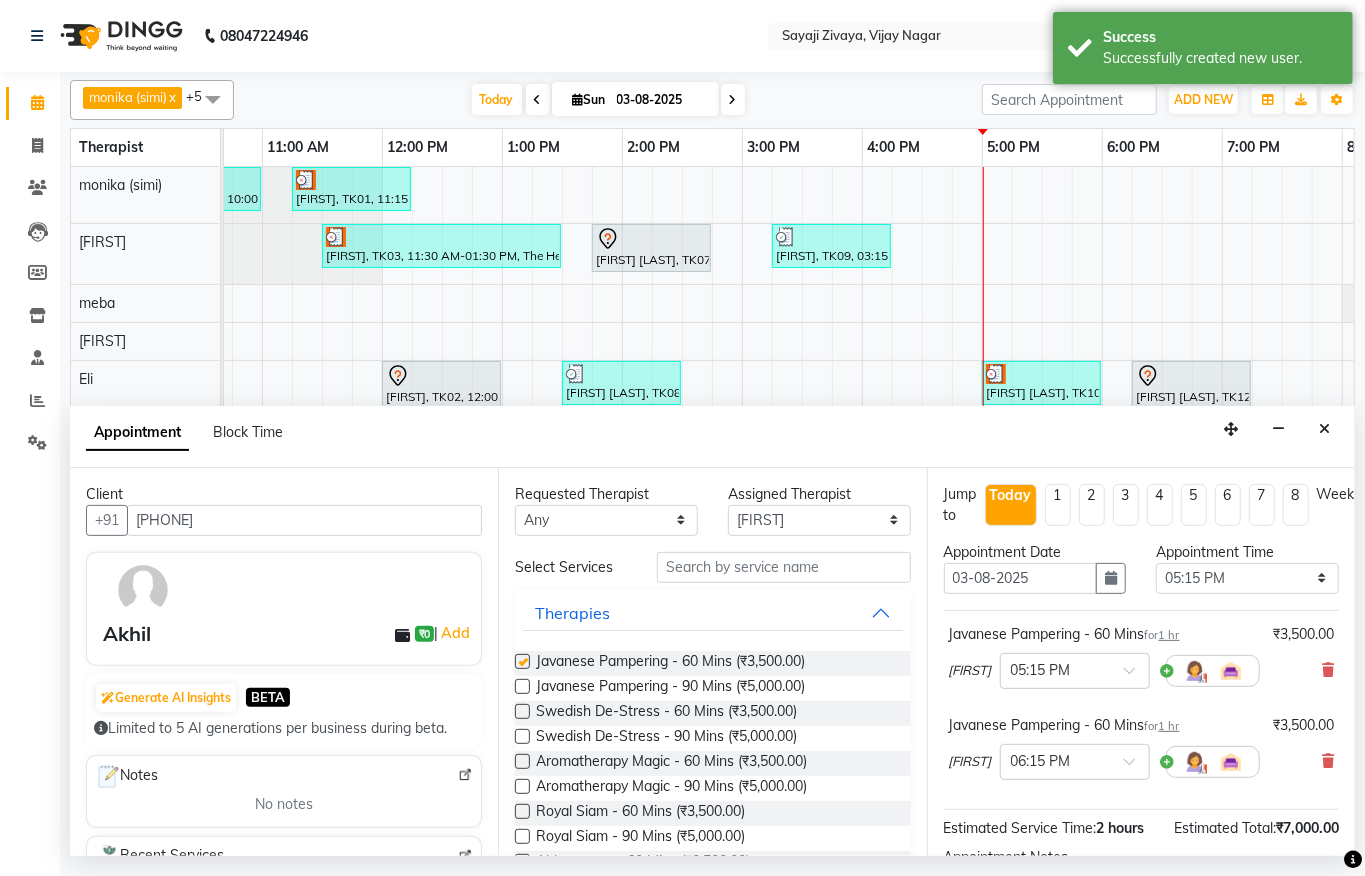 checkbox on "false" 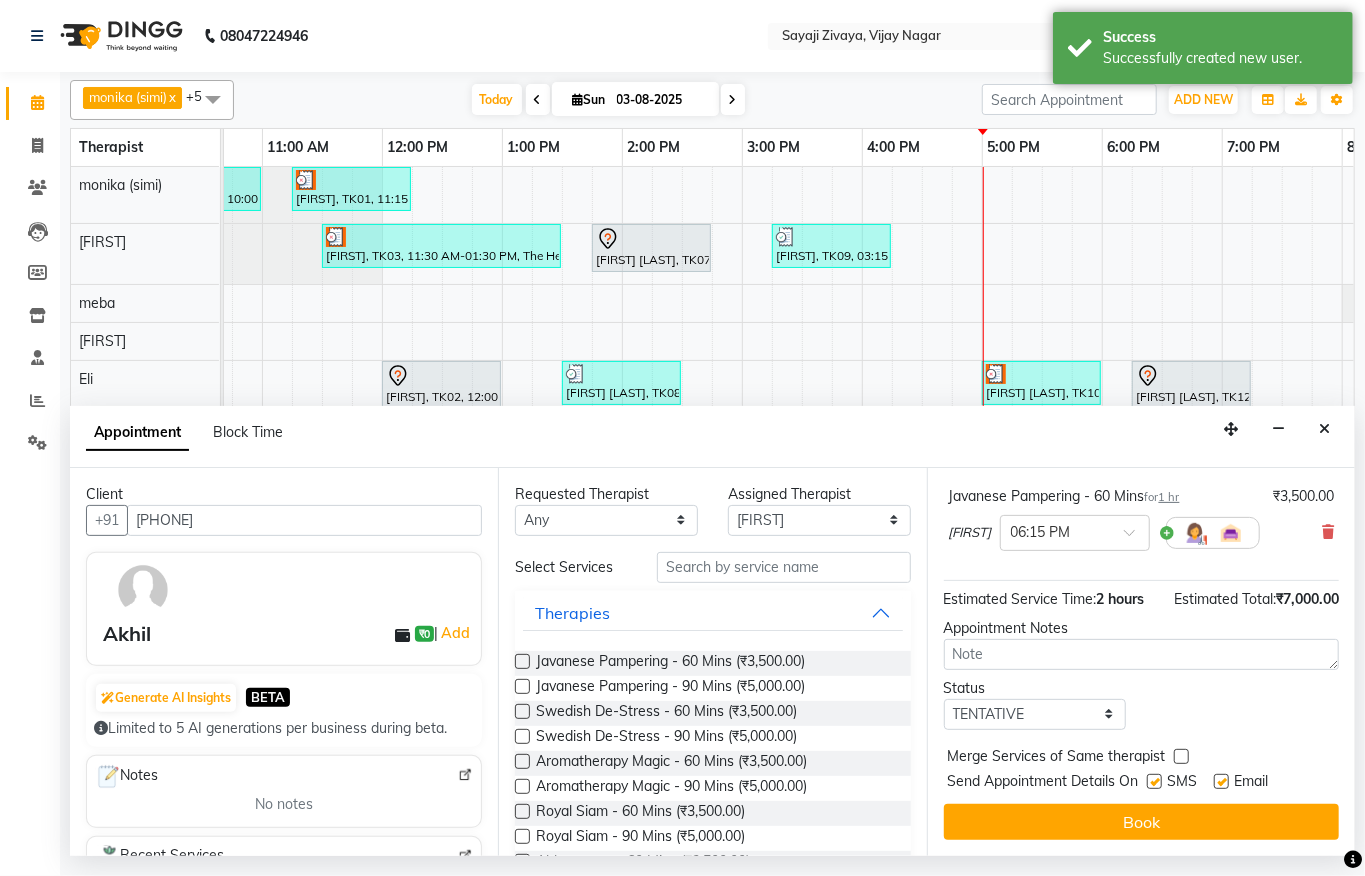 scroll, scrollTop: 274, scrollLeft: 0, axis: vertical 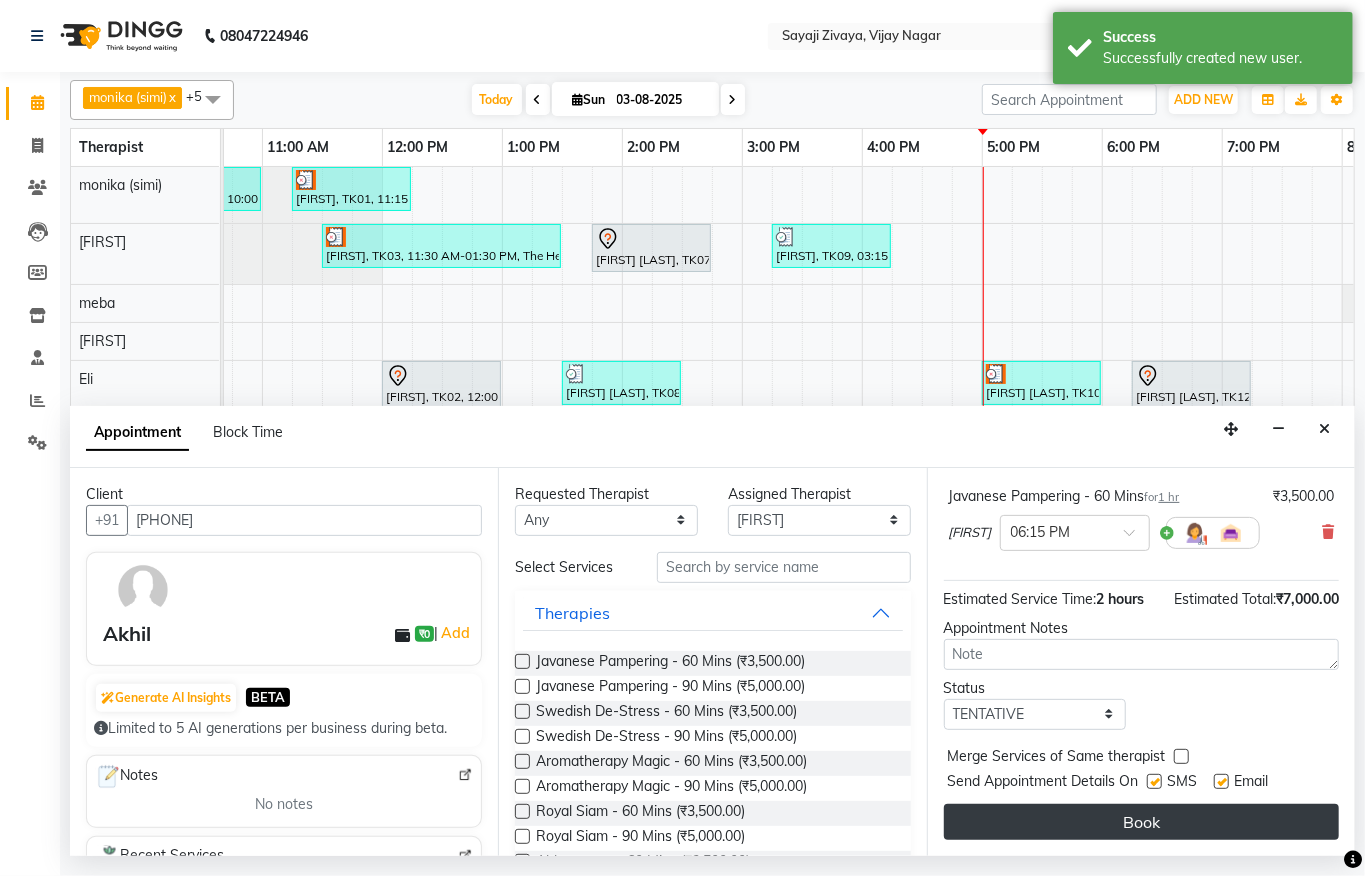 click on "Book" at bounding box center [1141, 822] 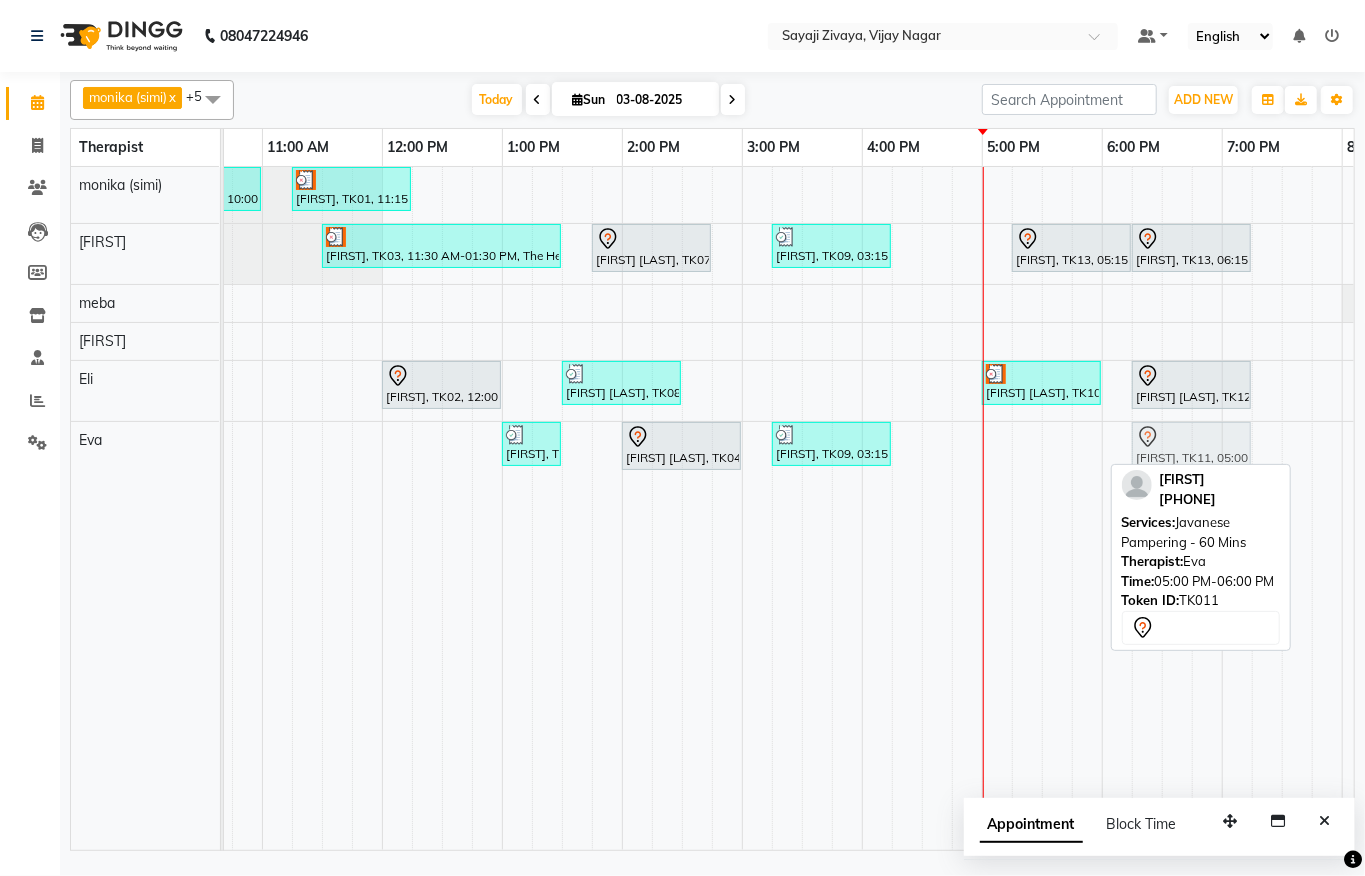 drag, startPoint x: 1061, startPoint y: 453, endPoint x: 1216, endPoint y: 462, distance: 155.26108 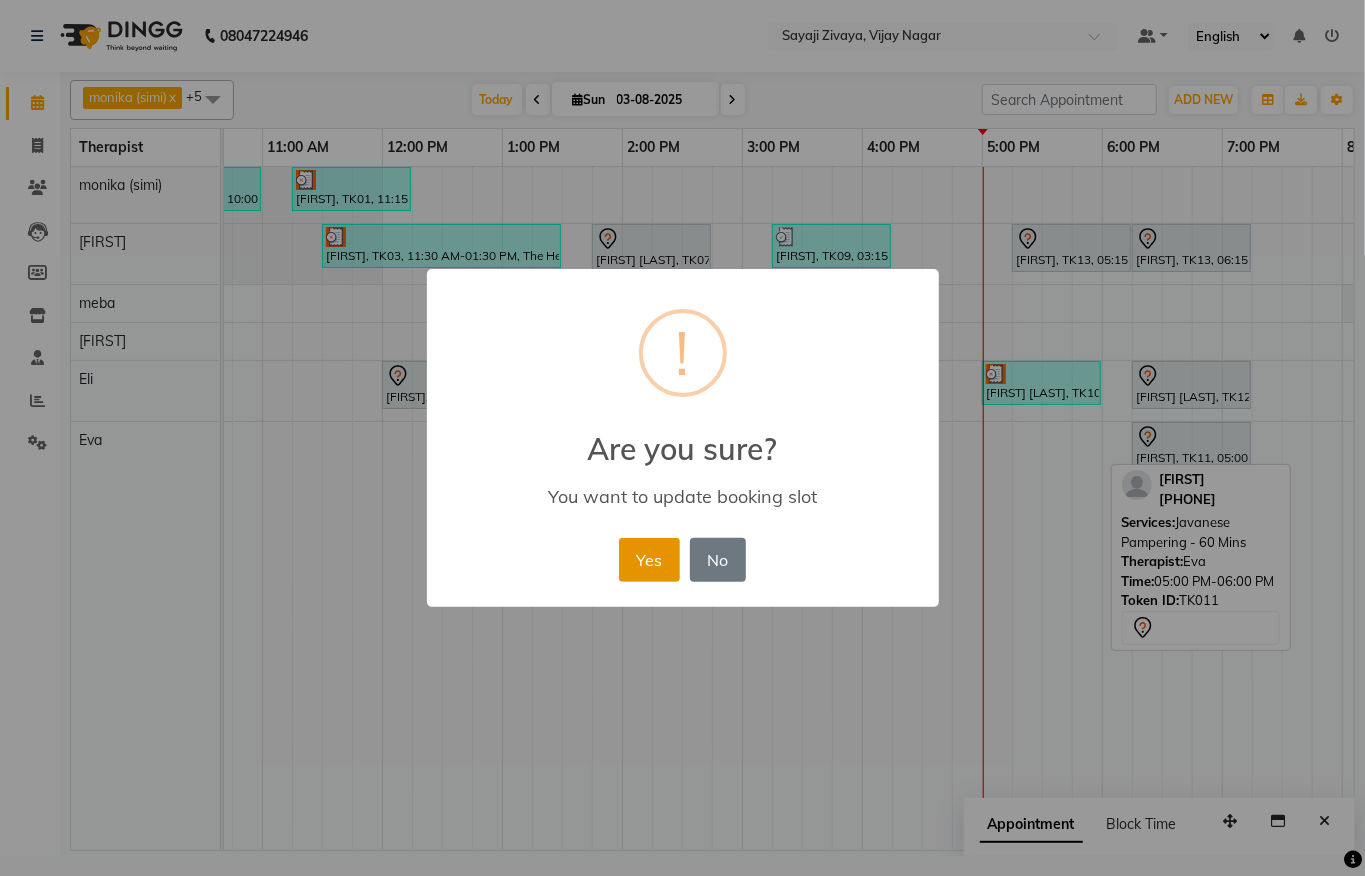 click on "Yes" at bounding box center (649, 560) 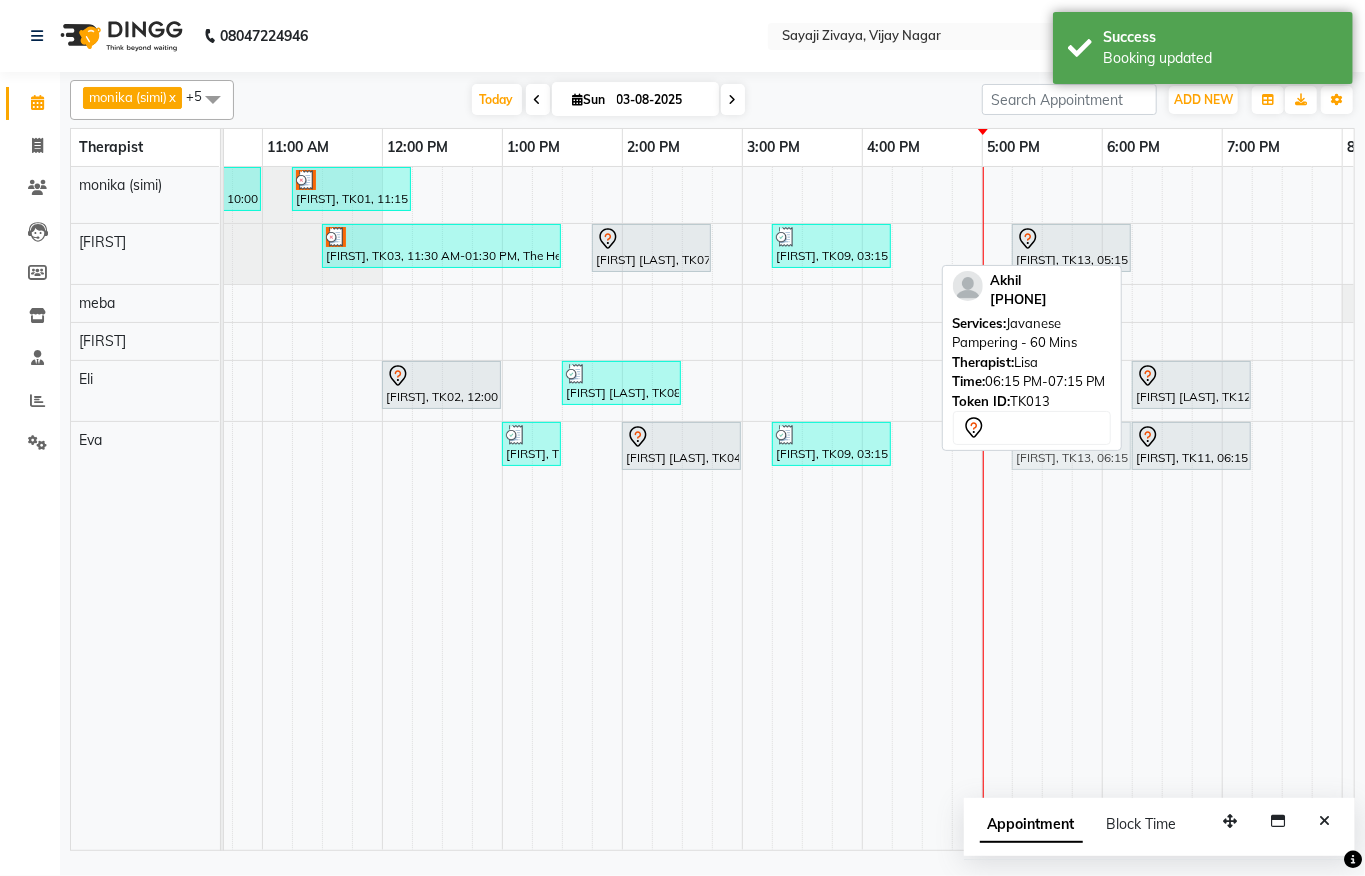 drag, startPoint x: 1188, startPoint y: 258, endPoint x: 1057, endPoint y: 466, distance: 245.81497 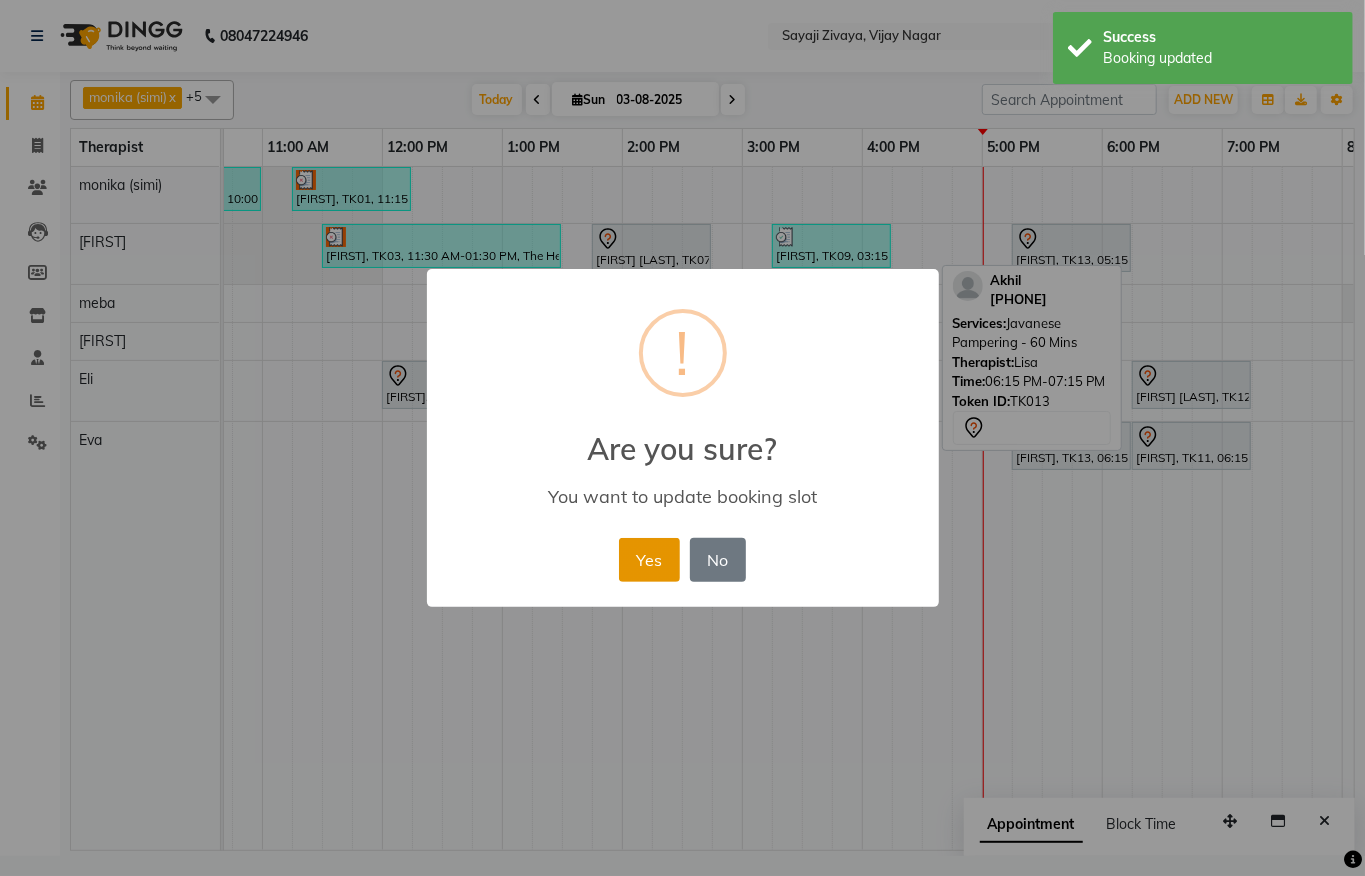 click on "Yes" at bounding box center (649, 560) 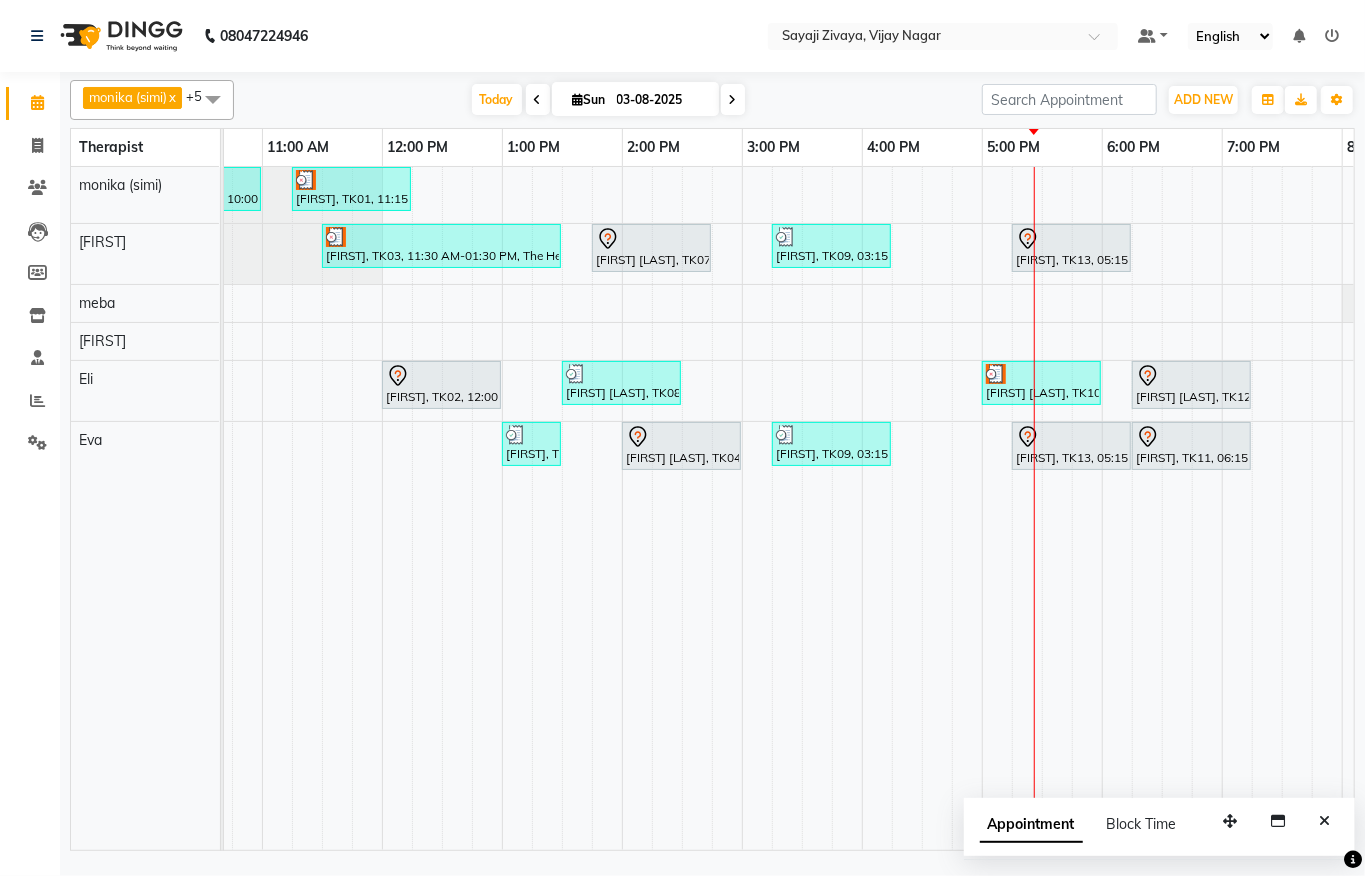 click at bounding box center [733, 99] 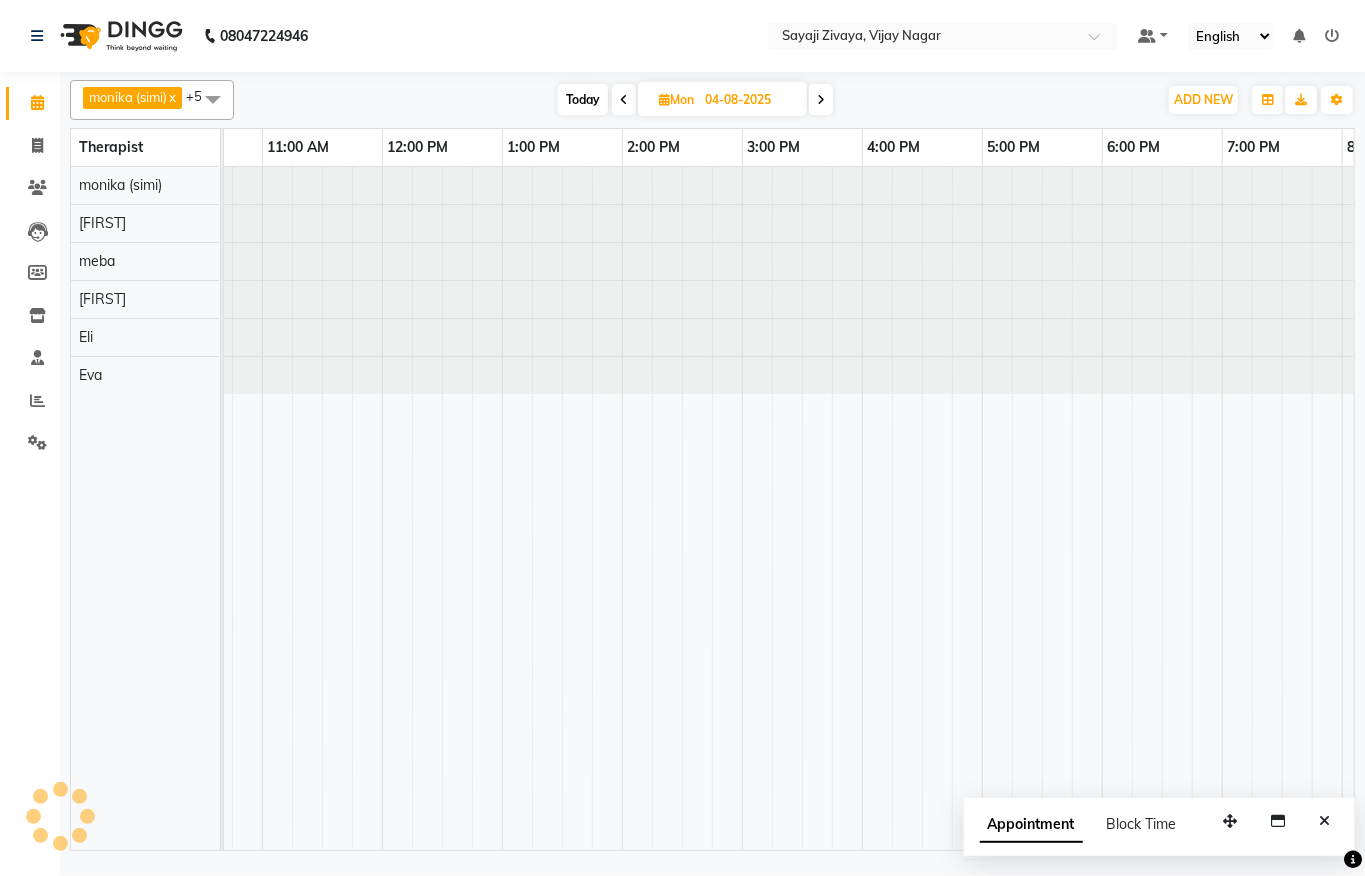 scroll, scrollTop: 0, scrollLeft: 0, axis: both 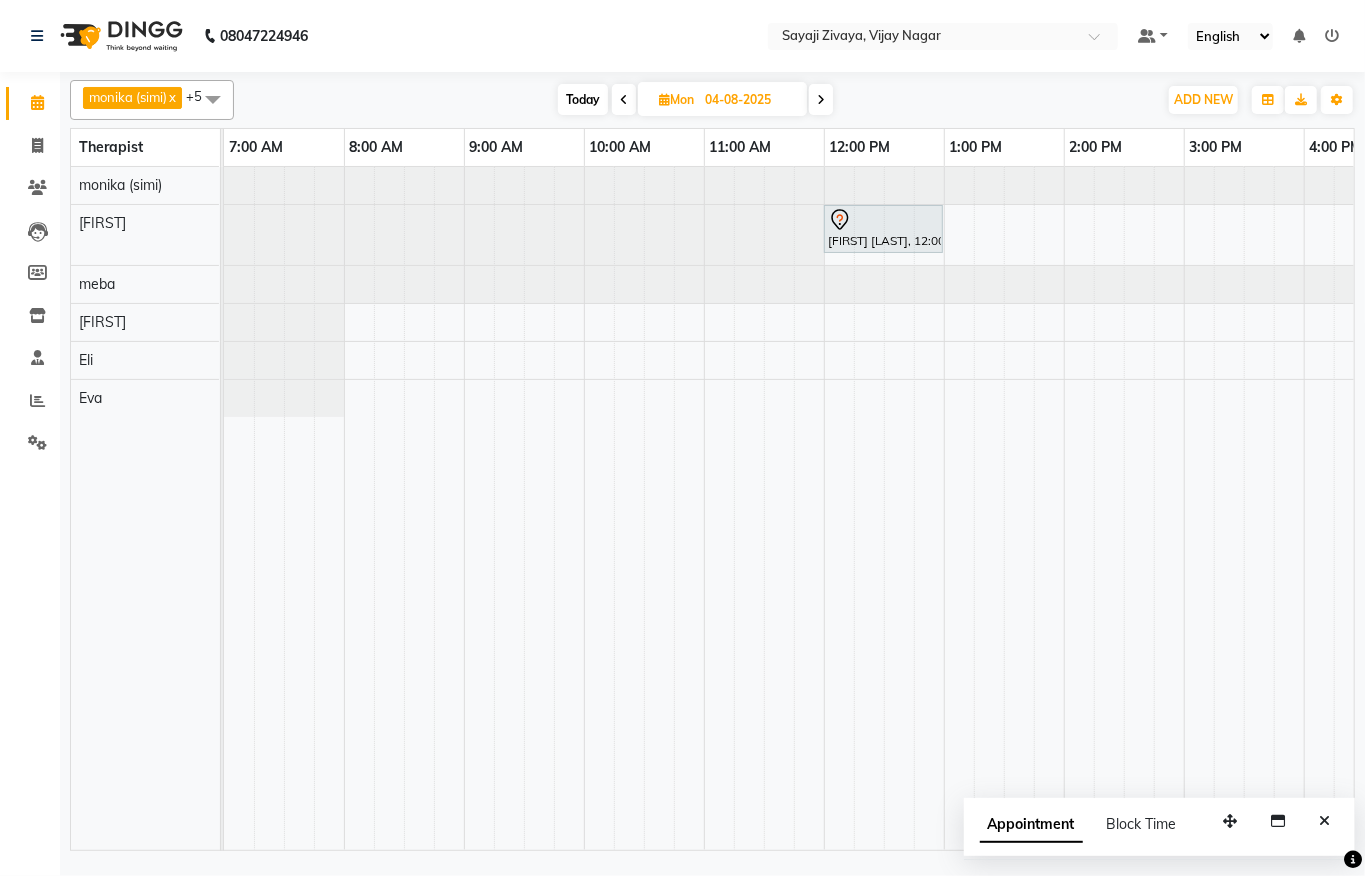 click on "Today" at bounding box center (583, 99) 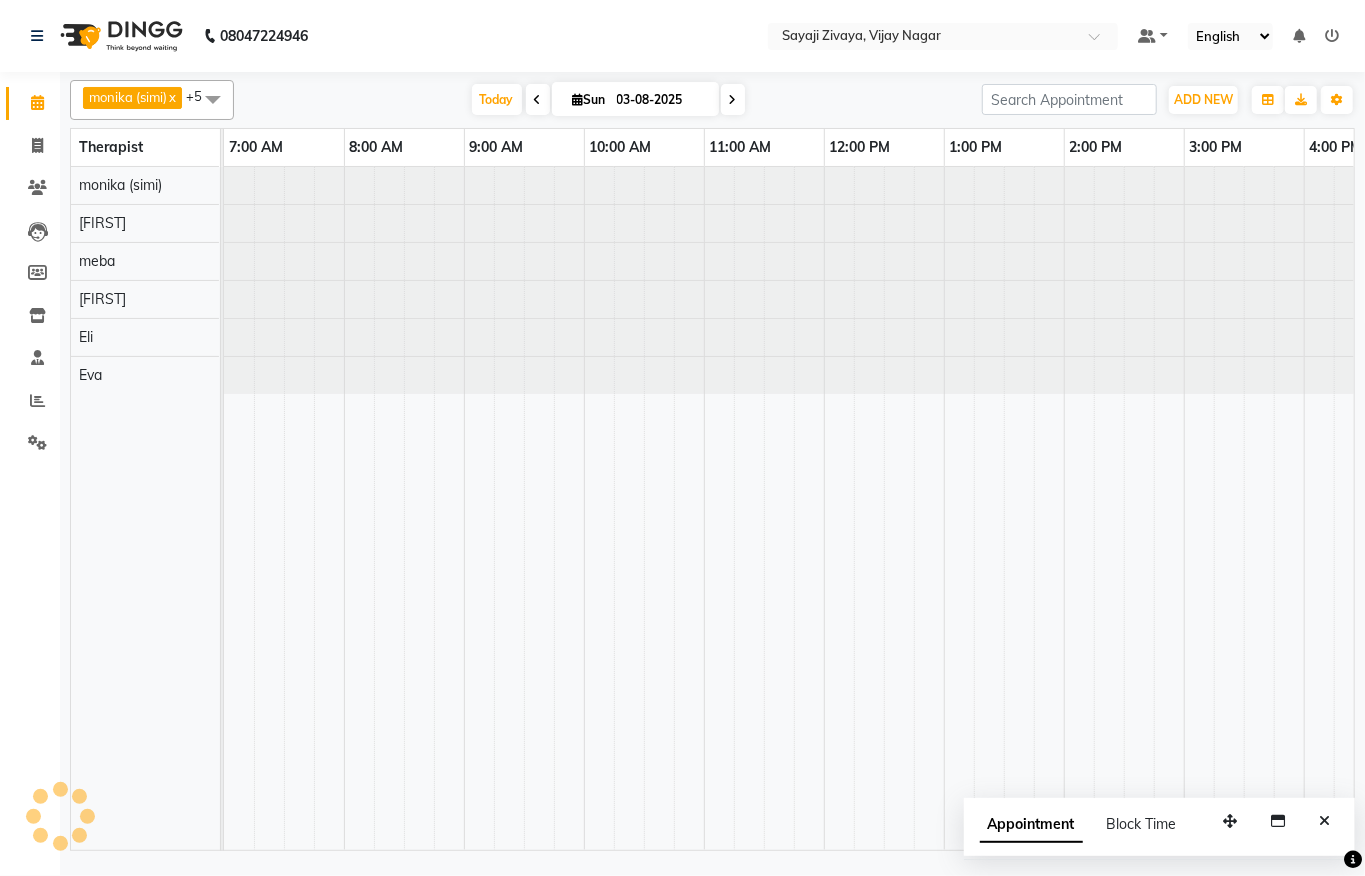 scroll, scrollTop: 0, scrollLeft: 790, axis: horizontal 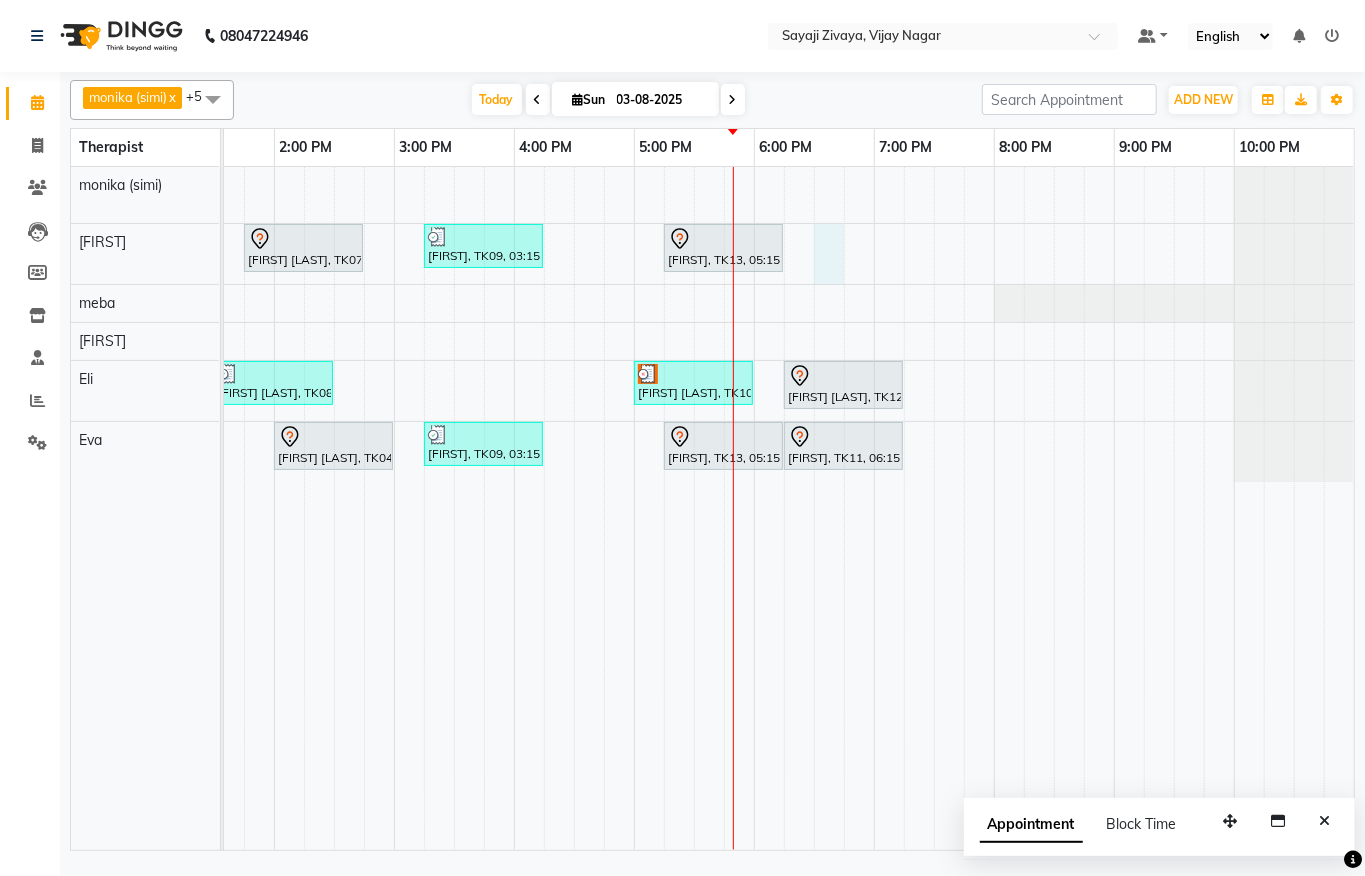 click on "[FIRST], TK05, 10:00 AM-11:00 AM, Javanese Pampering - 60 Mins     [FIRST], TK01, 11:15 AM-12:15 PM, Javanese Pampering - 60 Mins     [FIRST], TK03, 11:30 AM-01:30 PM, The Healing Touch - 120 Mins             [FIRST] [LAST], TK07, 01:45 PM-02:45 PM, Javanese Pampering - 60 Mins     [FIRST], TK09, 03:15 PM-04:15 PM, Javanese Pampering - 60 Mins             [FIRST], TK13, 05:15 PM-06:15 PM, Javanese Pampering - 60 Mins             [FIRST], TK02, 12:00 PM-01:00 PM, Javanese Pampering - 60 Mins     [FIRST] [LAST], TK08, 01:30 PM-02:30 PM, Swedish De-Stress - 60 Mins     [FIRST] [LAST], TK10, 05:00 PM-06:00 PM, Javanese Pampering - 60 Mins             [FIRST] [LAST], TK12, 06:15 PM-07:15 PM, Javanese Pampering - 60 Mins     [FIRST], TK06, 01:00 PM-01:30 PM, De-Stress Back & Shoulder Massage - 30 Mins             [FIRST] [LAST], TK04, 02:00 PM-03:00 PM, Swedish De-Stress - 60 Mins     [FIRST], TK09, 03:15 PM-04:15 PM, Javanese Pampering - 60 Mins             [FIRST], TK13, 05:15 PM-06:15 PM, Javanese Pampering - 60 Mins" at bounding box center (394, 508) 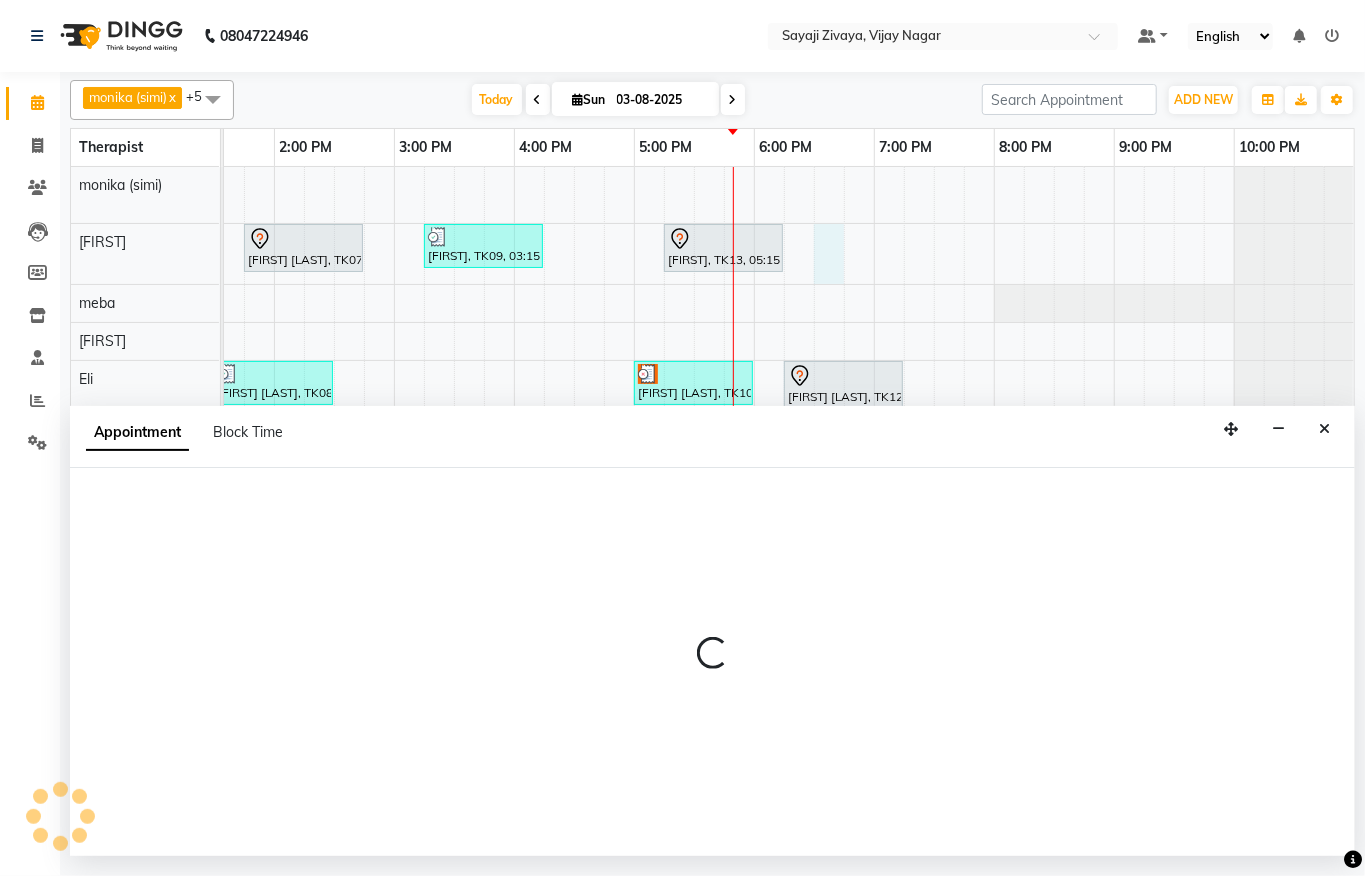 select on "62270" 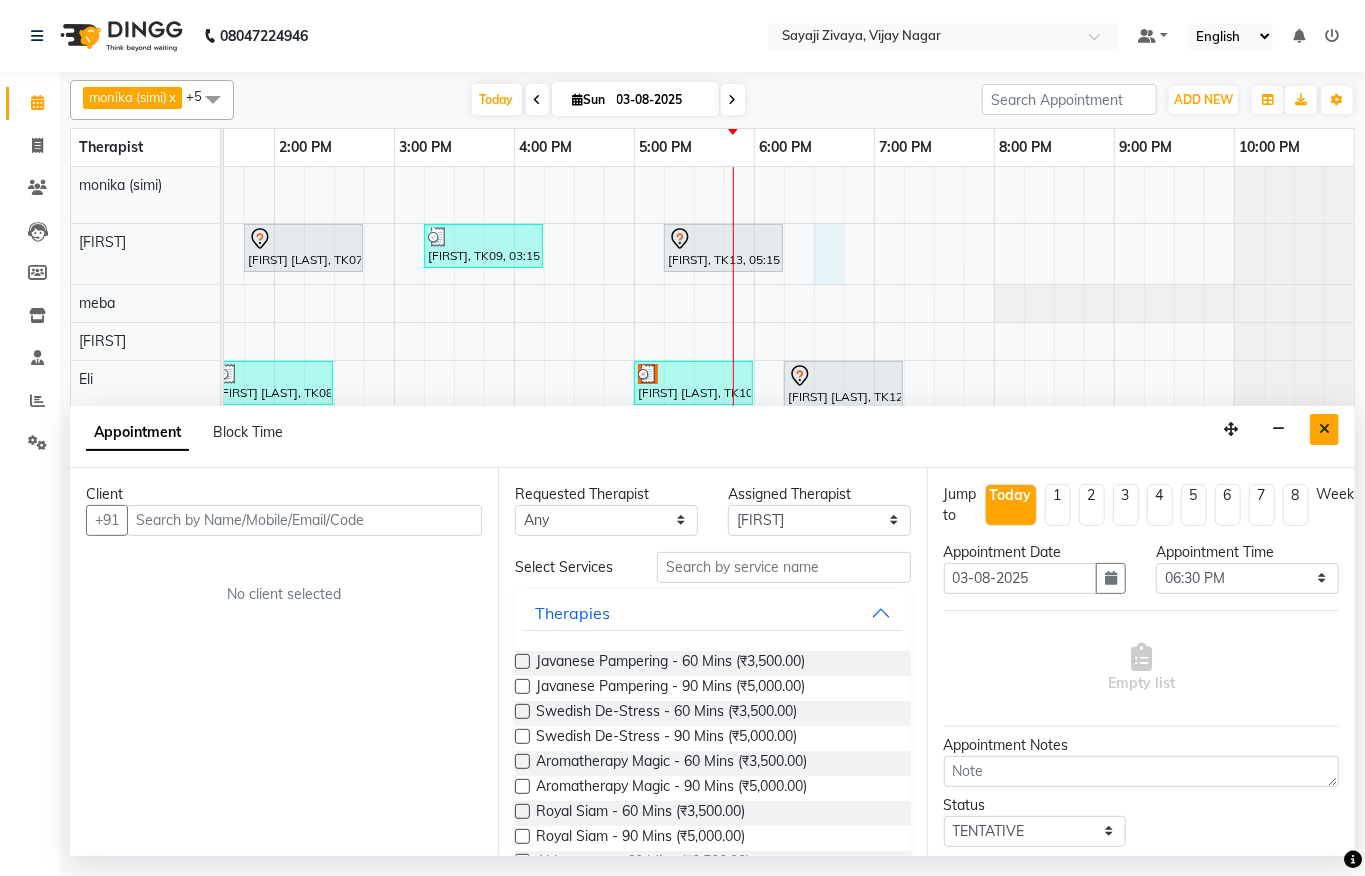 click at bounding box center [1324, 429] 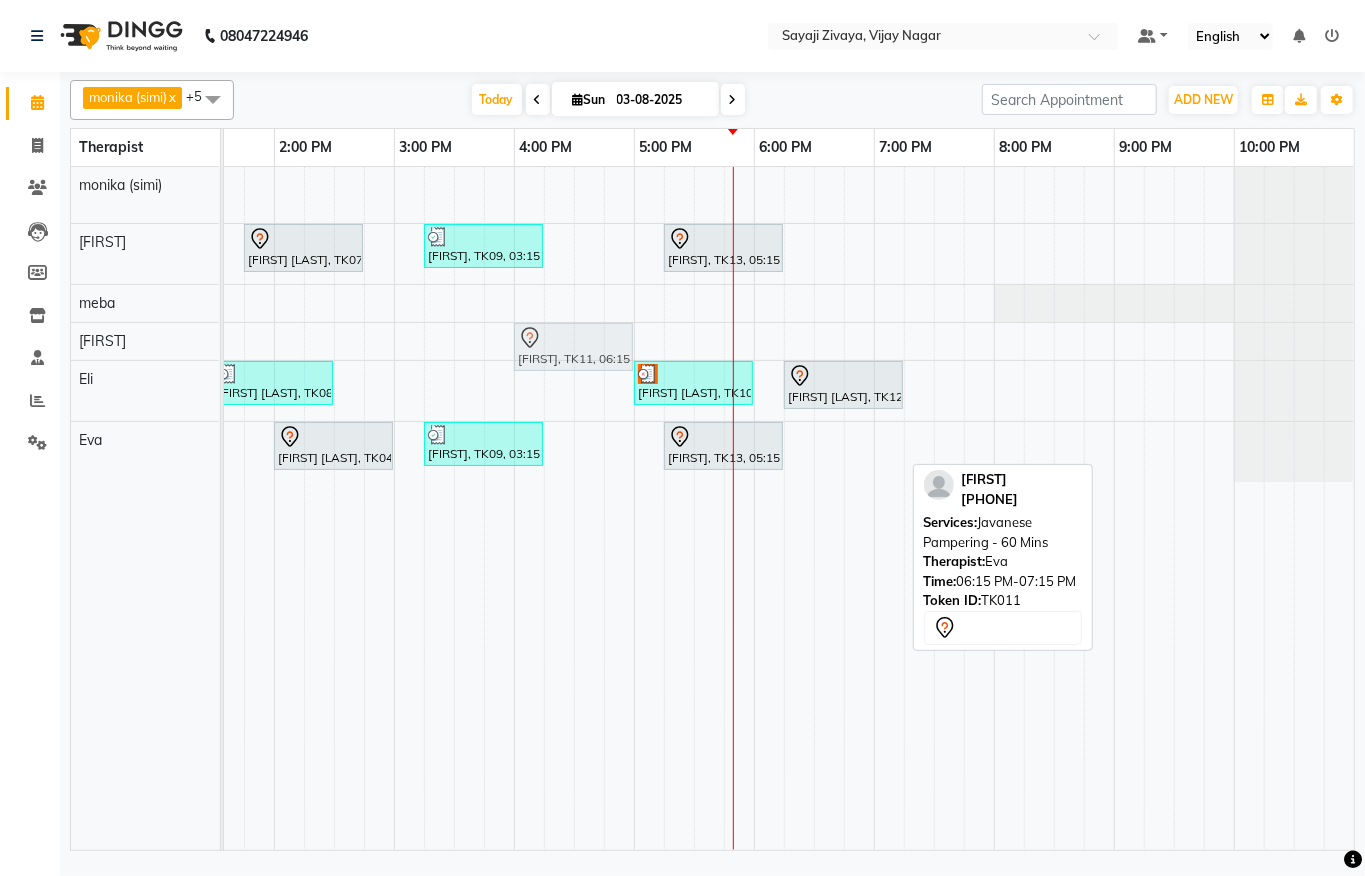 drag, startPoint x: 837, startPoint y: 460, endPoint x: 561, endPoint y: 356, distance: 294.94406 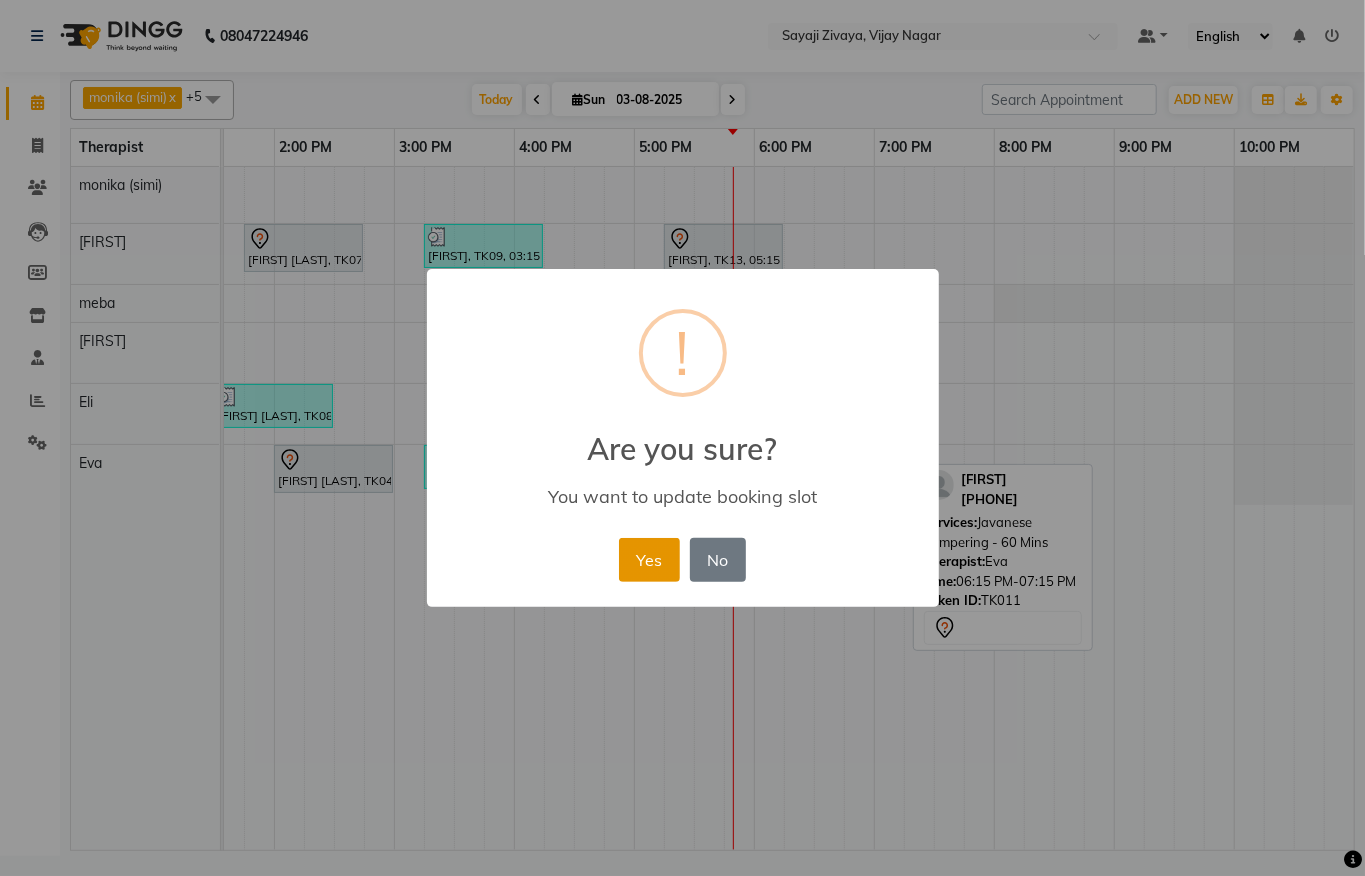click on "Yes" at bounding box center (649, 560) 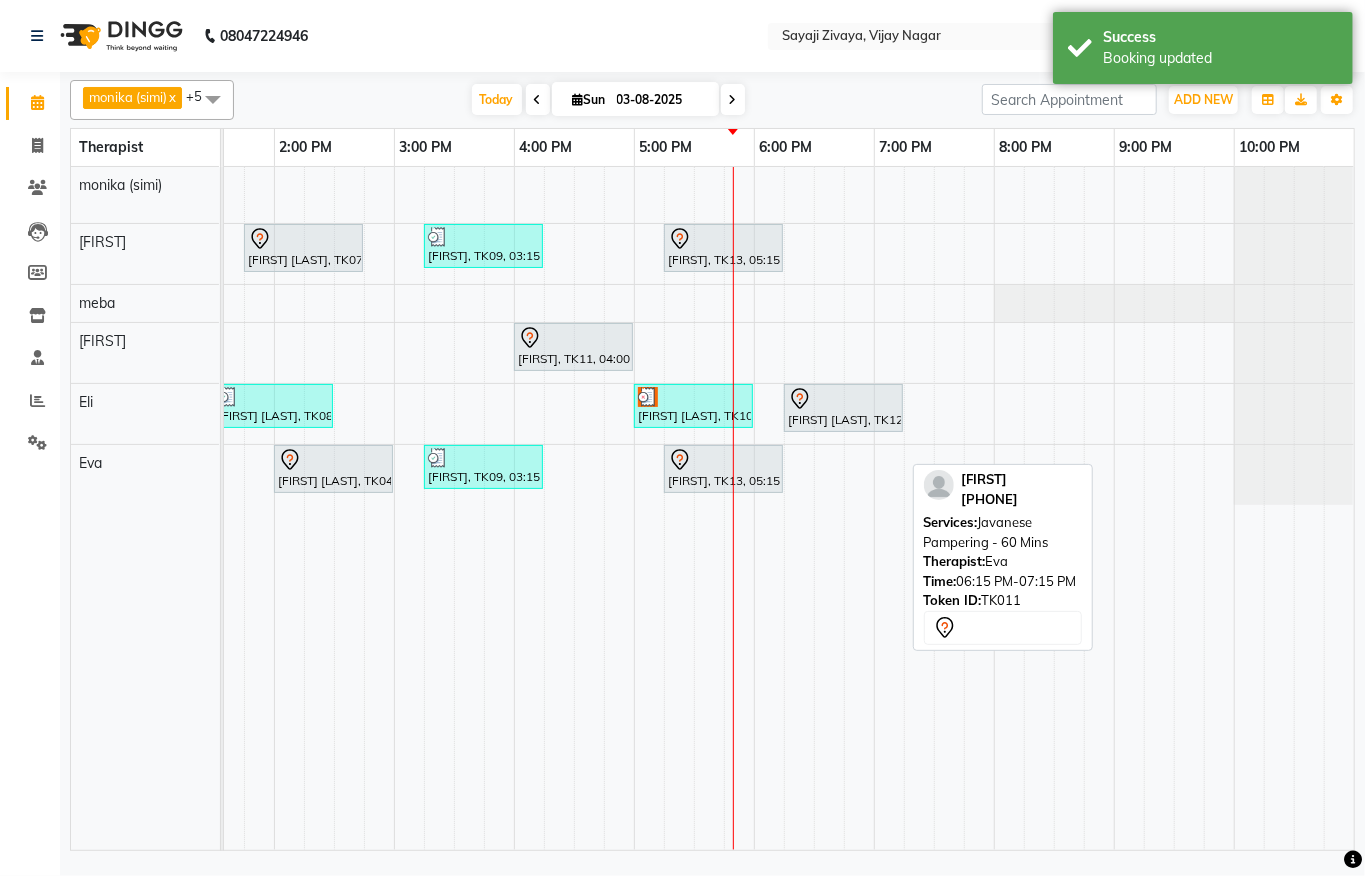 click on "[FIRST], TK05, 10:00 AM-11:00 AM, Javanese Pampering - 60 Mins     [FIRST], TK01, 11:15 AM-12:15 PM, Javanese Pampering - 60 Mins     [FIRST], TK03, 11:30 AM-01:30 PM, The Healing Touch - 120 Mins             [FIRST] [LAST], TK07, 01:45 PM-02:45 PM, Javanese Pampering - 60 Mins     [FIRST], TK09, 03:15 PM-04:15 PM, Javanese Pampering - 60 Mins     [FIRST], TK13, 05:15 PM-06:15 PM, Javanese Pampering - 60 Mins             [FIRST], TK11, 04:00 PM-05:00 PM, Javanese Pampering - 60 Mins             [FIRST], TK02, 12:00 PM-01:00 PM, Javanese Pampering - 60 Mins     [FIRST] [LAST], TK08, 01:30 PM-02:30 PM, Swedish De-Stress - 60 Mins     [FIRST] [LAST], TK10, 05:00 PM-06:00 PM, Javanese Pampering - 60 Mins             [FIRST] [LAST], TK12, 06:15 PM-07:15 PM, Javanese Pampering - 60 Mins     [FIRST], TK06, 01:00 PM-01:30 PM, De-Stress Back & Shoulder Massage - 30 Mins             [FIRST] [LAST], TK04, 02:00 PM-03:00 PM, Swedish De-Stress - 60 Mins     [FIRST], TK09, 03:15 PM-04:15 PM, Javanese Pampering - 60 Mins" at bounding box center [394, 508] 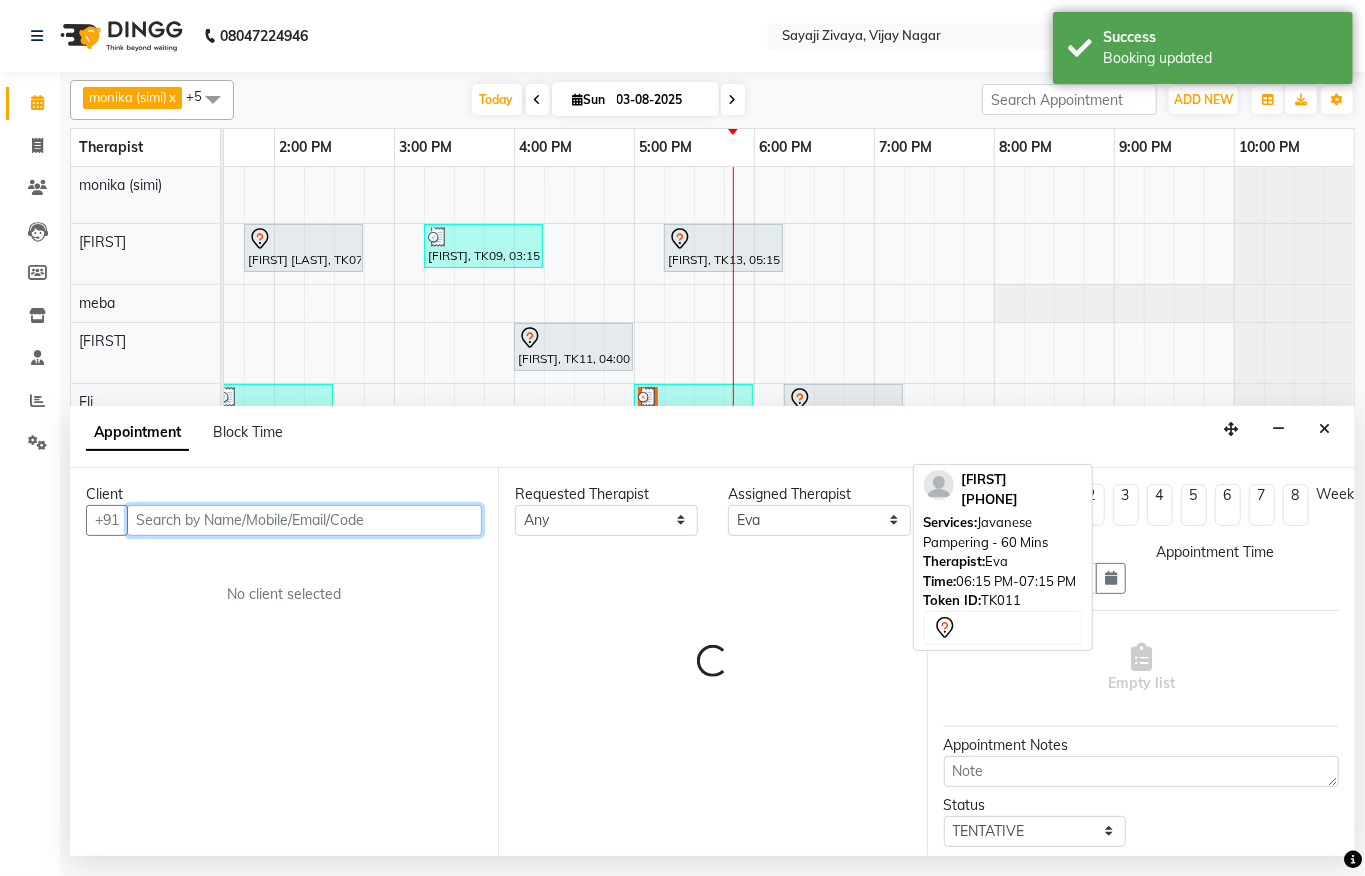 select on "1110" 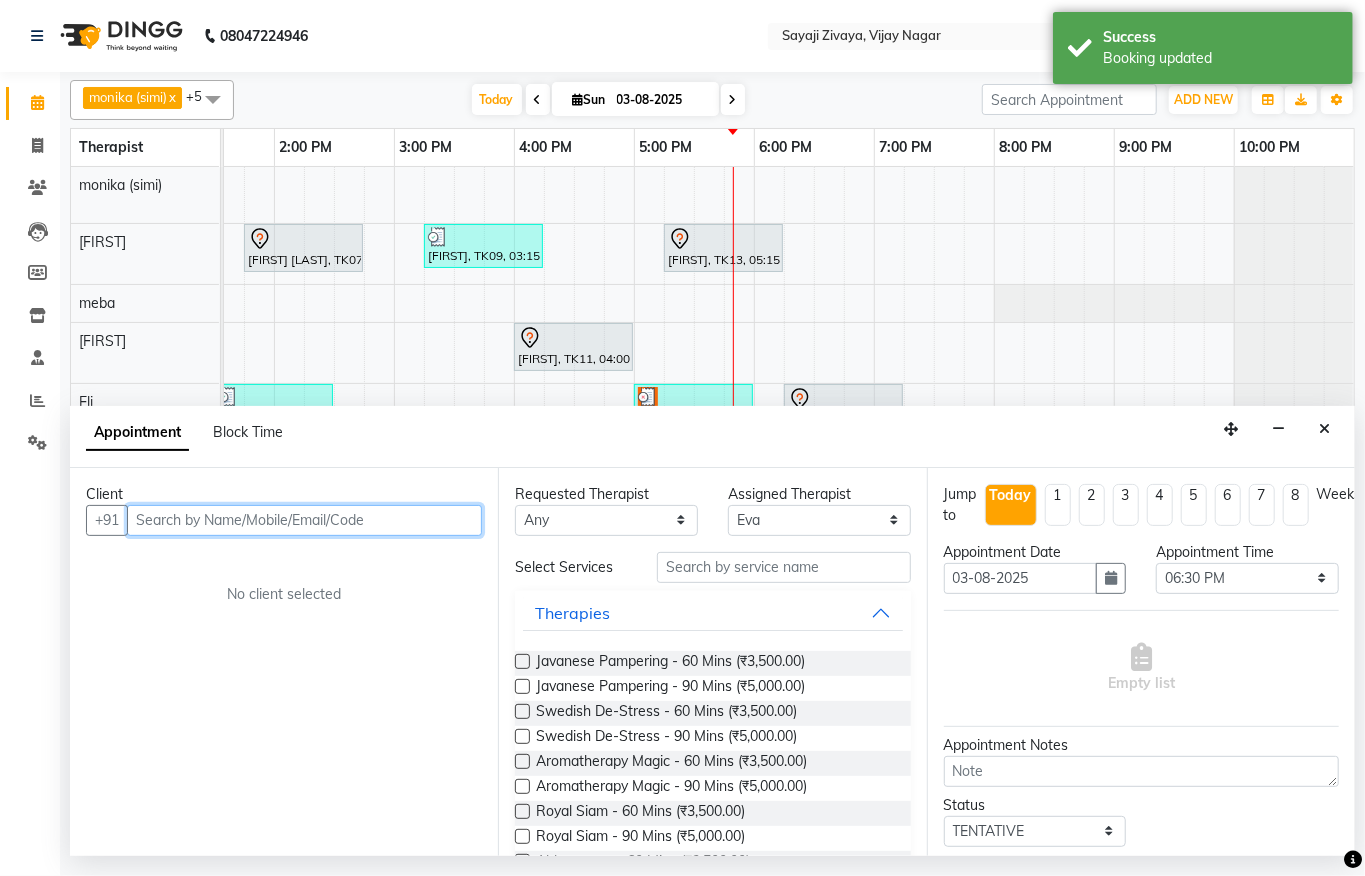 click on "[FIRST], TK05, 10:00 AM-11:00 AM, Javanese Pampering - 60 Mins     [FIRST], TK01, 11:15 AM-12:15 PM, Javanese Pampering - 60 Mins     [FIRST], TK03, 11:30 AM-01:30 PM, The Healing Touch - 120 Mins             [FIRST] [LAST], TK07, 01:45 PM-02:45 PM, Javanese Pampering - 60 Mins     [FIRST], TK09, 03:15 PM-04:15 PM, Javanese Pampering - 60 Mins     [FIRST], TK13, 05:15 PM-06:15 PM, Javanese Pampering - 60 Mins             [FIRST], TK11, 04:00 PM-05:00 PM, Javanese Pampering - 60 Mins             [FIRST], TK02, 12:00 PM-01:00 PM, Javanese Pampering - 60 Mins     [FIRST] [LAST], TK08, 01:30 PM-02:30 PM, Swedish De-Stress - 60 Mins     [FIRST] [LAST], TK10, 05:00 PM-06:00 PM, Javanese Pampering - 60 Mins             [FIRST] [LAST], TK12, 06:15 PM-07:15 PM, Javanese Pampering - 60 Mins     [FIRST], TK06, 01:00 PM-01:30 PM, De-Stress Back & Shoulder Massage - 30 Mins             [FIRST] [LAST], TK04, 02:00 PM-03:00 PM, Swedish De-Stress - 60 Mins     [FIRST], TK09, 03:15 PM-04:15 PM, Javanese Pampering - 60 Mins" at bounding box center (394, 508) 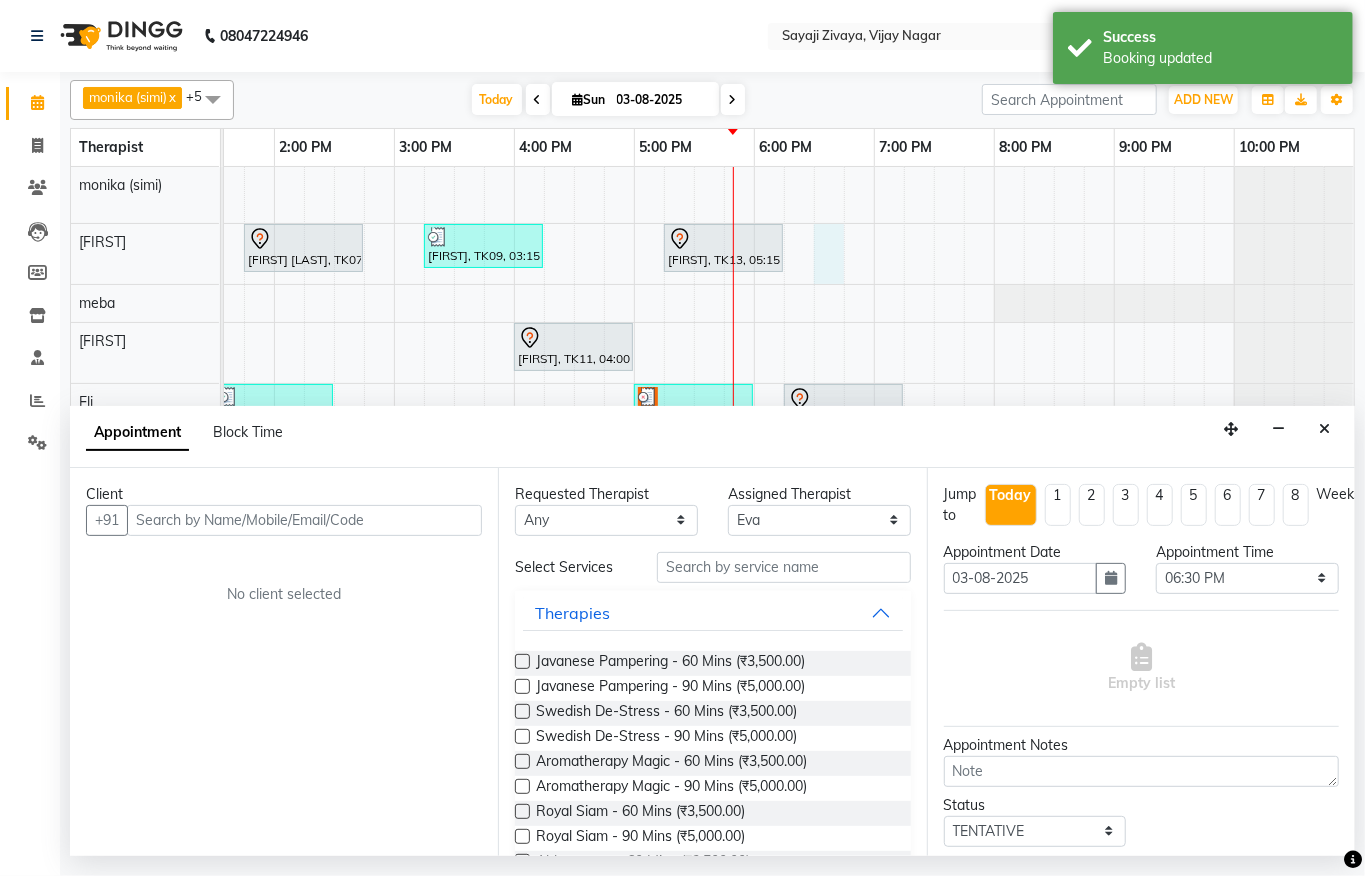 click at bounding box center (1324, 429) 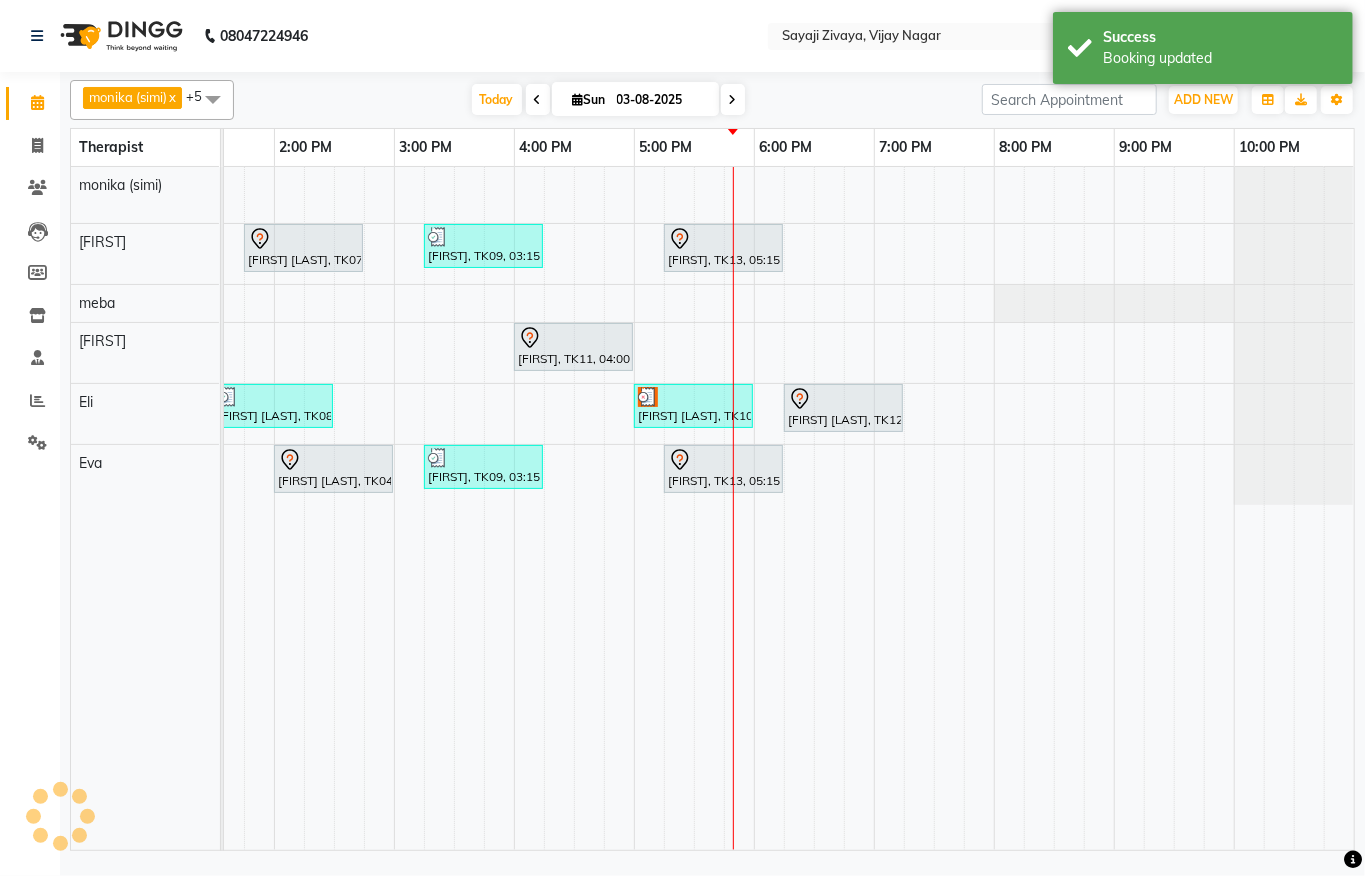click on "[FIRST], TK05, 10:00 AM-11:00 AM, Javanese Pampering - 60 Mins     [FIRST], TK01, 11:15 AM-12:15 PM, Javanese Pampering - 60 Mins     [FIRST], TK03, 11:30 AM-01:30 PM, The Healing Touch - 120 Mins             [FIRST] [LAST], TK07, 01:45 PM-02:45 PM, Javanese Pampering - 60 Mins     [FIRST], TK09, 03:15 PM-04:15 PM, Javanese Pampering - 60 Mins     [FIRST], TK13, 05:15 PM-06:15 PM, Javanese Pampering - 60 Mins             [FIRST], TK11, 04:00 PM-05:00 PM, Javanese Pampering - 60 Mins             [FIRST], TK02, 12:00 PM-01:00 PM, Javanese Pampering - 60 Mins     [FIRST] [LAST], TK08, 01:30 PM-02:30 PM, Swedish De-Stress - 60 Mins     [FIRST] [LAST], TK10, 05:00 PM-06:00 PM, Javanese Pampering - 60 Mins             [FIRST] [LAST], TK12, 06:15 PM-07:15 PM, Javanese Pampering - 60 Mins     [FIRST], TK06, 01:00 PM-01:30 PM, De-Stress Back & Shoulder Massage - 30 Mins             [FIRST] [LAST], TK04, 02:00 PM-03:00 PM, Swedish De-Stress - 60 Mins     [FIRST], TK09, 03:15 PM-04:15 PM, Javanese Pampering - 60 Mins" at bounding box center (394, 508) 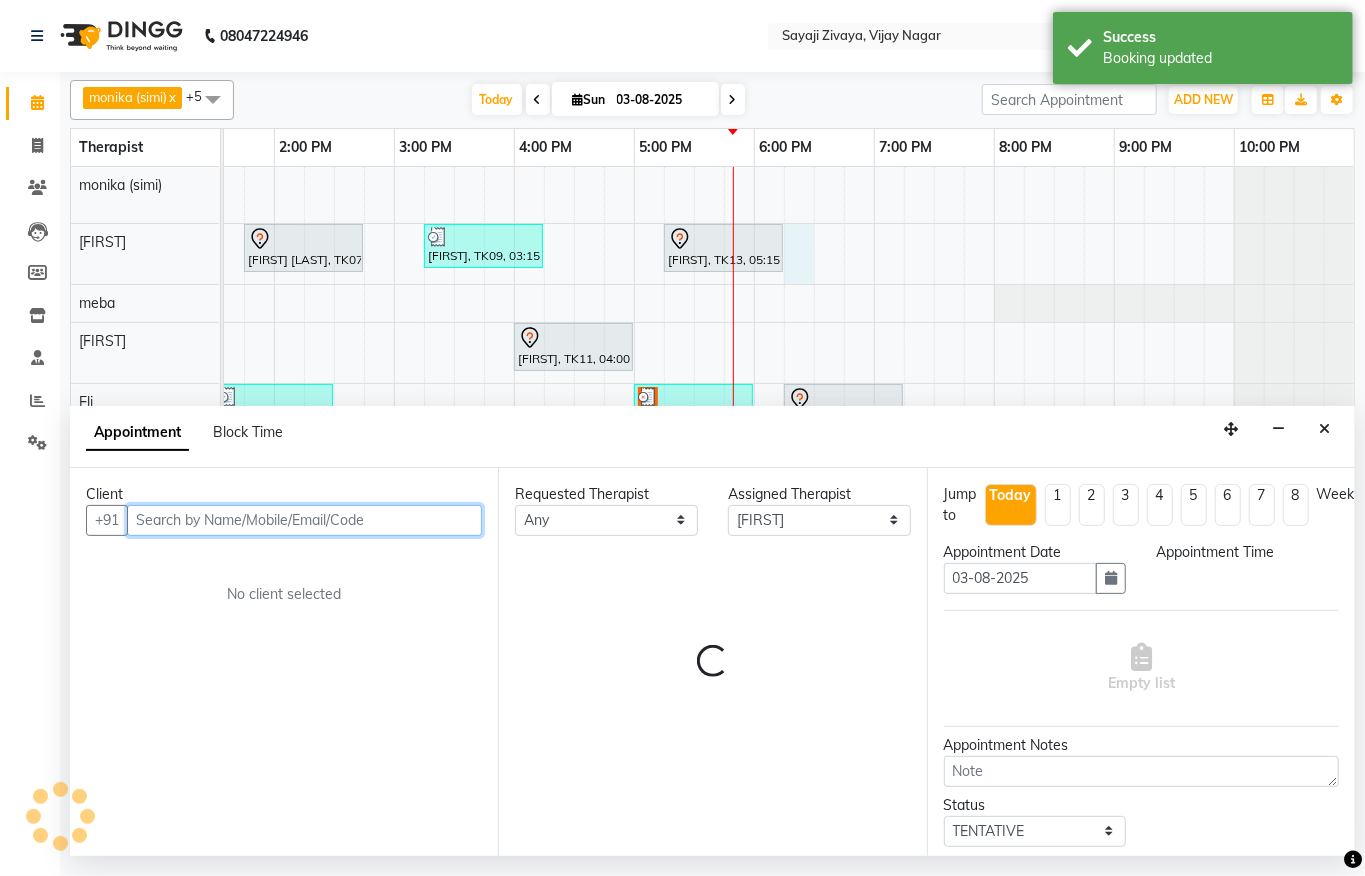 select on "1095" 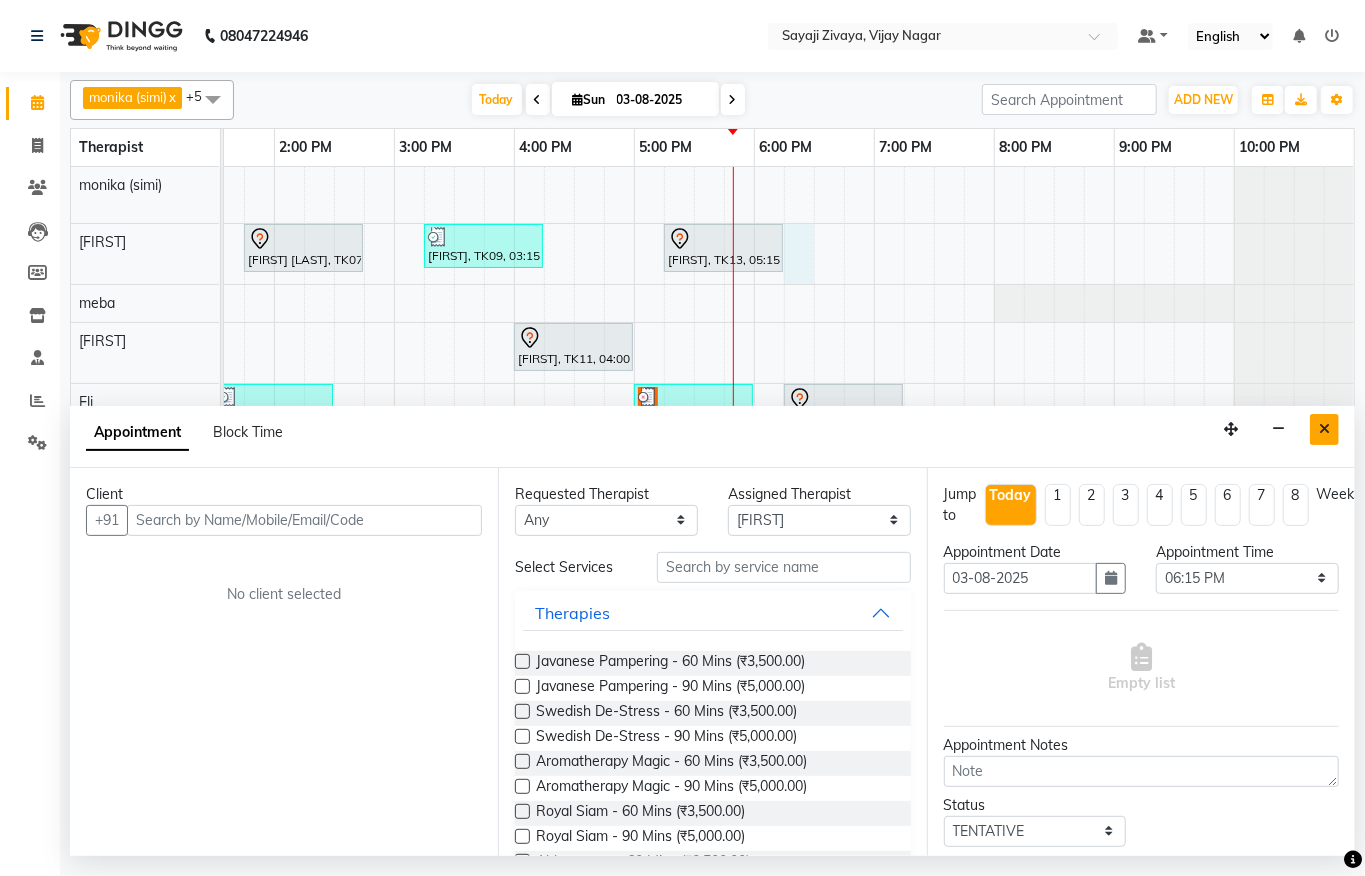 click at bounding box center (1324, 429) 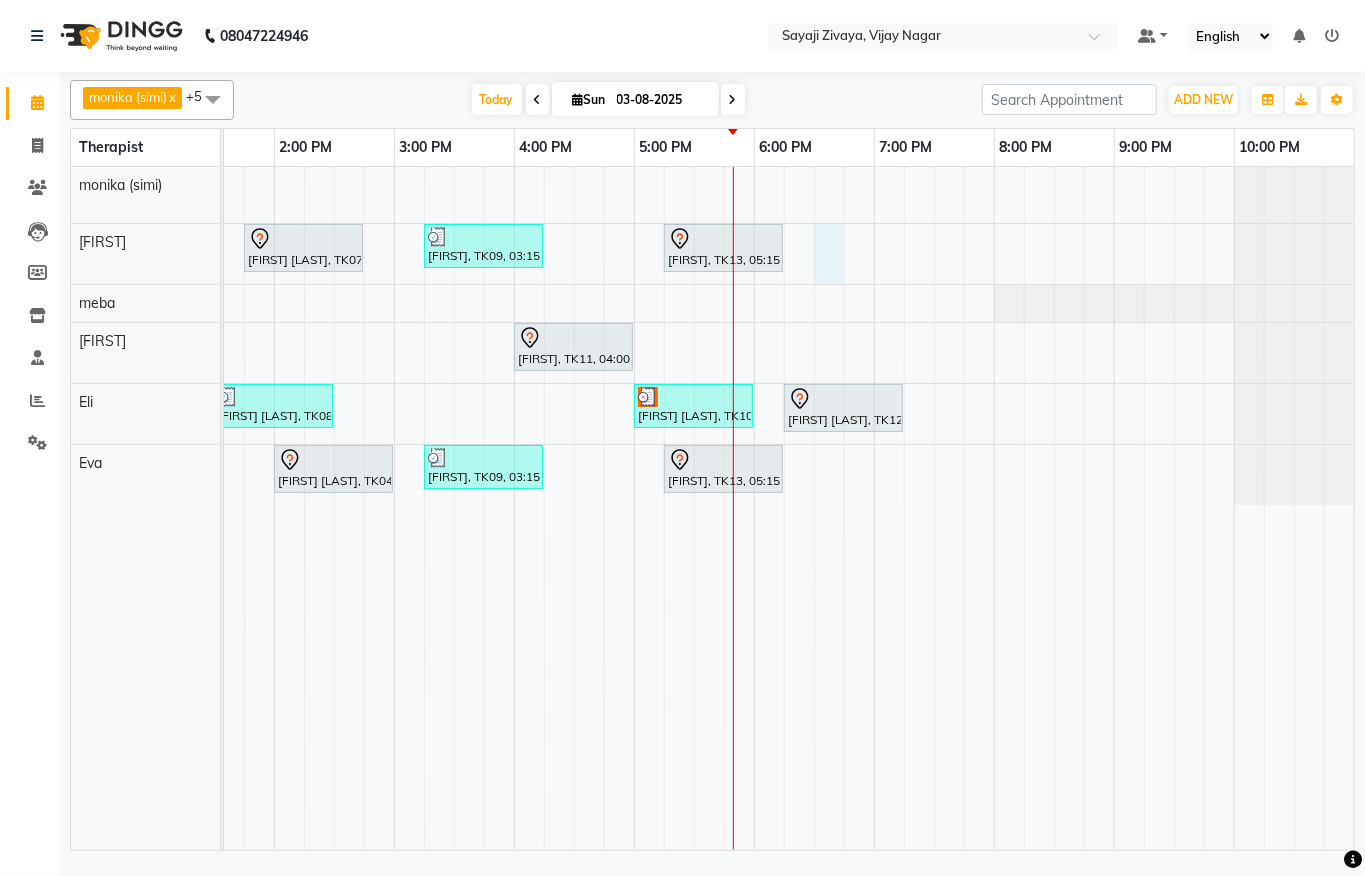 click on "[FIRST], TK05, 10:00 AM-11:00 AM, Javanese Pampering - 60 Mins     [FIRST], TK01, 11:15 AM-12:15 PM, Javanese Pampering - 60 Mins     [FIRST], TK03, 11:30 AM-01:30 PM, The Healing Touch - 120 Mins             [FIRST] [LAST], TK07, 01:45 PM-02:45 PM, Javanese Pampering - 60 Mins     [FIRST], TK09, 03:15 PM-04:15 PM, Javanese Pampering - 60 Mins     [FIRST], TK13, 05:15 PM-06:15 PM, Javanese Pampering - 60 Mins             [FIRST], TK11, 04:00 PM-05:00 PM, Javanese Pampering - 60 Mins             [FIRST], TK02, 12:00 PM-01:00 PM, Javanese Pampering - 60 Mins     [FIRST] [LAST], TK08, 01:30 PM-02:30 PM, Swedish De-Stress - 60 Mins     [FIRST] [LAST], TK10, 05:00 PM-06:00 PM, Javanese Pampering - 60 Mins             [FIRST] [LAST], TK12, 06:15 PM-07:15 PM, Javanese Pampering - 60 Mins     [FIRST], TK06, 01:00 PM-01:30 PM, De-Stress Back & Shoulder Massage - 30 Mins             [FIRST] [LAST], TK04, 02:00 PM-03:00 PM, Swedish De-Stress - 60 Mins     [FIRST], TK09, 03:15 PM-04:15 PM, Javanese Pampering - 60 Mins" at bounding box center [394, 508] 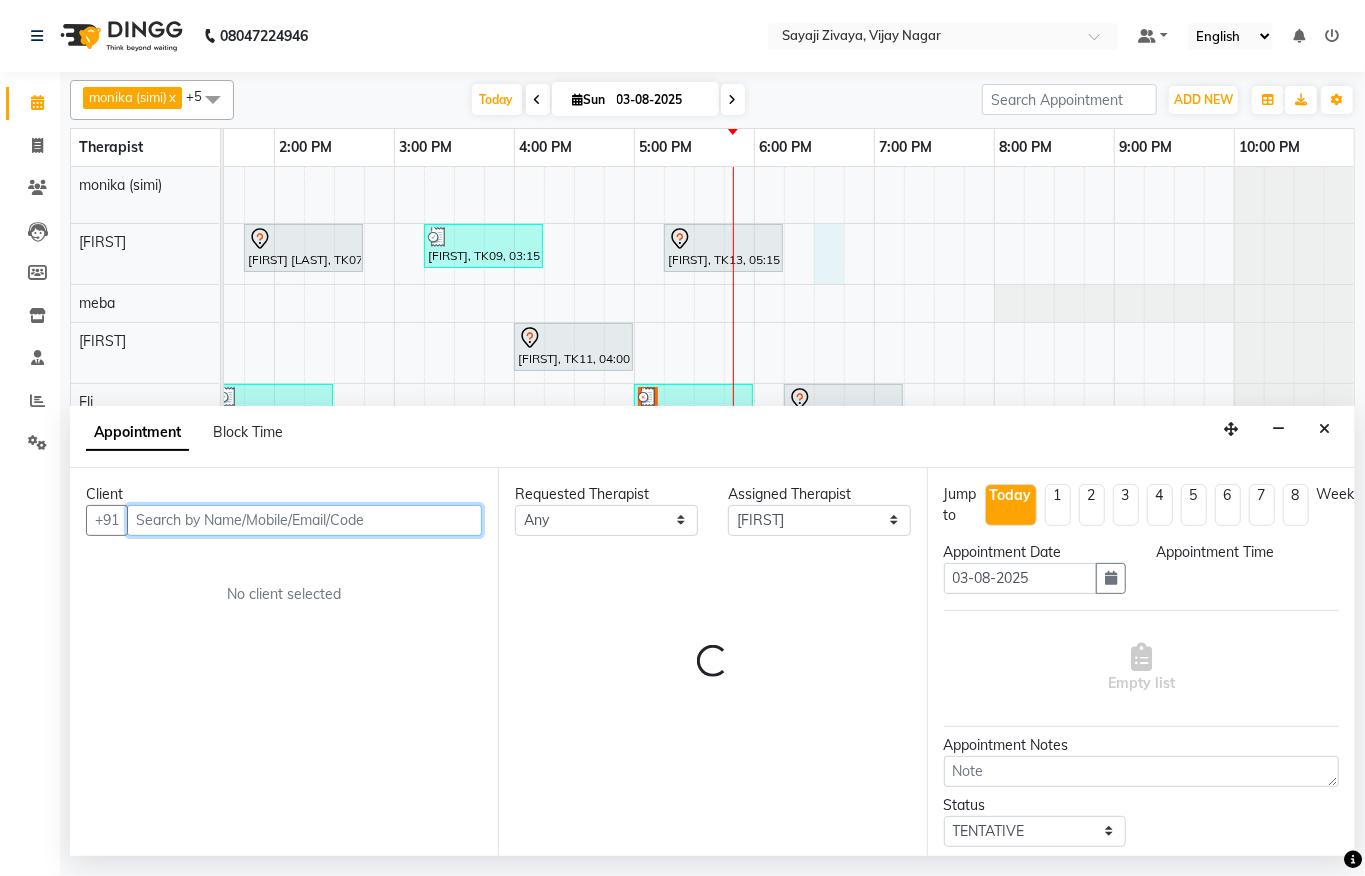 select on "1110" 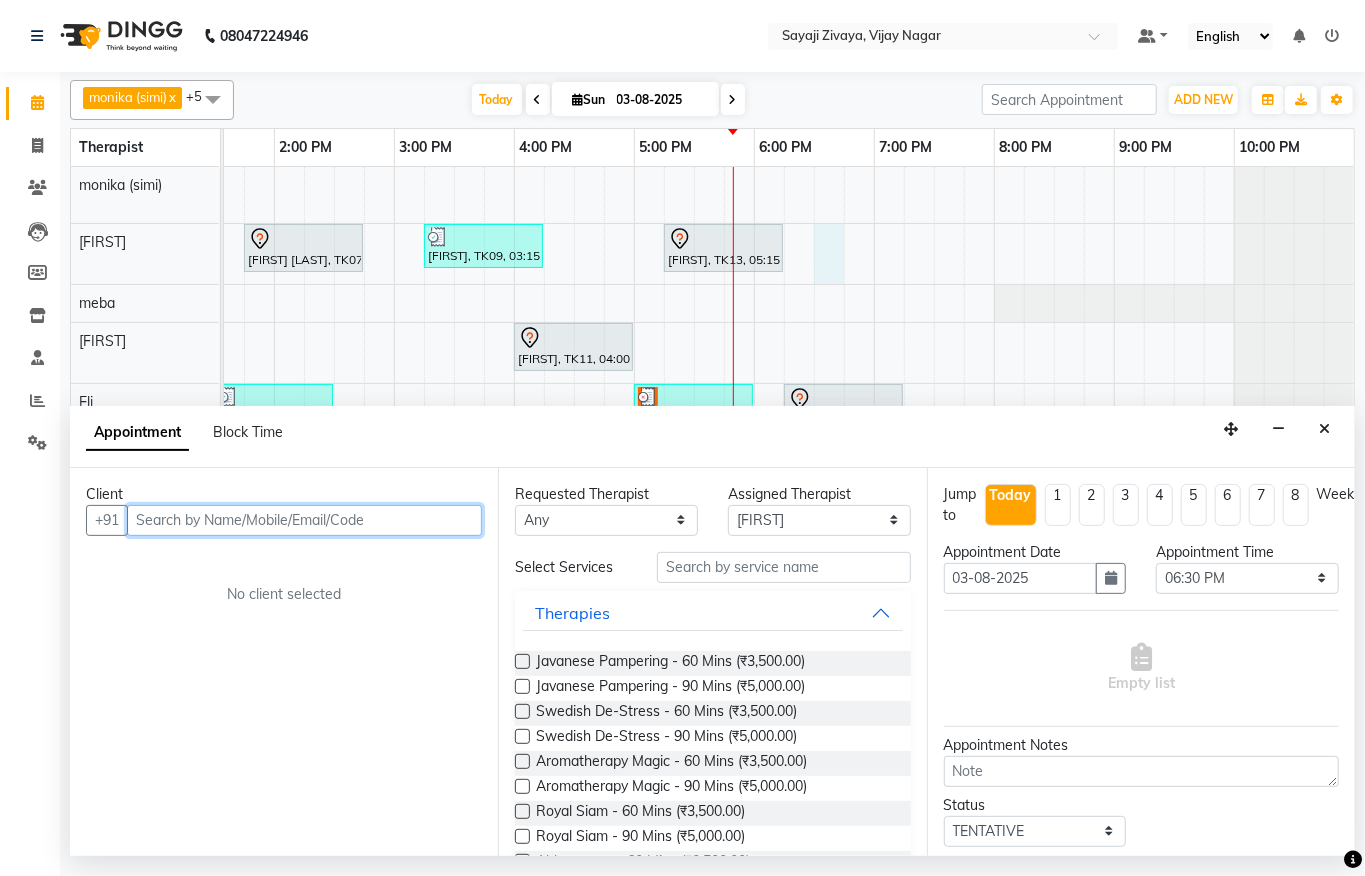 click at bounding box center [304, 520] 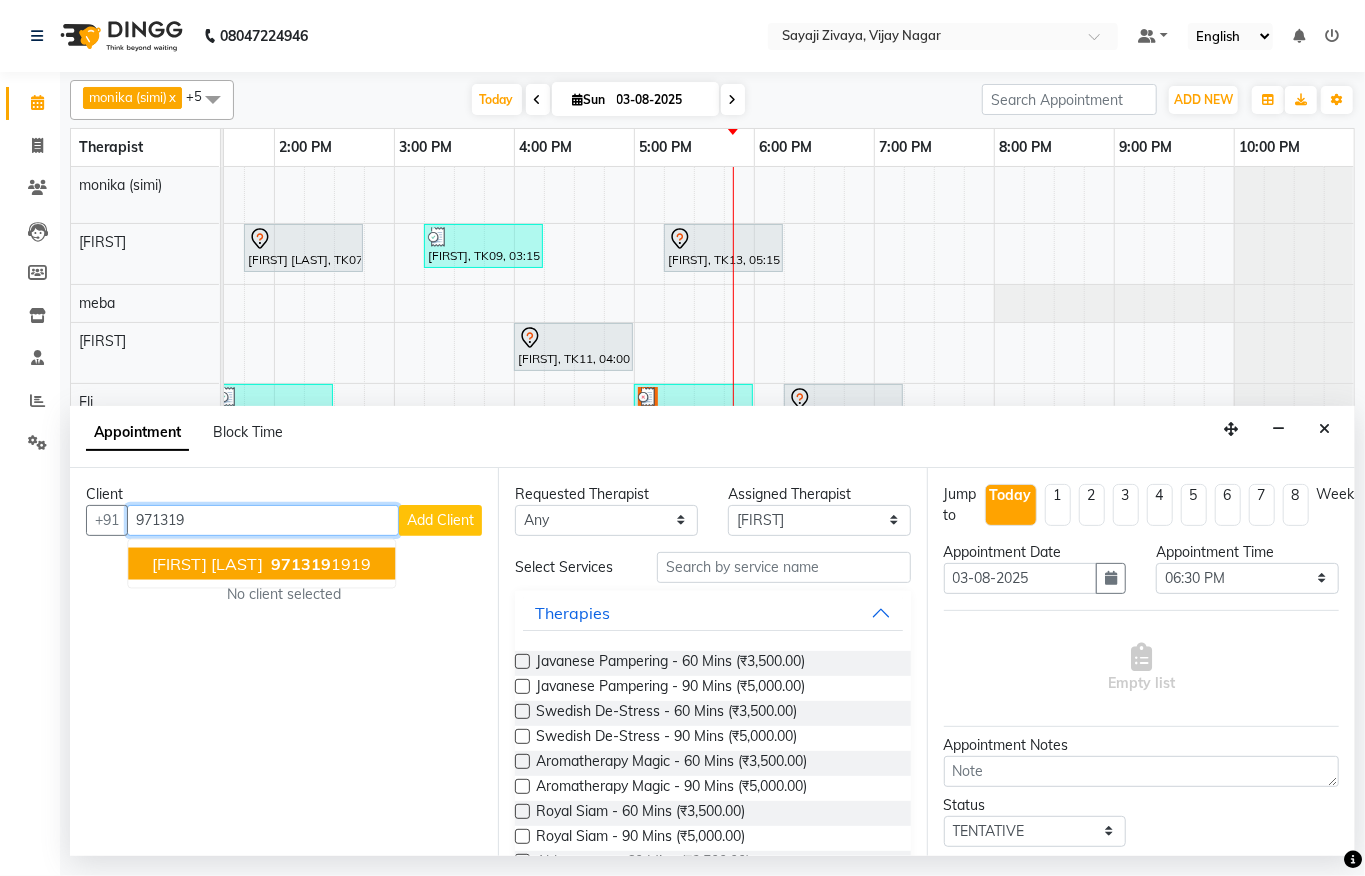 click on "971319" at bounding box center (301, 563) 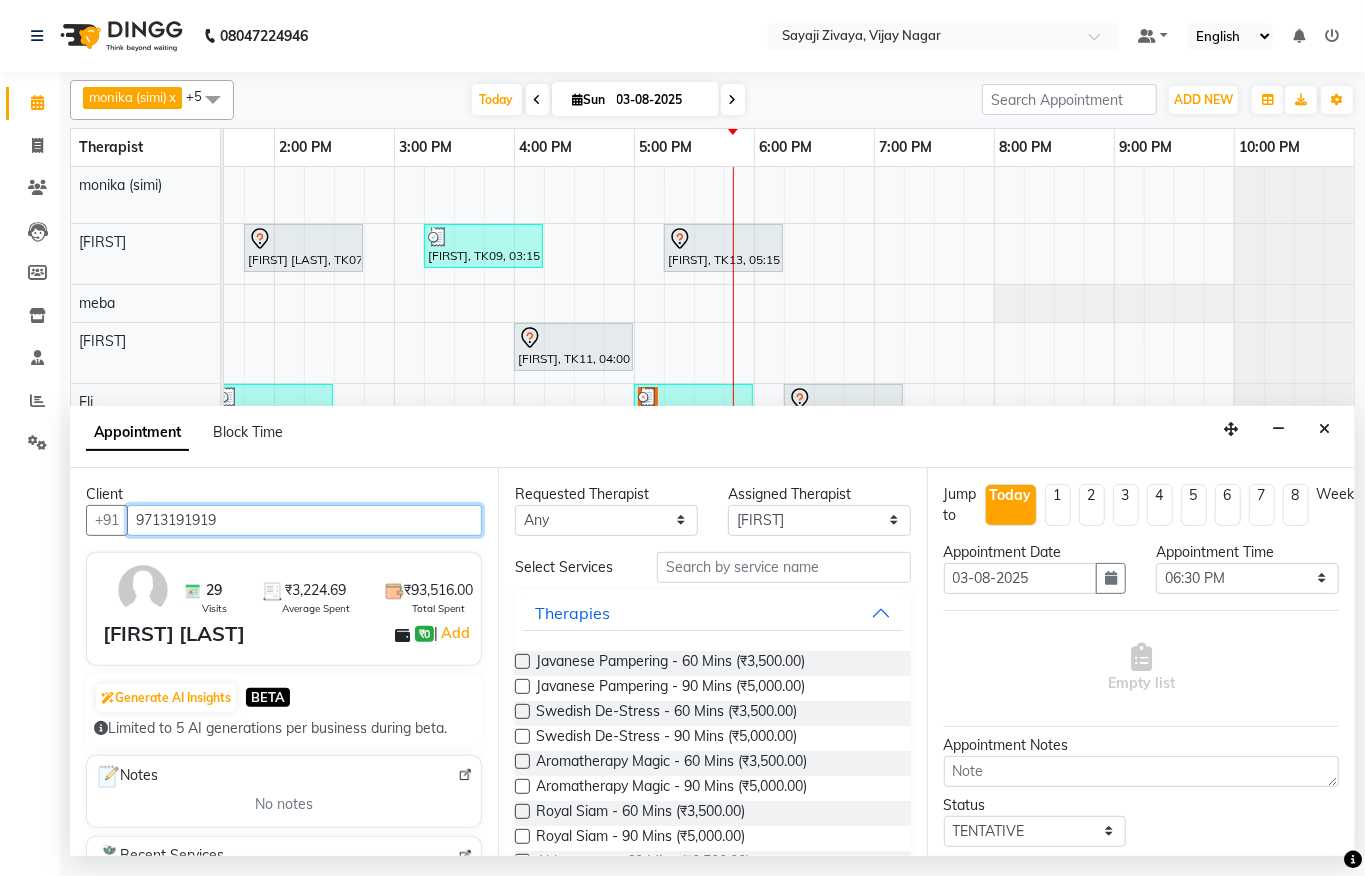 type on "9713191919" 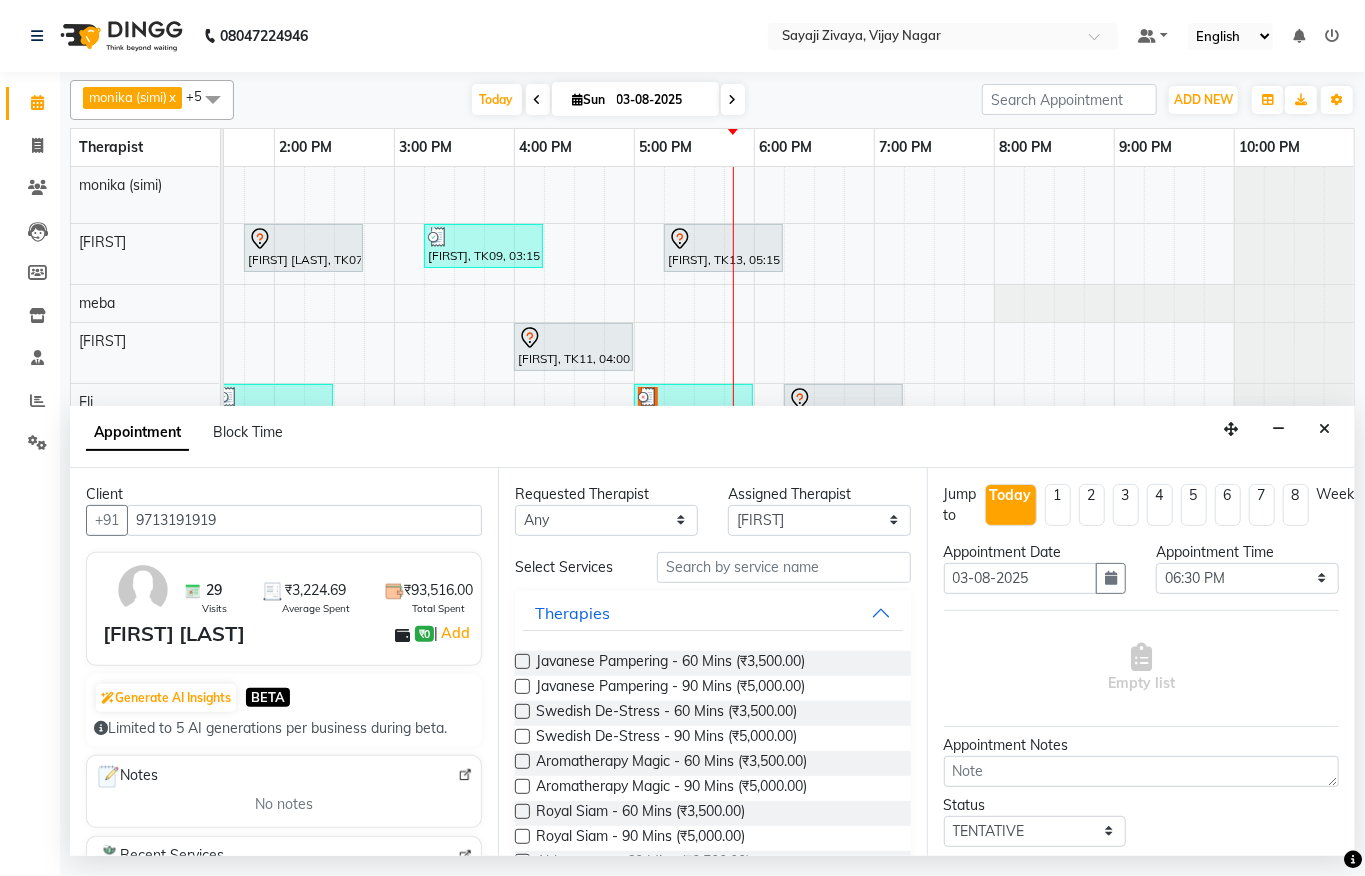 click at bounding box center [522, 661] 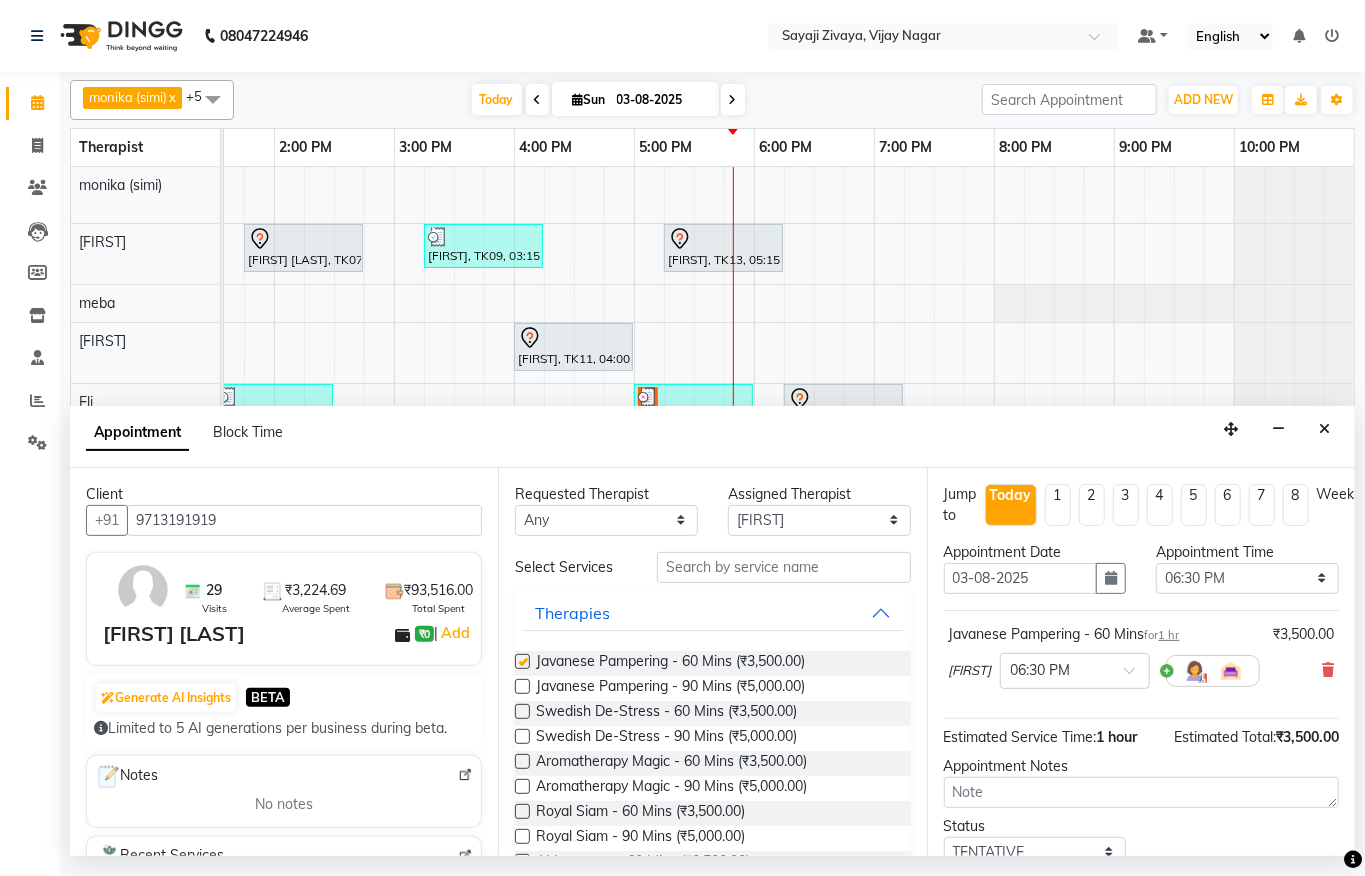 checkbox on "false" 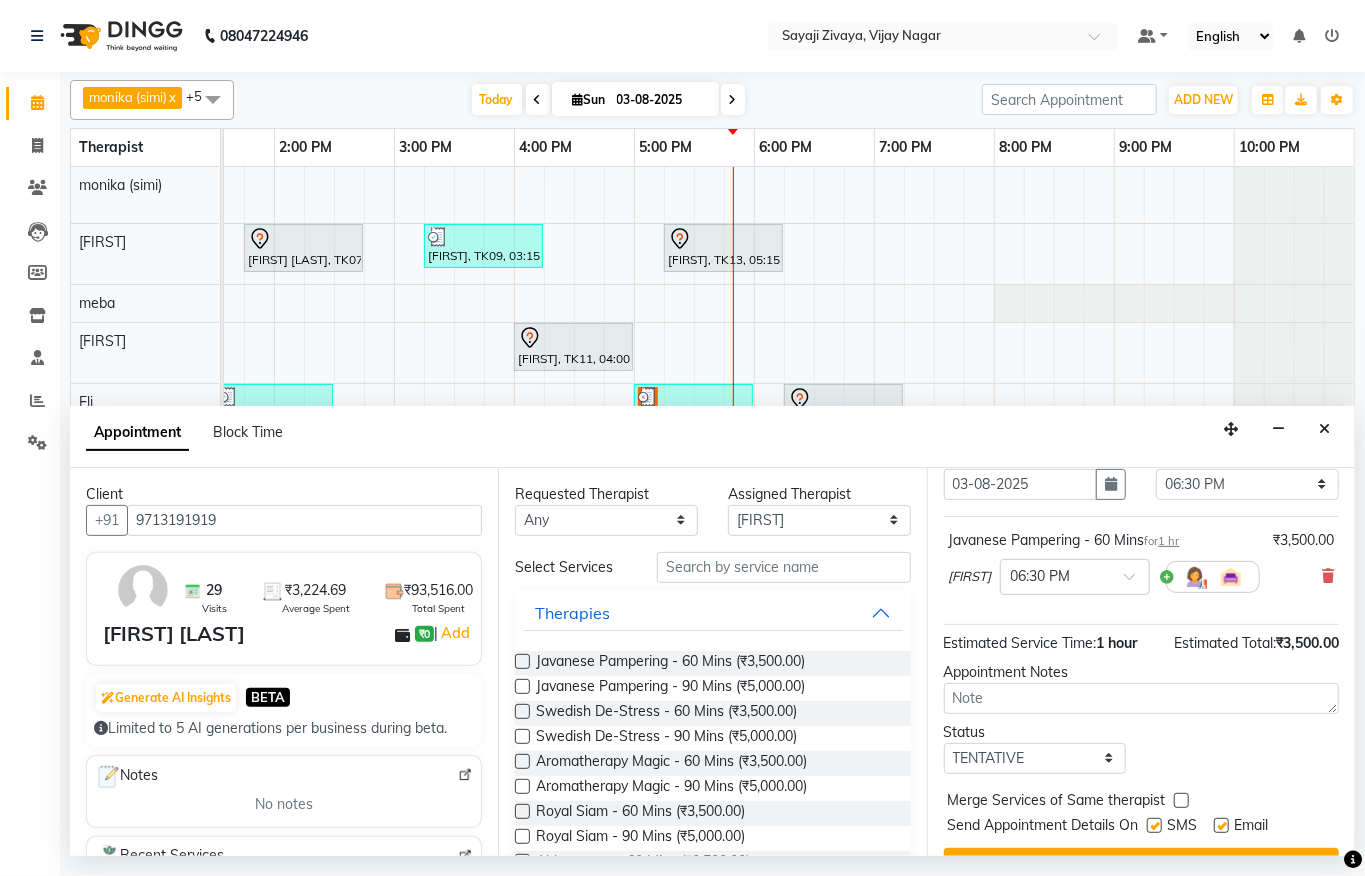 scroll, scrollTop: 184, scrollLeft: 0, axis: vertical 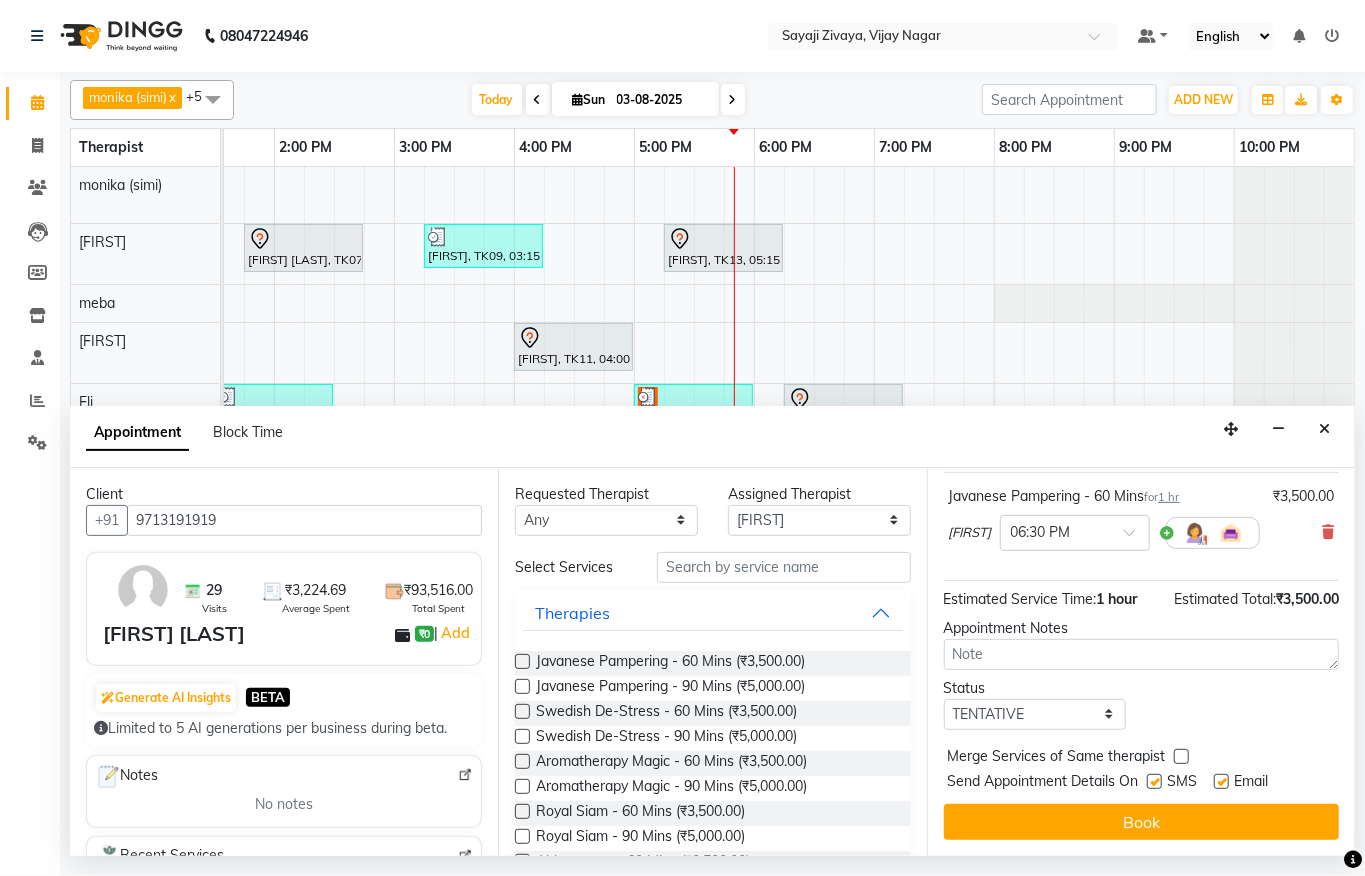drag, startPoint x: 1318, startPoint y: 432, endPoint x: 1304, endPoint y: 433, distance: 14.035668 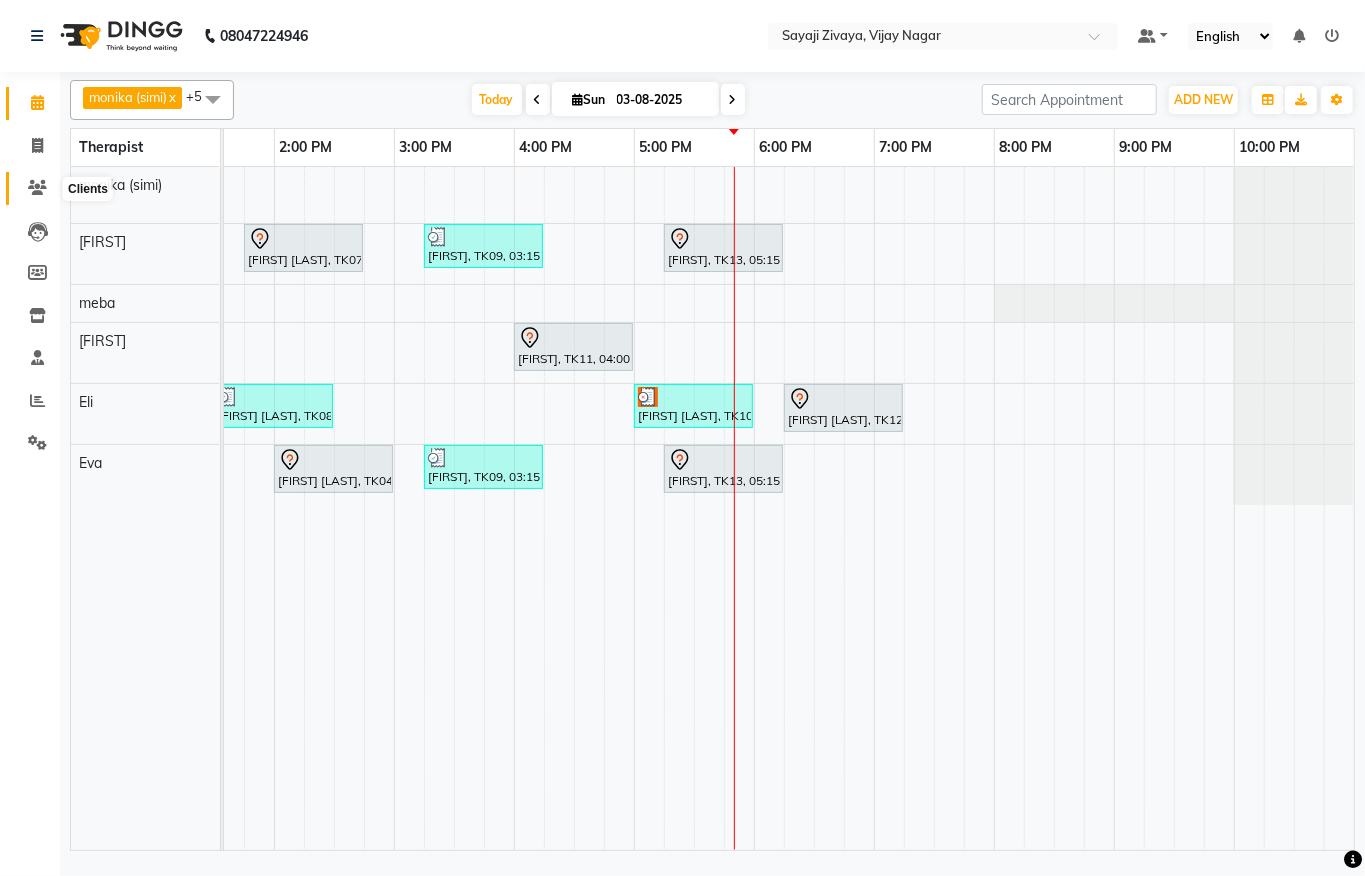 click 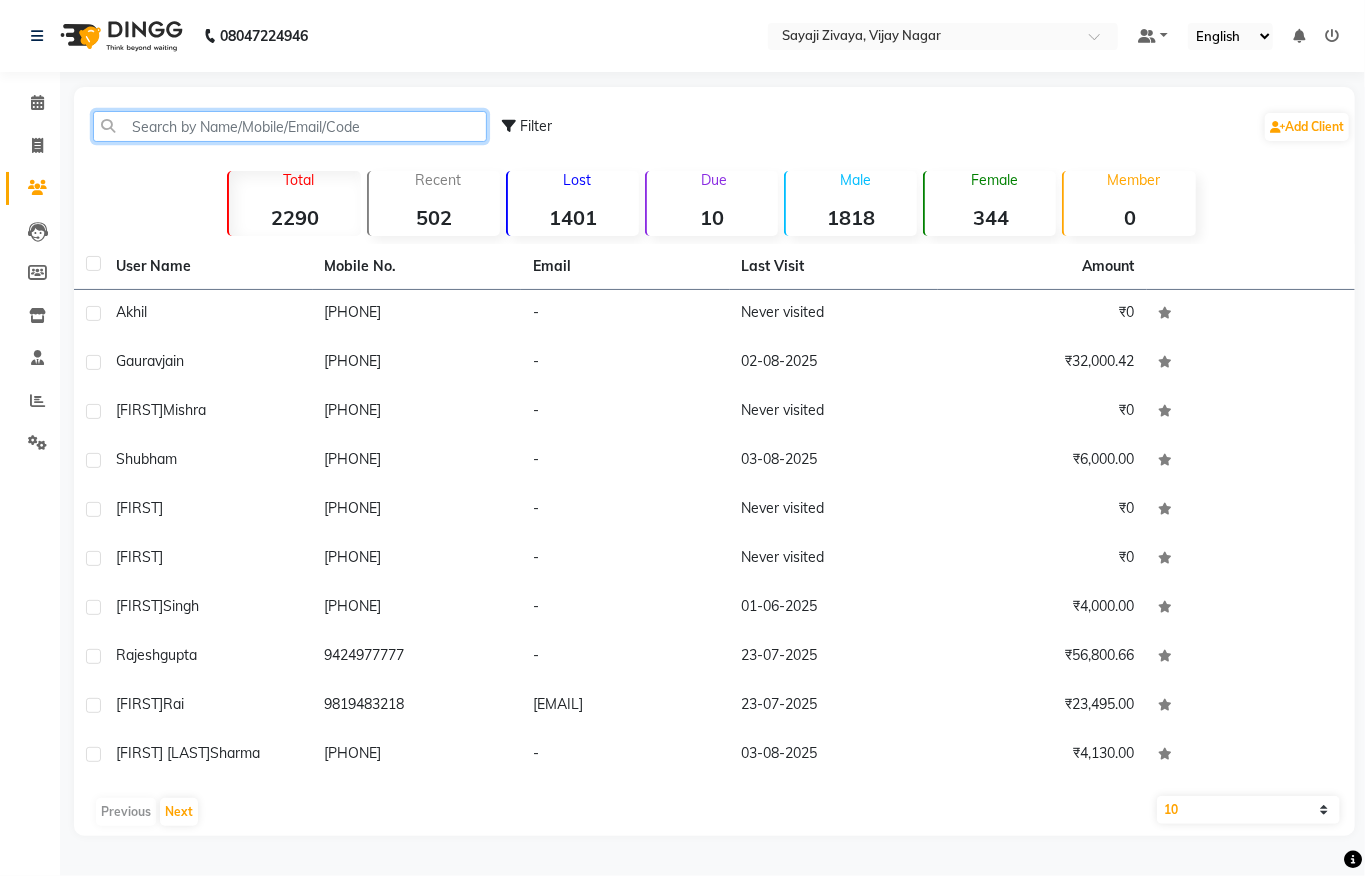 click 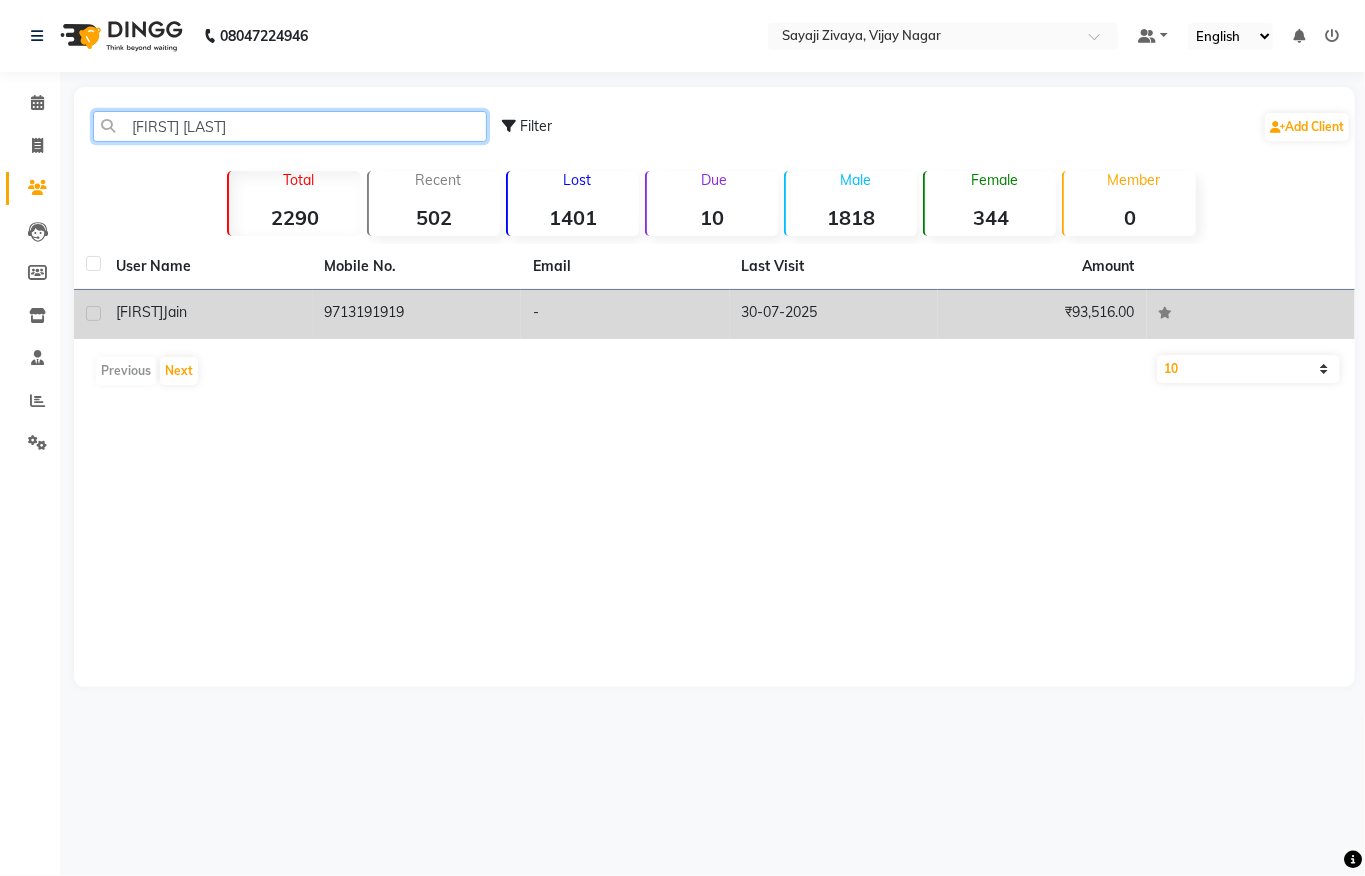 type on "[FIRST] [LAST]" 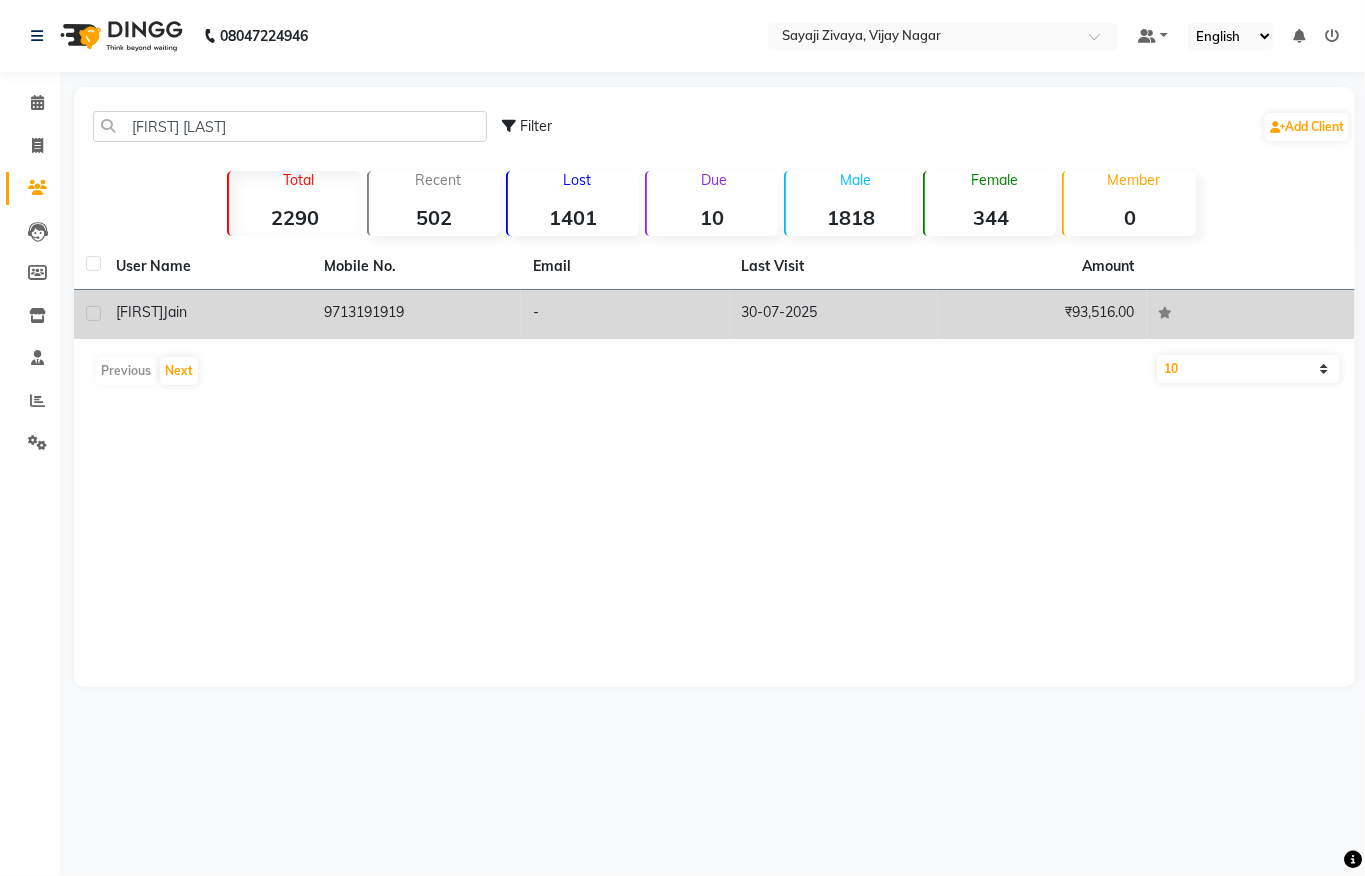 click on "9713191919" 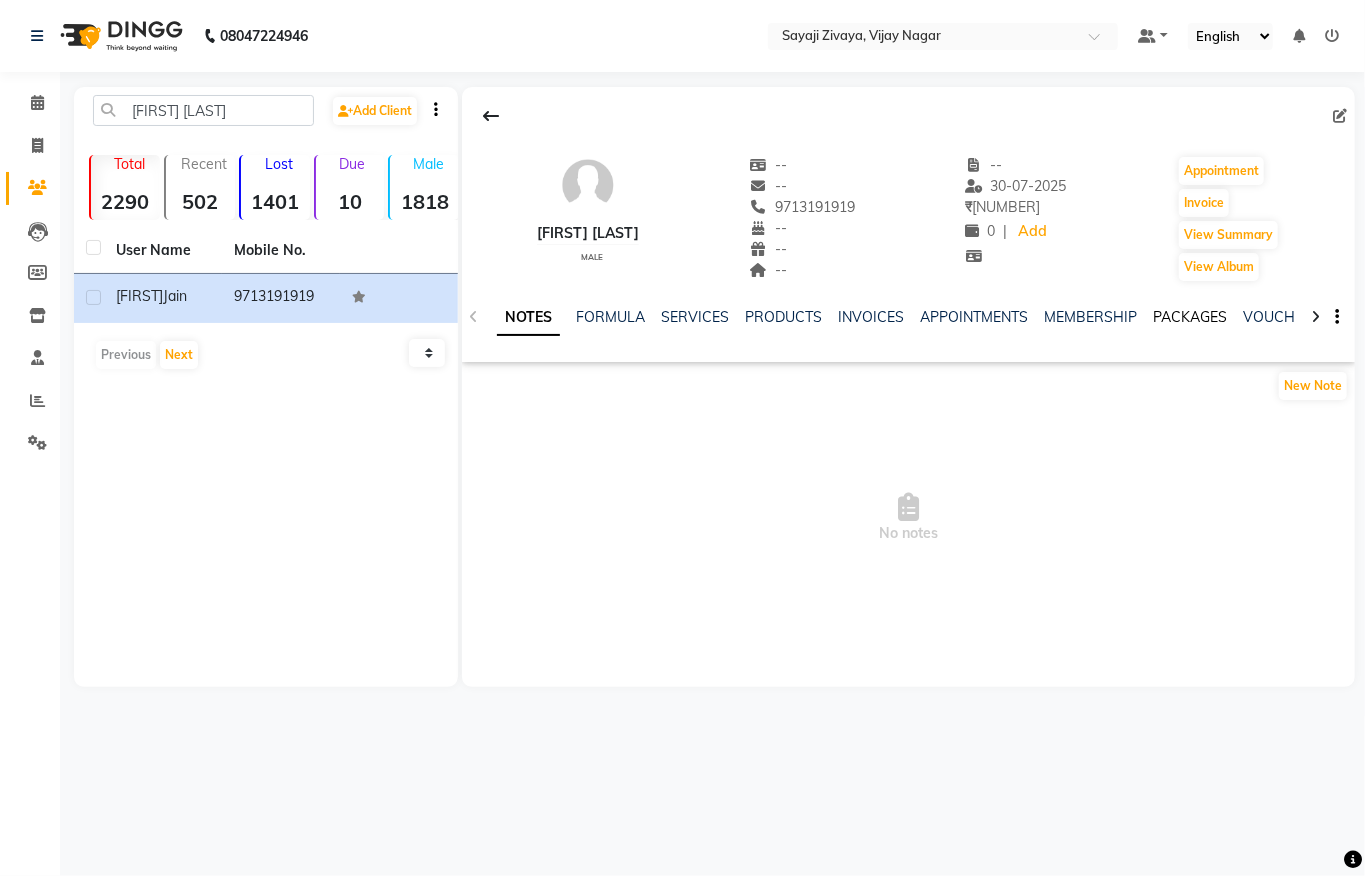 click on "PACKAGES" 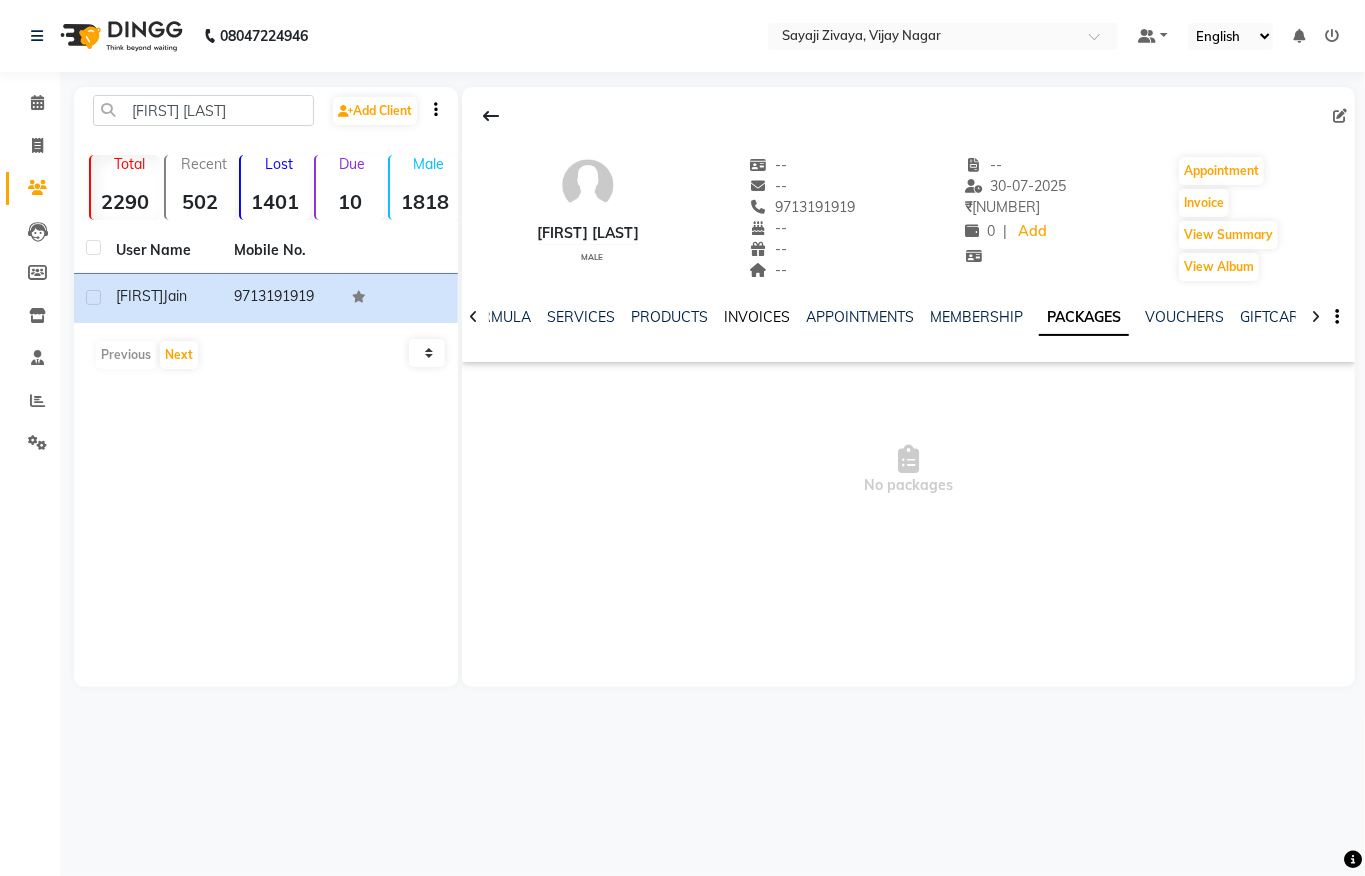 click on "INVOICES" 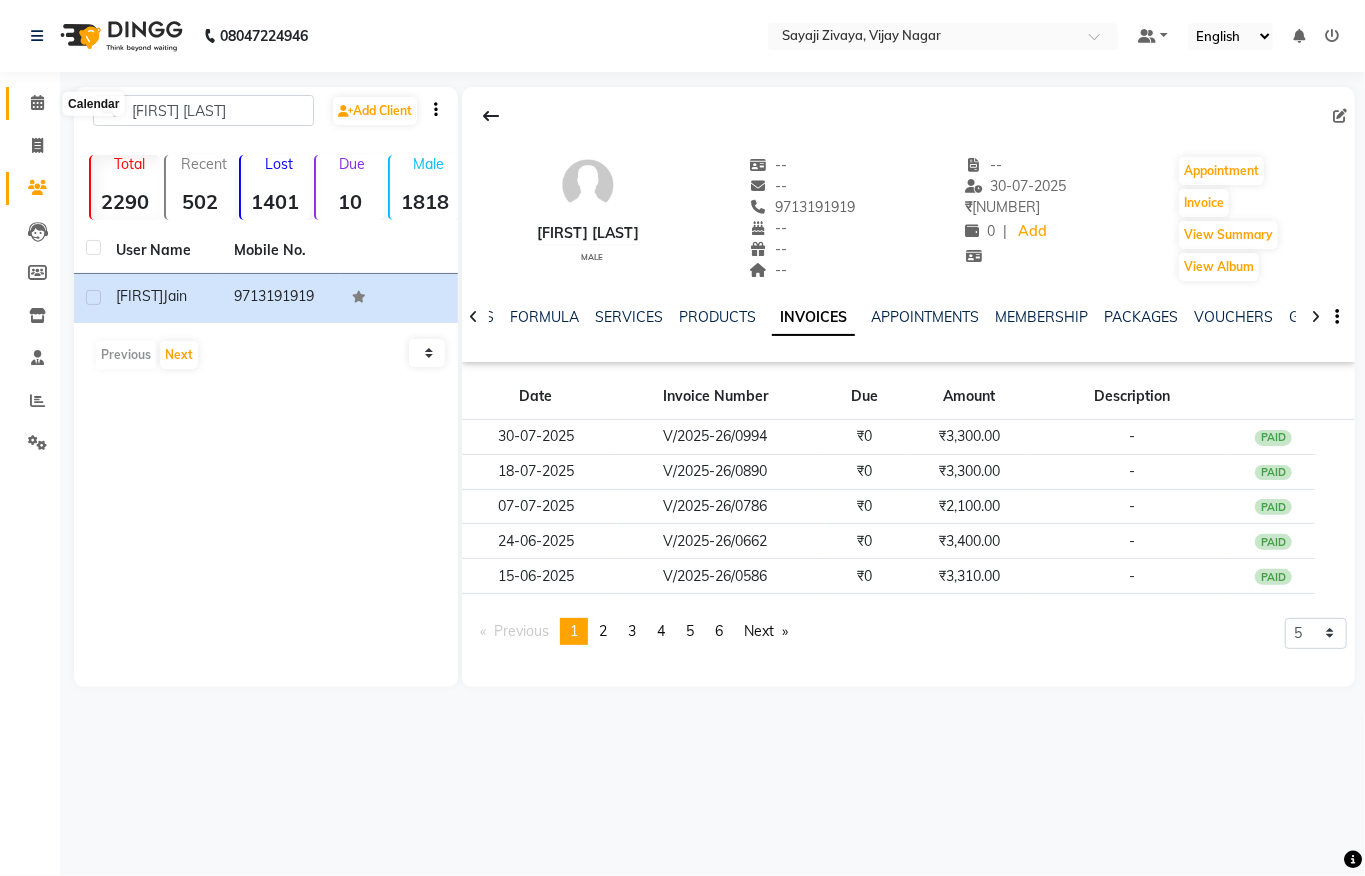 click 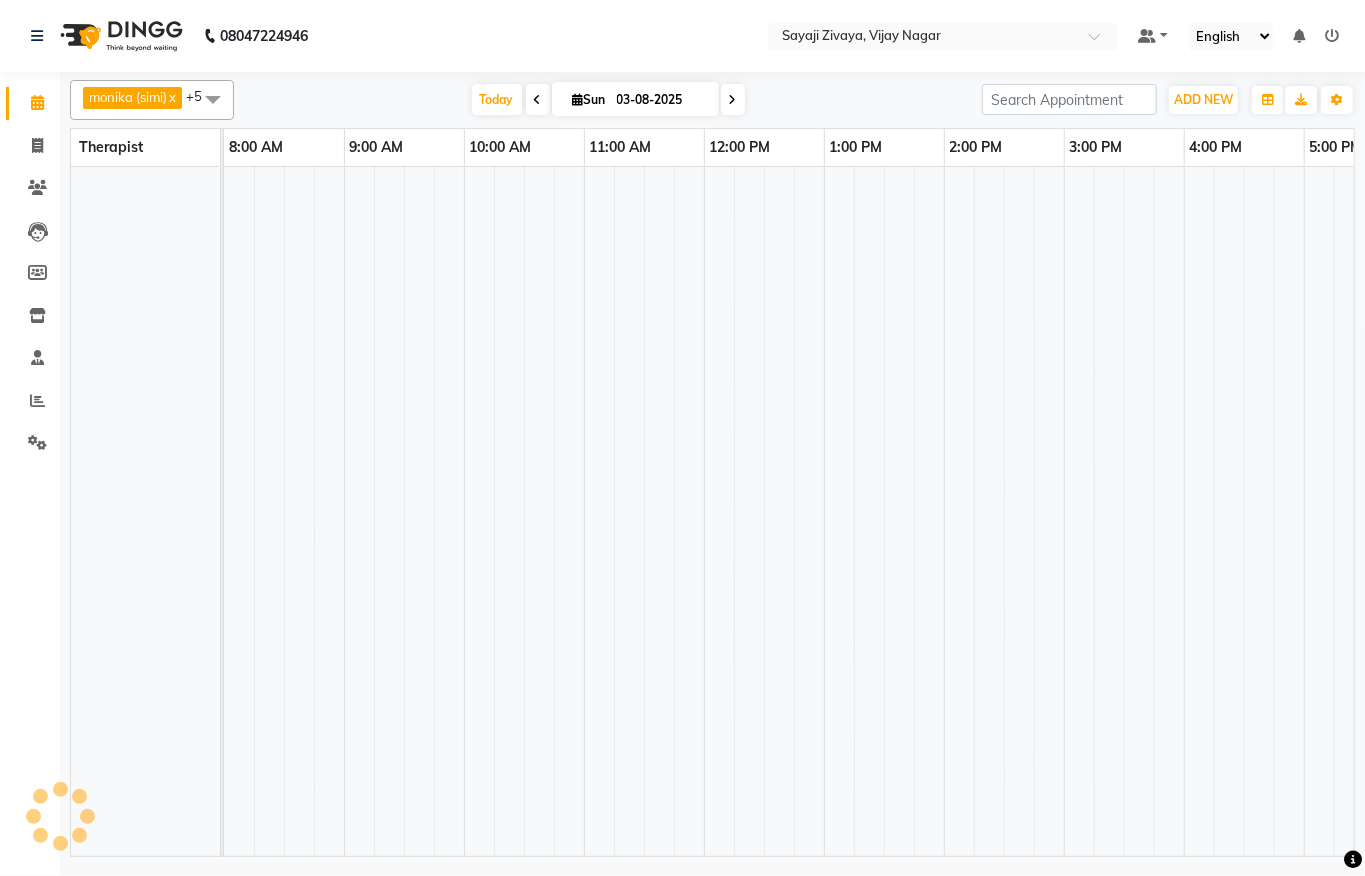 scroll, scrollTop: 0, scrollLeft: 0, axis: both 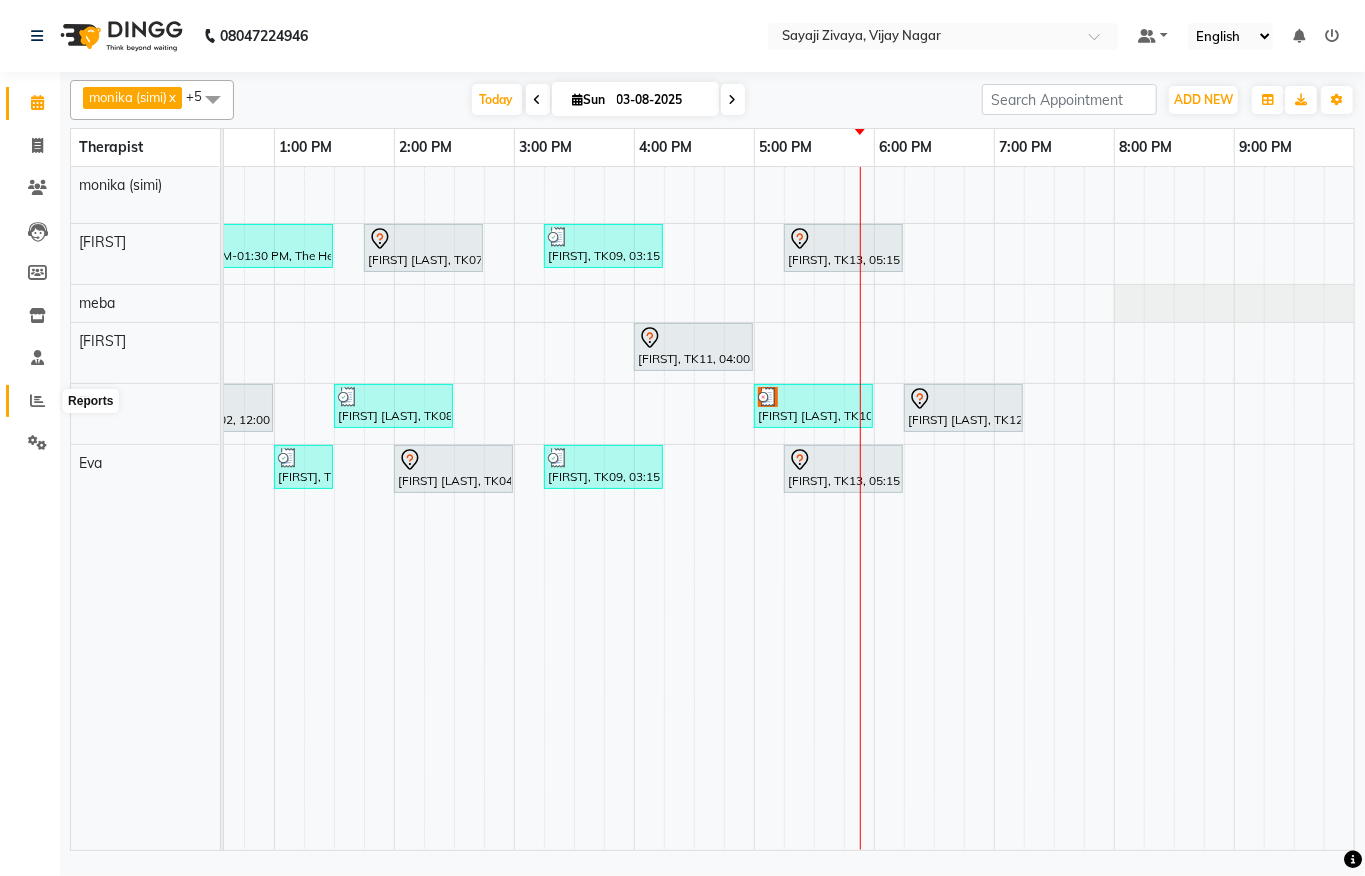 click 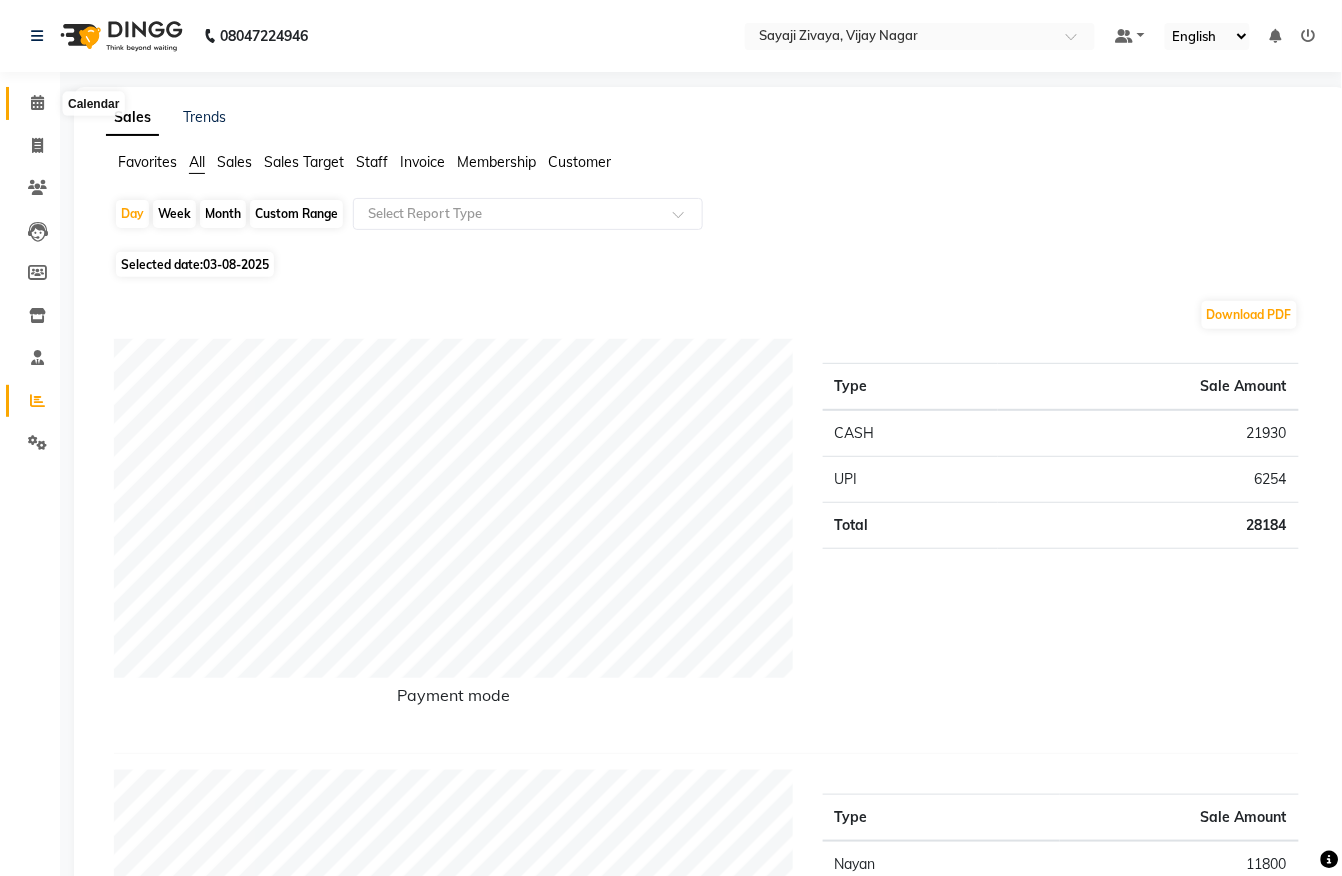 click 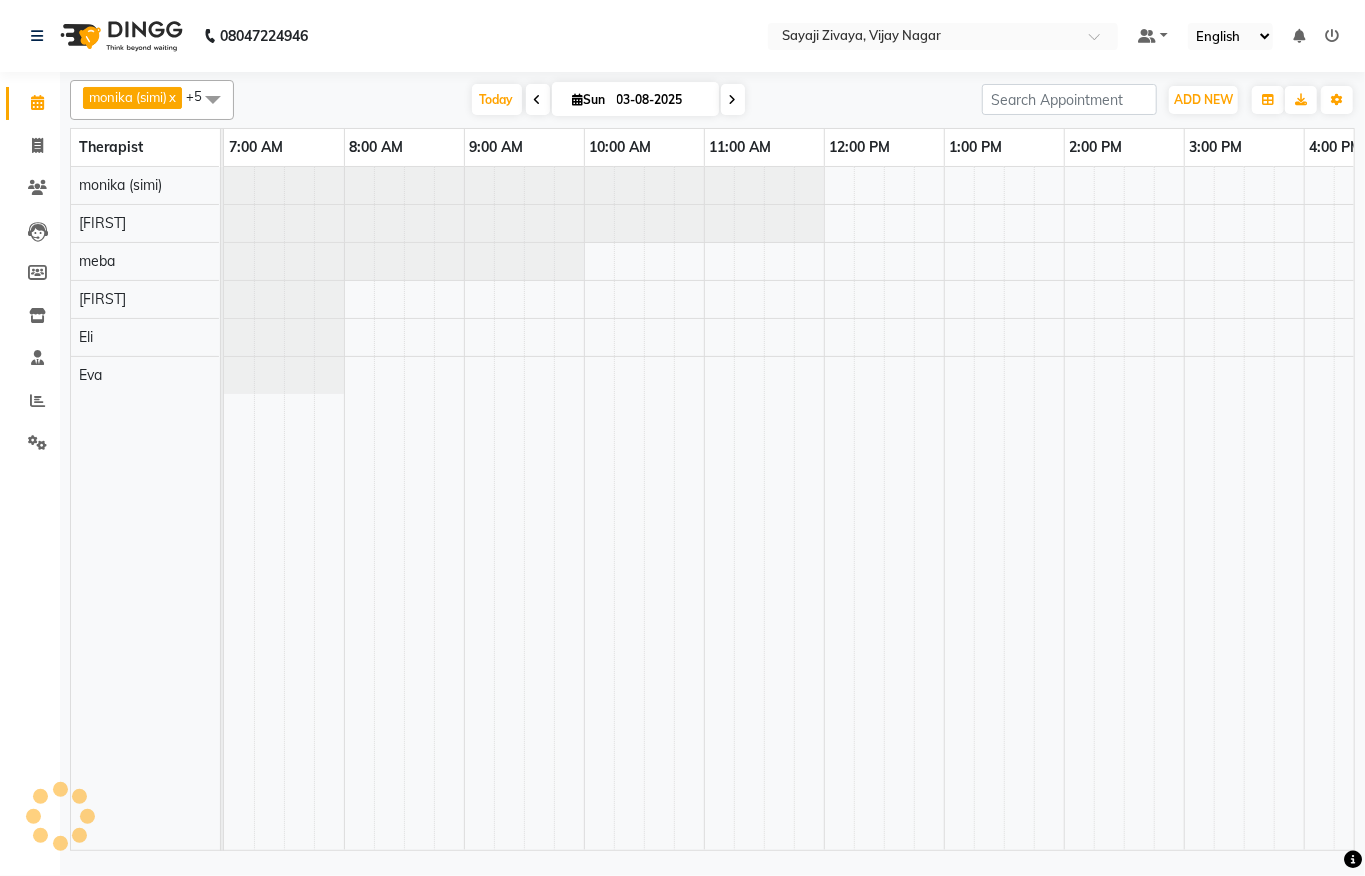scroll, scrollTop: 0, scrollLeft: 0, axis: both 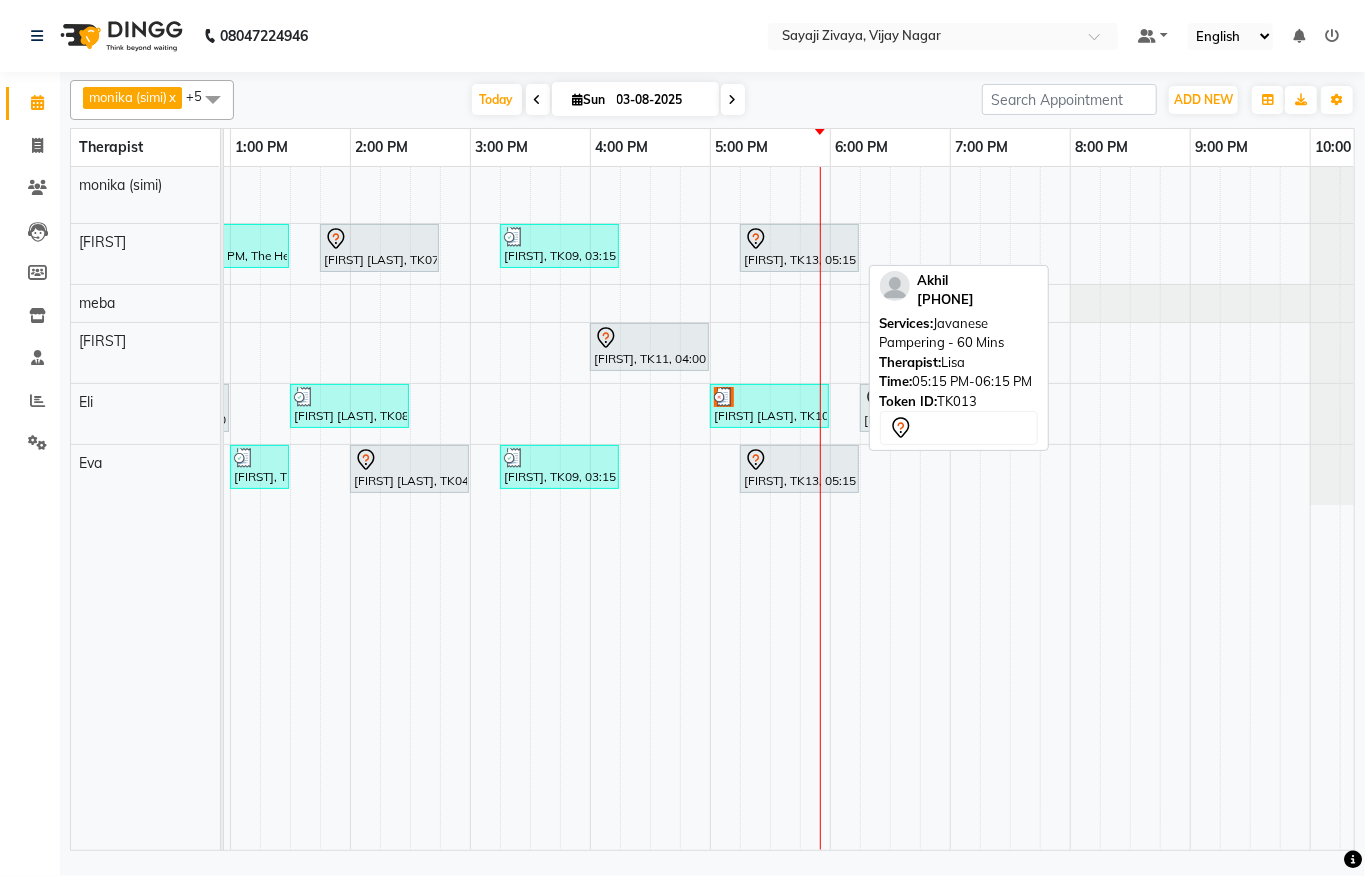 click on "[FIRST], TK13, 05:15 PM-06:15 PM, Javanese Pampering - 60 Mins" at bounding box center [799, 248] 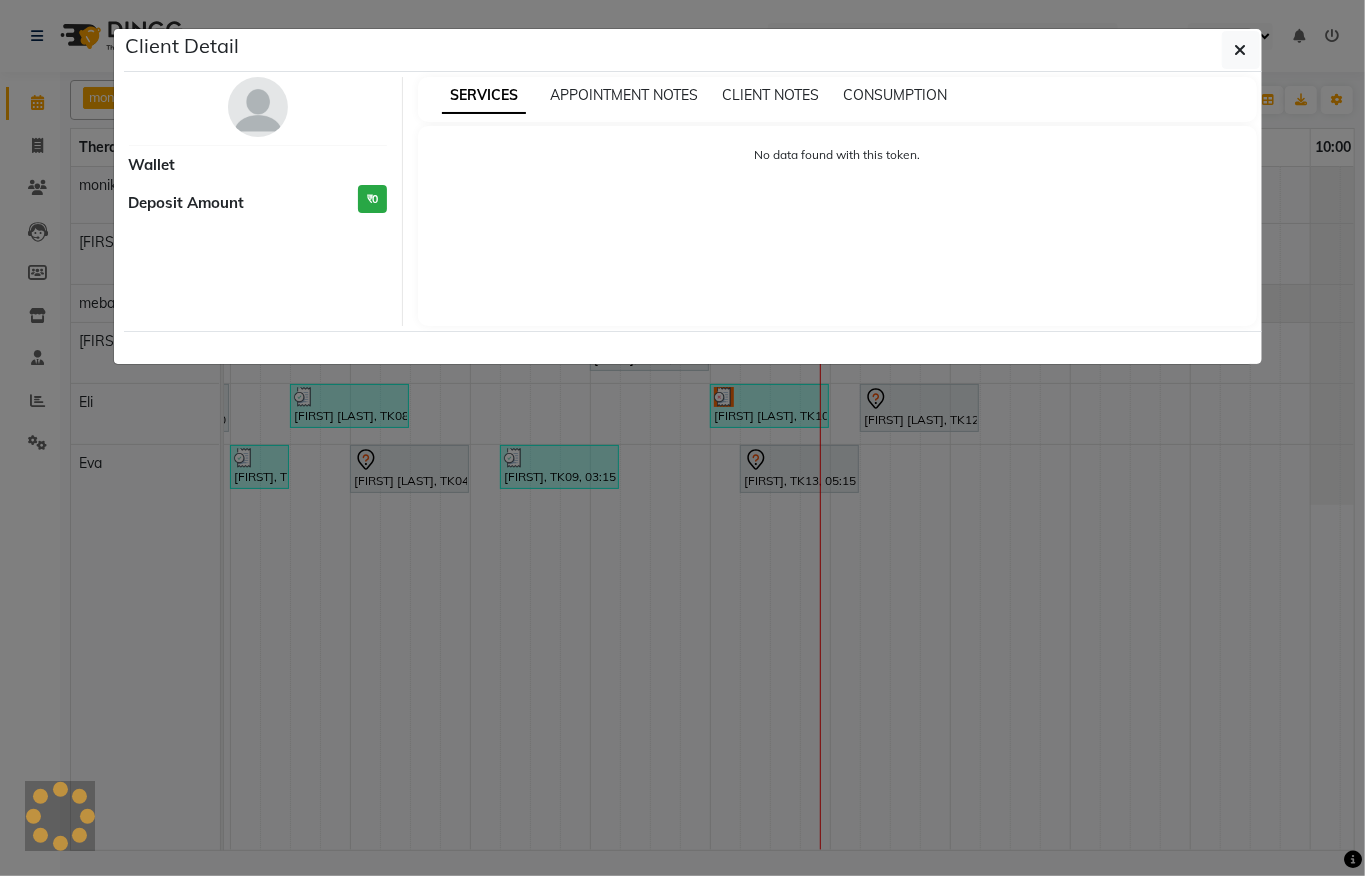 select on "7" 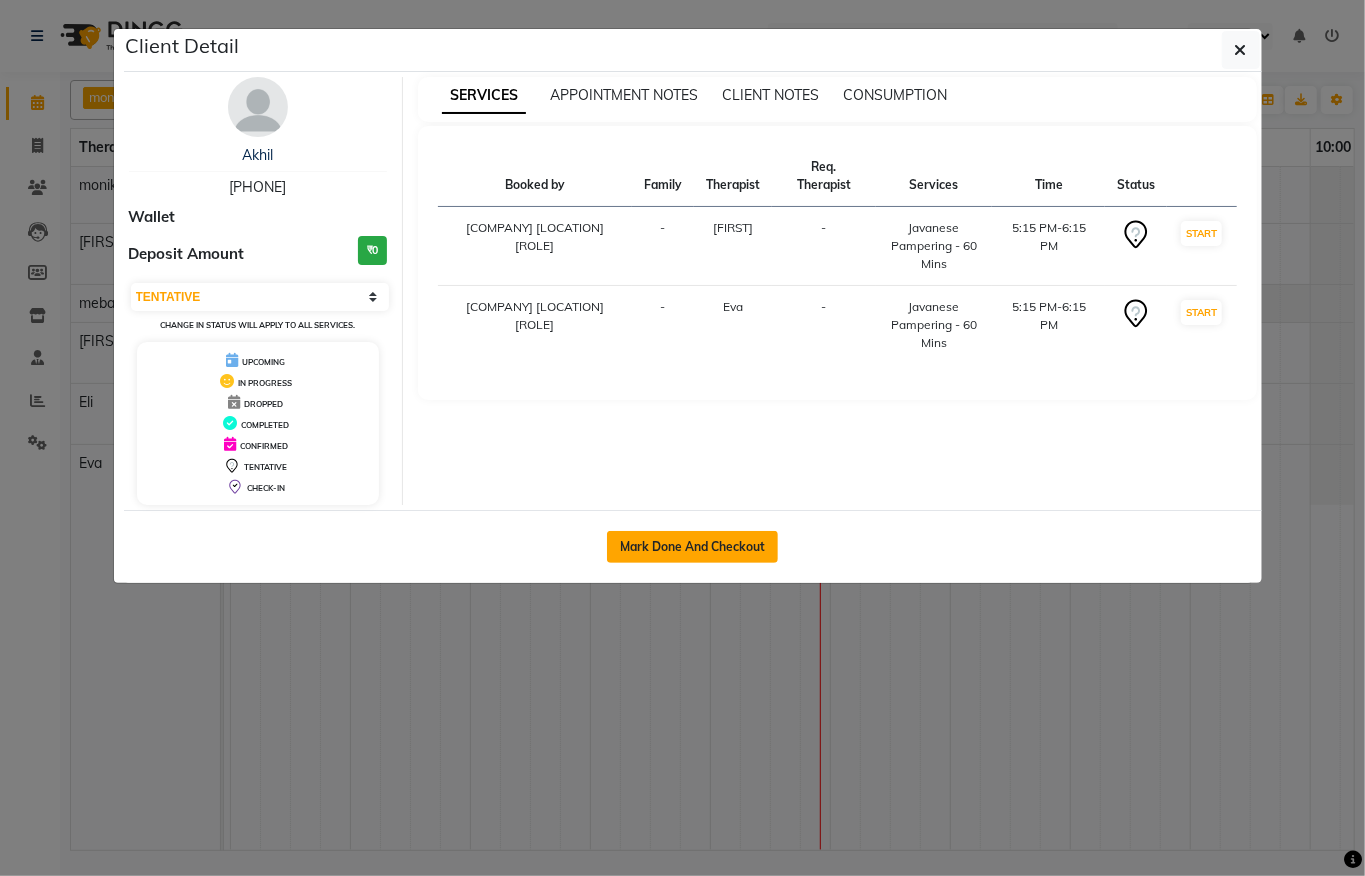 click on "Mark Done And Checkout" 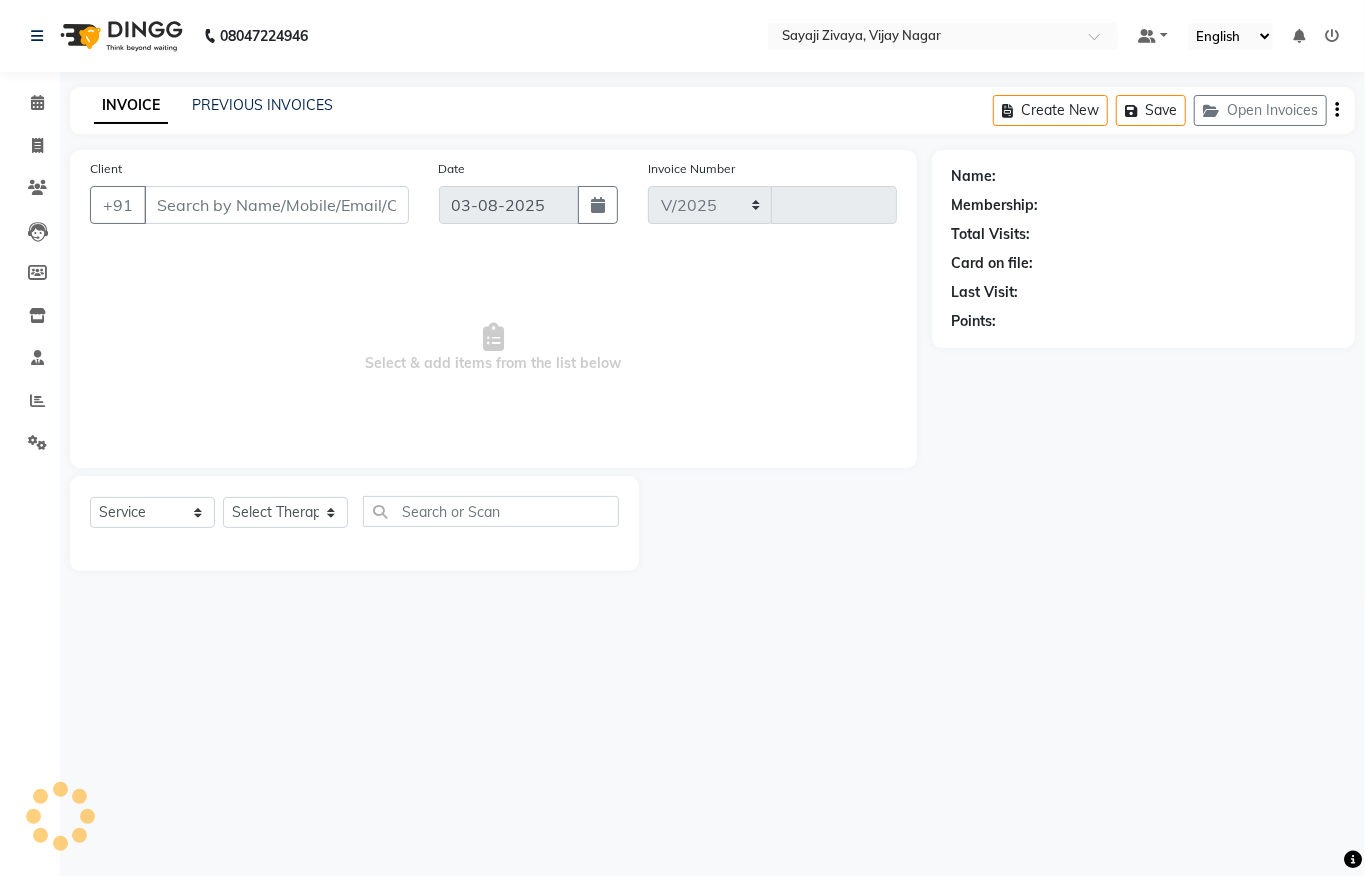 select on "6399" 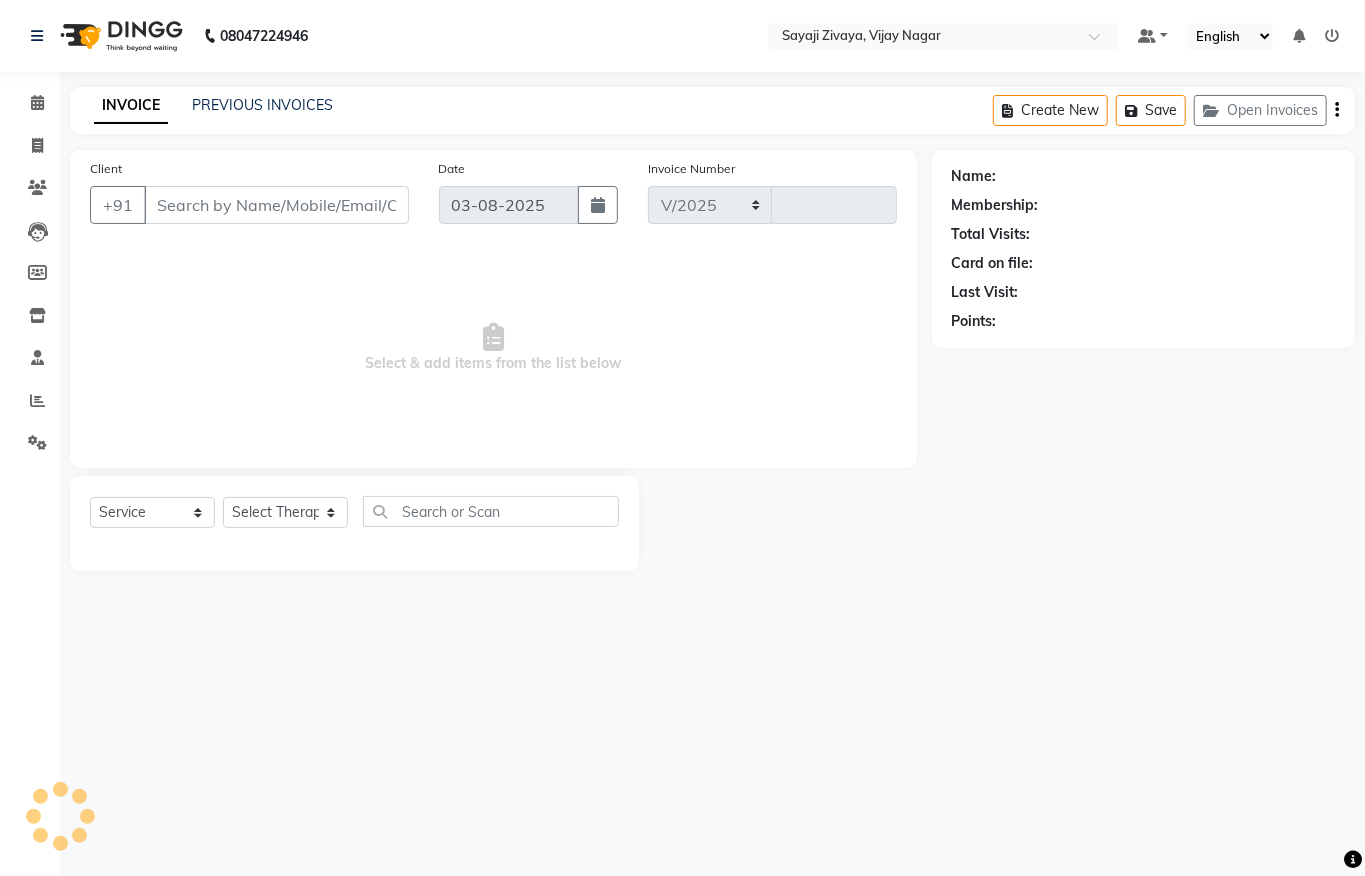 type on "1028" 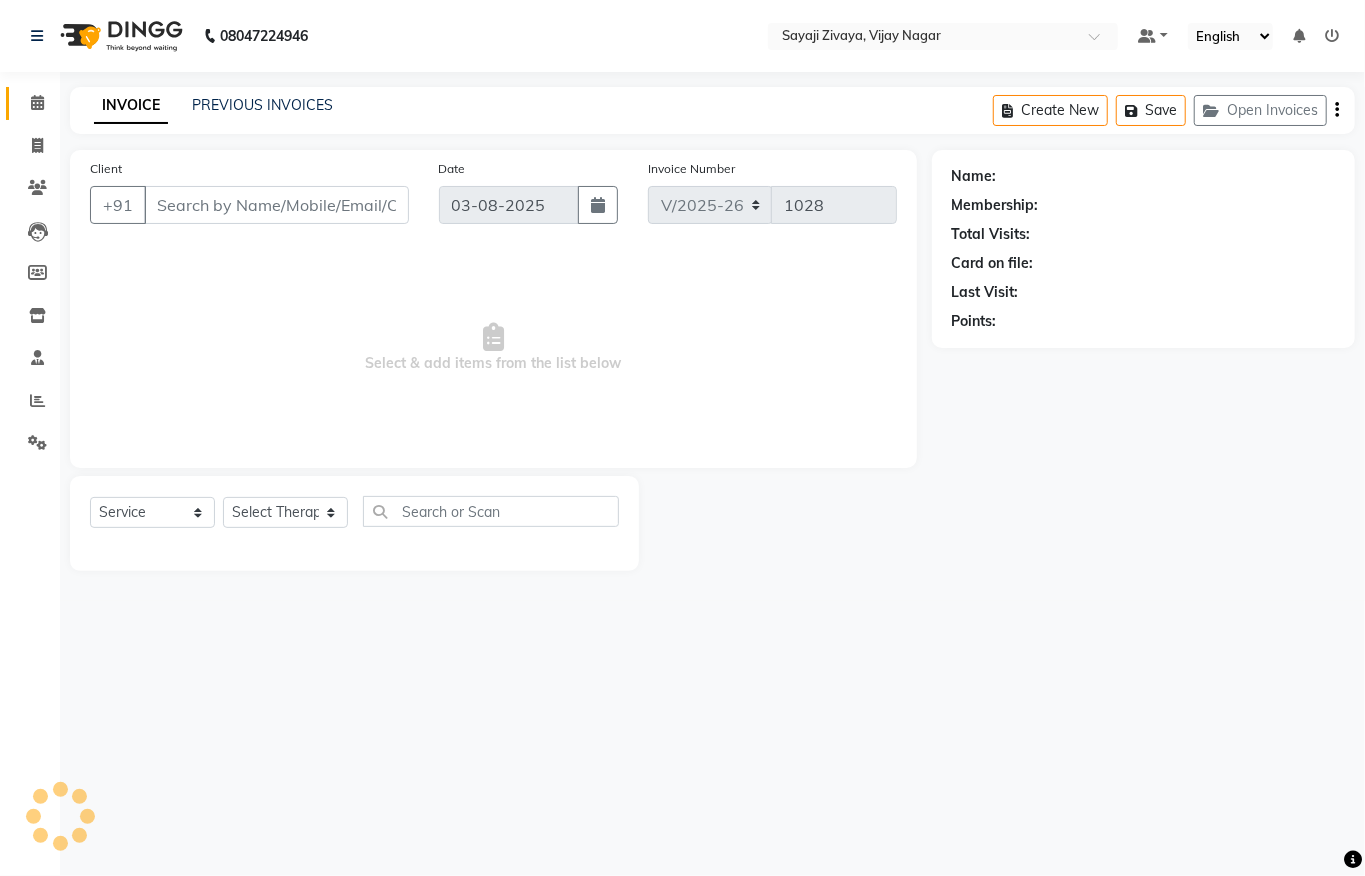 type on "[PHONE]" 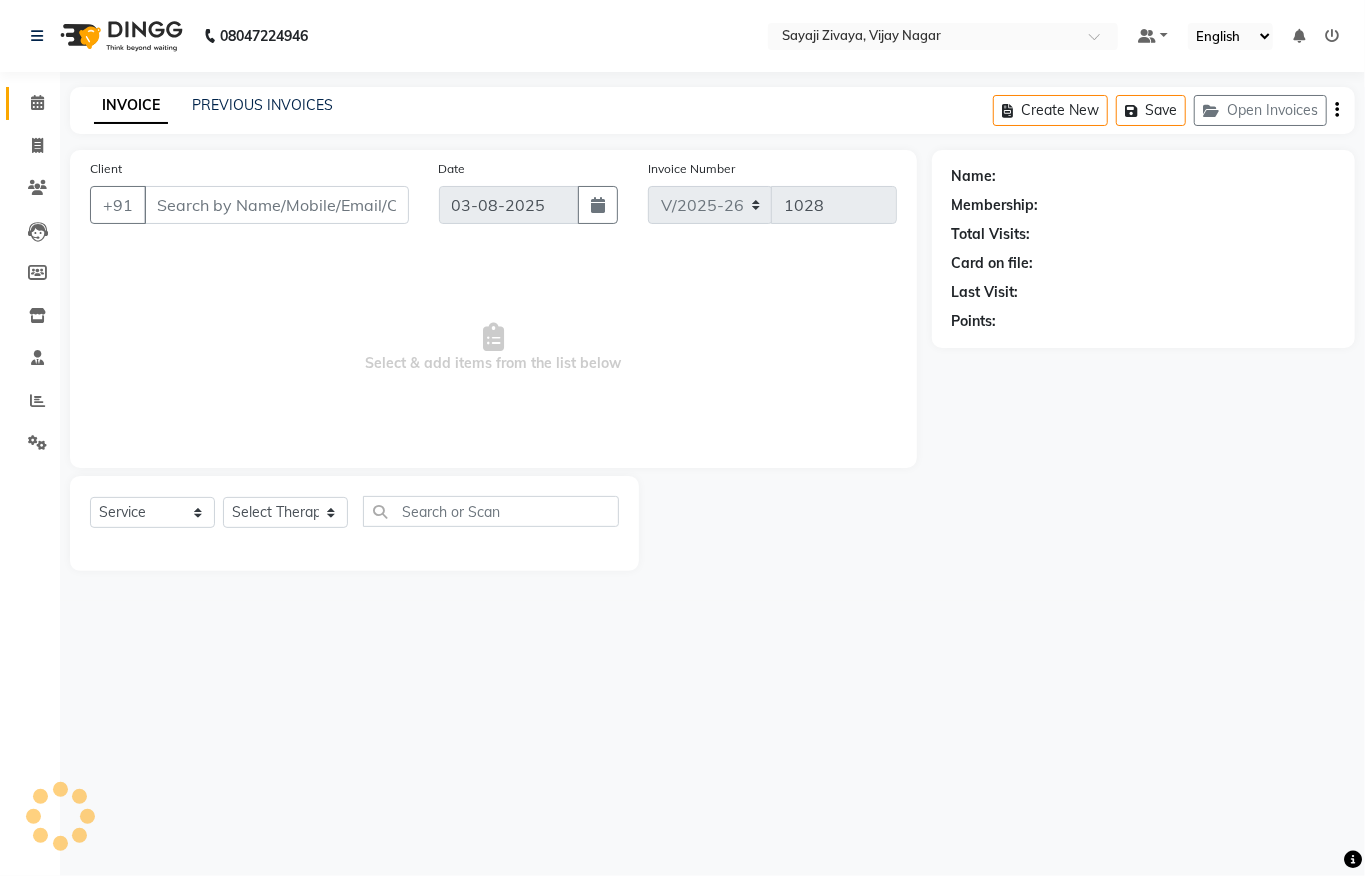 select on "62270" 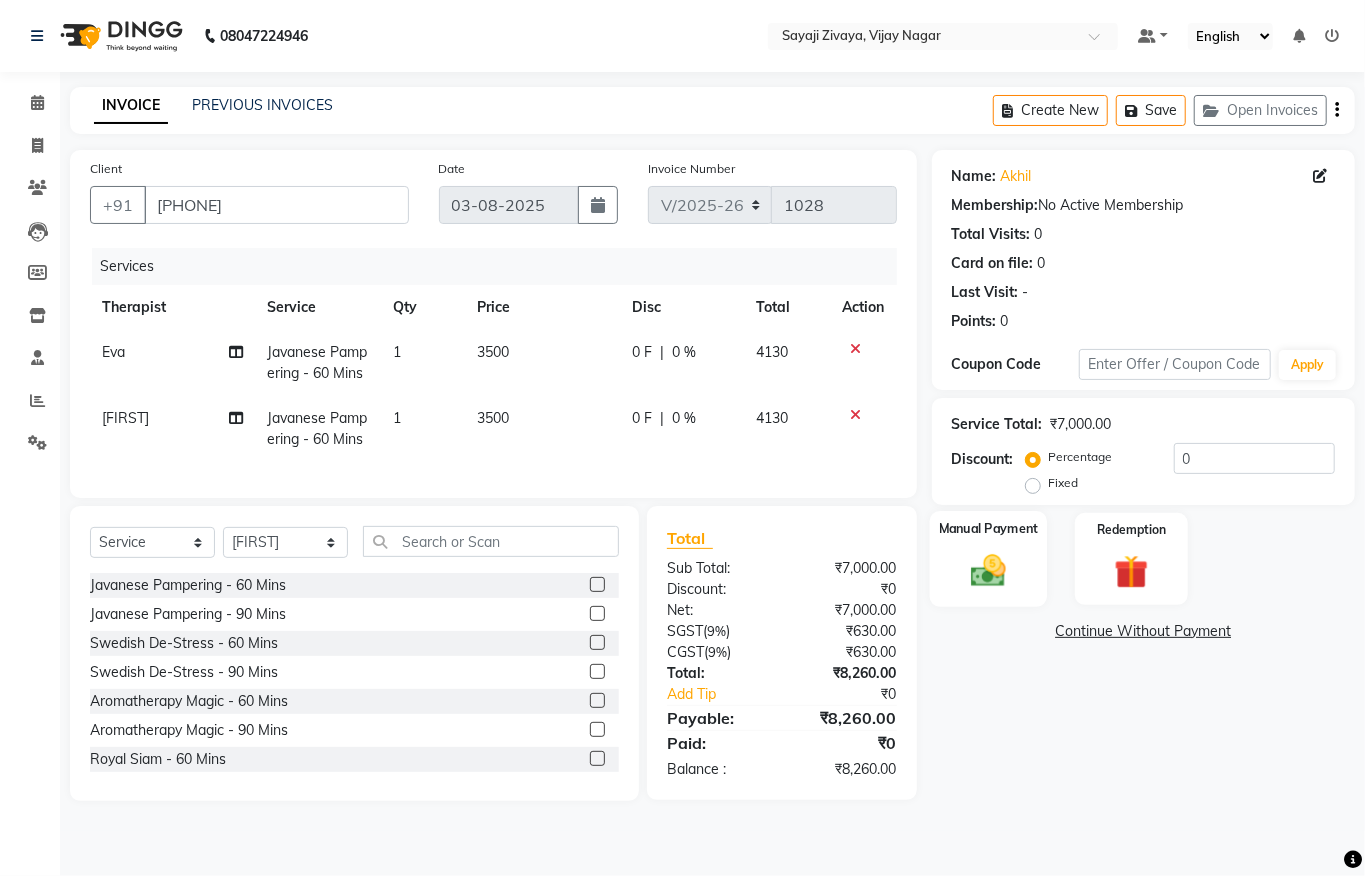 click on "Manual Payment" 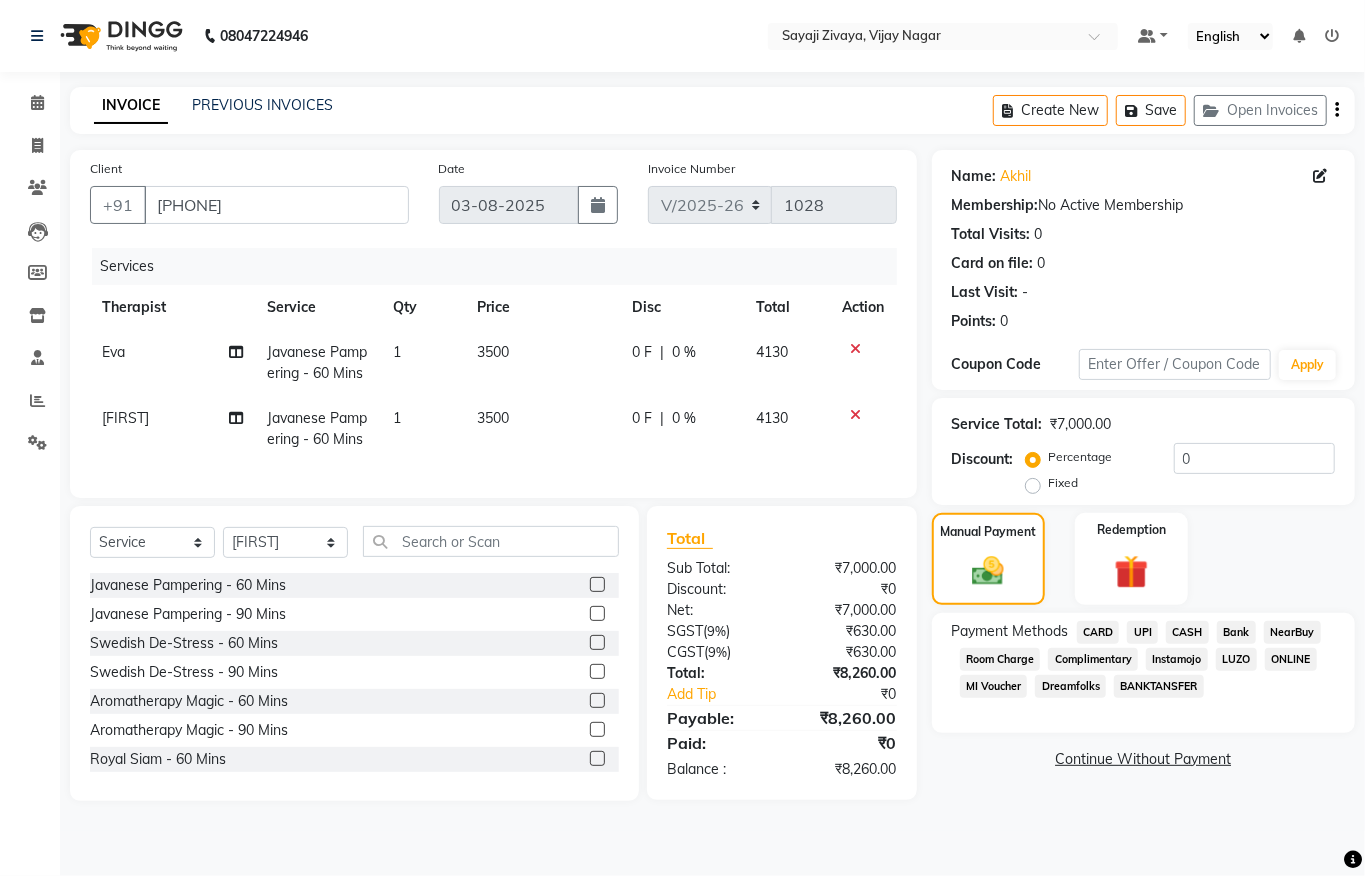 click on "CARD" 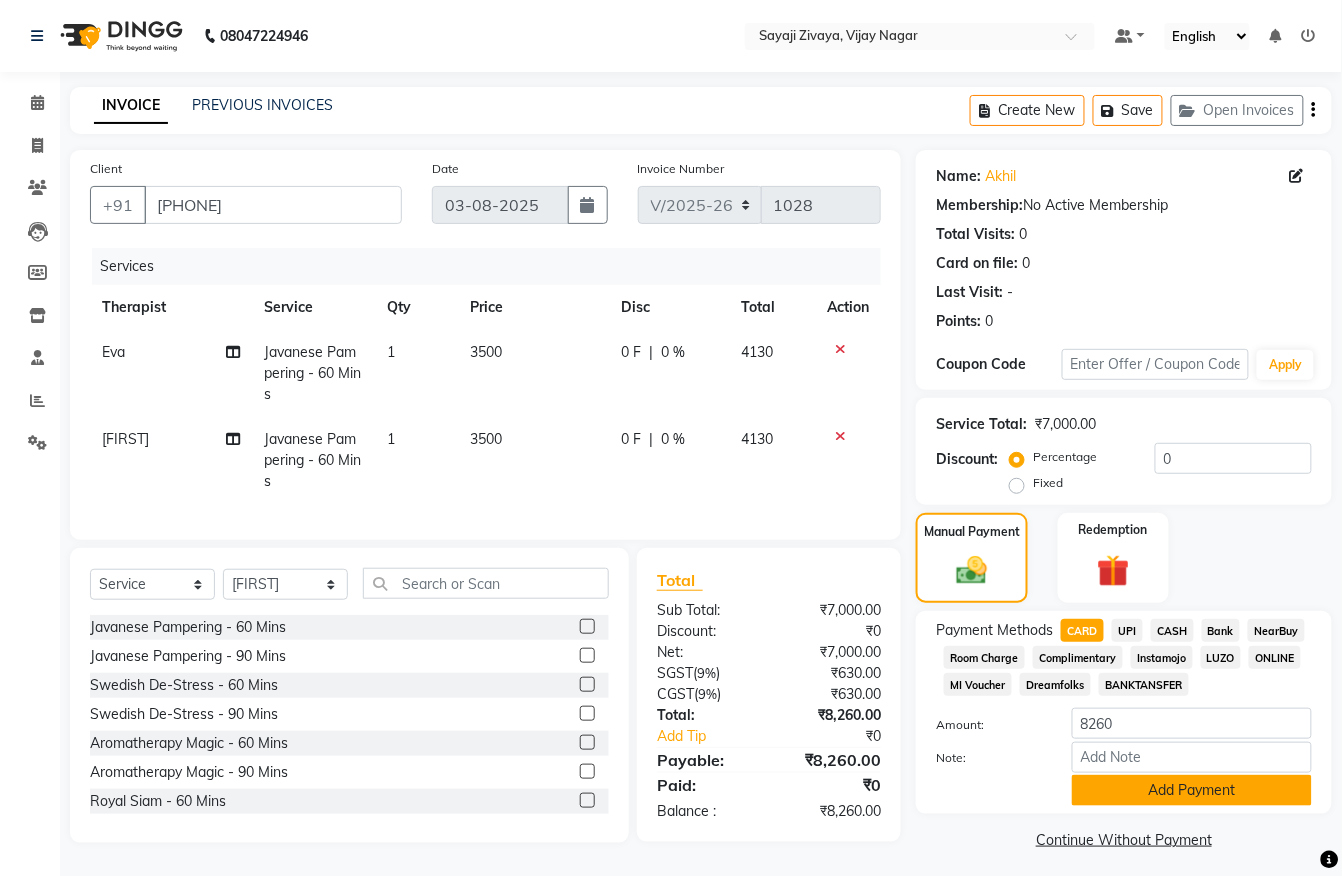 click on "Add Payment" 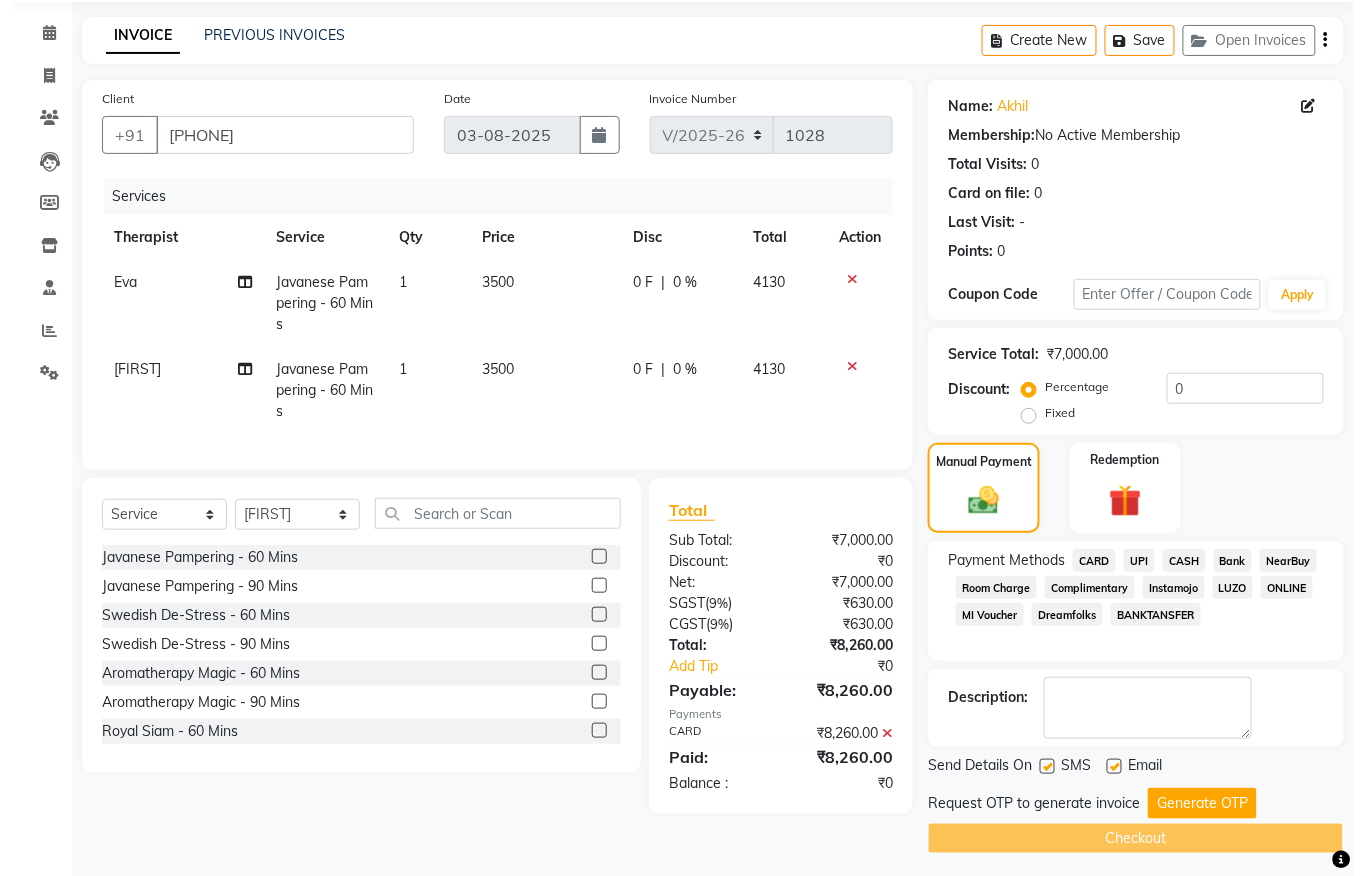 scroll, scrollTop: 0, scrollLeft: 0, axis: both 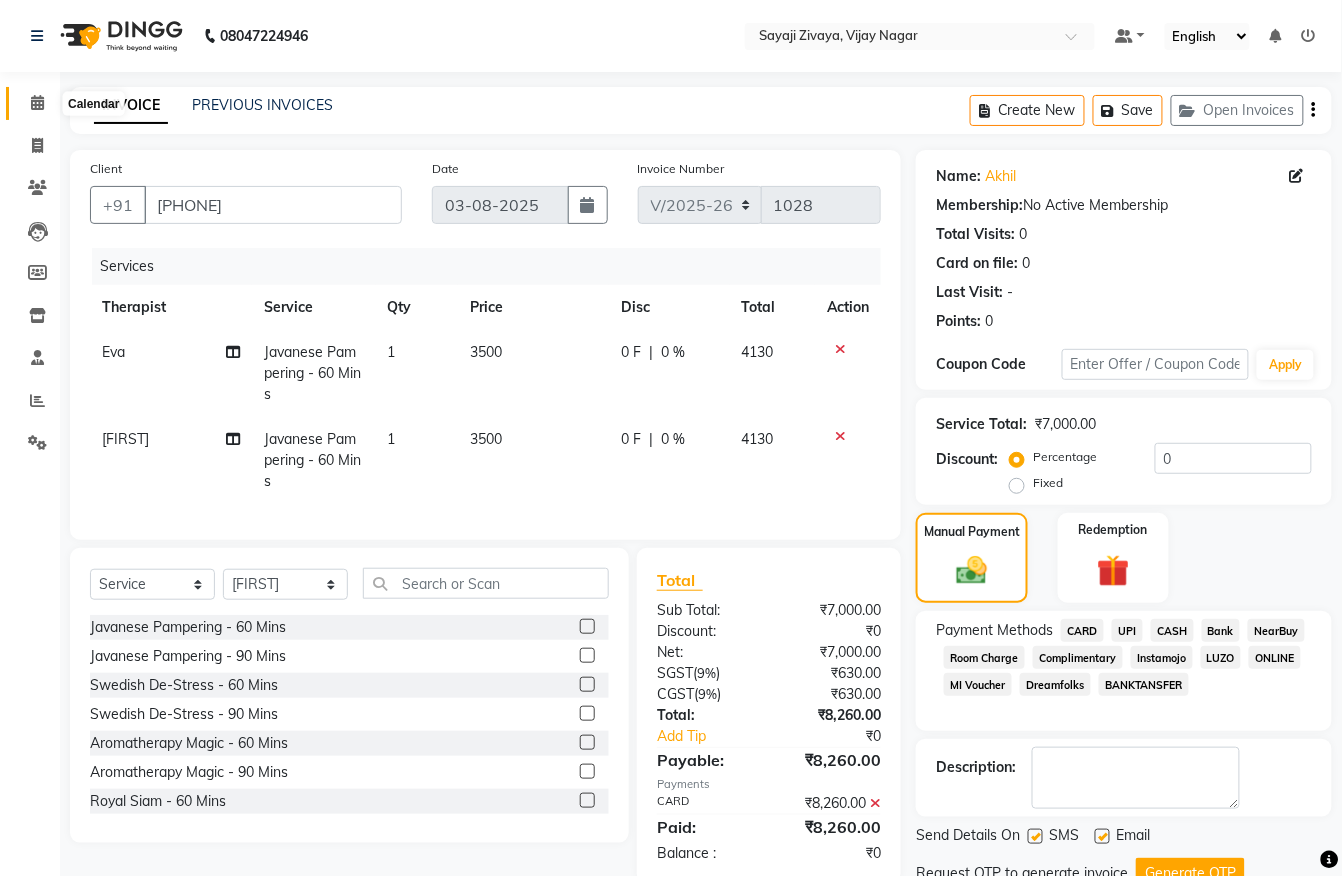 click 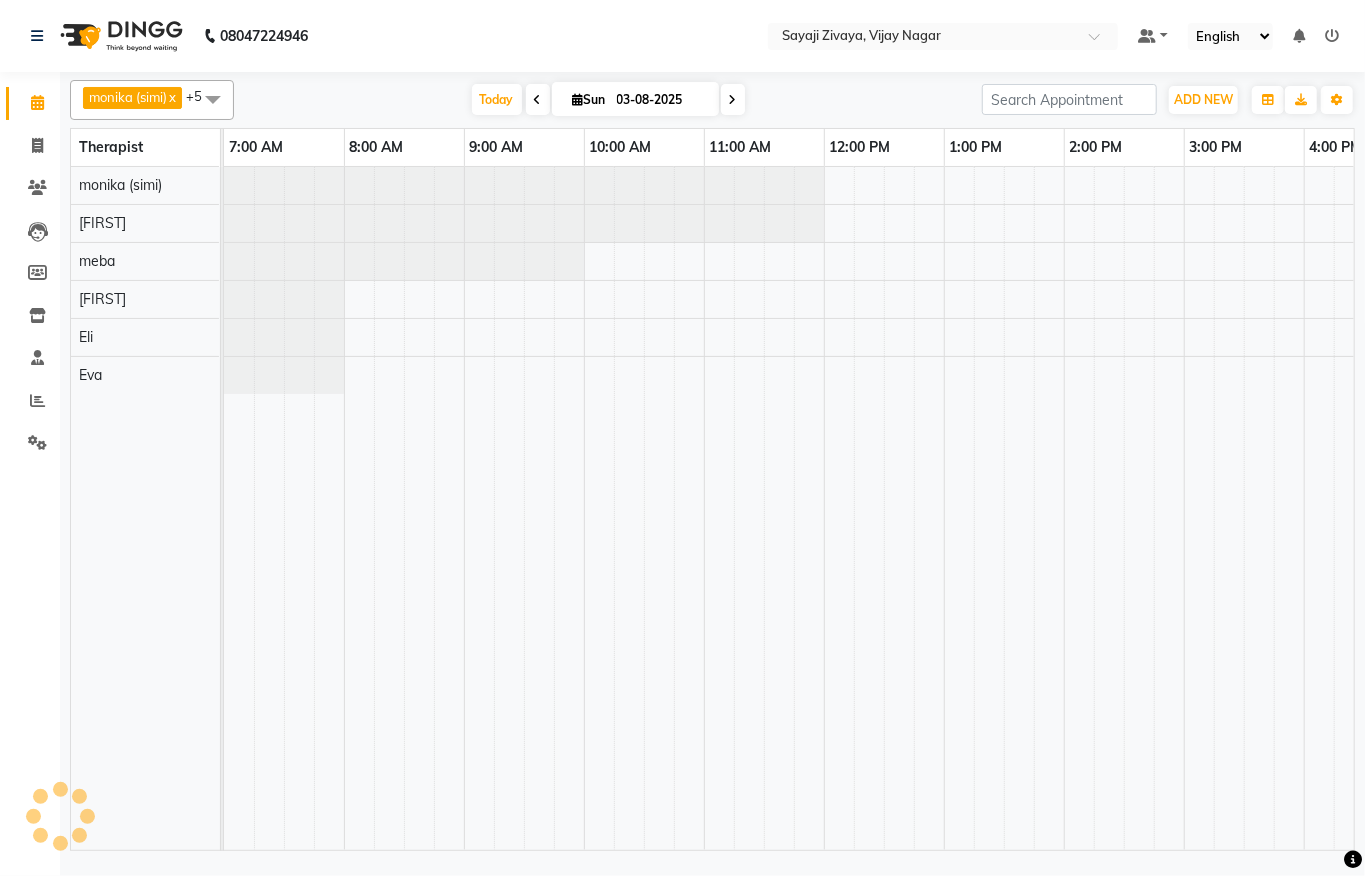 scroll, scrollTop: 0, scrollLeft: 0, axis: both 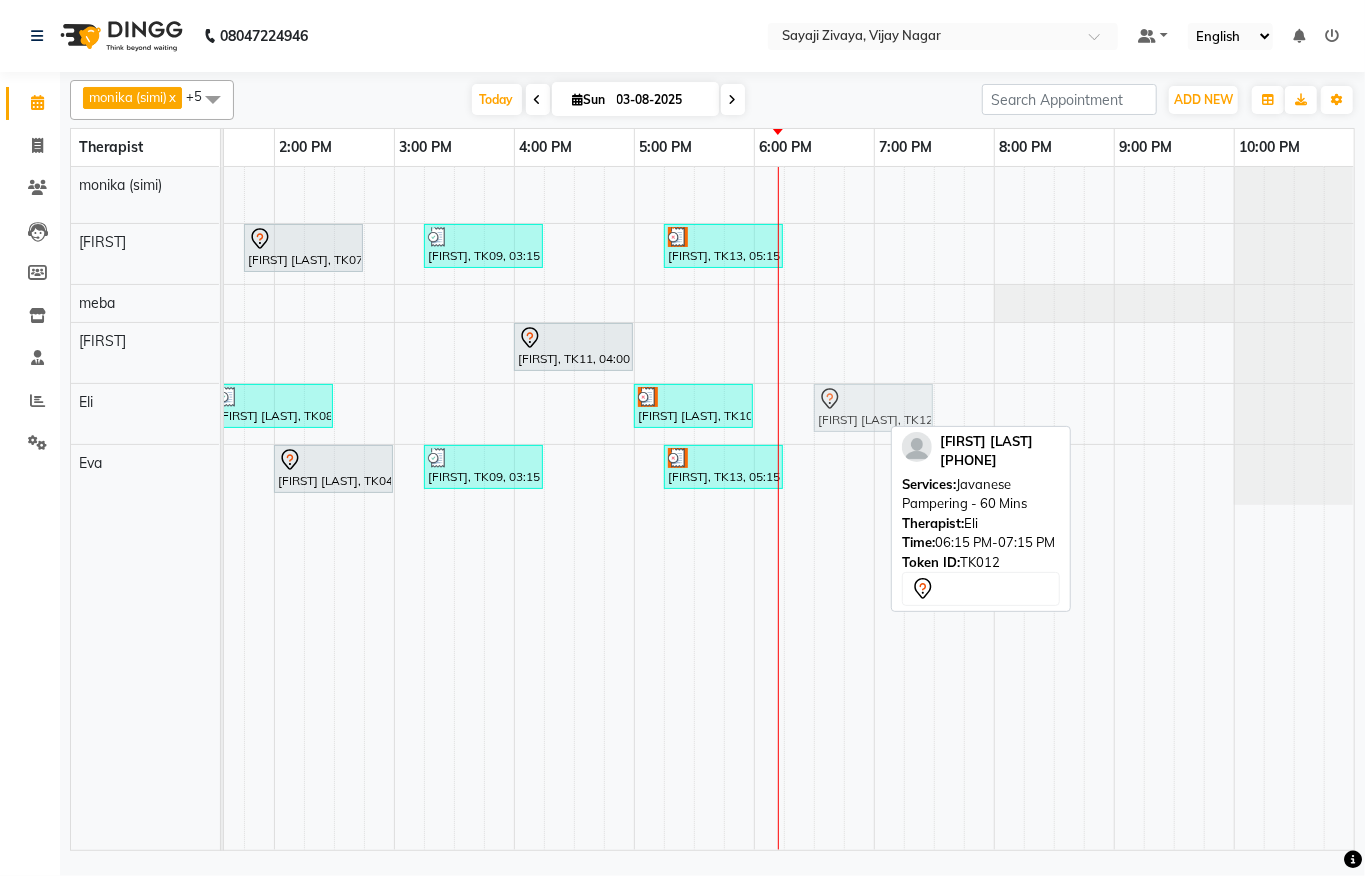 drag, startPoint x: 822, startPoint y: 414, endPoint x: 852, endPoint y: 417, distance: 30.149628 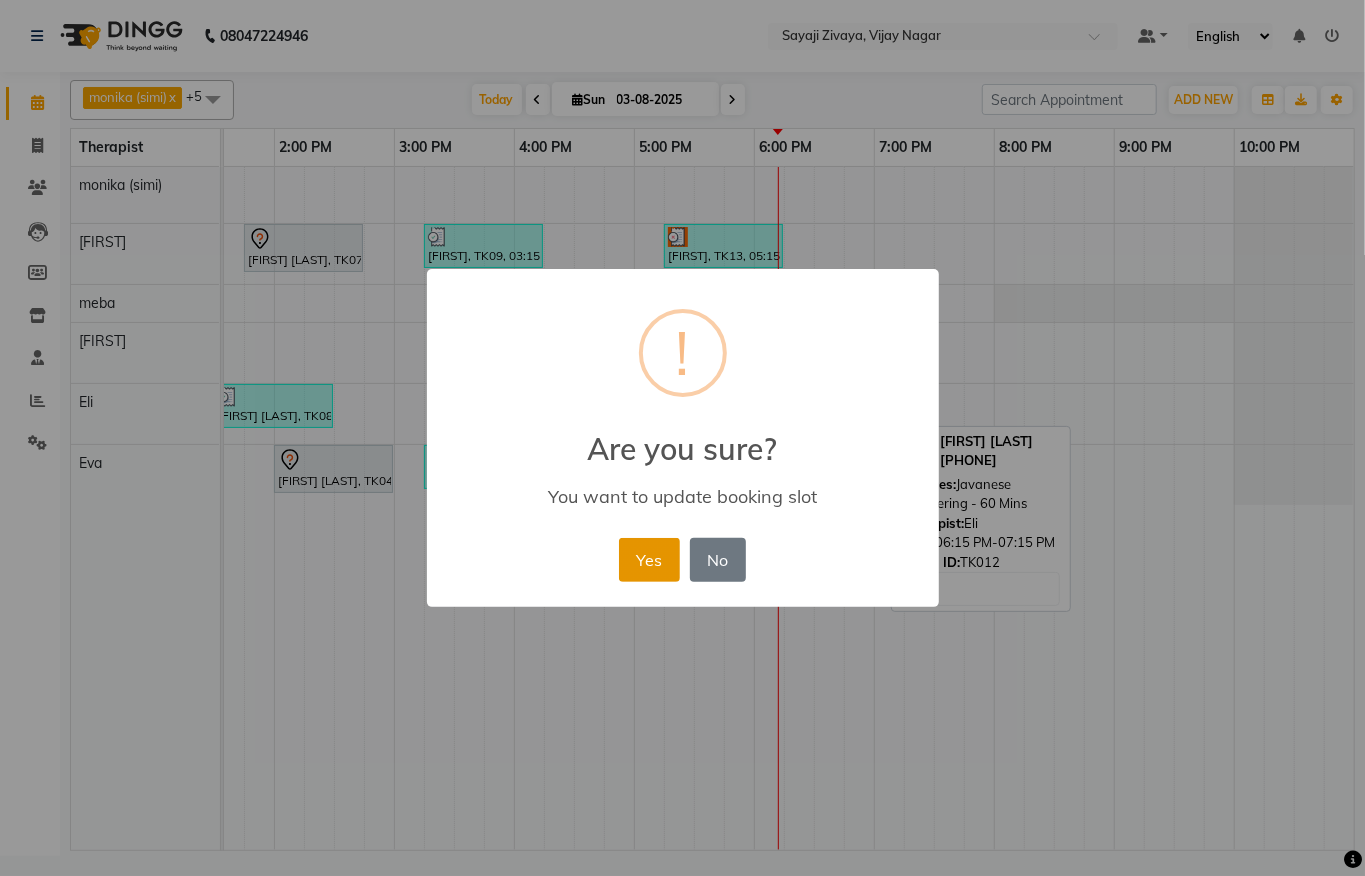 click on "Yes" at bounding box center (649, 560) 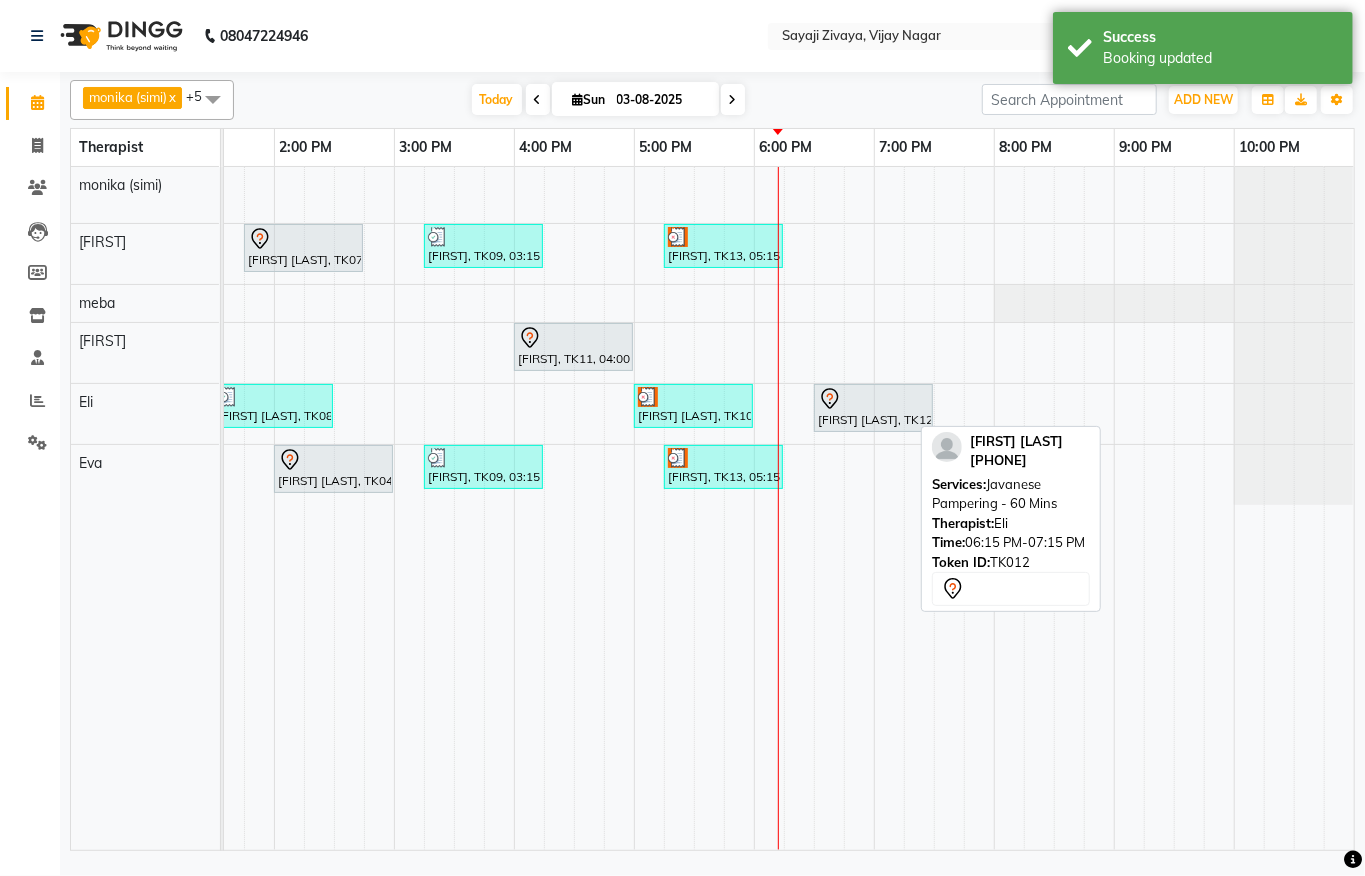 click at bounding box center [873, 399] 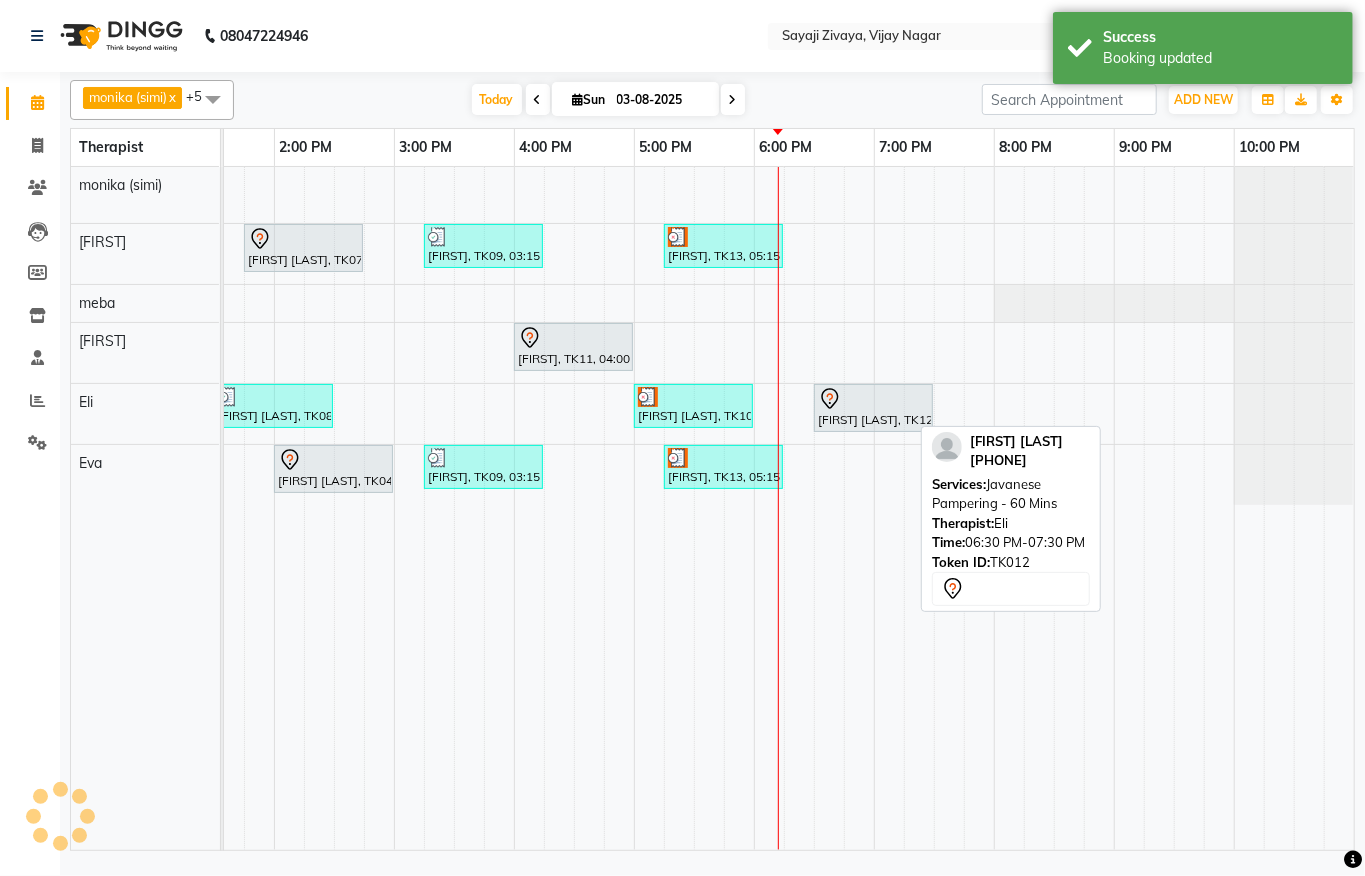 click at bounding box center [873, 399] 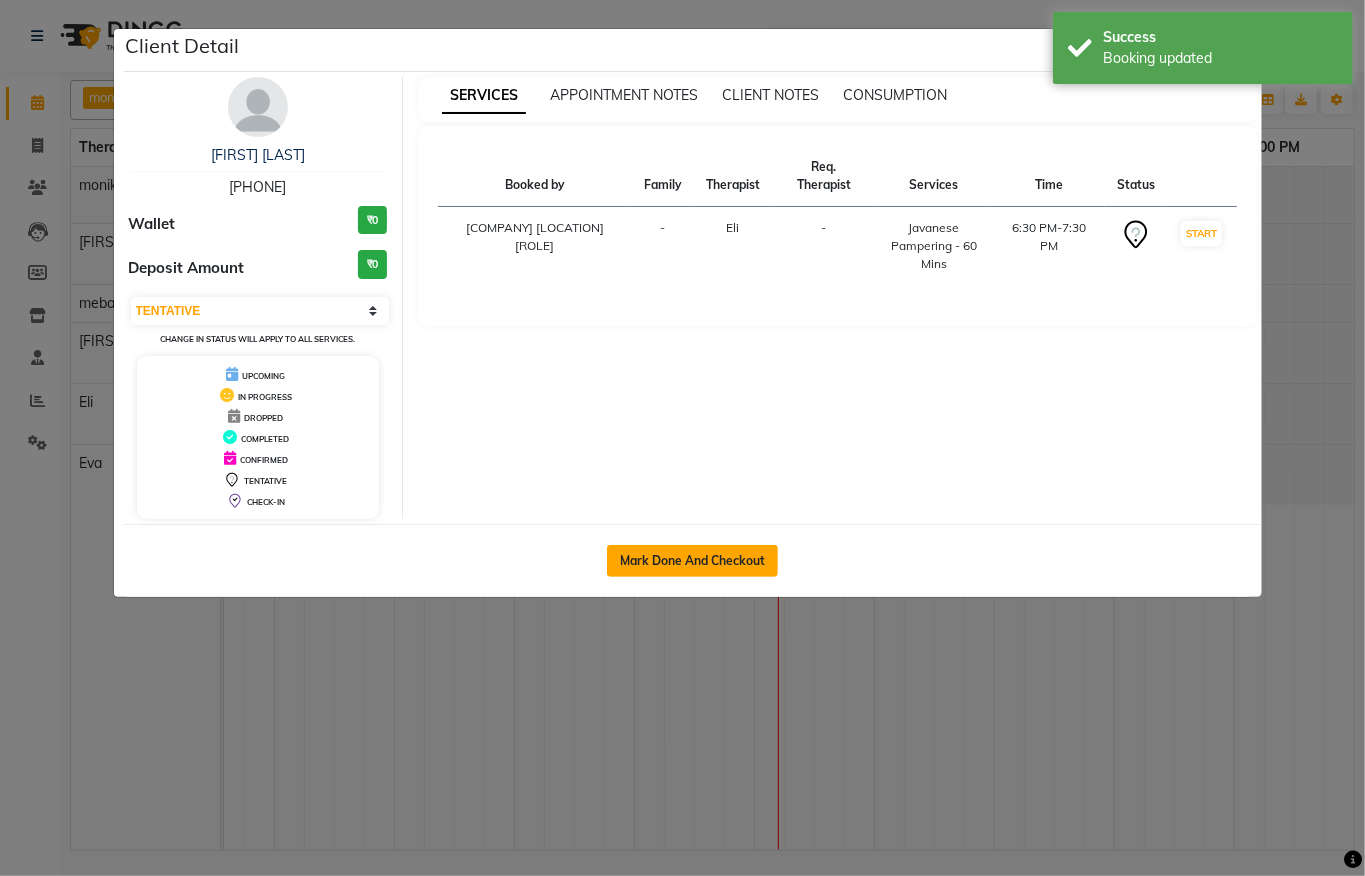 click on "Mark Done And Checkout" 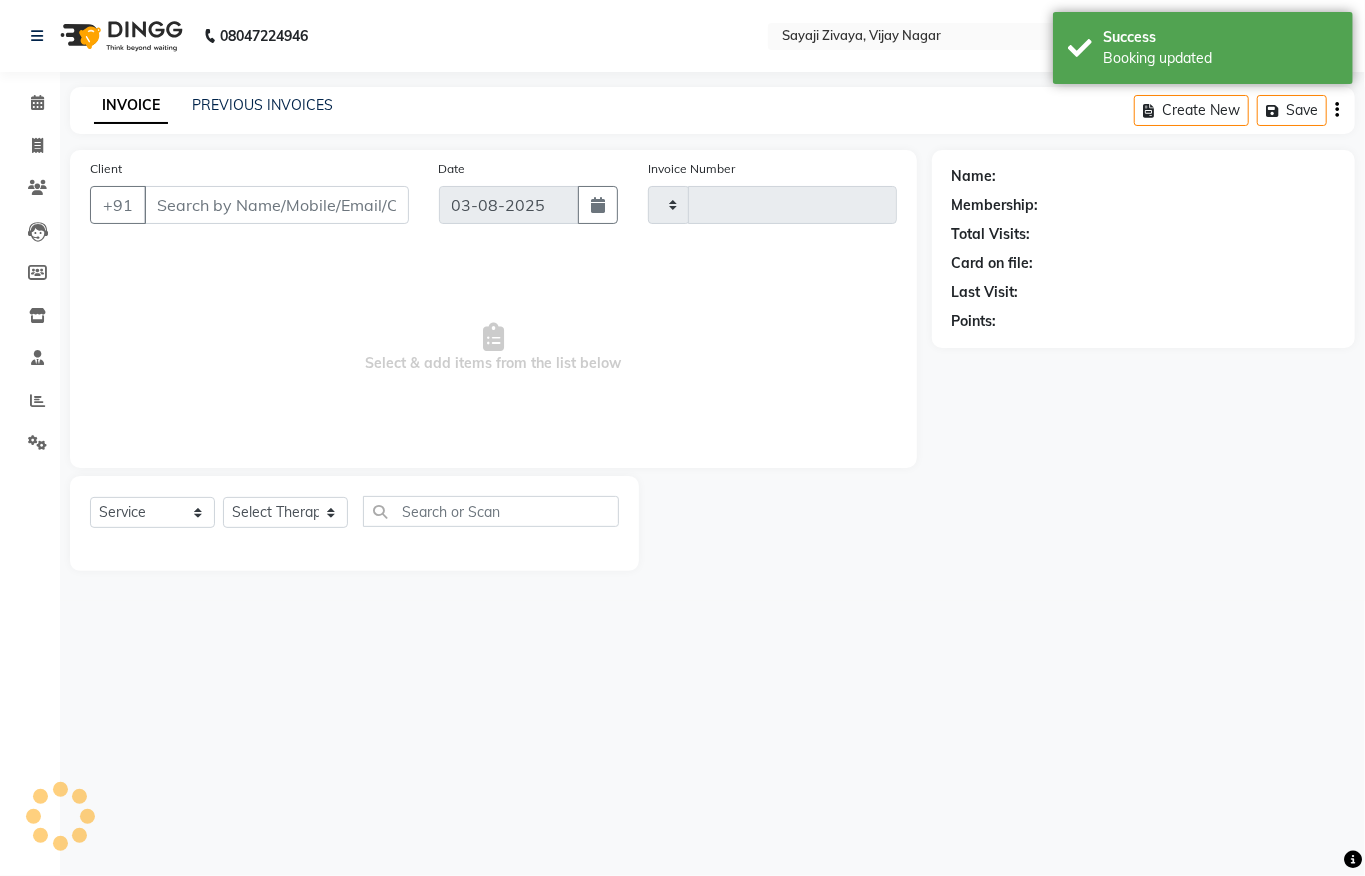 type on "1028" 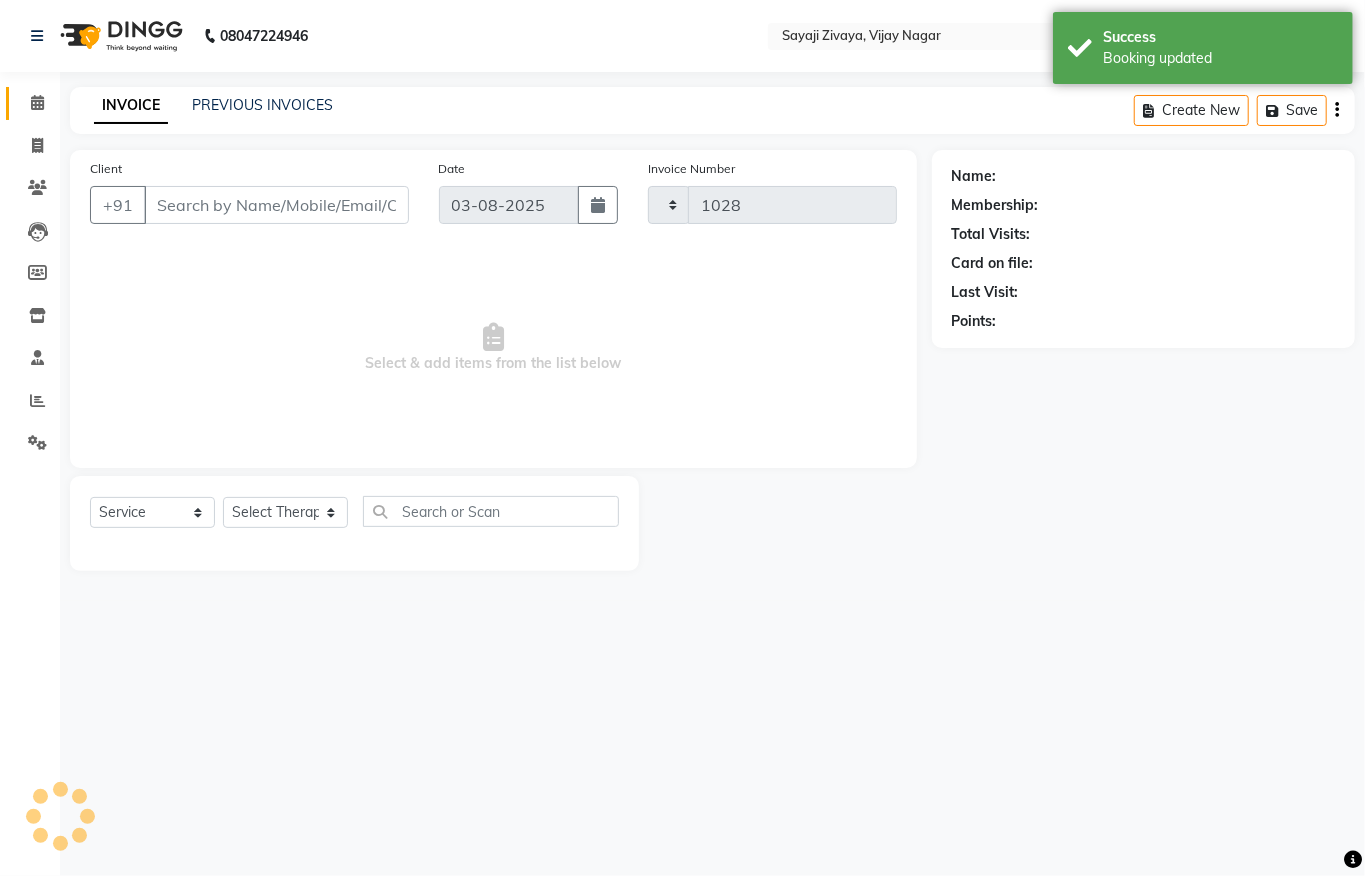 select on "6399" 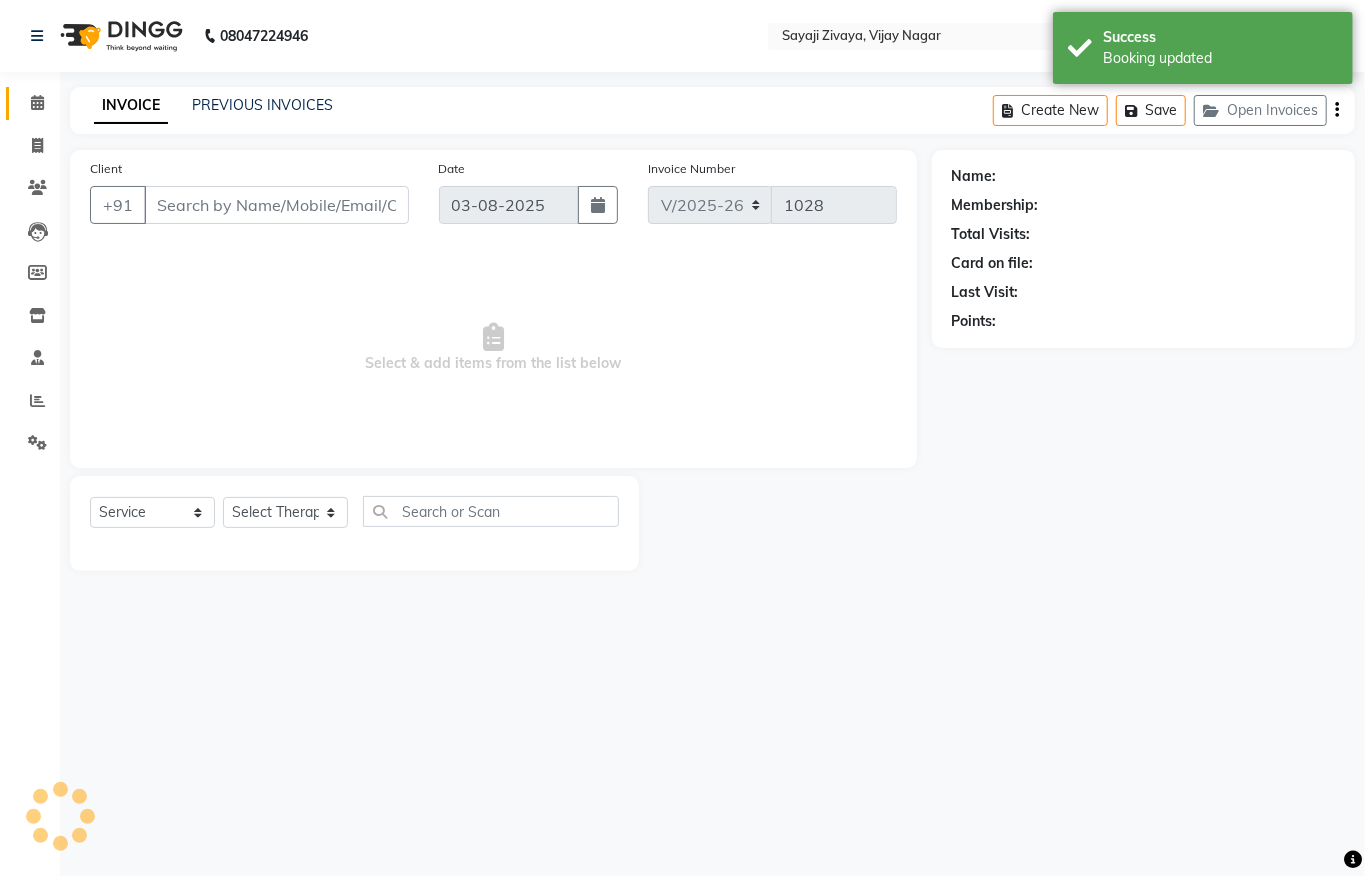 type on "[PHONE]" 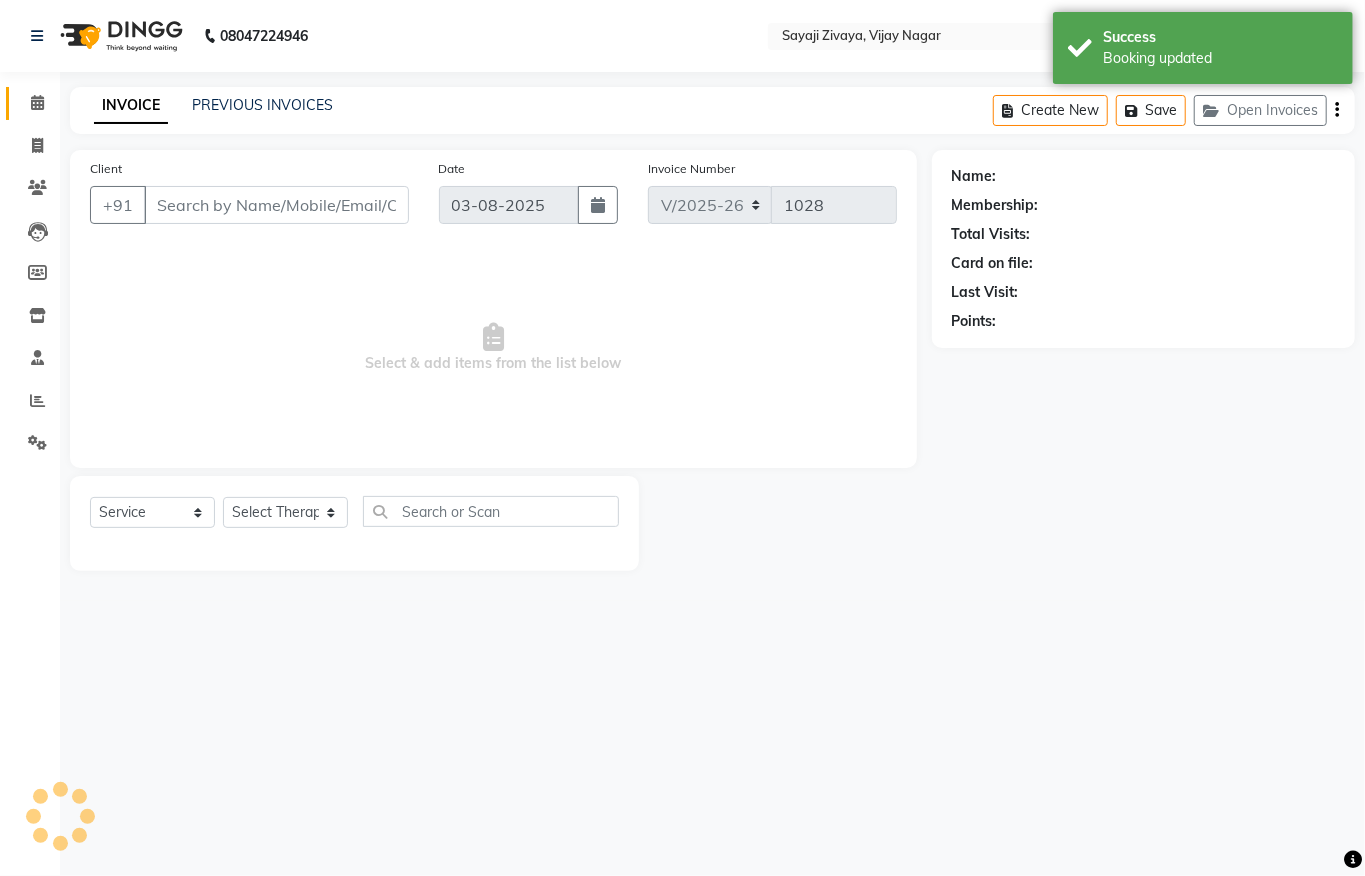 select on "83147" 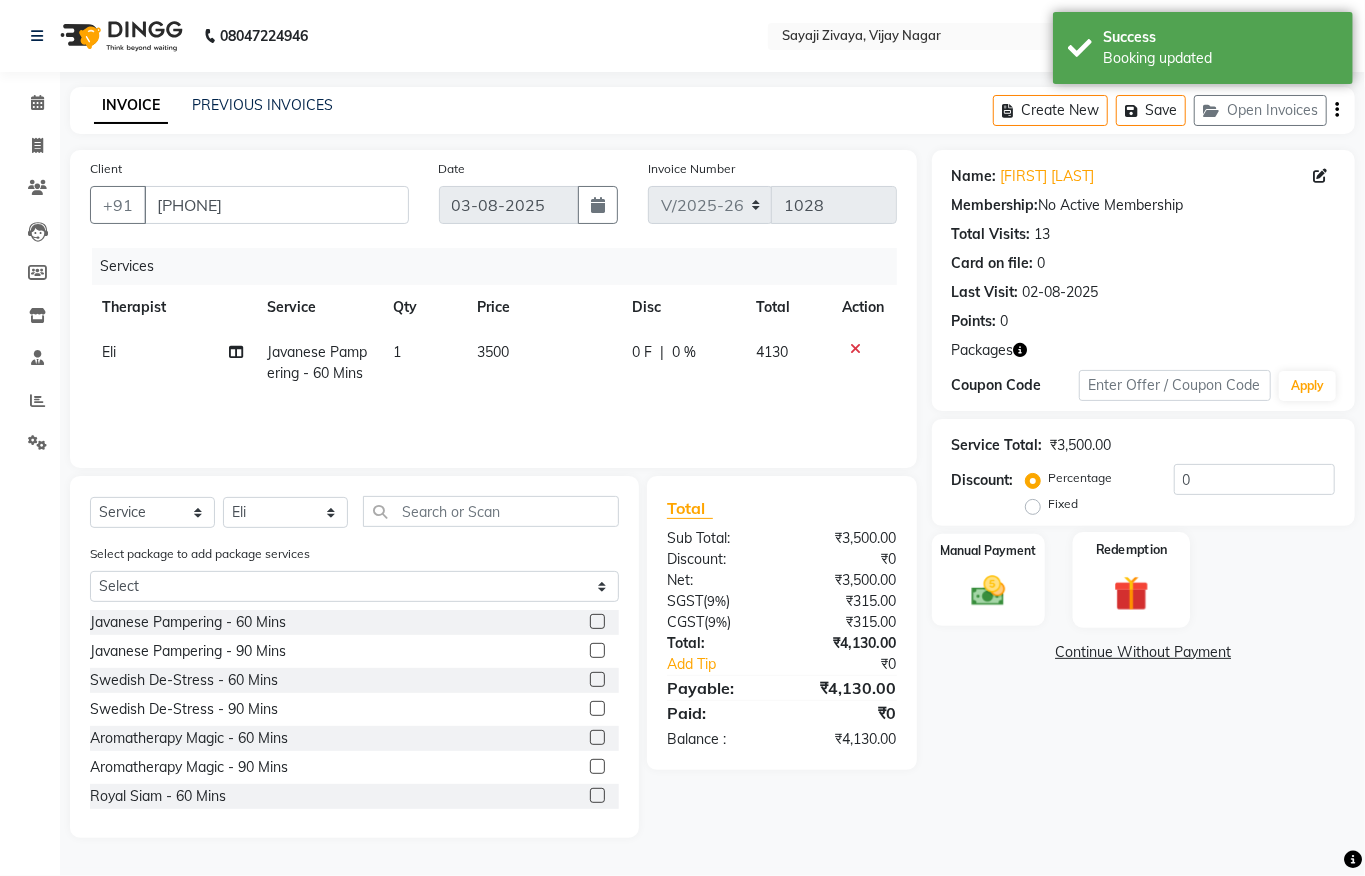 click on "Redemption" 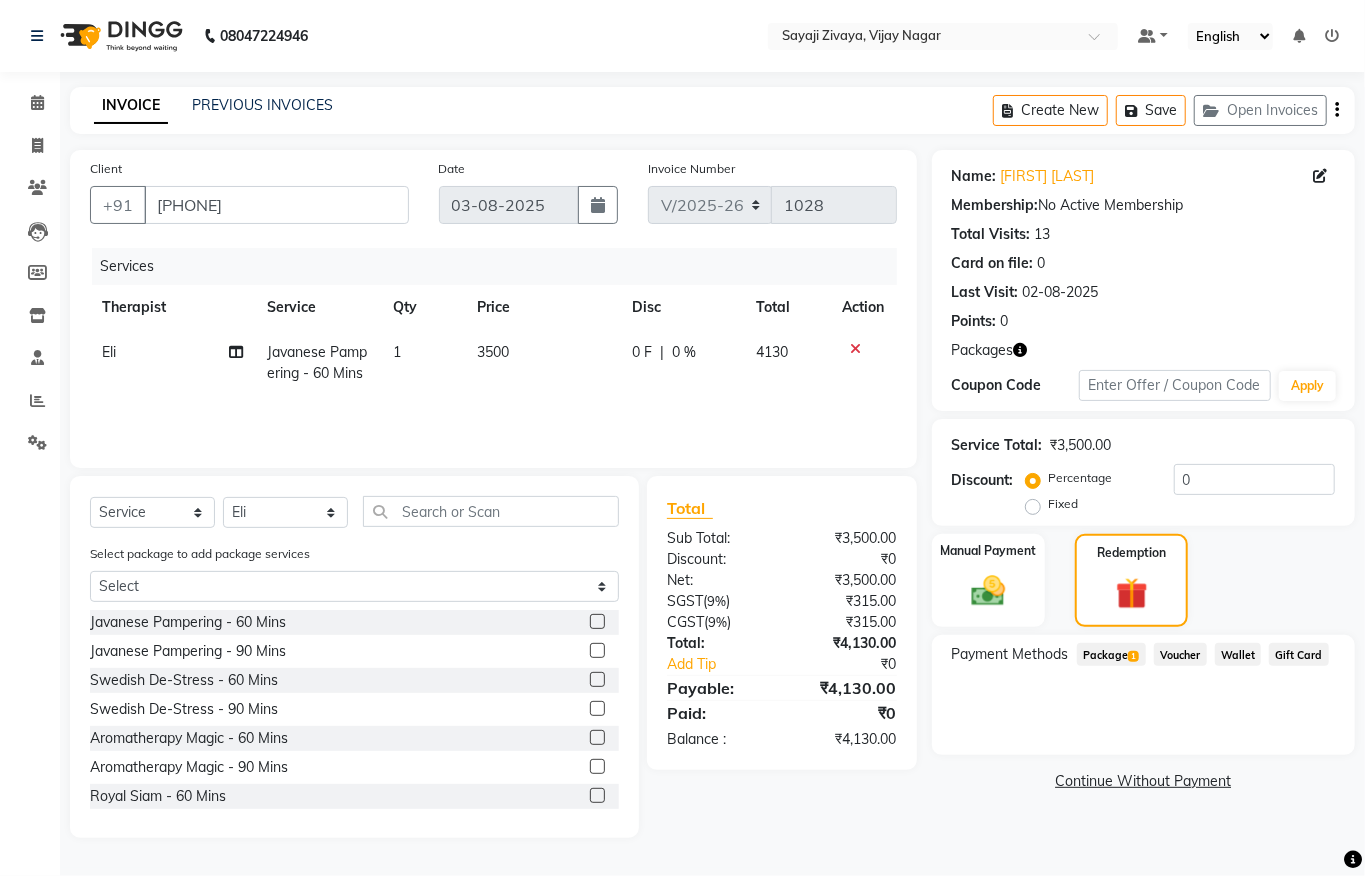 click on "Package  1" 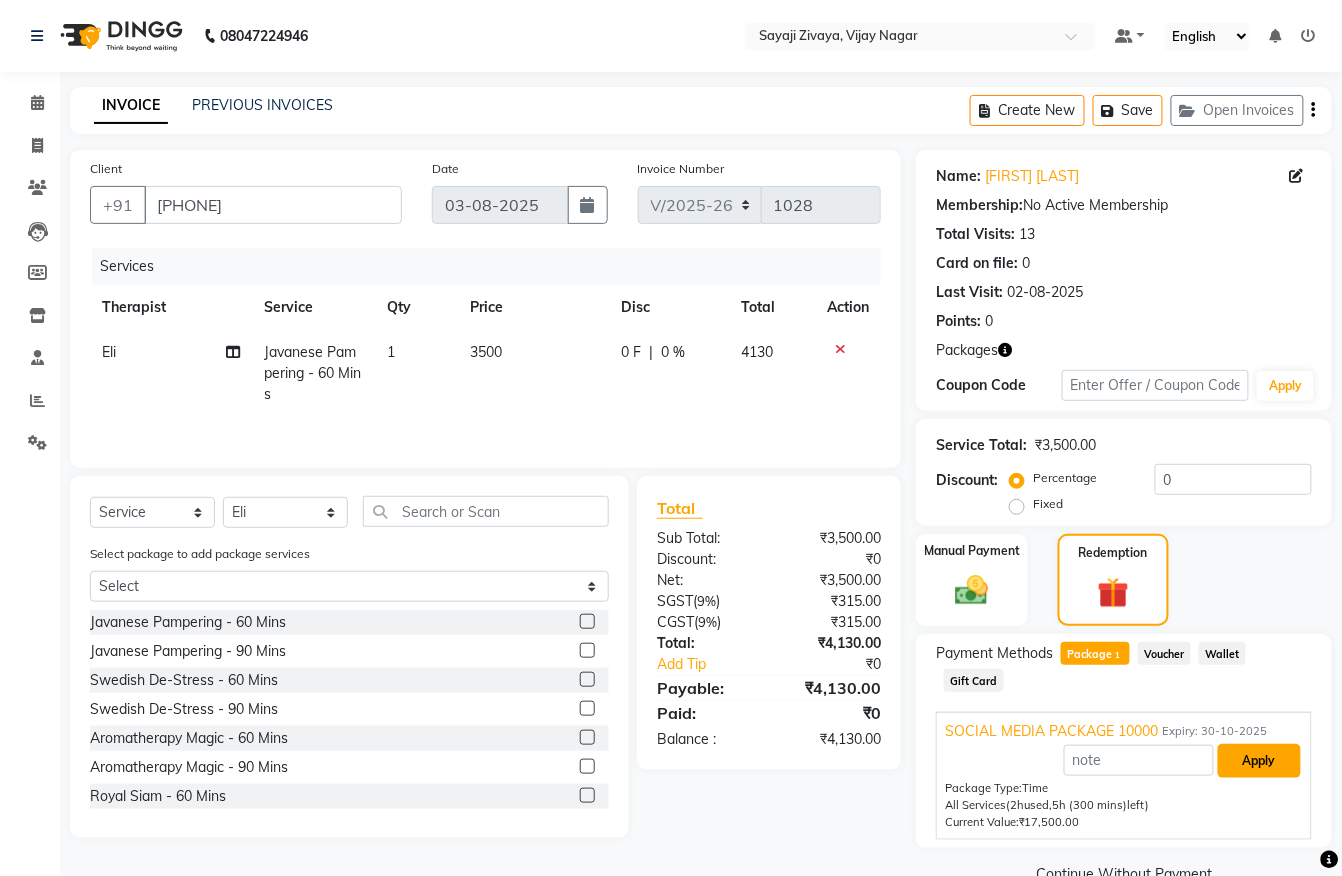 click on "Apply" at bounding box center [1259, 761] 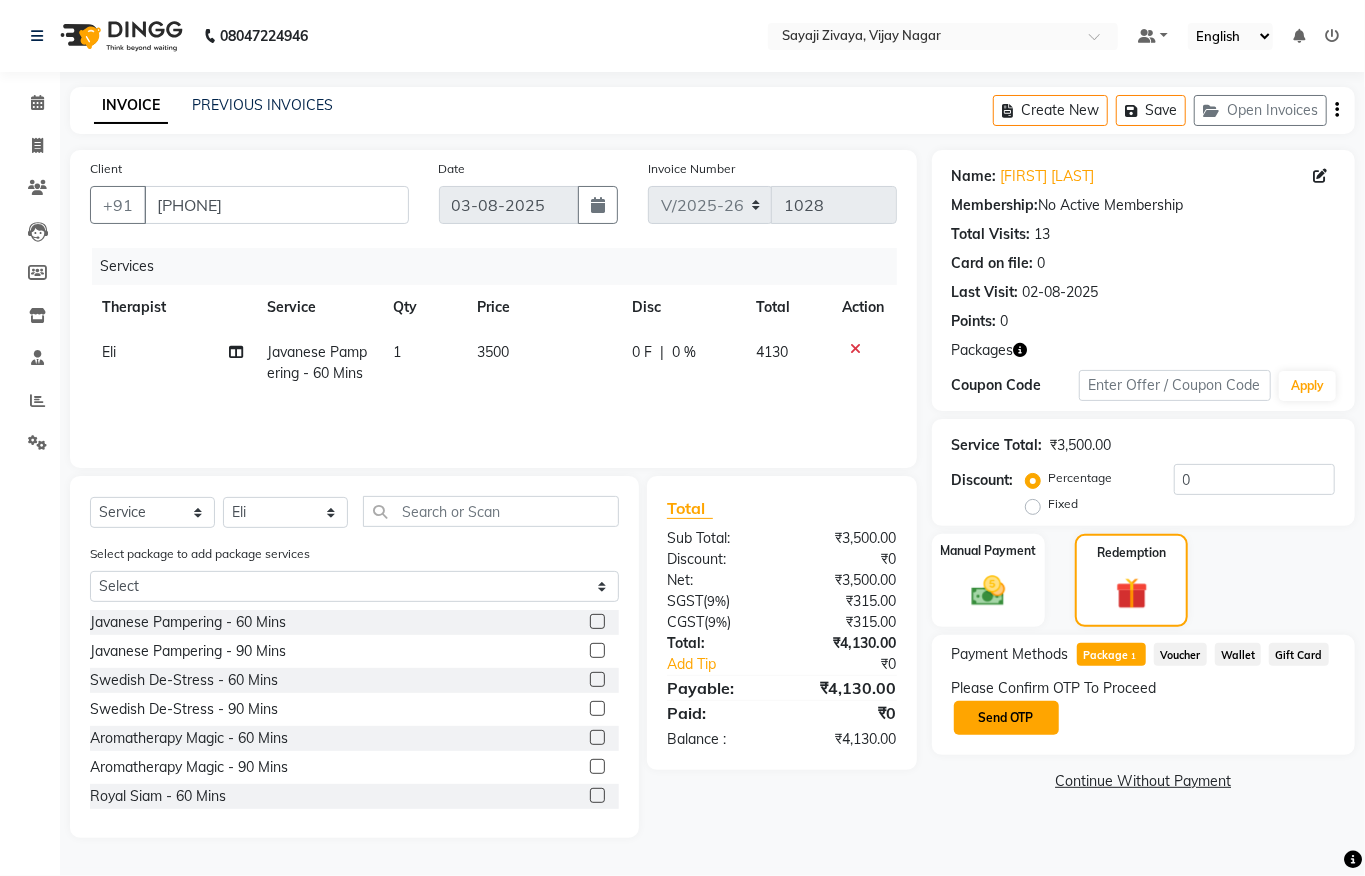 click on "Send OTP" 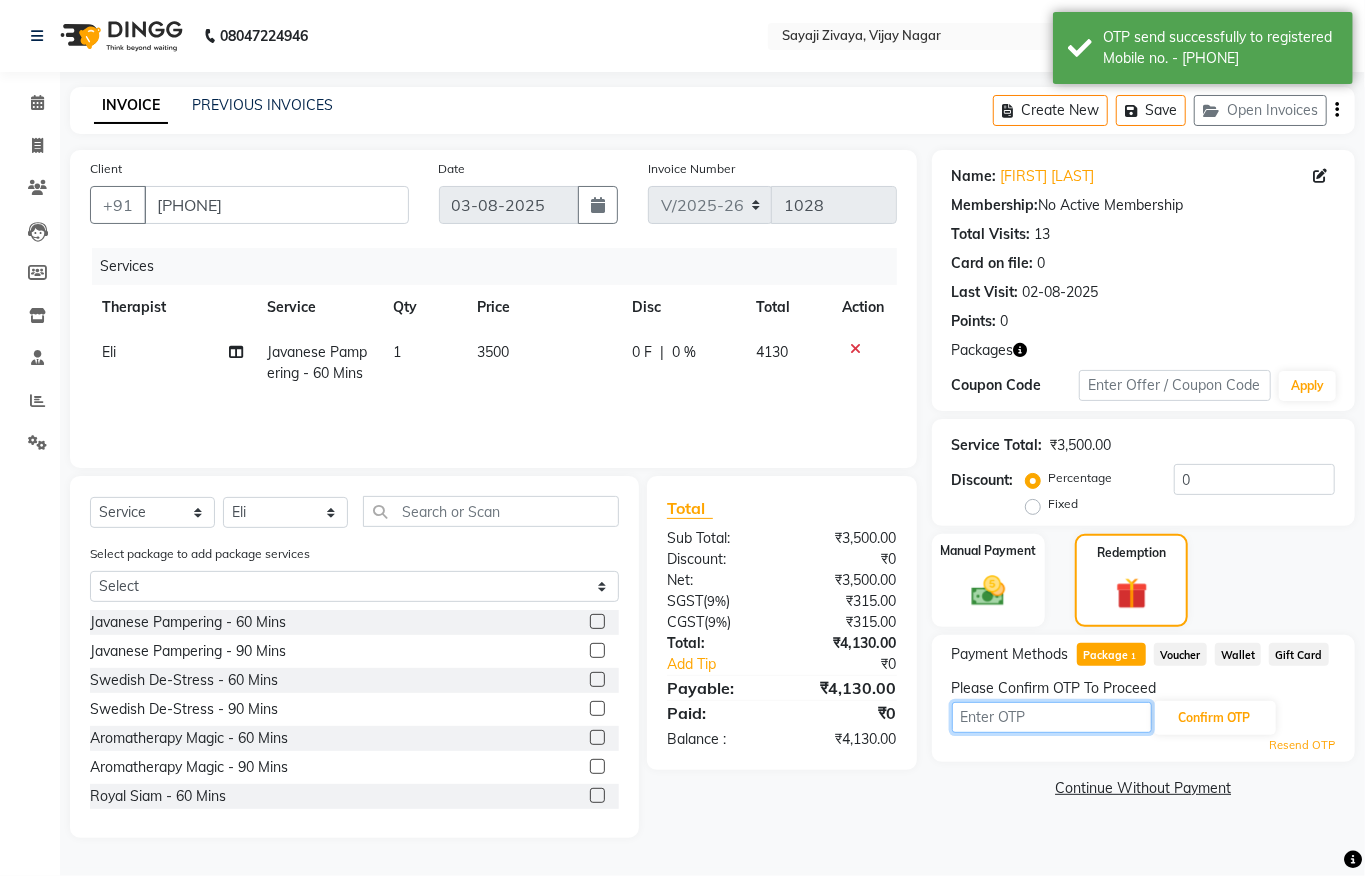 click at bounding box center (1052, 717) 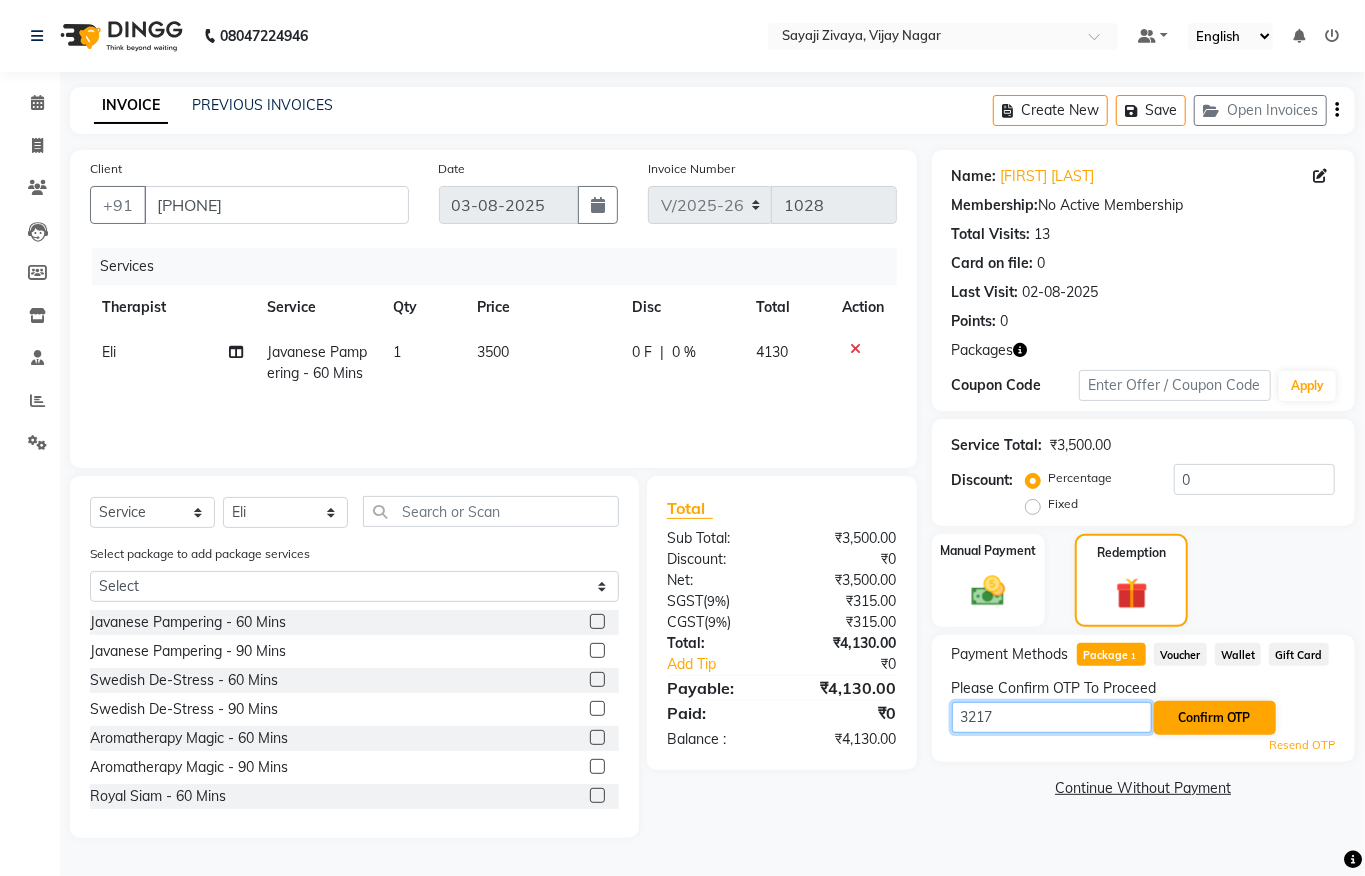 type on "3217" 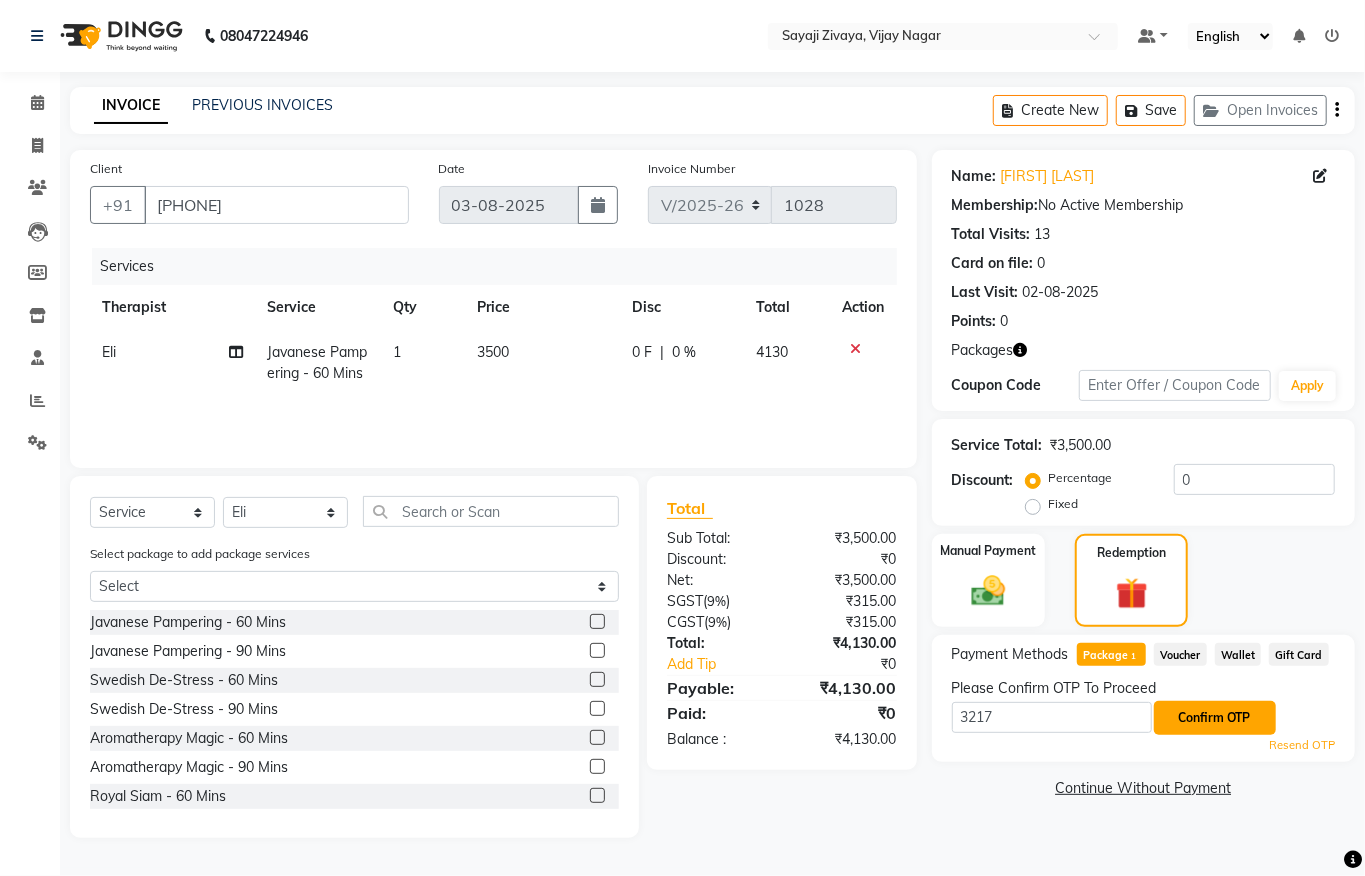 click on "Confirm OTP" 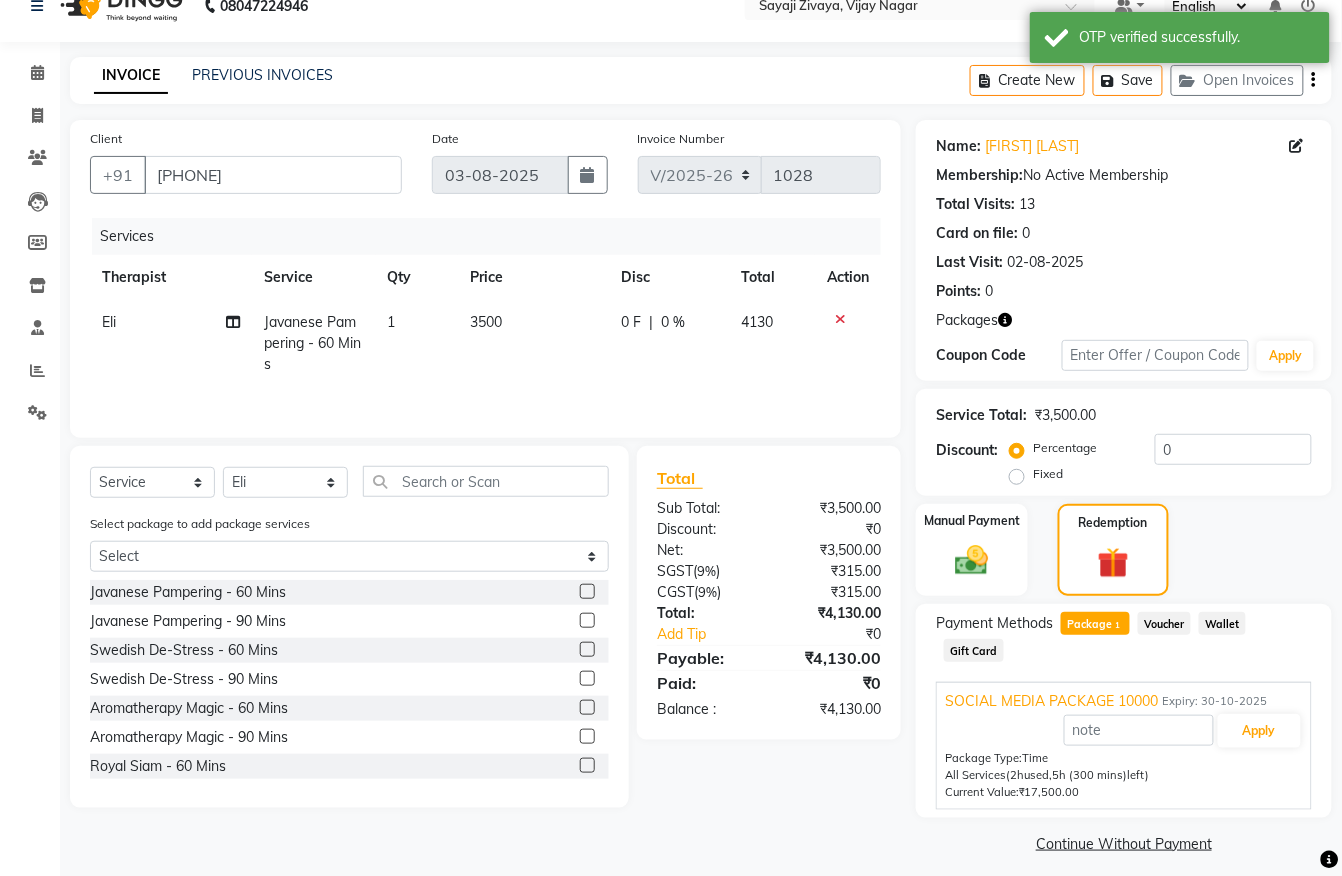 scroll, scrollTop: 44, scrollLeft: 0, axis: vertical 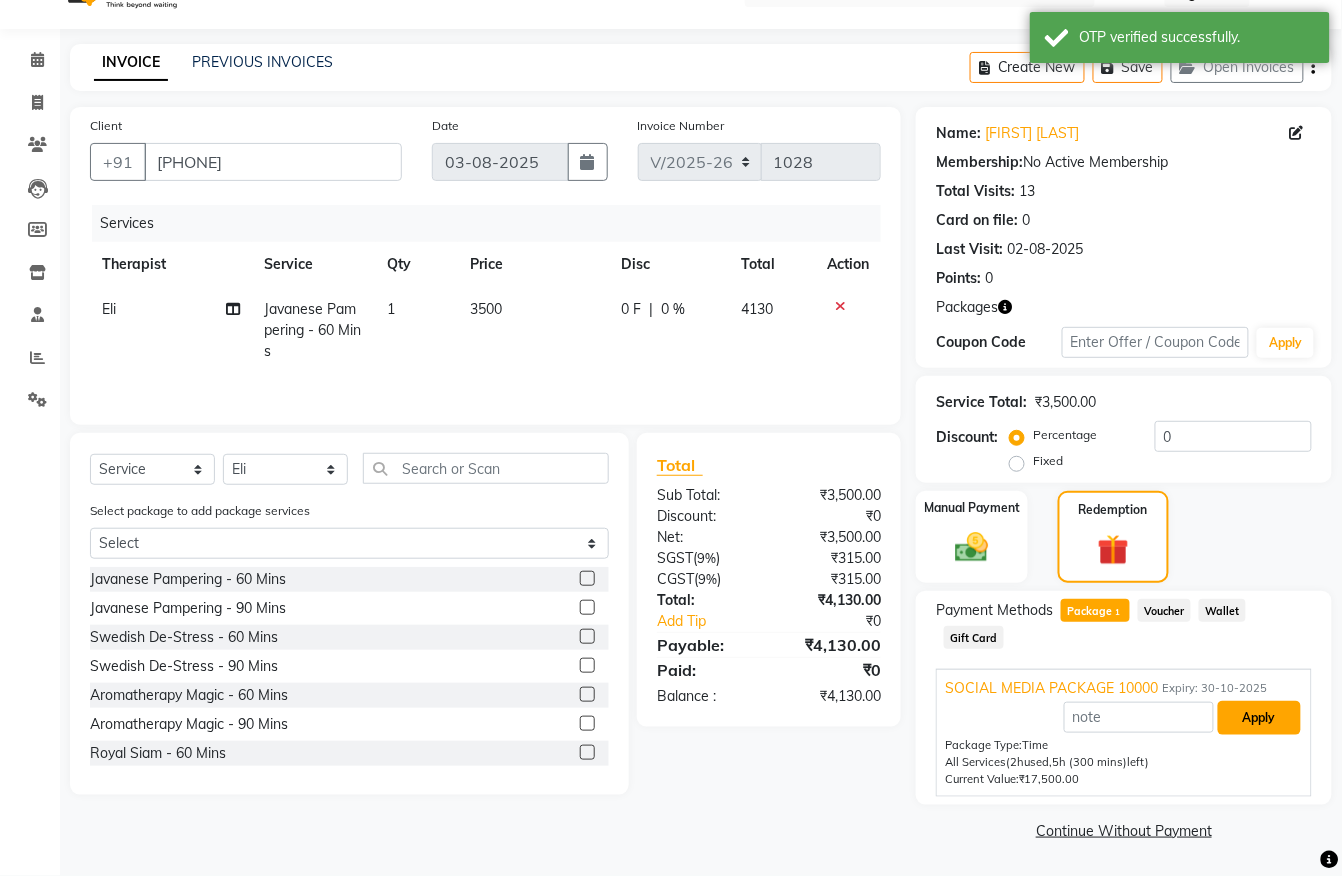 click on "Apply" at bounding box center (1259, 718) 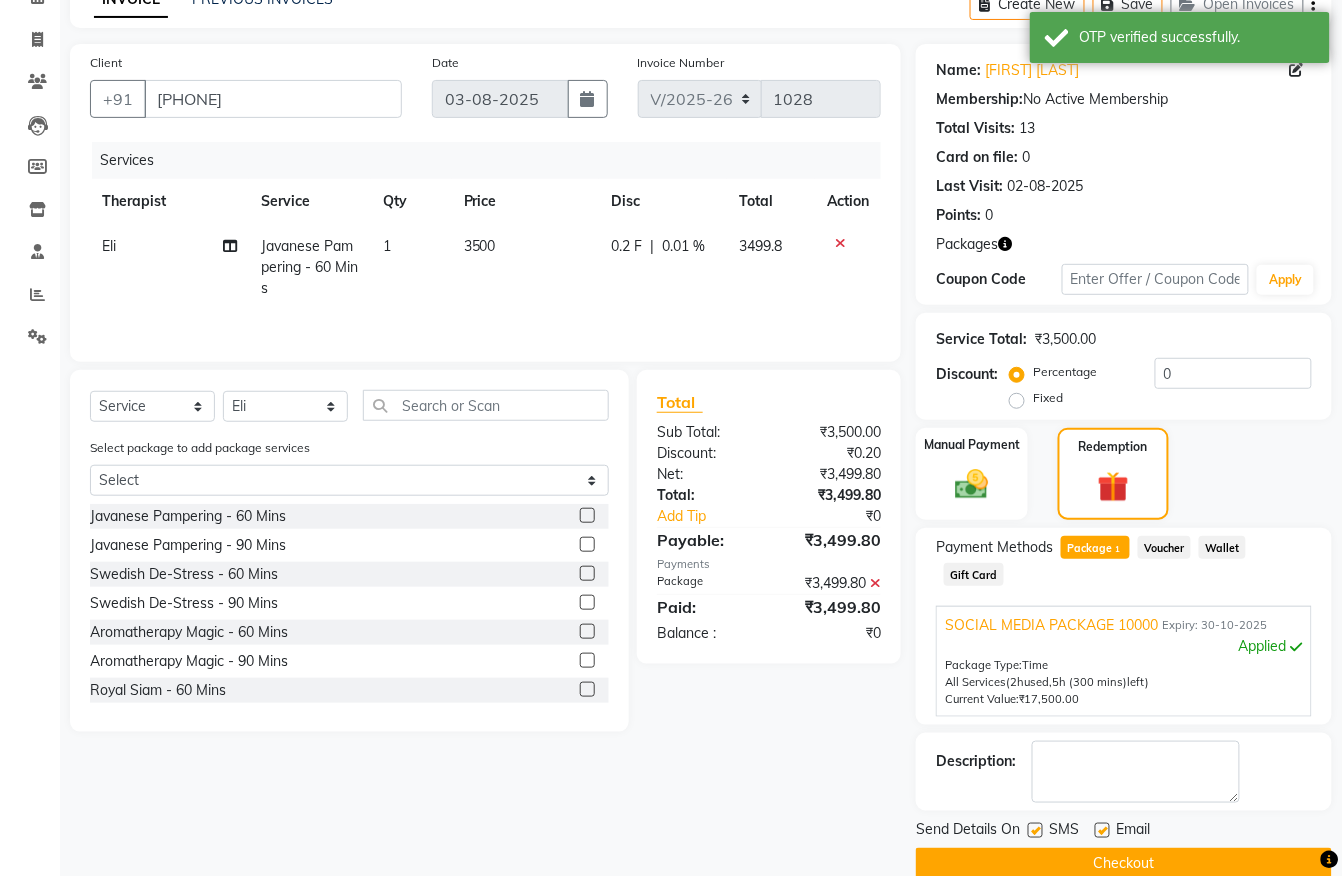 scroll, scrollTop: 141, scrollLeft: 0, axis: vertical 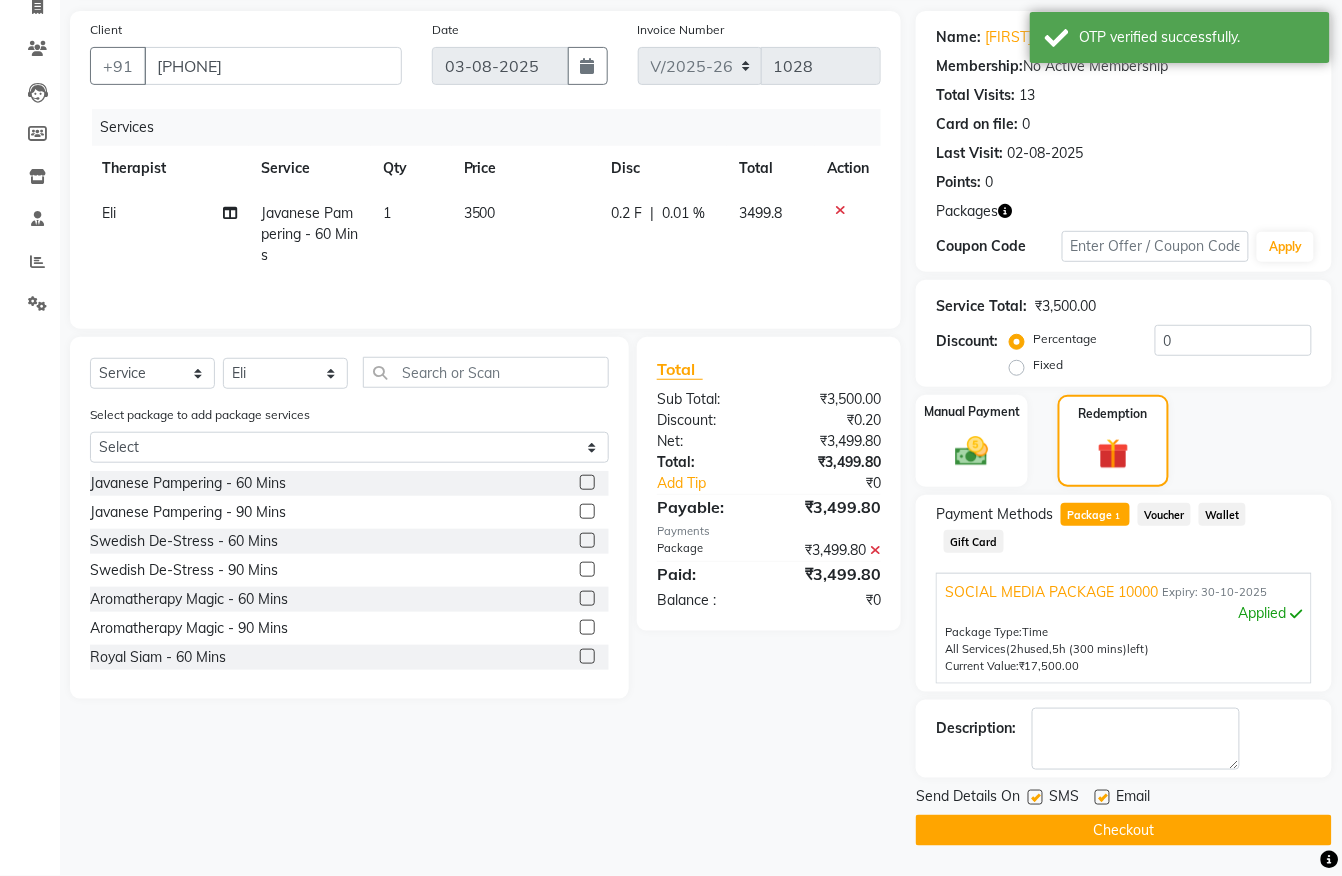 click on "Checkout" 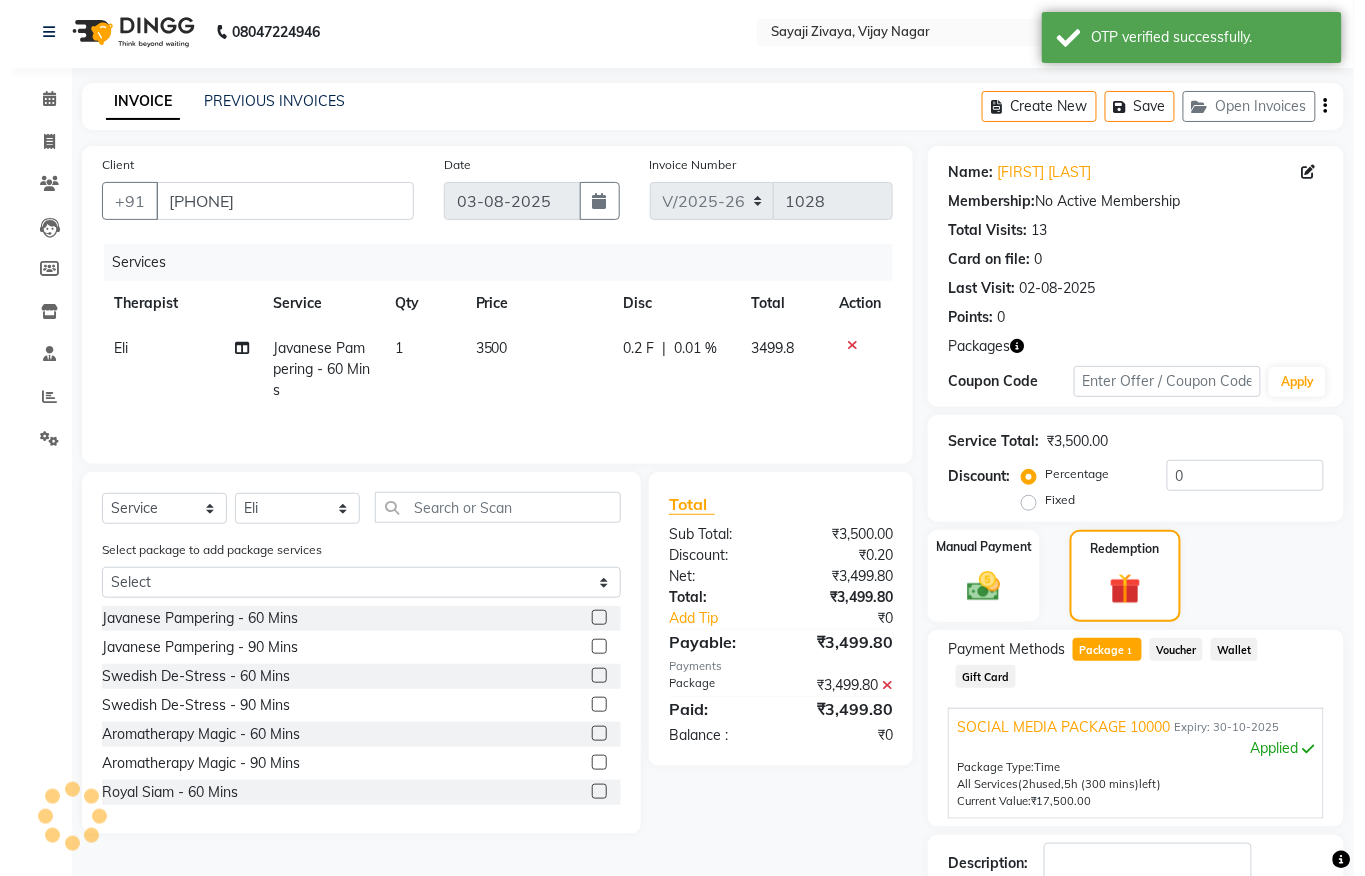 scroll, scrollTop: 0, scrollLeft: 0, axis: both 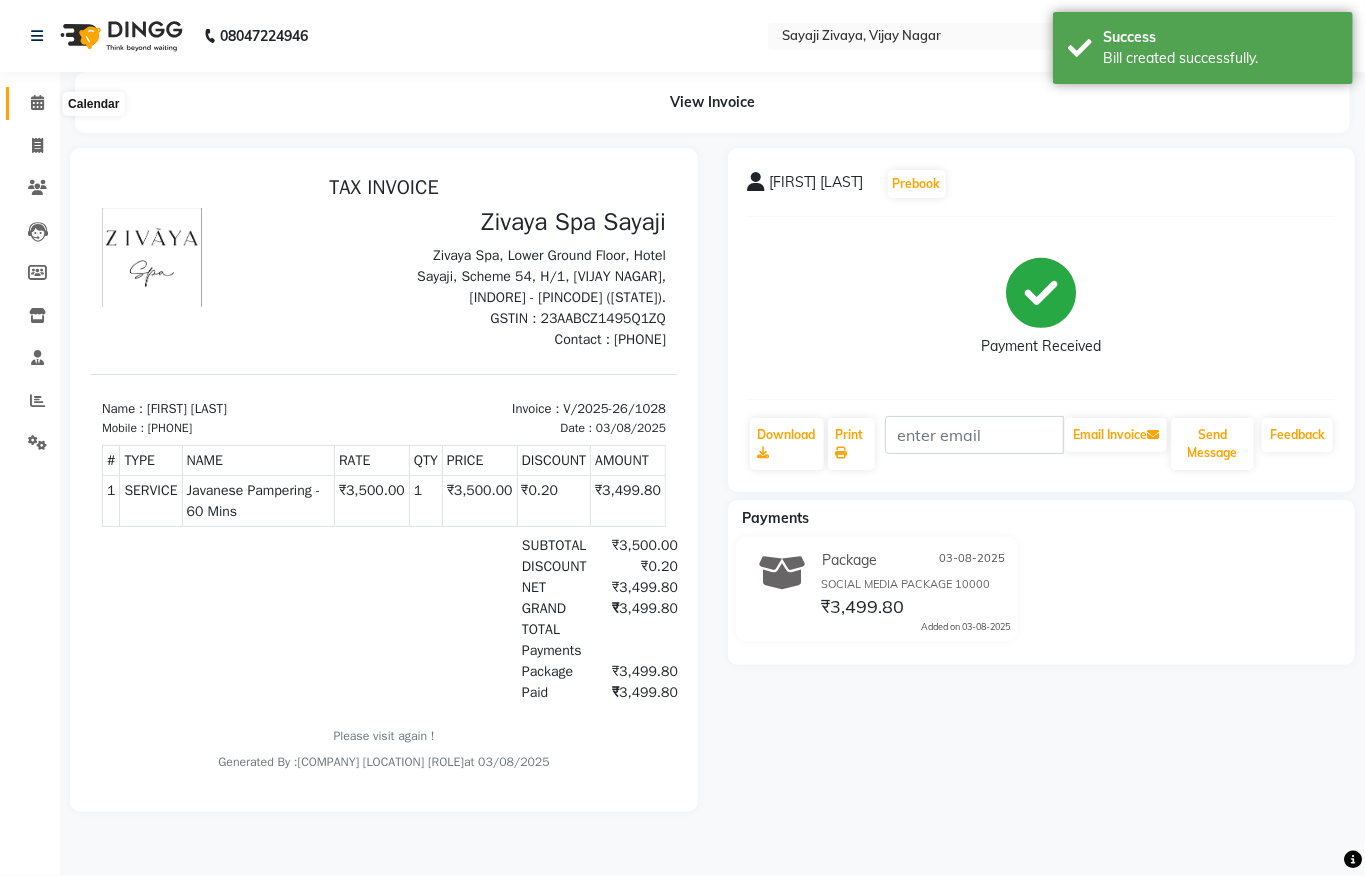 click 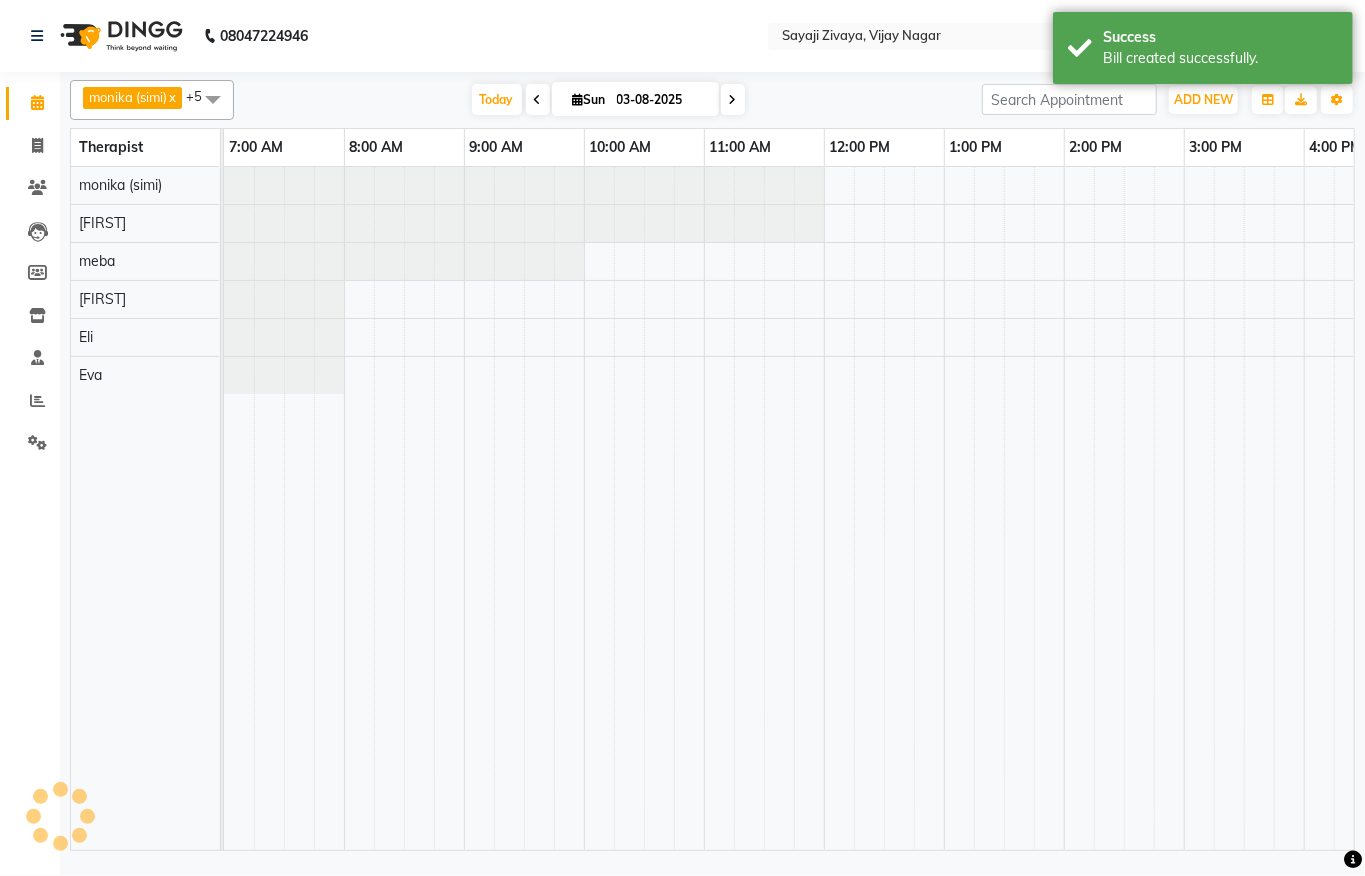 scroll, scrollTop: 0, scrollLeft: 0, axis: both 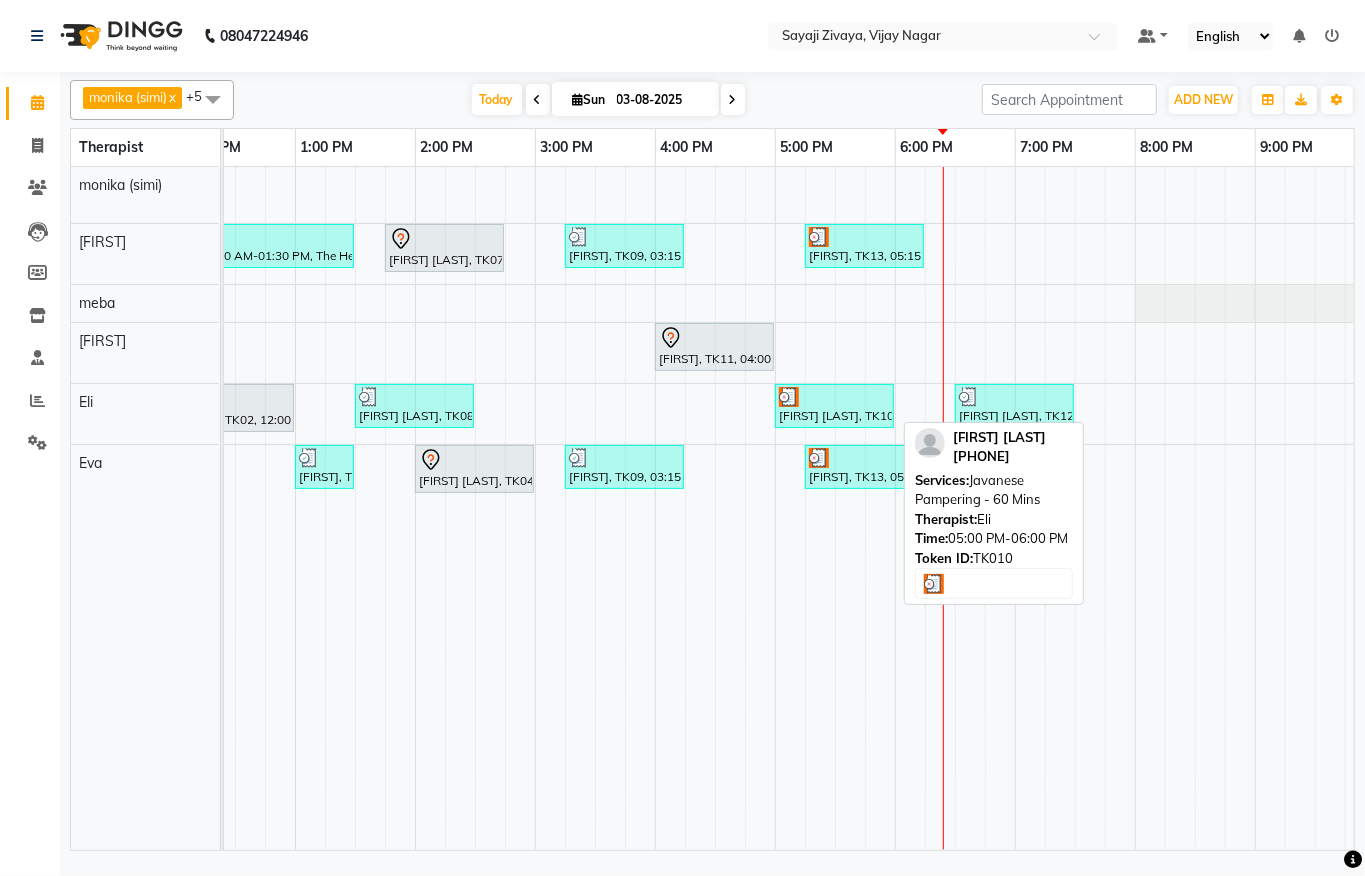 click on "[FIRST] [LAST], TK10, 05:00 PM-06:00 PM, Javanese Pampering - 60 Mins" at bounding box center [834, 406] 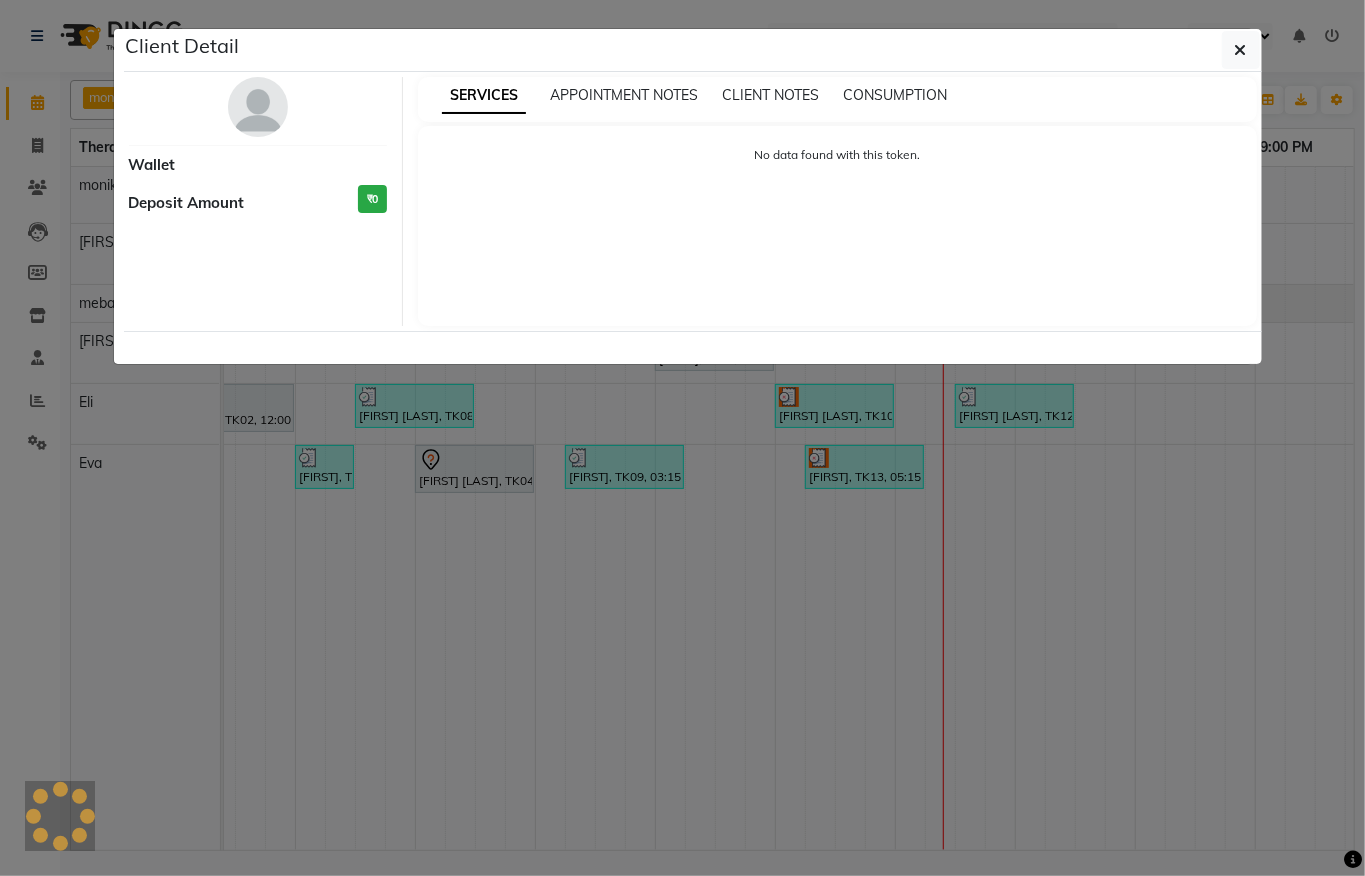 select on "3" 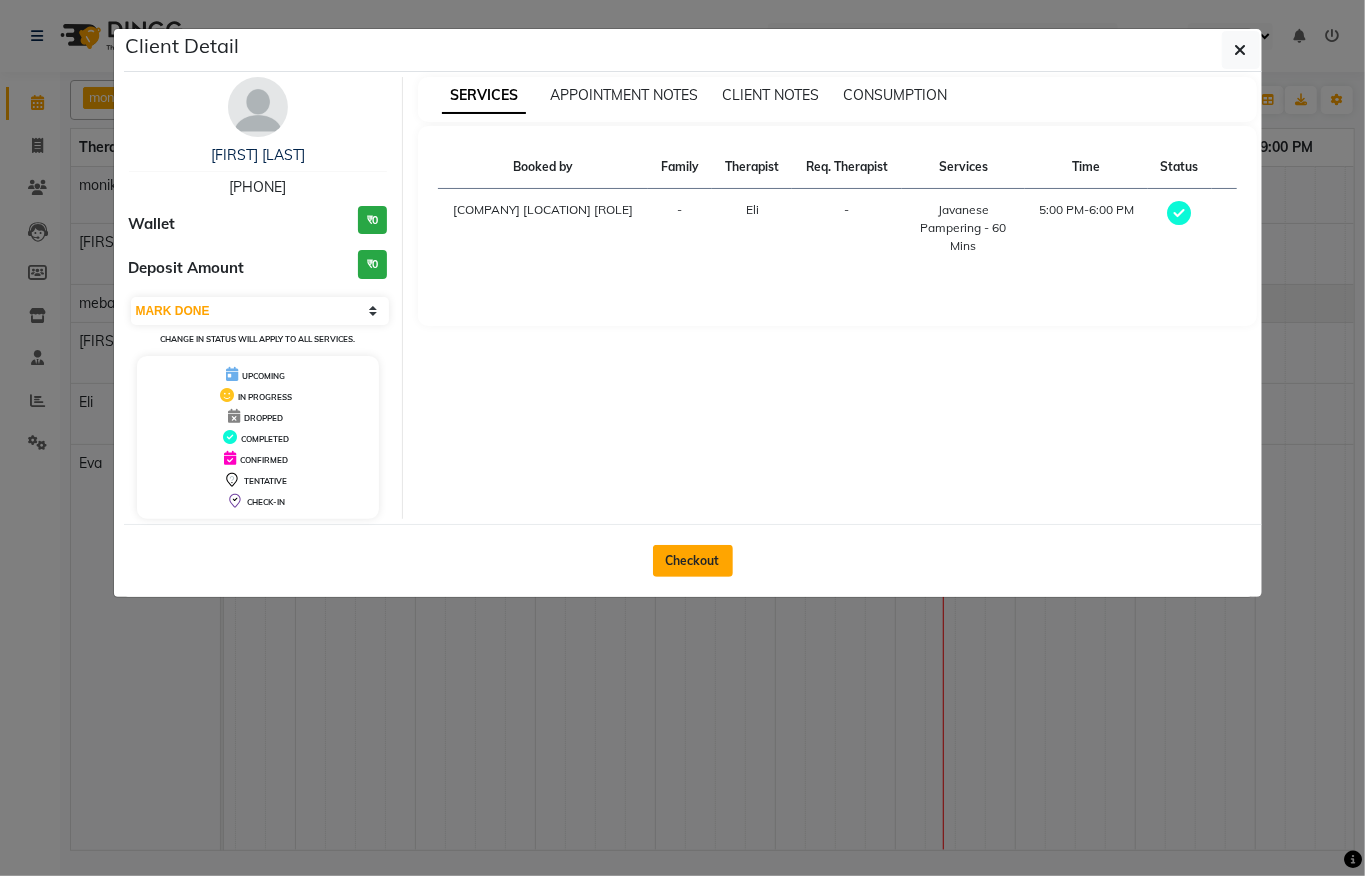 click on "Checkout" 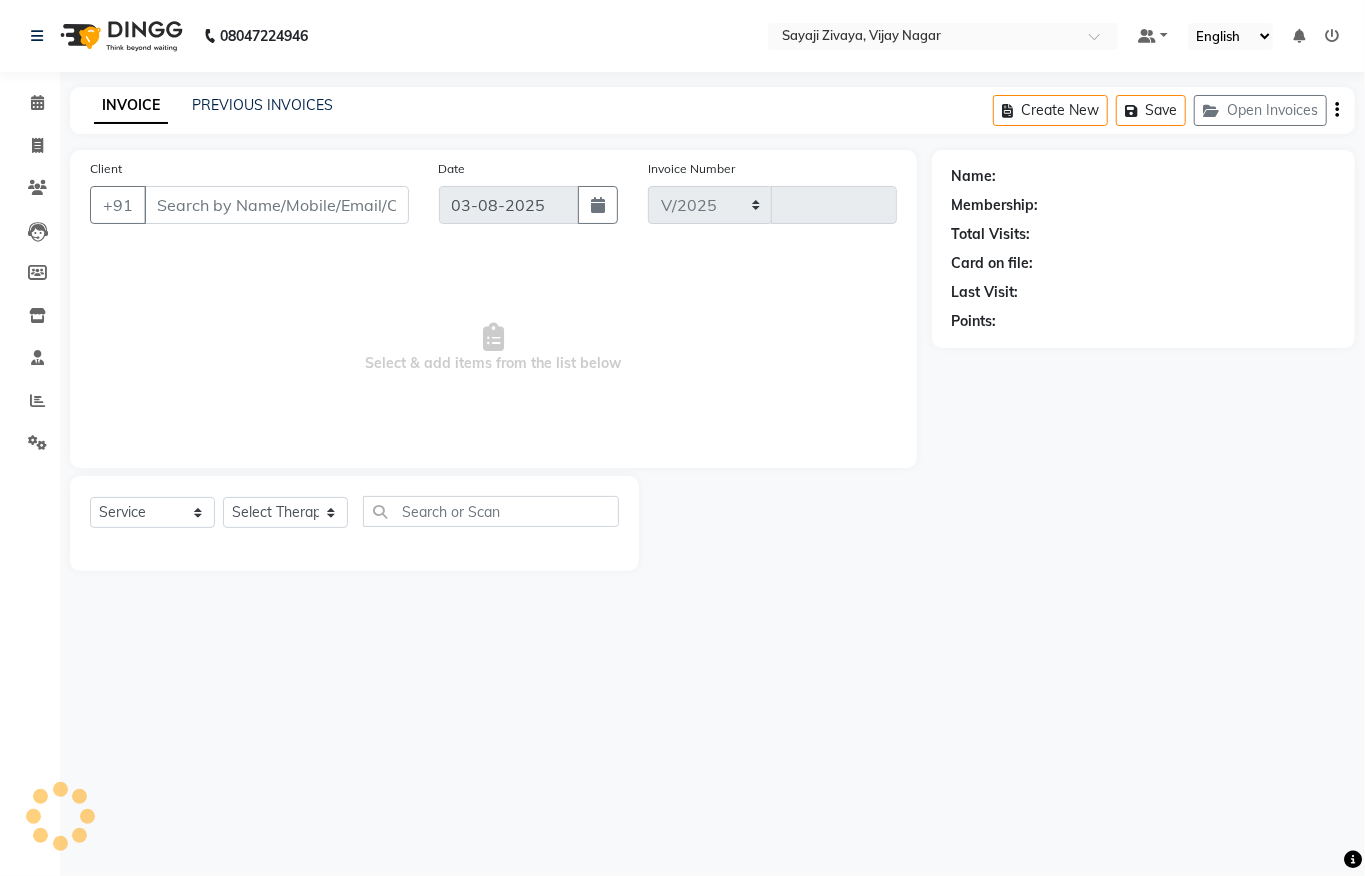 select on "6399" 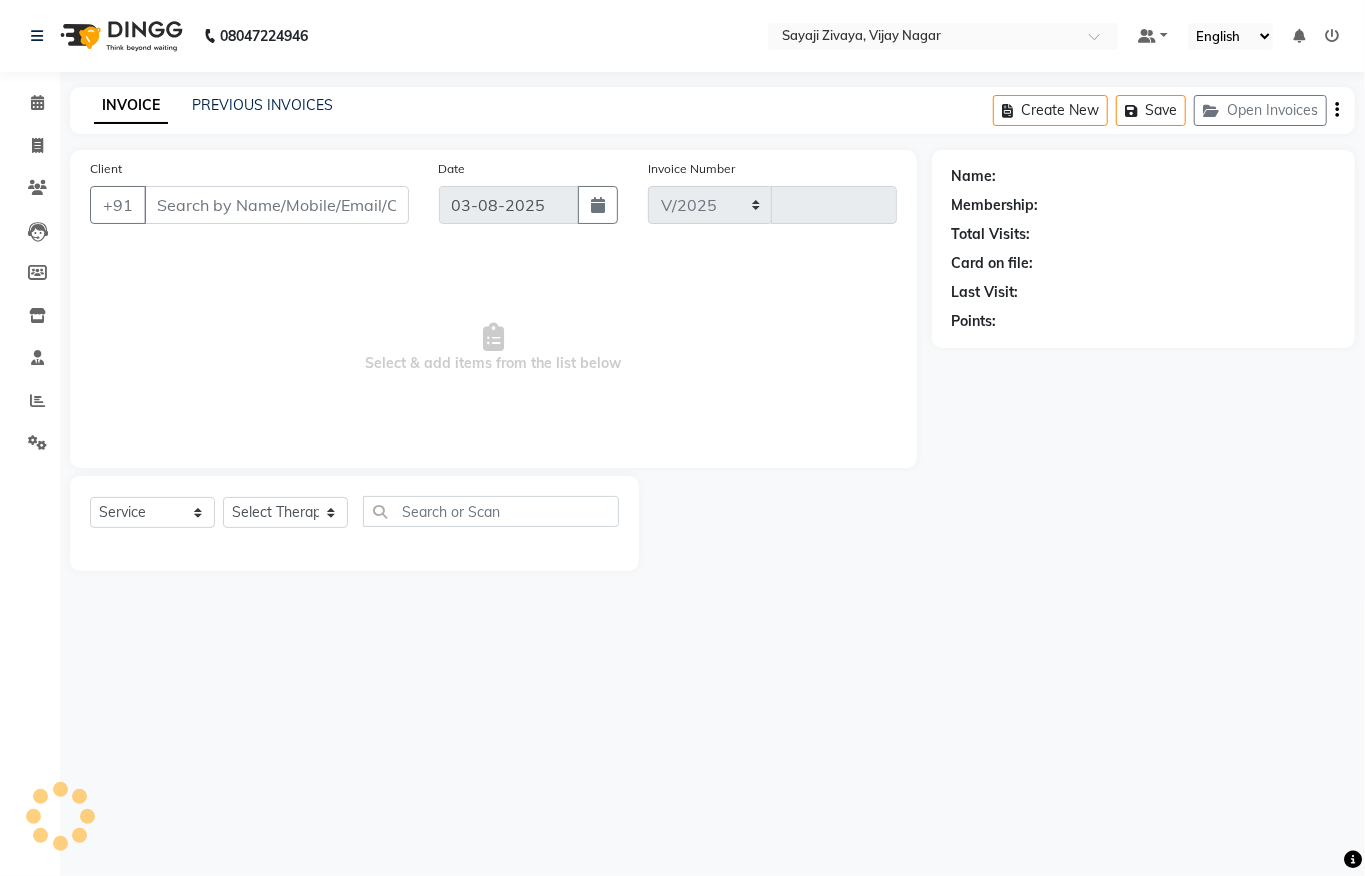 type on "1029" 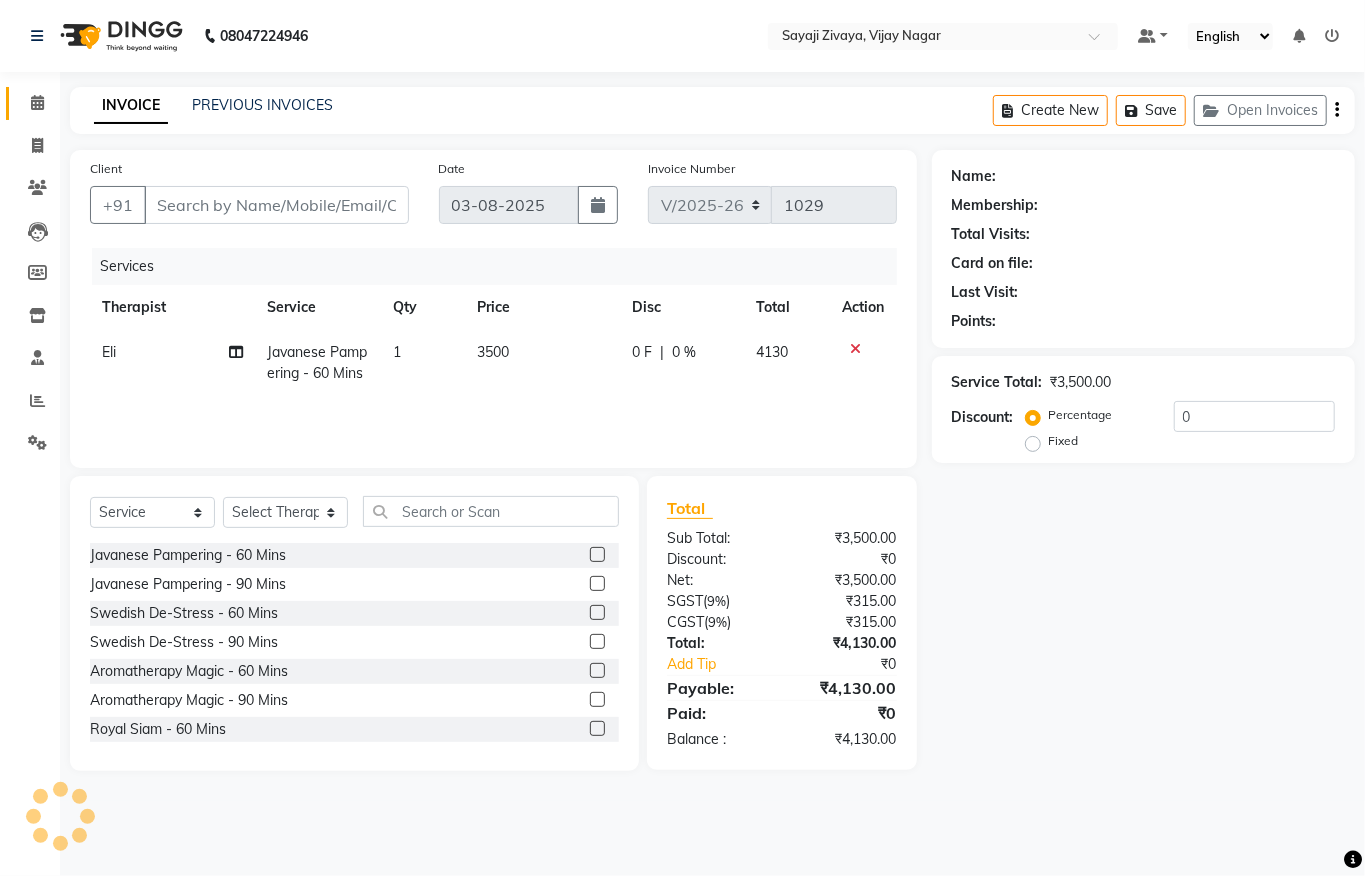 type on "[PHONE]" 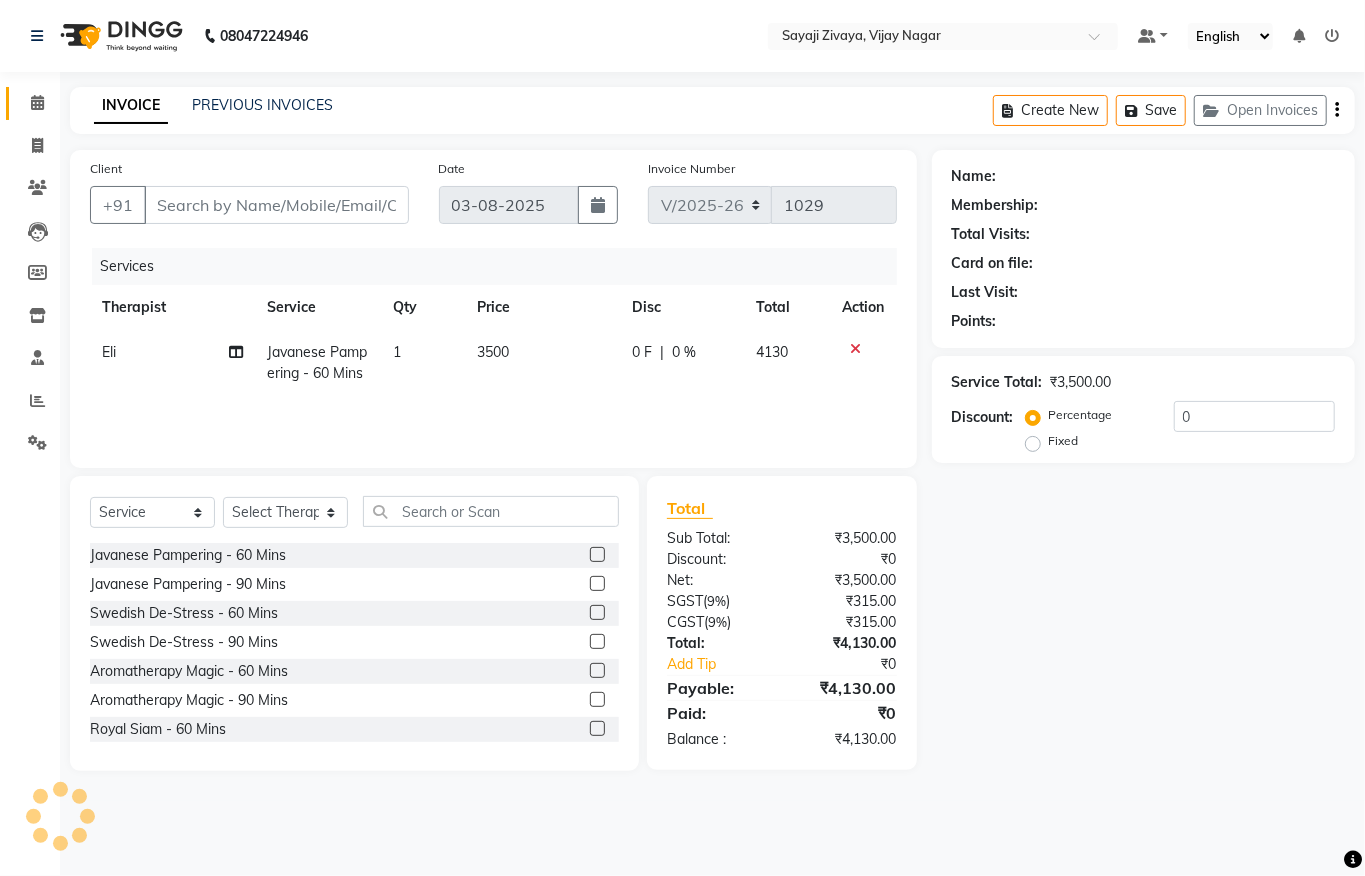 select on "83147" 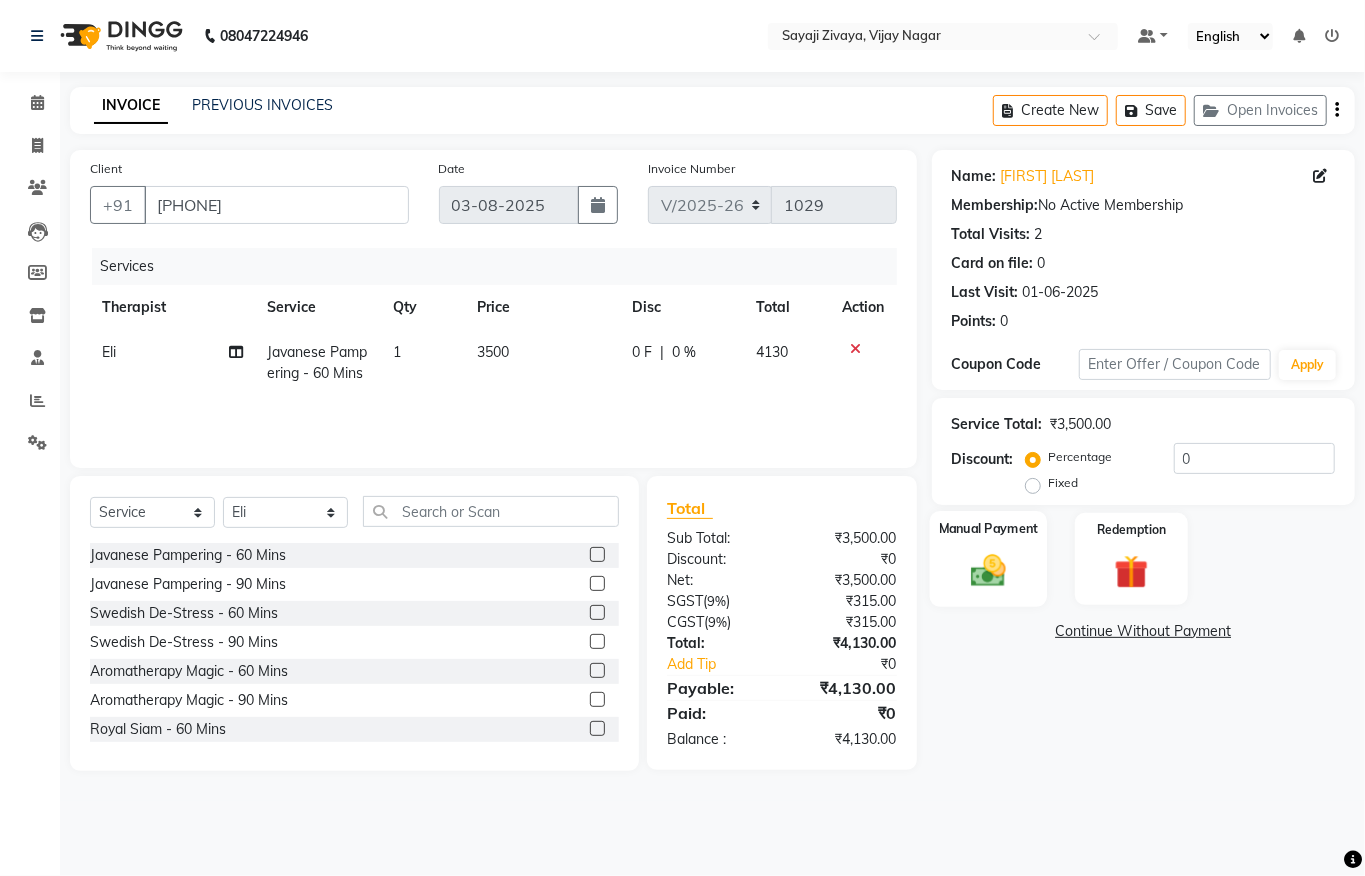 click on "Manual Payment" 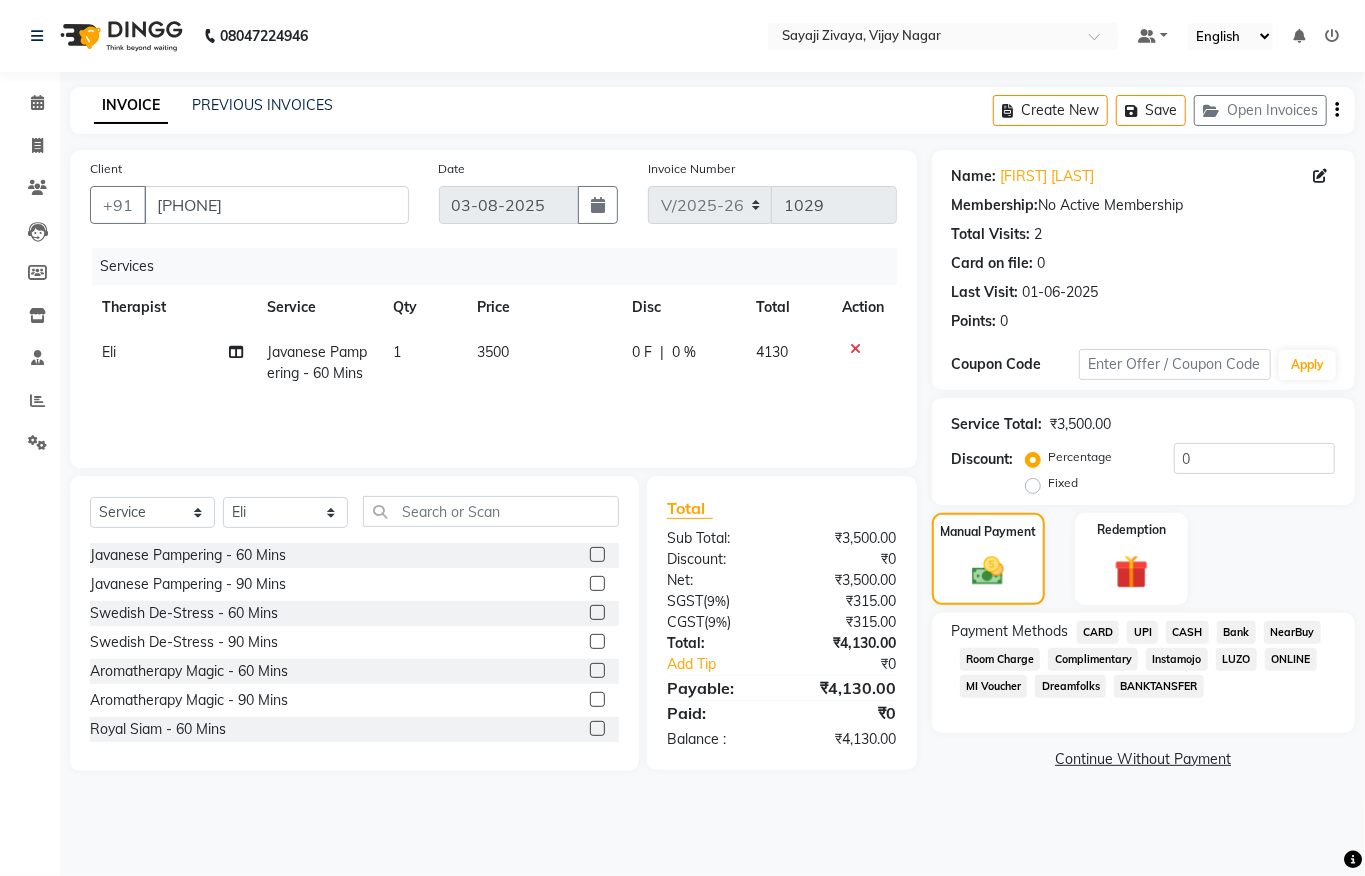 click on "Fixed" 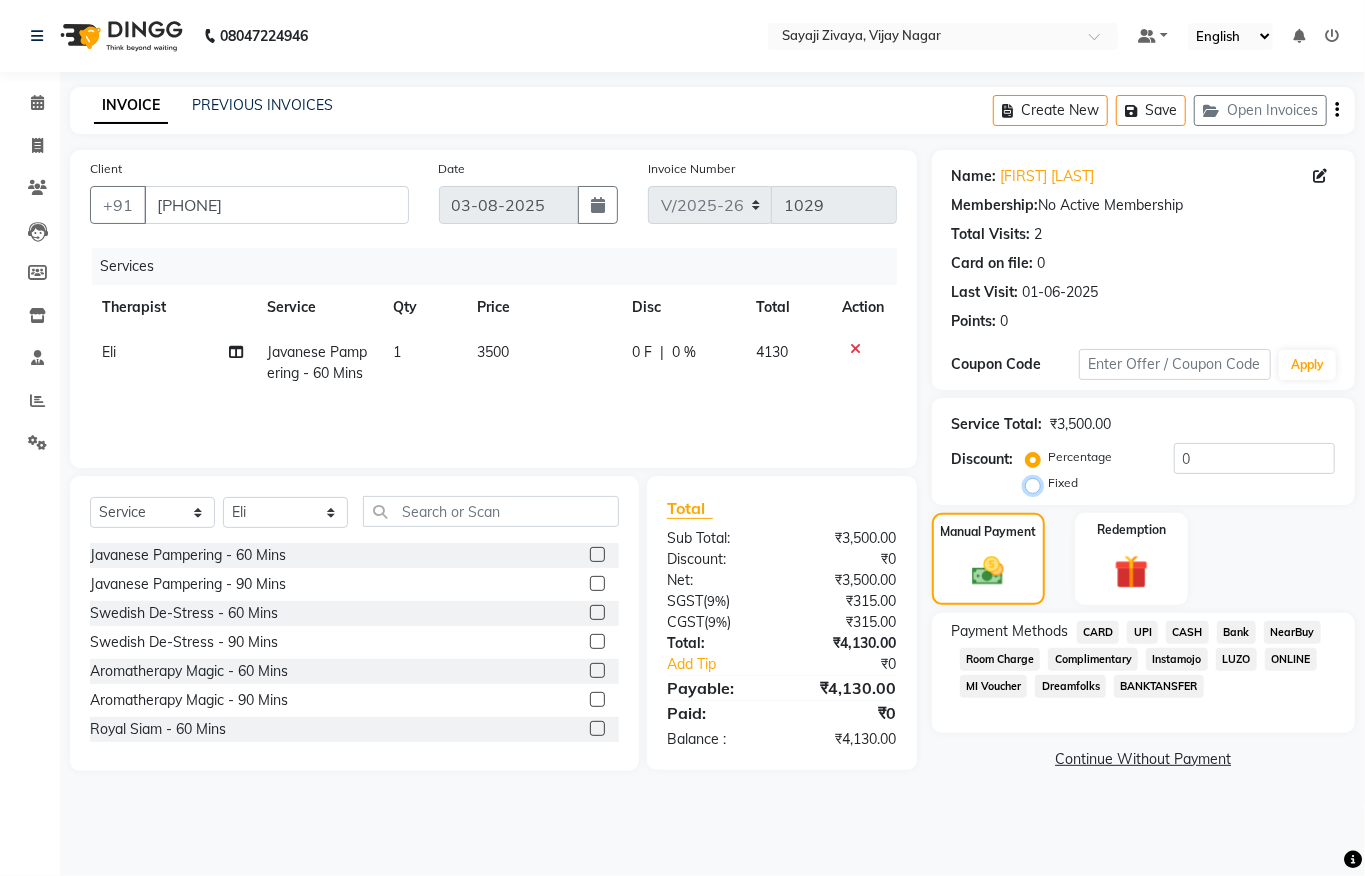click on "Fixed" at bounding box center (1037, 483) 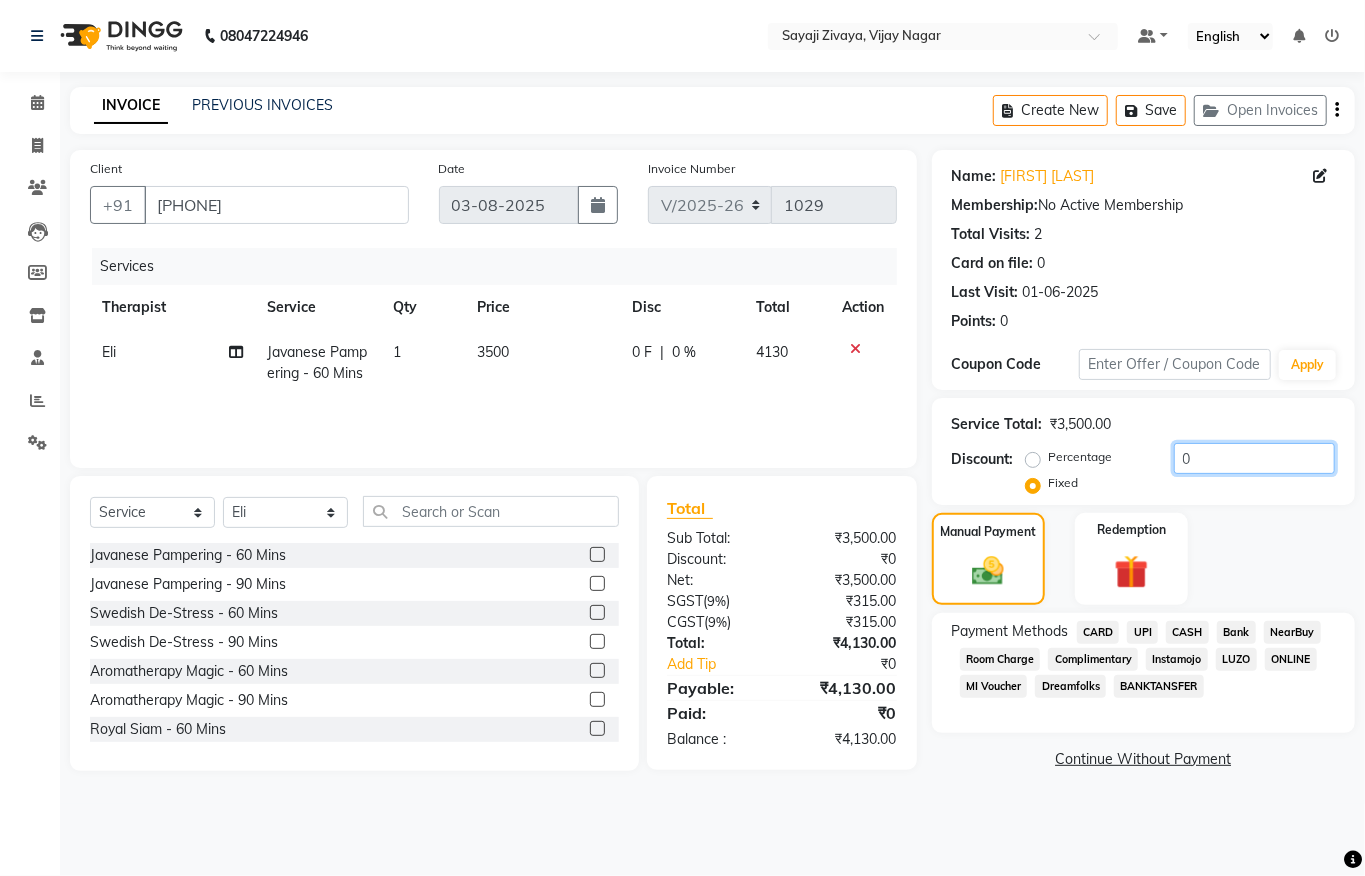 click on "0" 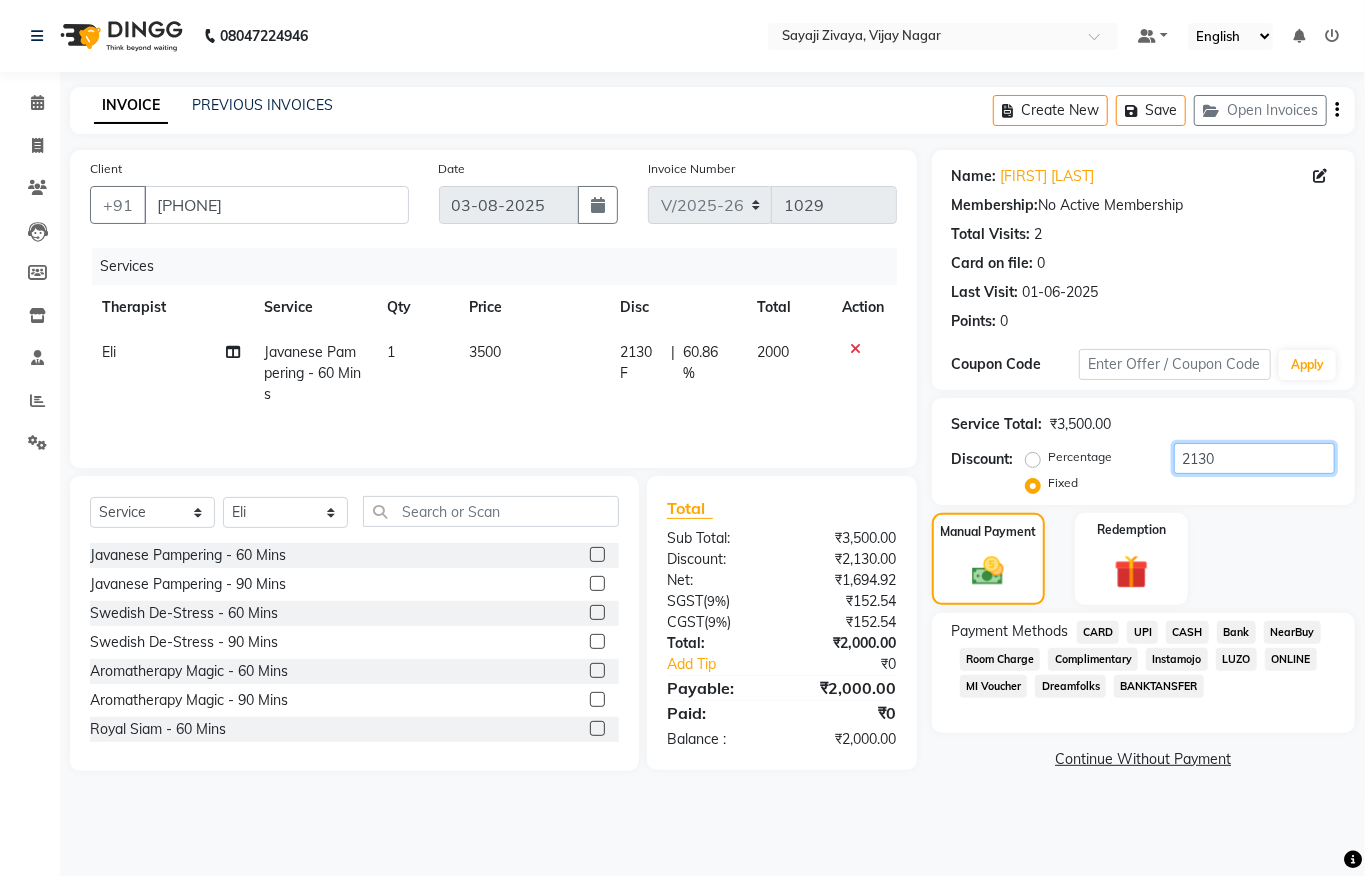 type on "2130" 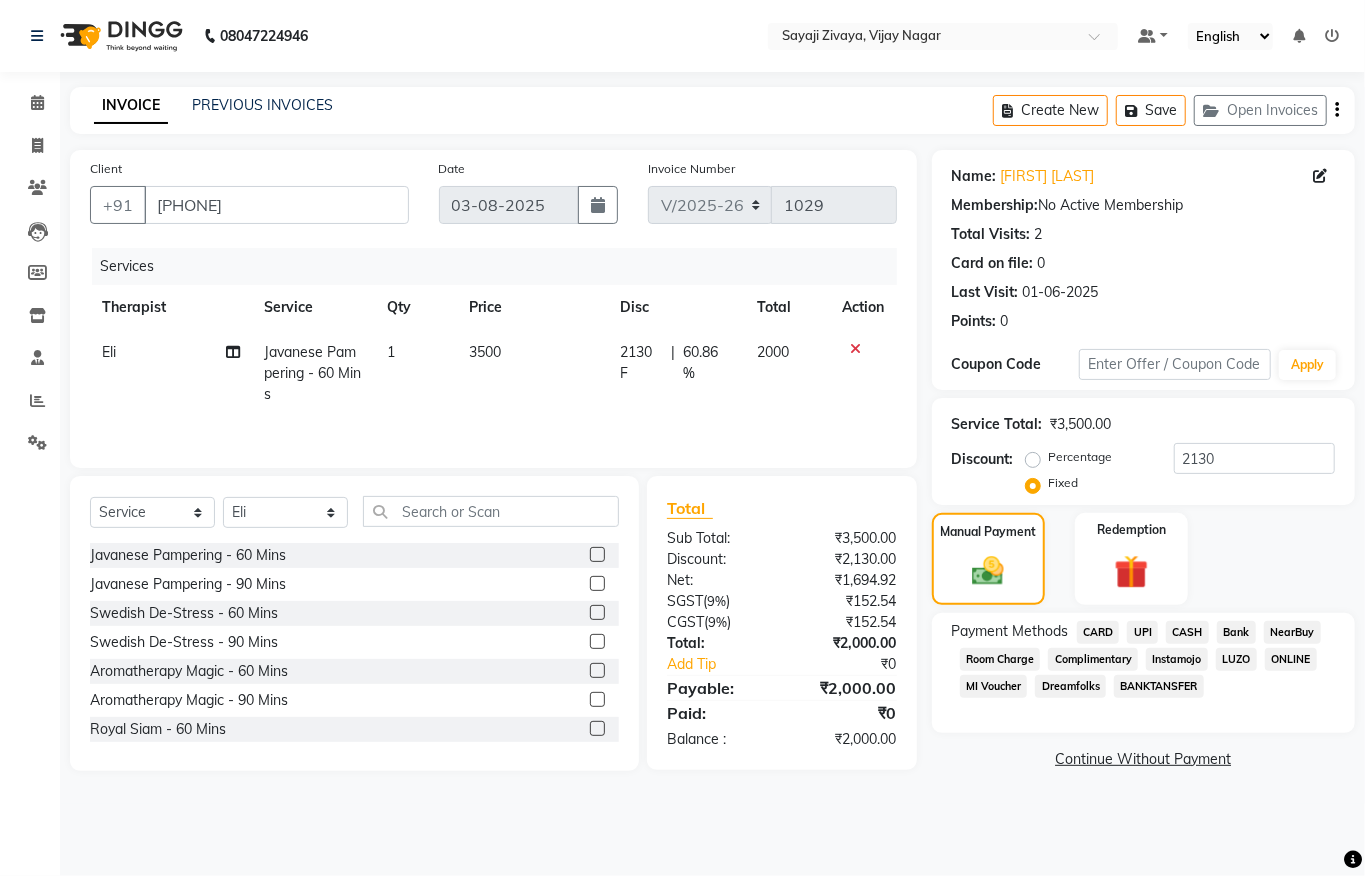 click on "CARD" 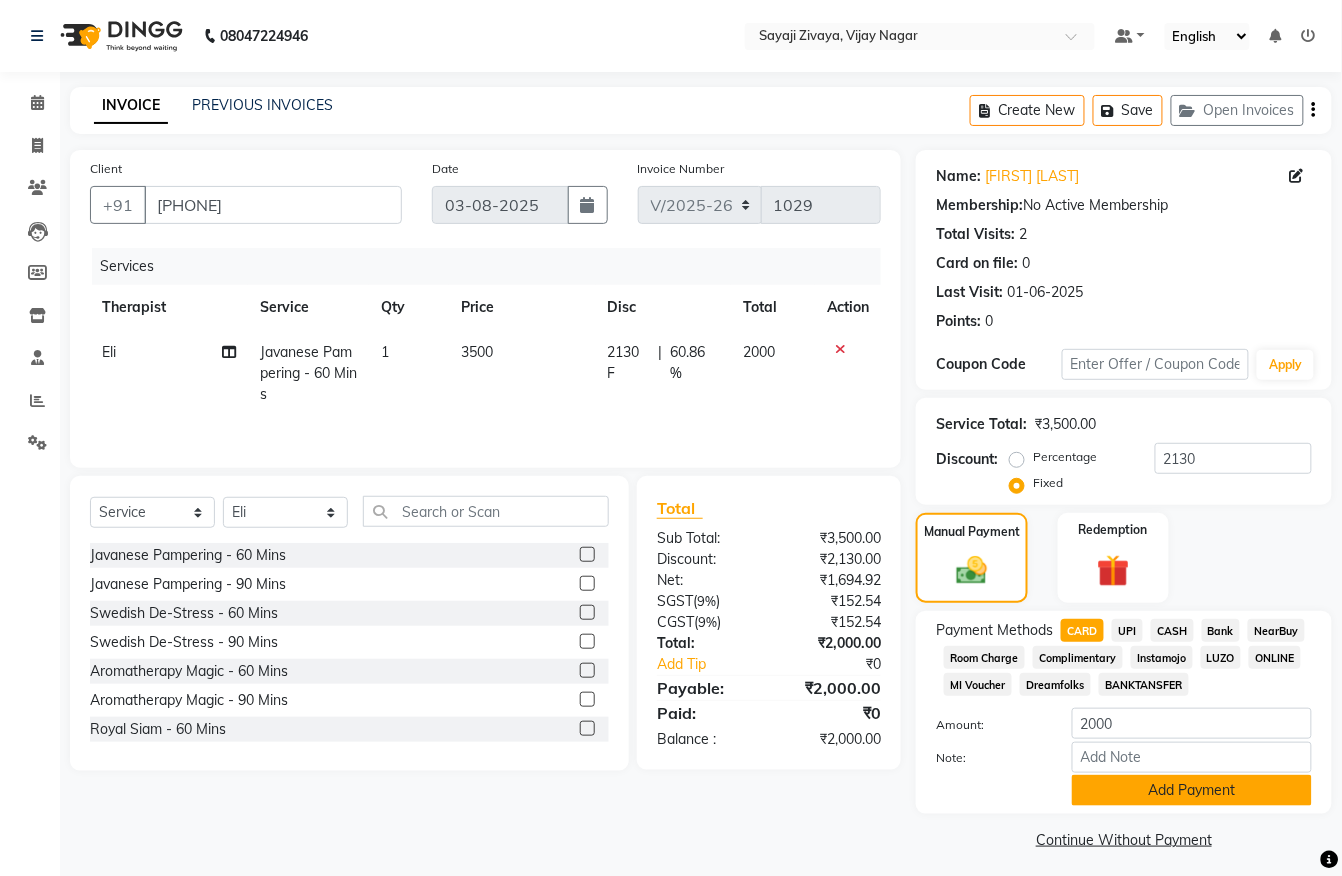 click on "Add Payment" 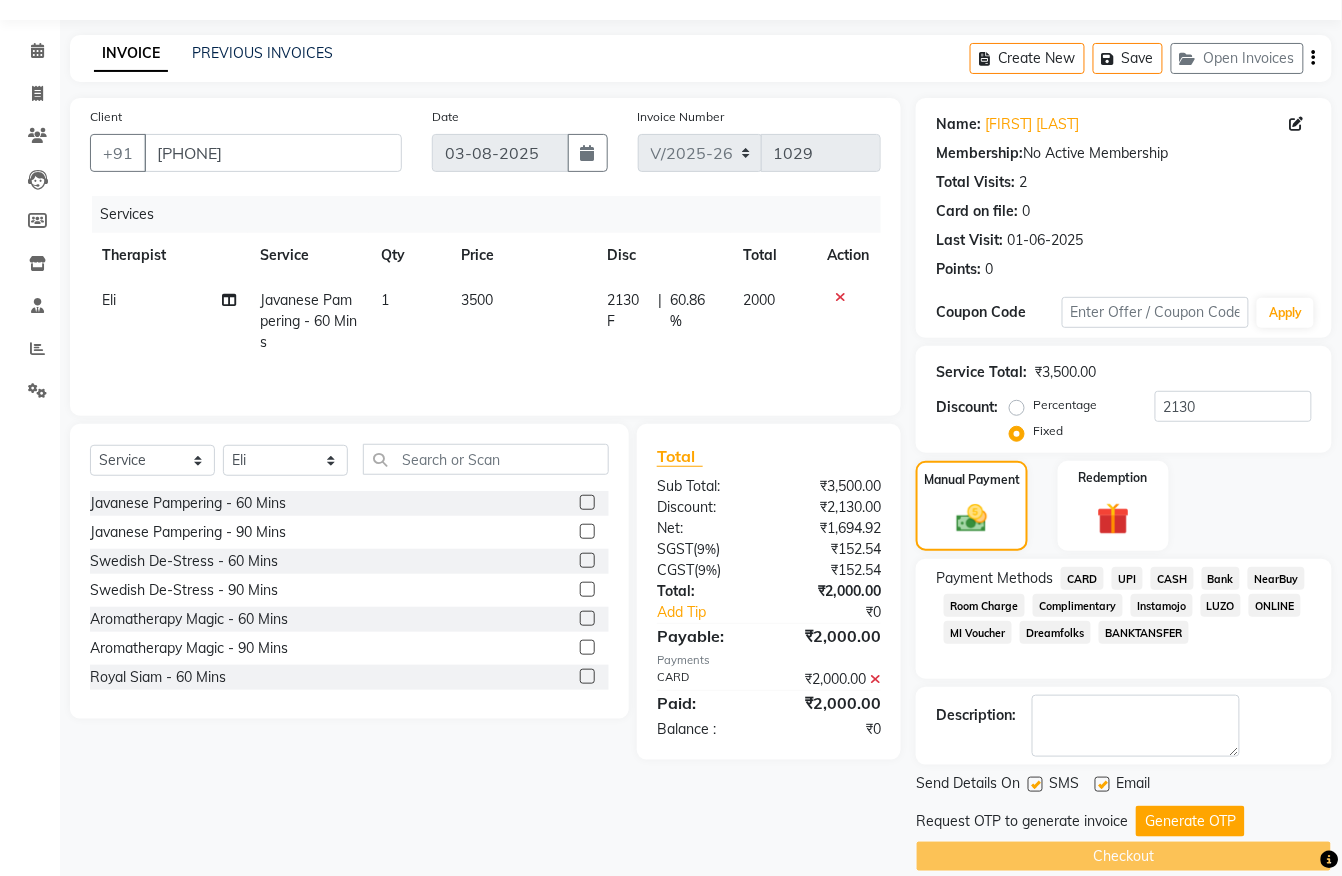scroll, scrollTop: 81, scrollLeft: 0, axis: vertical 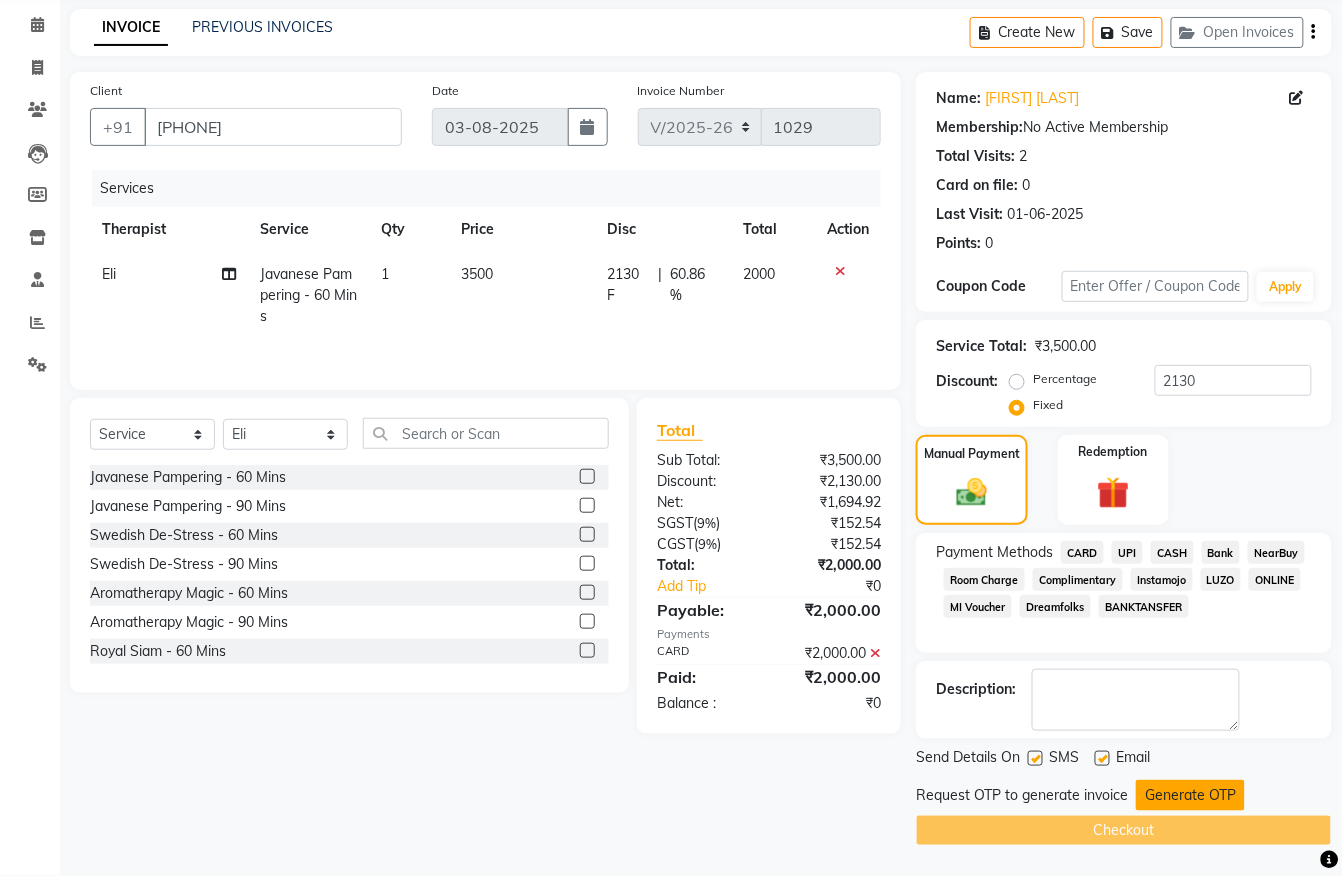 click on "Generate OTP" 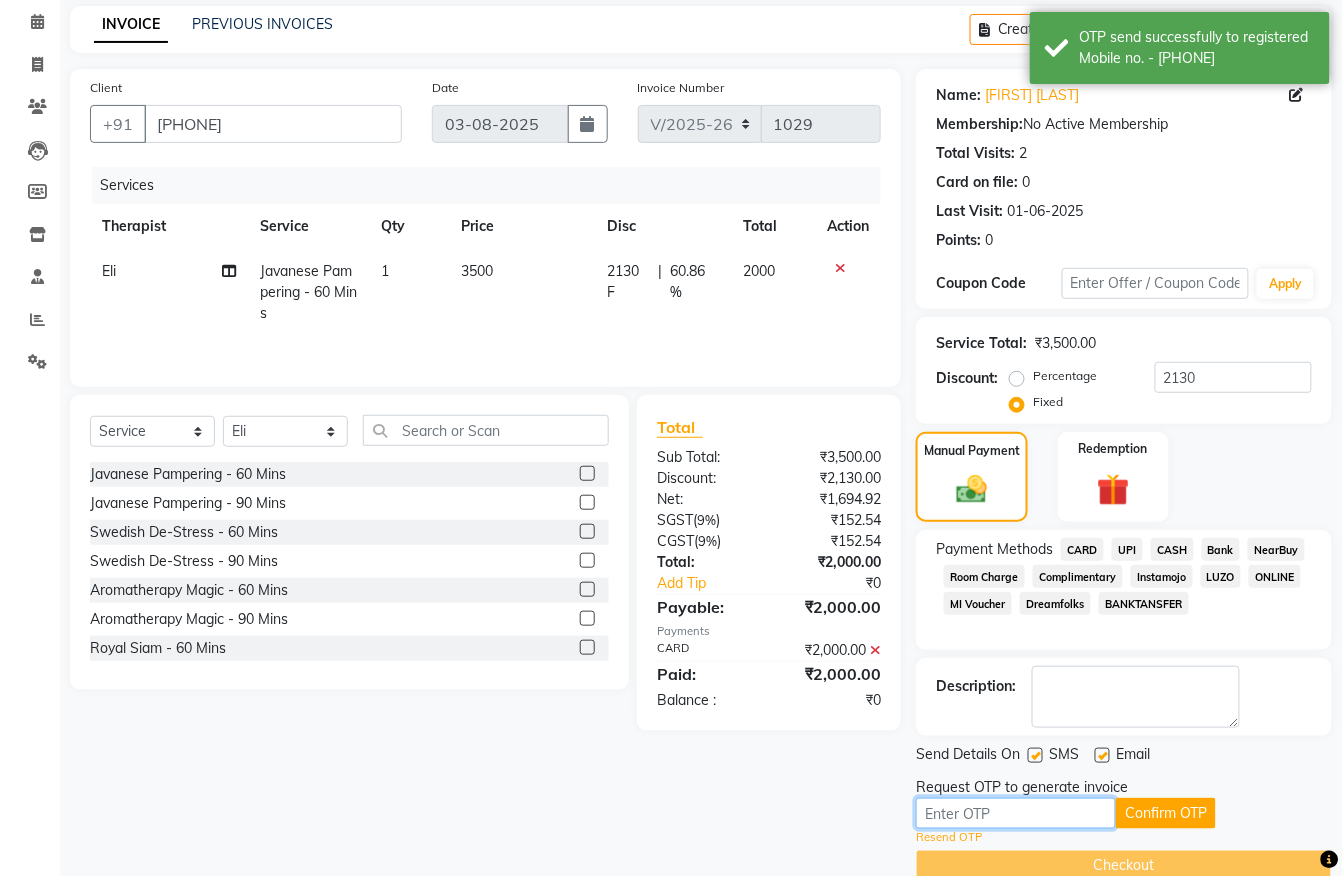 click at bounding box center (1016, 813) 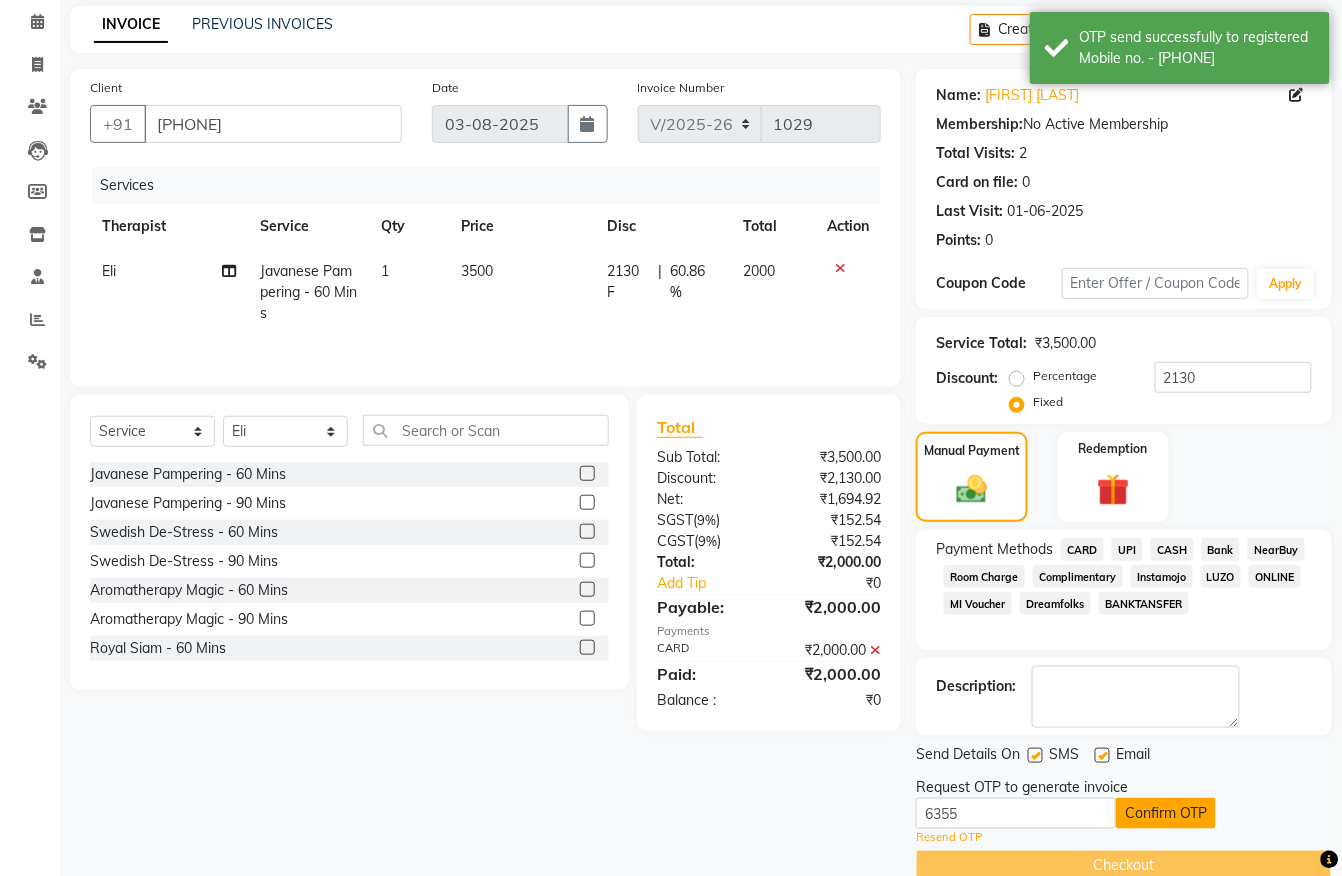 click on "Confirm OTP" 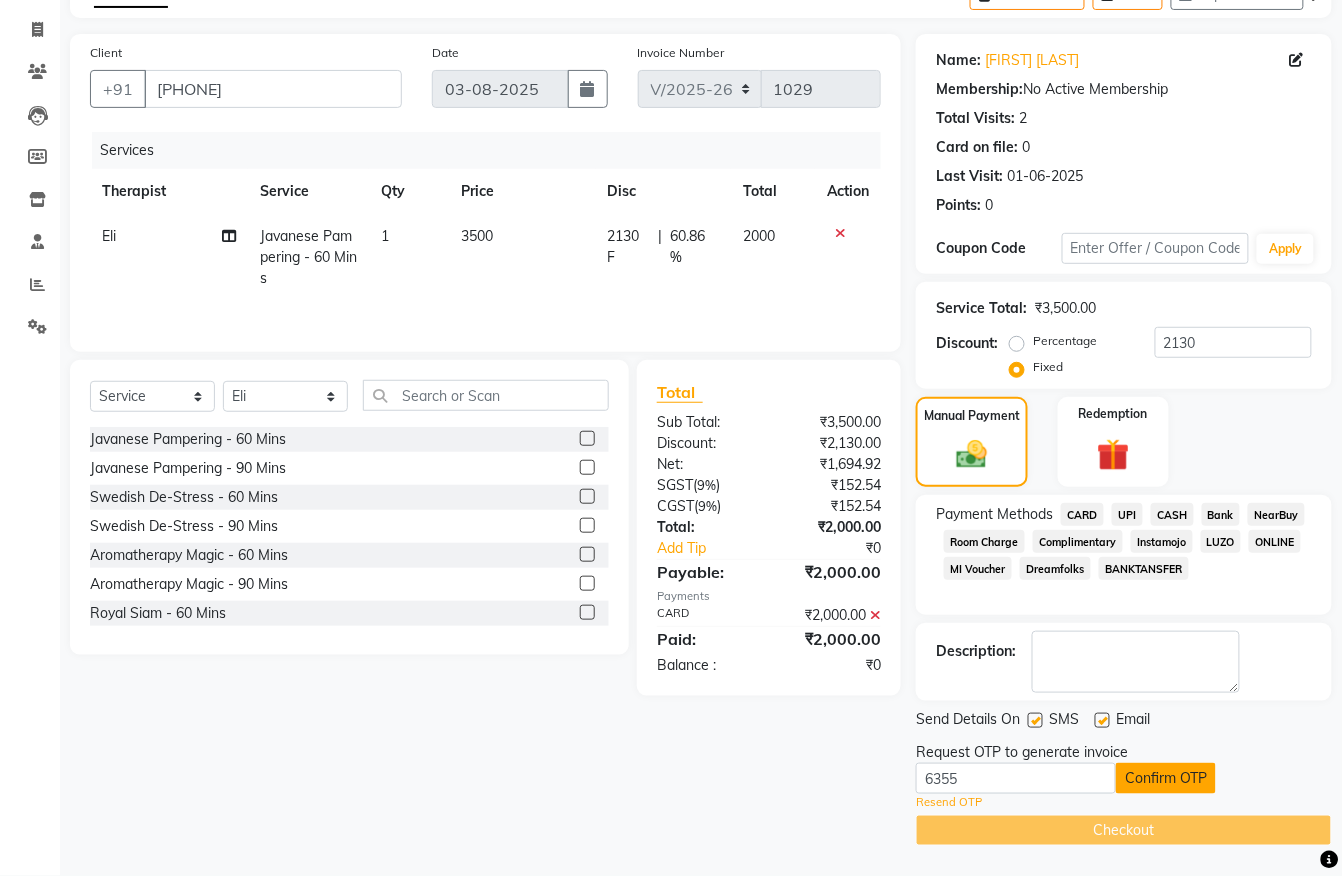 click on "Confirm OTP" 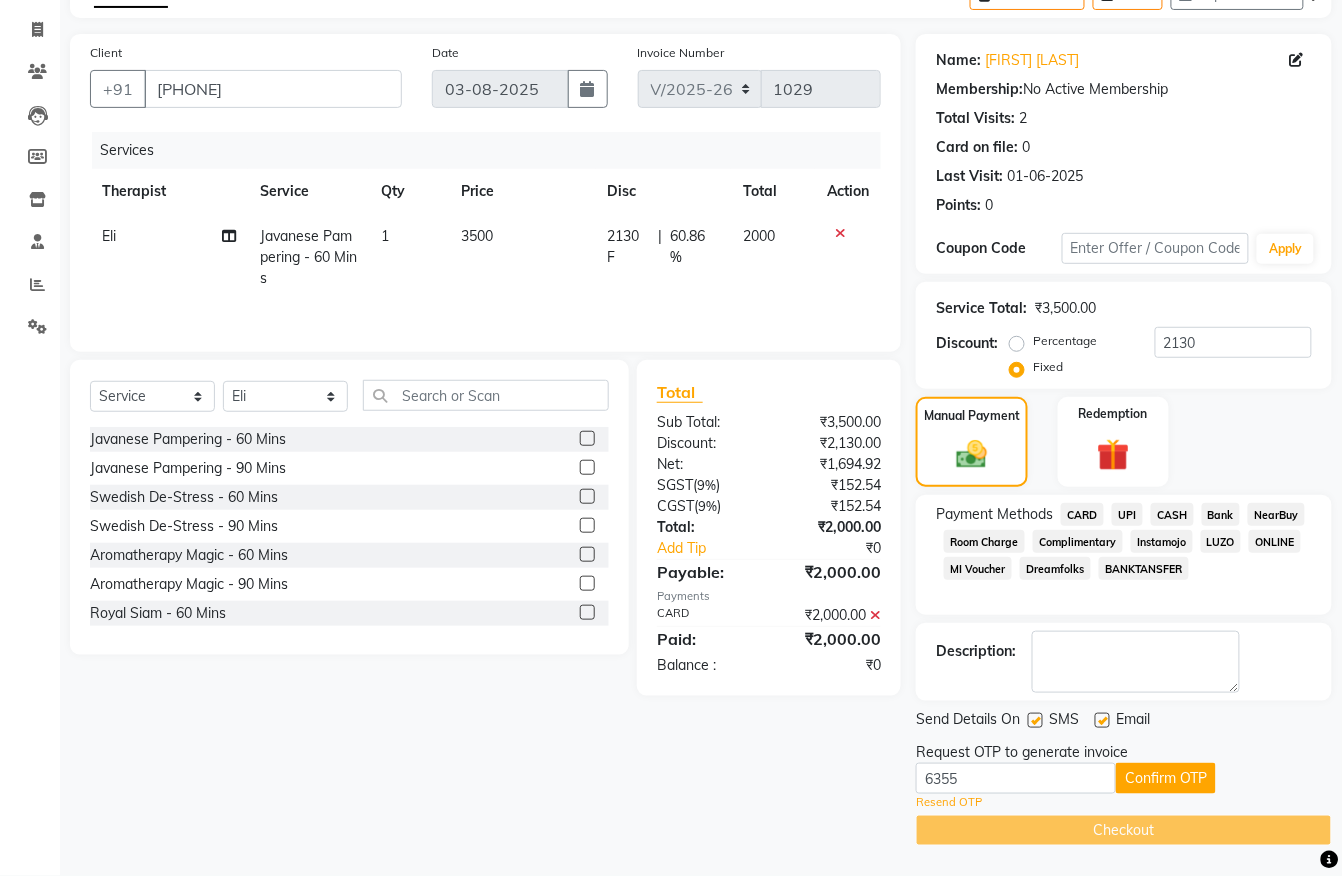 click on "Resend OTP" 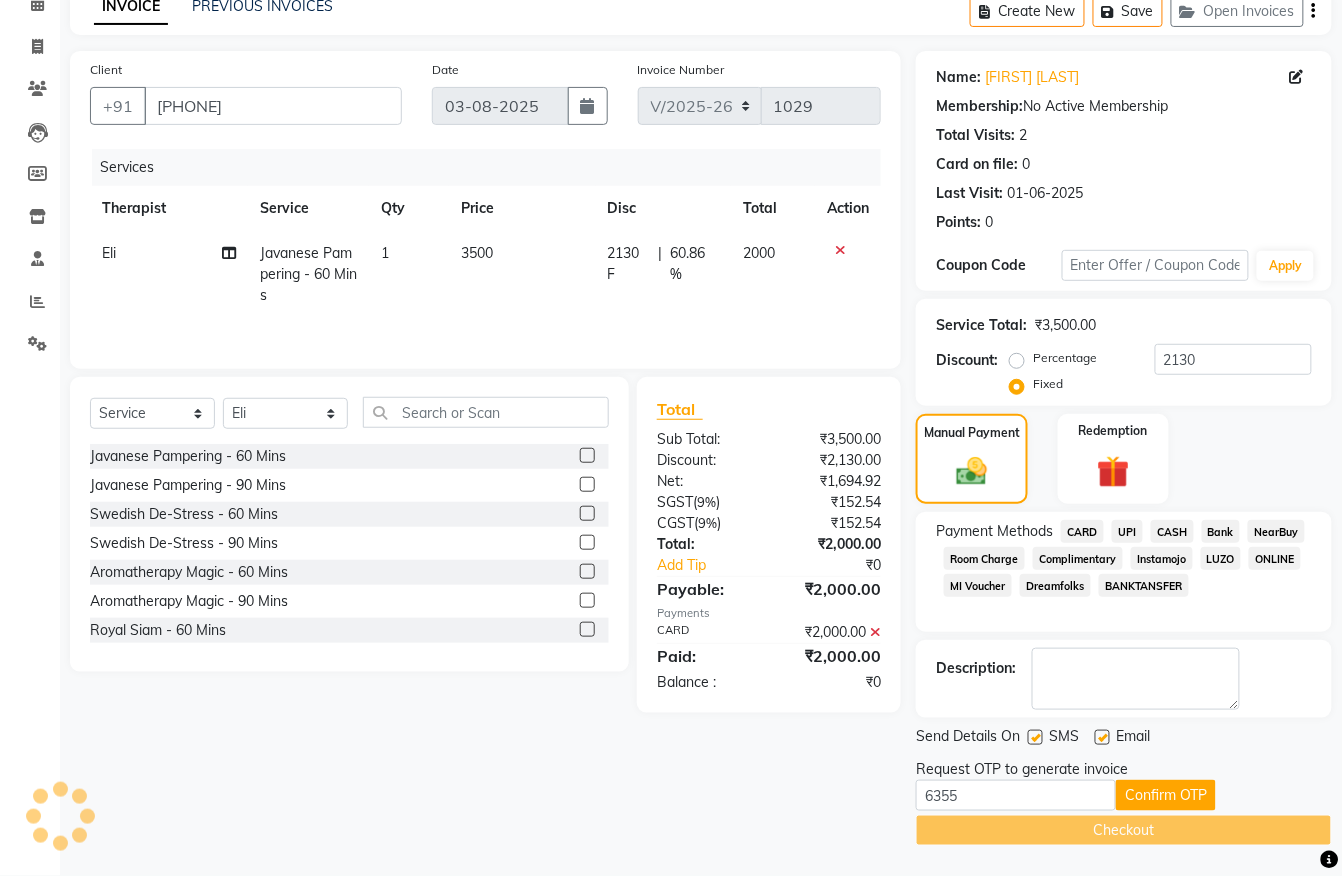 scroll, scrollTop: 118, scrollLeft: 0, axis: vertical 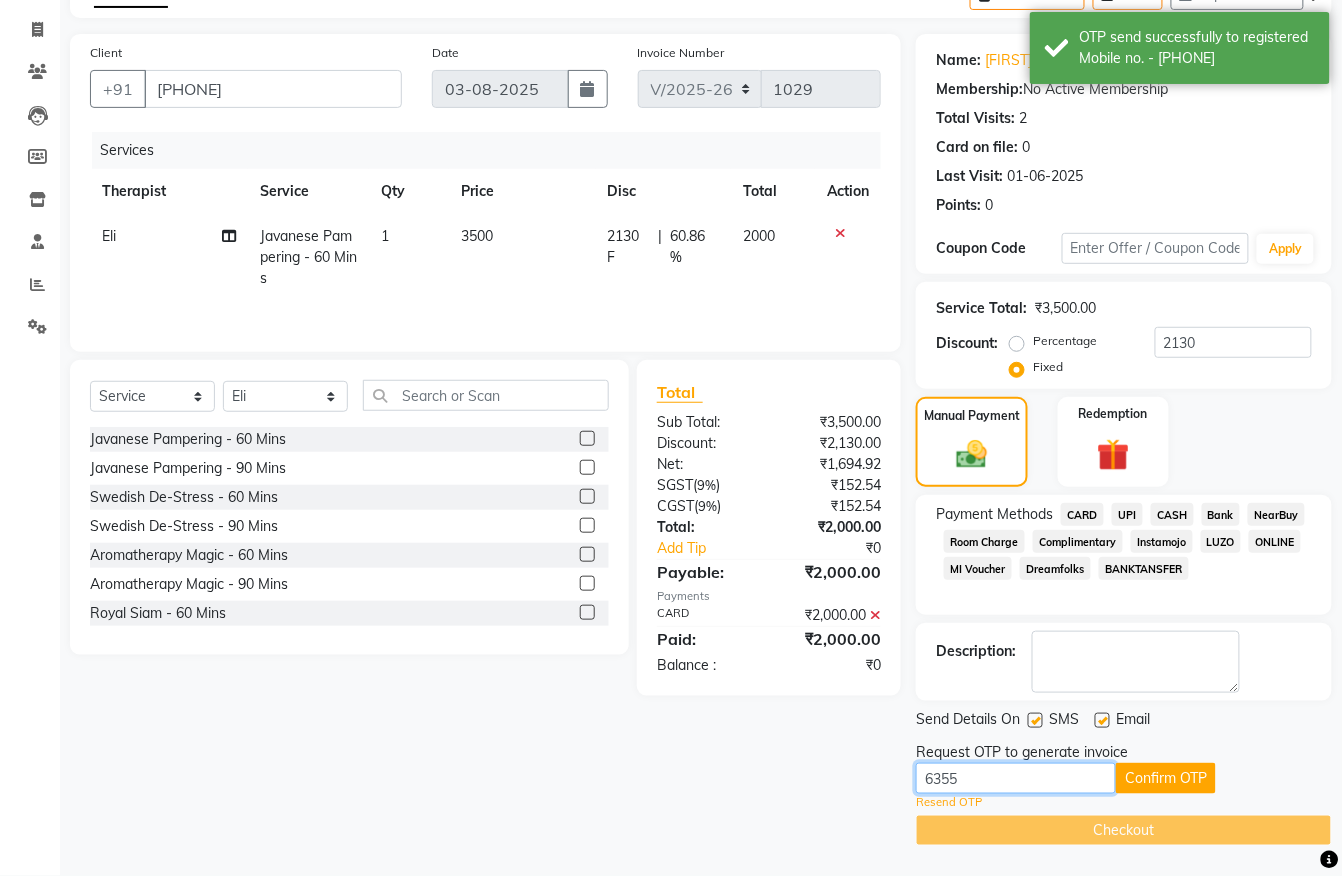 click on "6355" at bounding box center (1016, 778) 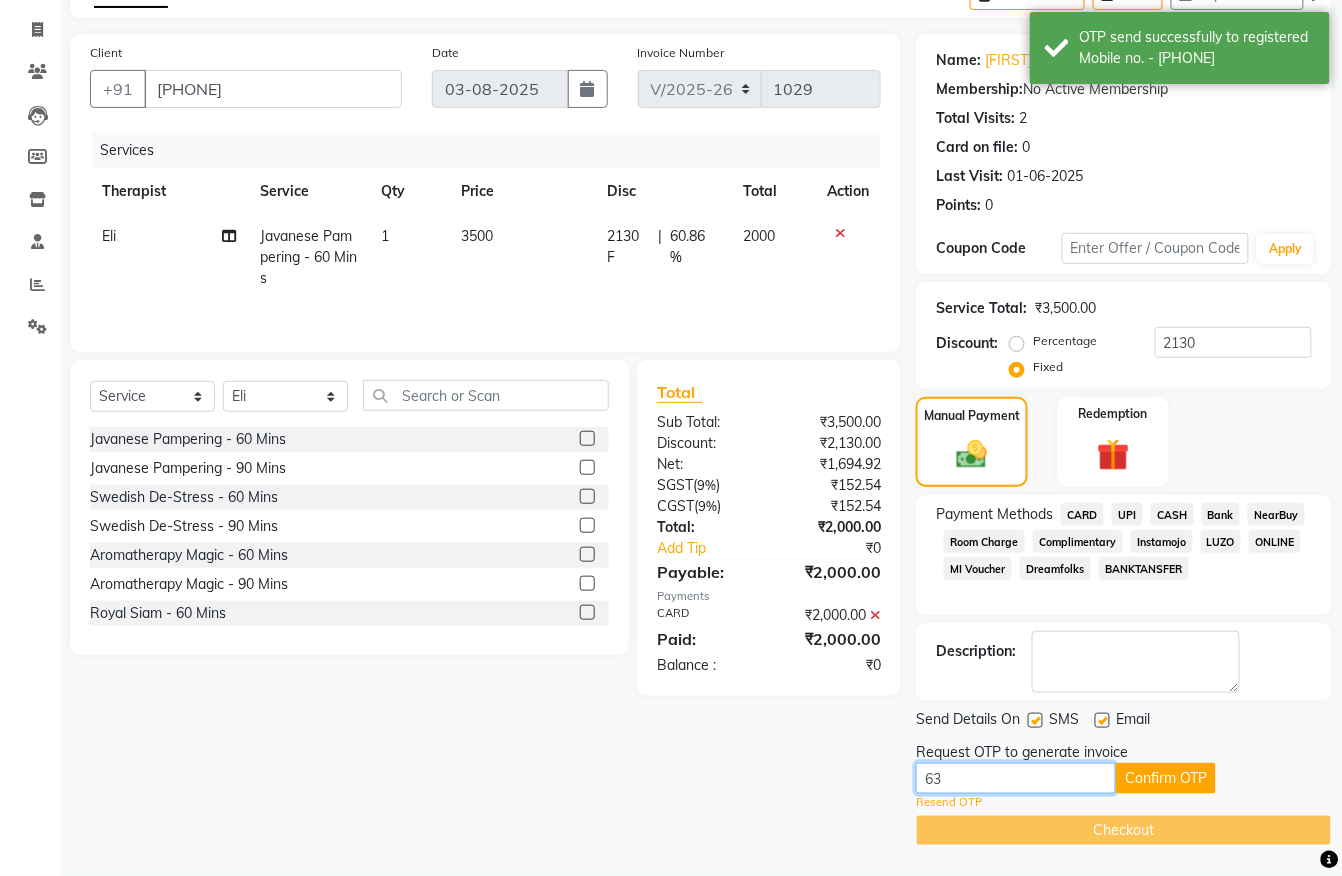 type on "6" 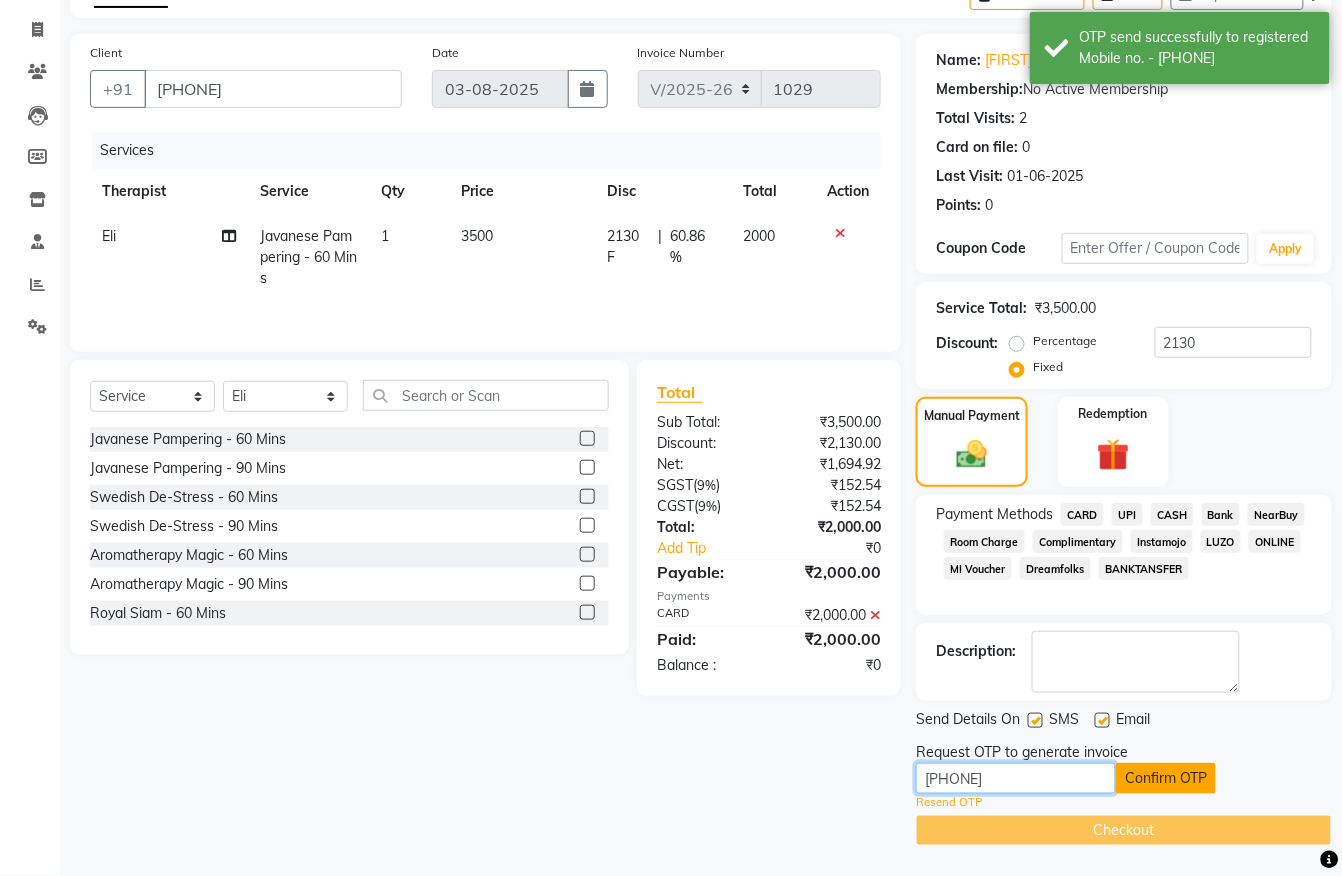 type on "[PHONE]" 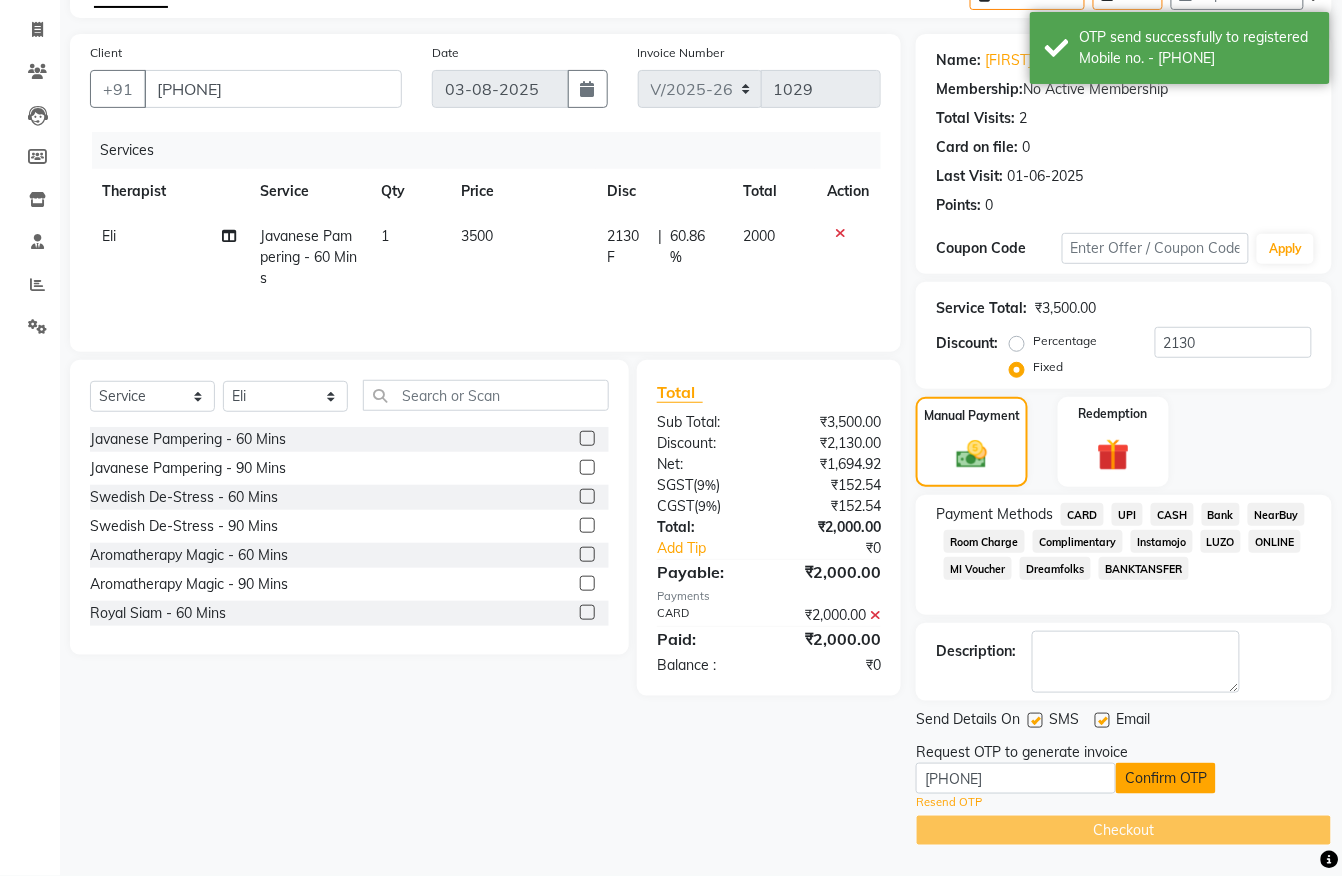 click on "Confirm OTP" 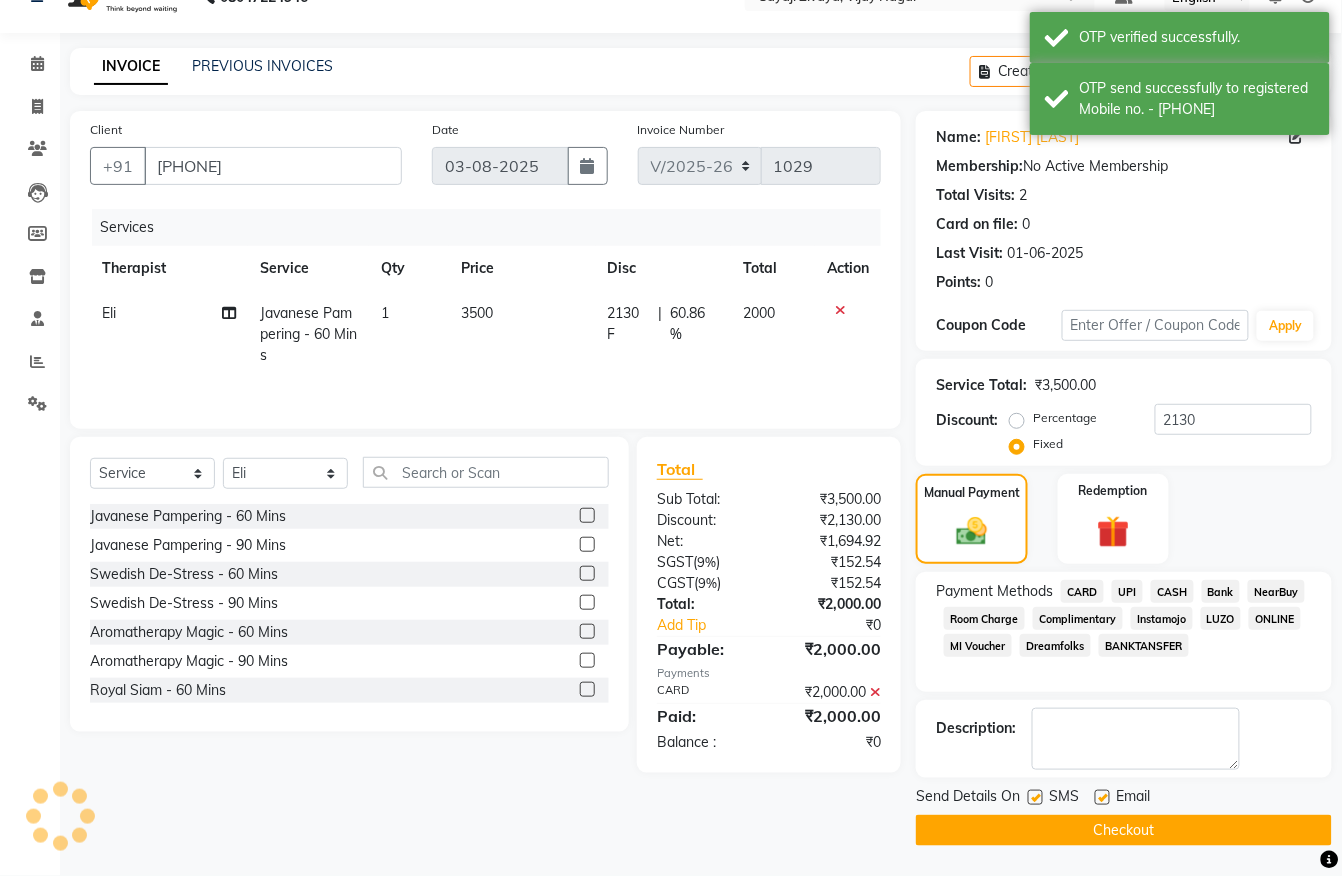 scroll, scrollTop: 41, scrollLeft: 0, axis: vertical 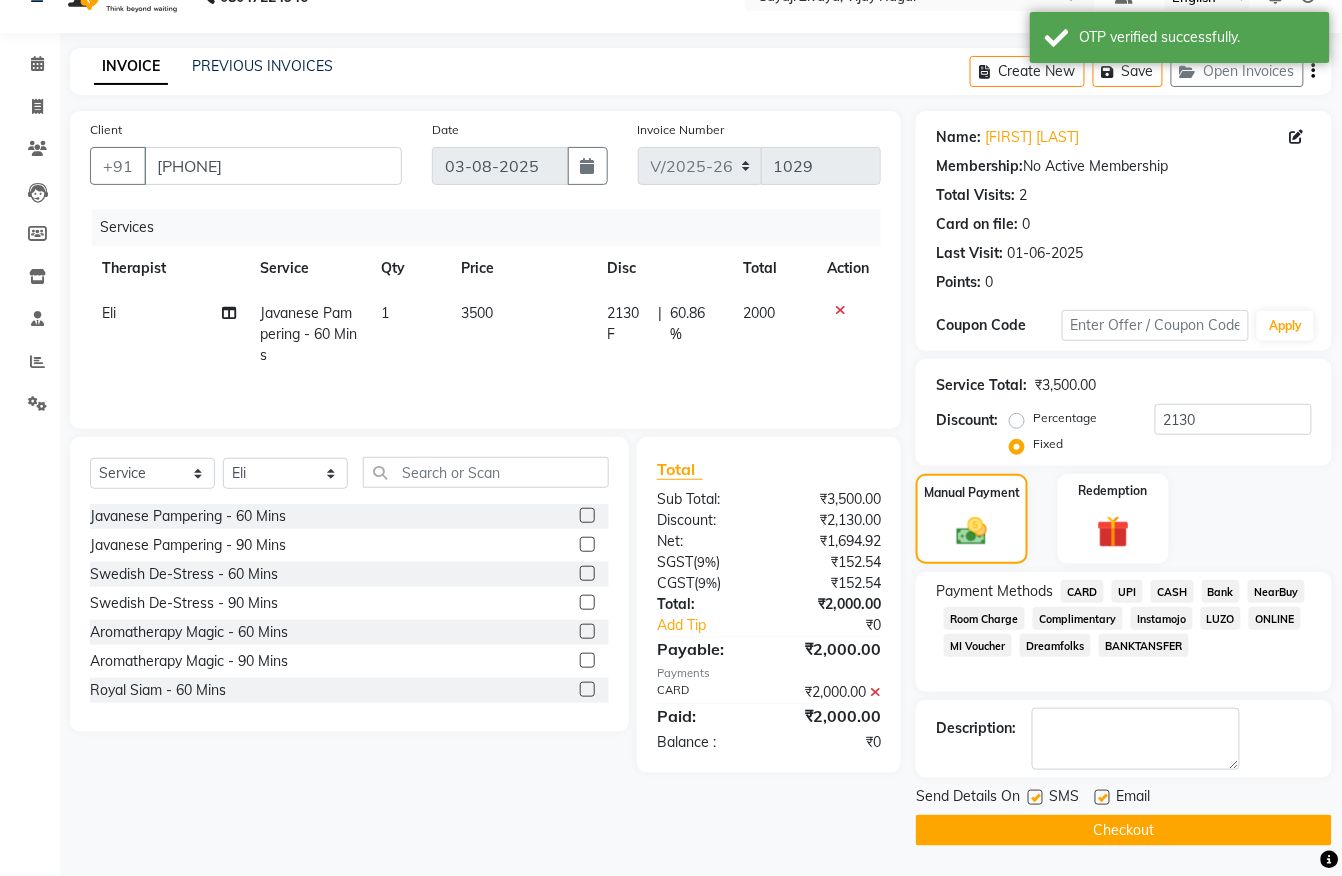 click on "Checkout" 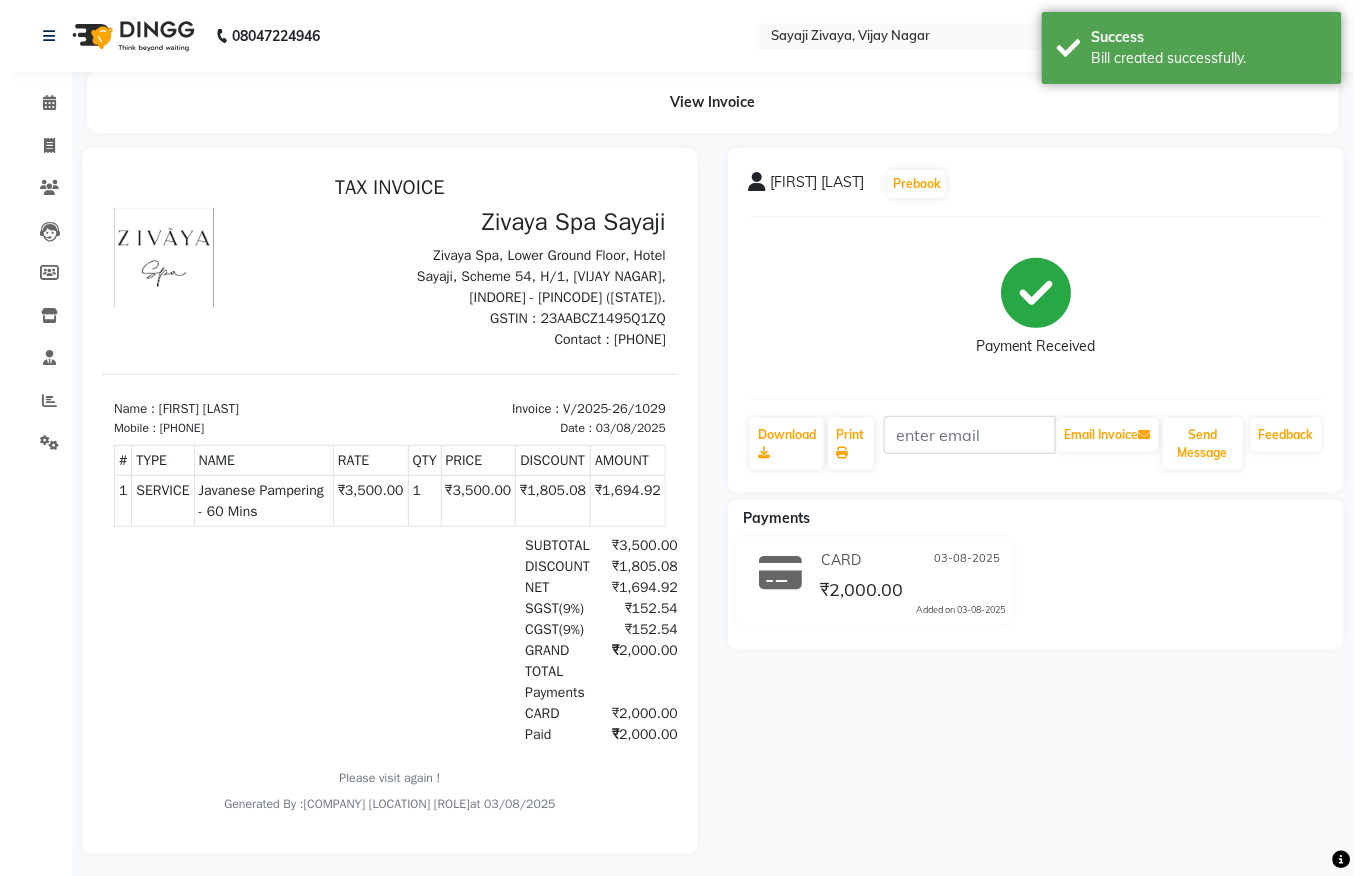 scroll, scrollTop: 0, scrollLeft: 0, axis: both 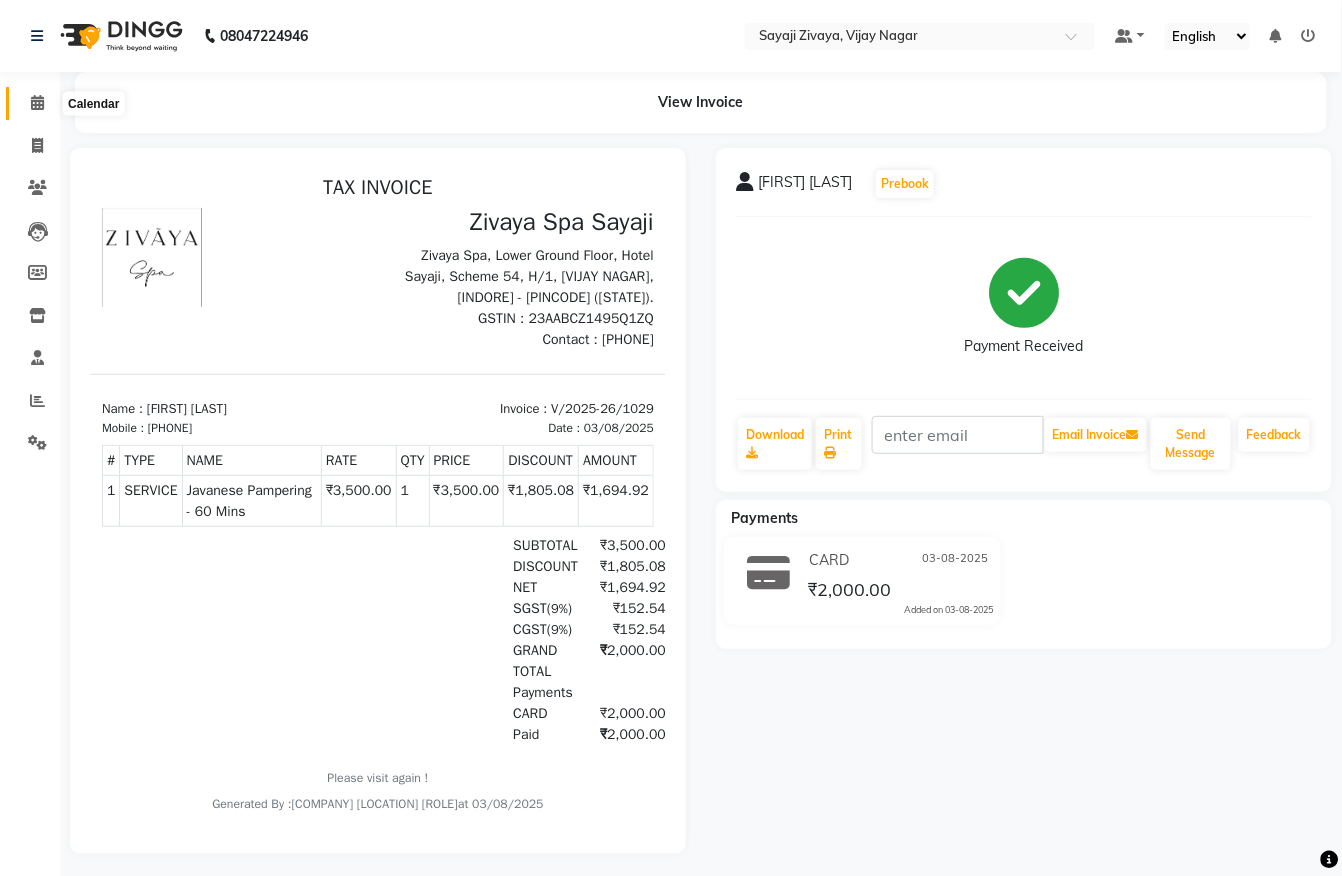 click 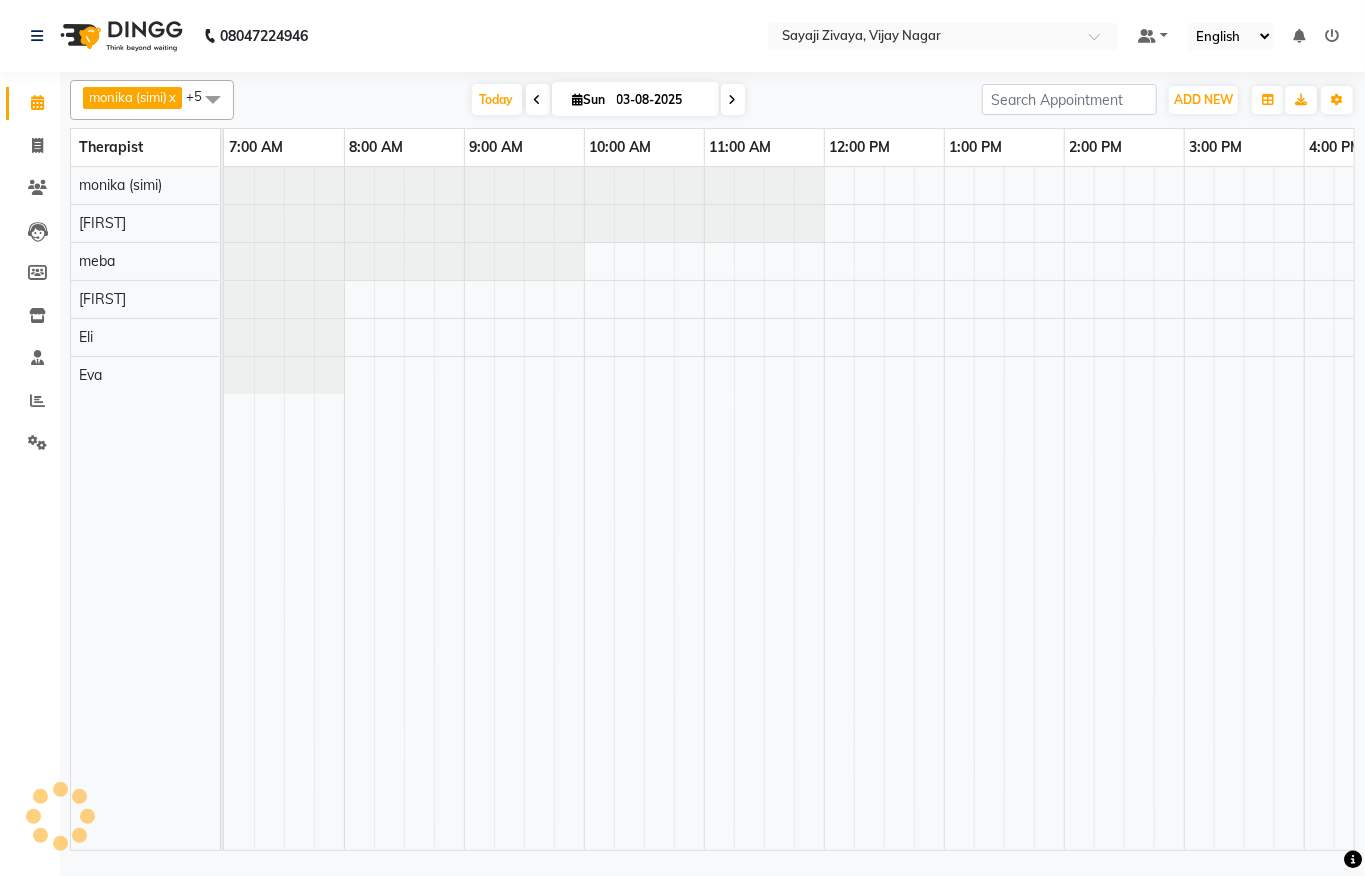 scroll, scrollTop: 0, scrollLeft: 0, axis: both 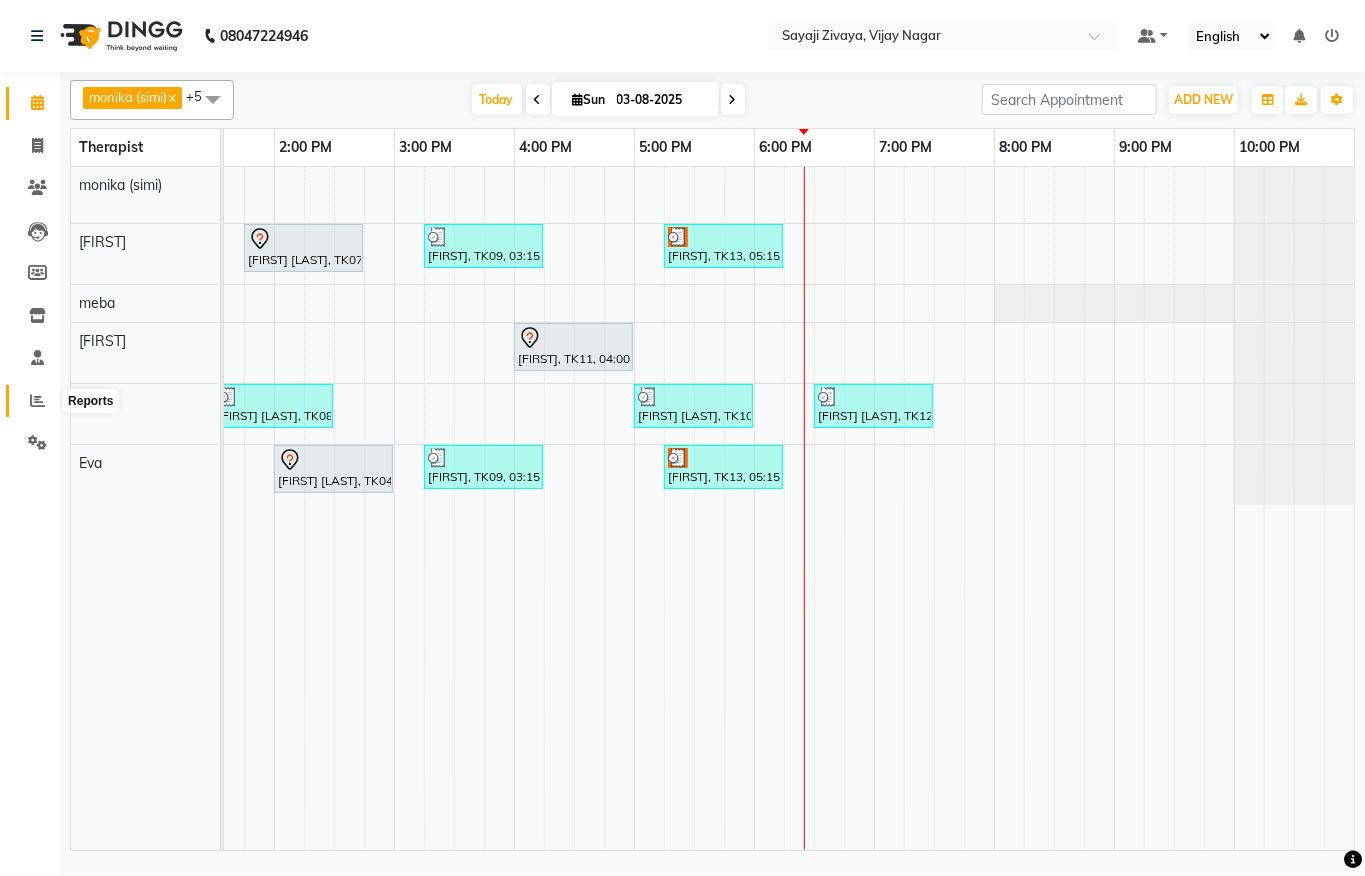 click 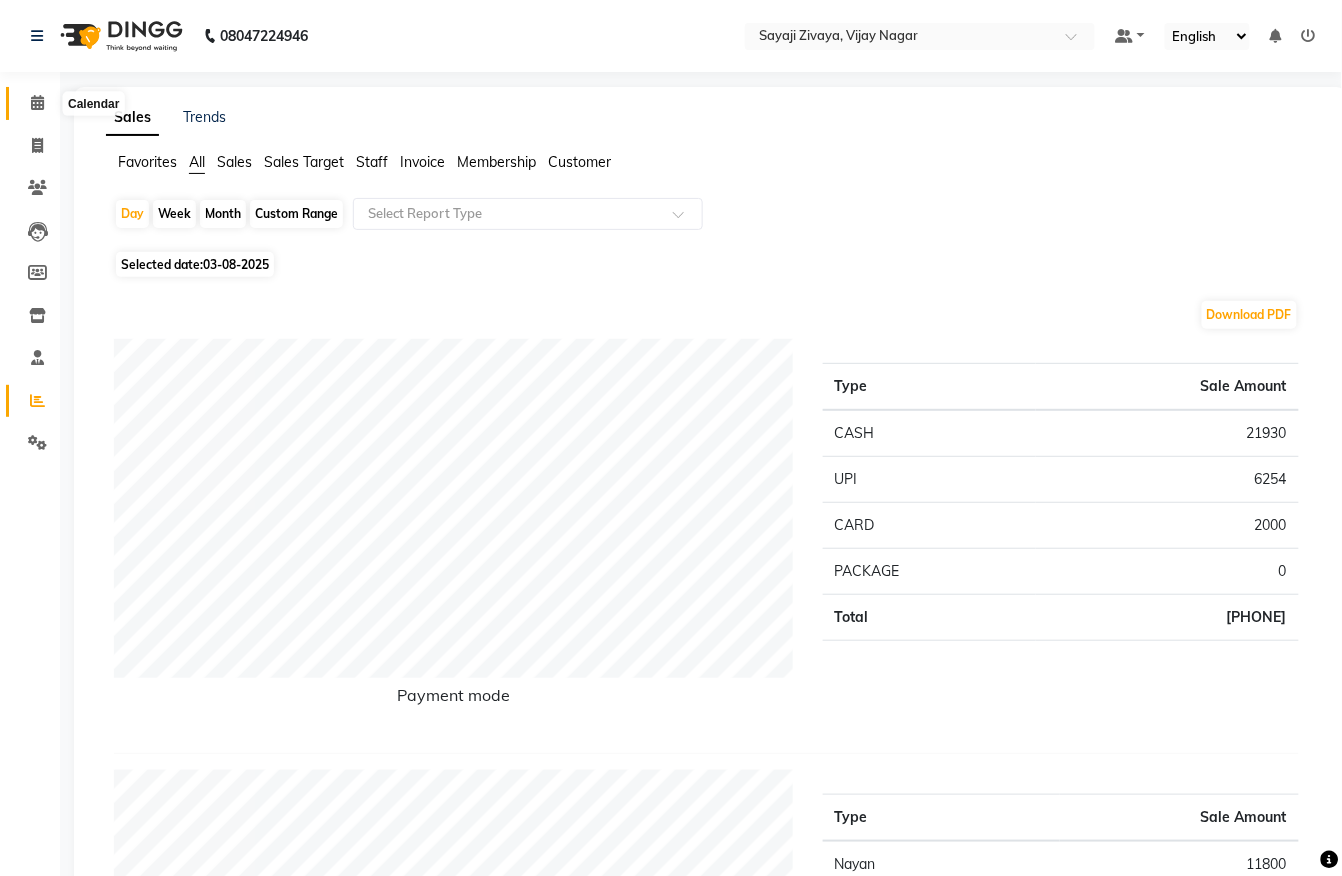 click 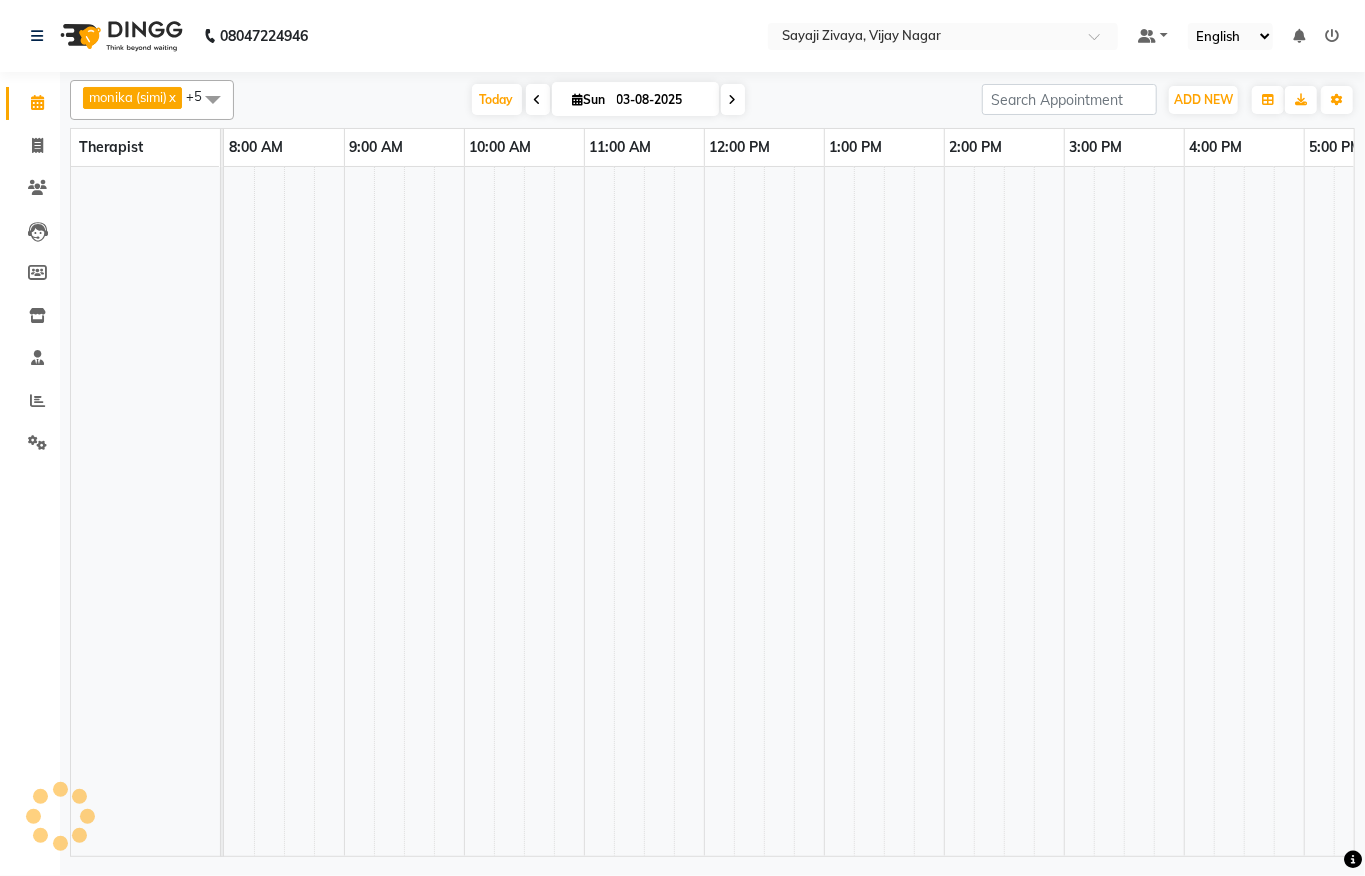 scroll, scrollTop: 0, scrollLeft: 0, axis: both 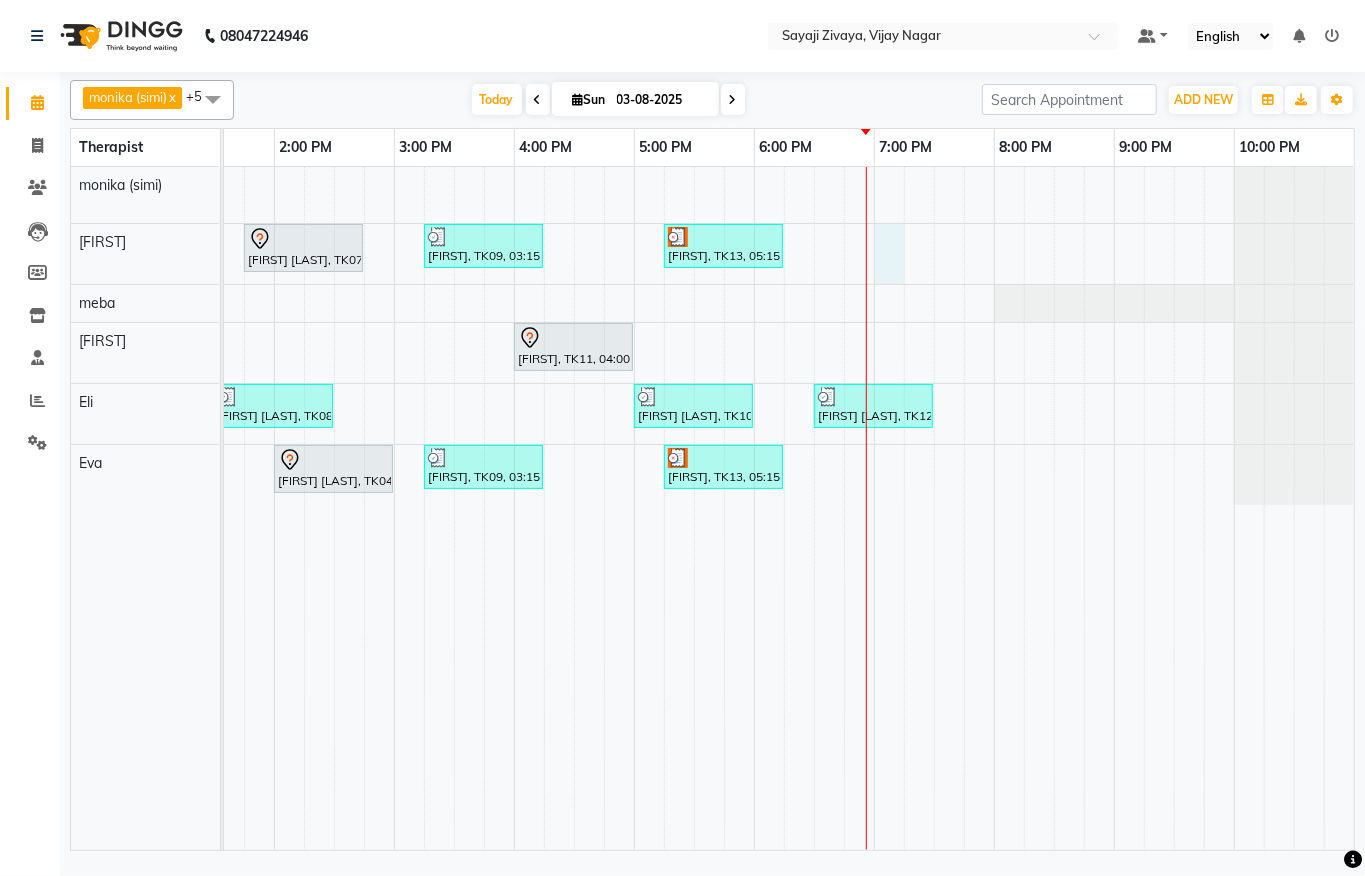click on "[FIRST], TK05, 10:00 AM-11:00 AM, Javanese Pampering - 60 Mins [FIRST], TK01, 11:15 AM-12:15 PM, Javanese Pampering - 60 Mins [FIRST], TK03, 11:30 AM-01:30 PM, The Healing Touch - 120 Mins [FIRST] [LAST], TK07, 01:45 PM-02:45 PM, Javanese Pampering - 60 Mins [FIRST], TK09, 03:15 PM-04:15 PM, Javanese Pampering - 60 Mins [FIRST], TK13, 05:15 PM-06:15 PM, Javanese Pampering - 60 Mins [FIRST], TK11, 04:00 PM-05:00 PM, Javanese Pampering - 60 Mins [FIRST], TK02, 12:00 PM-01:00 PM, Javanese Pampering - 60 Mins [FIRST] [LAST], TK08, 01:30 PM-02:30 PM, Swedish De-Stress - 60 Mins [FIRST] [LAST], TK10, 05:00 PM-06:00 PM, Javanese Pampering - 60 Mins [FIRST] [LAST], TK12, 06:30 PM-07:30 PM, Javanese Pampering - 60 Mins [FIRST], TK06, 01:00 PM-01:30 PM, De-Stress Back & Shoulder Massage - 30 Mins [FIRST] [LAST], TK04, 02:00 PM-03:00 PM, Swedish De-Stress - 60 Mins [FIRST], TK09, 03:15 PM-04:15 PM, Javanese Pampering - 60 Mins" at bounding box center [394, 508] 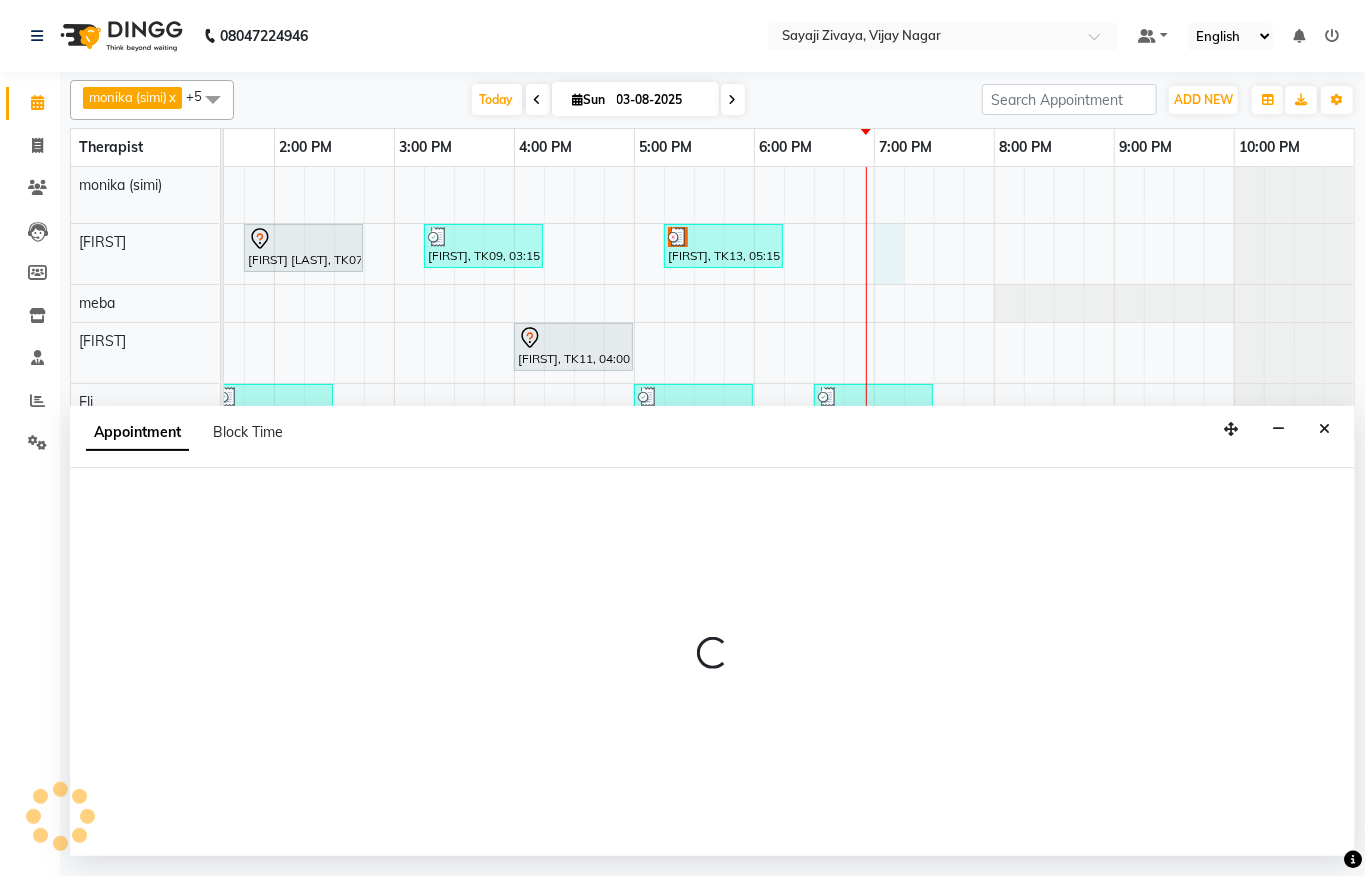 select on "62270" 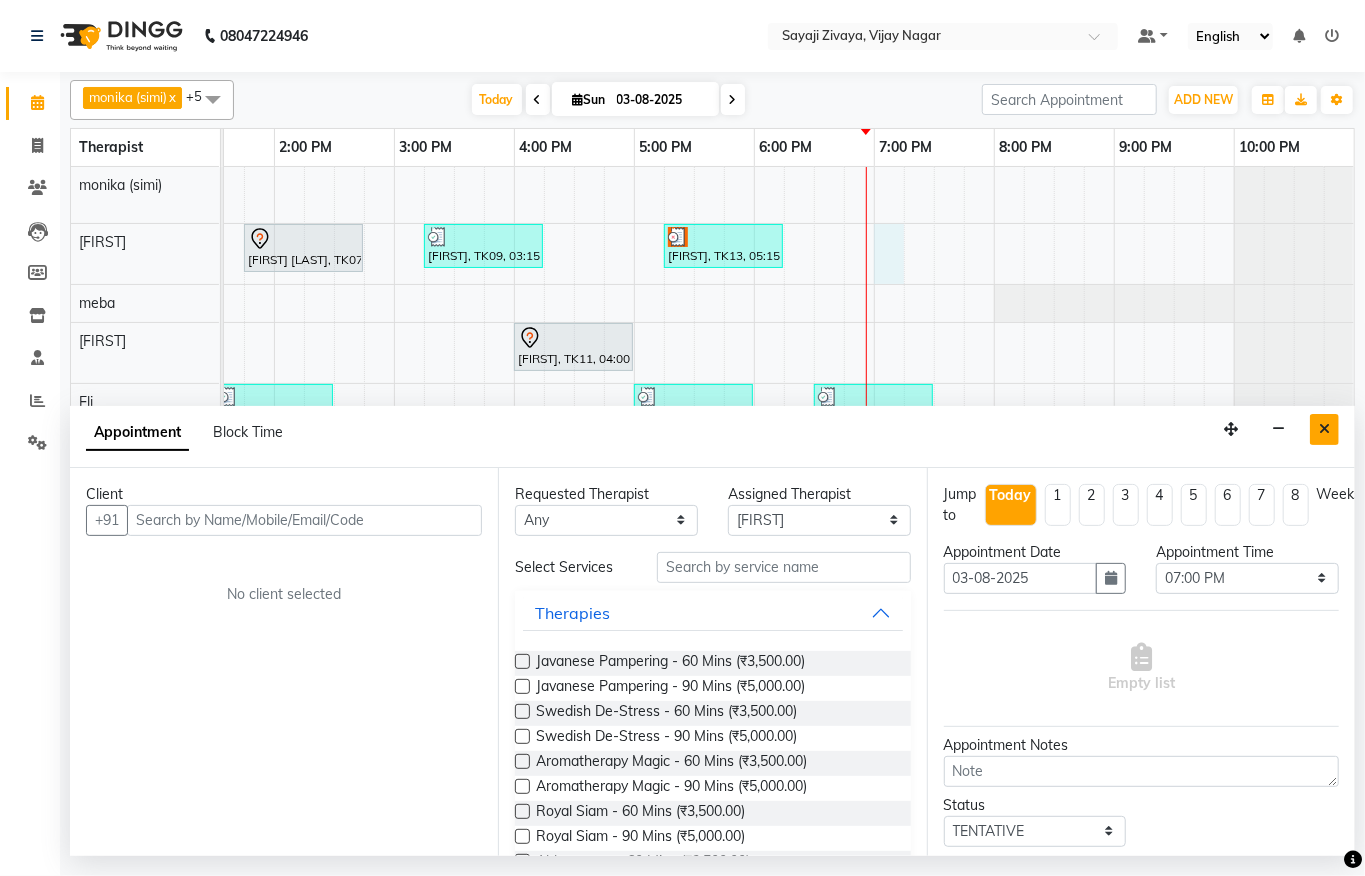 click at bounding box center [1324, 429] 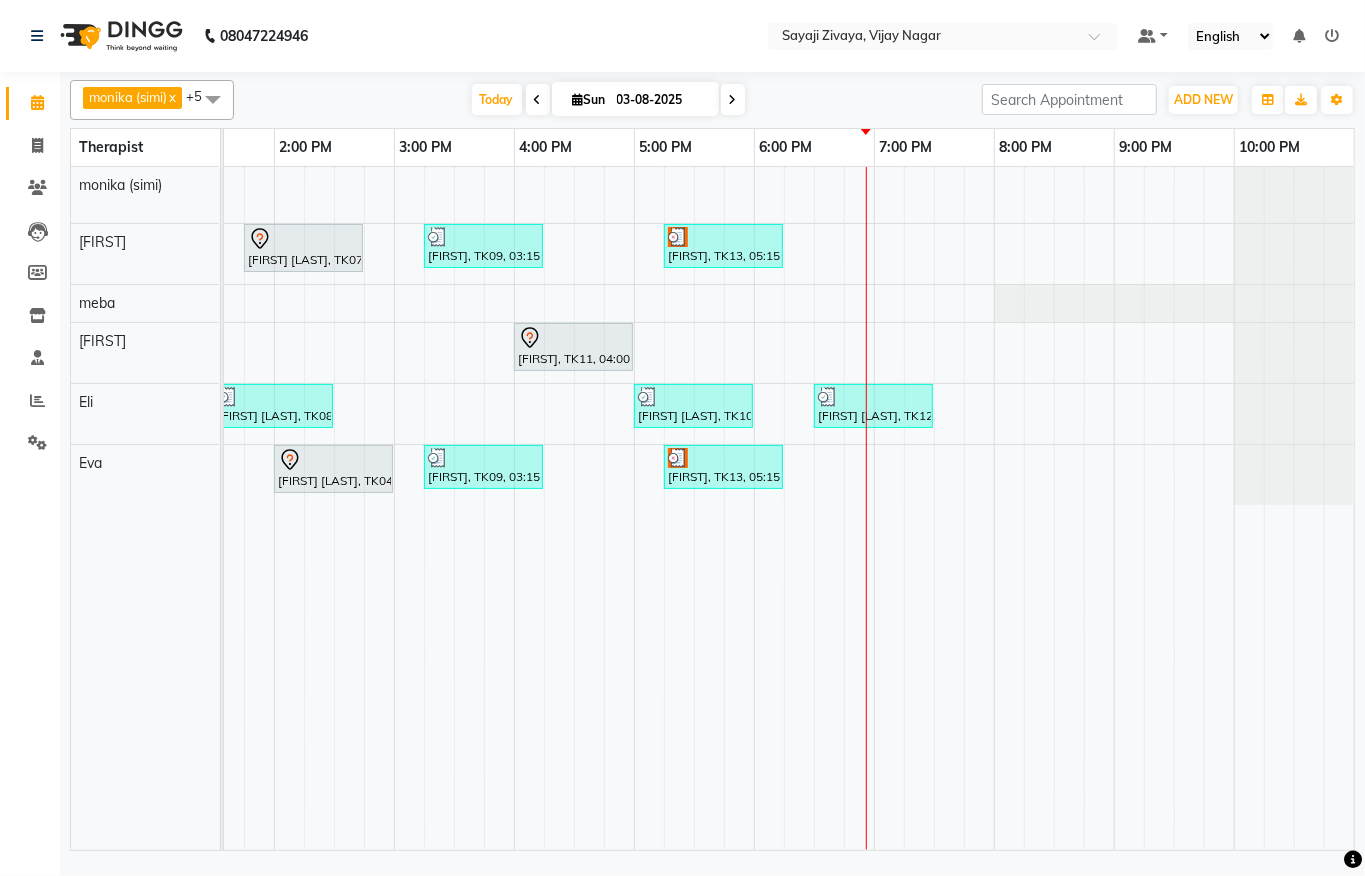 click on "[FIRST], TK05, 10:00 AM-11:00 AM, Javanese Pampering - 60 Mins [FIRST], TK01, 11:15 AM-12:15 PM, Javanese Pampering - 60 Mins [FIRST], TK03, 11:30 AM-01:30 PM, The Healing Touch - 120 Mins [FIRST] [LAST], TK07, 01:45 PM-02:45 PM, Javanese Pampering - 60 Mins [FIRST], TK09, 03:15 PM-04:15 PM, Javanese Pampering - 60 Mins [FIRST], TK13, 05:15 PM-06:15 PM, Javanese Pampering - 60 Mins [FIRST], TK11, 04:00 PM-05:00 PM, Javanese Pampering - 60 Mins [FIRST], TK02, 12:00 PM-01:00 PM, Javanese Pampering - 60 Mins [FIRST] [LAST], TK08, 01:30 PM-02:30 PM, Swedish De-Stress - 60 Mins [FIRST] [LAST], TK10, 05:00 PM-06:00 PM, Javanese Pampering - 60 Mins [FIRST] [LAST], TK12, 06:30 PM-07:30 PM, Javanese Pampering - 60 Mins [FIRST], TK06, 01:00 PM-01:30 PM, De-Stress Back & Shoulder Massage - 30 Mins [FIRST] [LAST], TK04, 02:00 PM-03:00 PM, Swedish De-Stress - 60 Mins [FIRST], TK09, 03:15 PM-04:15 PM, Javanese Pampering - 60 Mins" at bounding box center (394, 508) 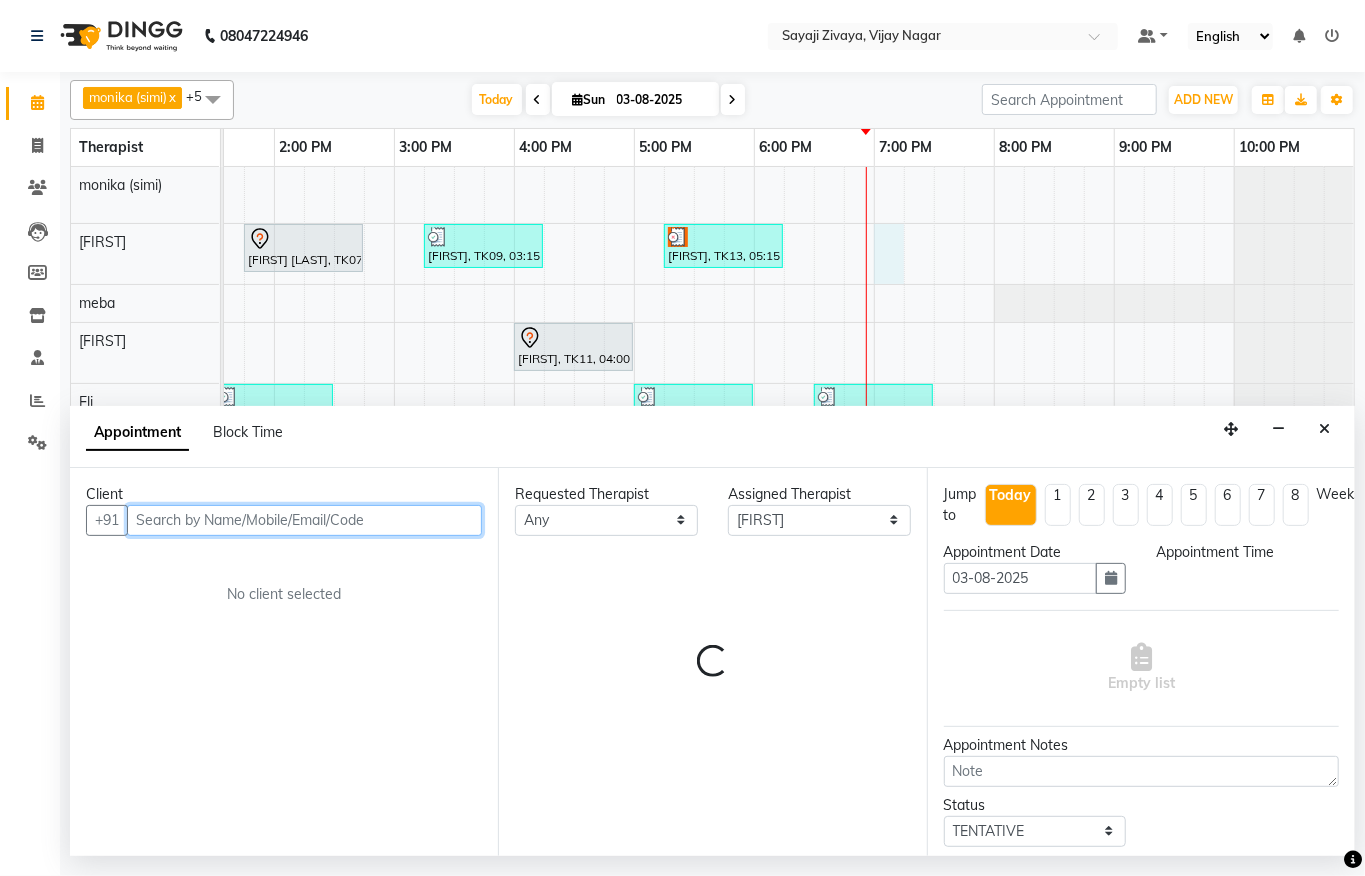 select on "1140" 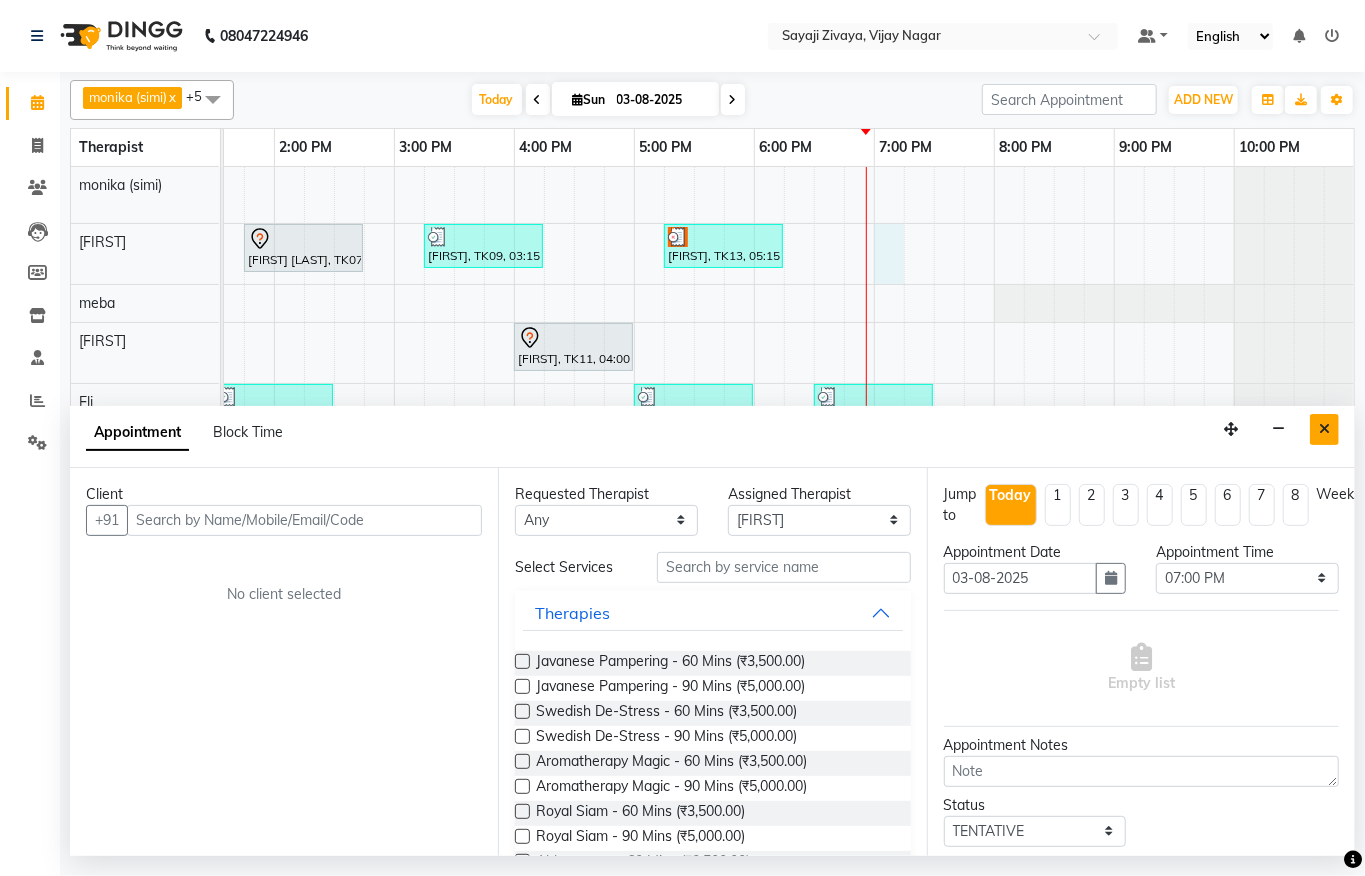 click at bounding box center (1324, 429) 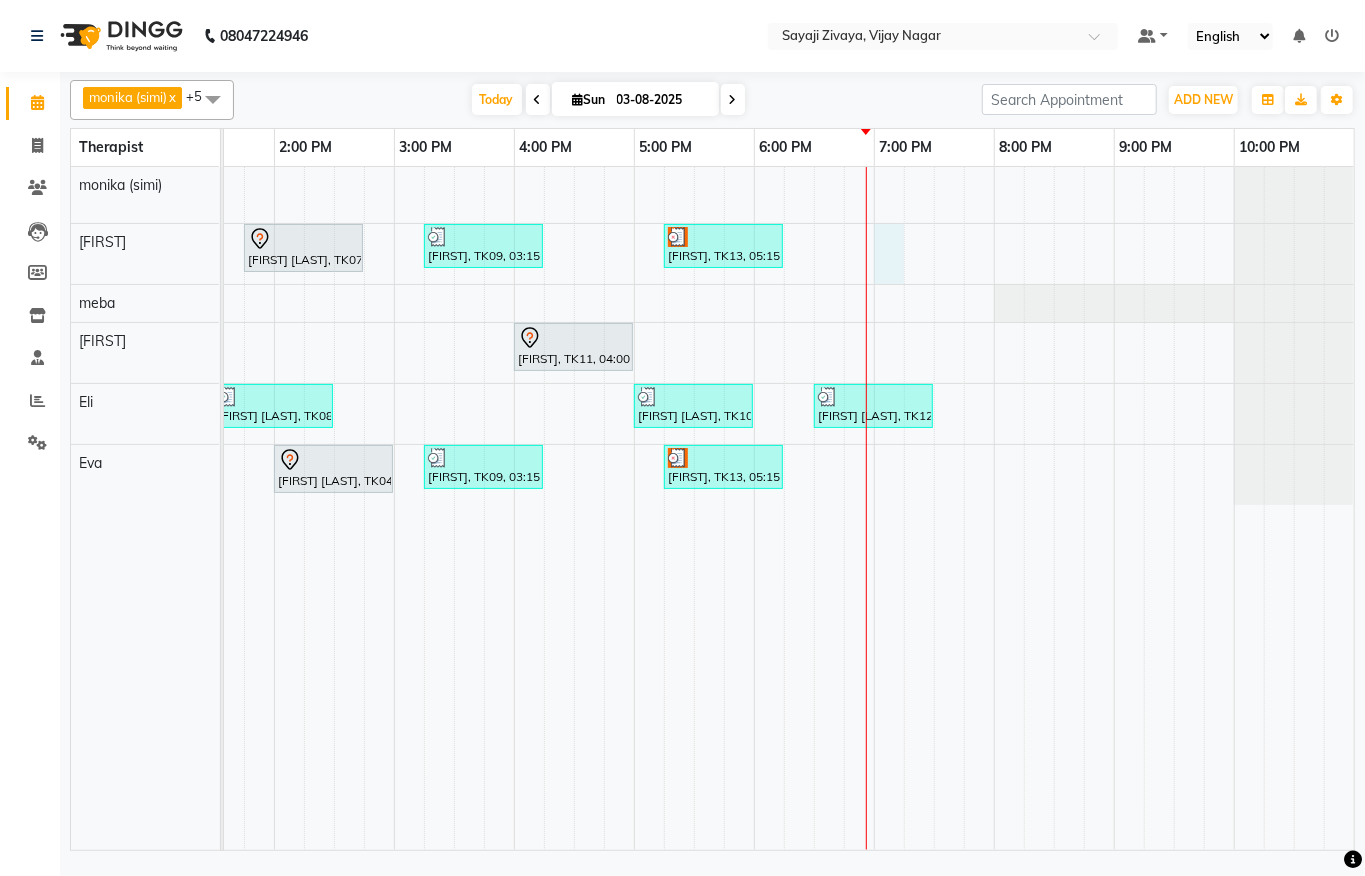 click on "[FIRST], TK05, 10:00 AM-11:00 AM, Javanese Pampering - 60 Mins [FIRST], TK01, 11:15 AM-12:15 PM, Javanese Pampering - 60 Mins [FIRST], TK03, 11:30 AM-01:30 PM, The Healing Touch - 120 Mins [FIRST] [LAST], TK07, 01:45 PM-02:45 PM, Javanese Pampering - 60 Mins [FIRST], TK09, 03:15 PM-04:15 PM, Javanese Pampering - 60 Mins [FIRST], TK13, 05:15 PM-06:15 PM, Javanese Pampering - 60 Mins [FIRST], TK11, 04:00 PM-05:00 PM, Javanese Pampering - 60 Mins [FIRST], TK02, 12:00 PM-01:00 PM, Javanese Pampering - 60 Mins [FIRST] [LAST], TK08, 01:30 PM-02:30 PM, Swedish De-Stress - 60 Mins [FIRST] [LAST], TK10, 05:00 PM-06:00 PM, Javanese Pampering - 60 Mins [FIRST] [LAST], TK12, 06:30 PM-07:30 PM, Javanese Pampering - 60 Mins [FIRST], TK06, 01:00 PM-01:30 PM, De-Stress Back & Shoulder Massage - 30 Mins [FIRST] [LAST], TK04, 02:00 PM-03:00 PM, Swedish De-Stress - 60 Mins [FIRST], TK09, 03:15 PM-04:15 PM, Javanese Pampering - 60 Mins" at bounding box center [394, 508] 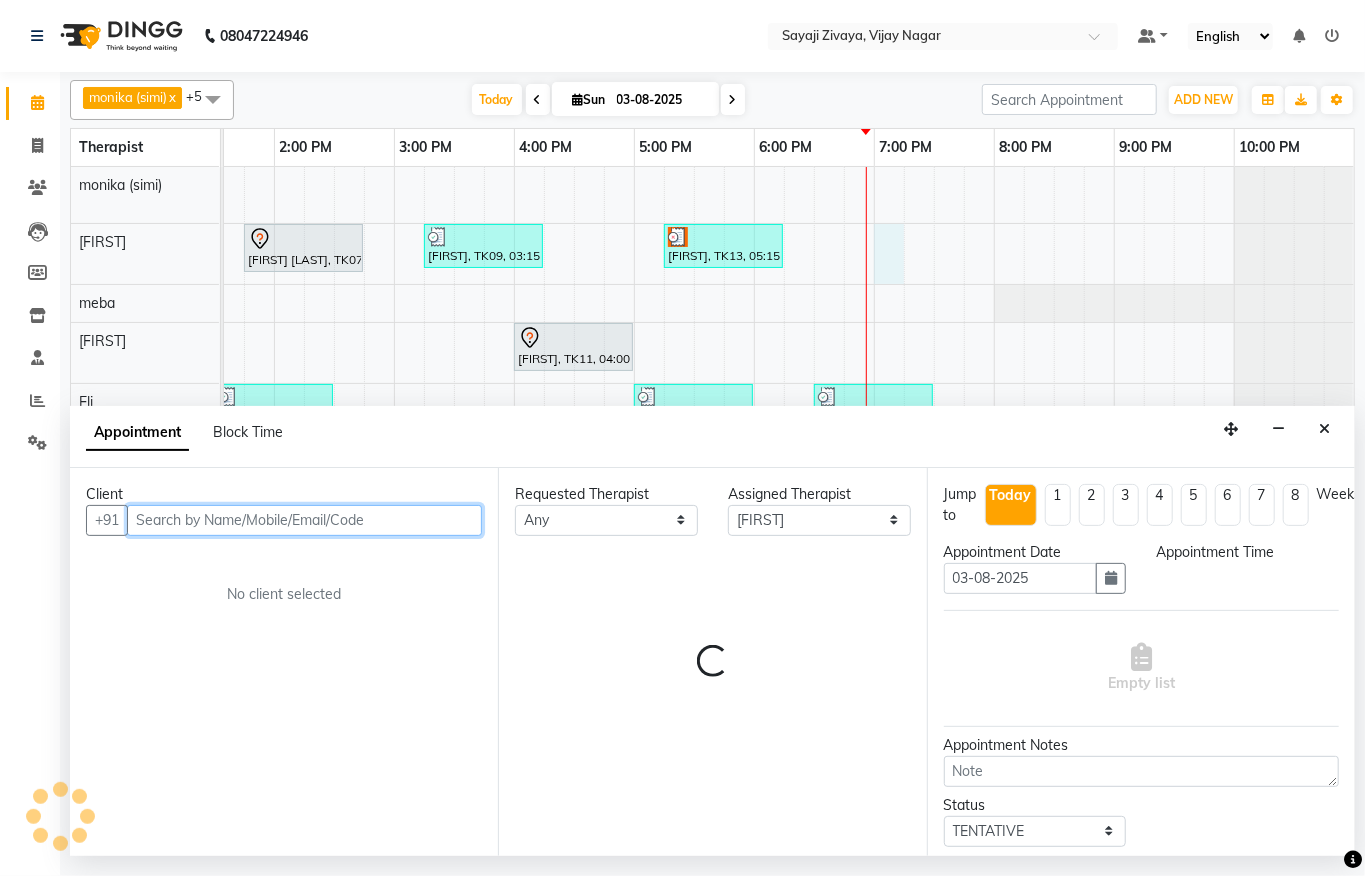 select on "1140" 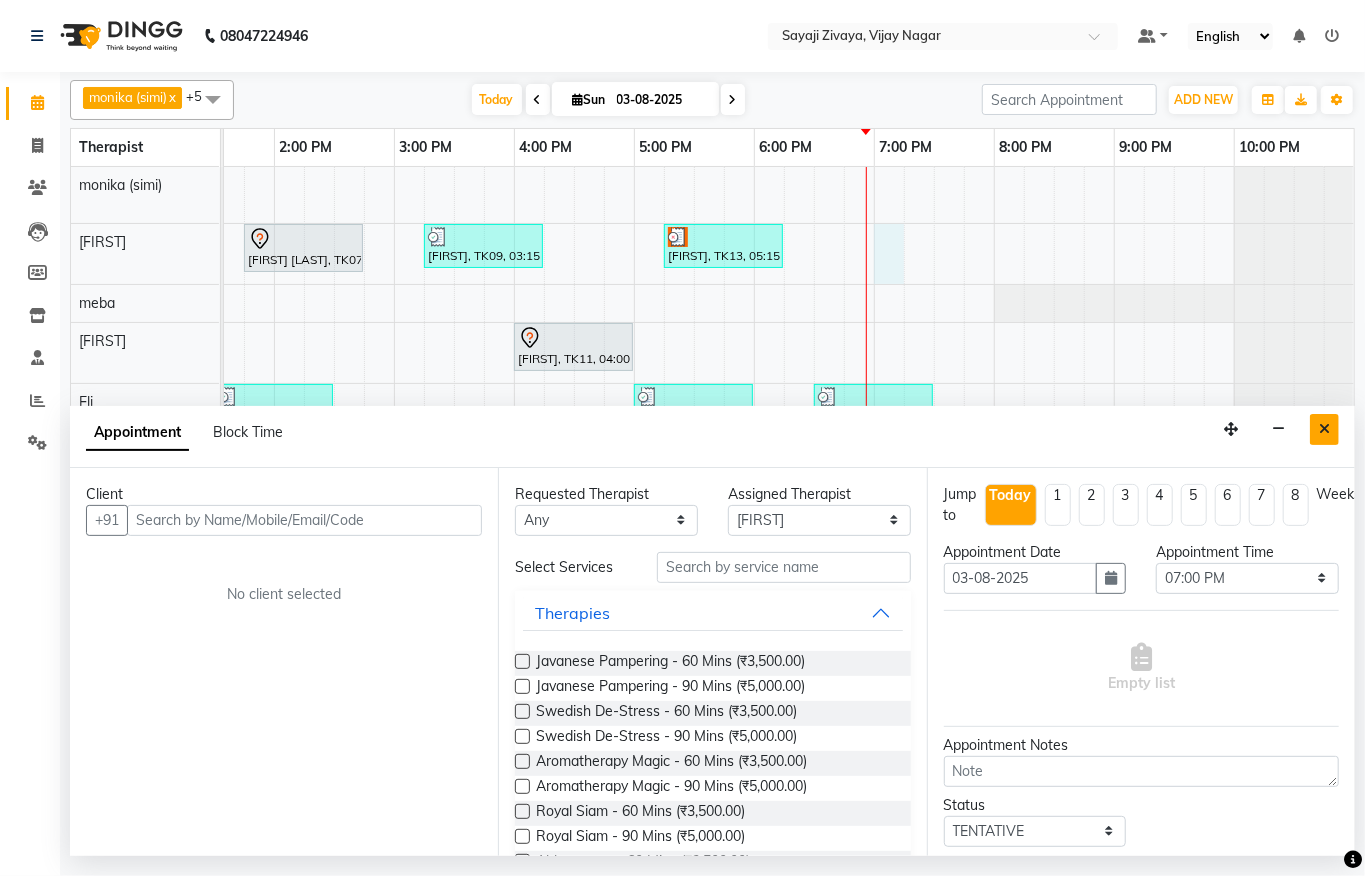 click at bounding box center [1324, 429] 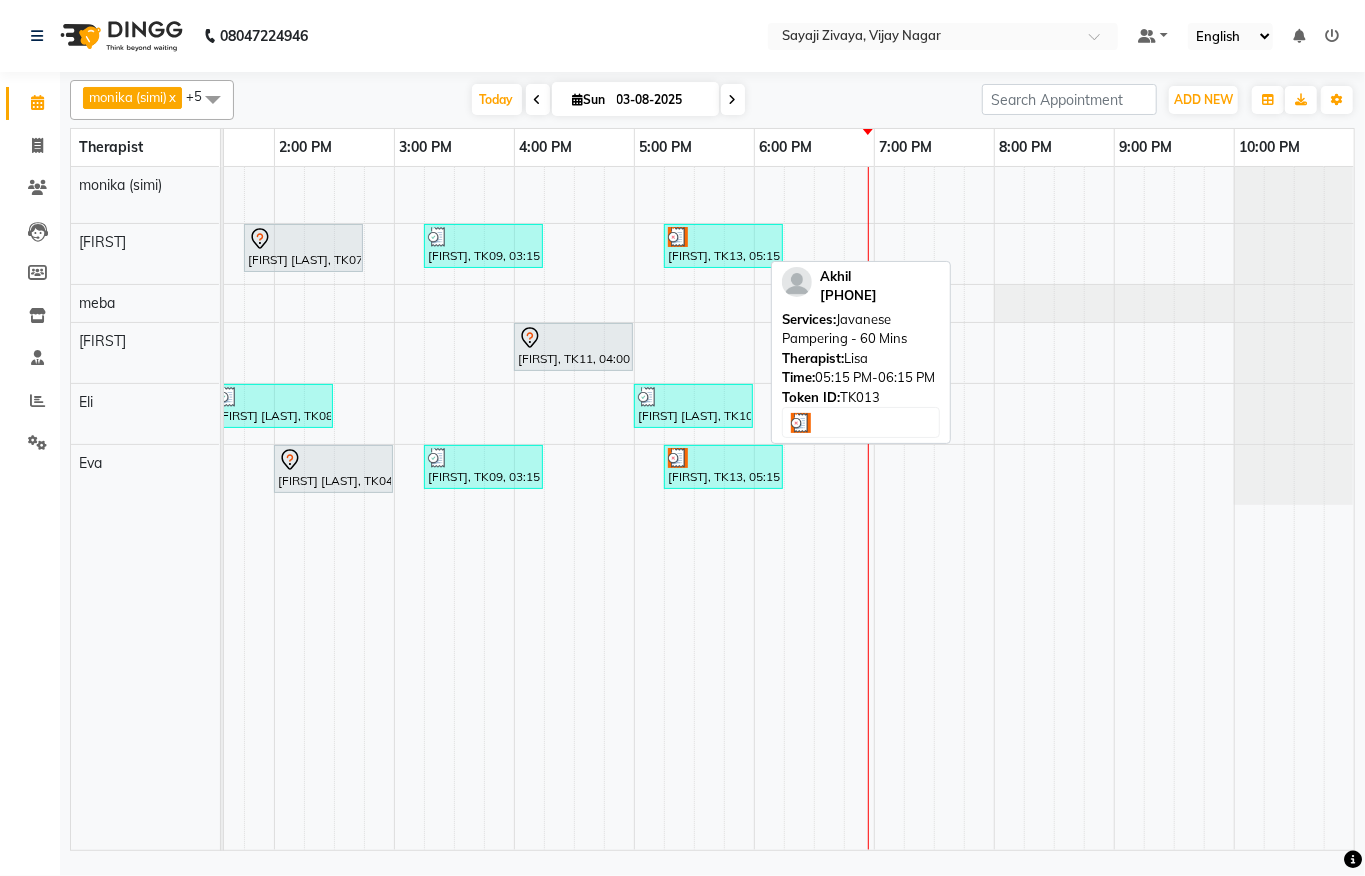 click on "[FIRST], TK13, 05:15 PM-06:15 PM, Javanese Pampering - 60 Mins" at bounding box center (723, 246) 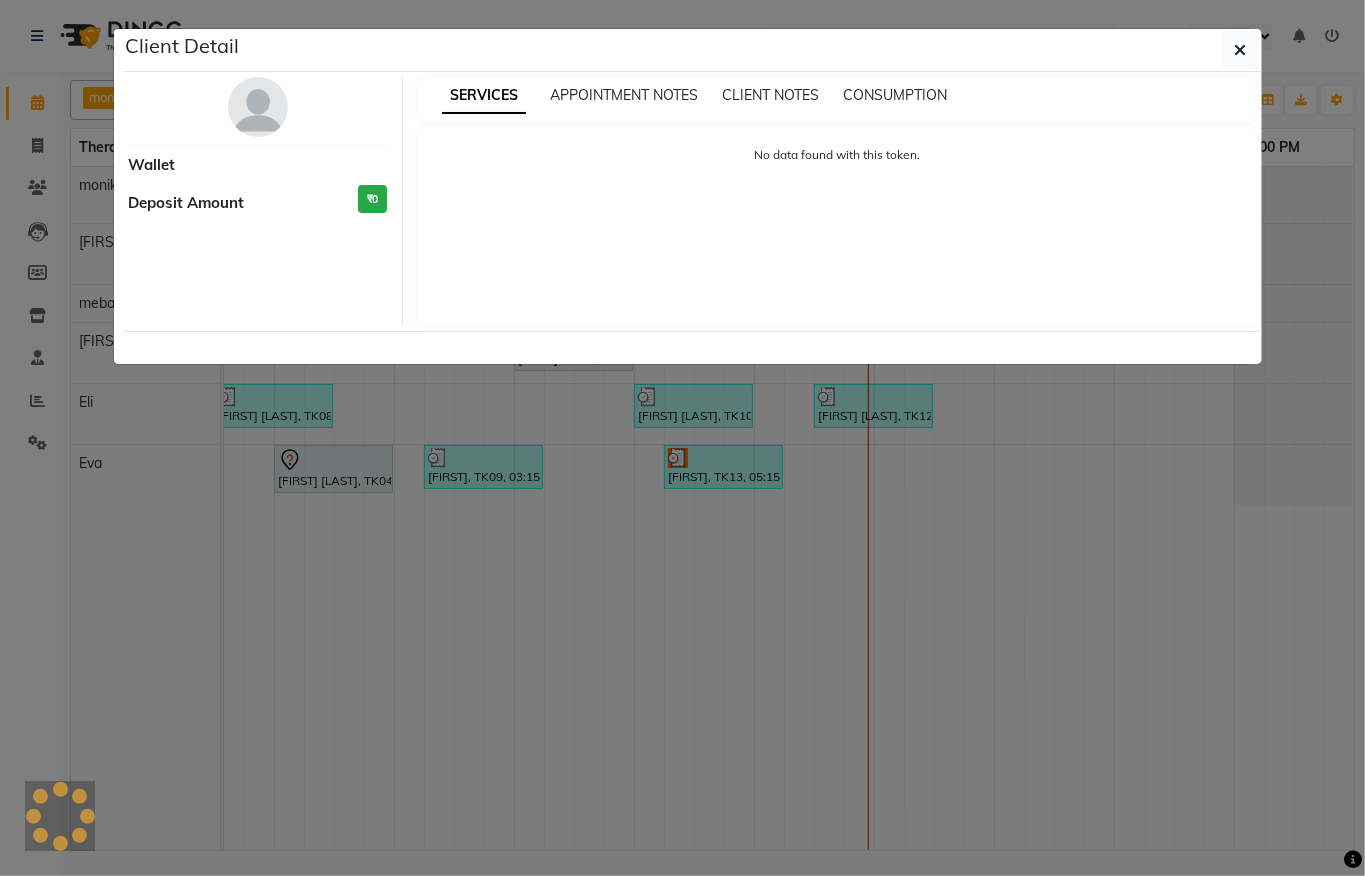 select on "3" 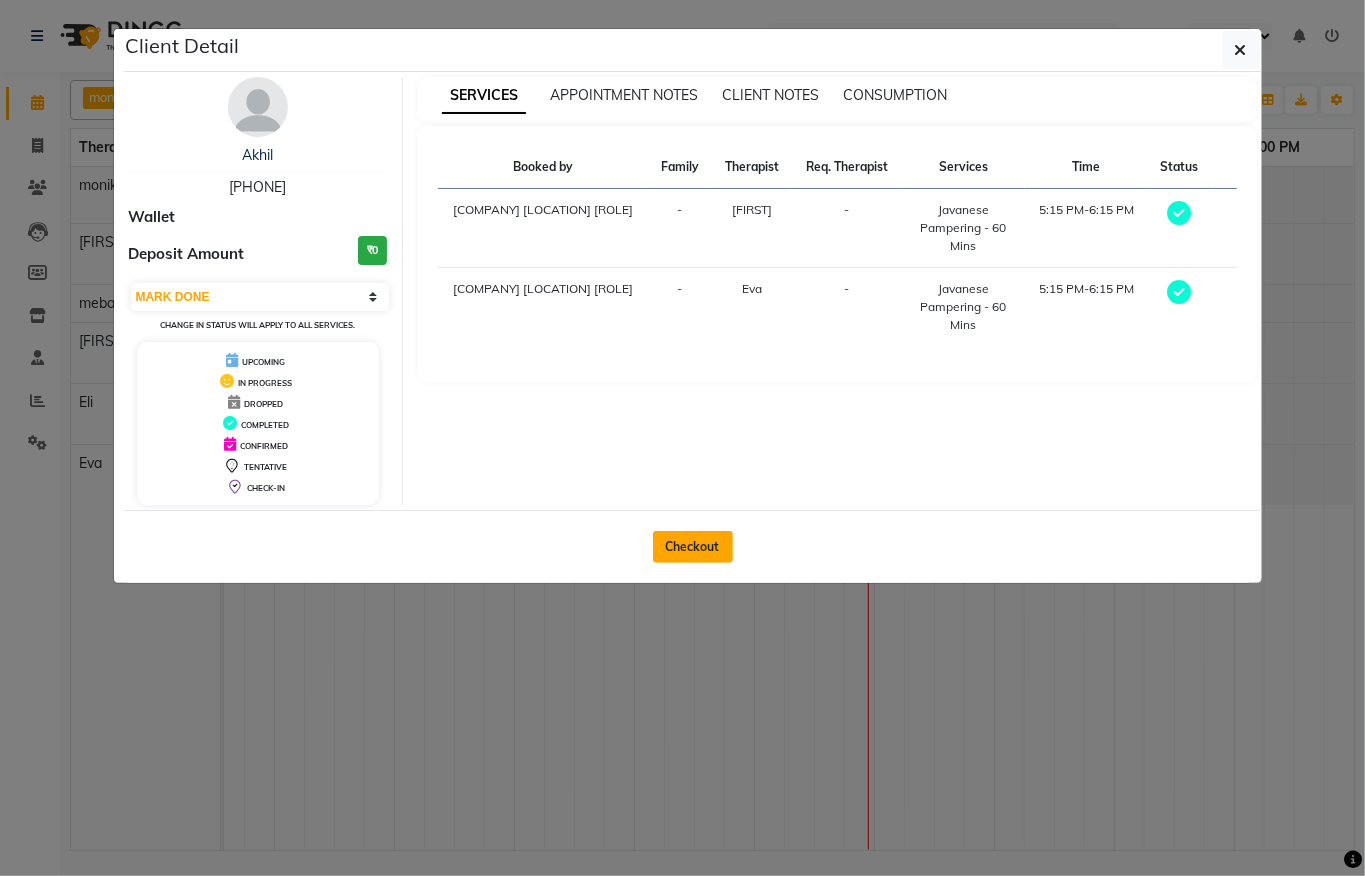 click on "Checkout" 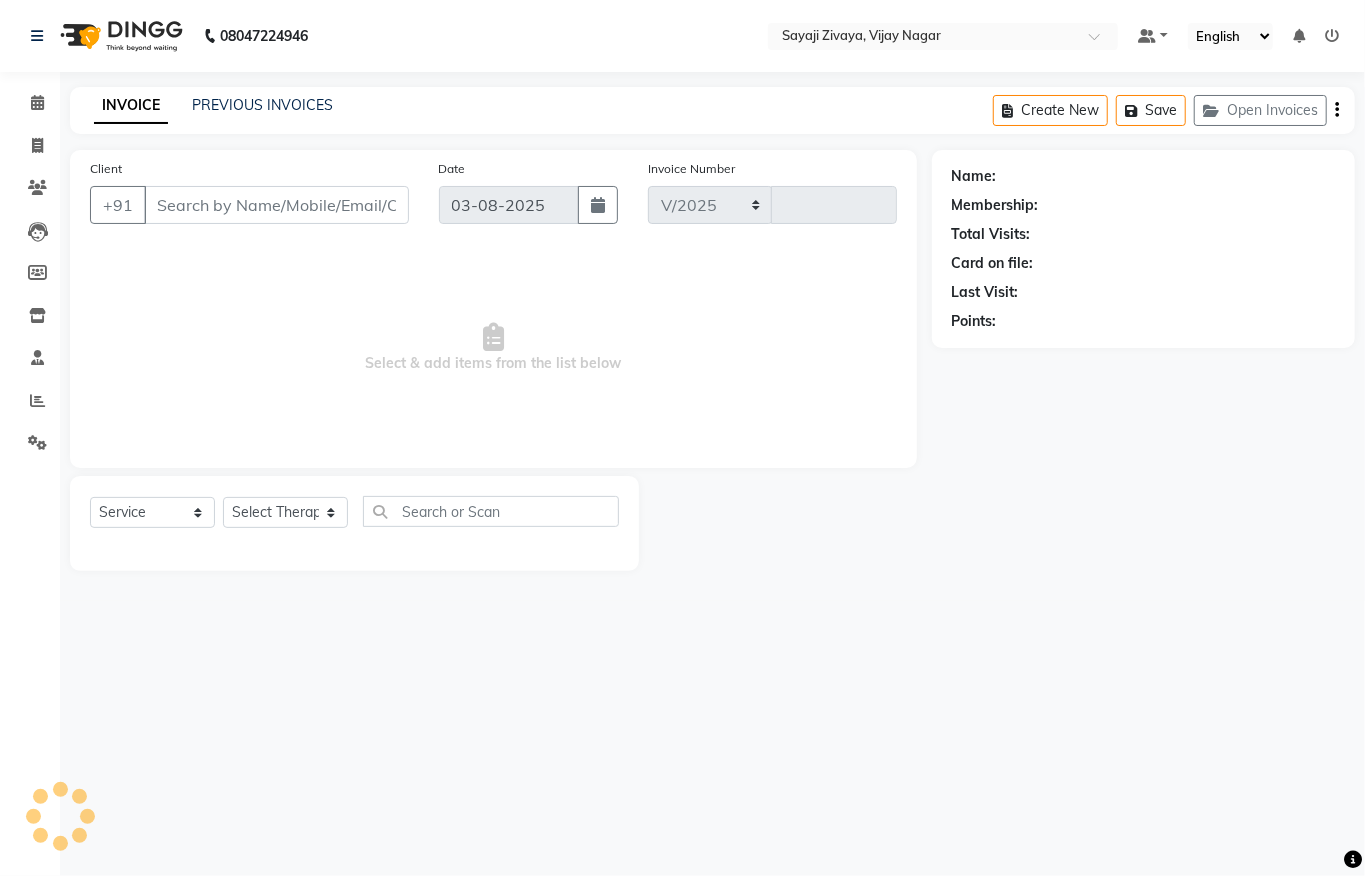select on "6399" 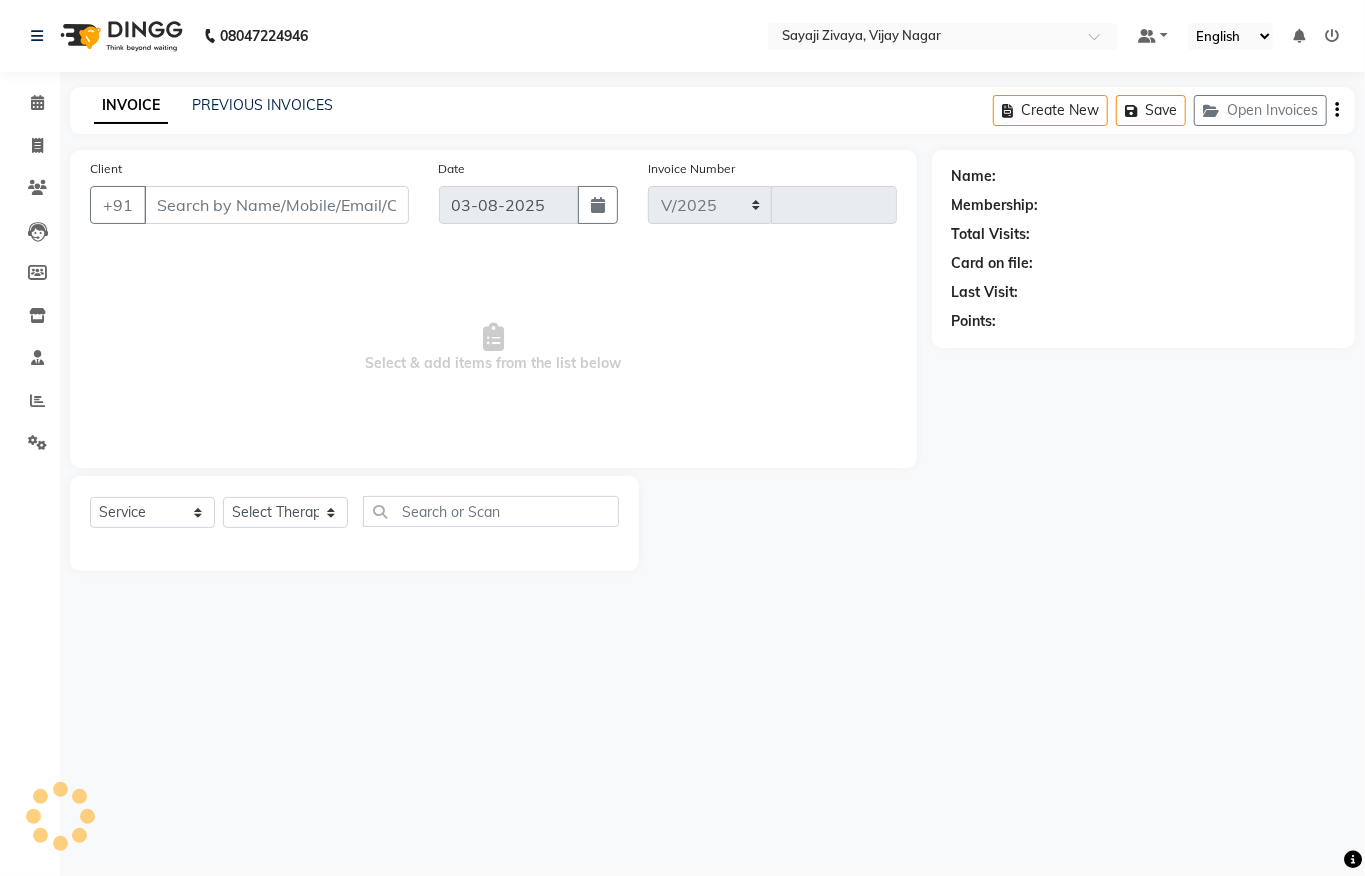 type on "1030" 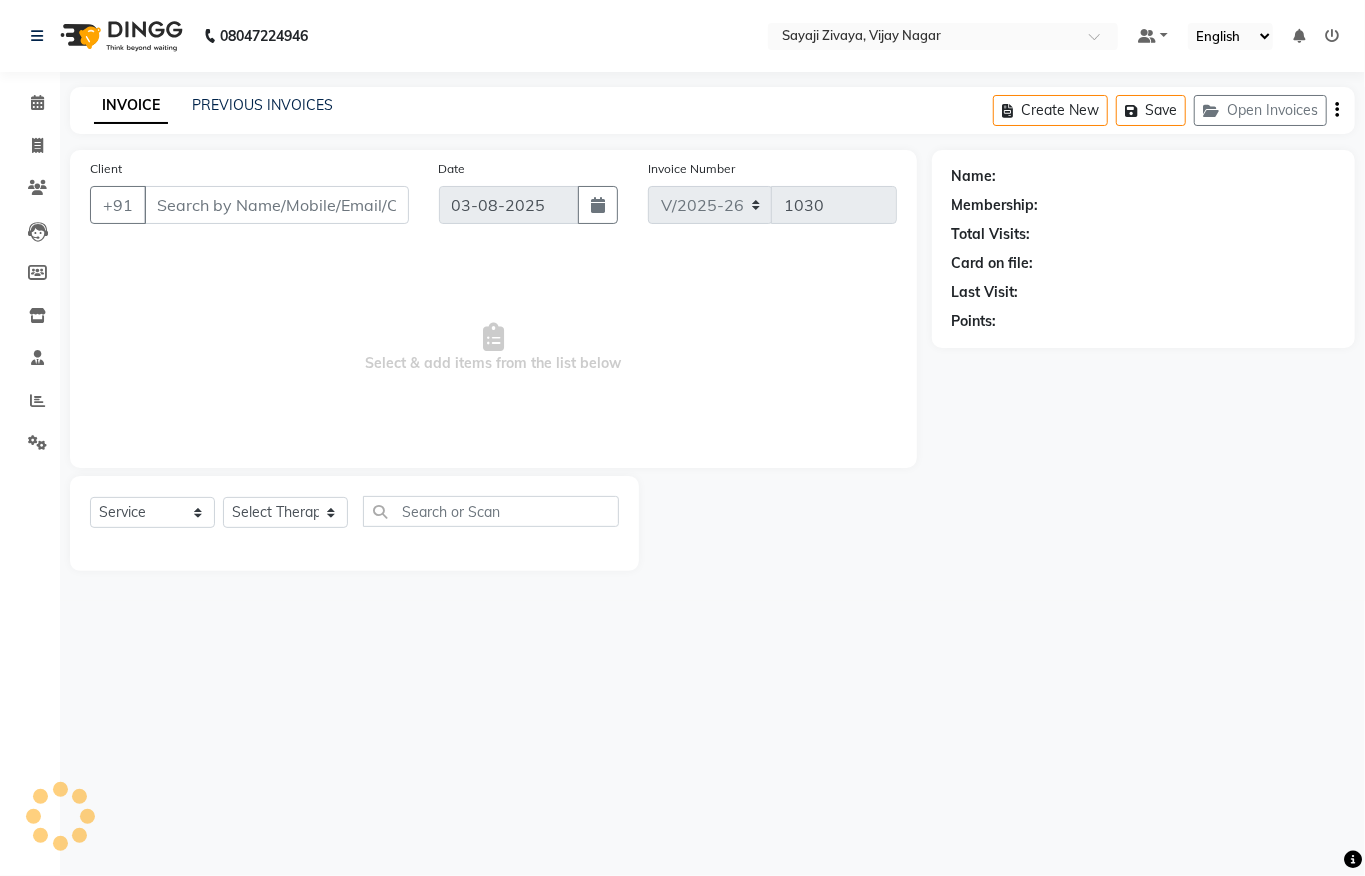 type on "[PHONE]" 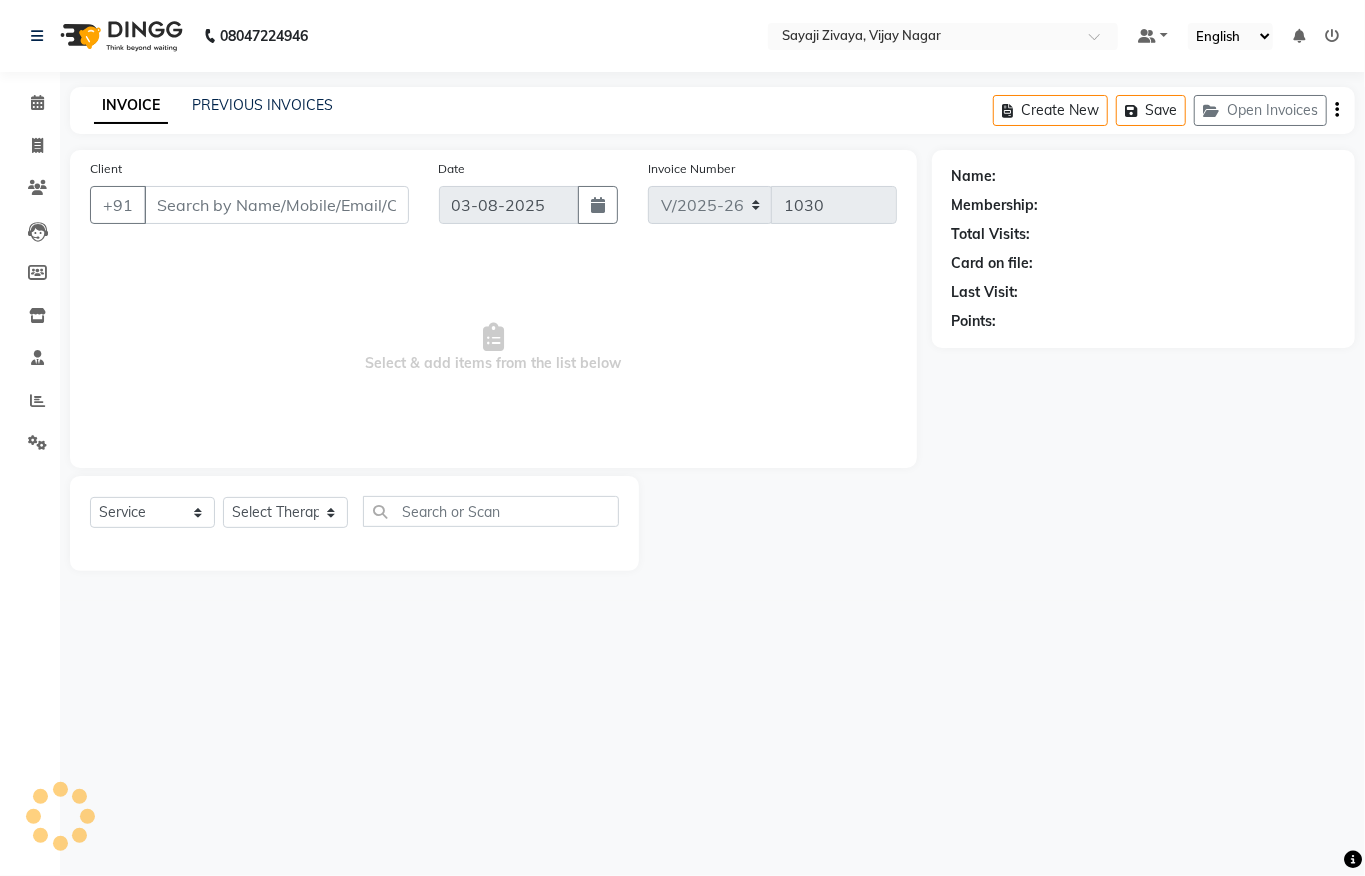 select on "62270" 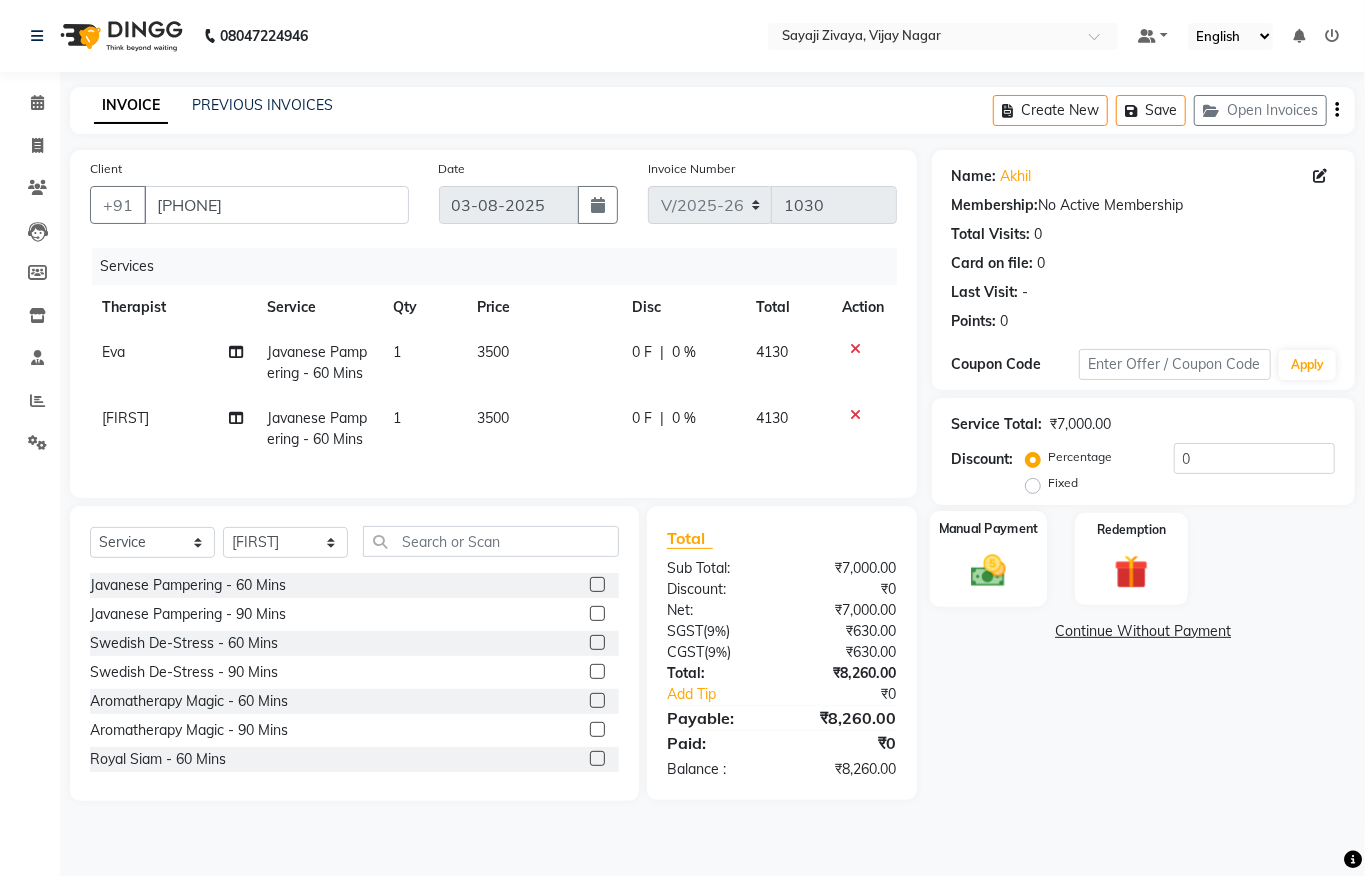 click on "Manual Payment" 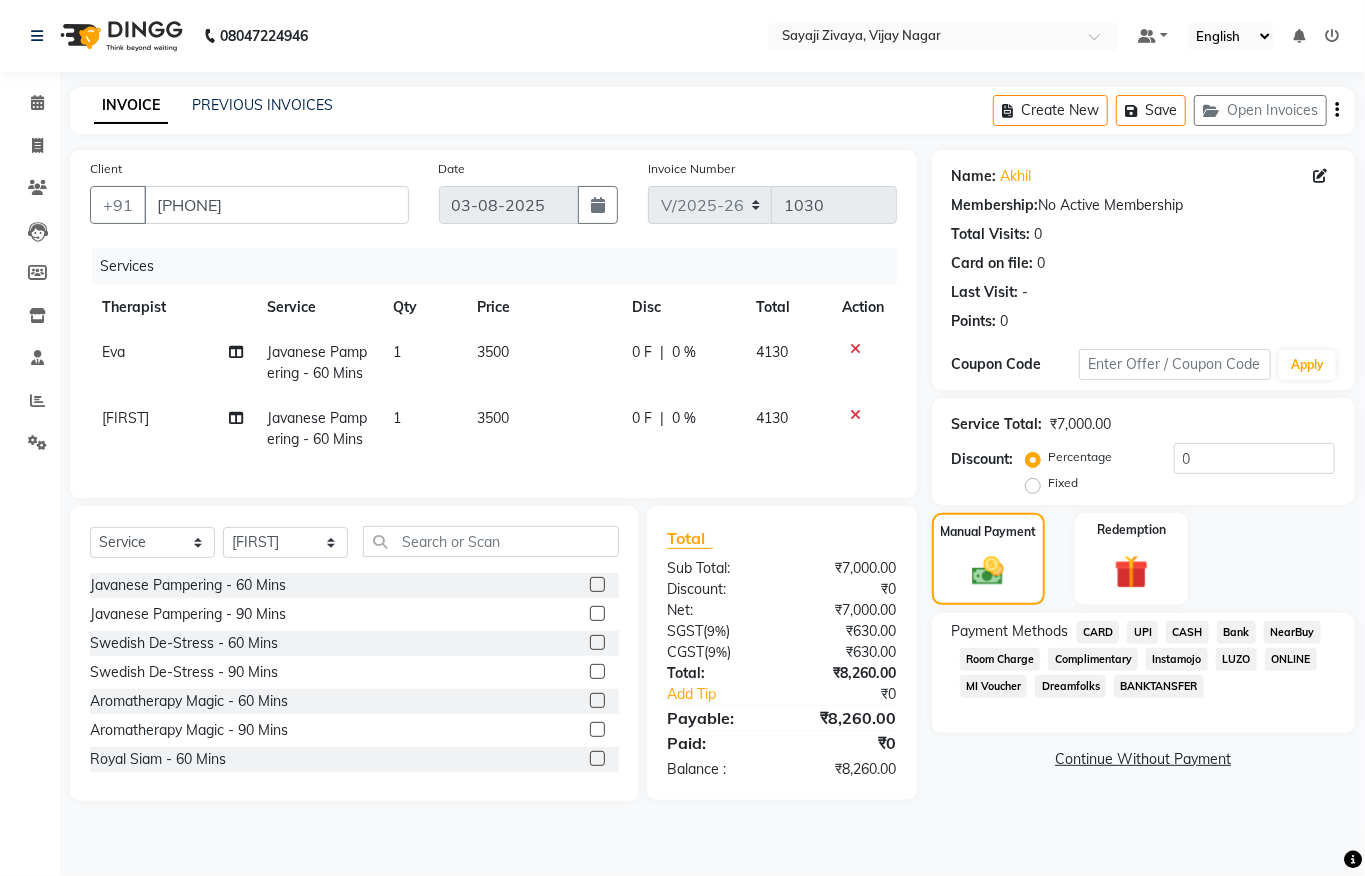 click on "CARD" 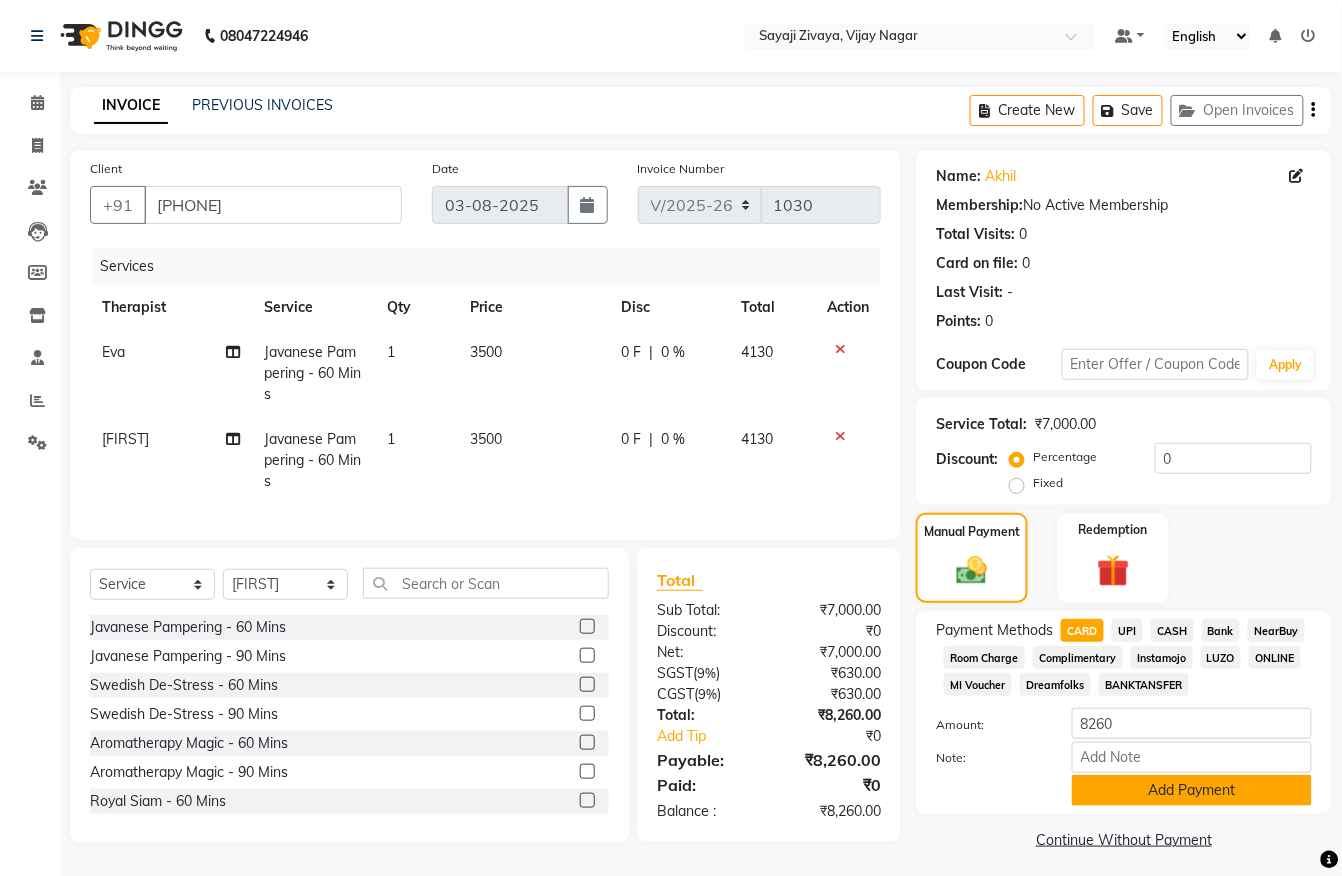 click on "Add Payment" 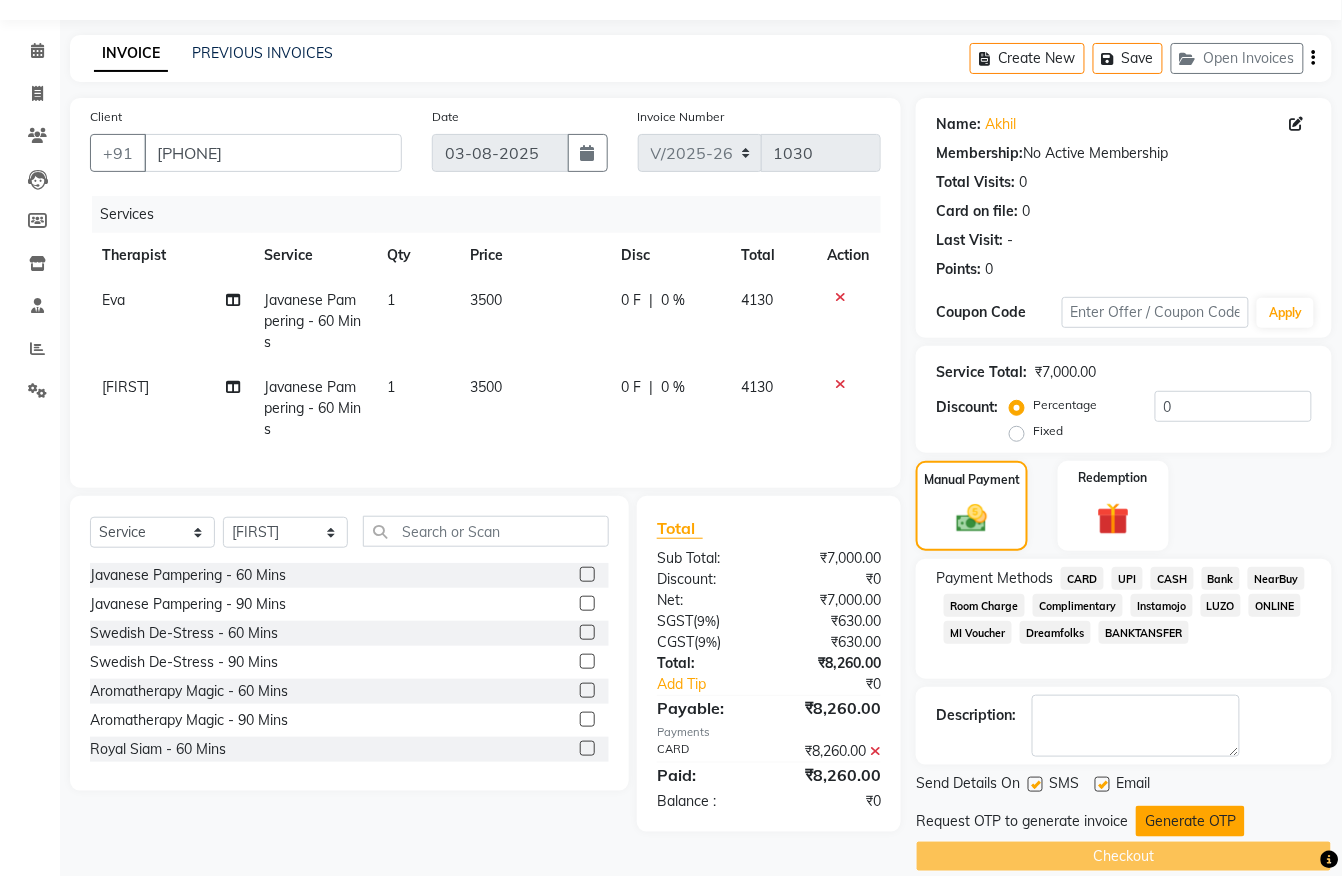 scroll, scrollTop: 81, scrollLeft: 0, axis: vertical 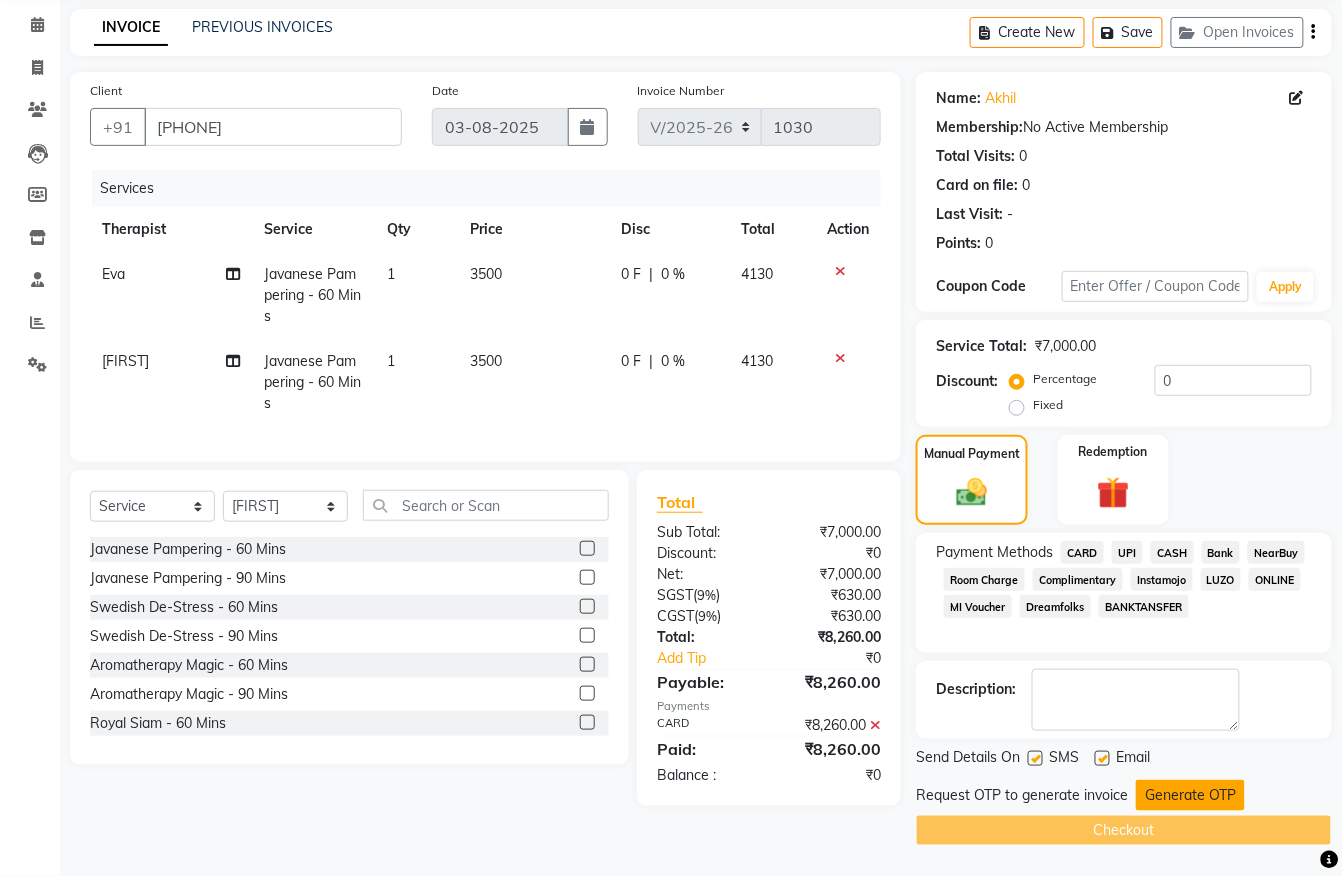 click on "Generate OTP" 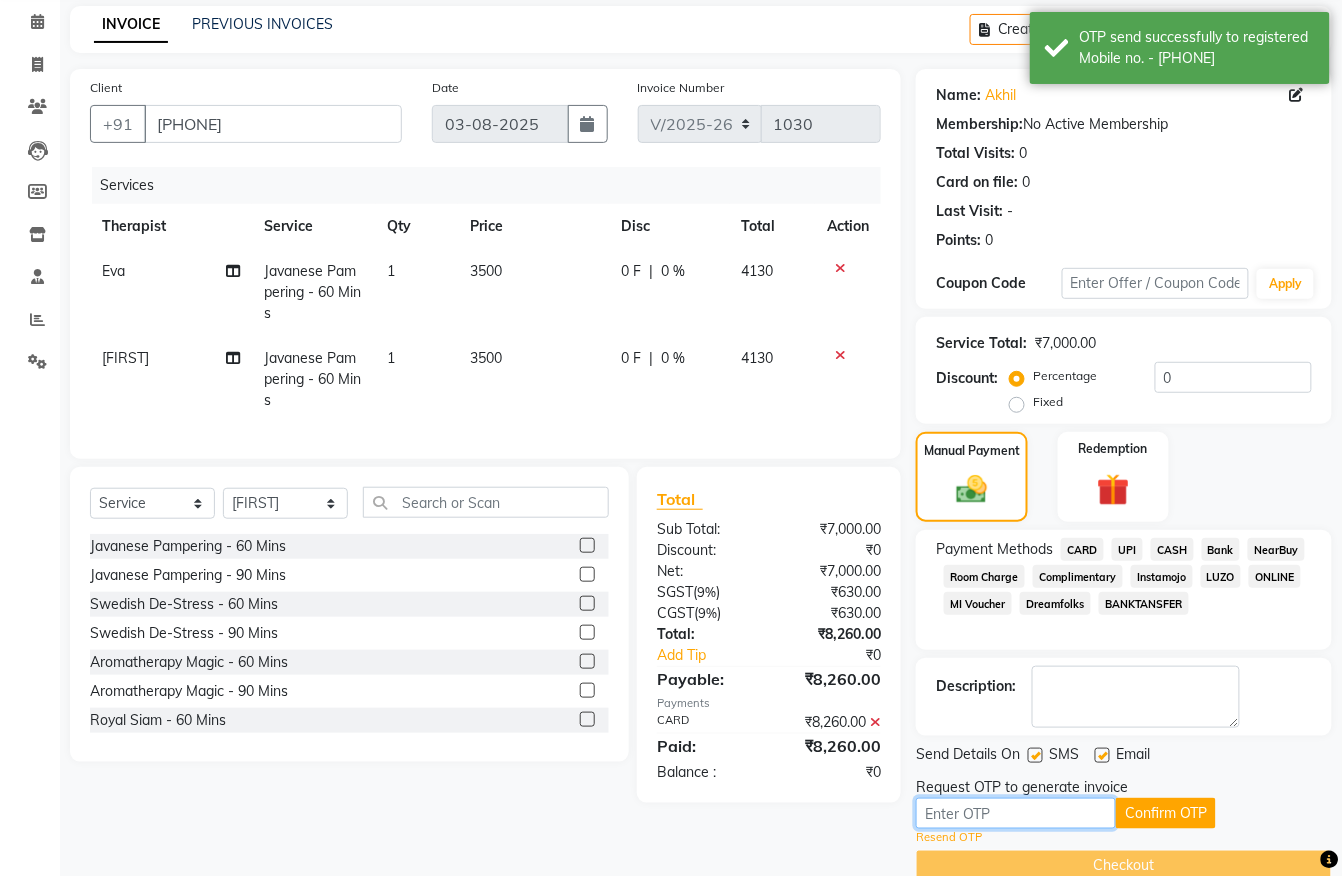 click at bounding box center (1016, 813) 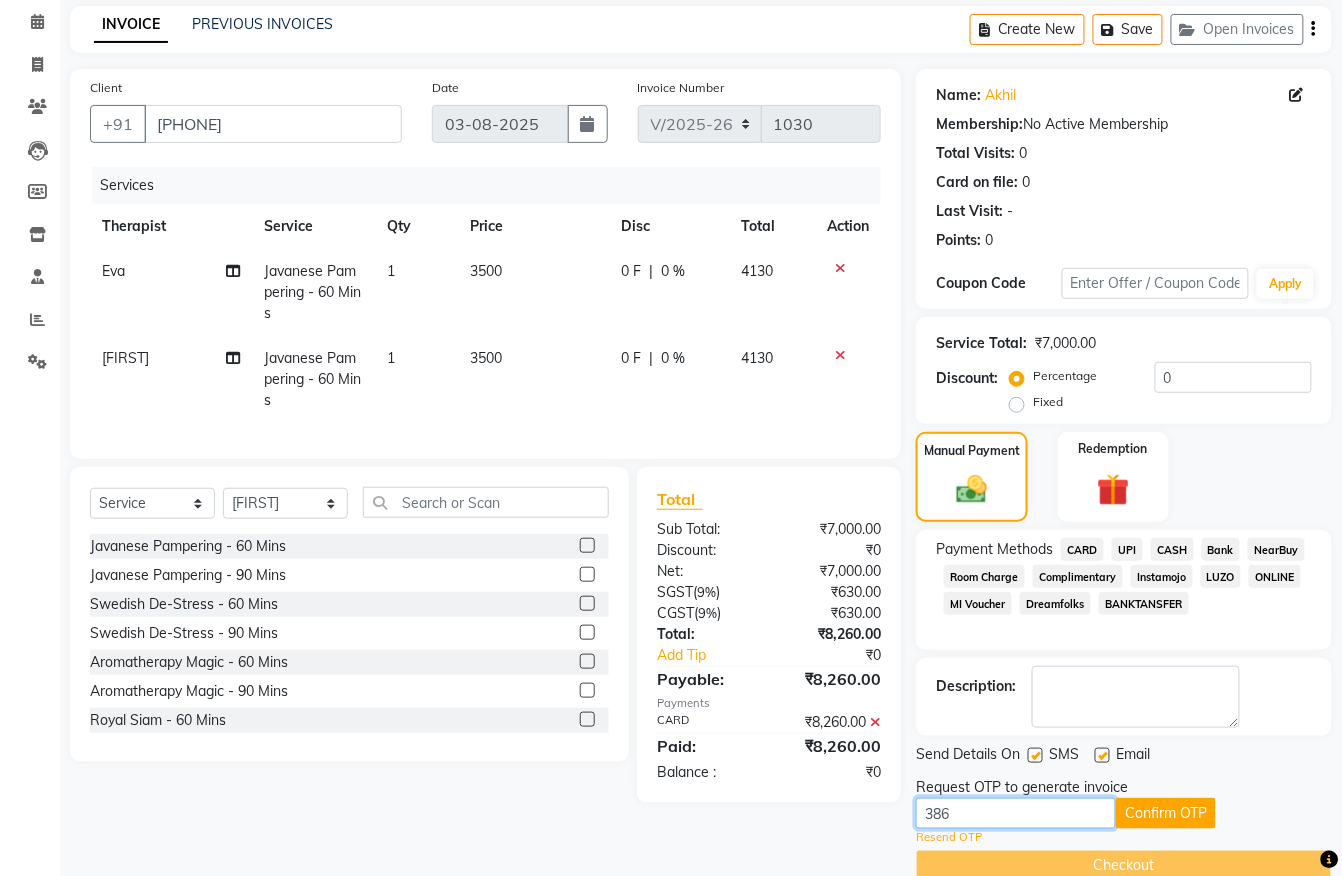 type on "3863" 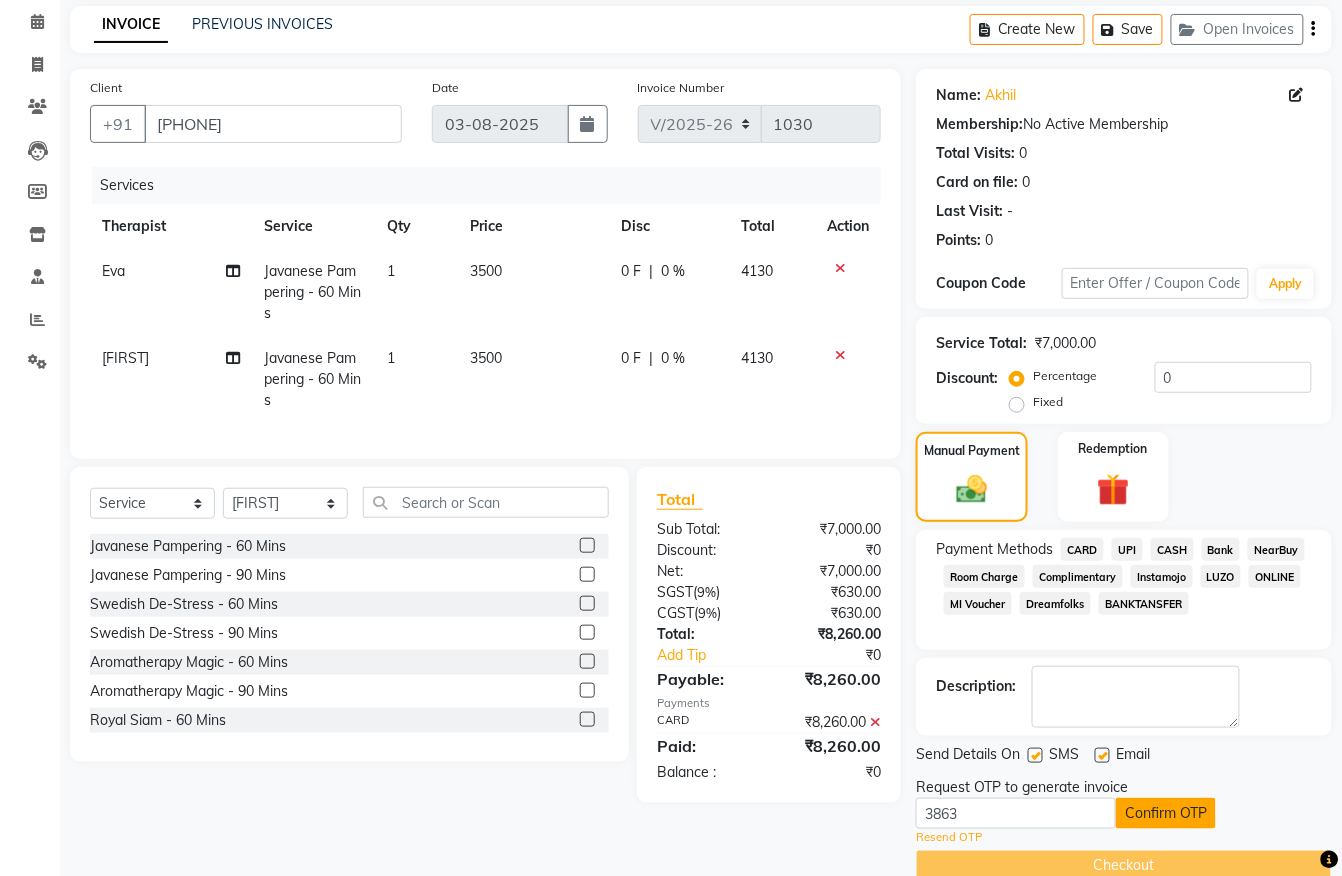 click on "Confirm OTP" 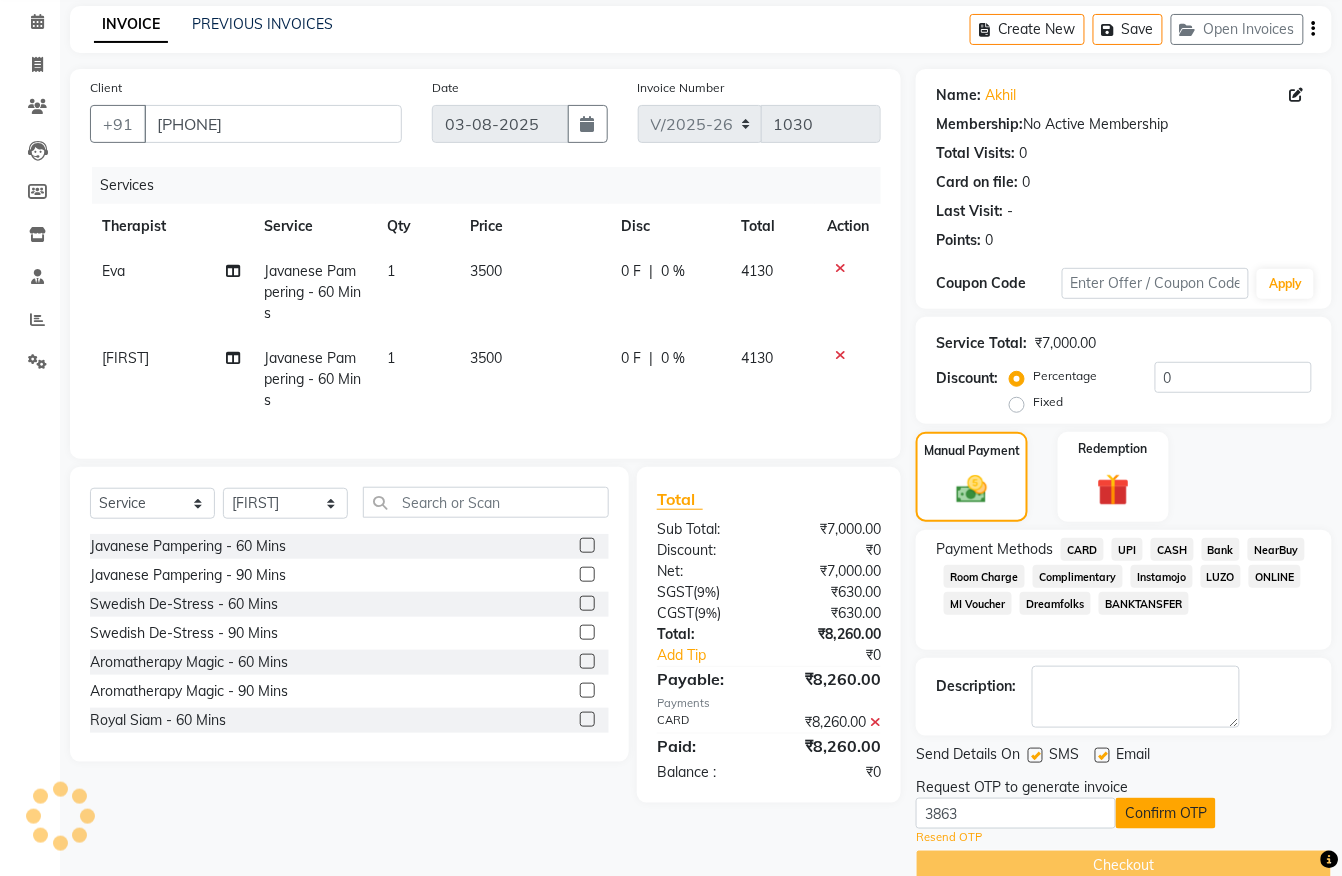 scroll, scrollTop: 41, scrollLeft: 0, axis: vertical 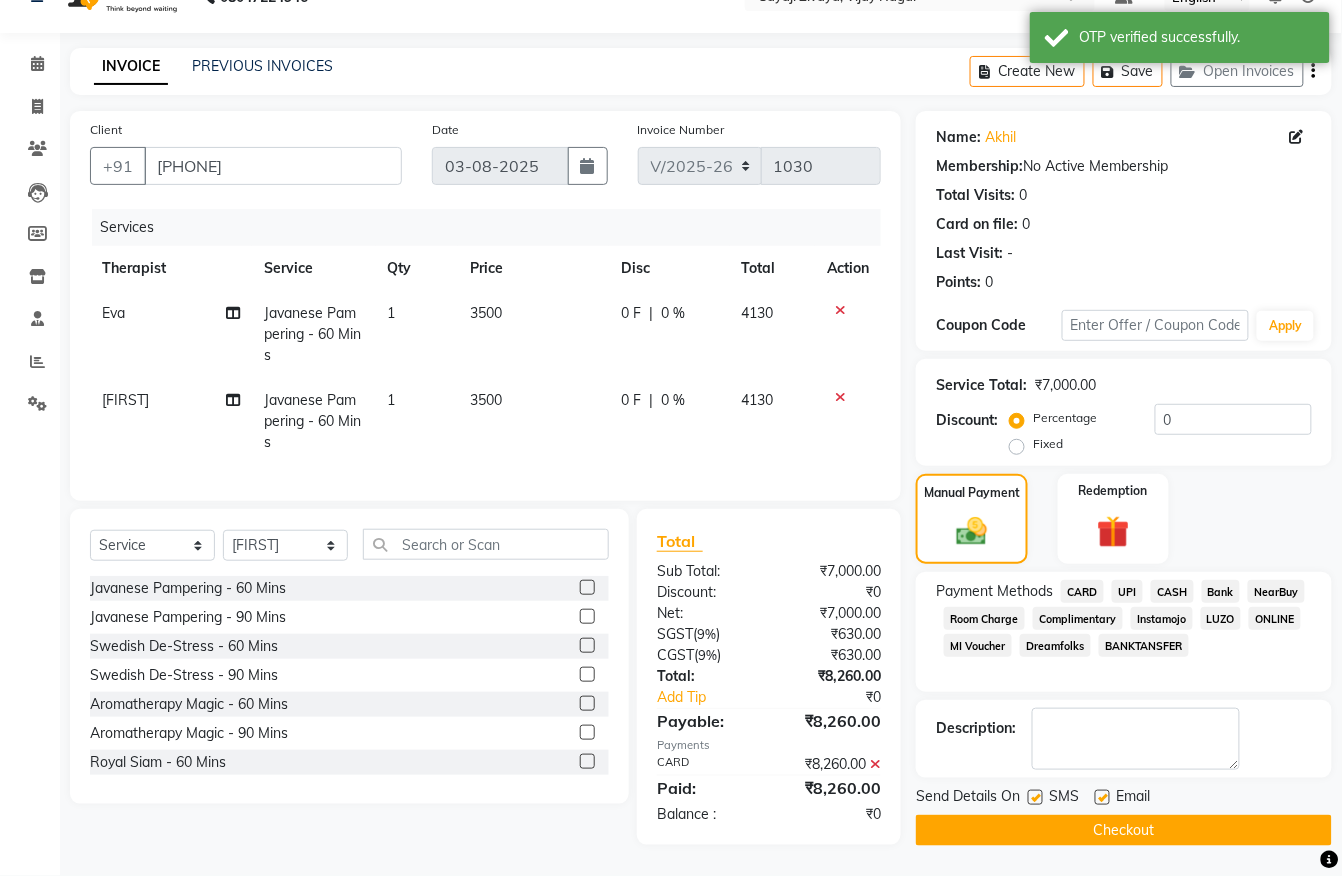 click on "Checkout" 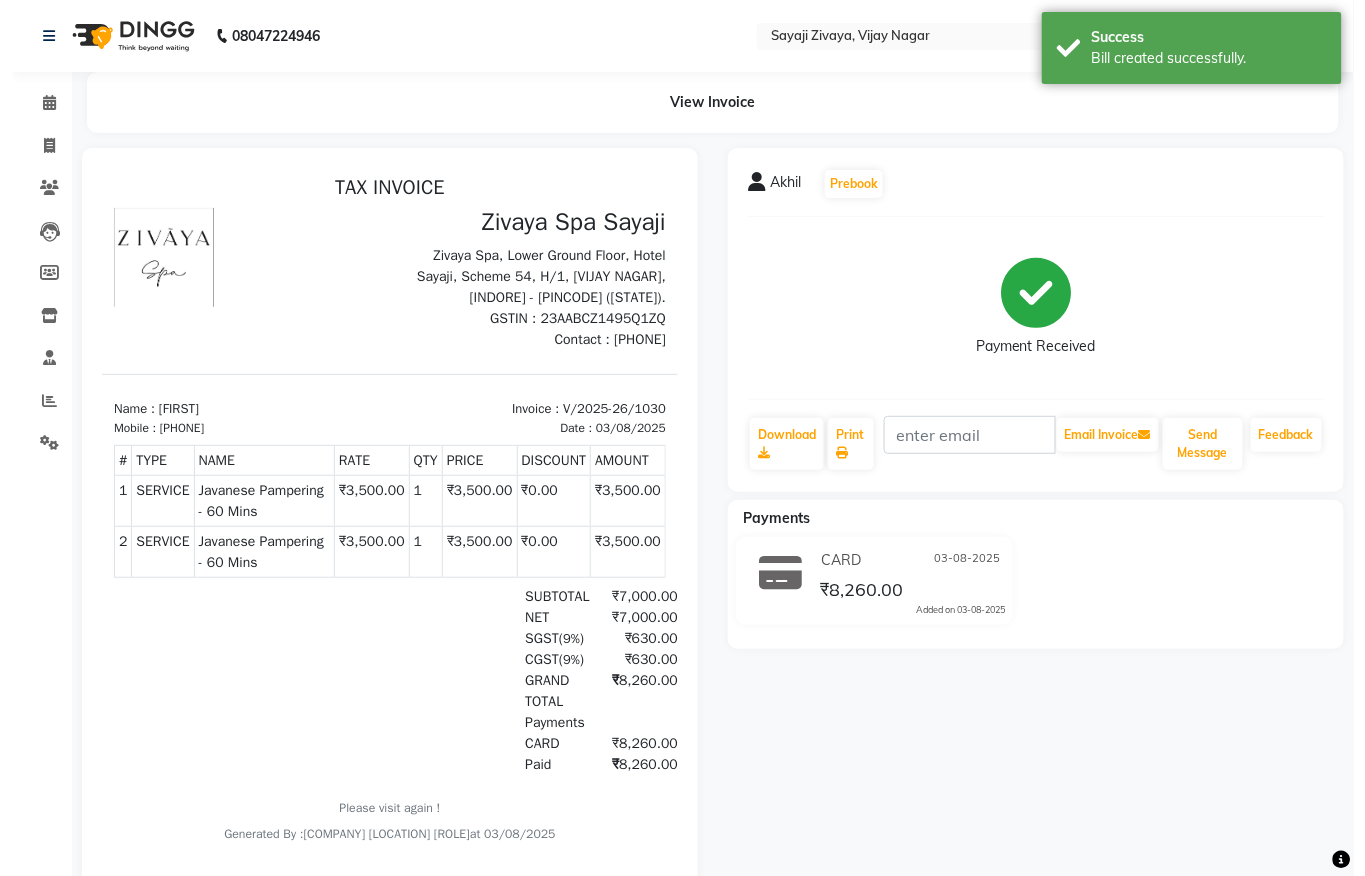 scroll, scrollTop: 0, scrollLeft: 0, axis: both 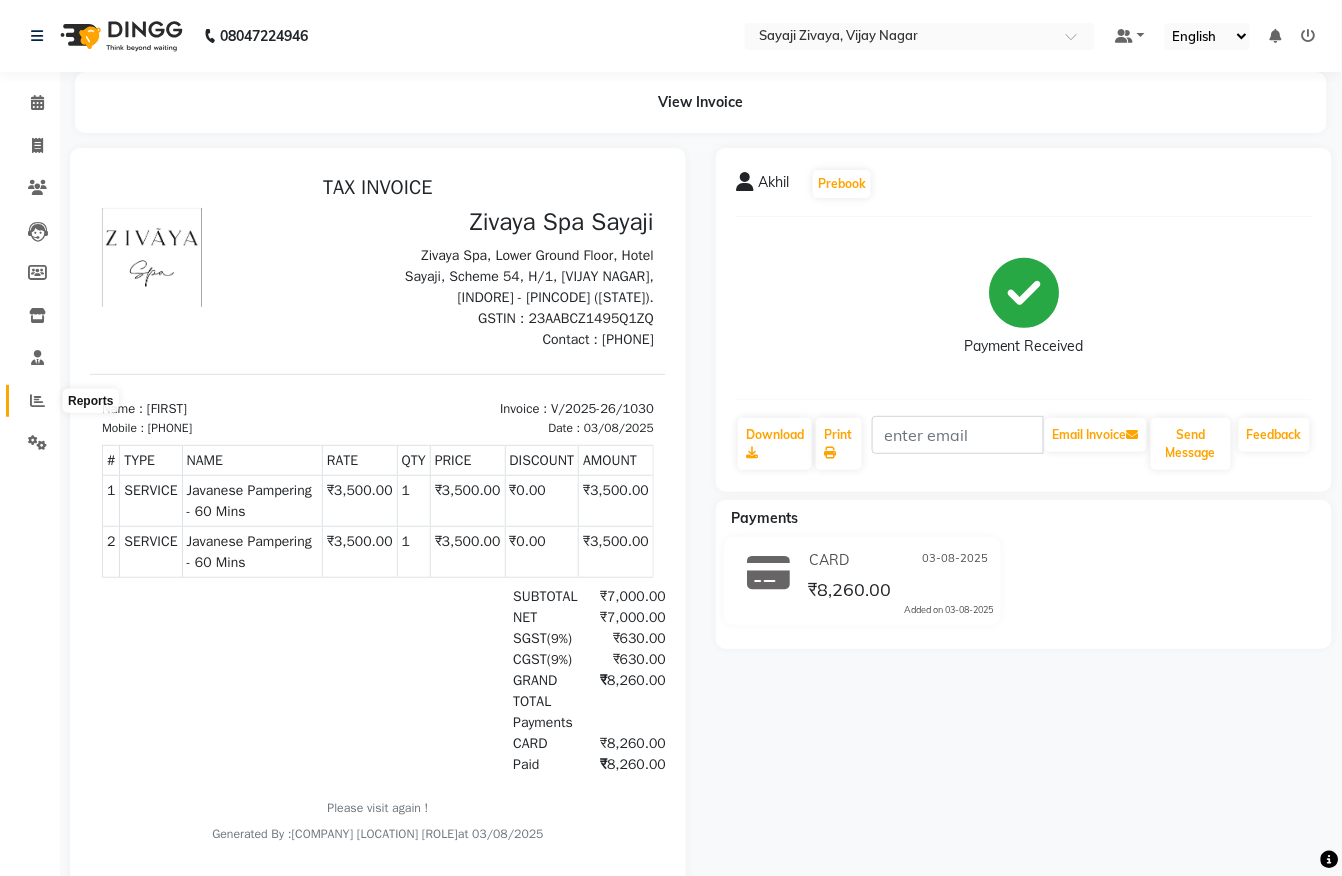 click 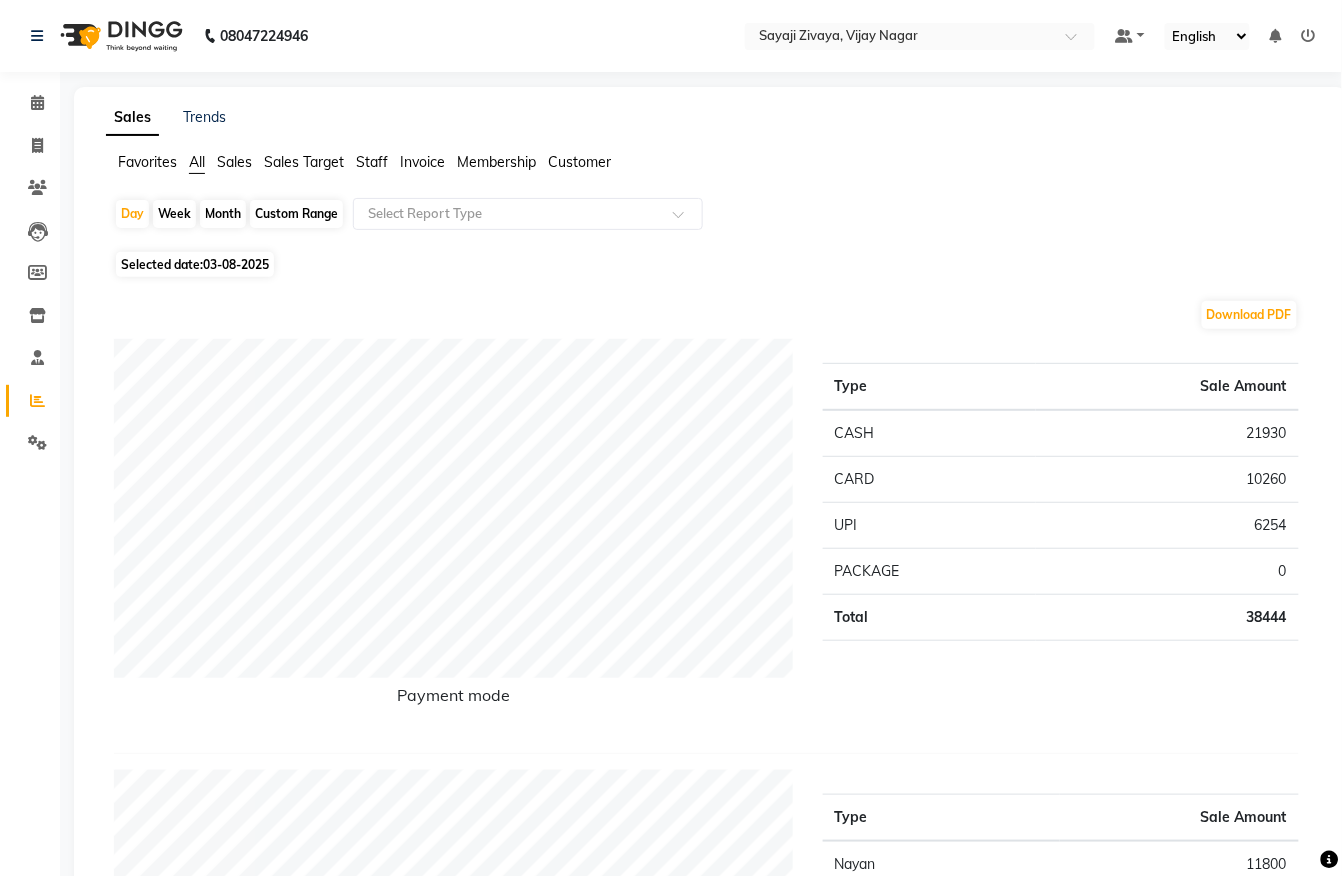 click on "Month" 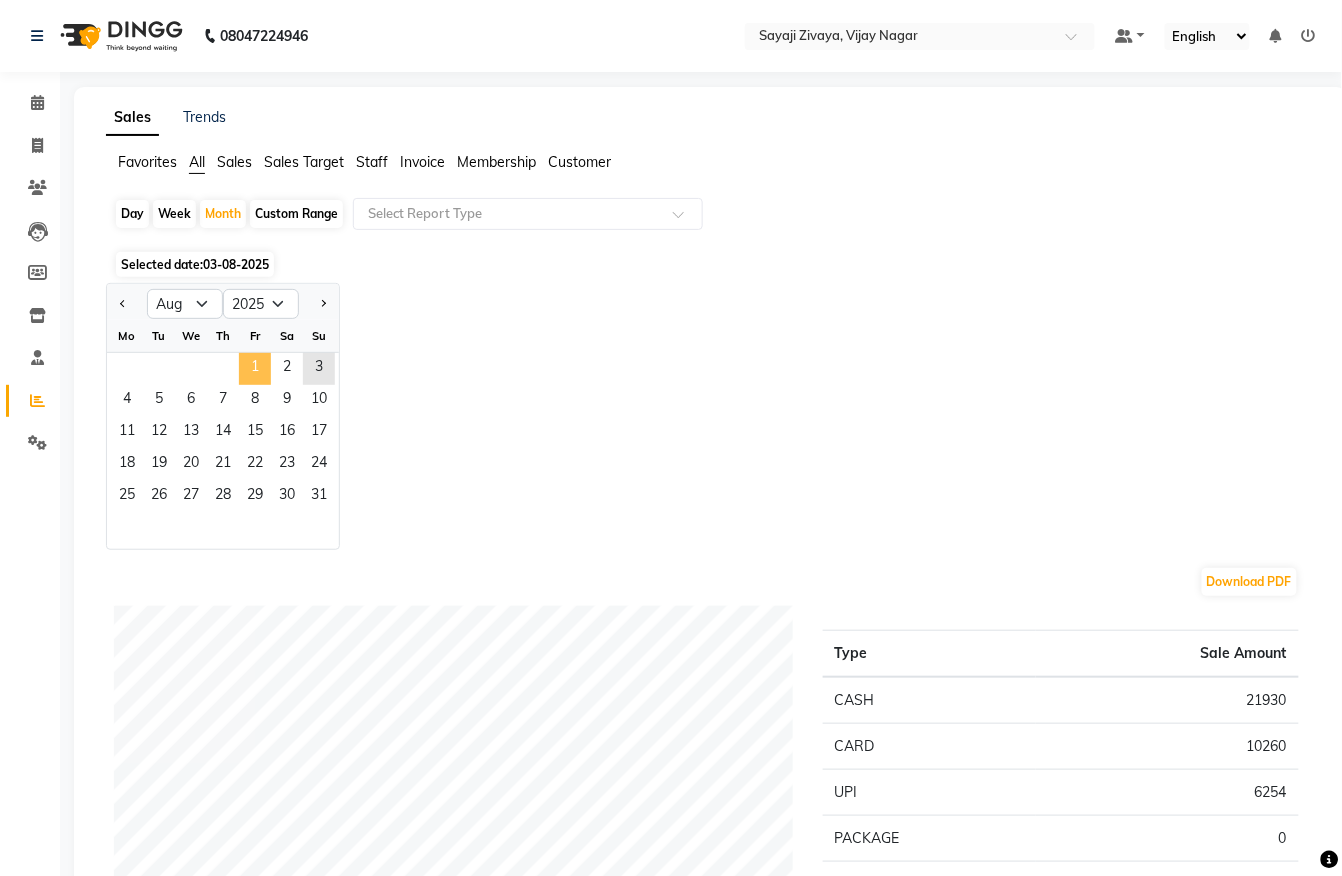 click on "1" 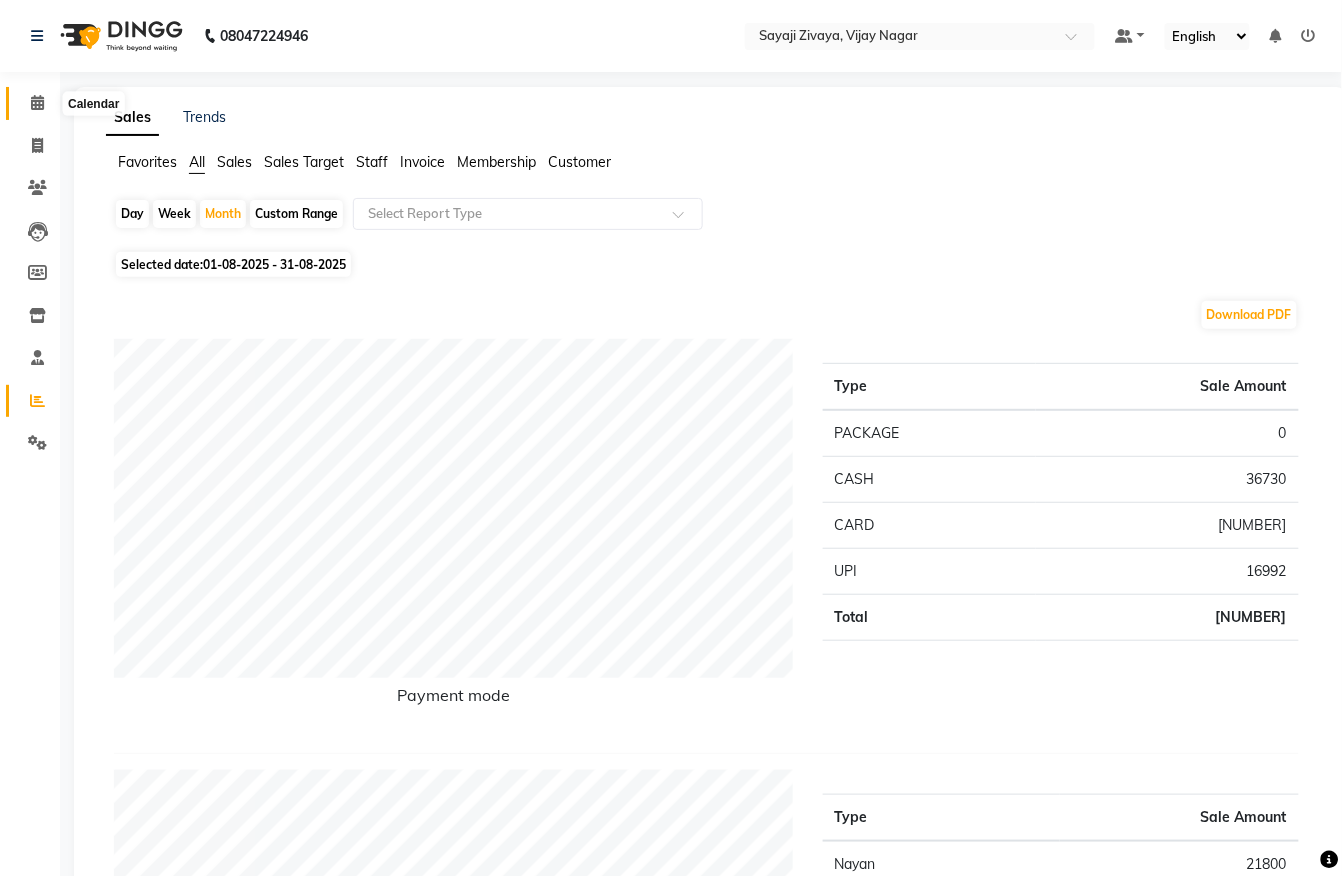 click 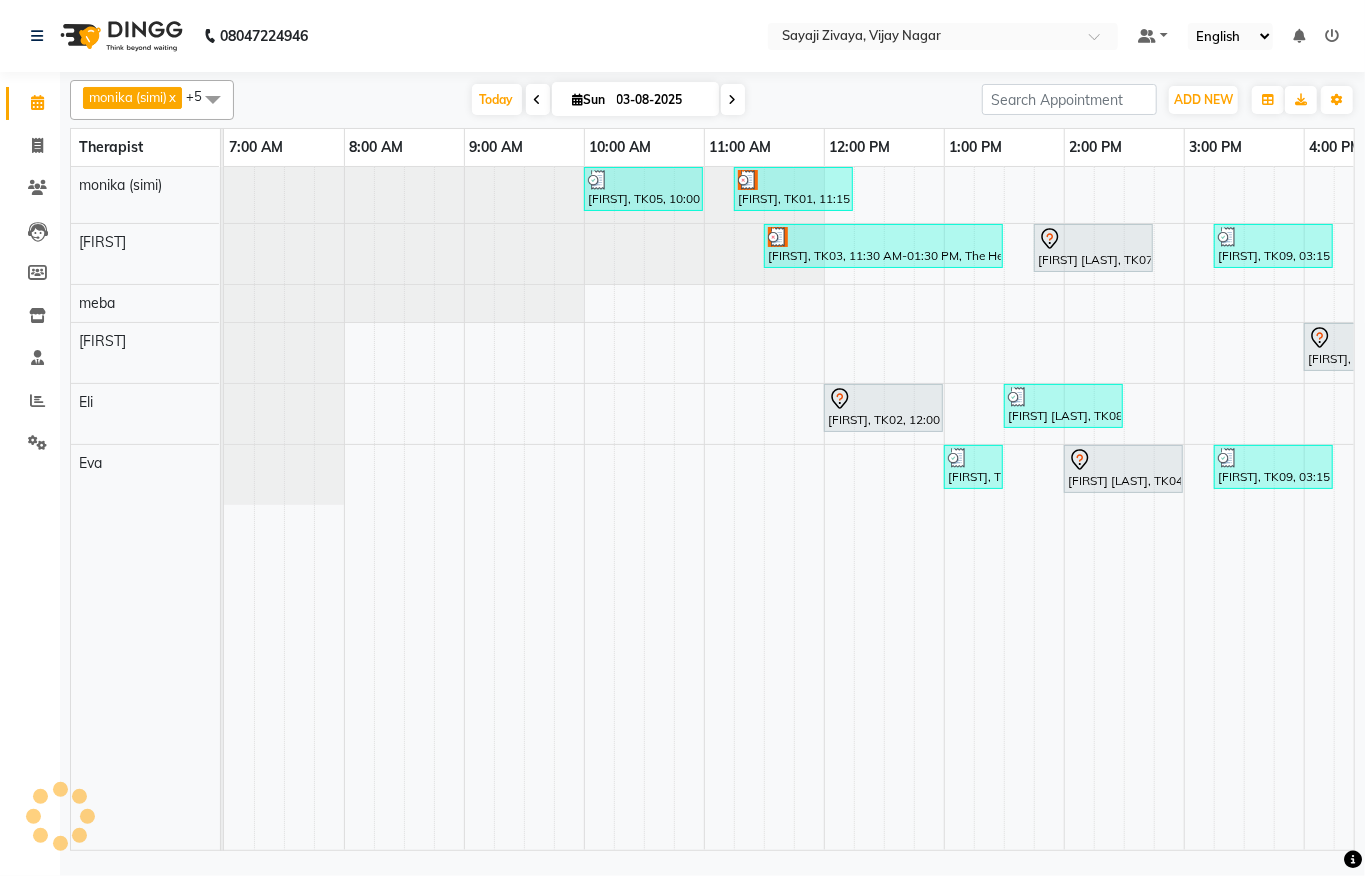 scroll, scrollTop: 0, scrollLeft: 0, axis: both 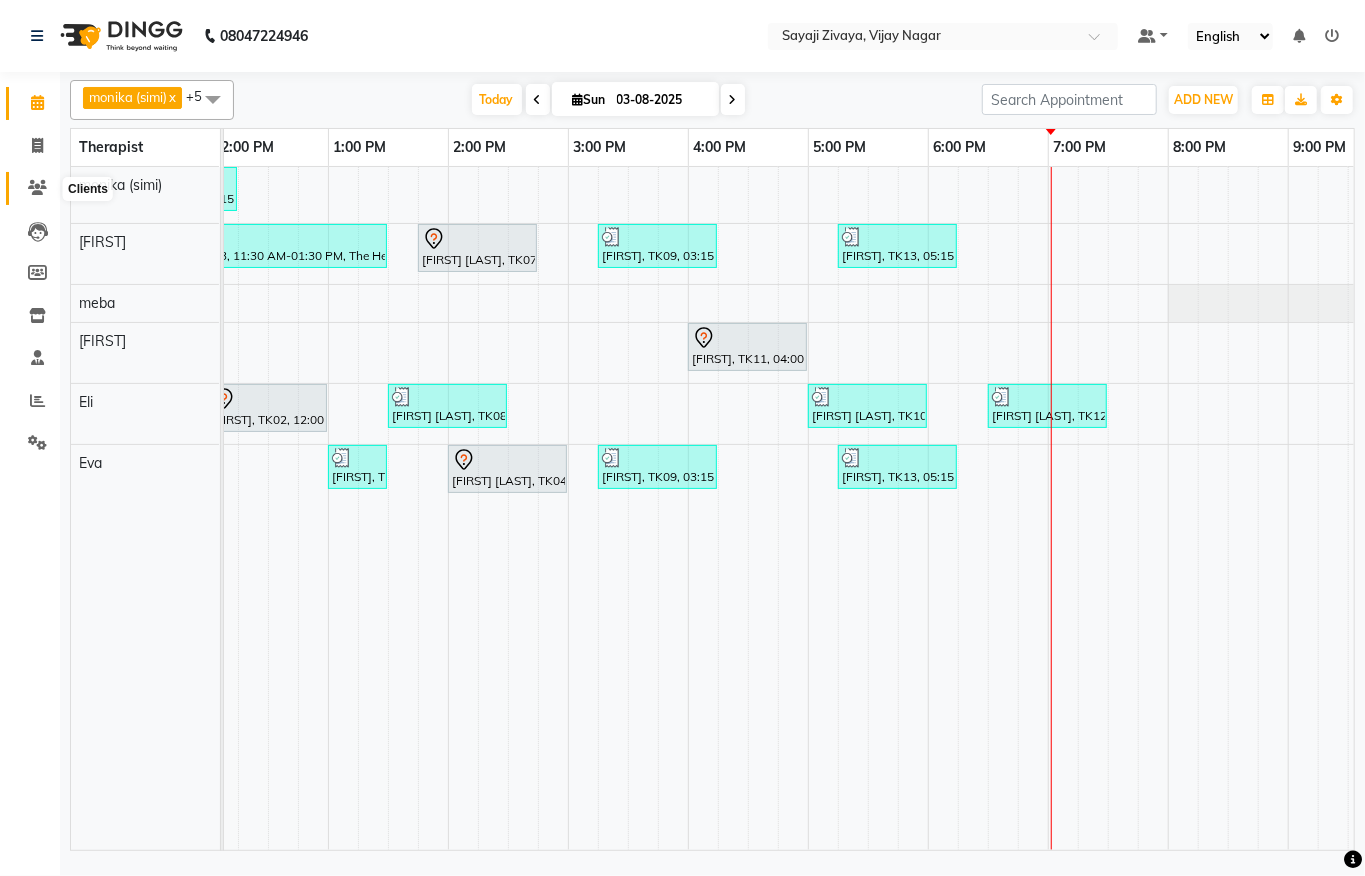 click 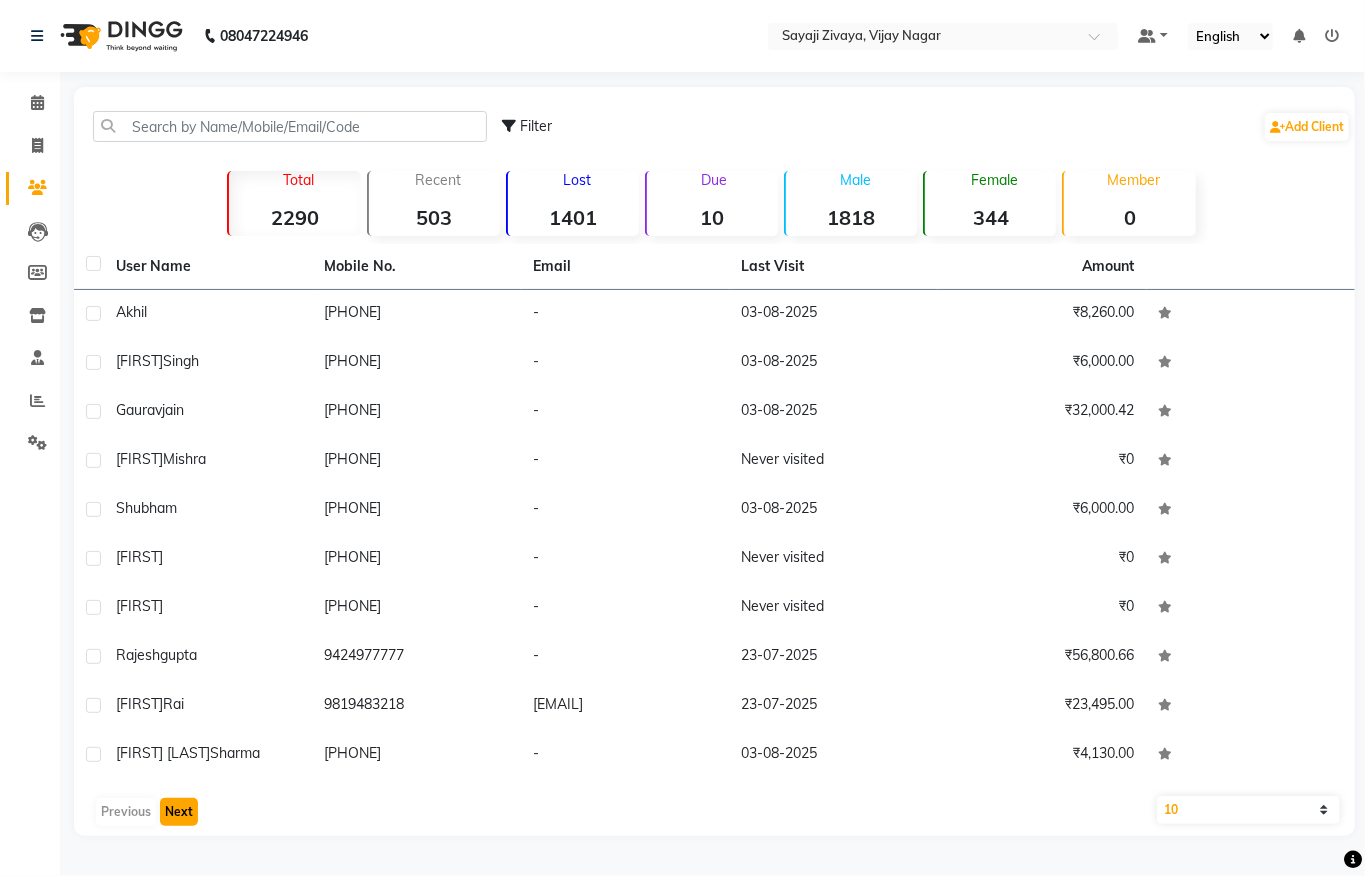 click on "Next" 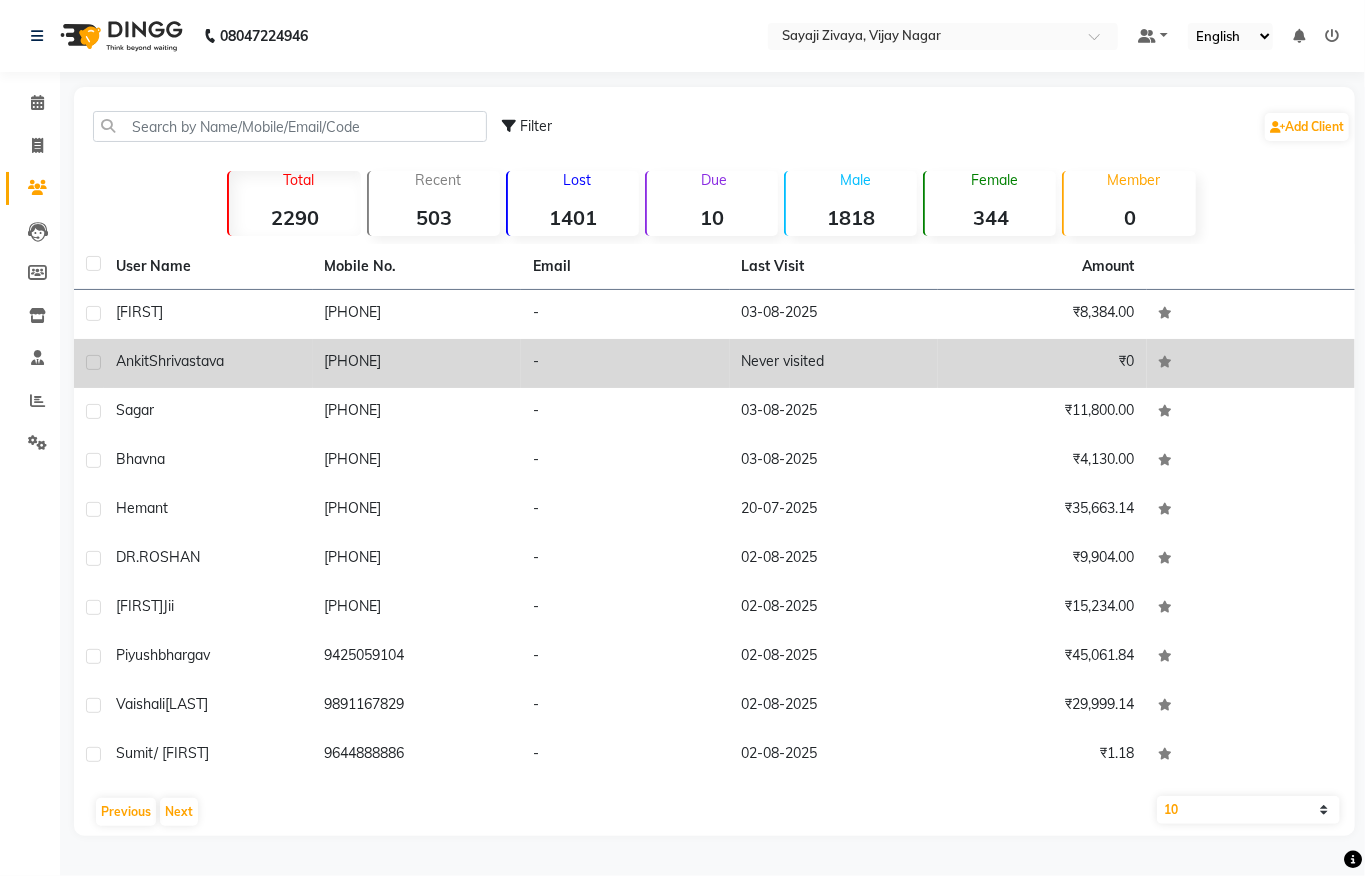 click on "[PHONE]" 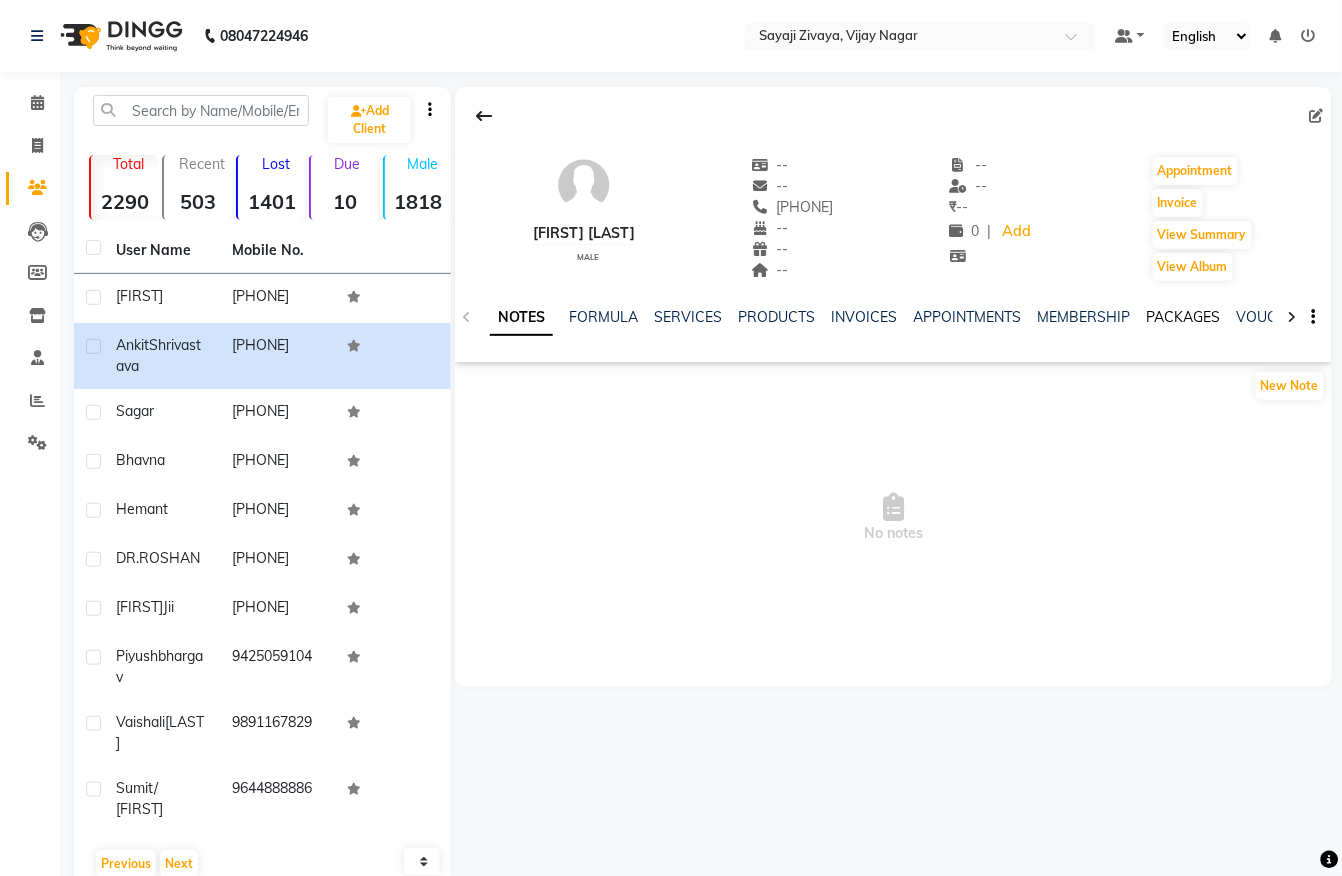 click on "PACKAGES" 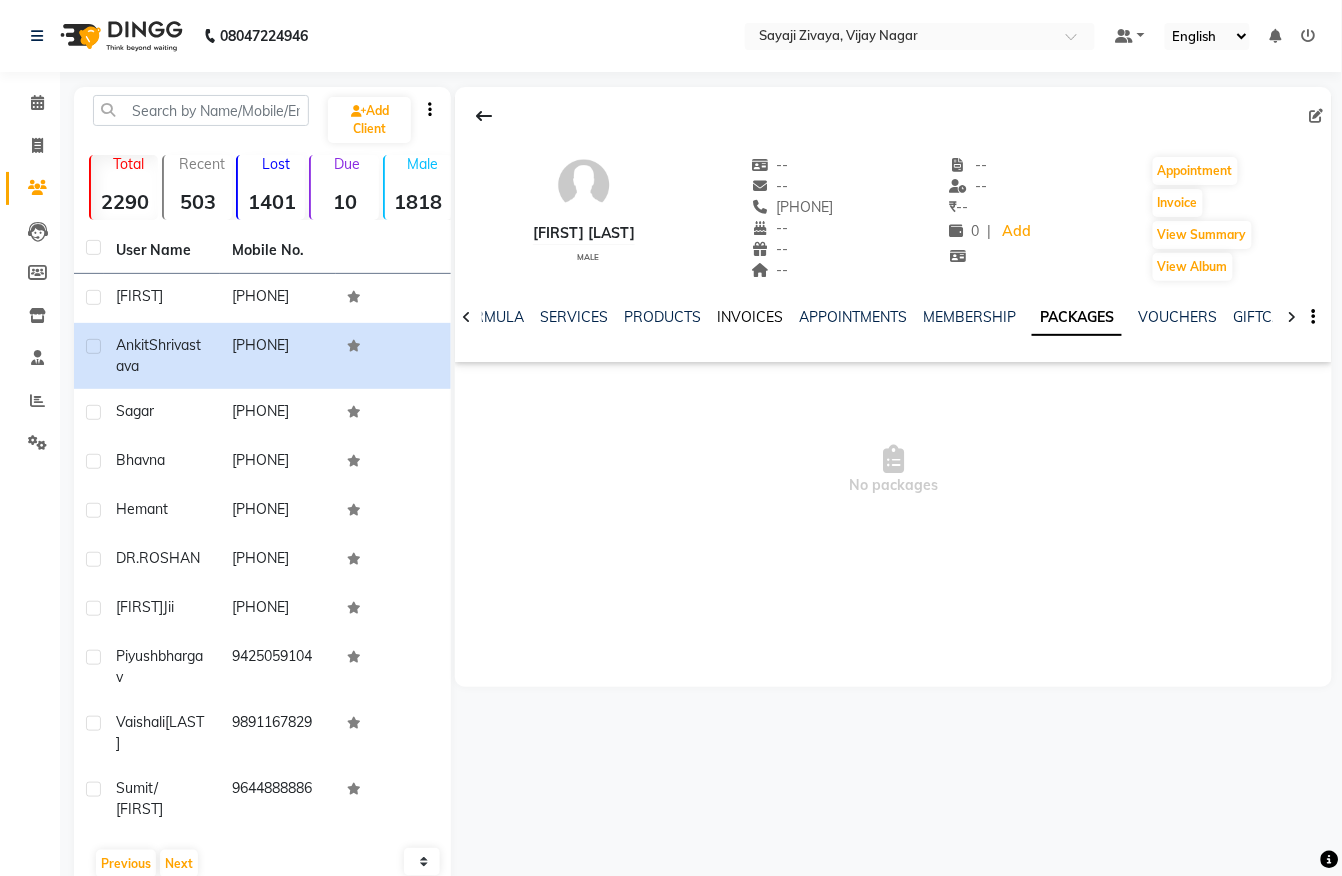 click on "INVOICES" 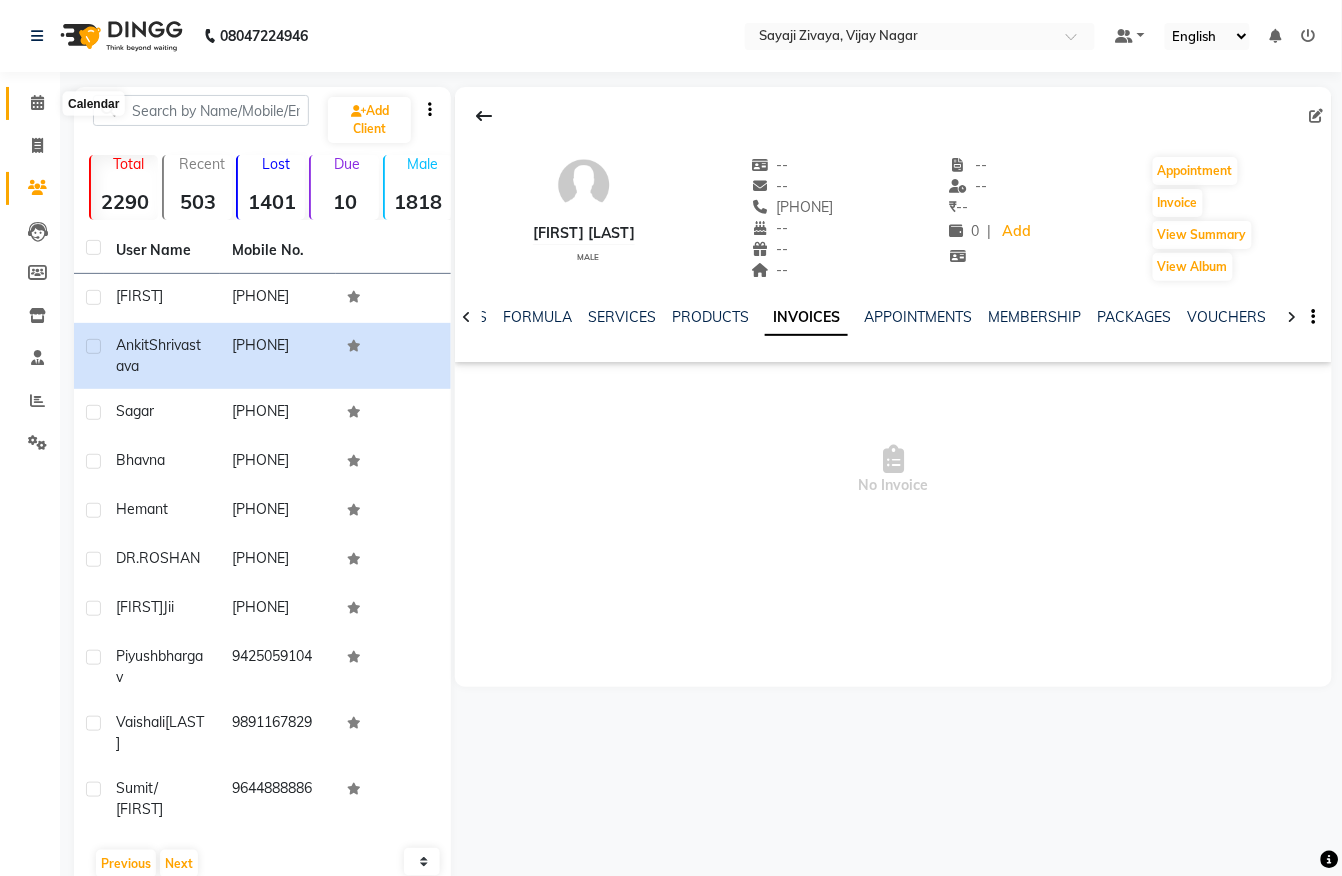 click 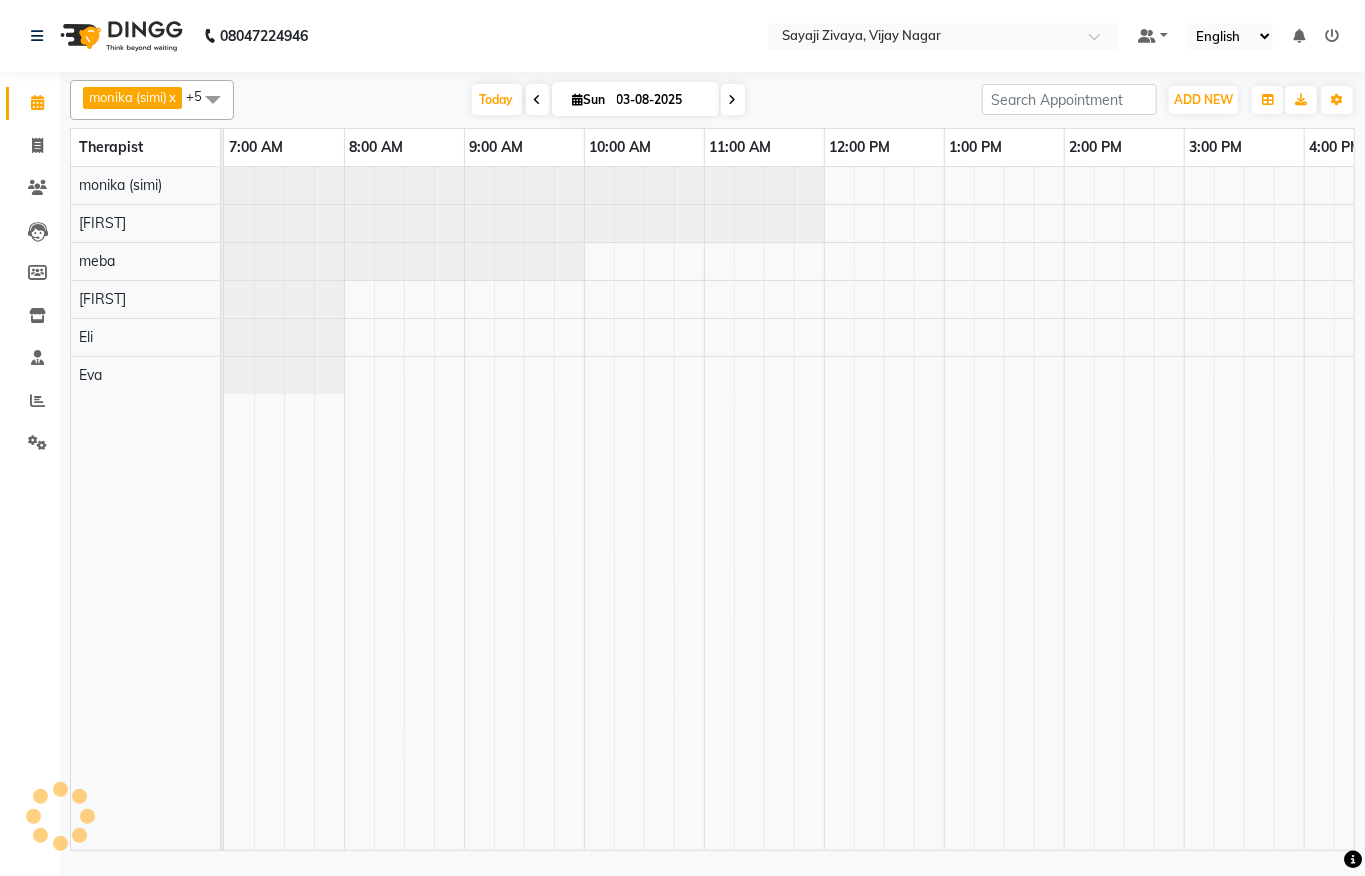 scroll, scrollTop: 0, scrollLeft: 0, axis: both 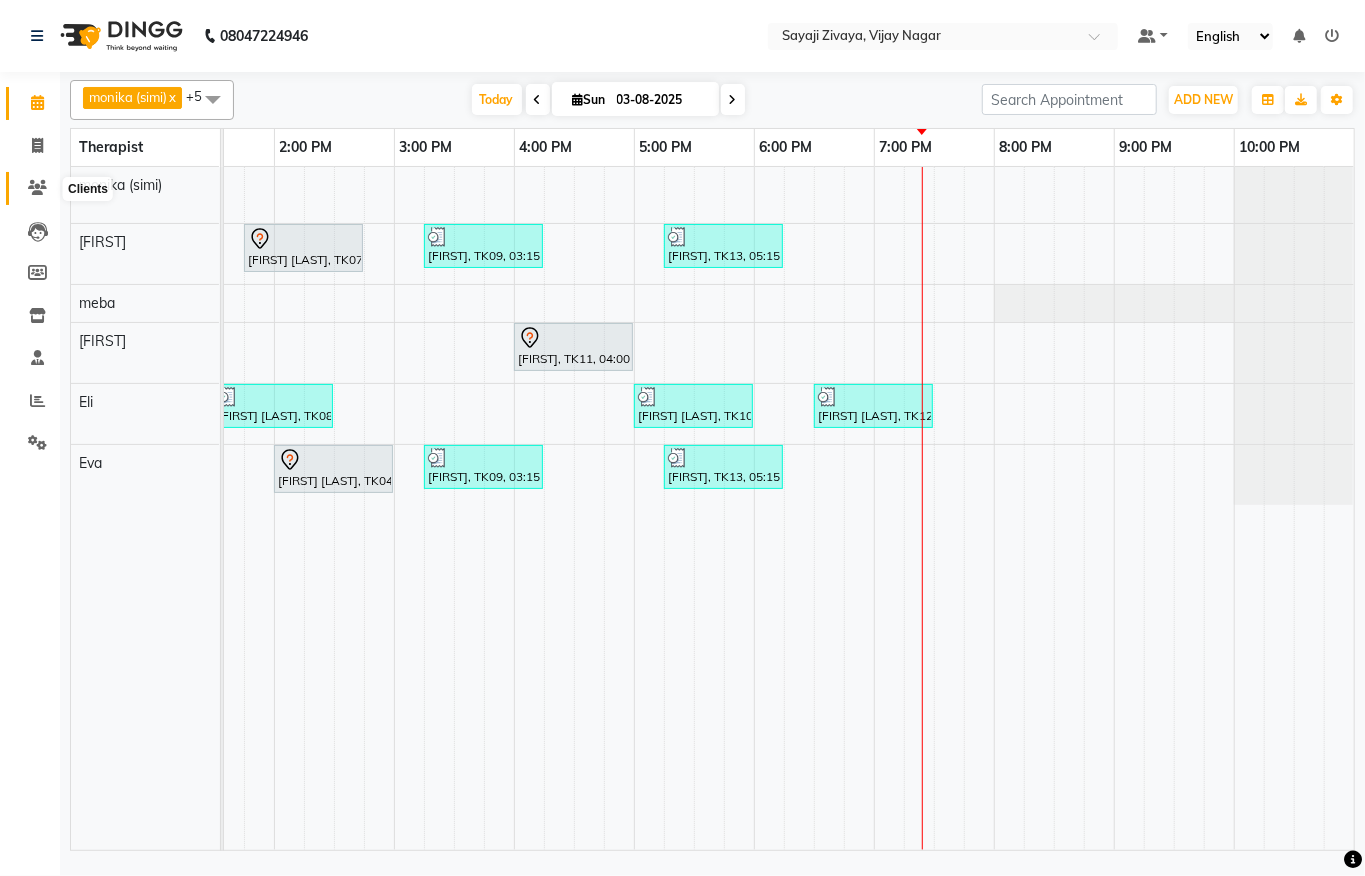 click 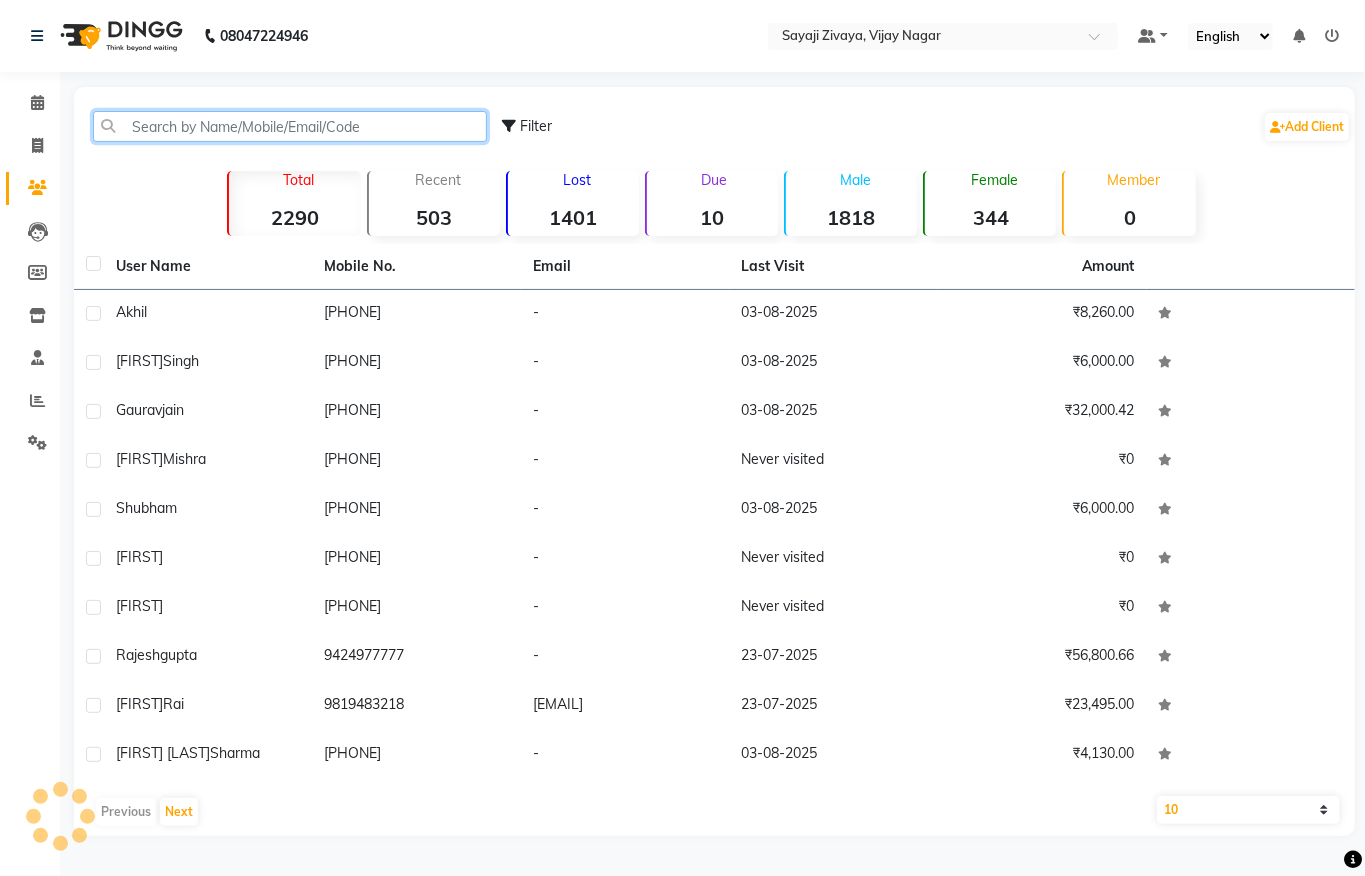 click 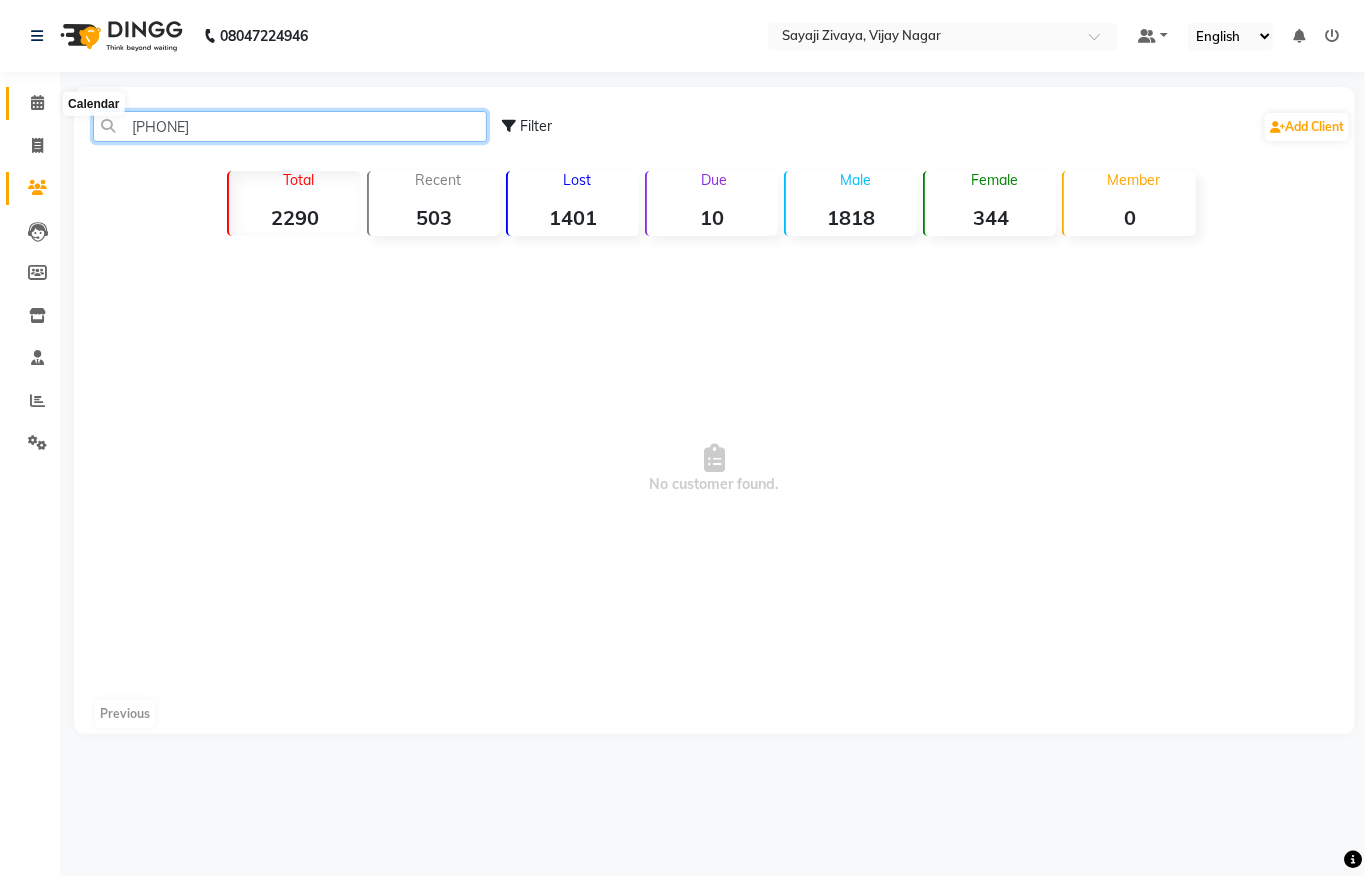 type on "[PHONE]" 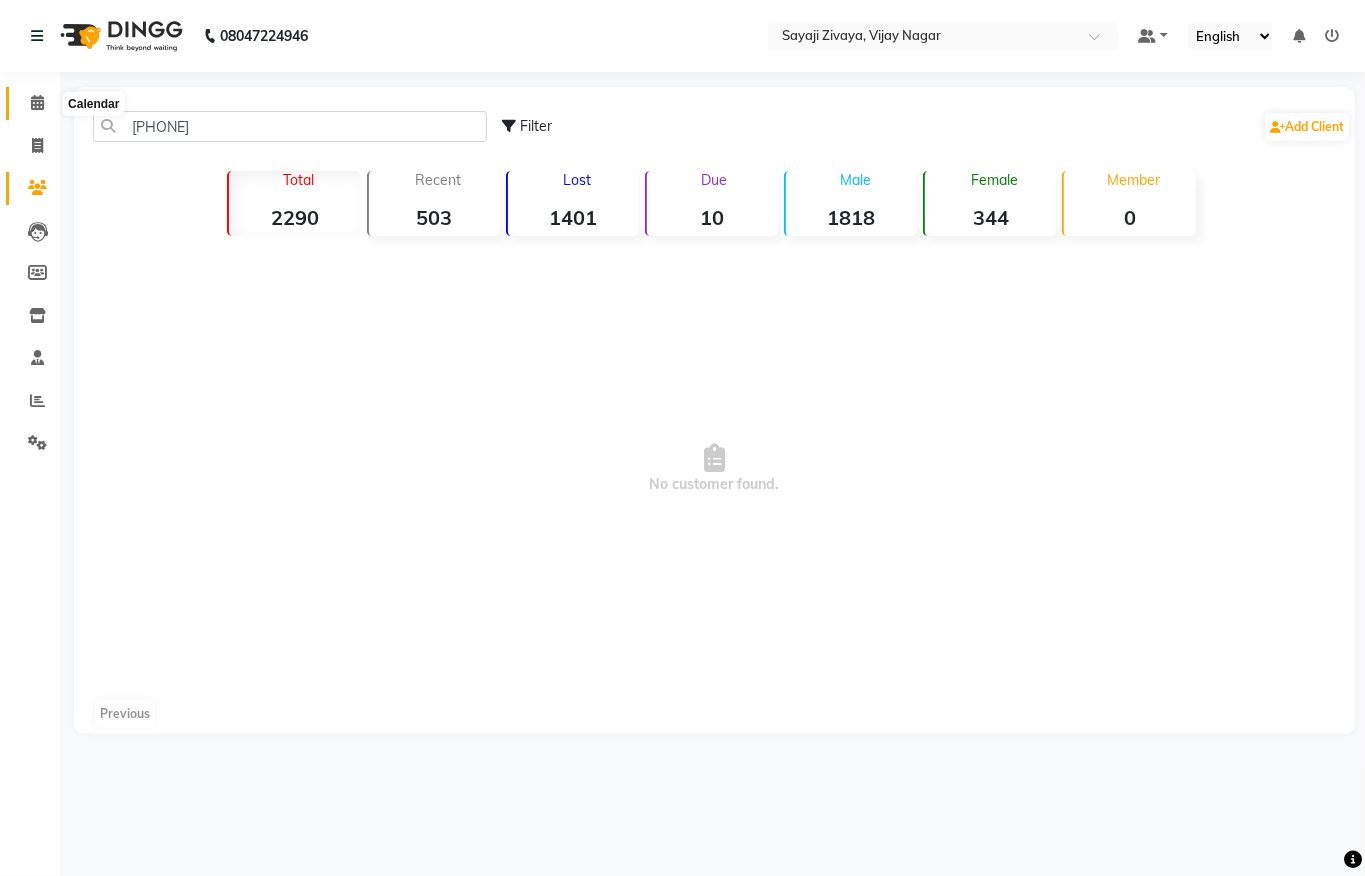 click 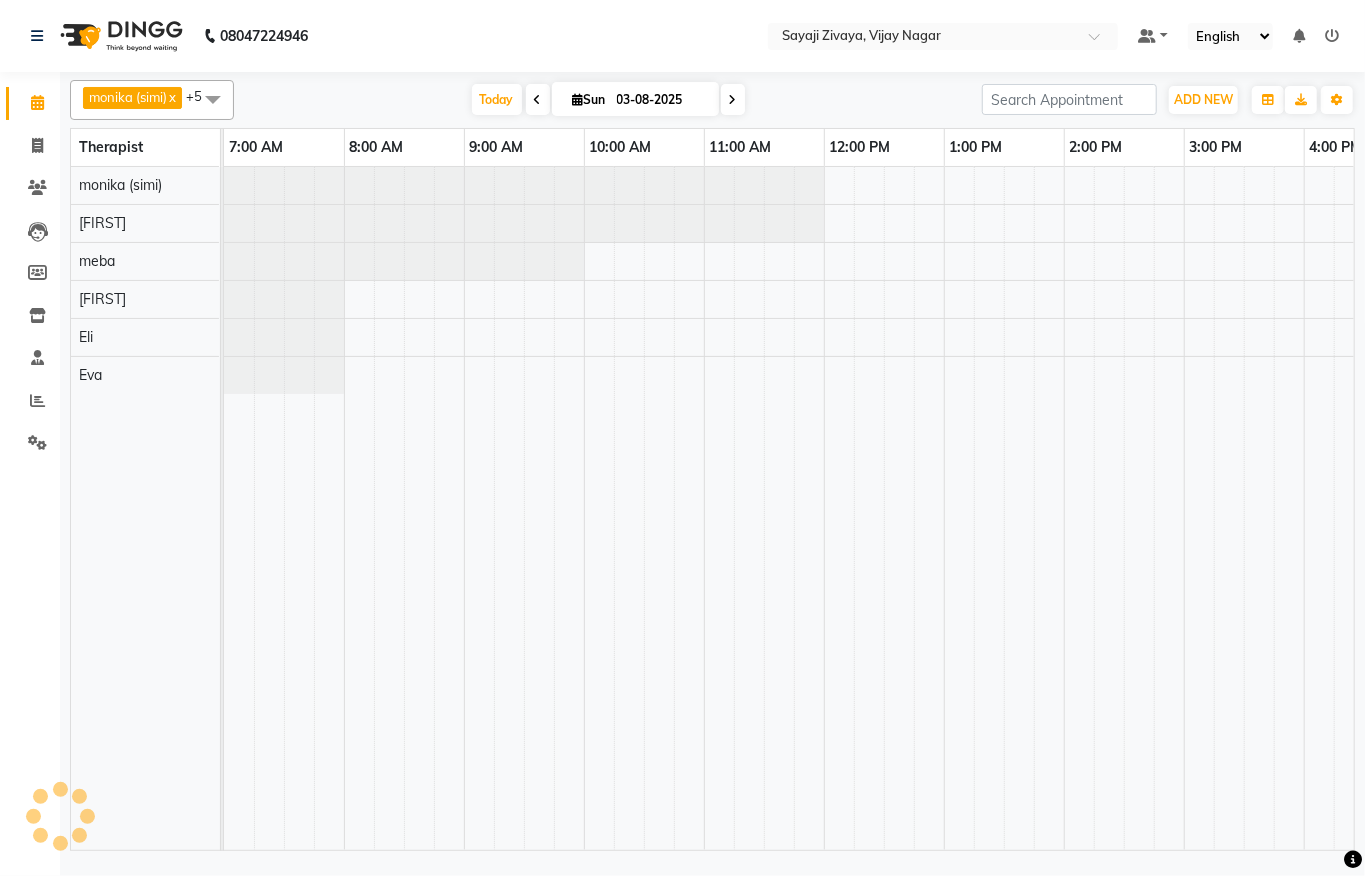 scroll, scrollTop: 0, scrollLeft: 0, axis: both 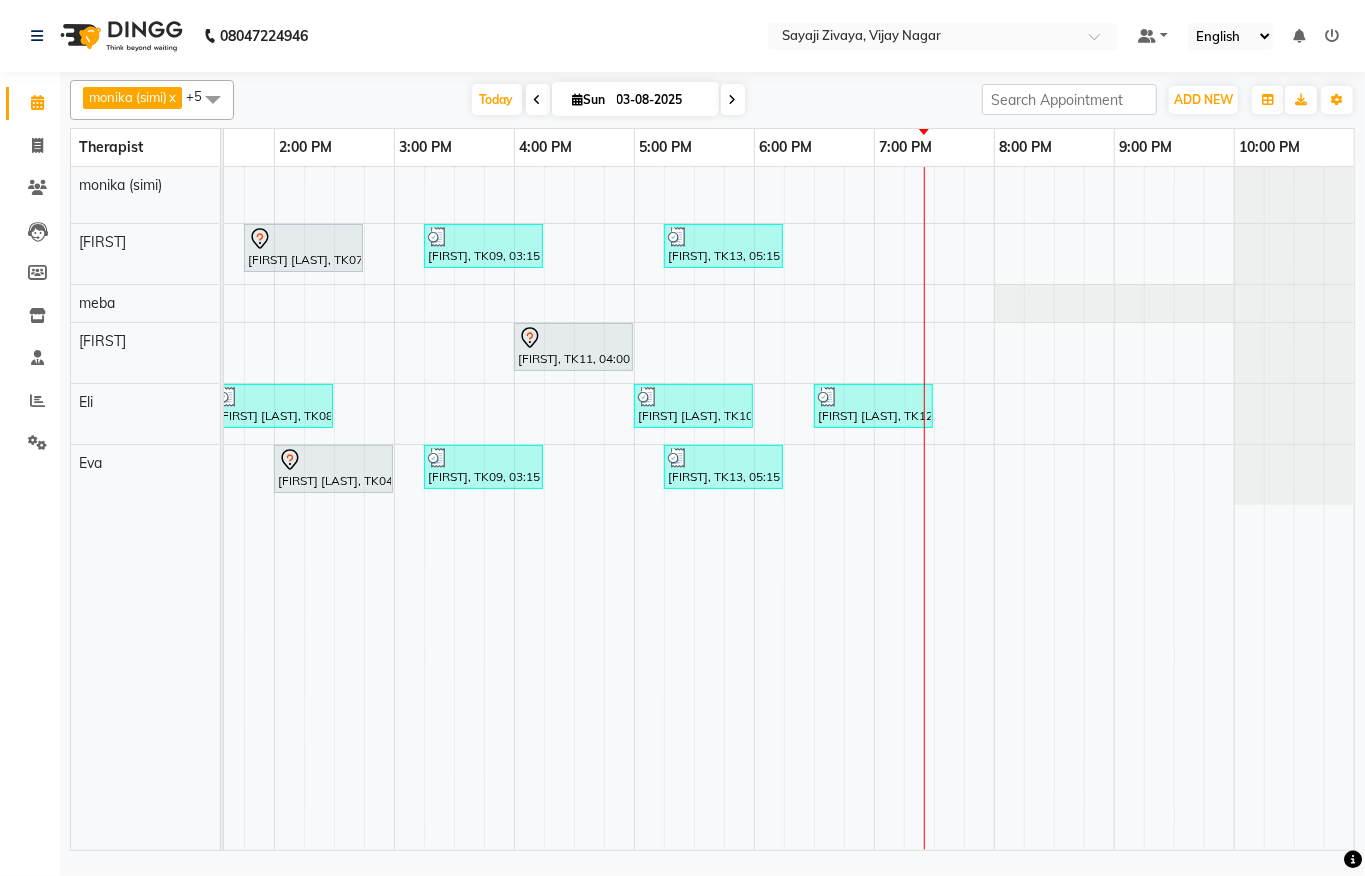click on "[FIRST], TK05, 10:00 AM-11:00 AM, Javanese Pampering - 60 Mins [FIRST], TK01, 11:15 AM-12:15 PM, Javanese Pampering - 60 Mins [FIRST], TK03, 11:30 AM-01:30 PM, The Healing Touch - 120 Mins [FIRST] [LAST], TK07, 01:45 PM-02:45 PM, Javanese Pampering - 60 Mins [FIRST], TK09, 03:15 PM-04:15 PM, Javanese Pampering - 60 Mins [FIRST], TK13, 05:15 PM-06:15 PM, Javanese Pampering - 60 Mins [FIRST], TK11, 04:00 PM-05:00 PM, Javanese Pampering - 60 Mins [FIRST], TK02, 12:00 PM-01:00 PM, Javanese Pampering - 60 Mins [FIRST] [LAST], TK08, 01:30 PM-02:30 PM, Swedish De-Stress - 60 Mins [FIRST] [LAST], TK10, 05:00 PM-06:00 PM, Javanese Pampering - 60 Mins [FIRST] [LAST], TK12, 06:30 PM-07:30 PM, Javanese Pampering - 60 Mins [FIRST], TK06, 01:00 PM-01:30 PM, De-Stress Back & Shoulder Massage - 30 Mins [FIRST] [LAST], TK04, 02:00 PM-03:00 PM, Swedish De-Stress - 60 Mins [FIRST], TK09, 03:15 PM-04:15 PM, Javanese Pampering - 60 Mins" at bounding box center [394, 508] 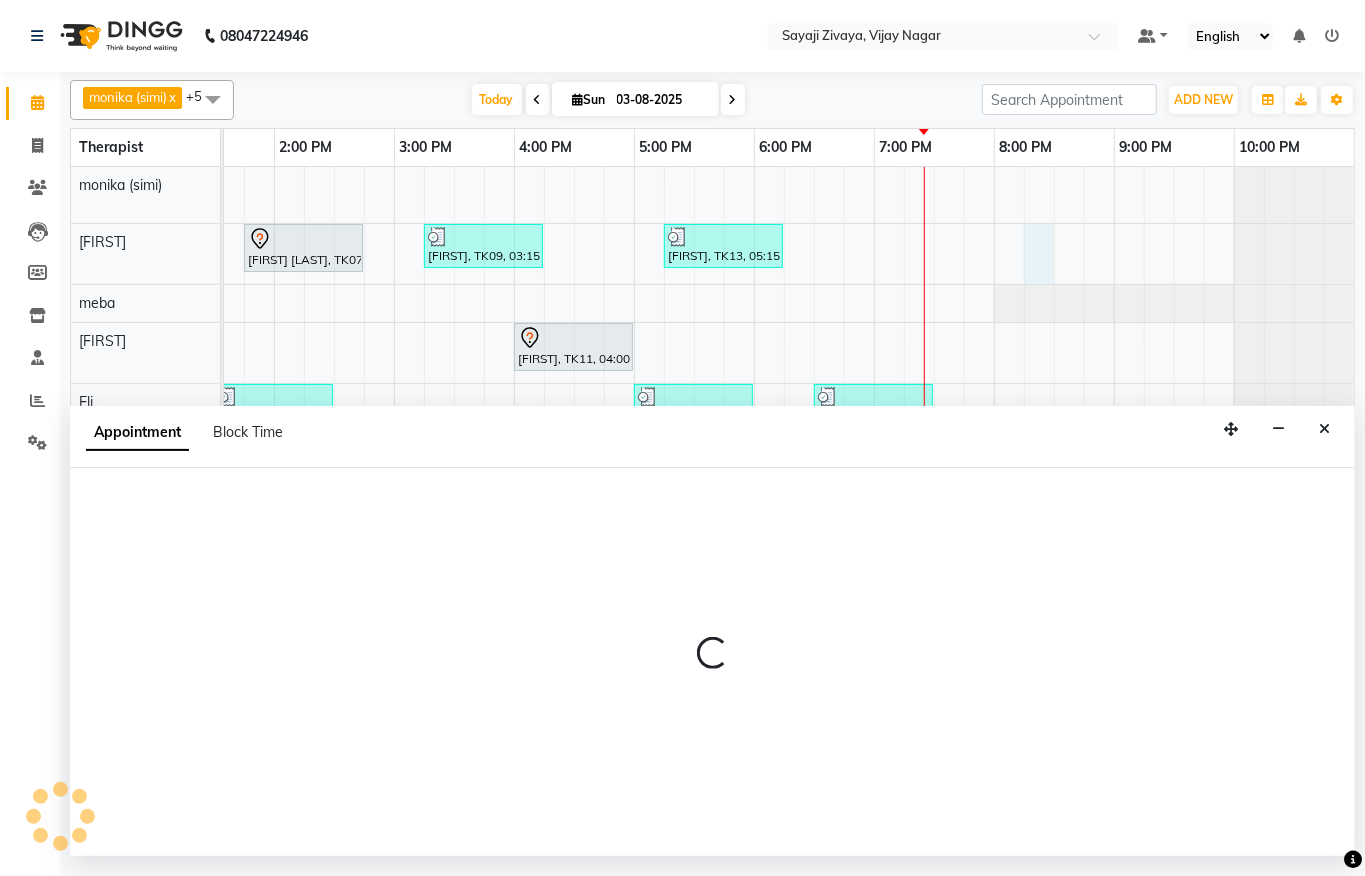 select on "62270" 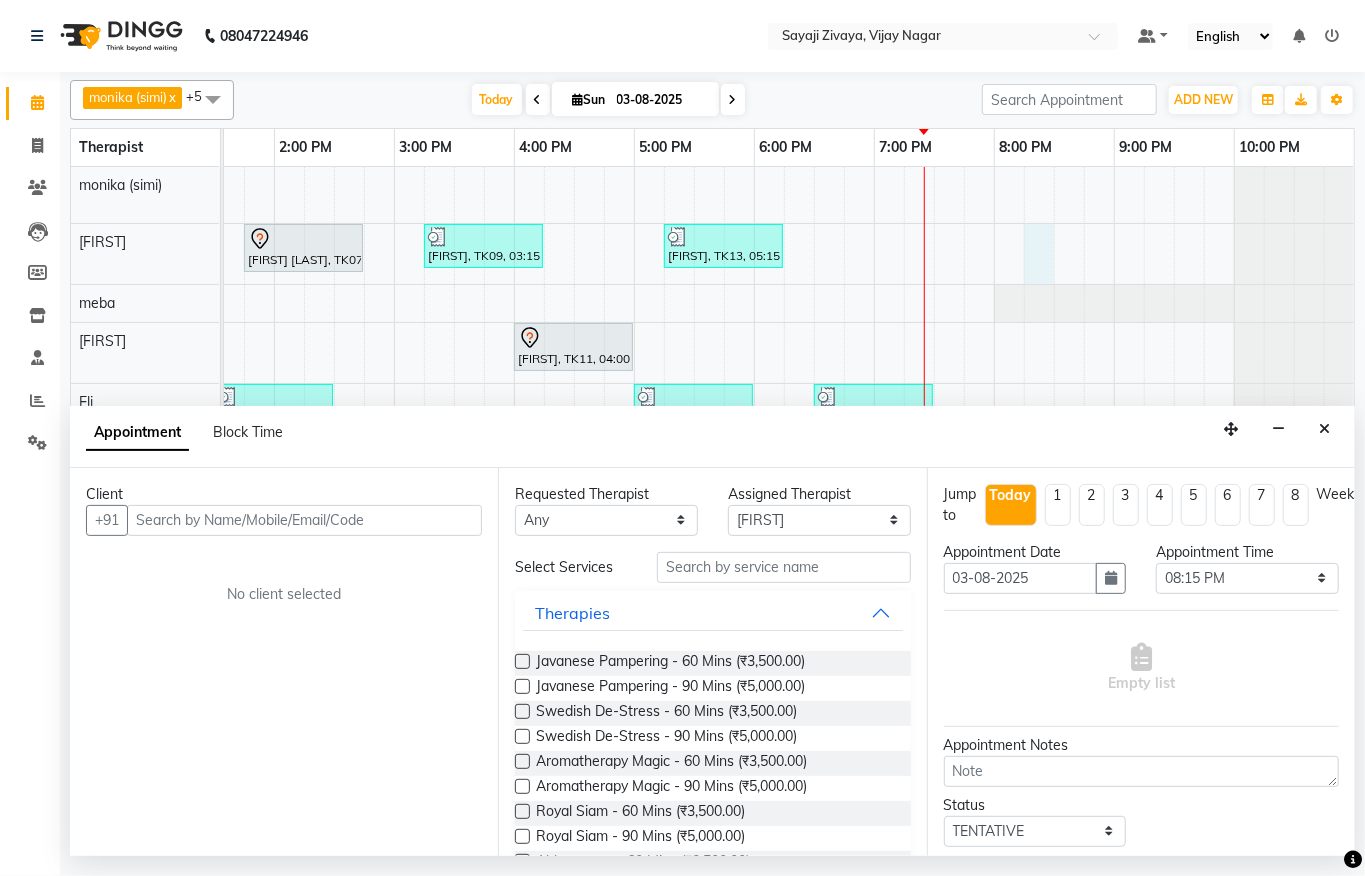 click at bounding box center (304, 520) 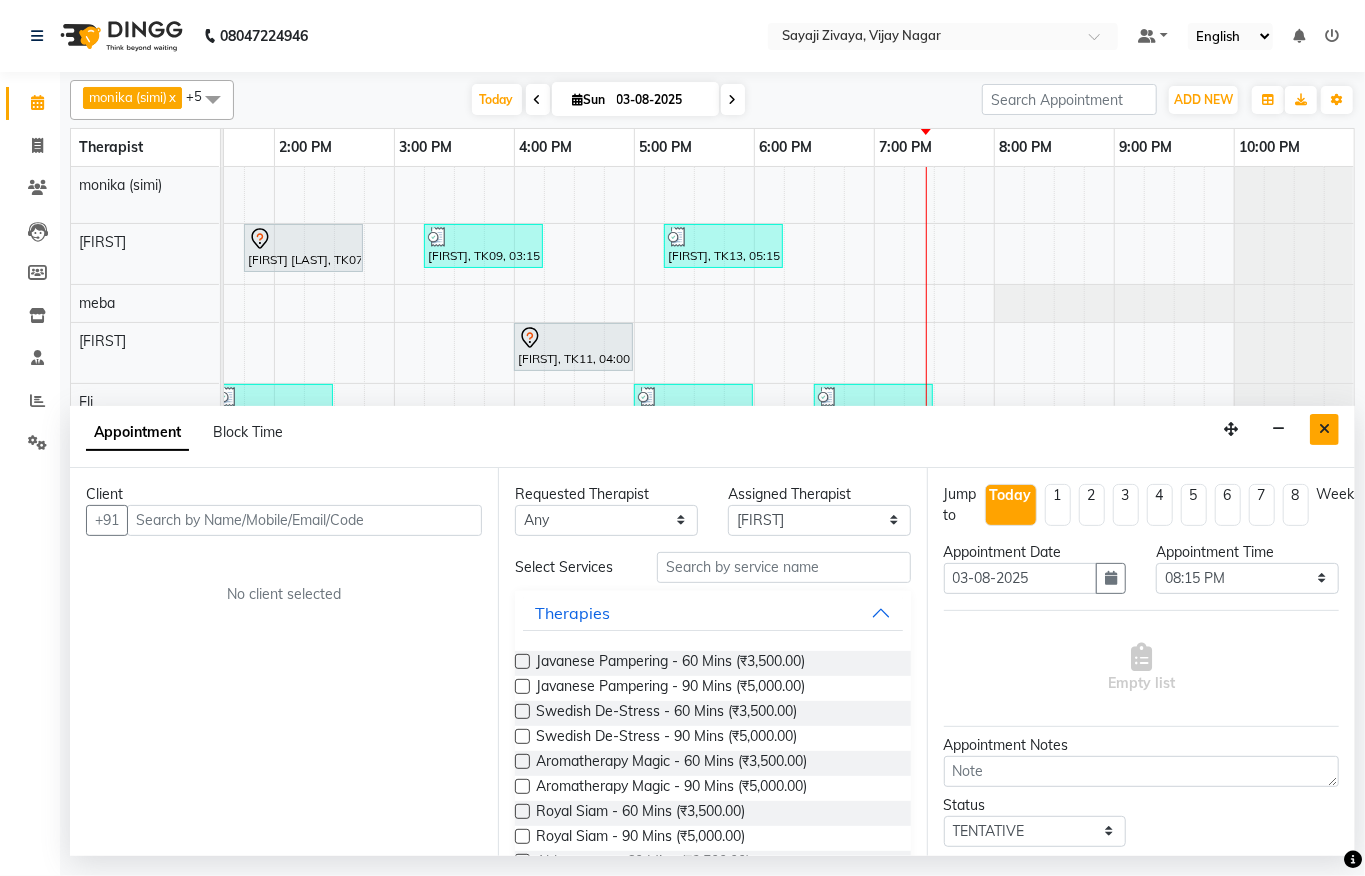 click at bounding box center [1324, 429] 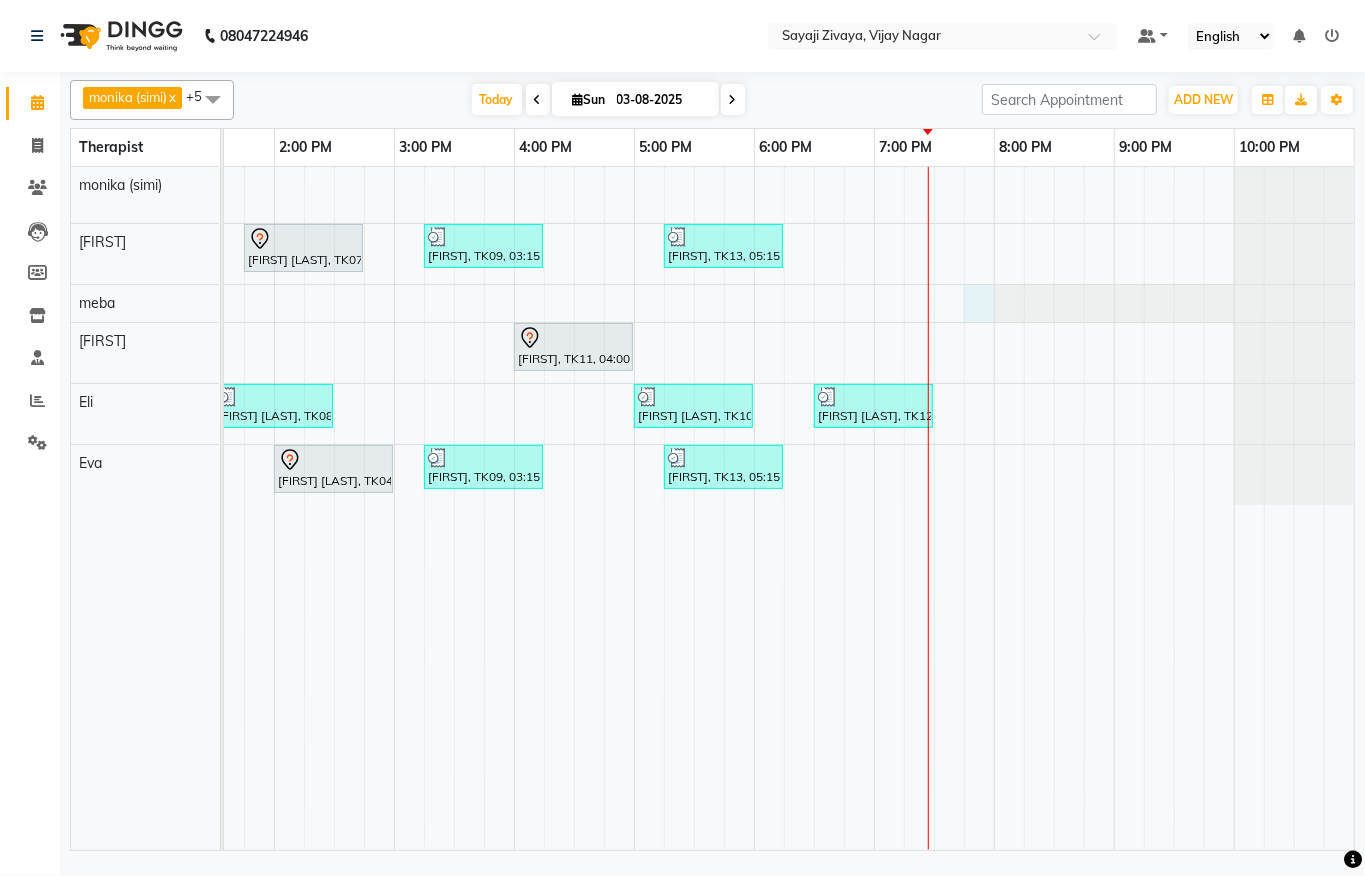 click on "[FIRST], TK05, 10:00 AM-11:00 AM, Javanese Pampering - 60 Mins [FIRST], TK01, 11:15 AM-12:15 PM, Javanese Pampering - 60 Mins [FIRST], TK03, 11:30 AM-01:30 PM, The Healing Touch - 120 Mins [FIRST] [LAST], TK07, 01:45 PM-02:45 PM, Javanese Pampering - 60 Mins [FIRST], TK09, 03:15 PM-04:15 PM, Javanese Pampering - 60 Mins [FIRST], TK13, 05:15 PM-06:15 PM, Javanese Pampering - 60 Mins [FIRST], TK11, 04:00 PM-05:00 PM, Javanese Pampering - 60 Mins [FIRST], TK02, 12:00 PM-01:00 PM, Javanese Pampering - 60 Mins [FIRST] [LAST], TK08, 01:30 PM-02:30 PM, Swedish De-Stress - 60 Mins [FIRST] [LAST], TK10, 05:00 PM-06:00 PM, Javanese Pampering - 60 Mins [FIRST] [LAST], TK12, 06:30 PM-07:30 PM, Javanese Pampering - 60 Mins [FIRST], TK06, 01:00 PM-01:30 PM, De-Stress Back & Shoulder Massage - 30 Mins [FIRST] [LAST], TK04, 02:00 PM-03:00 PM, Swedish De-Stress - 60 Mins [FIRST], TK09, 03:15 PM-04:15 PM, Javanese Pampering - 60 Mins" at bounding box center (394, 508) 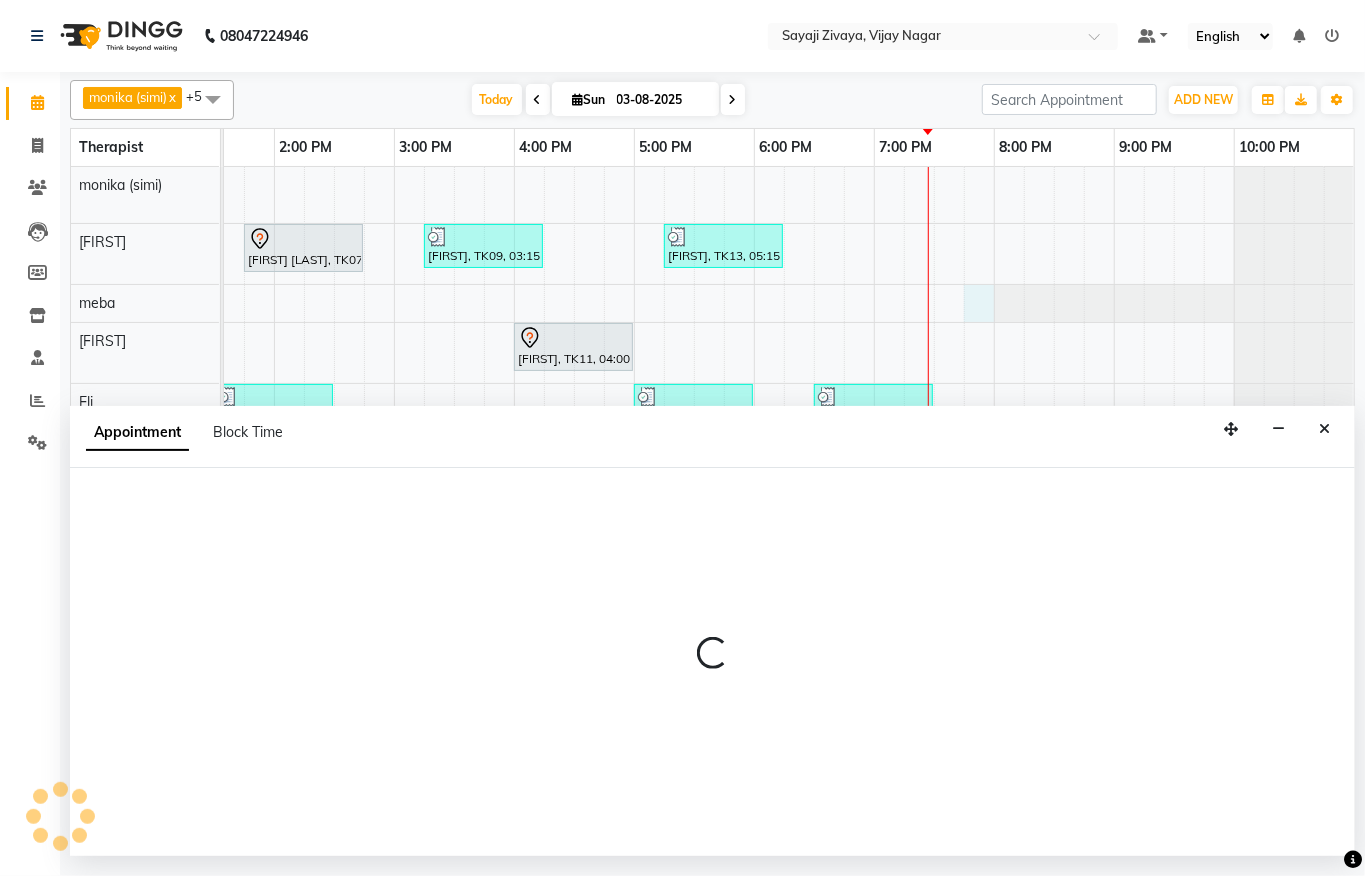 select on "65646" 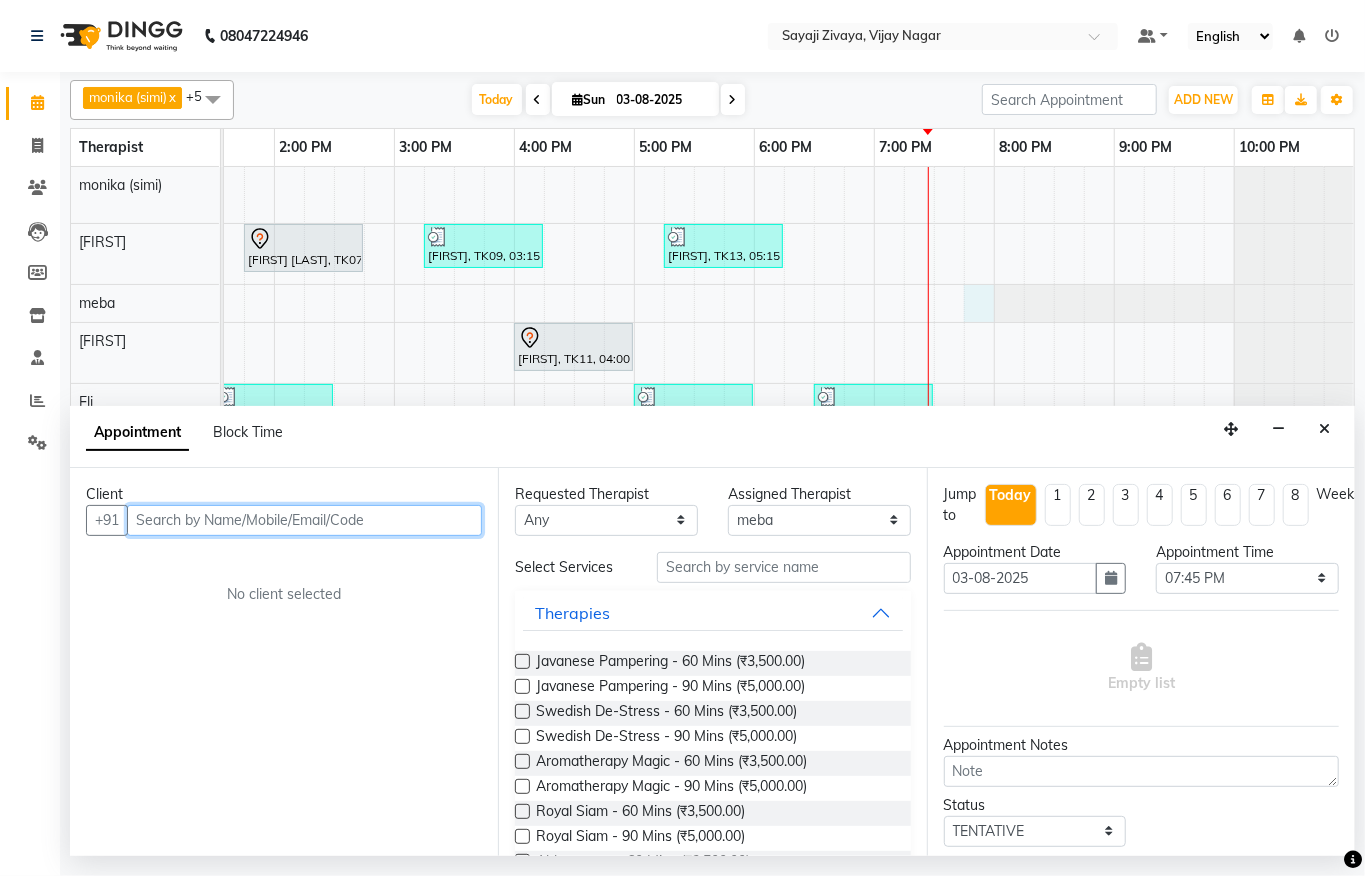 click at bounding box center (304, 520) 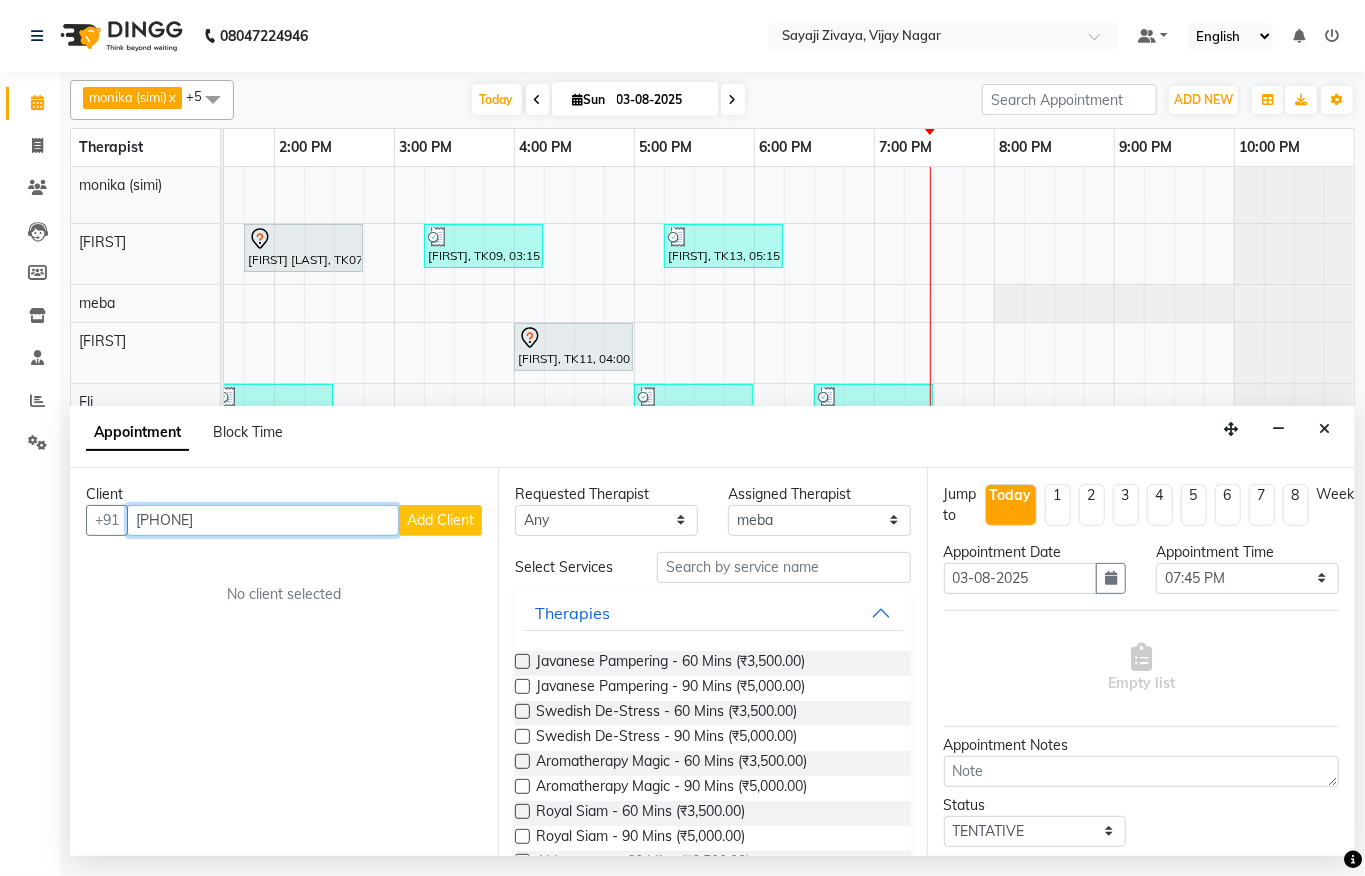 type on "[PHONE]" 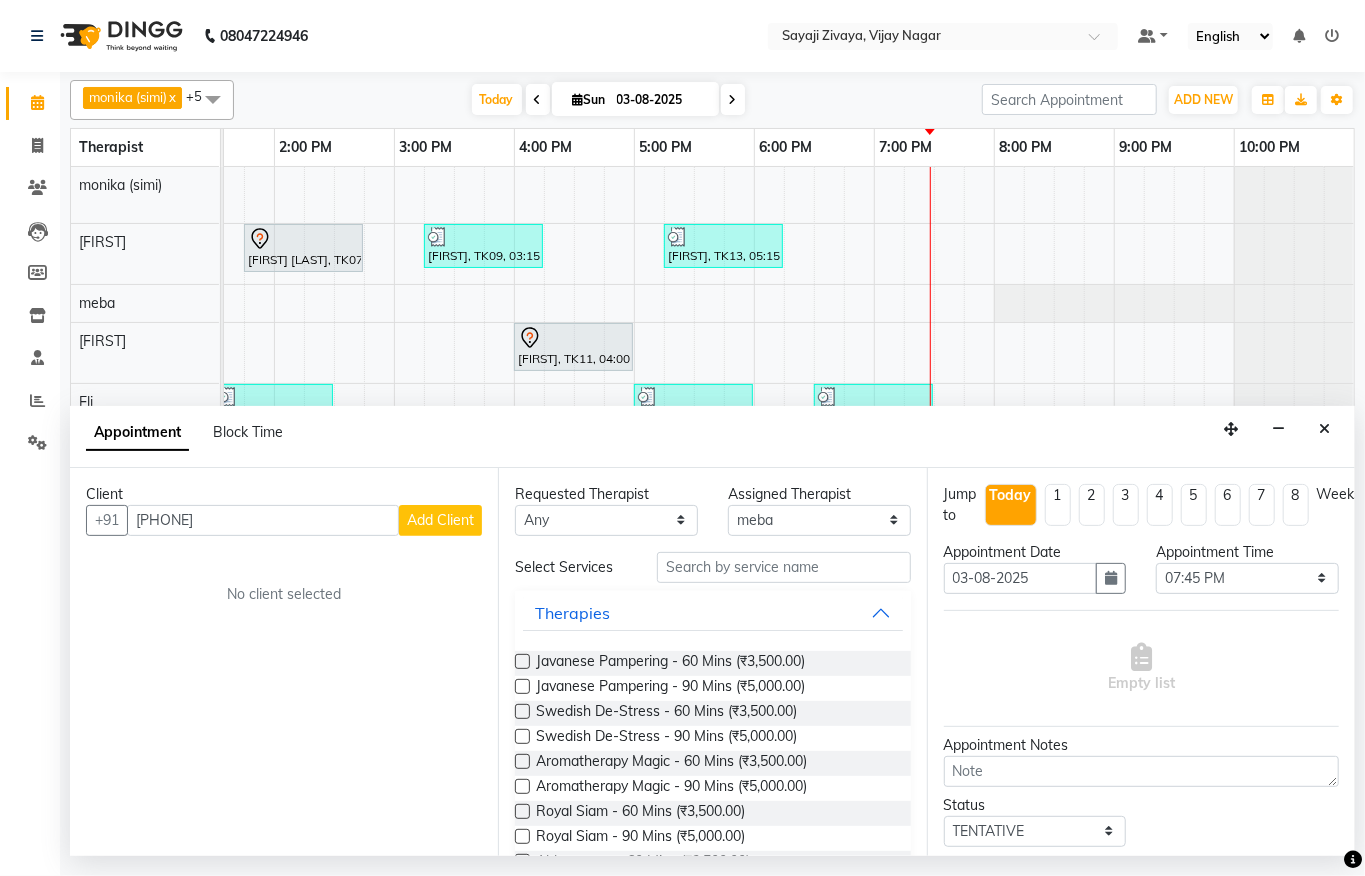 click on "Add Client" at bounding box center [440, 520] 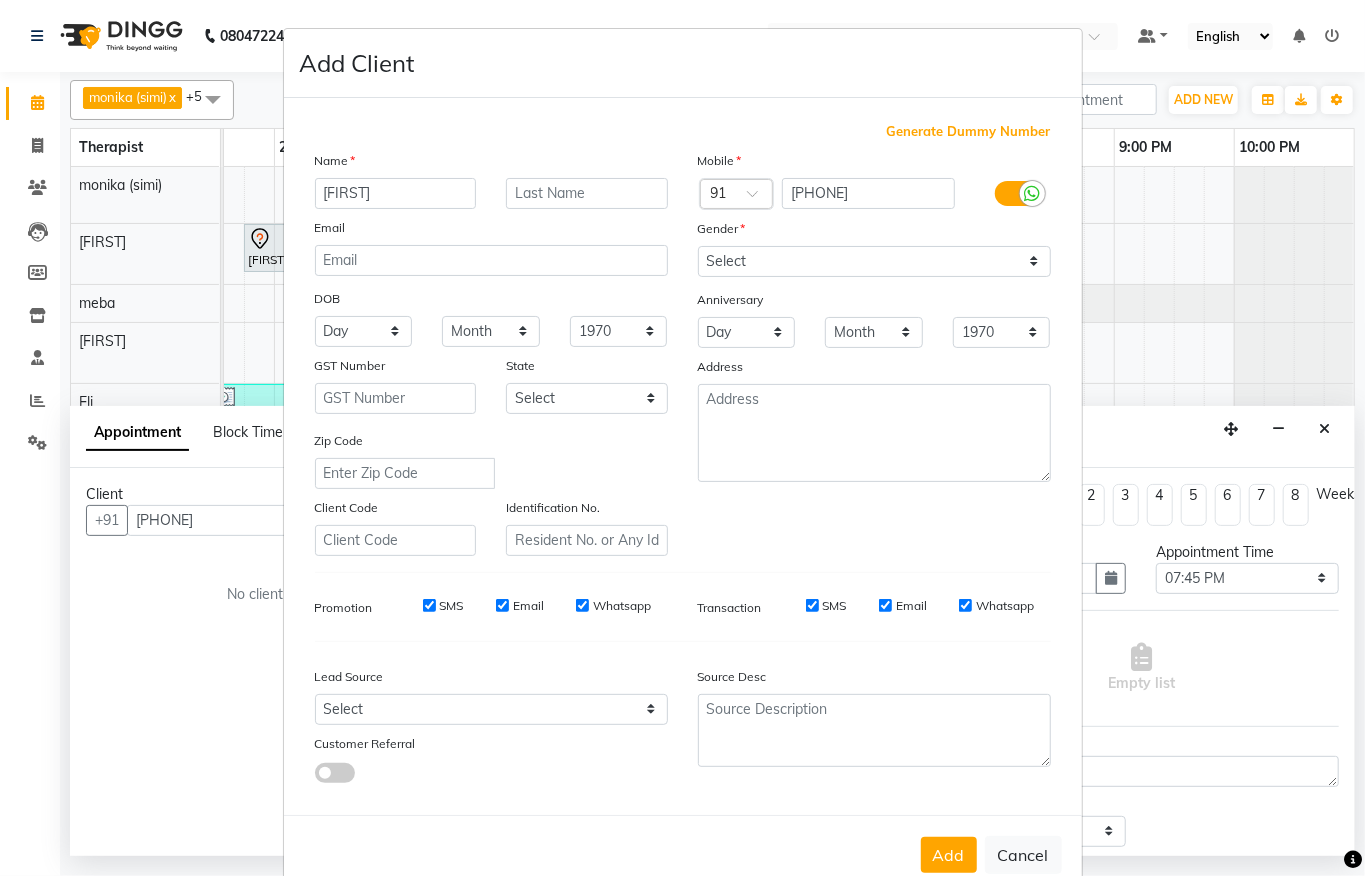 type on "[FIRST]" 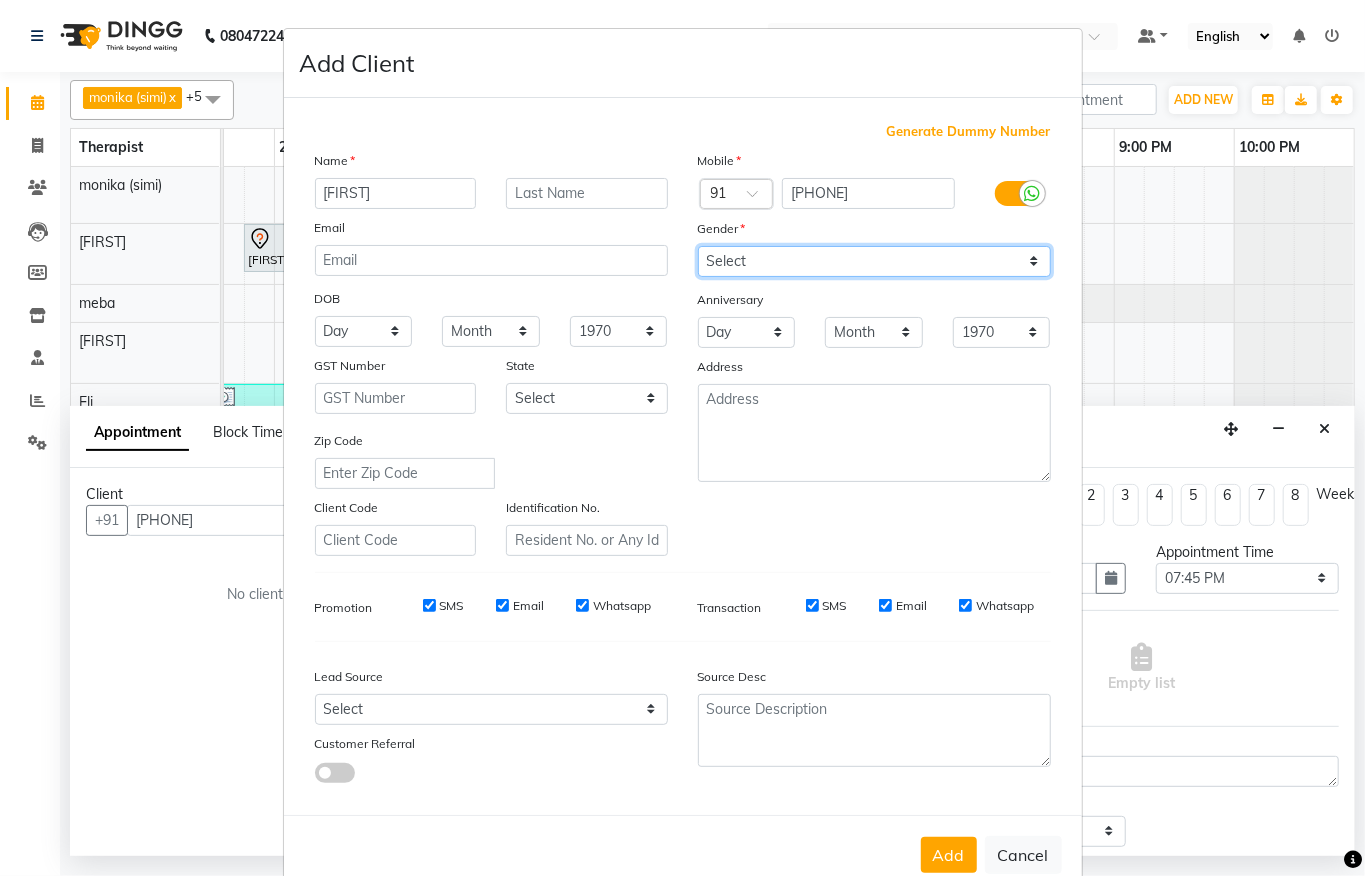 click on "Select Male Female Other Prefer Not To Say" at bounding box center [874, 261] 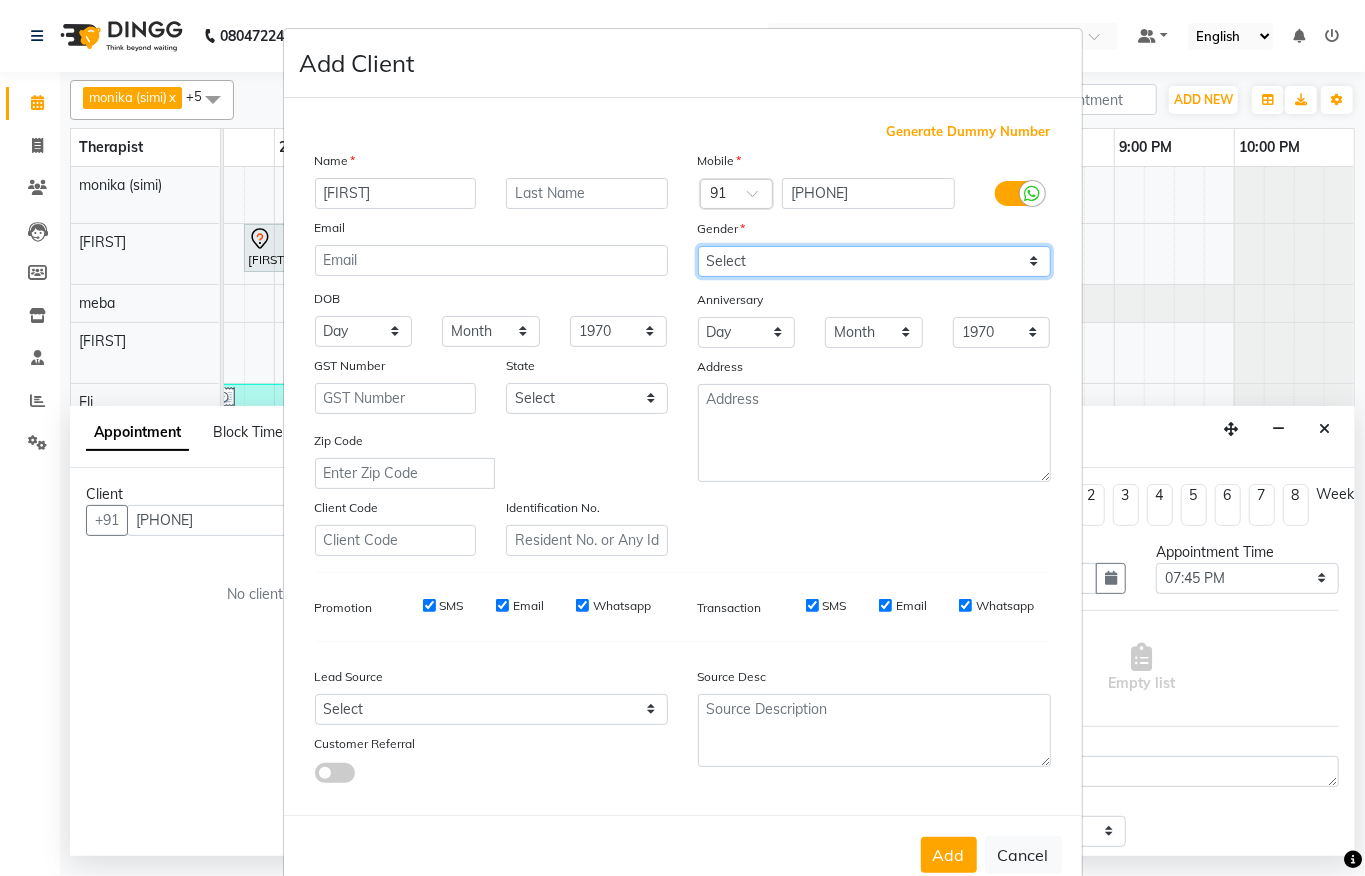 select on "male" 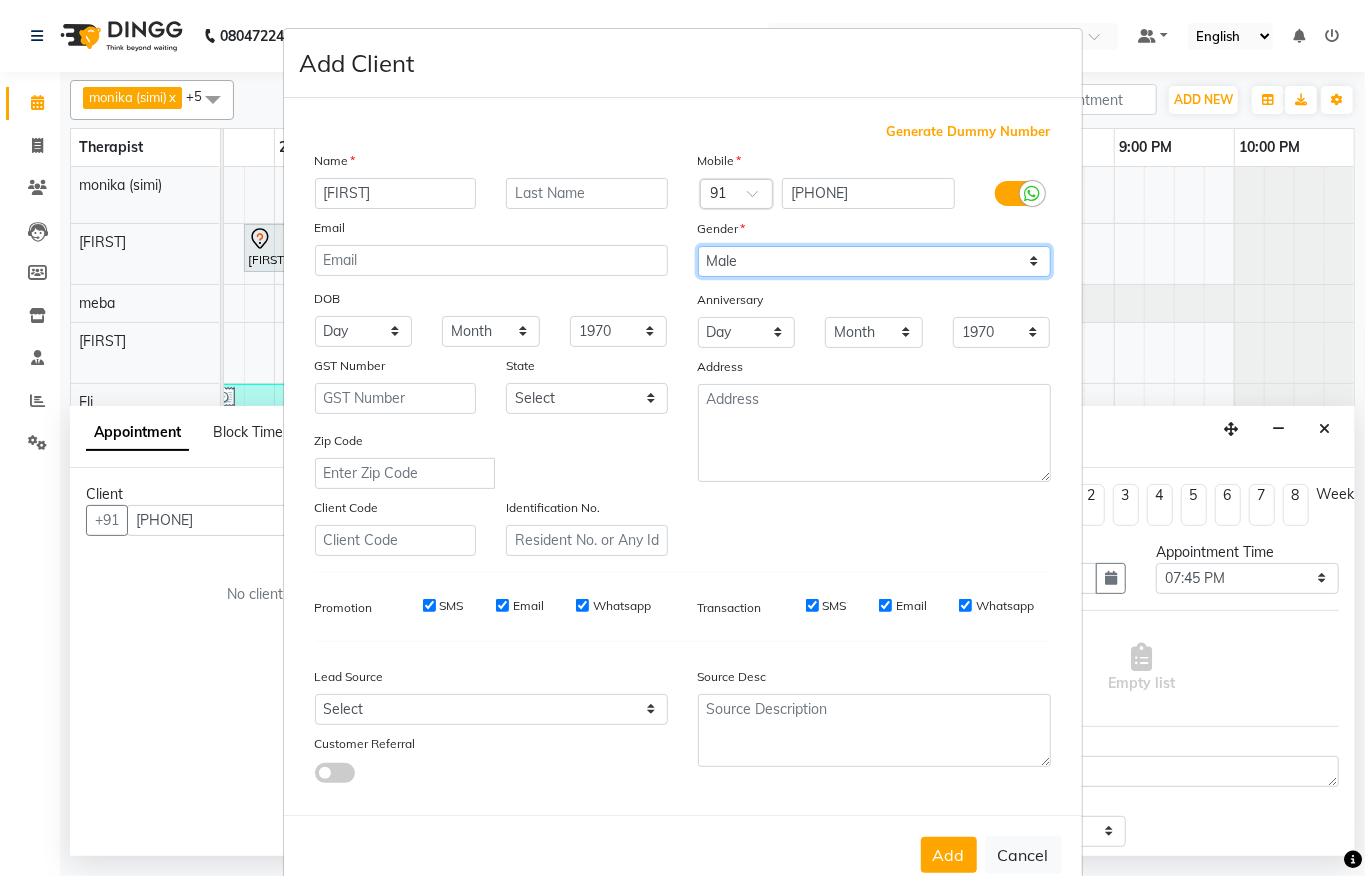 click on "Select Male Female Other Prefer Not To Say" at bounding box center (874, 261) 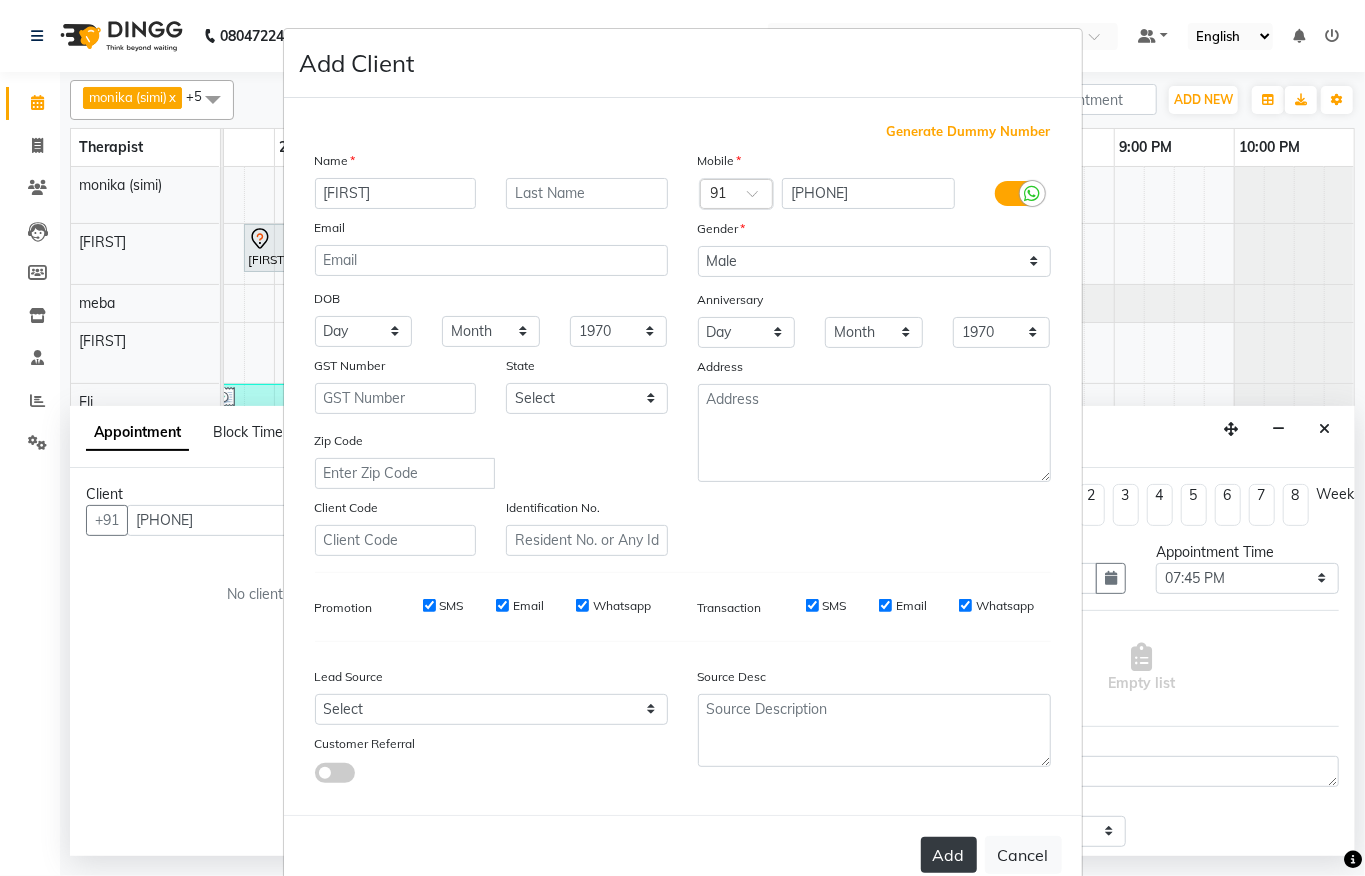 click on "Add" at bounding box center (949, 855) 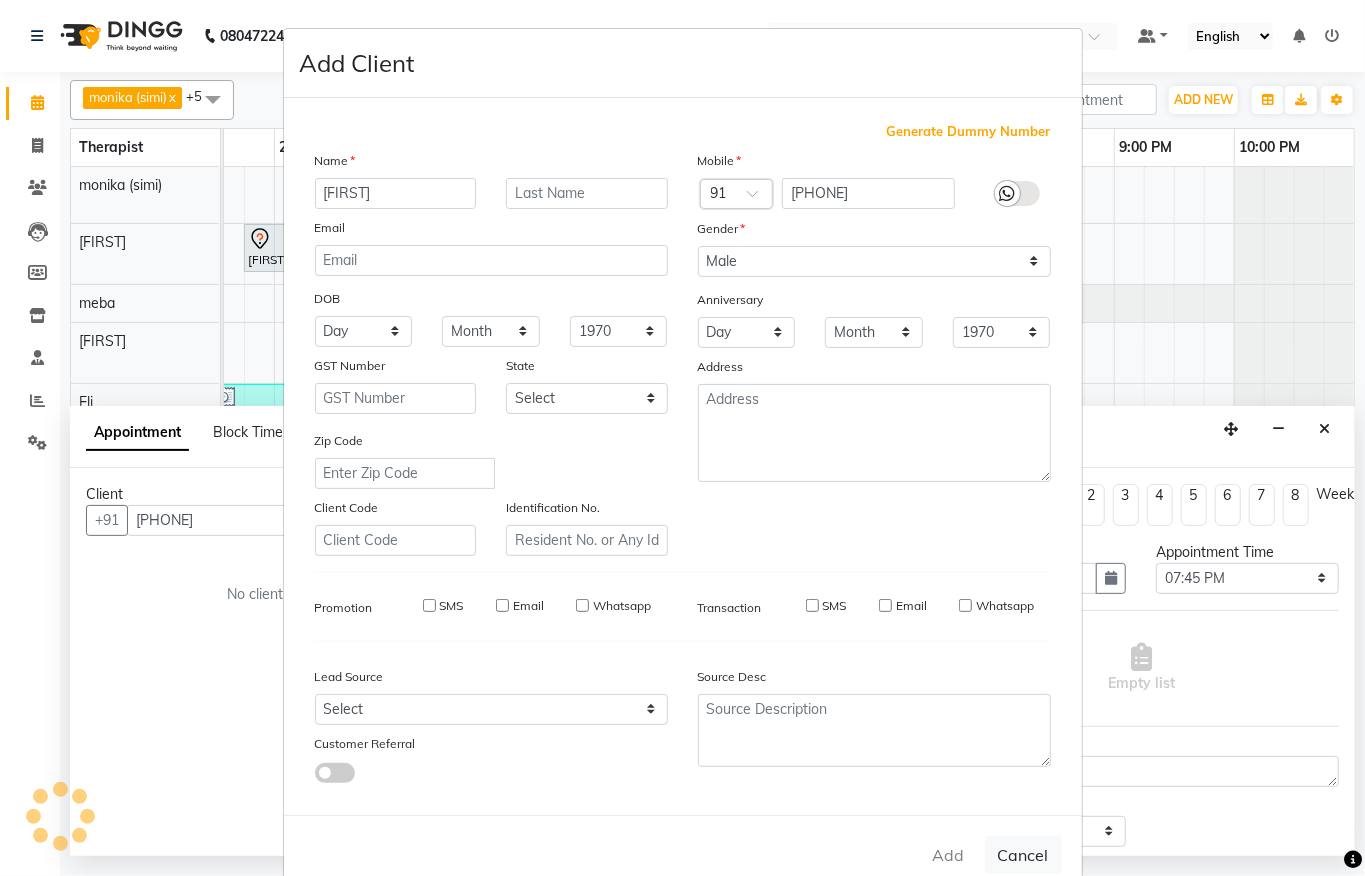 type 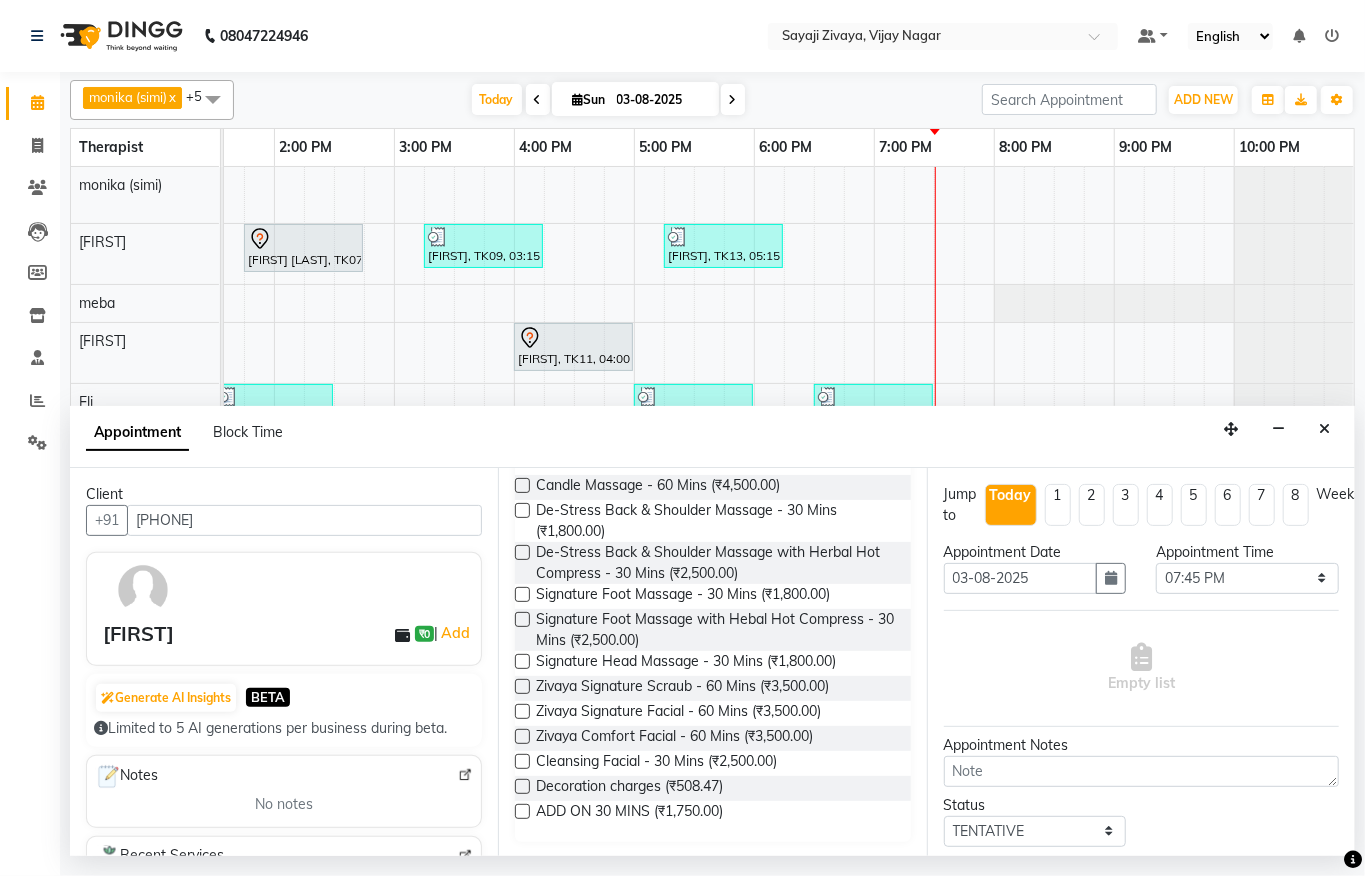 scroll, scrollTop: 530, scrollLeft: 0, axis: vertical 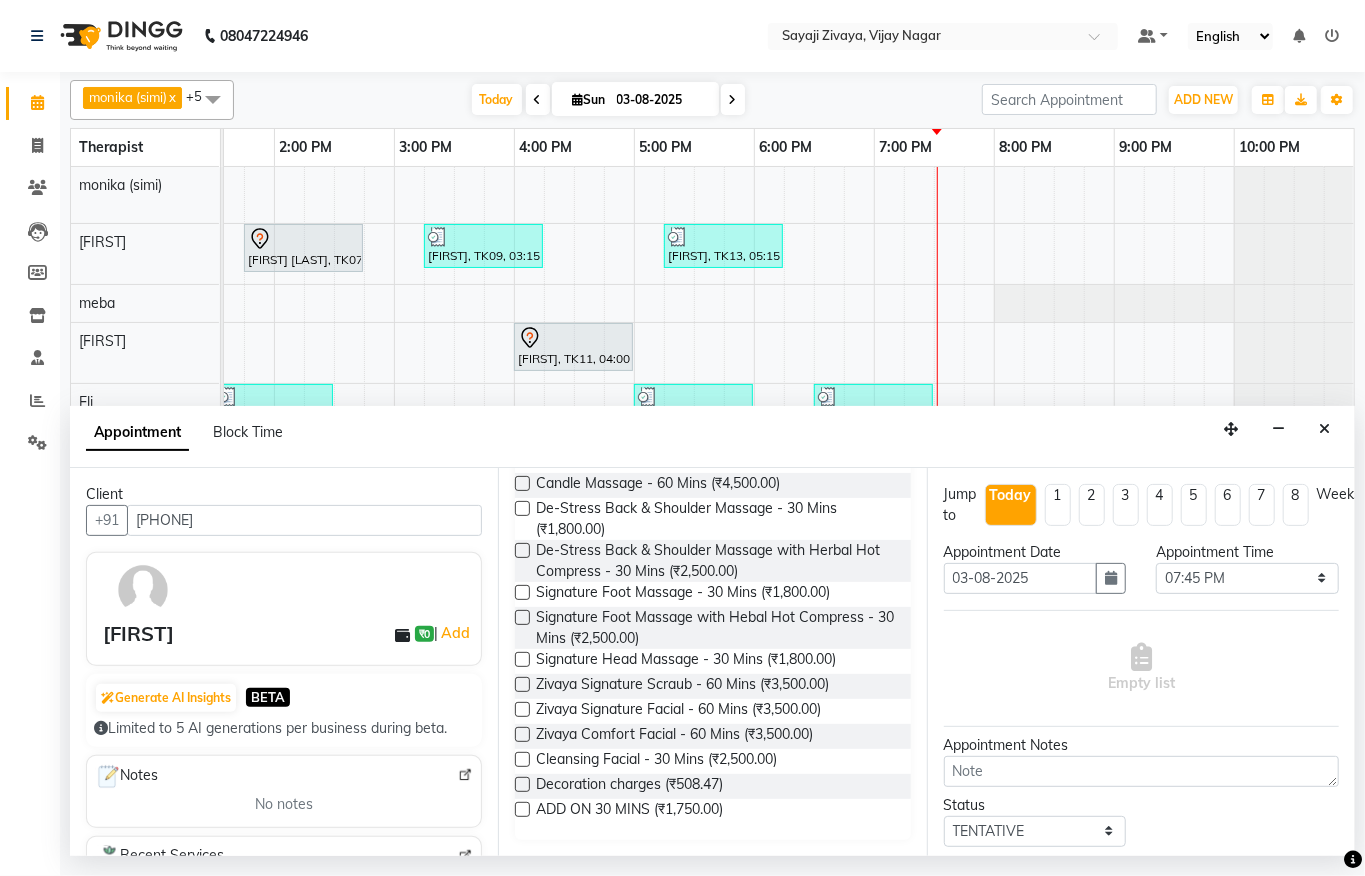 click at bounding box center [522, 508] 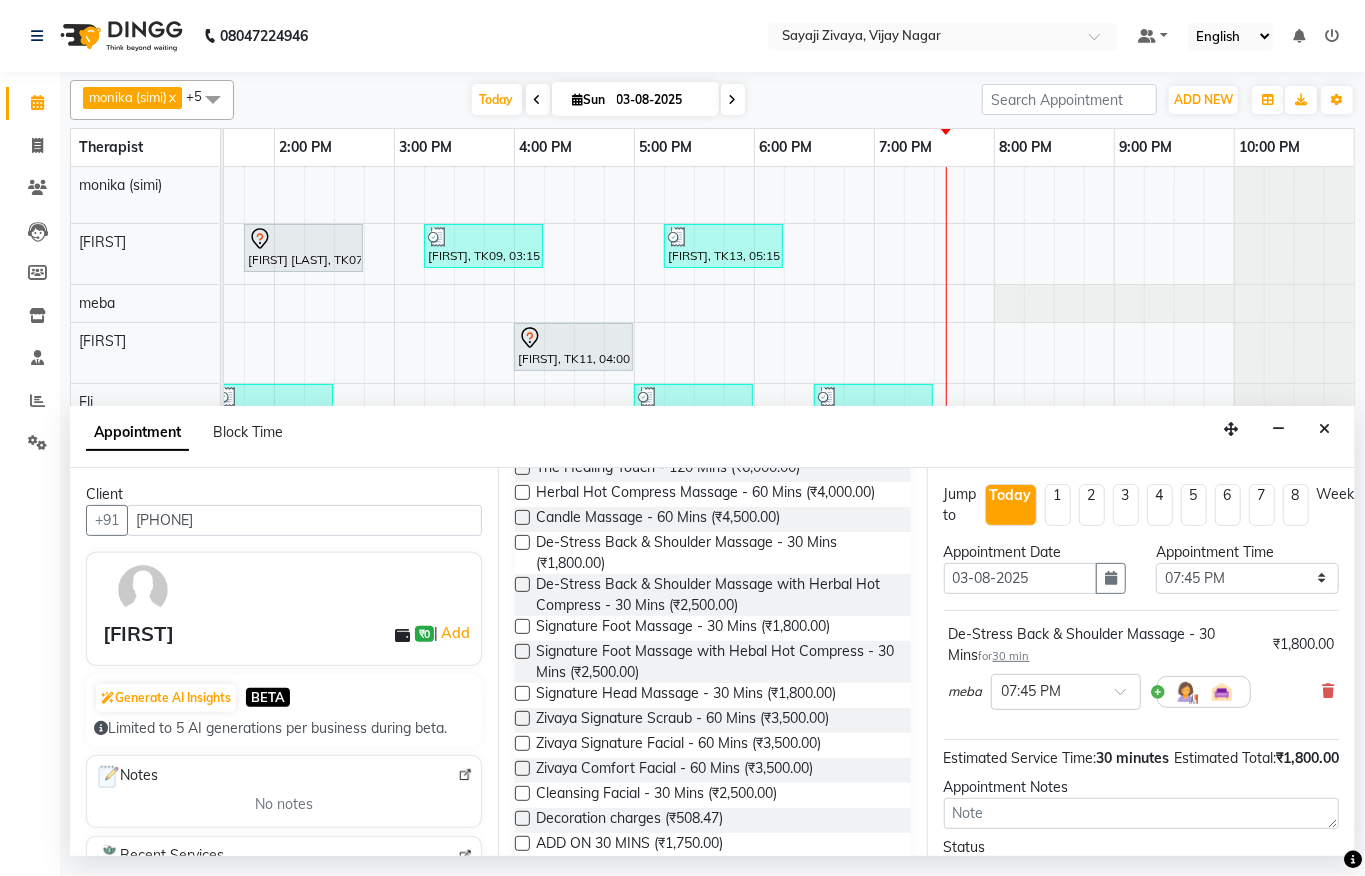 scroll, scrollTop: 505, scrollLeft: 0, axis: vertical 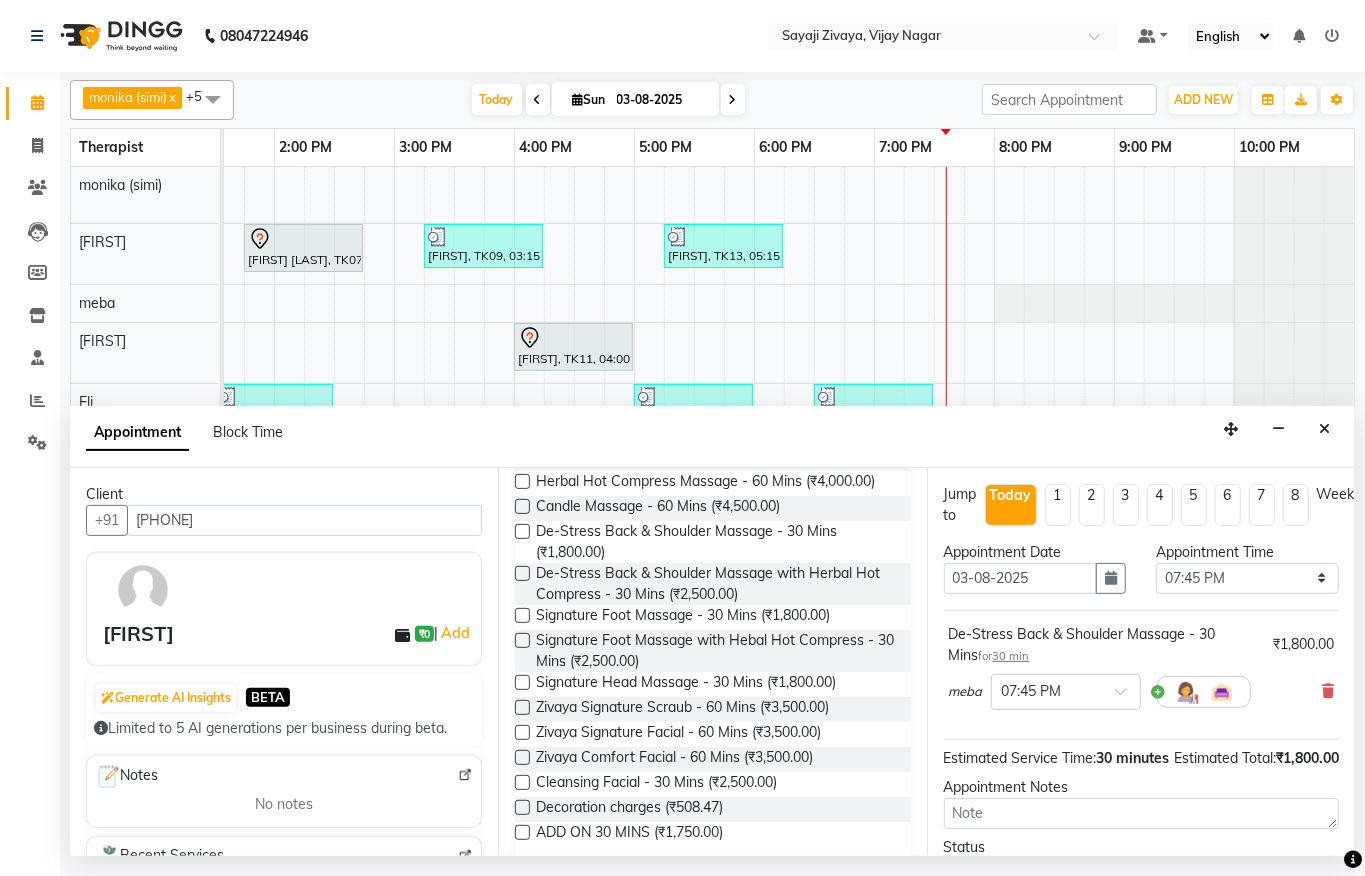 click at bounding box center (522, 615) 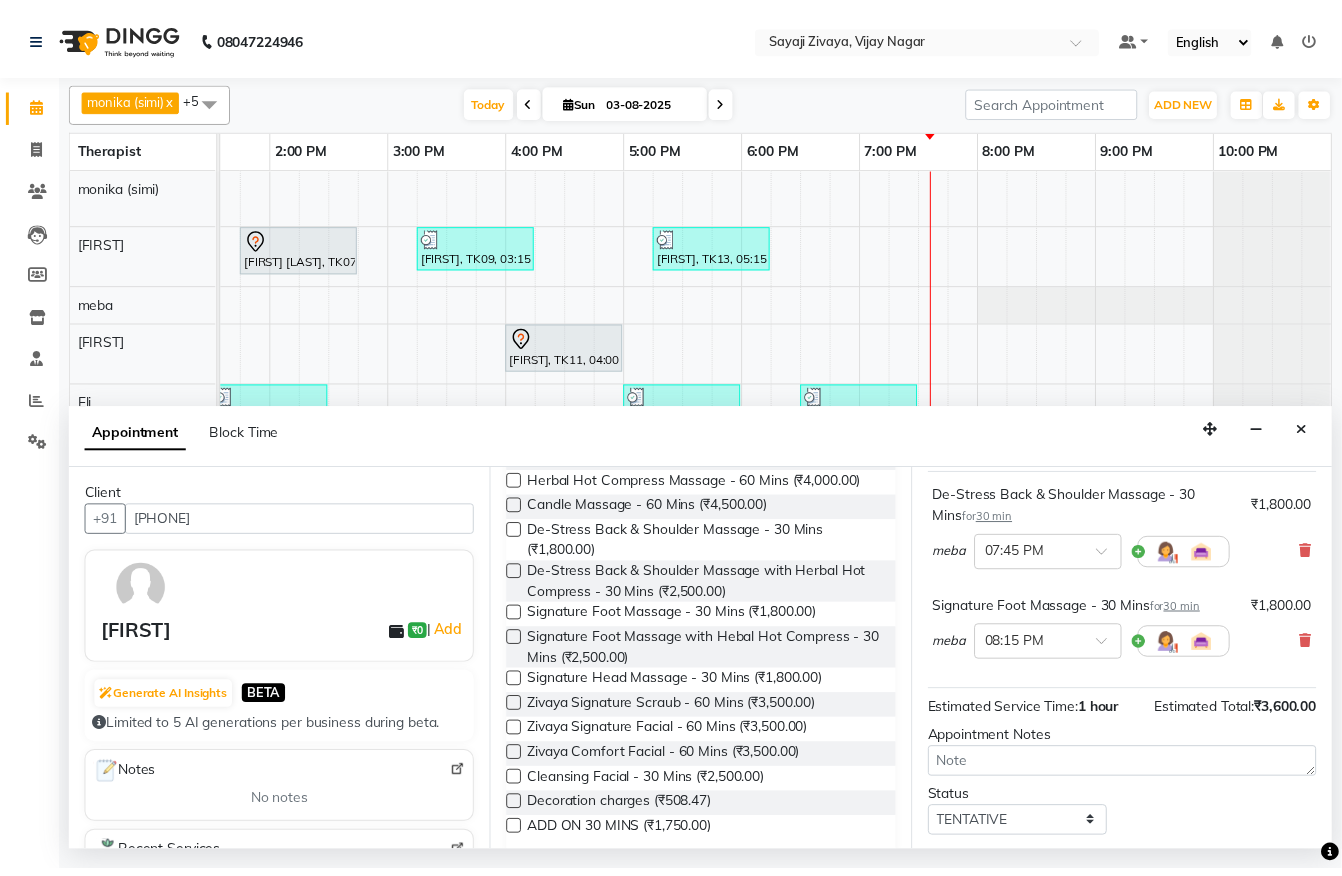 scroll, scrollTop: 296, scrollLeft: 0, axis: vertical 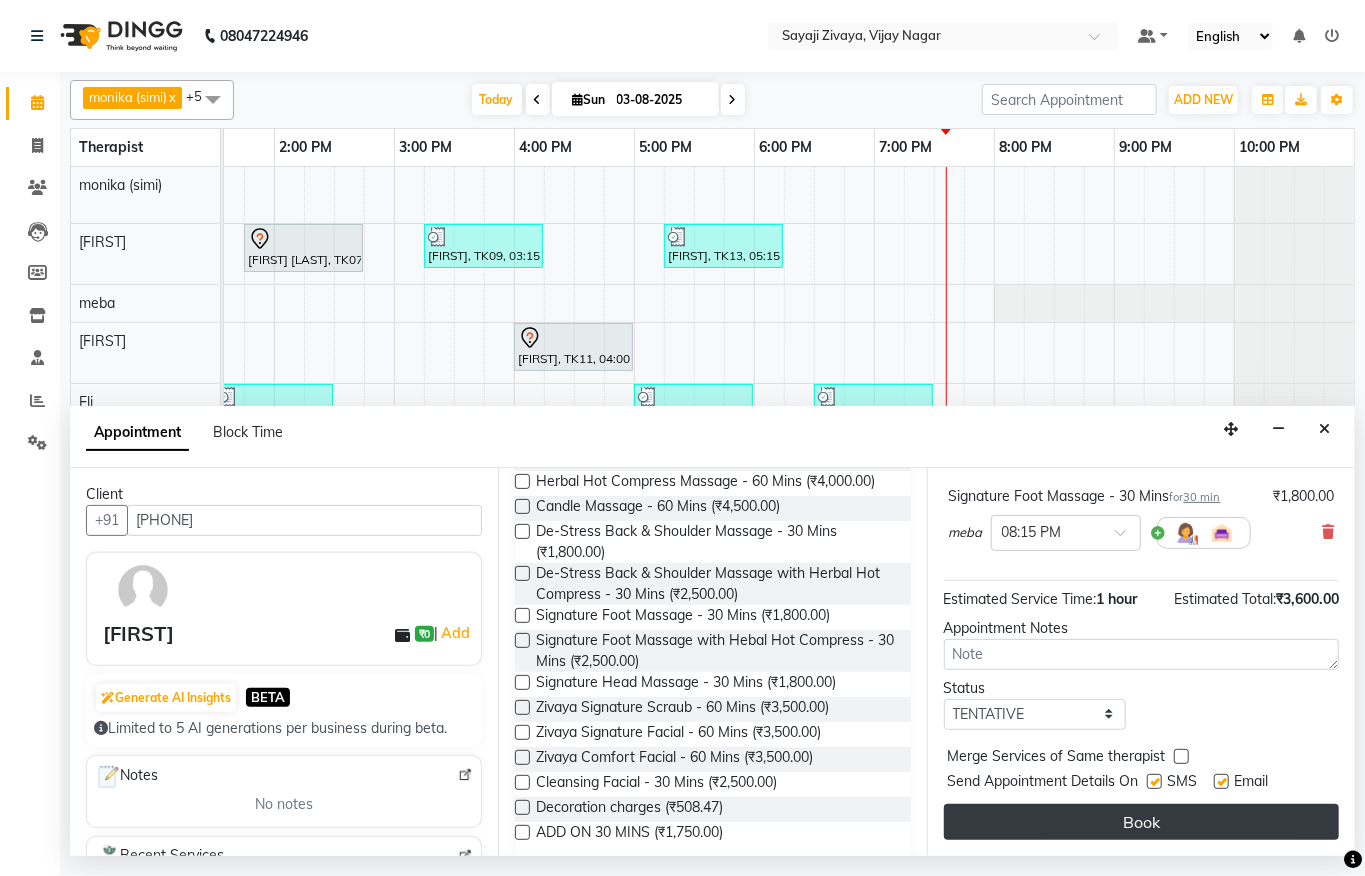 click on "Book" at bounding box center (1141, 822) 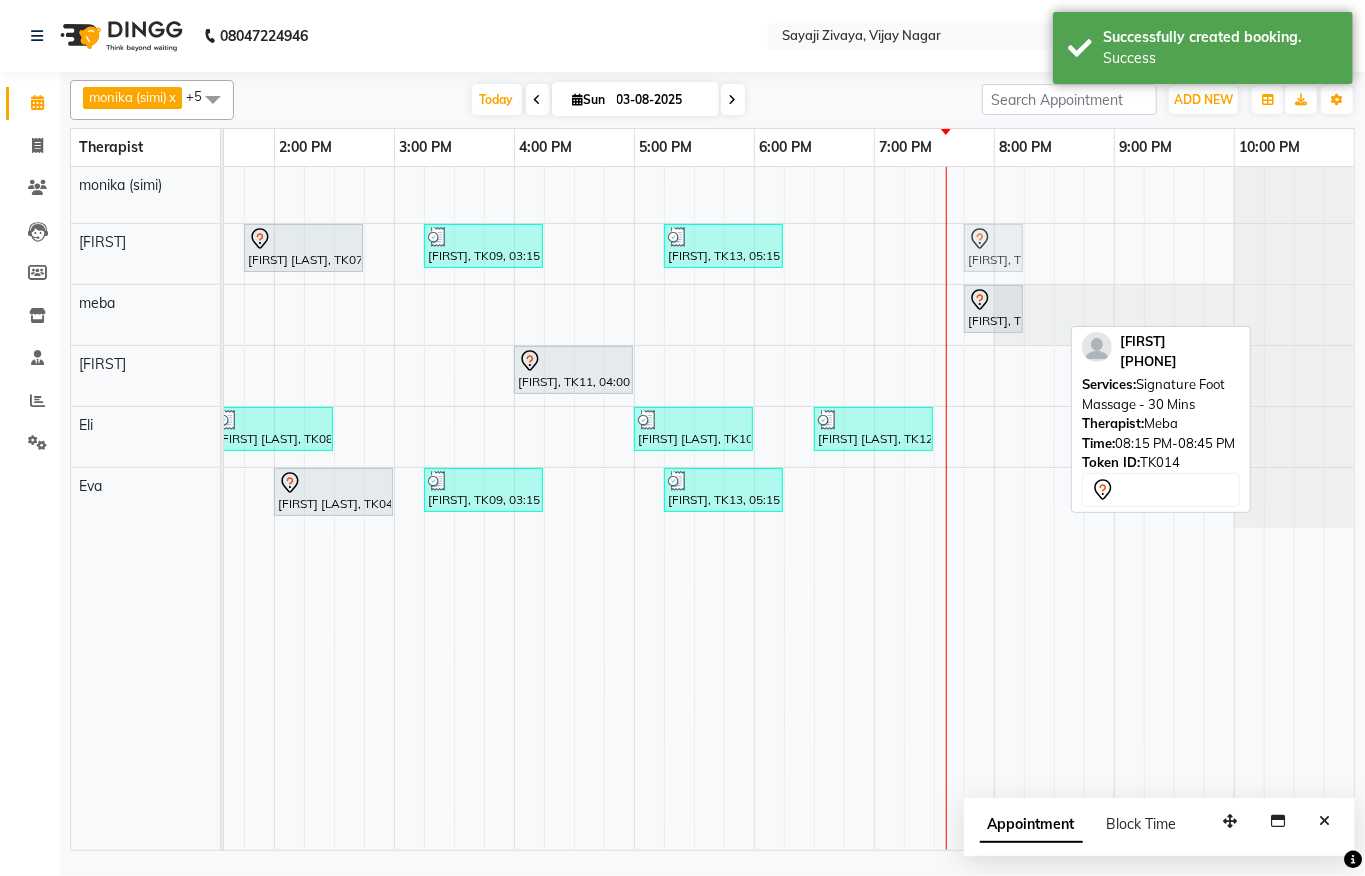 drag, startPoint x: 1033, startPoint y: 317, endPoint x: 974, endPoint y: 261, distance: 81.34495 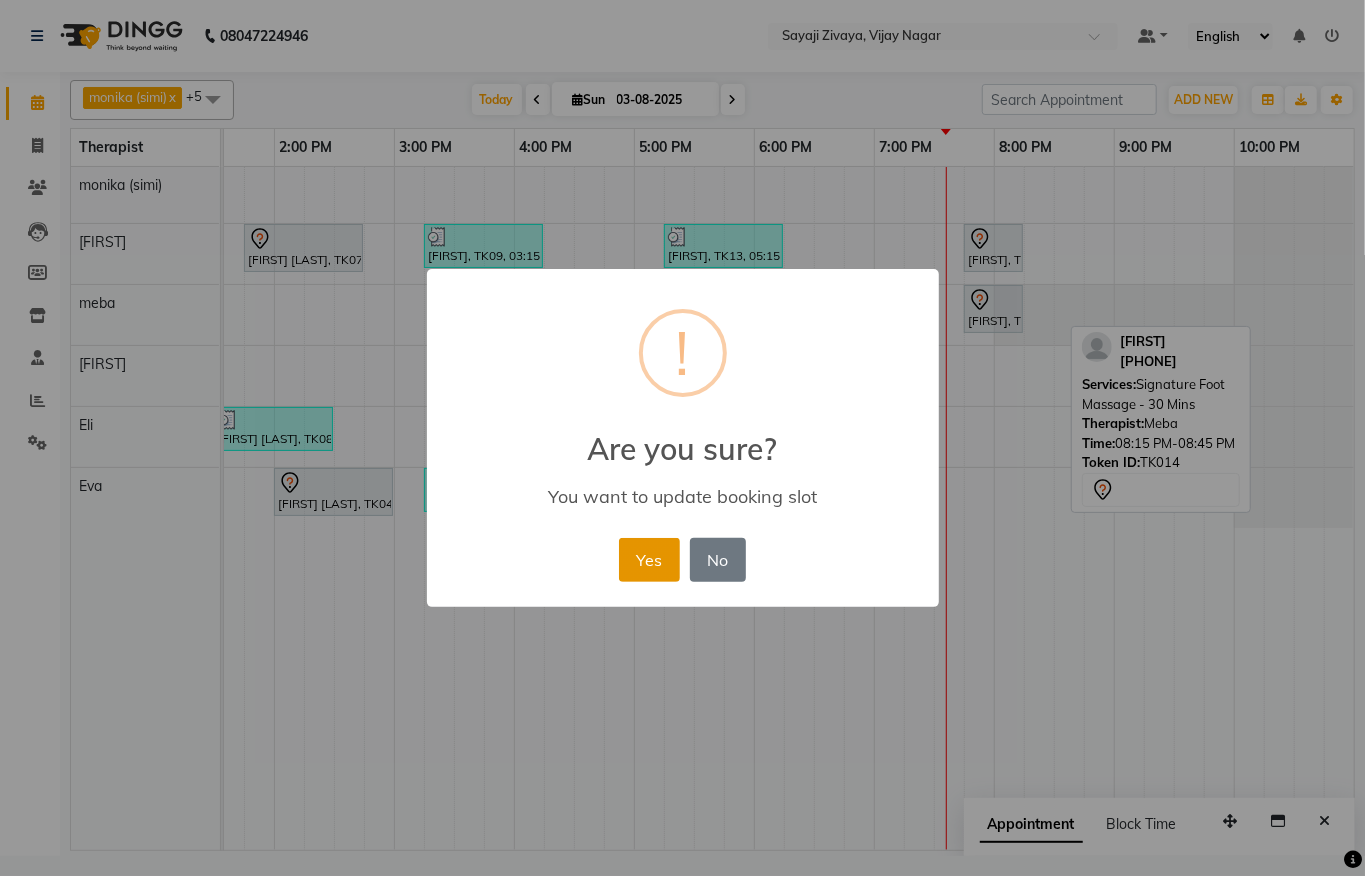 click on "Yes" at bounding box center [649, 560] 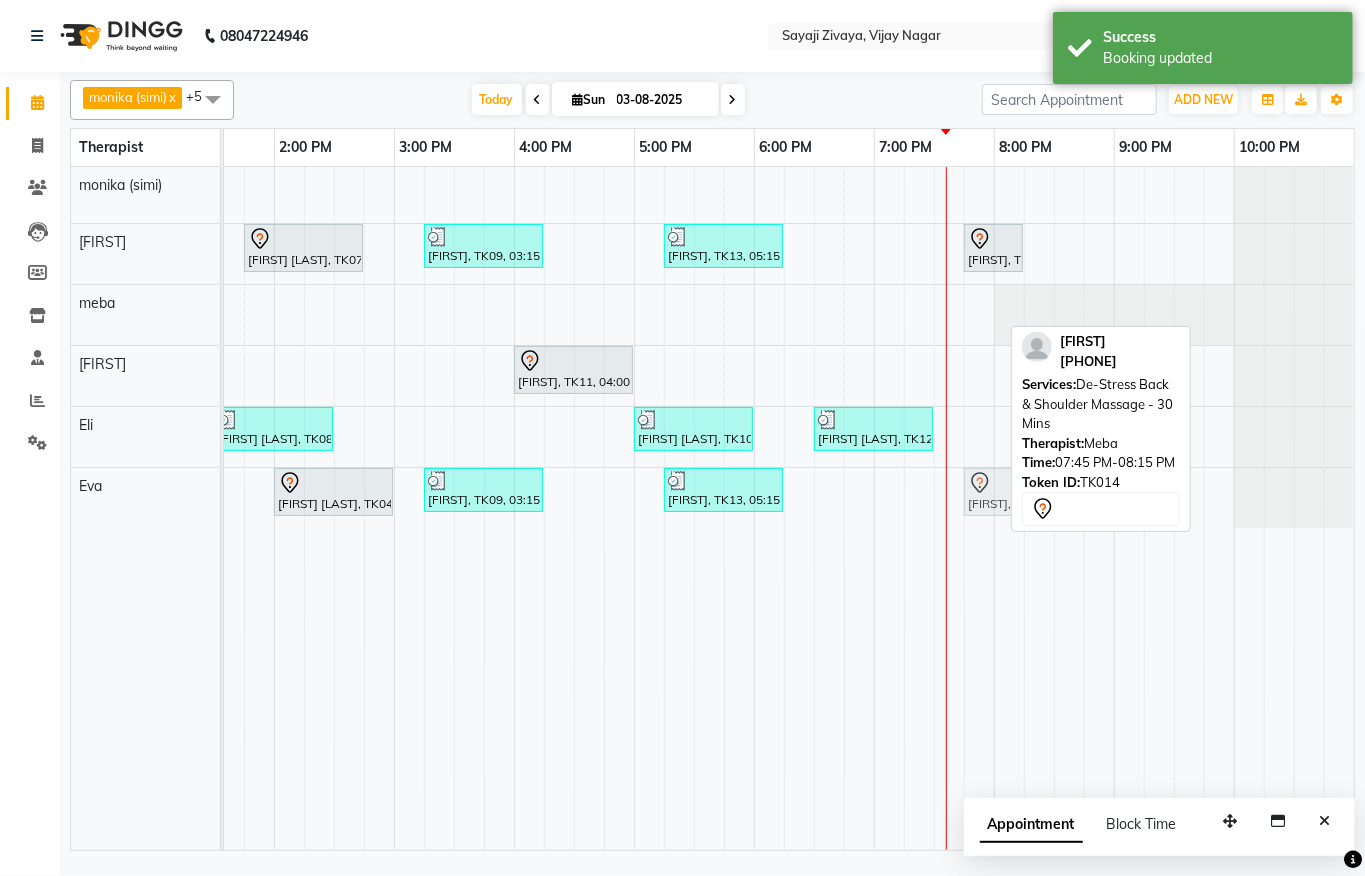 drag, startPoint x: 966, startPoint y: 312, endPoint x: 966, endPoint y: 517, distance: 205 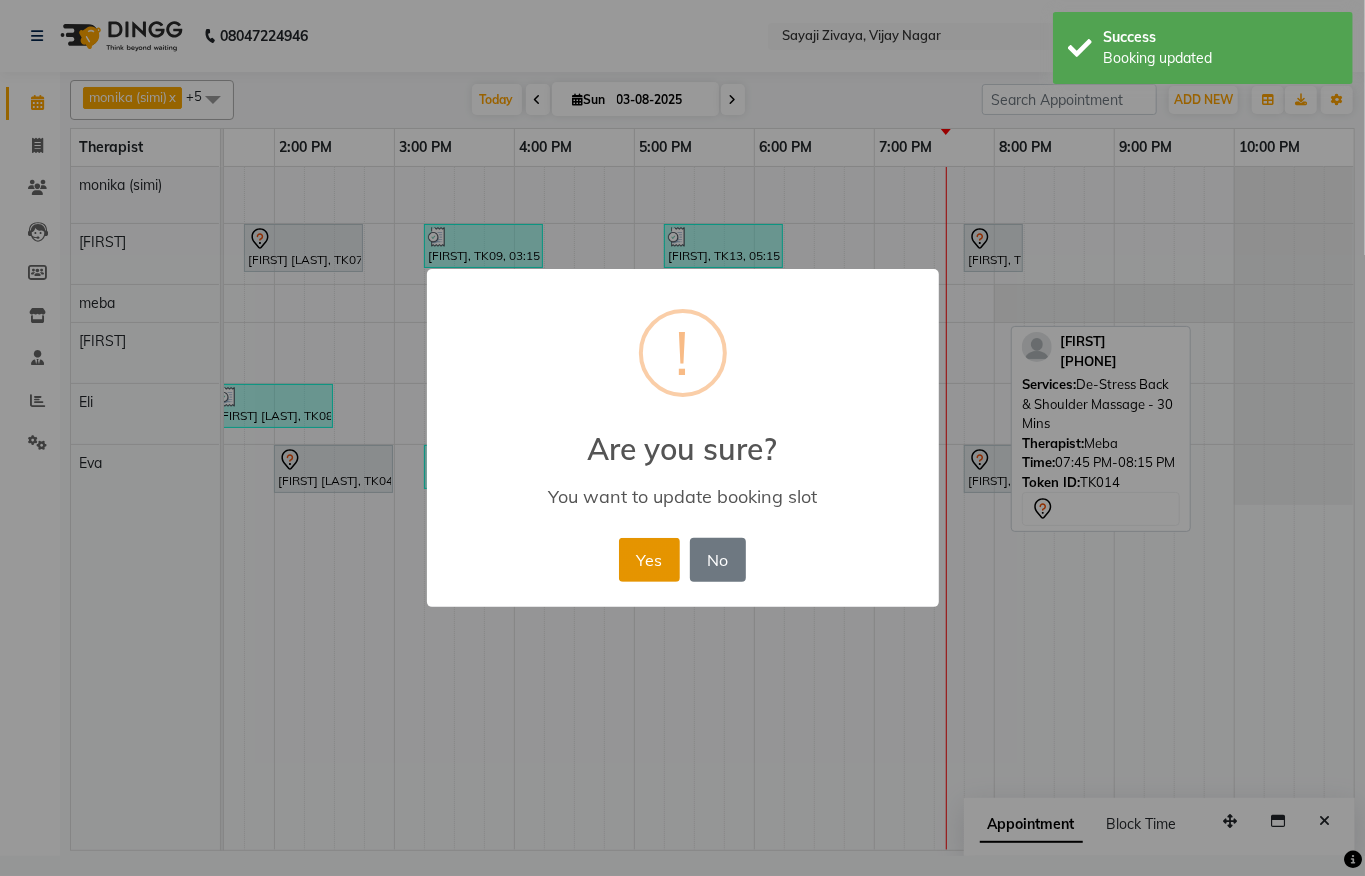 click on "Yes" at bounding box center [649, 560] 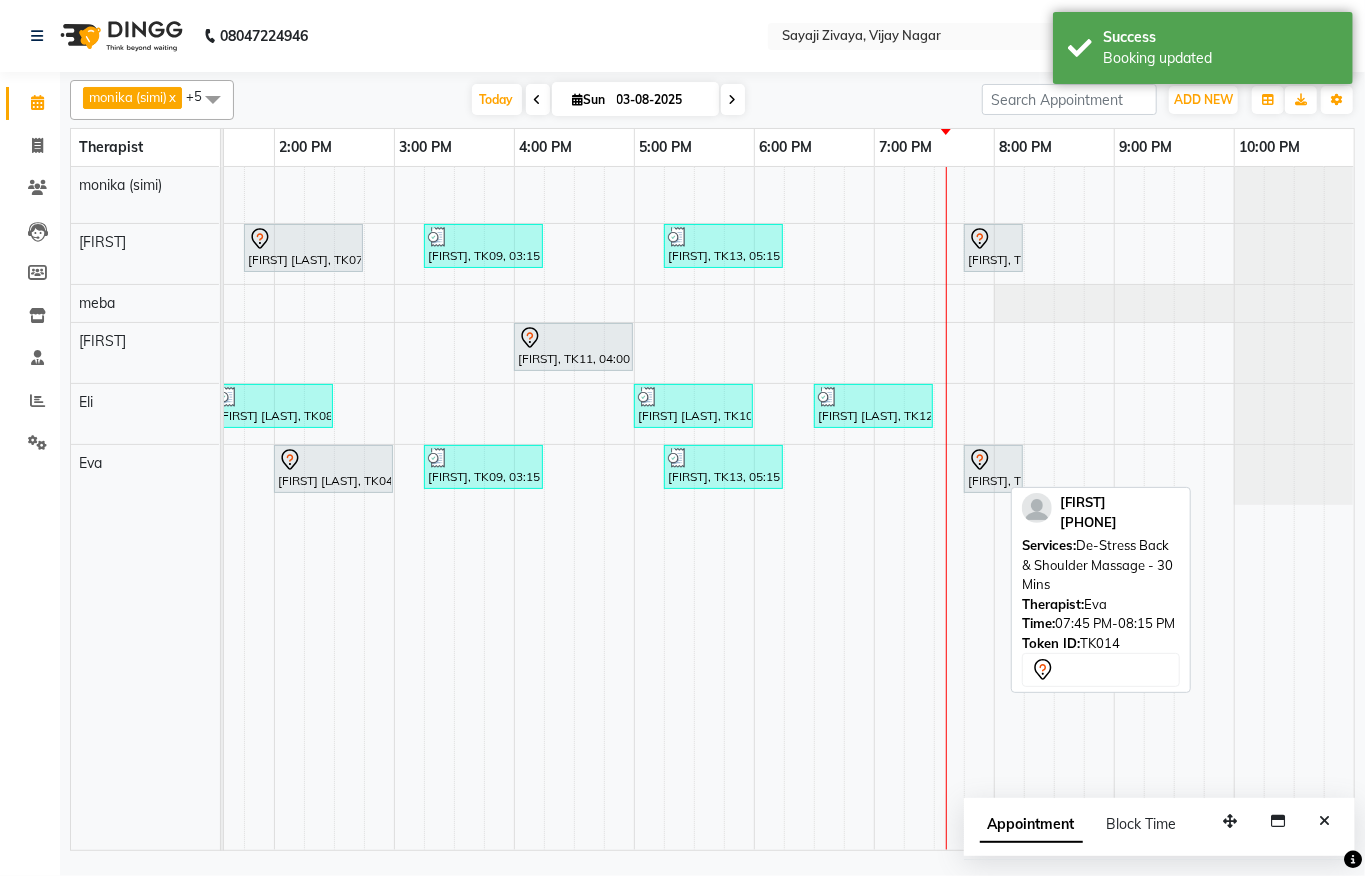 click on "[FIRST], TK14, 07:45 PM-08:15 PM, De-Stress Back & Shoulder Massage - 30 Mins" at bounding box center [993, 469] 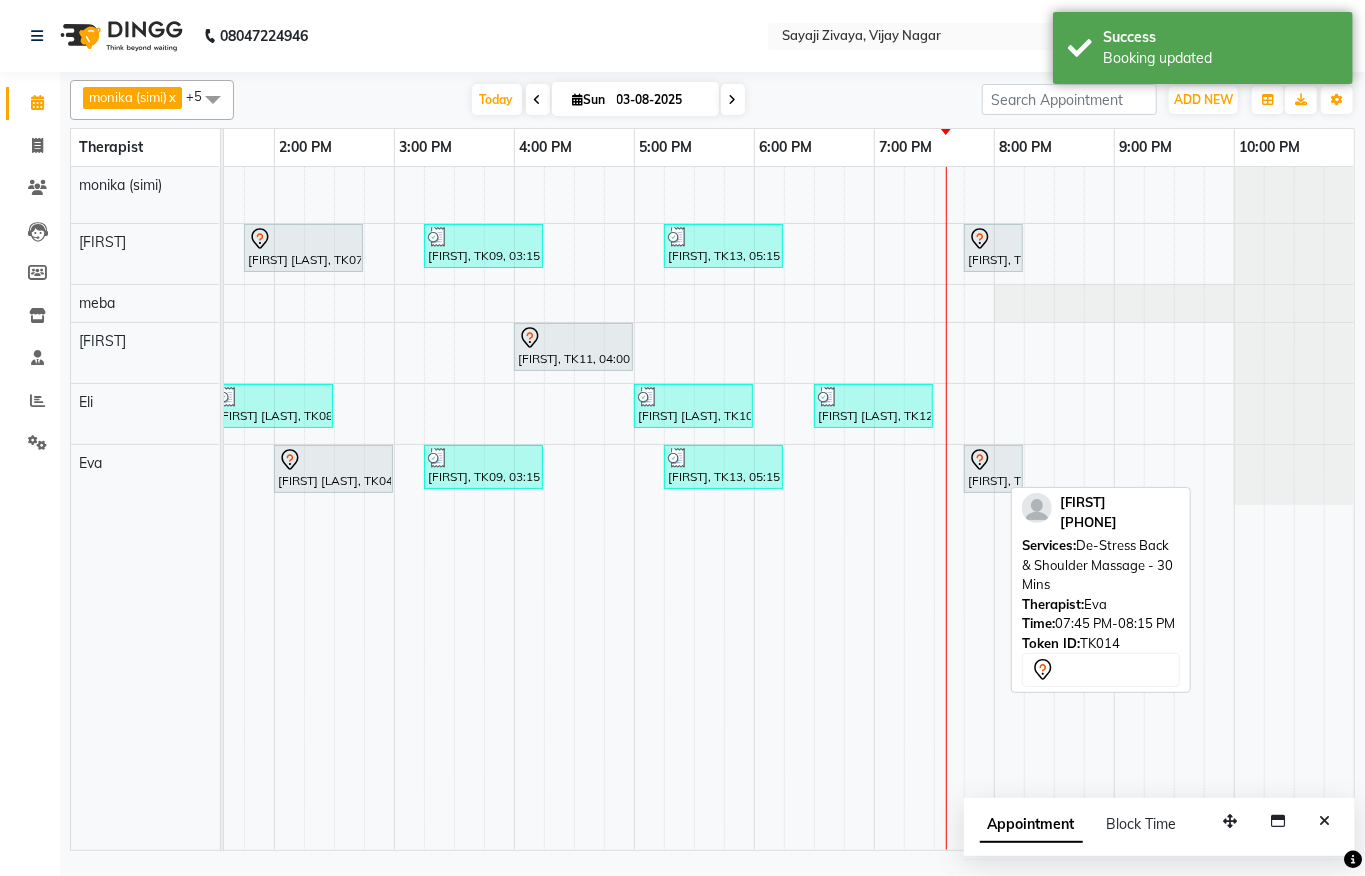 click at bounding box center [993, 460] 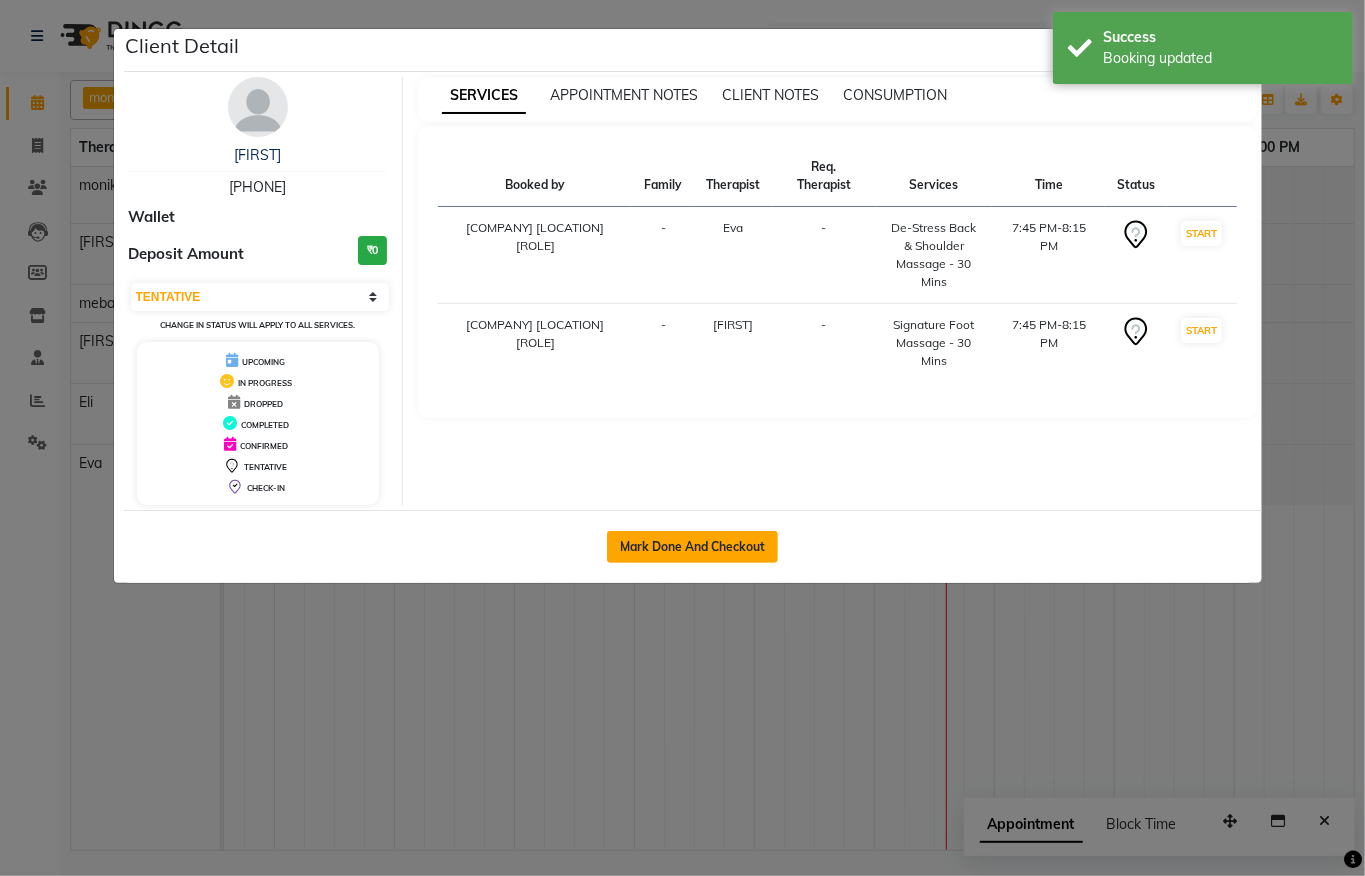 click on "Mark Done And Checkout" 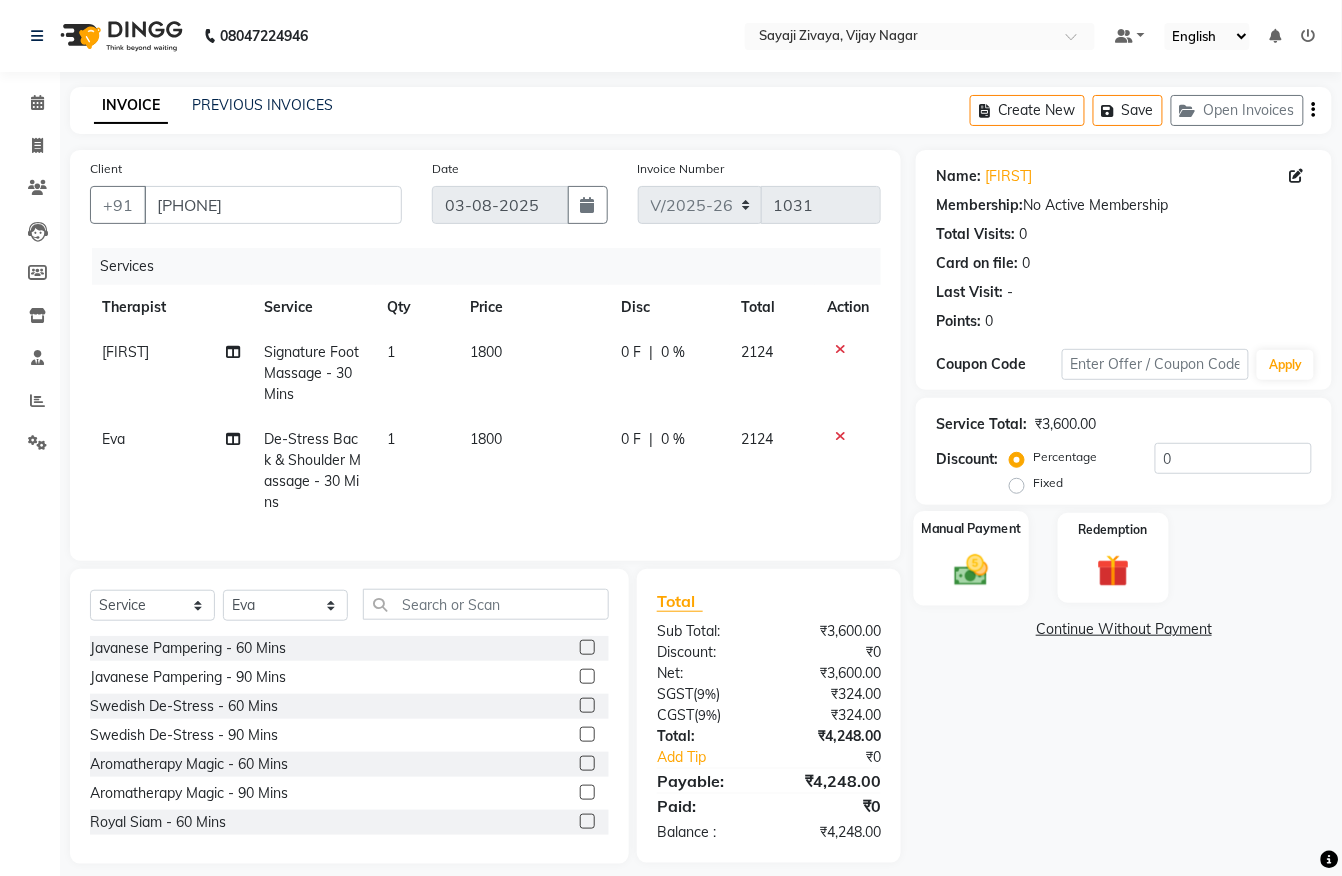click 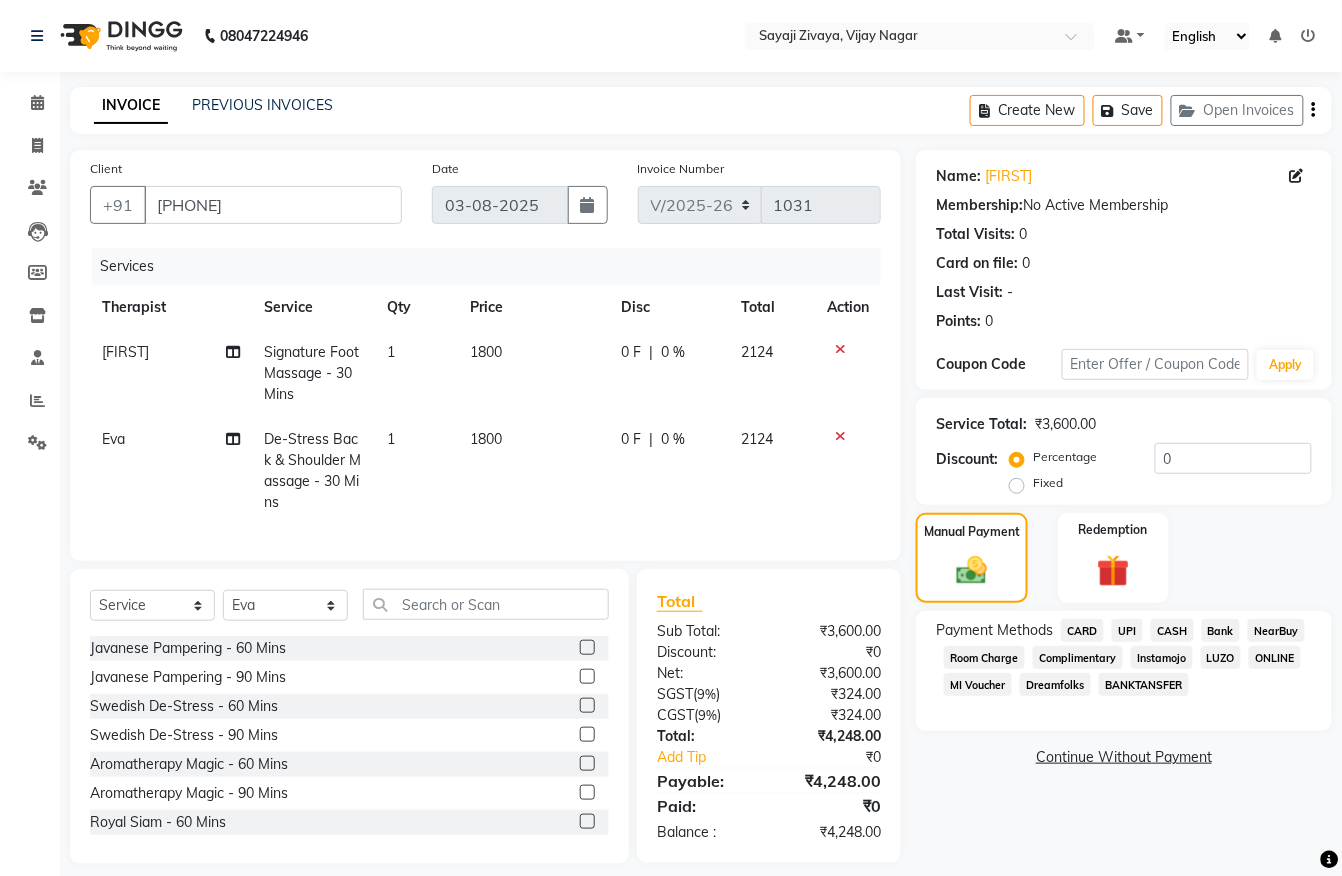 click on "CASH" 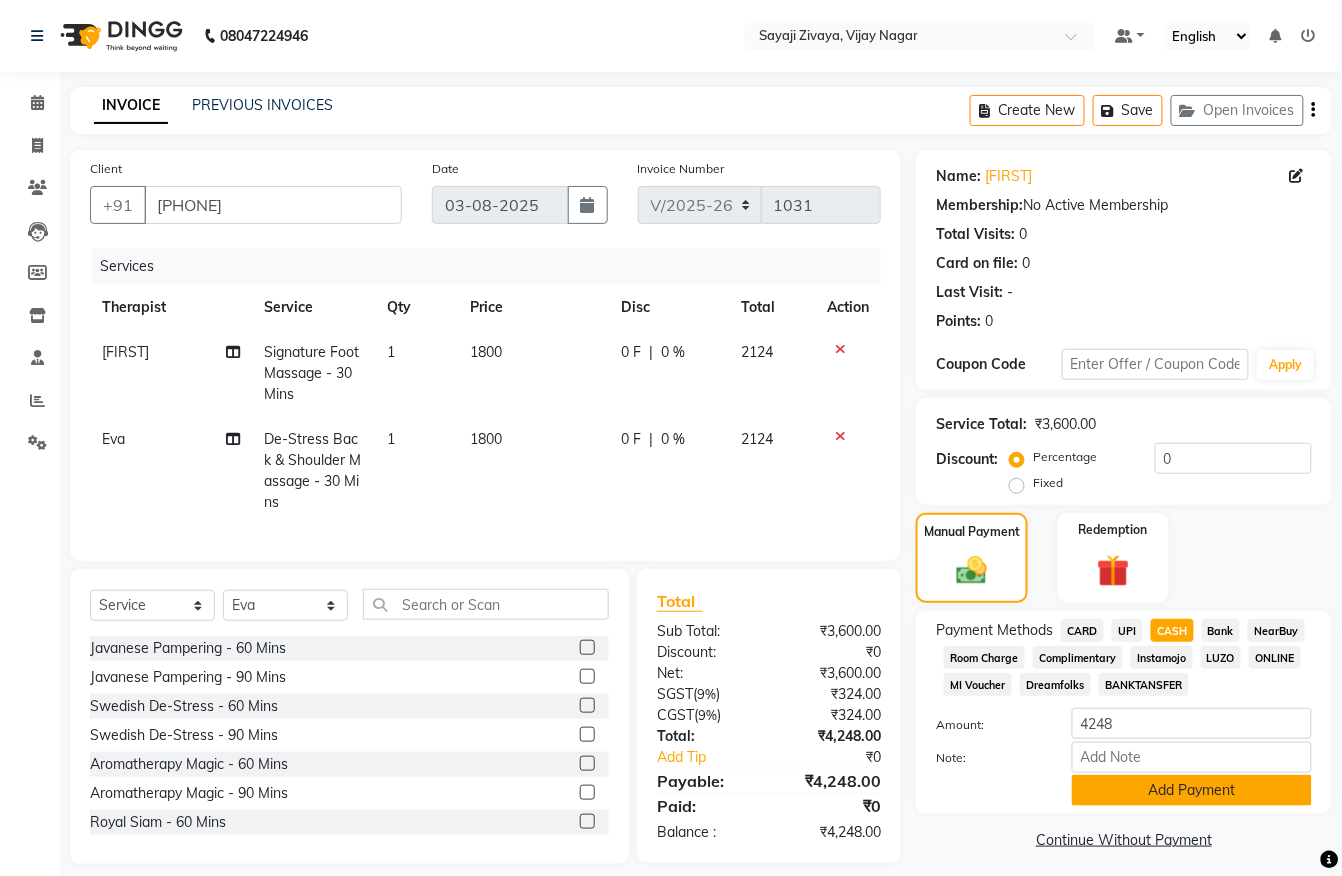 click on "Add Payment" 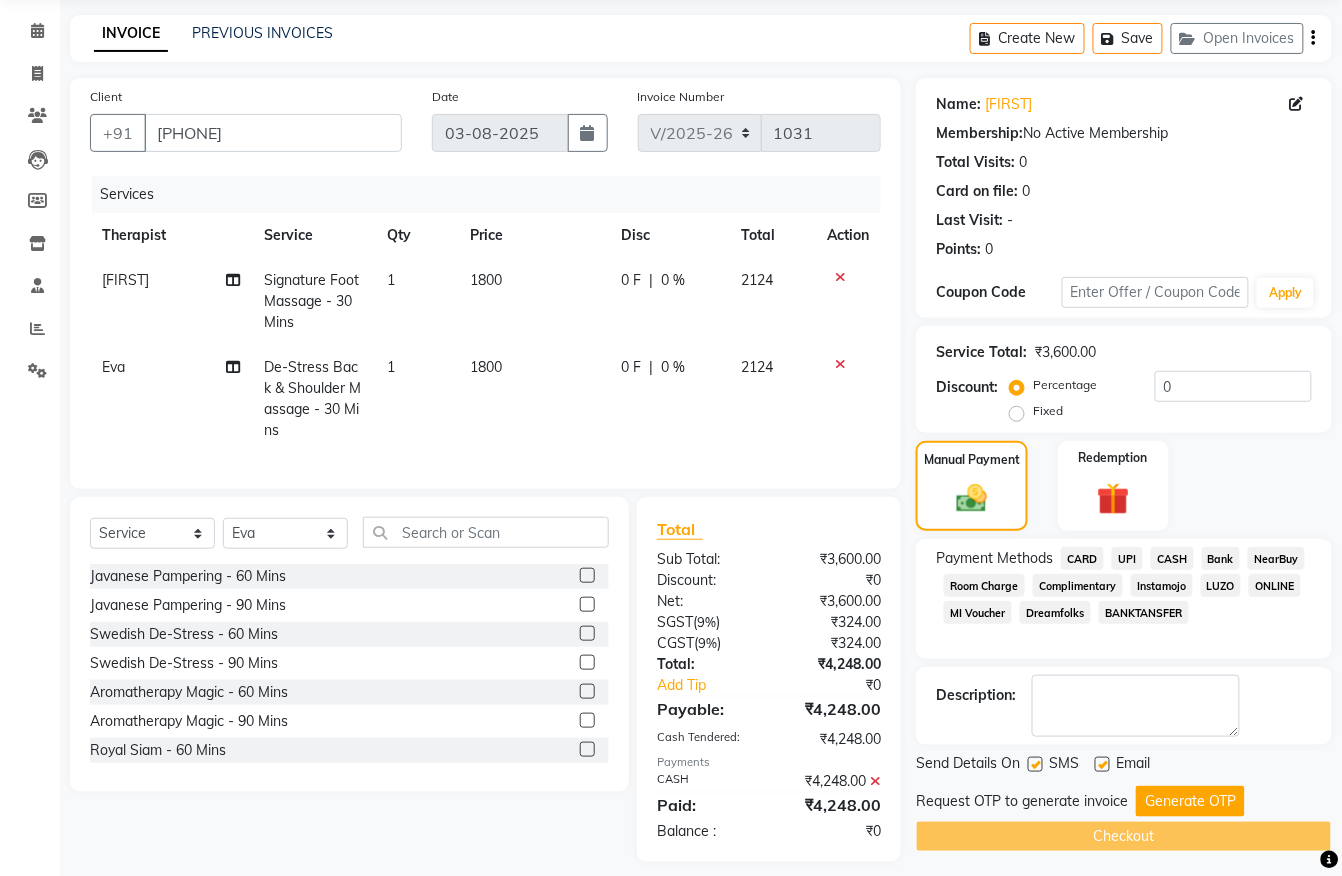 scroll, scrollTop: 110, scrollLeft: 0, axis: vertical 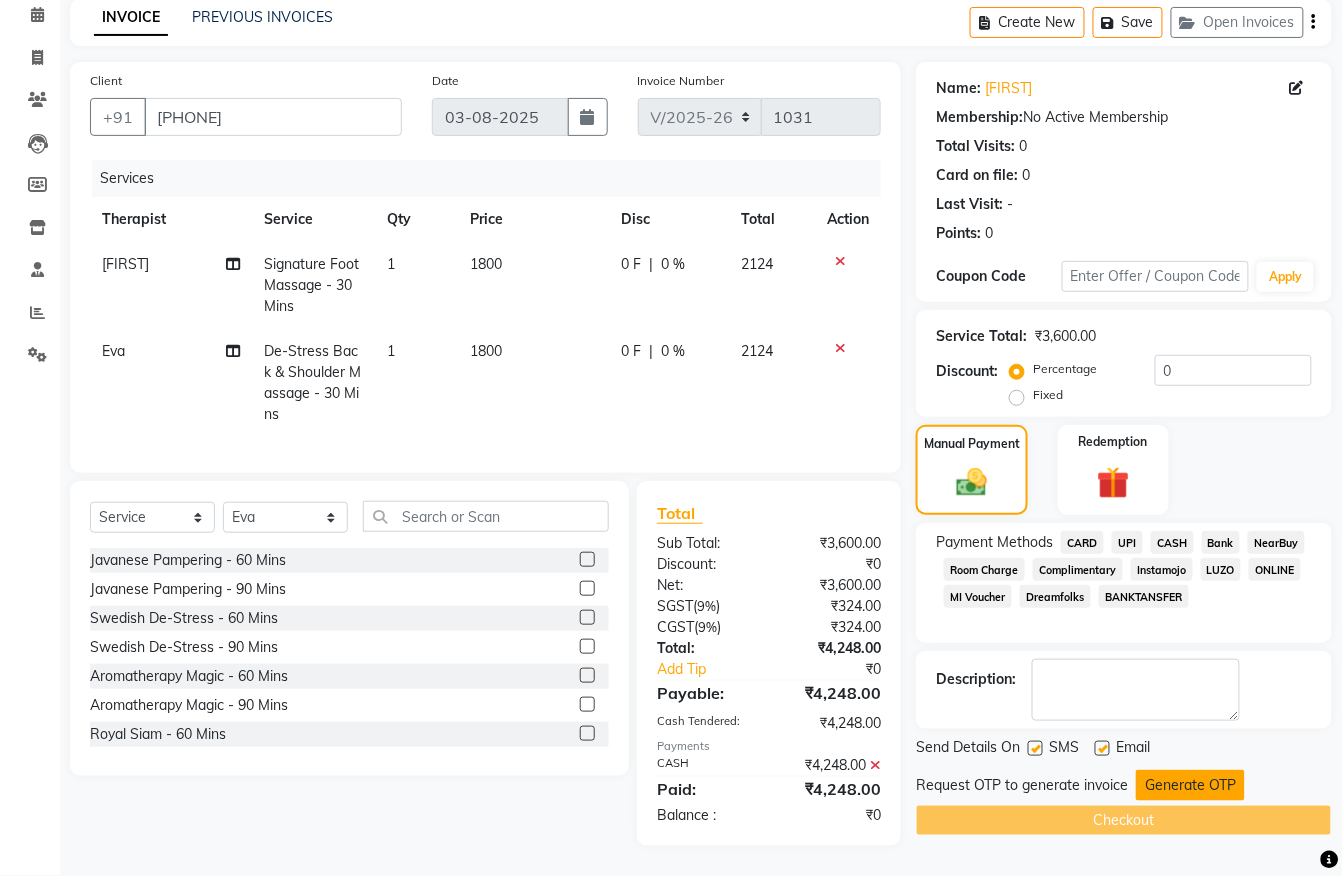 click on "Generate OTP" 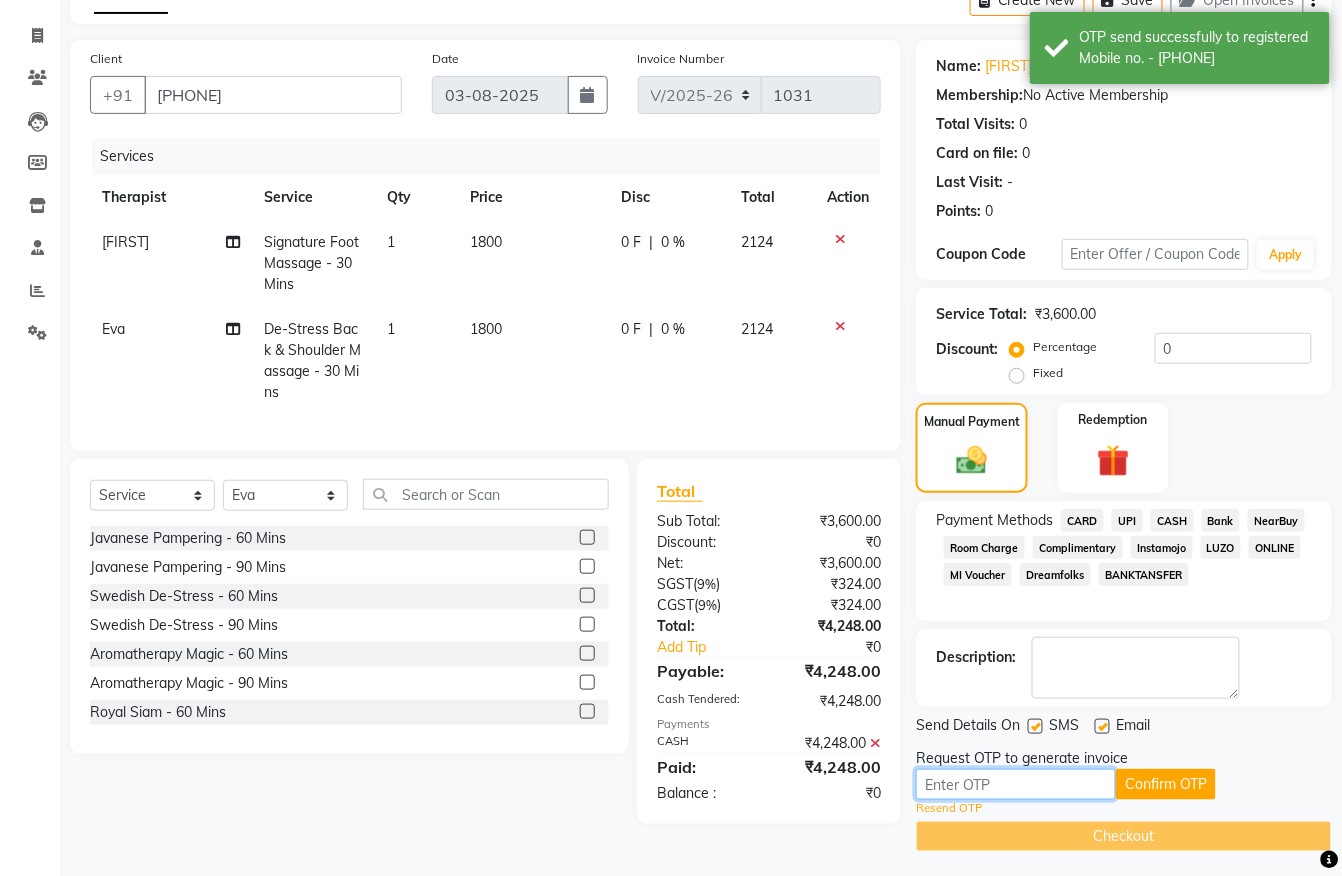 click at bounding box center [1016, 784] 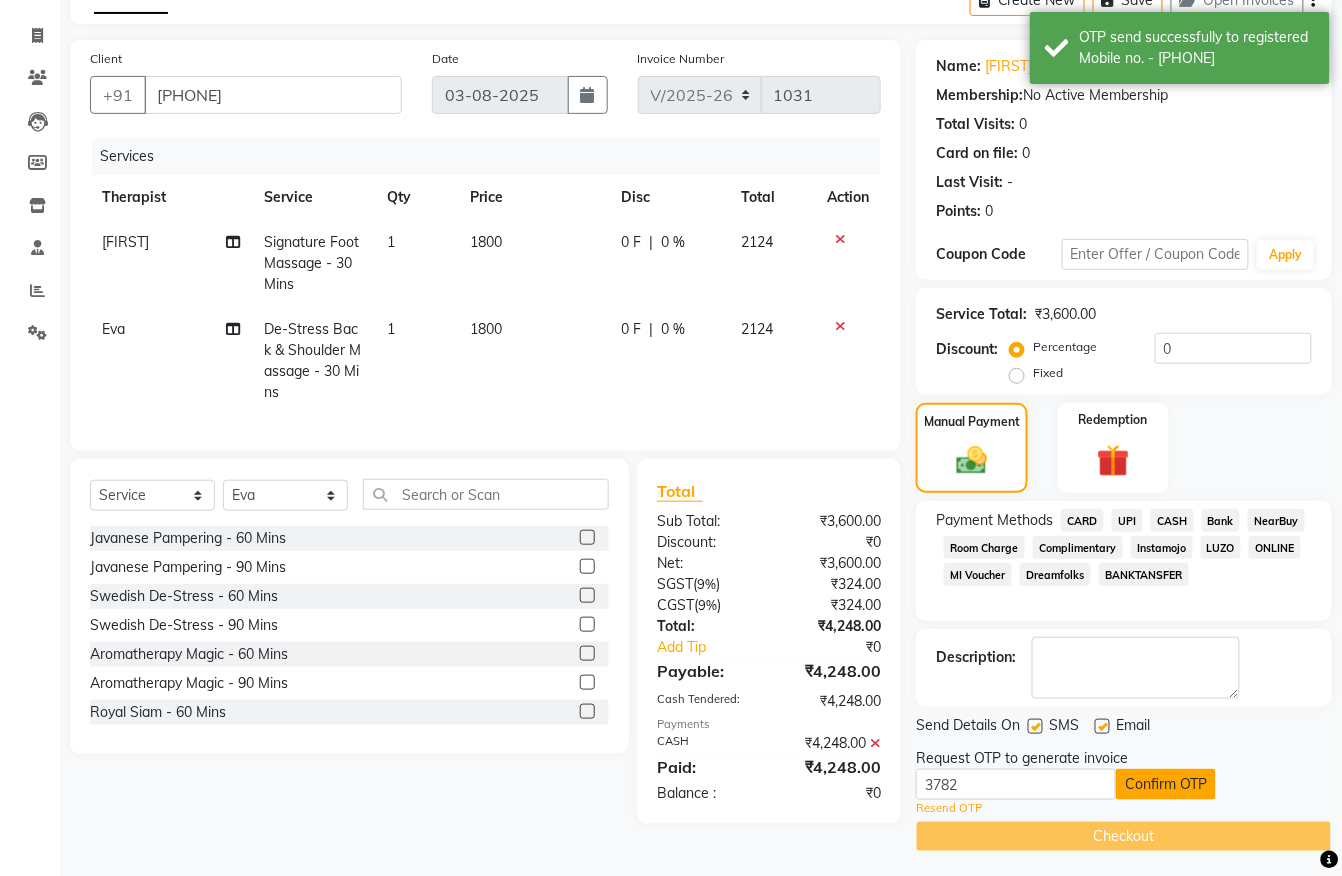click on "Confirm OTP" 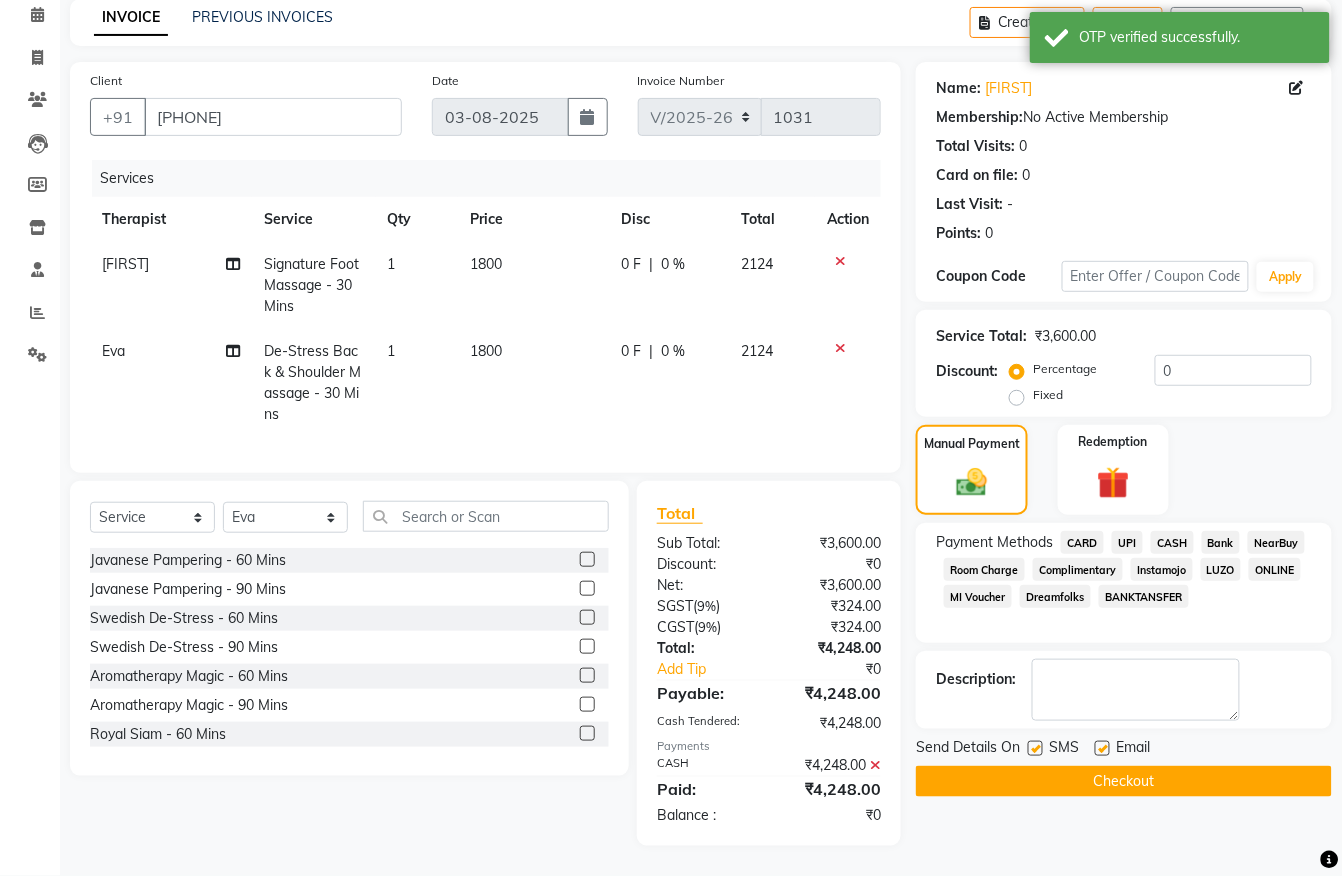 click on "Checkout" 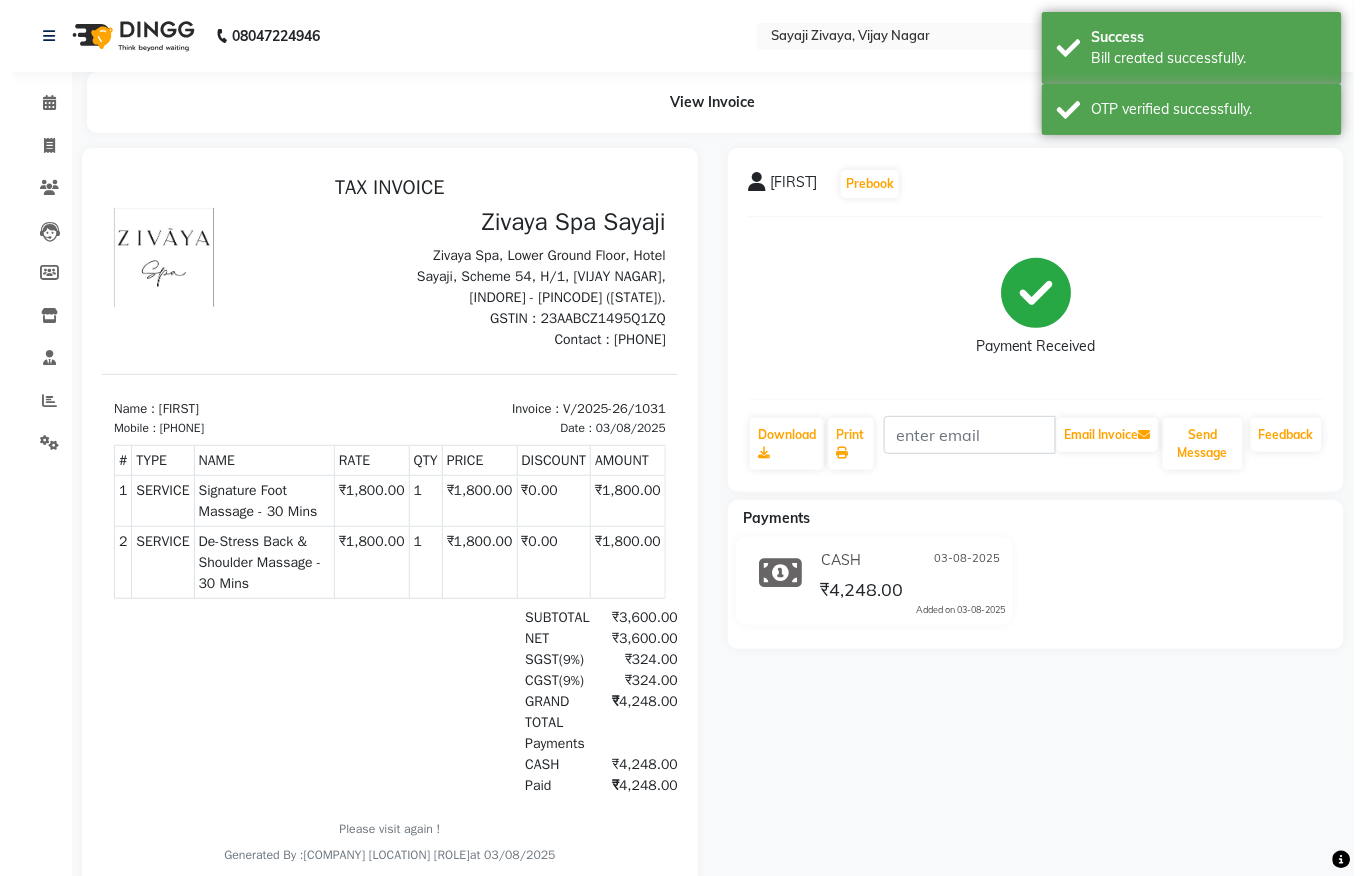 scroll, scrollTop: 0, scrollLeft: 0, axis: both 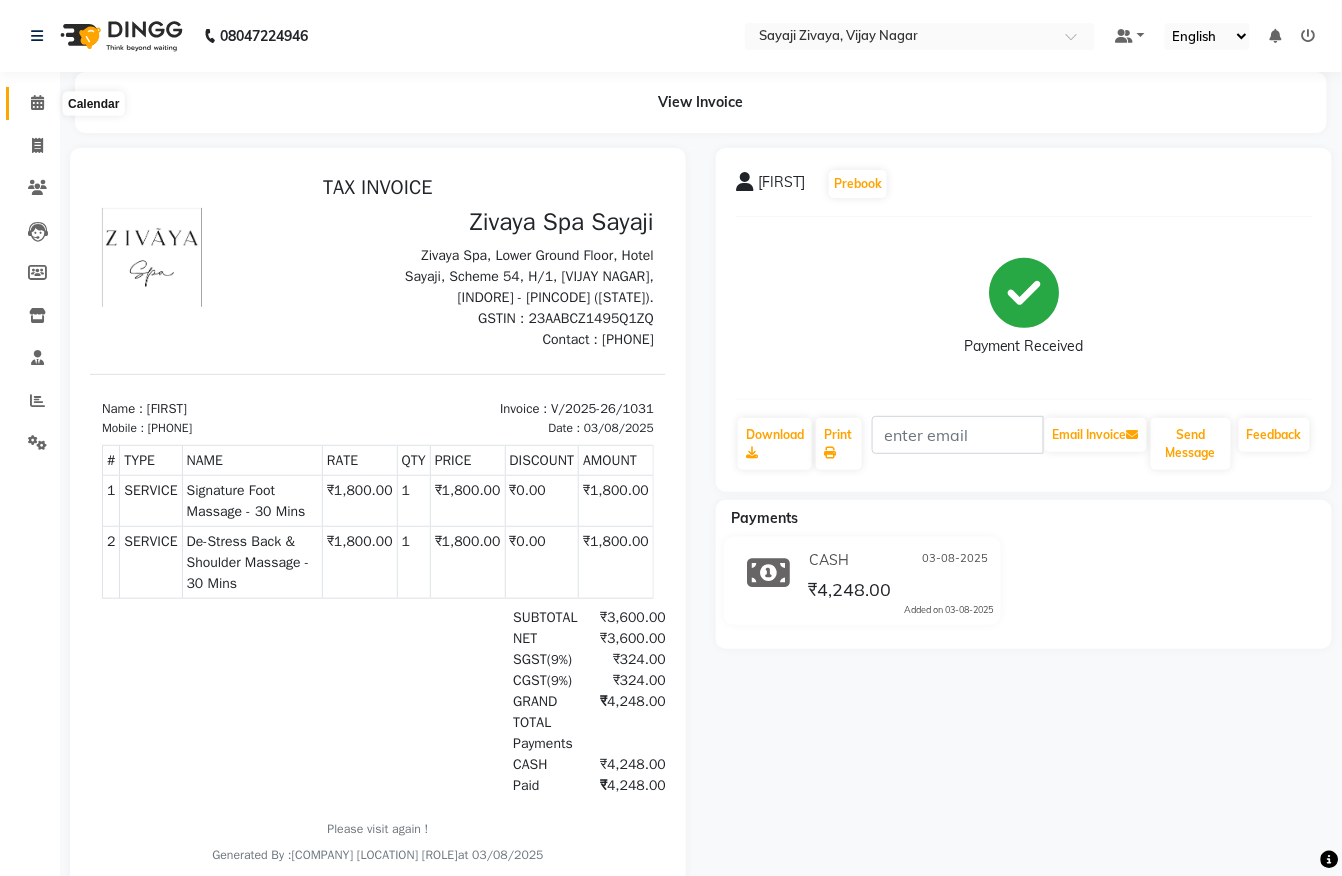 click 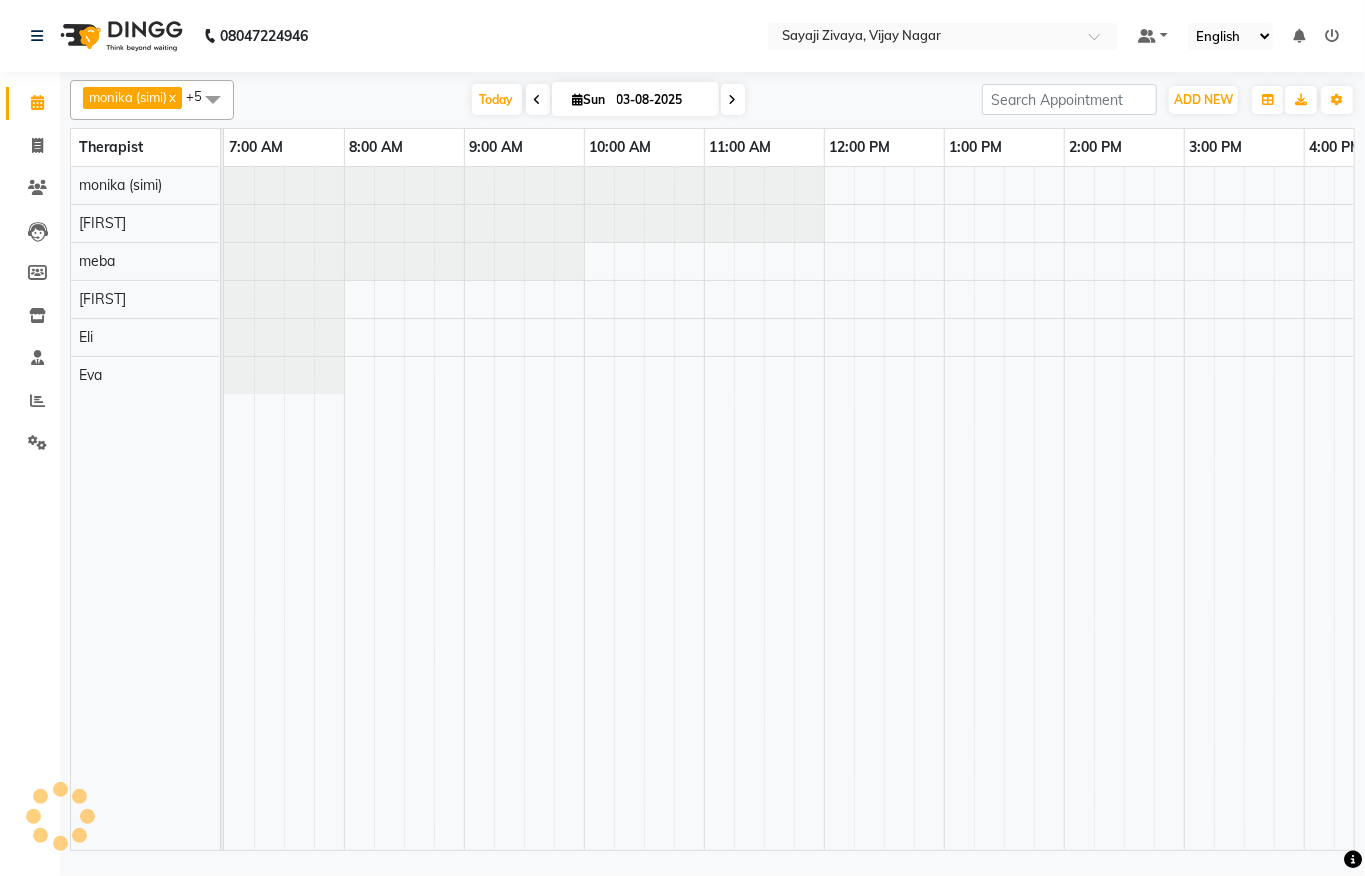 scroll, scrollTop: 0, scrollLeft: 0, axis: both 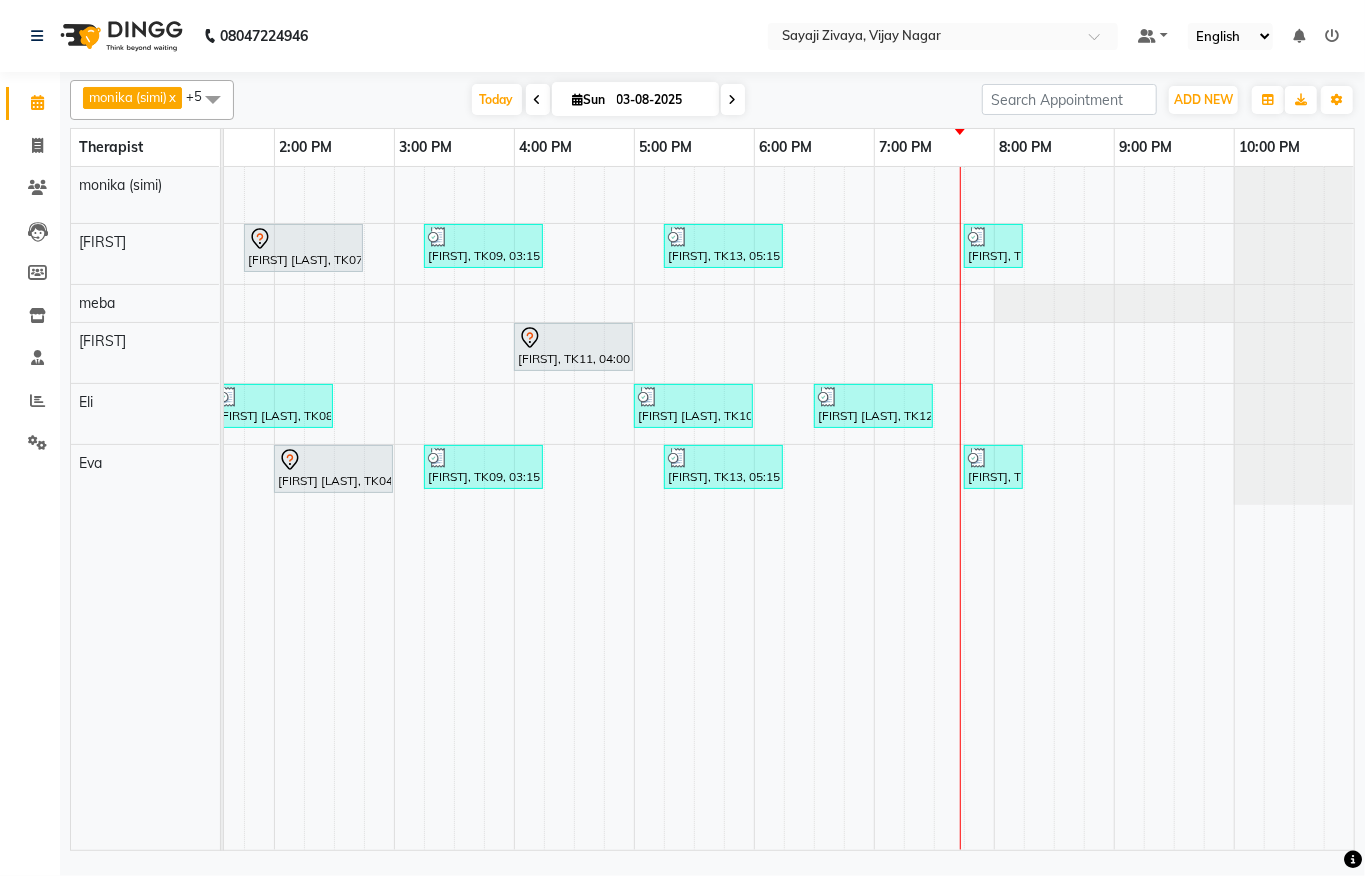 click on "[FIRST], TK05, 10:00 AM-11:00 AM, Javanese Pampering - 60 Mins     [FIRST], TK01, 11:15 AM-12:15 PM, Javanese Pampering - 60 Mins     [FIRST], TK03, 11:30 AM-01:30 PM, The Healing Touch - 120 Mins             [FIRST] [LAST], TK07, 01:45 PM-02:45 PM, Javanese Pampering - 60 Mins     [FIRST], TK09, 03:15 PM-04:15 PM, Javanese Pampering - 60 Mins     [FIRST], TK13, 05:15 PM-06:15 PM, Javanese Pampering - 60 Mins             [FIRST], TK14, 07:45 PM-08:15 PM, Signature Foot Massage - 30 Mins             [FIRST], TK11, 04:00 PM-05:00 PM, Javanese Pampering - 60 Mins             [FIRST], TK02, 12:00 PM-01:00 PM, Javanese Pampering - 60 Mins     [FIRST] [LAST], TK08, 01:30 PM-02:30 PM, Swedish De-Stress - 60 Mins     [FIRST] [LAST], TK10, 05:00 PM-06:00 PM, Javanese Pampering - 60 Mins     [FIRST] [LAST], TK12, 06:30 PM-07:30 PM, Javanese Pampering - 60 Mins     [FIRST], TK06, 01:00 PM-01:30 PM, De-Stress Back & Shoulder Massage - 30 Mins             [FIRST] [LAST], TK04, 02:00 PM-03:00 PM, Swedish De-Stress - 60 Mins" at bounding box center (394, 508) 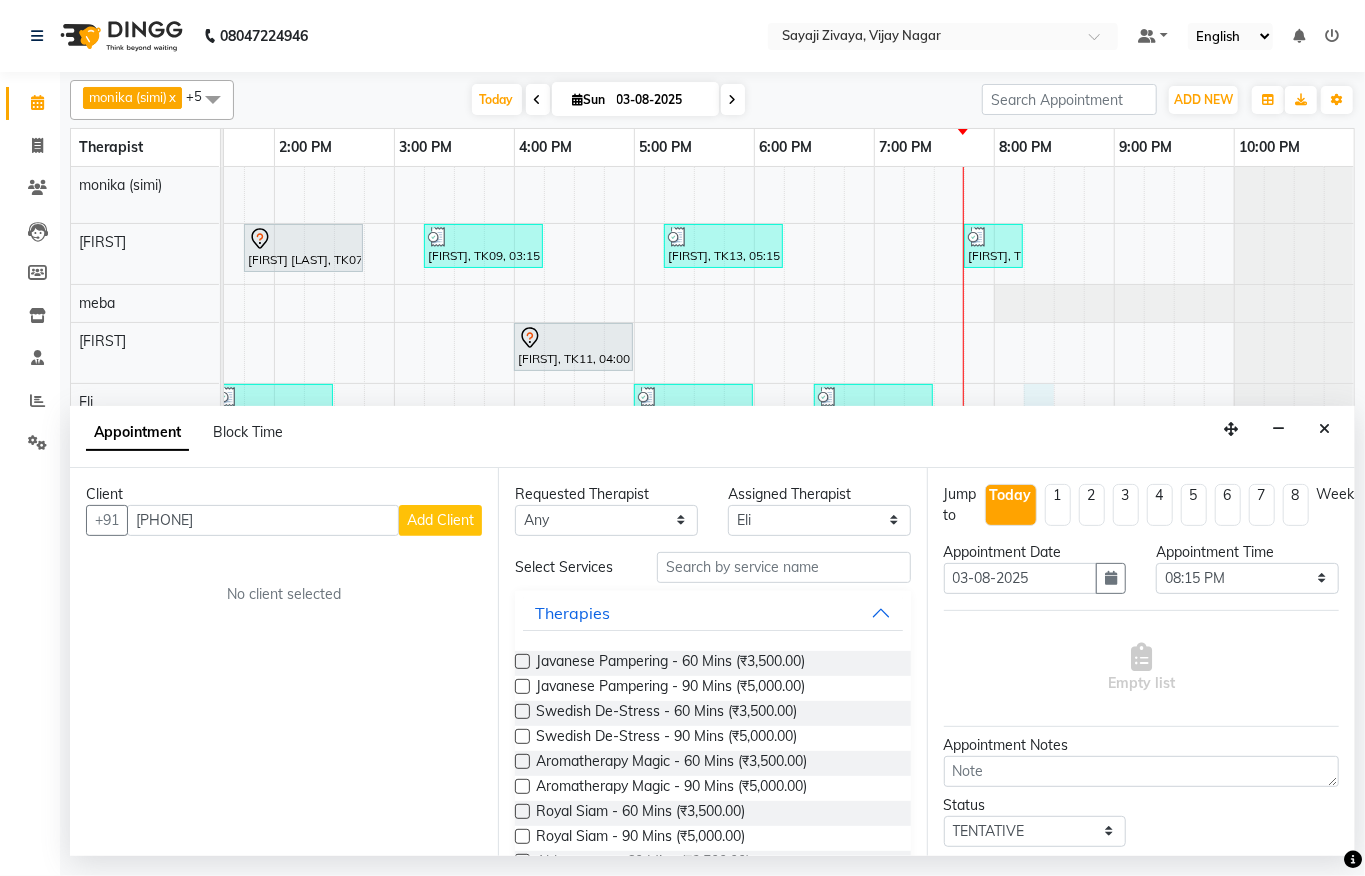 click on "Add Client" at bounding box center [440, 520] 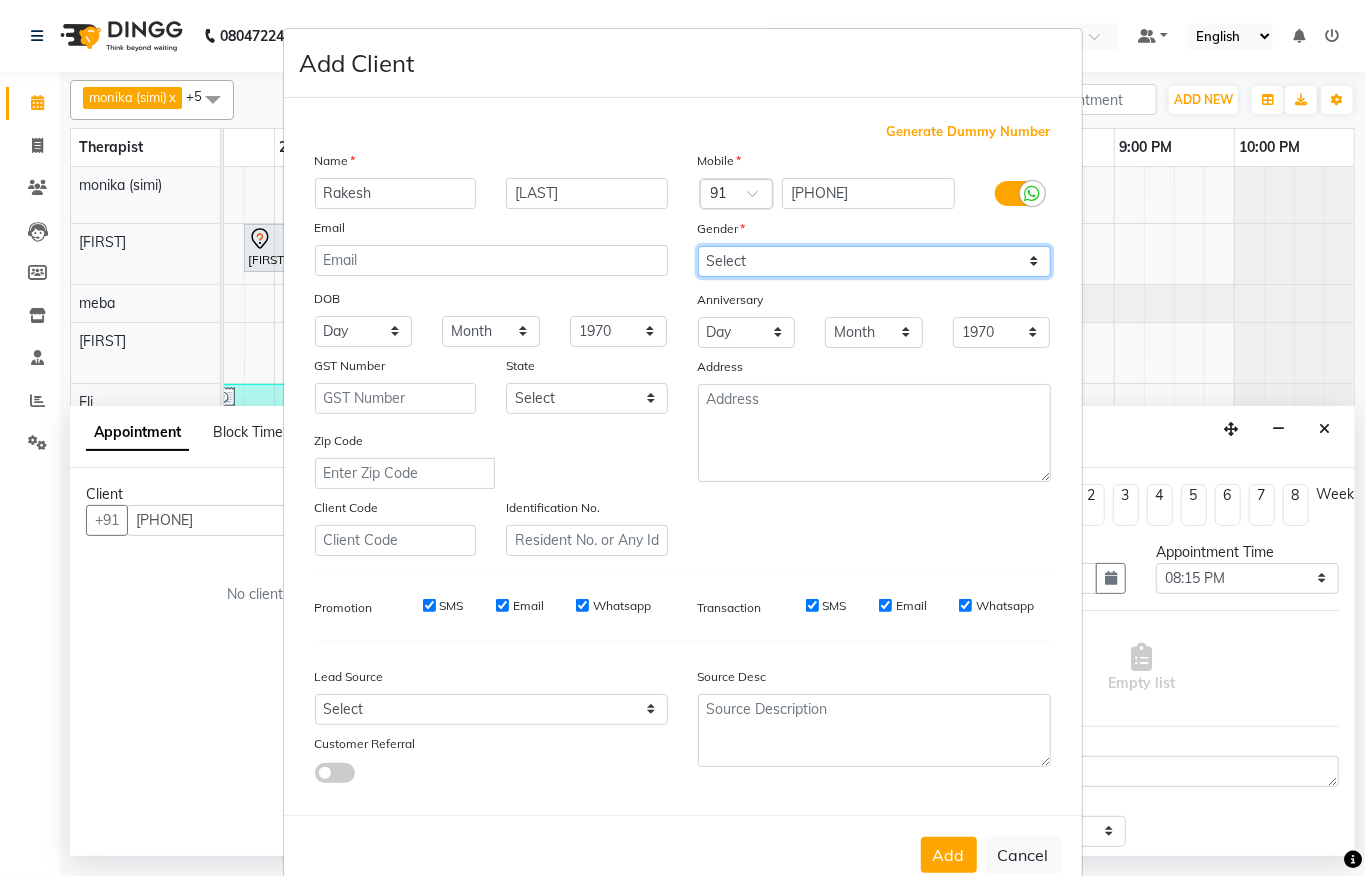 click on "Select Male Female Other Prefer Not To Say" at bounding box center [874, 261] 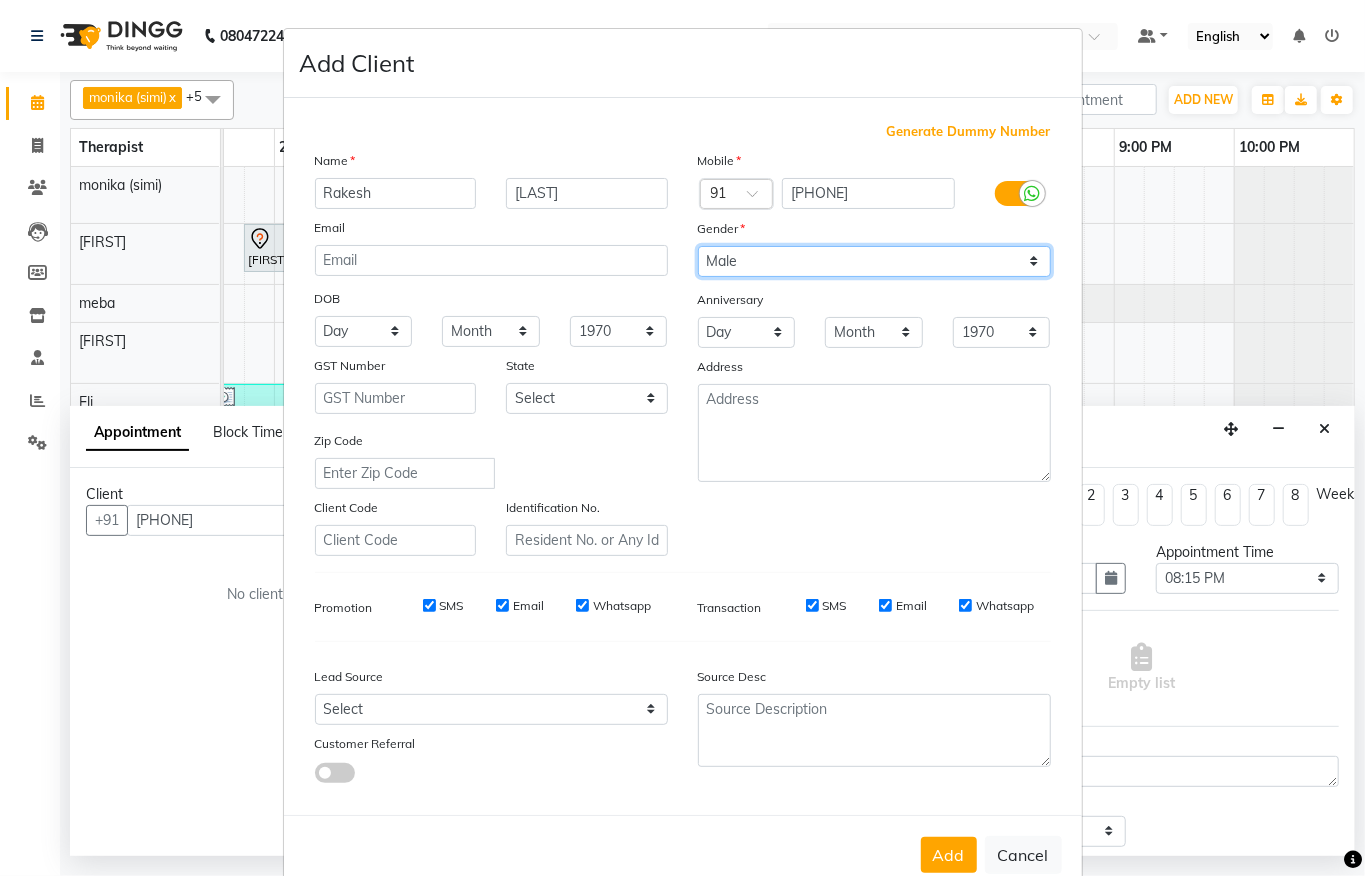 click on "Select Male Female Other Prefer Not To Say" at bounding box center (874, 261) 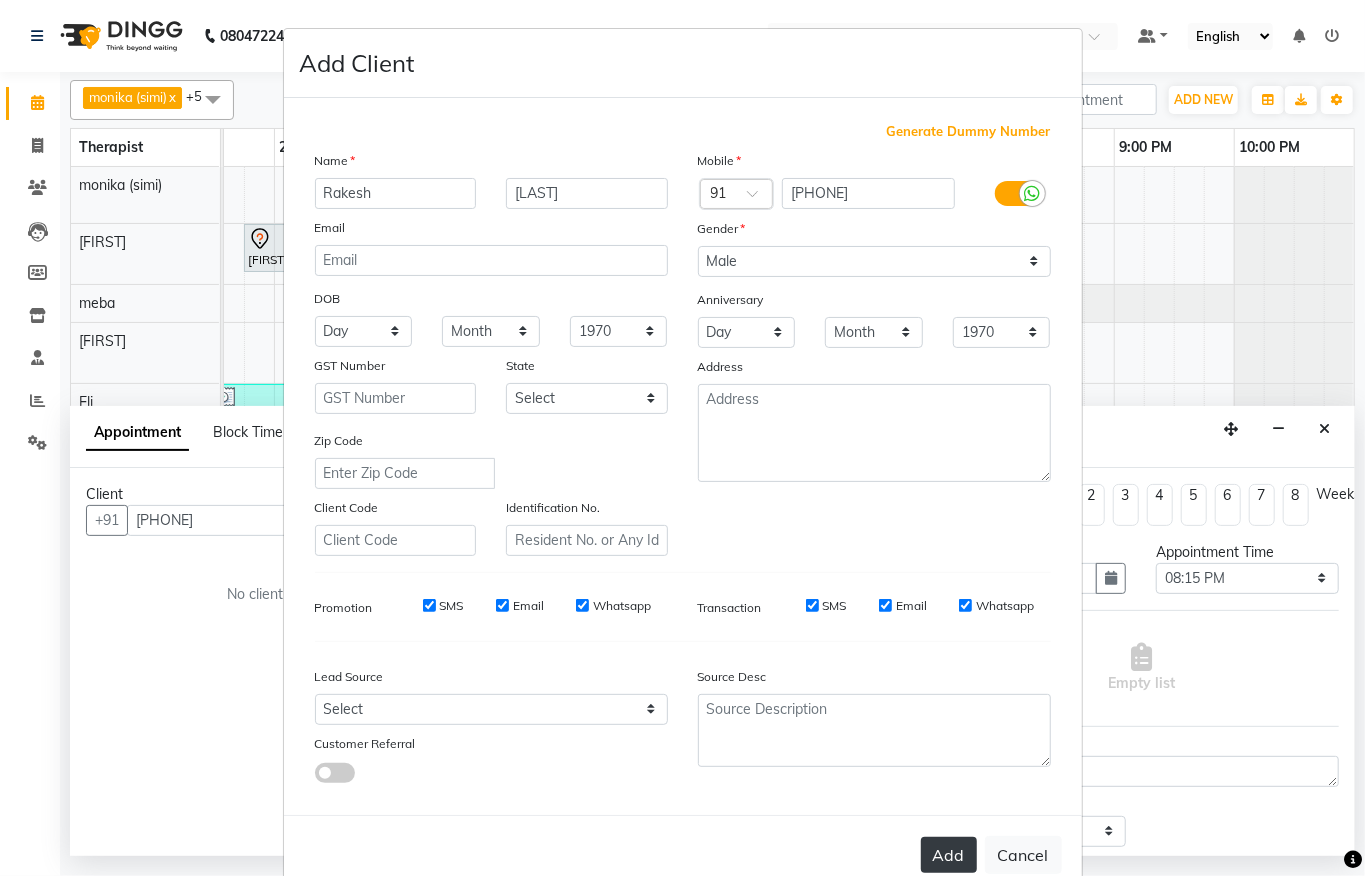 click on "Add" at bounding box center (949, 855) 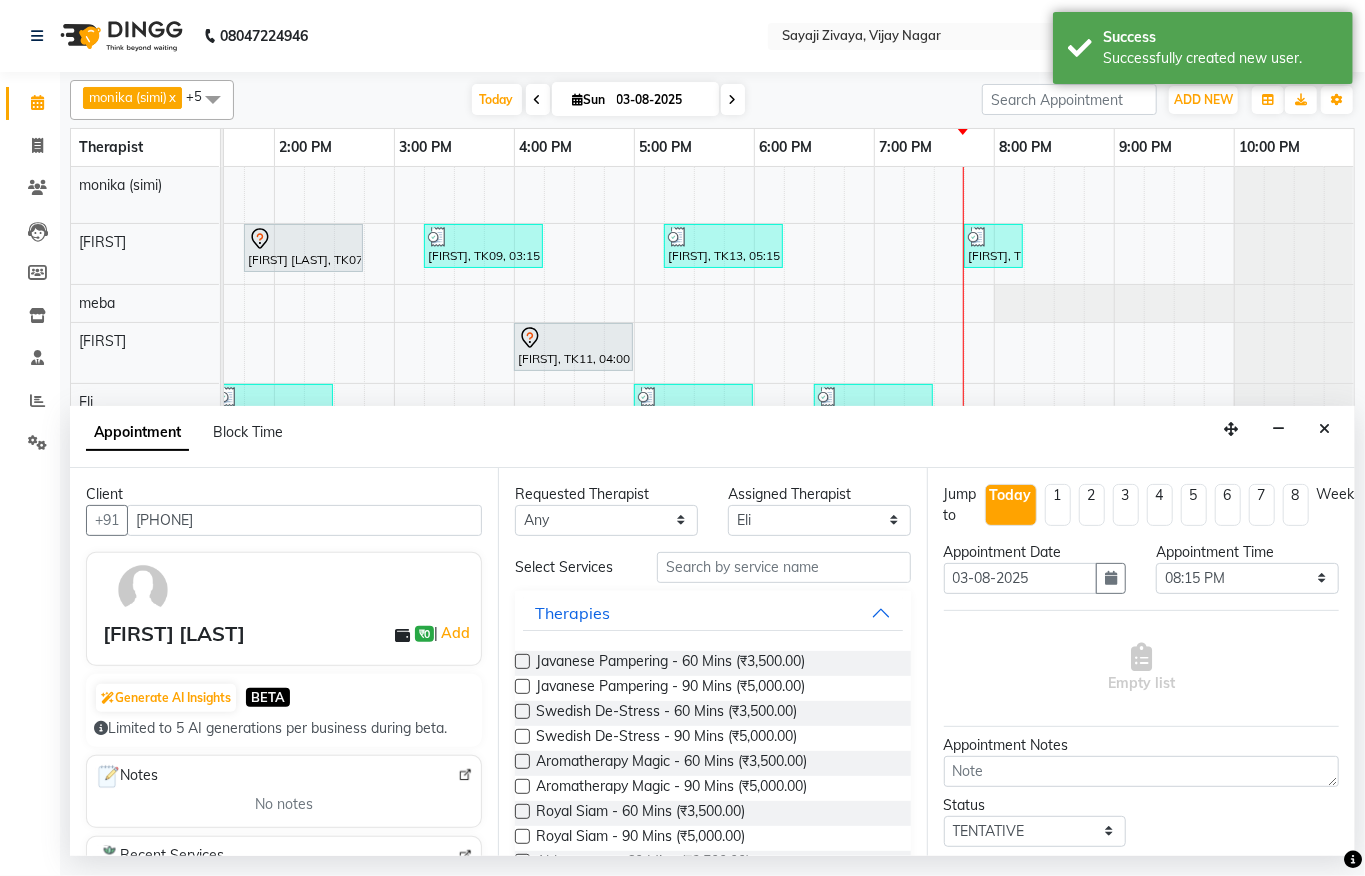 click at bounding box center [522, 661] 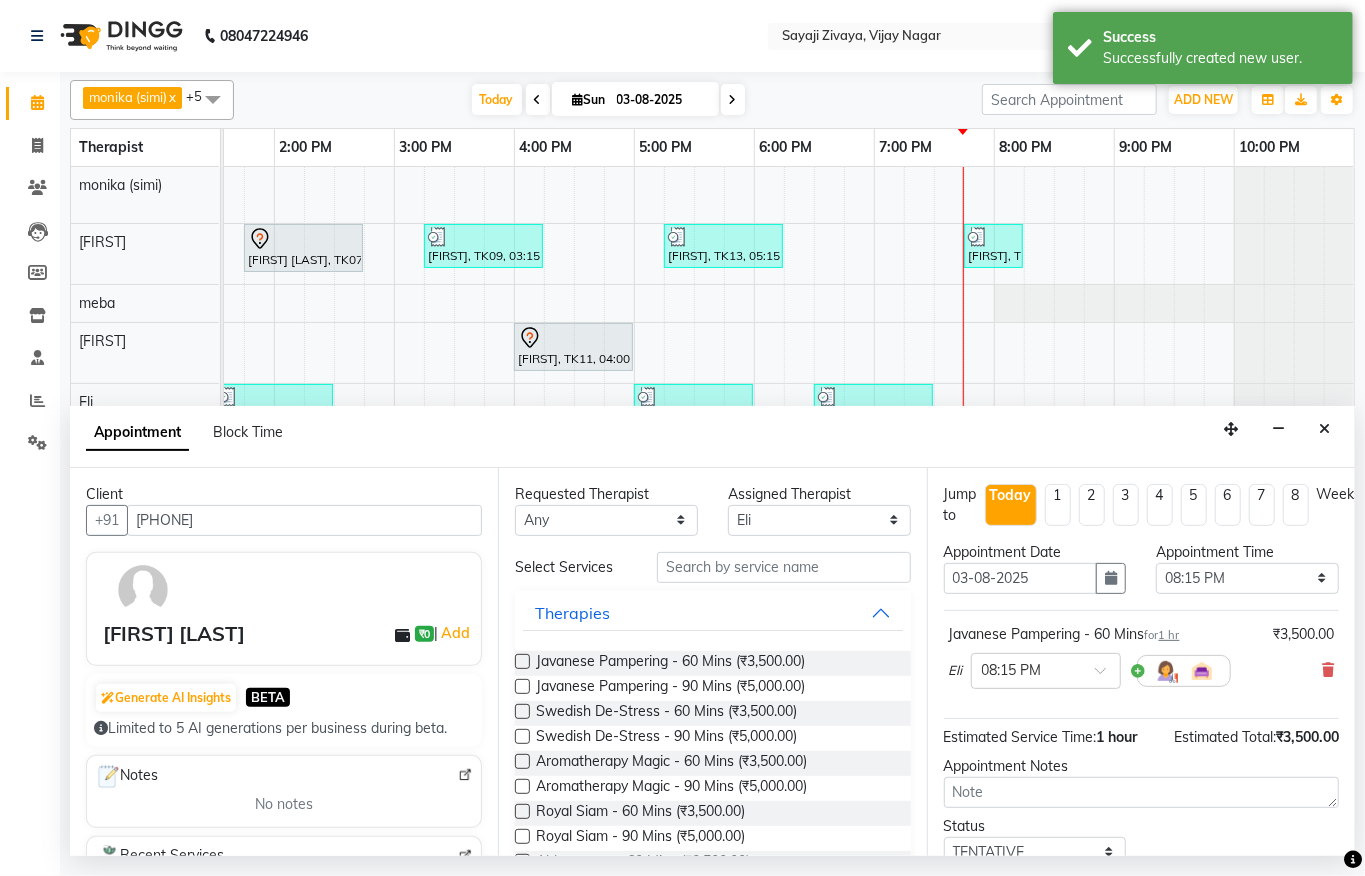 click at bounding box center [522, 661] 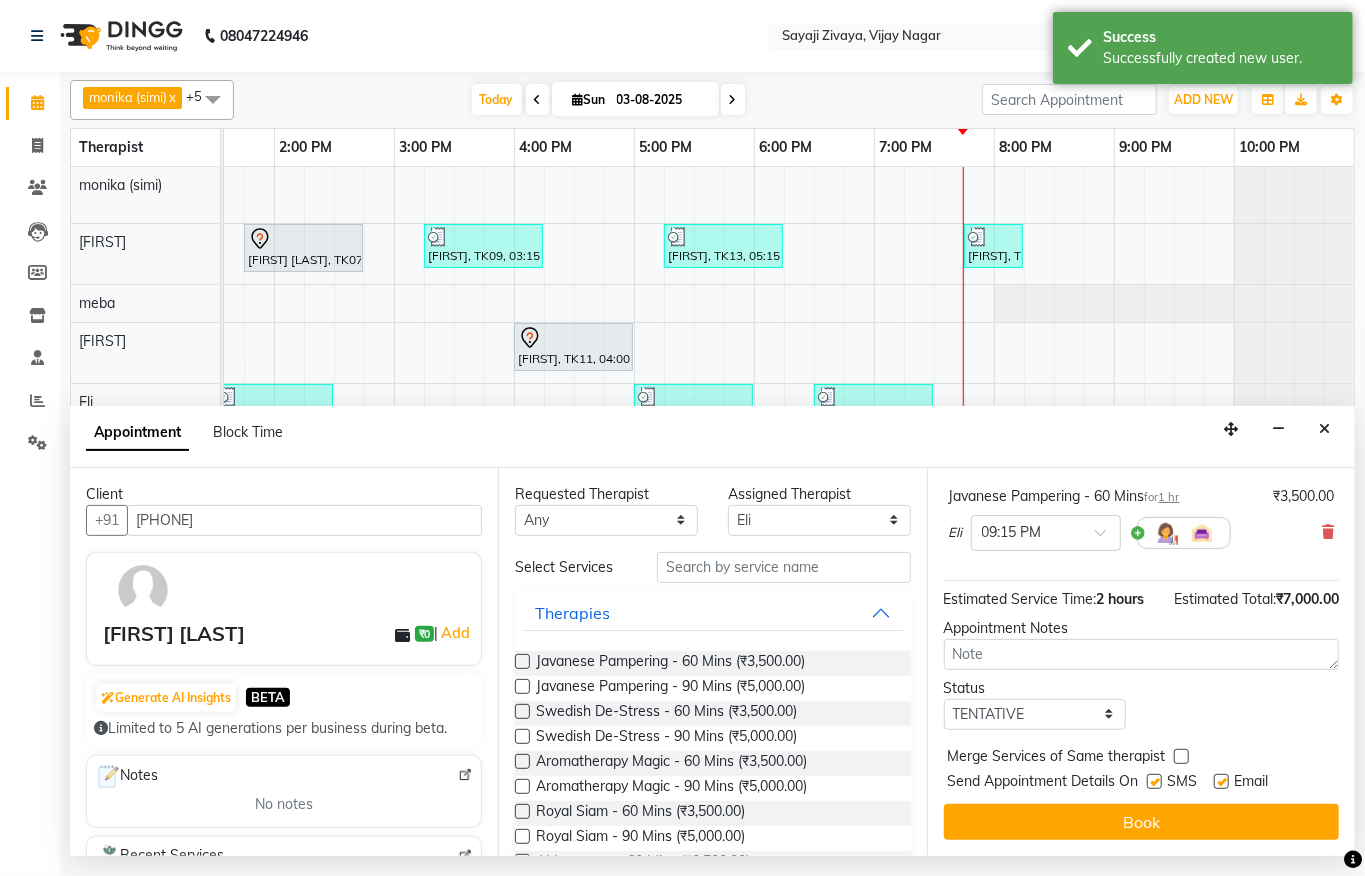 scroll, scrollTop: 274, scrollLeft: 0, axis: vertical 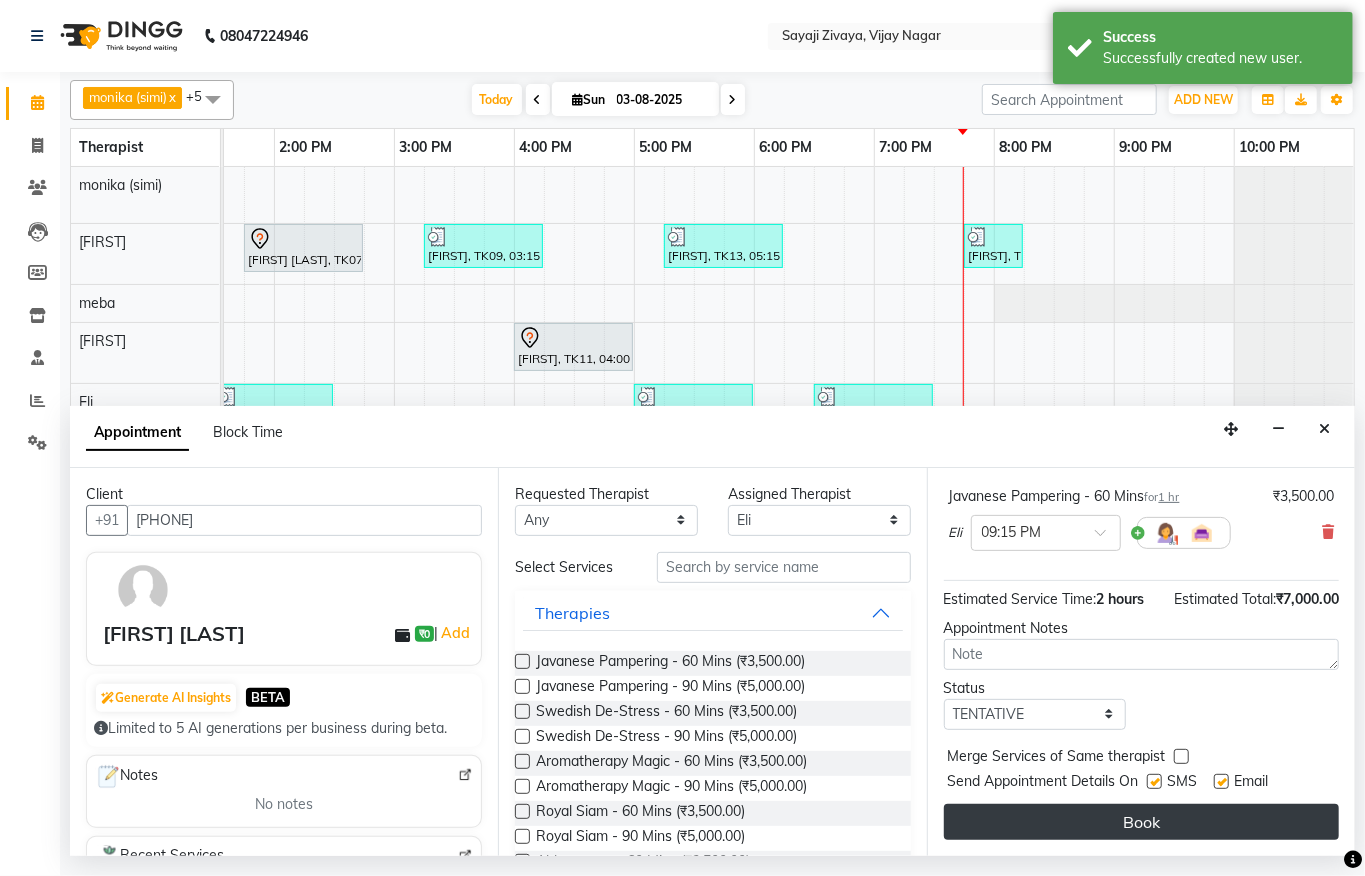 click on "Book" at bounding box center [1141, 822] 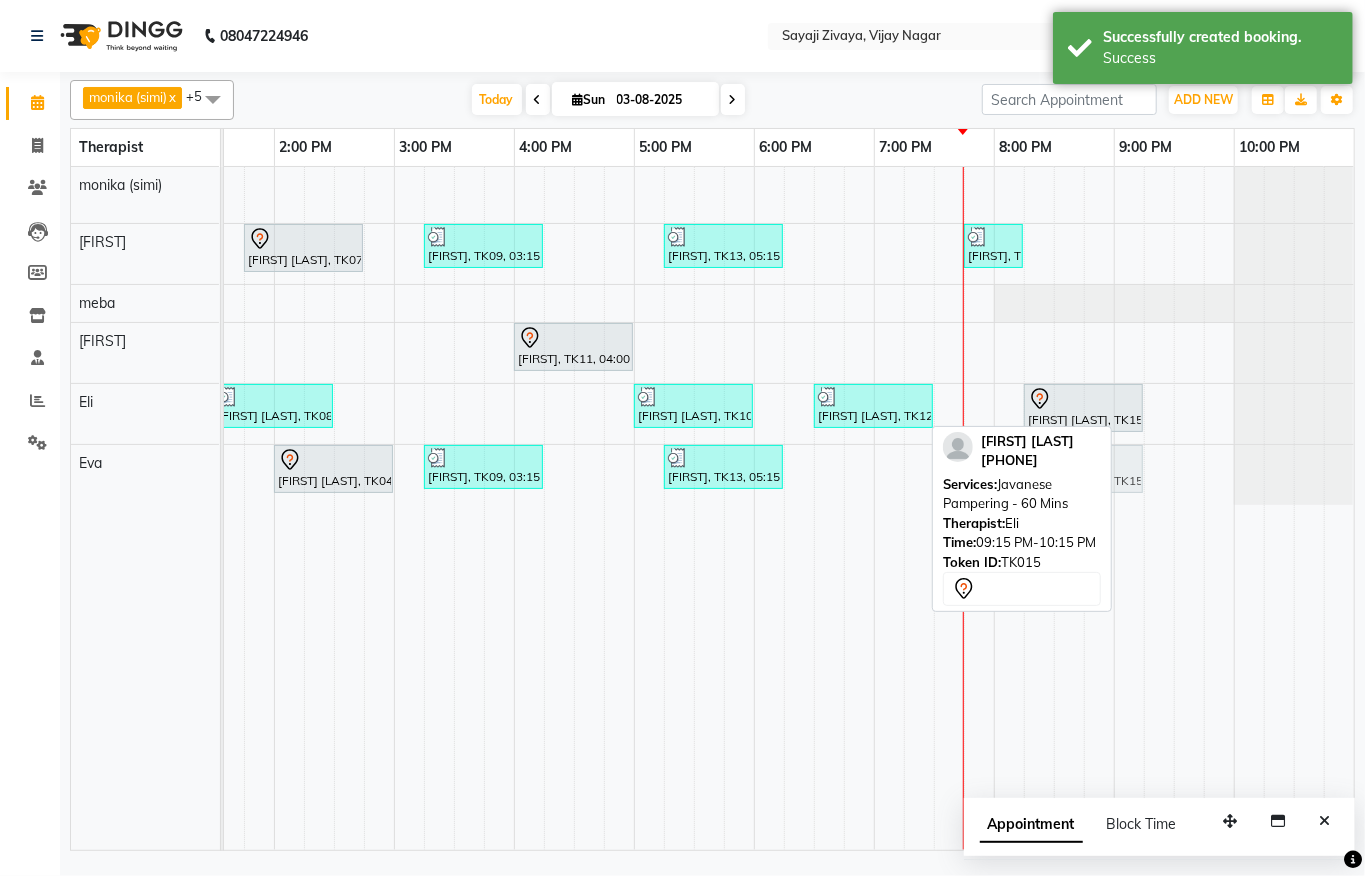 drag, startPoint x: 1177, startPoint y: 412, endPoint x: 1061, endPoint y: 462, distance: 126.31706 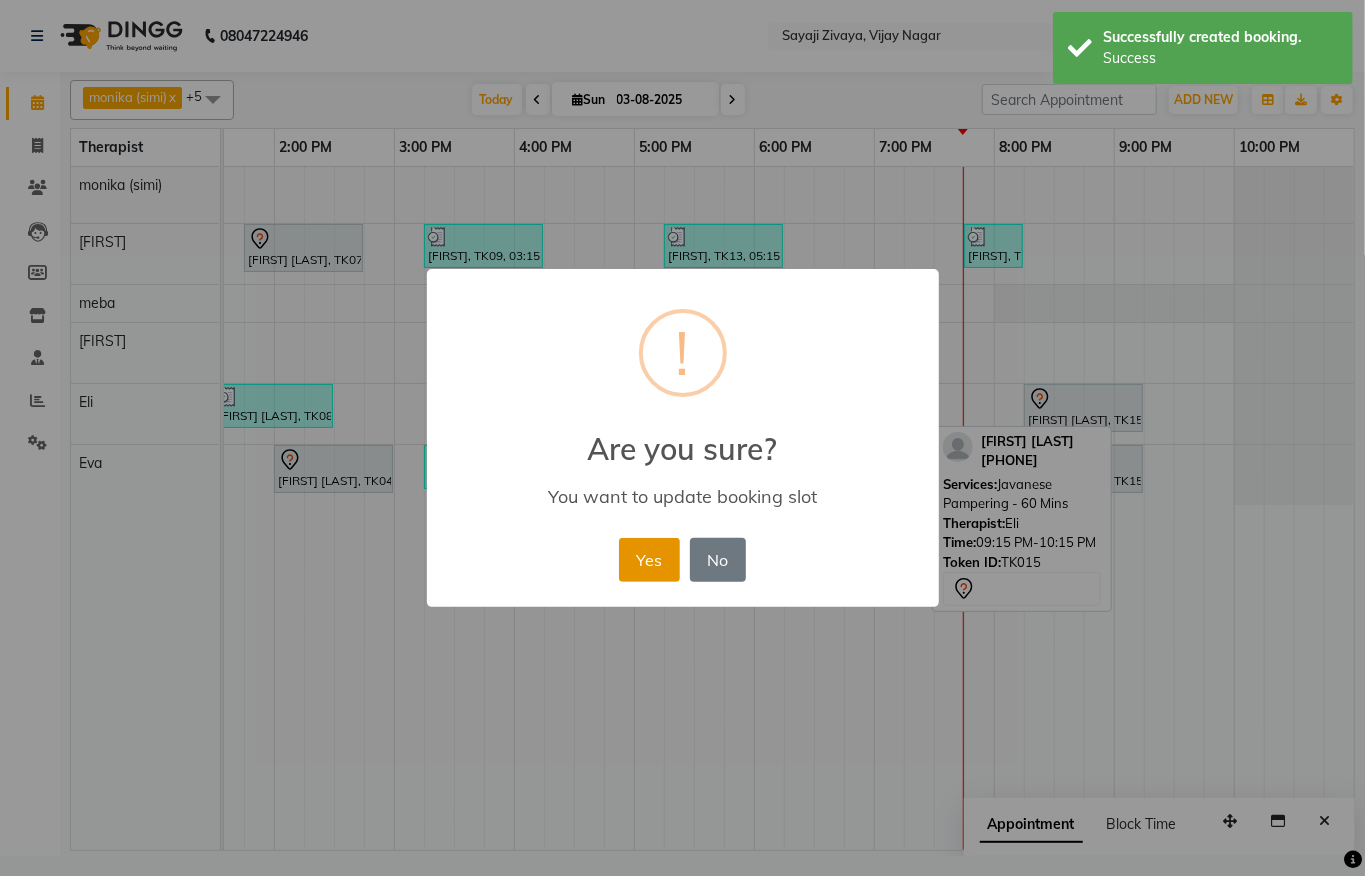 click on "Yes" at bounding box center (649, 560) 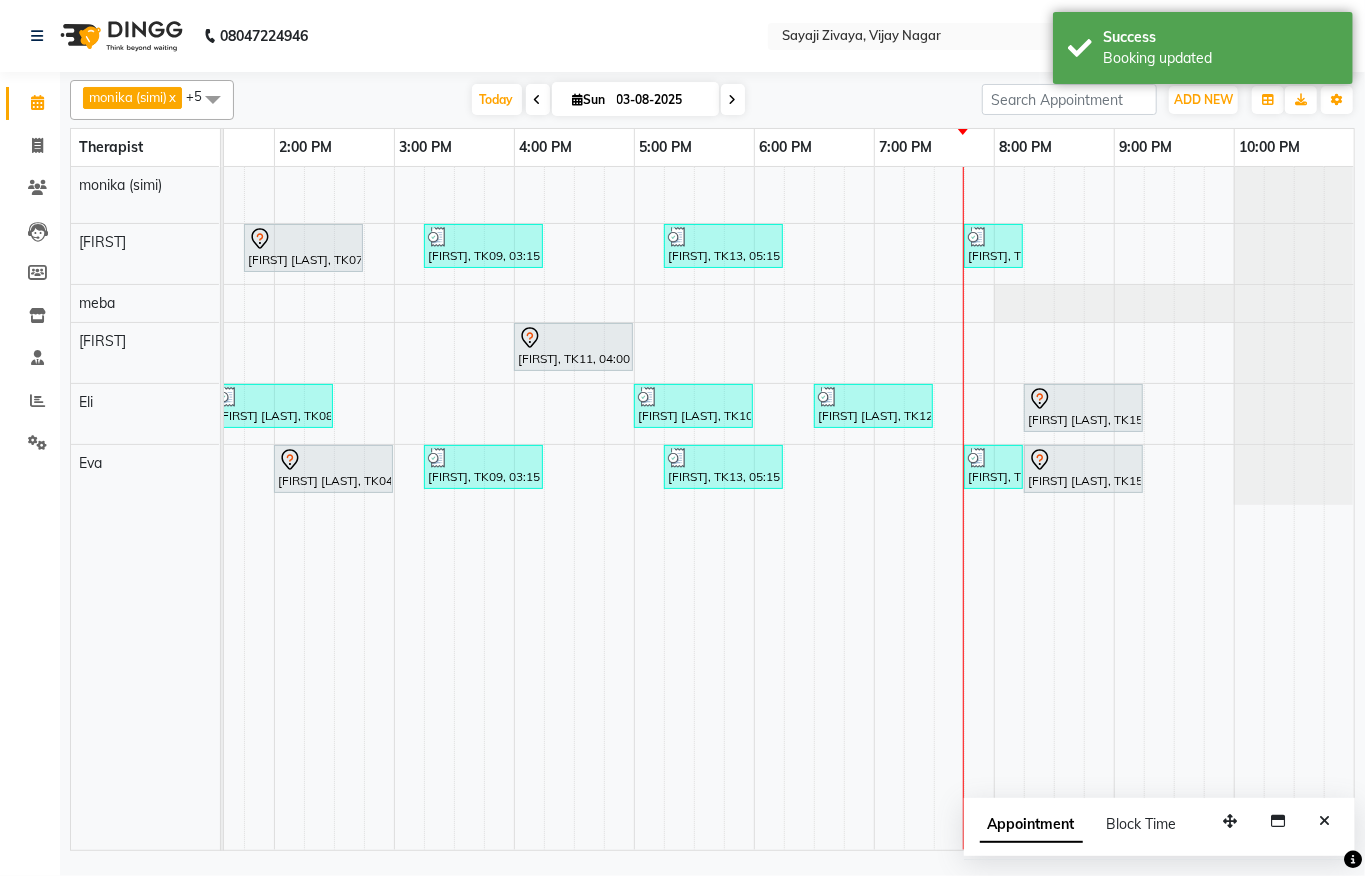 scroll, scrollTop: 0, scrollLeft: 616, axis: horizontal 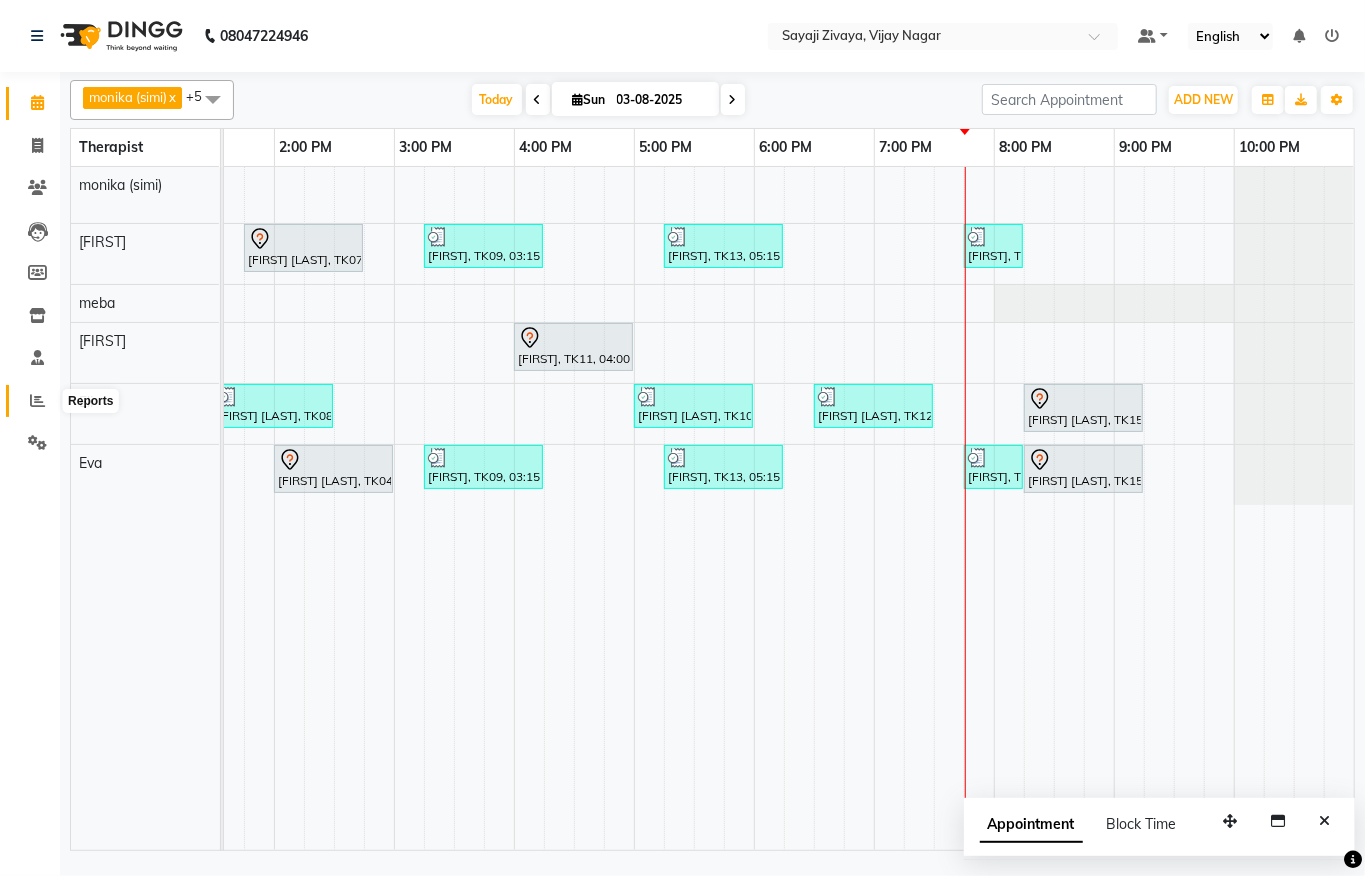 click 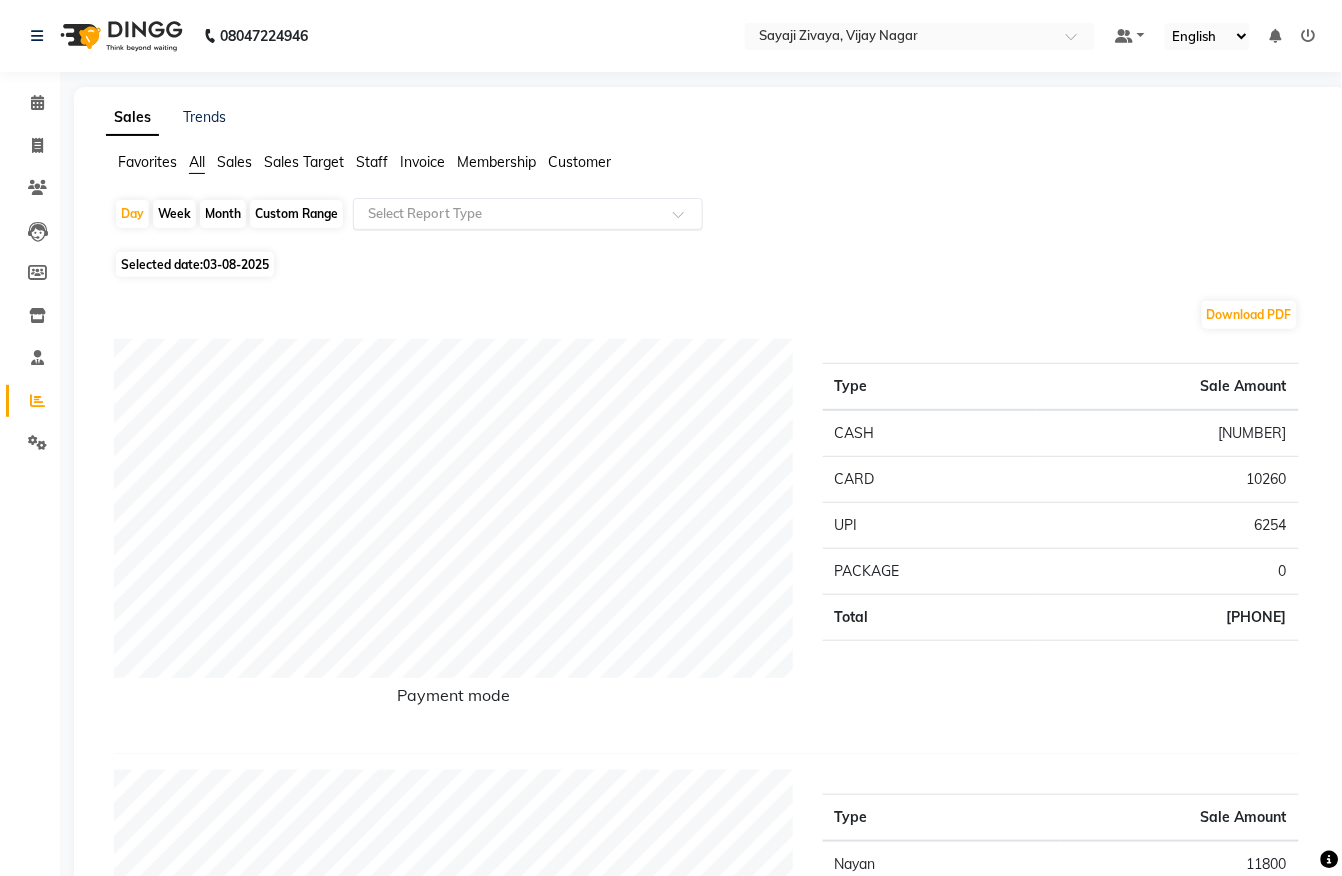 click 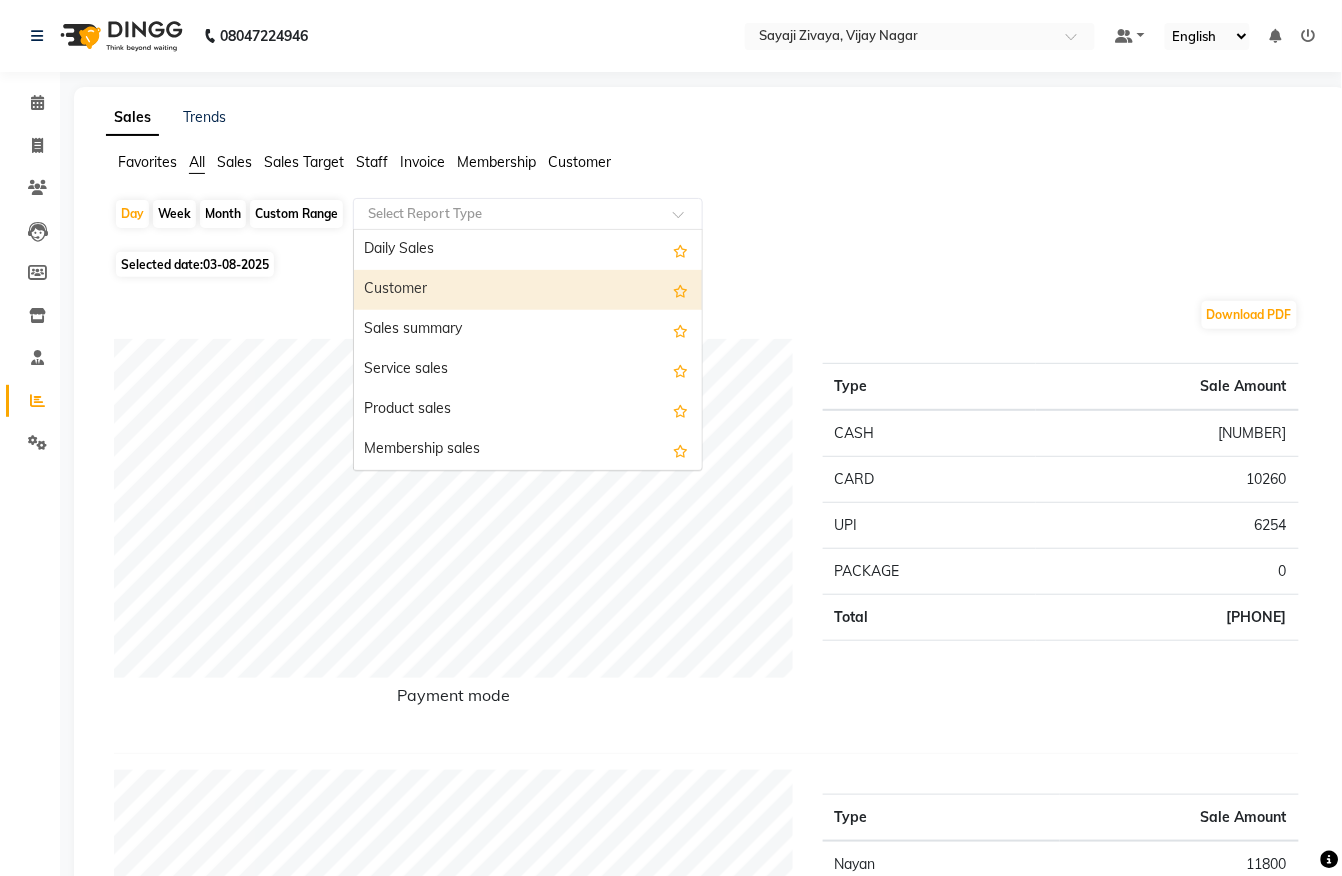 click on "03-08-2025" 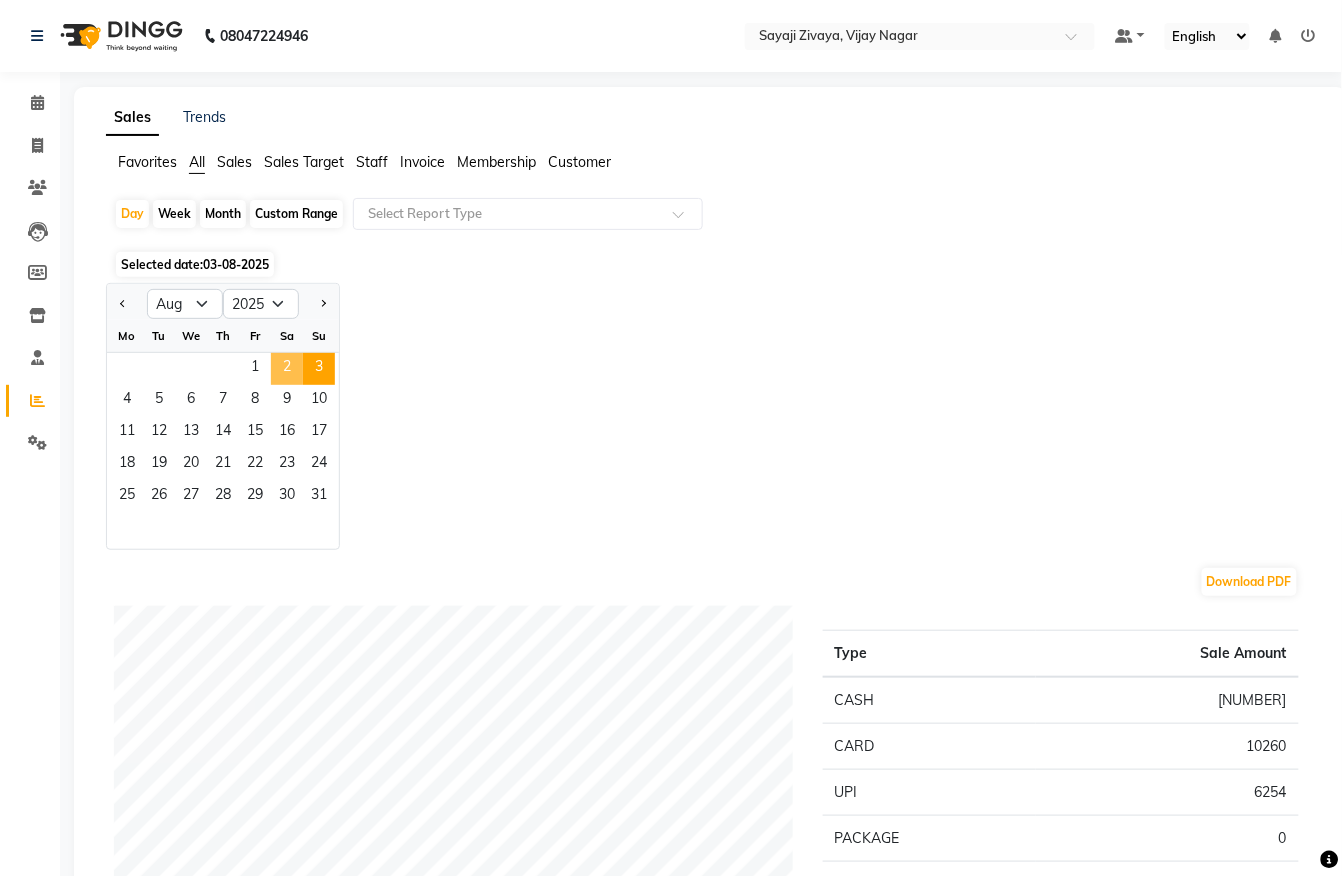 click on "2" 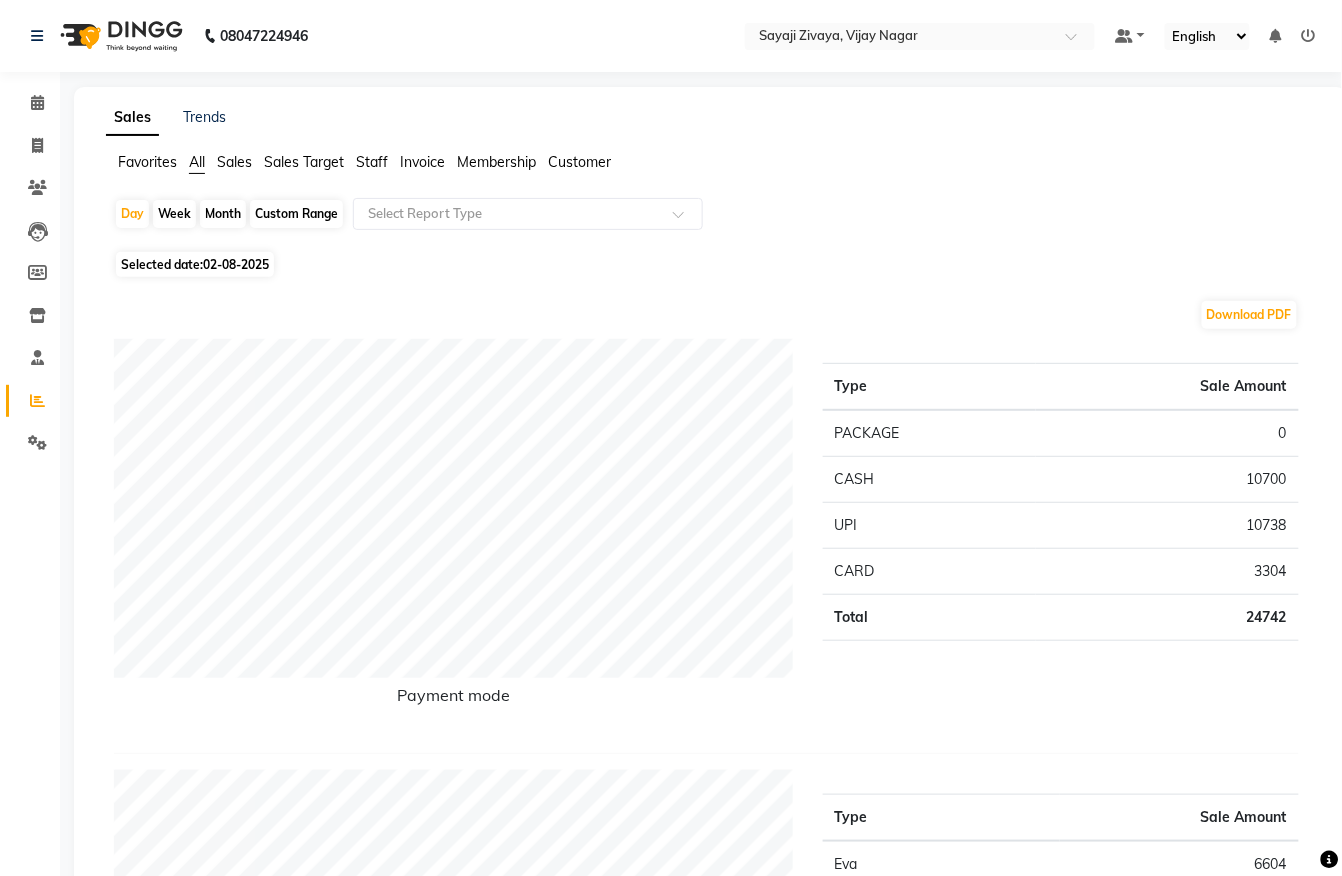 click on "02-08-2025" 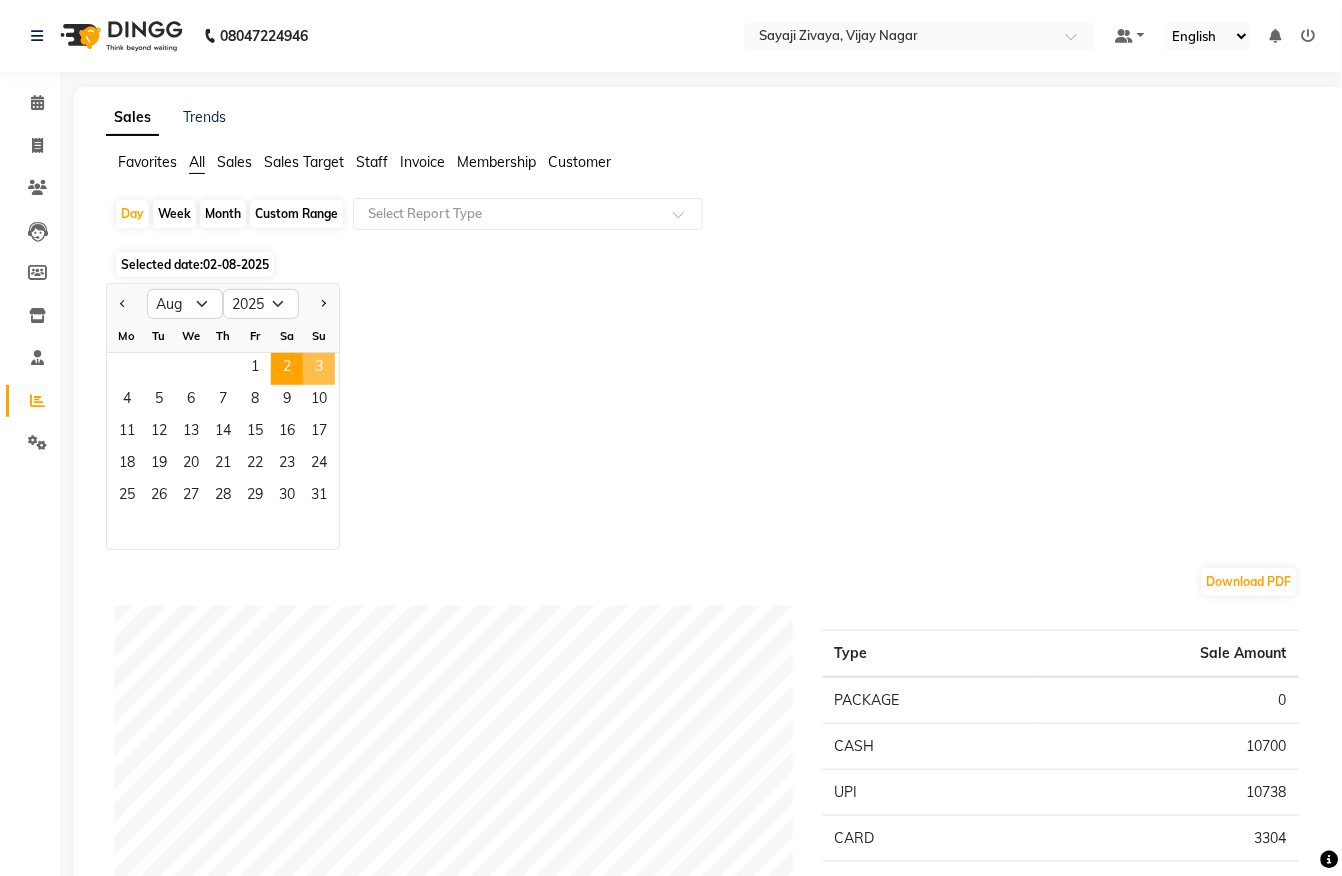 click on "3" 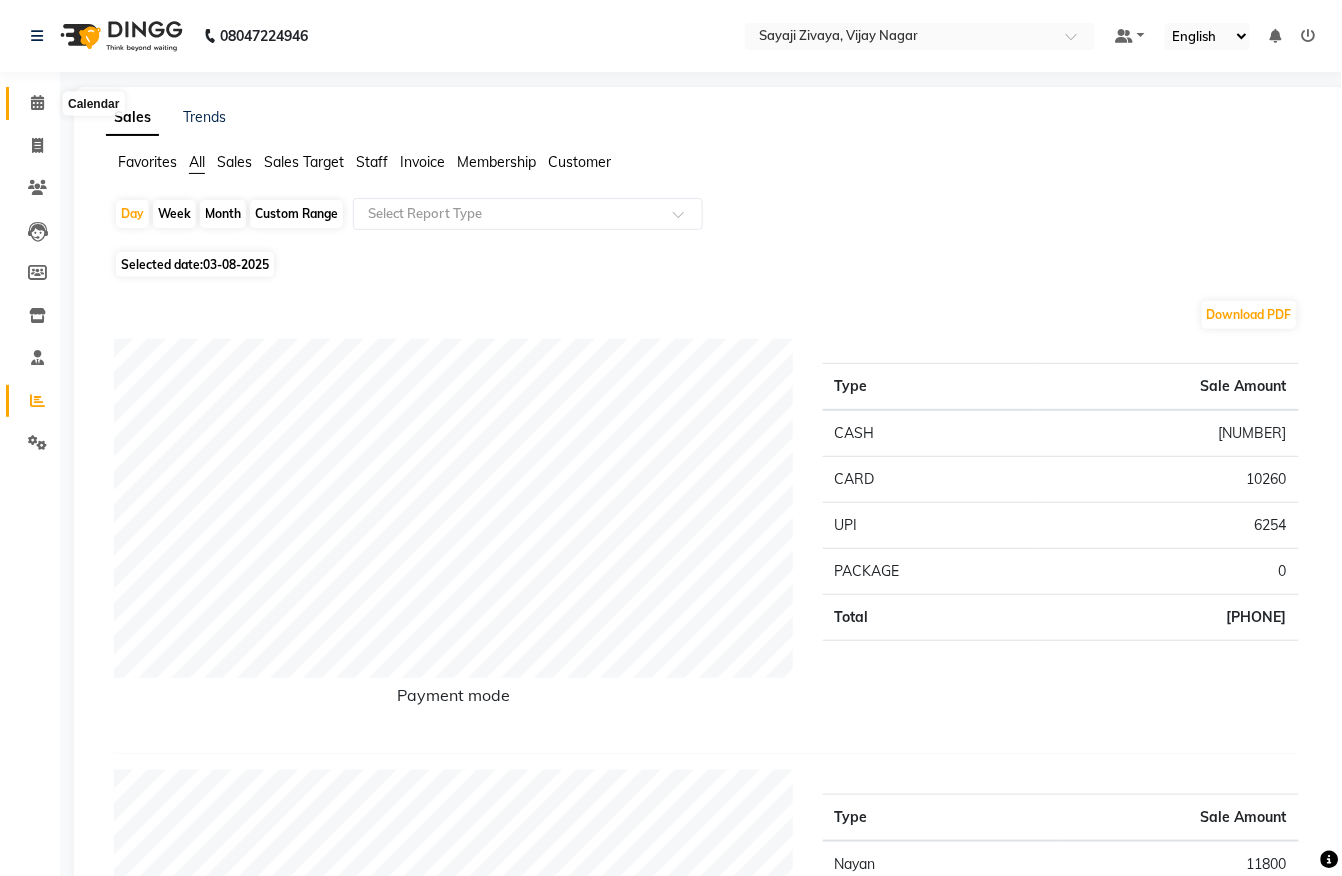 click 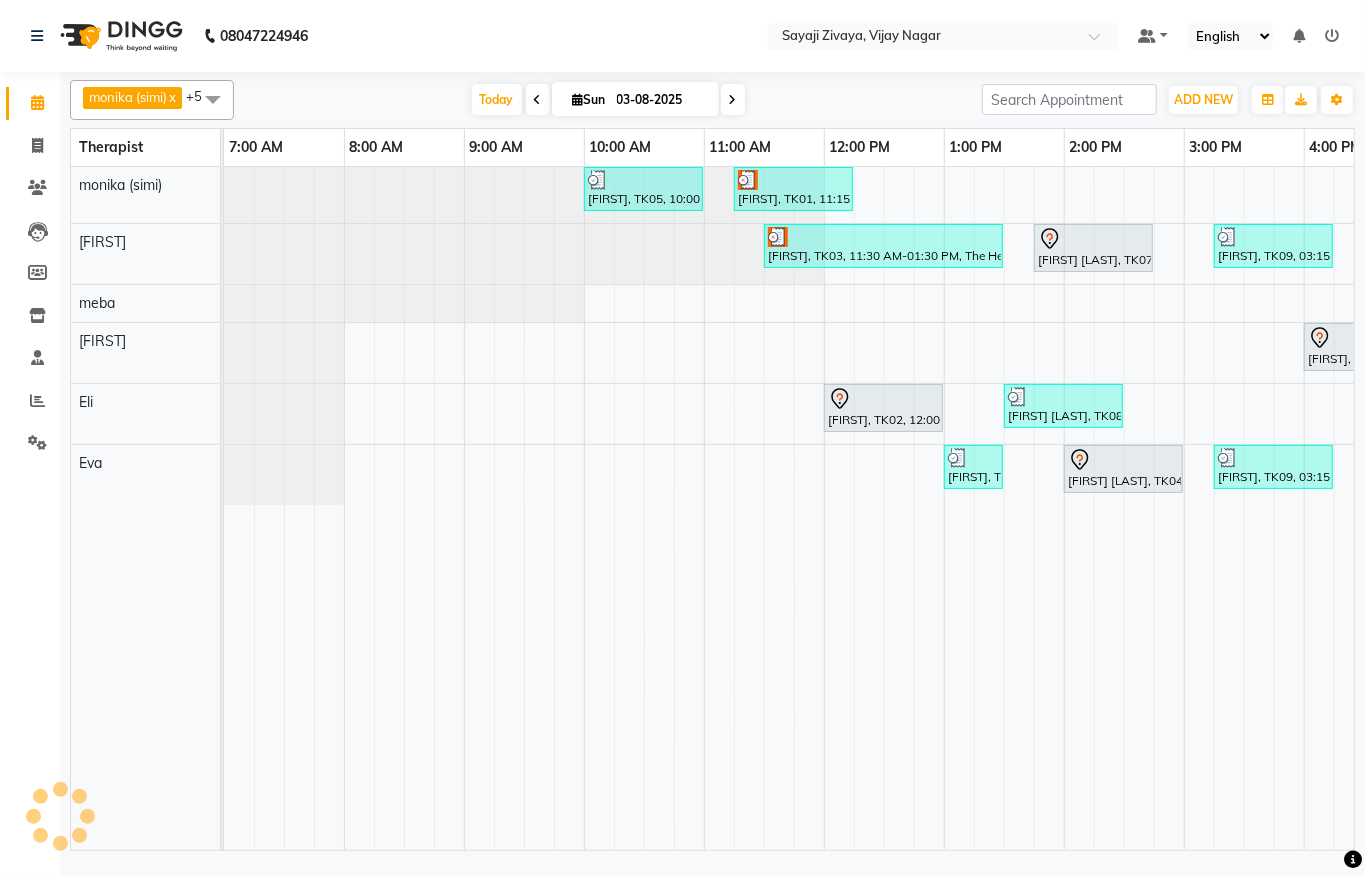 scroll, scrollTop: 0, scrollLeft: 0, axis: both 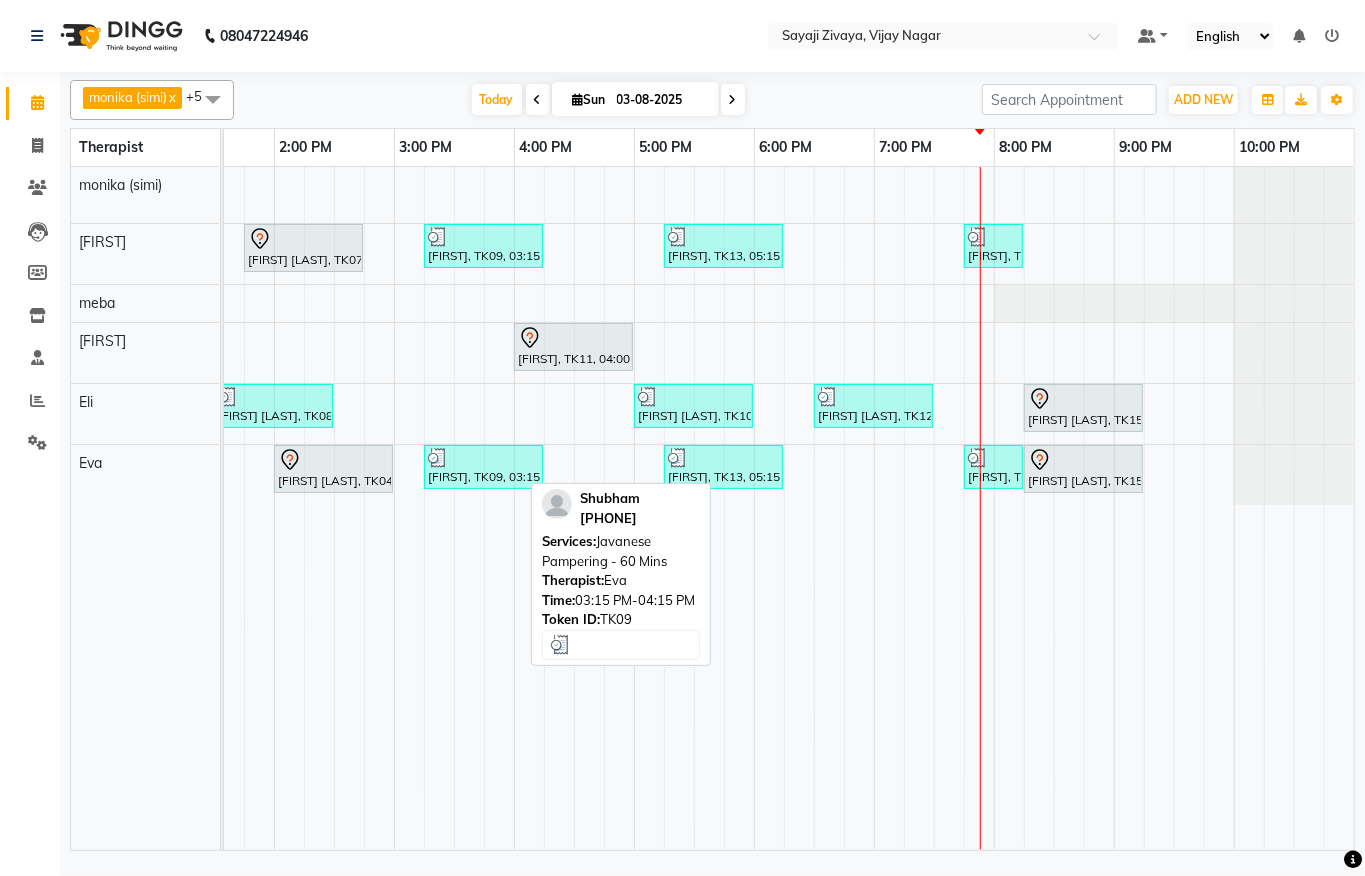 click on "[FIRST], TK09, 03:15 PM-04:15 PM, Javanese Pampering - 60 Mins" at bounding box center (483, 467) 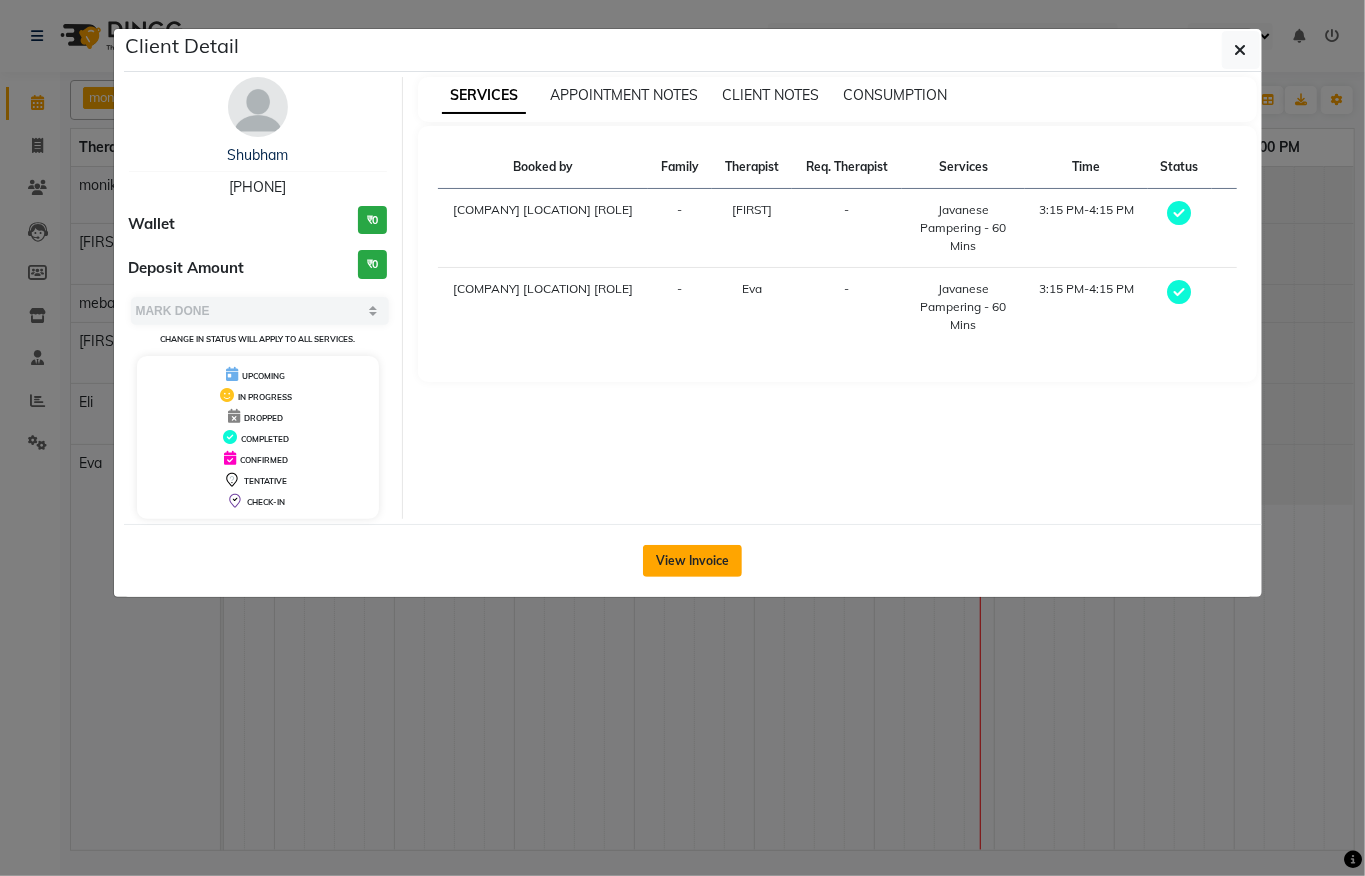 click on "View Invoice" 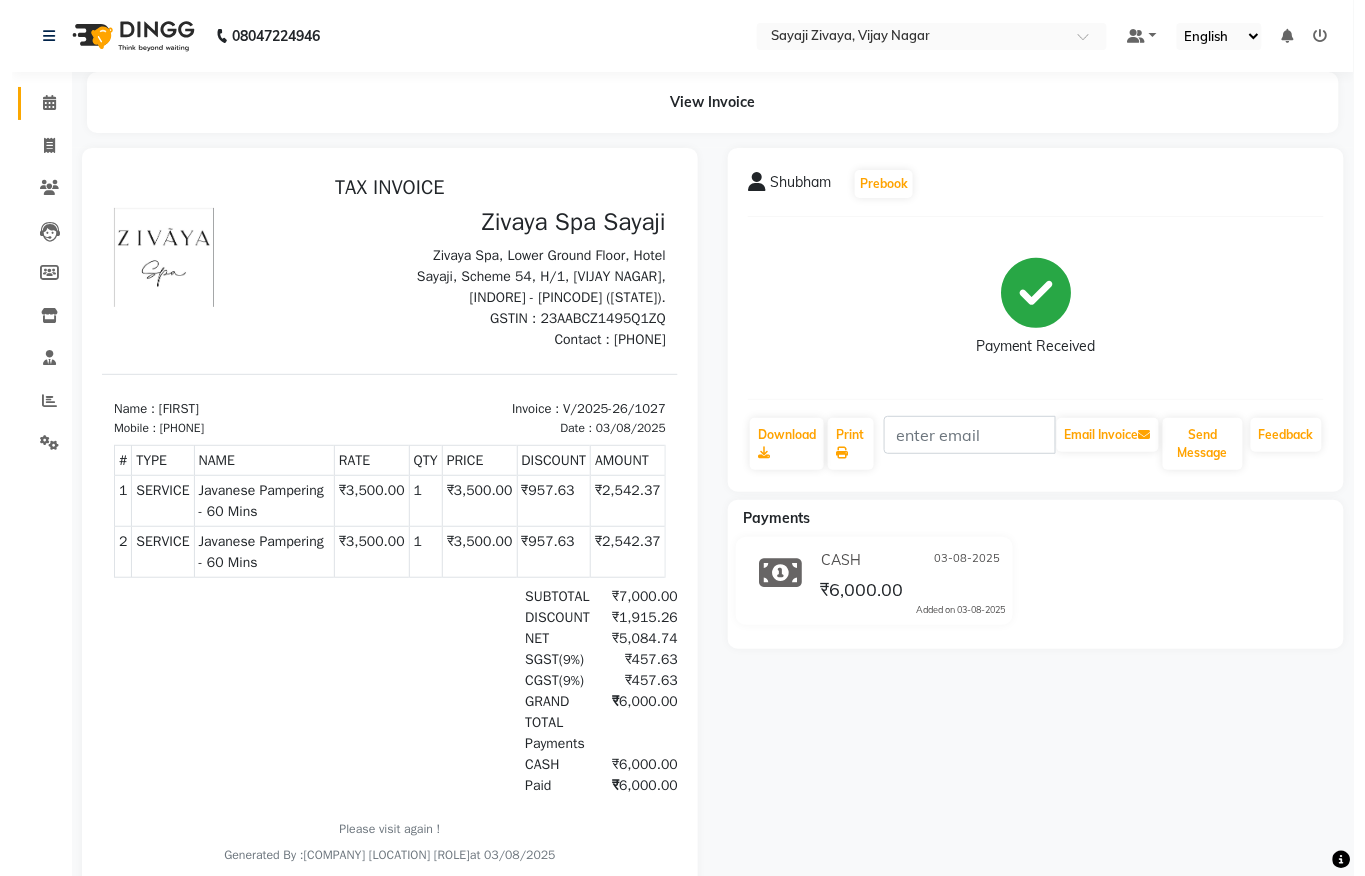 scroll, scrollTop: 0, scrollLeft: 0, axis: both 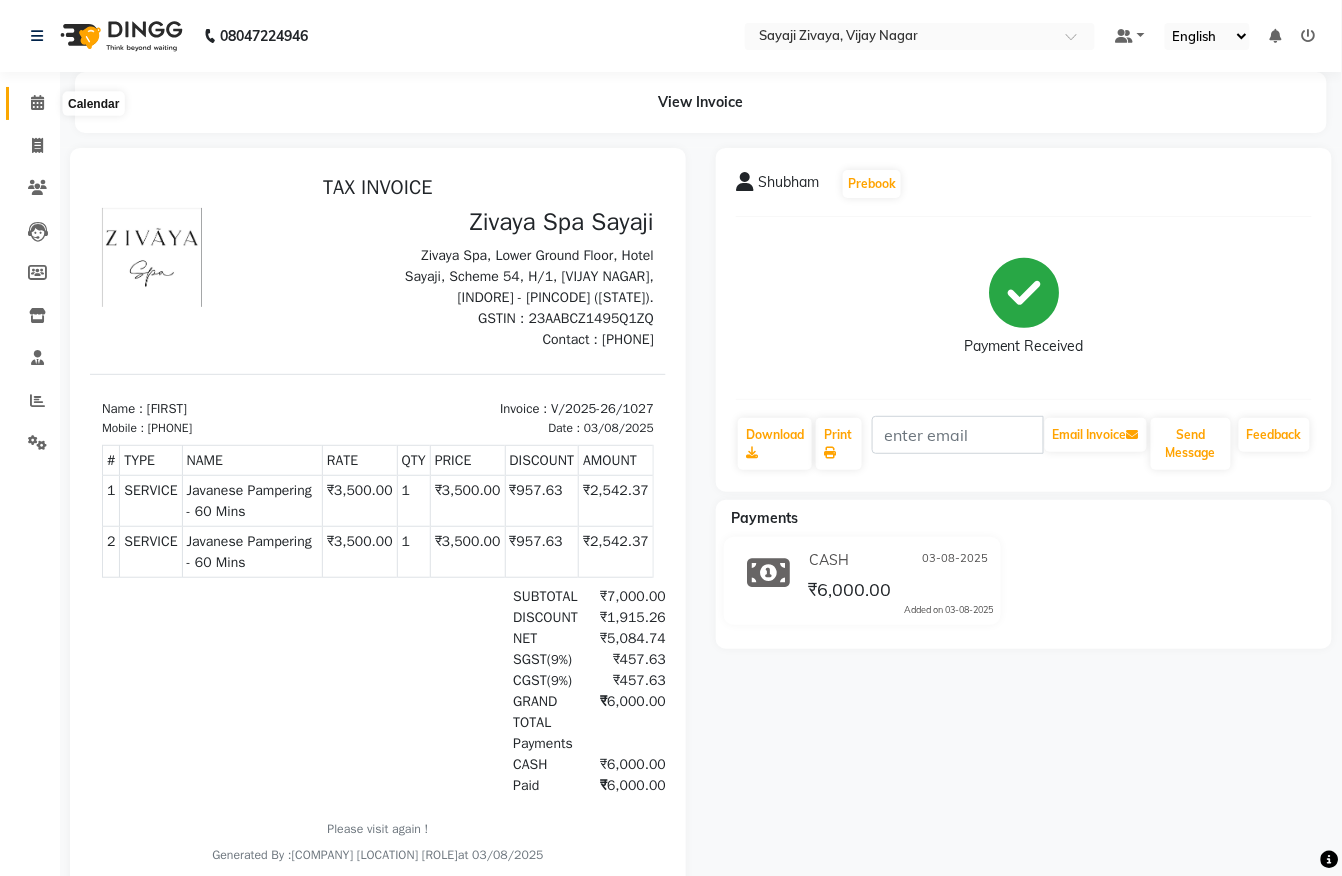 click 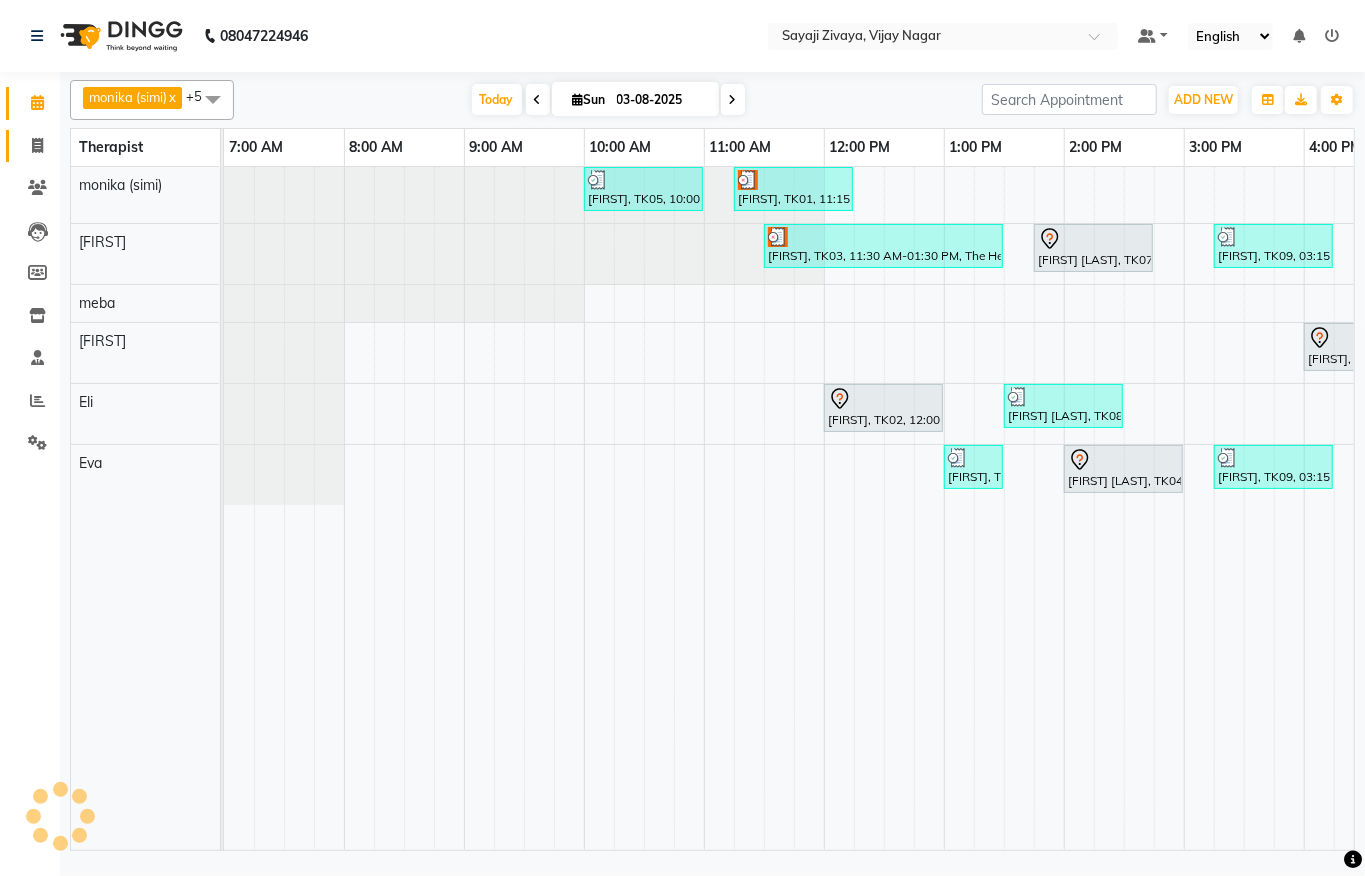 scroll, scrollTop: 0, scrollLeft: 0, axis: both 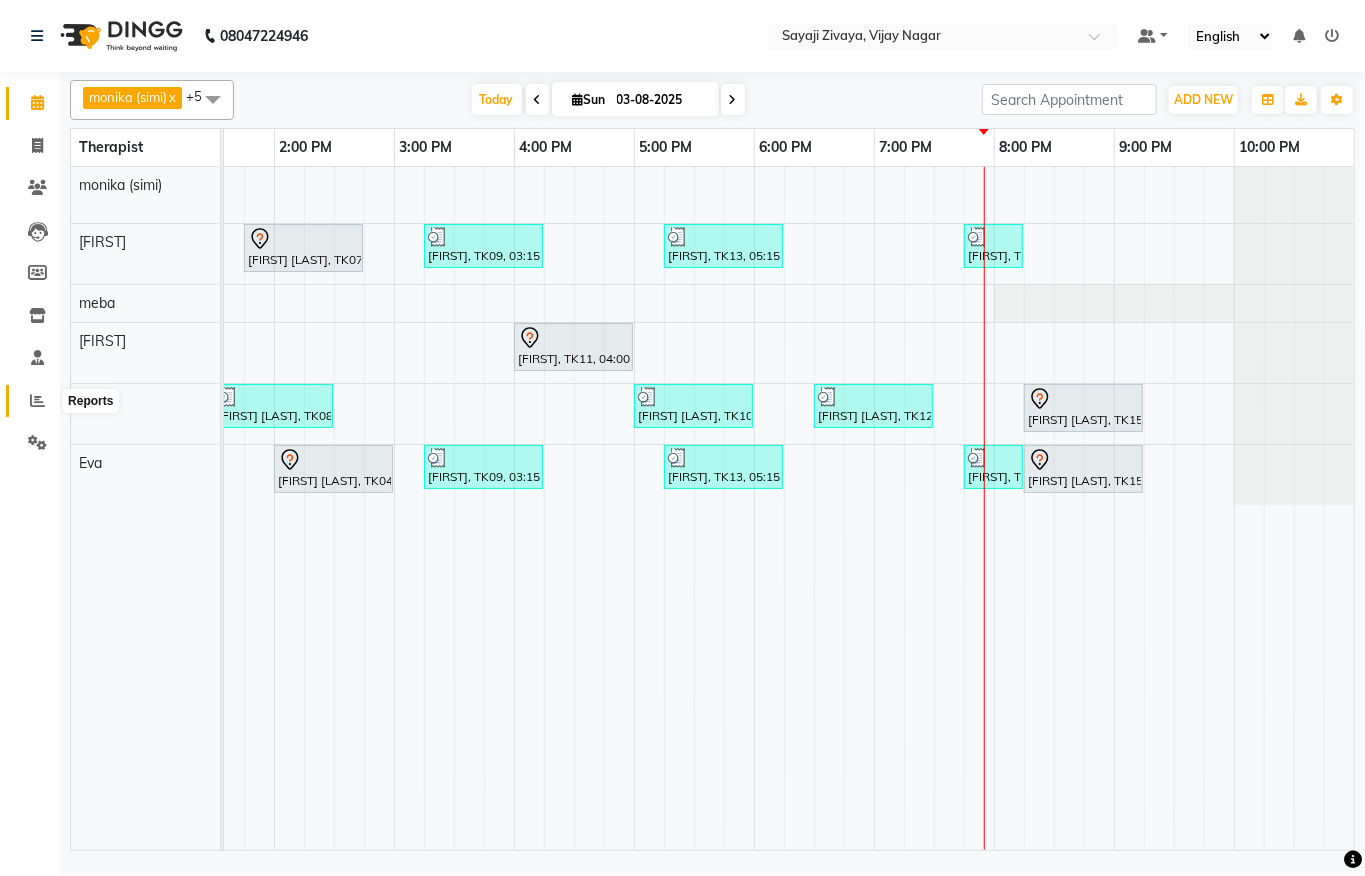 click 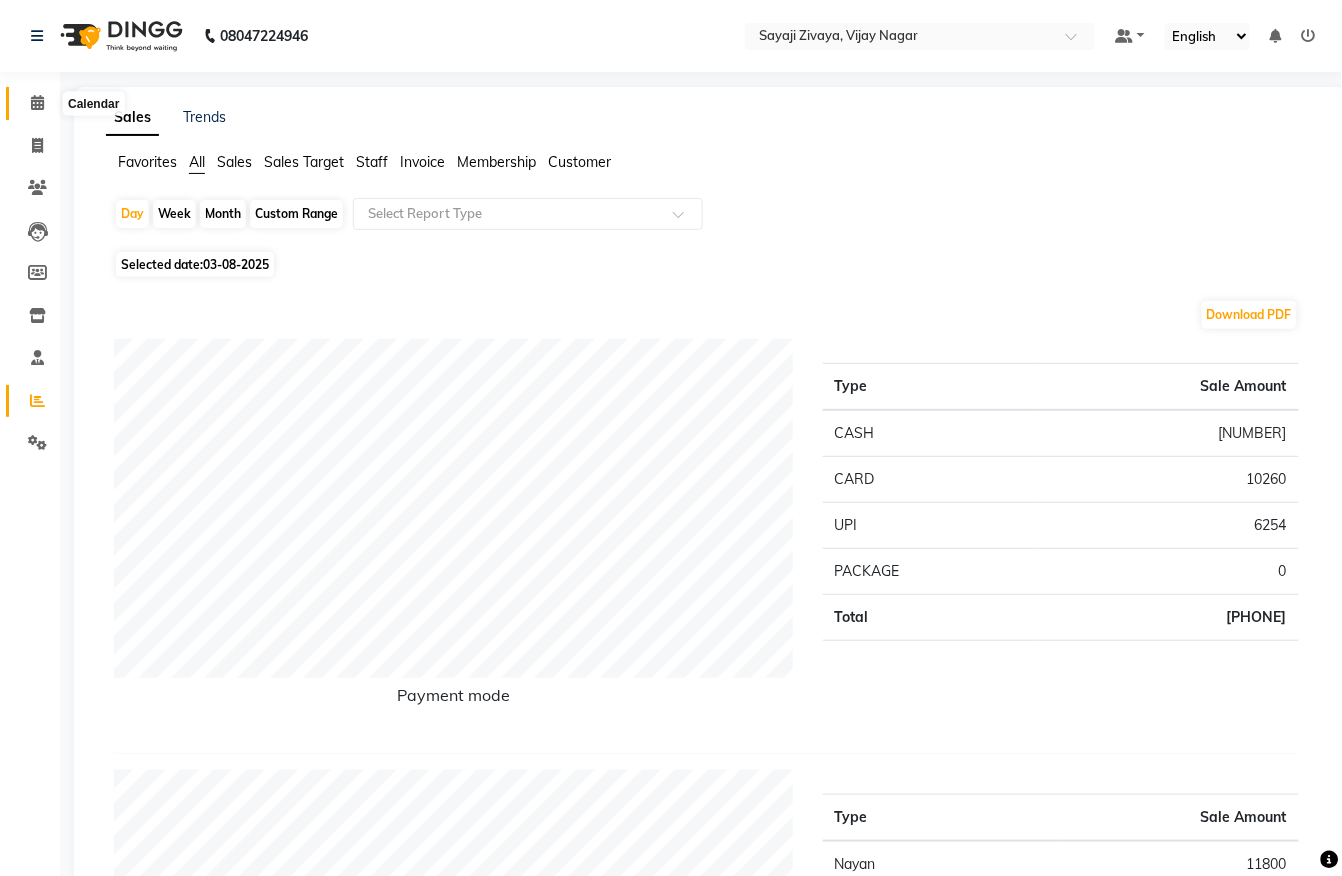 click 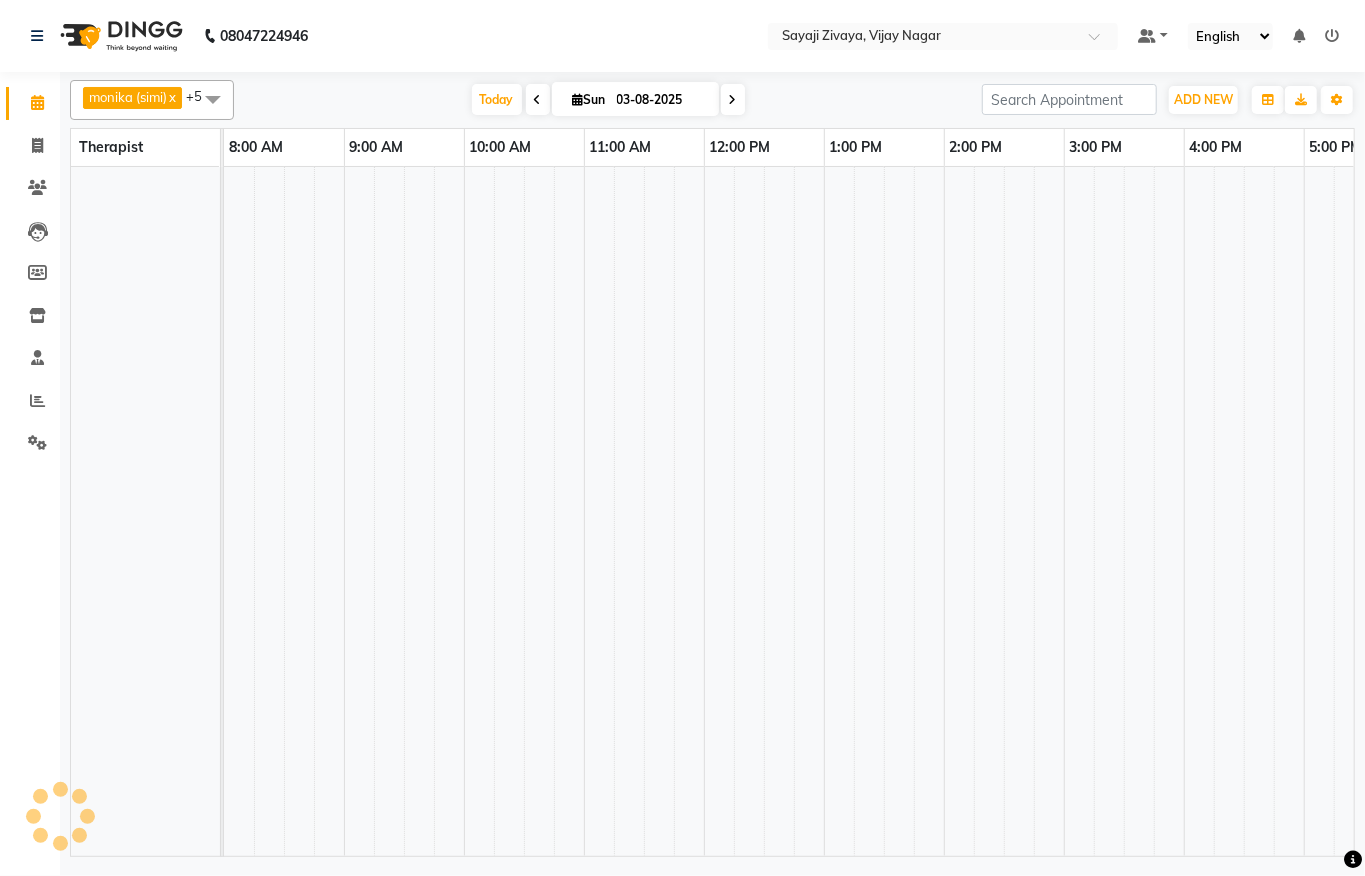 scroll, scrollTop: 0, scrollLeft: 0, axis: both 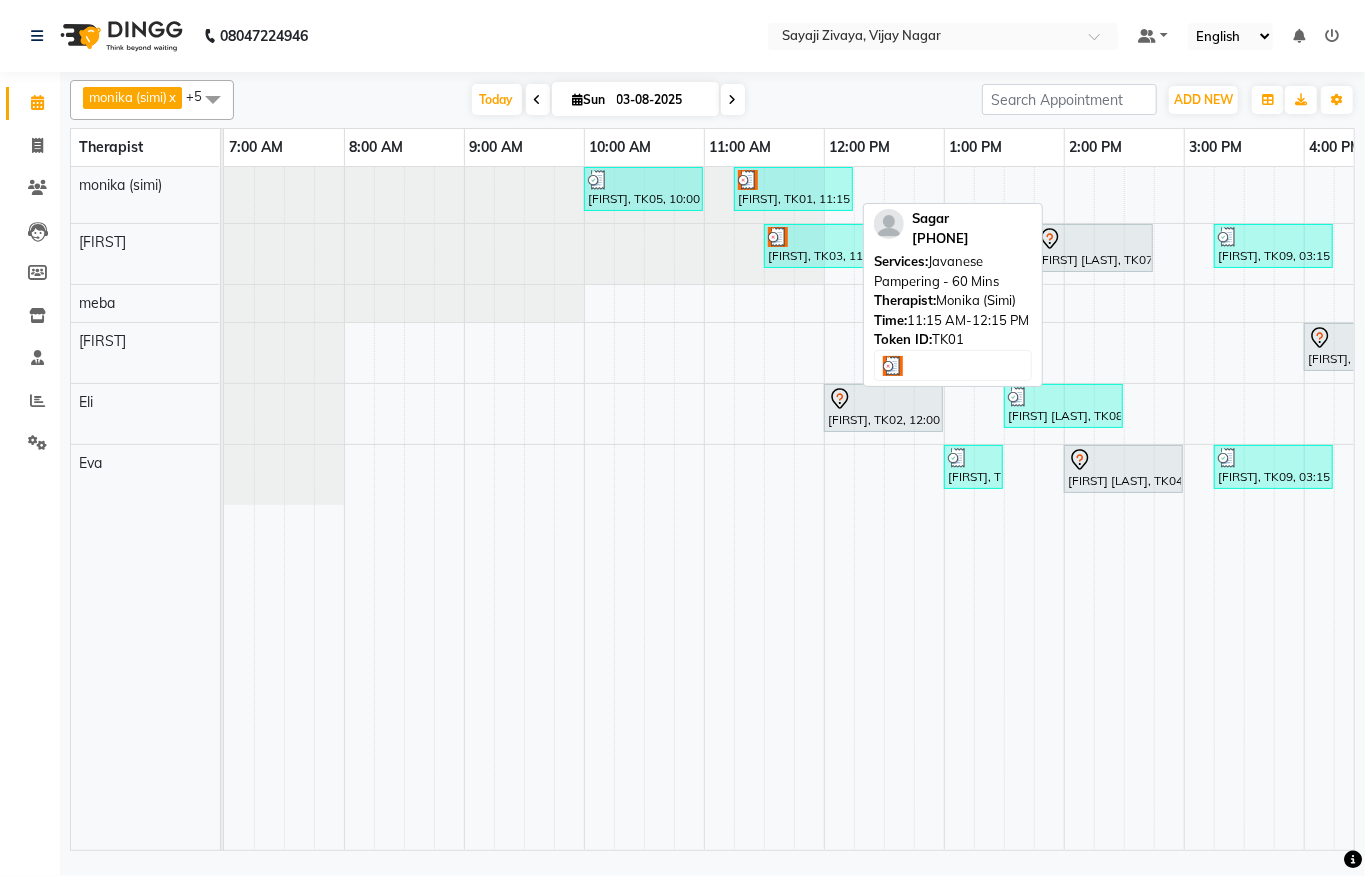 click on "[FIRST], TK01, 11:15 AM-12:15 PM, Javanese Pampering - 60 Mins" at bounding box center [793, 189] 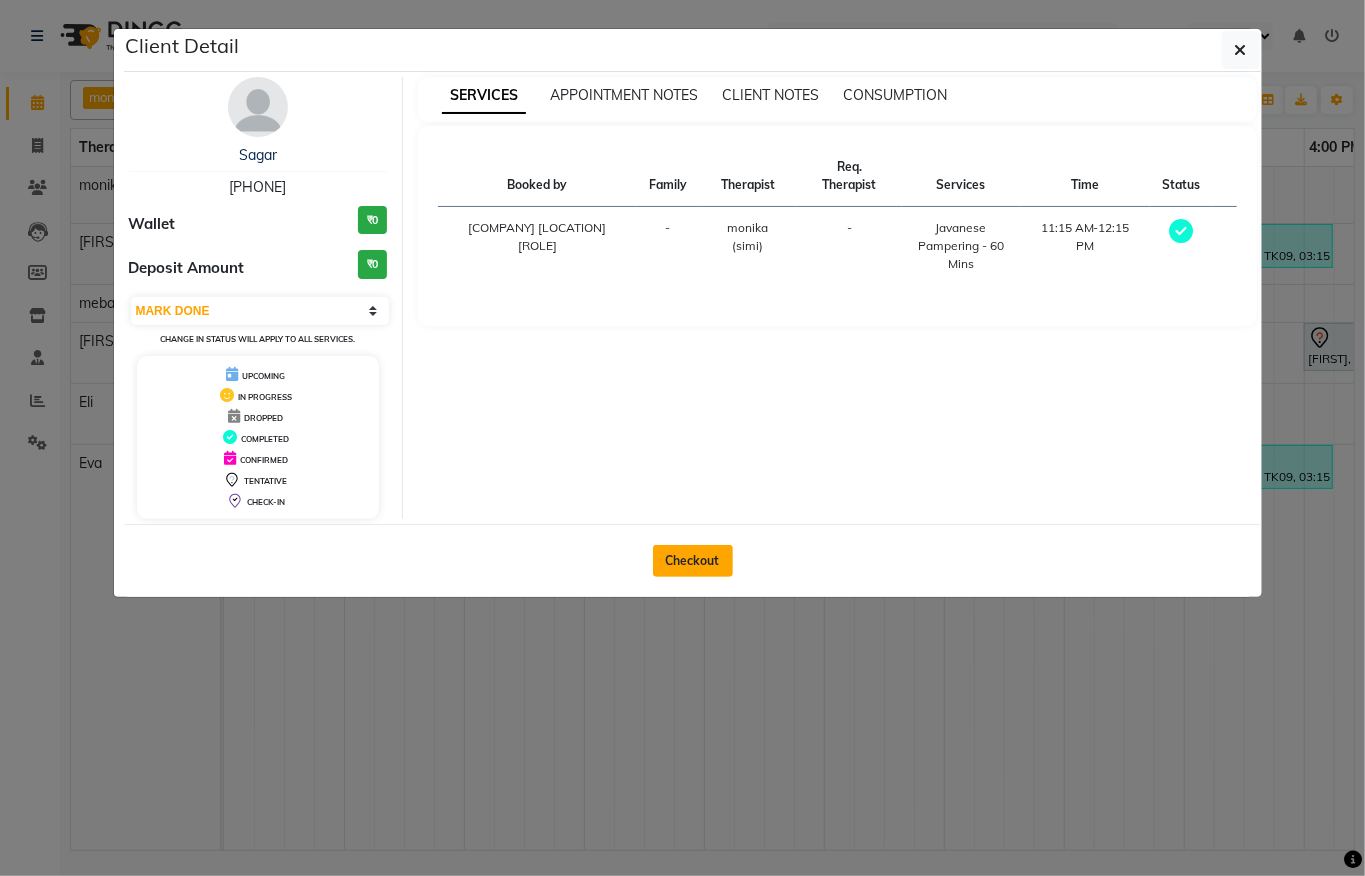 click on "Checkout" 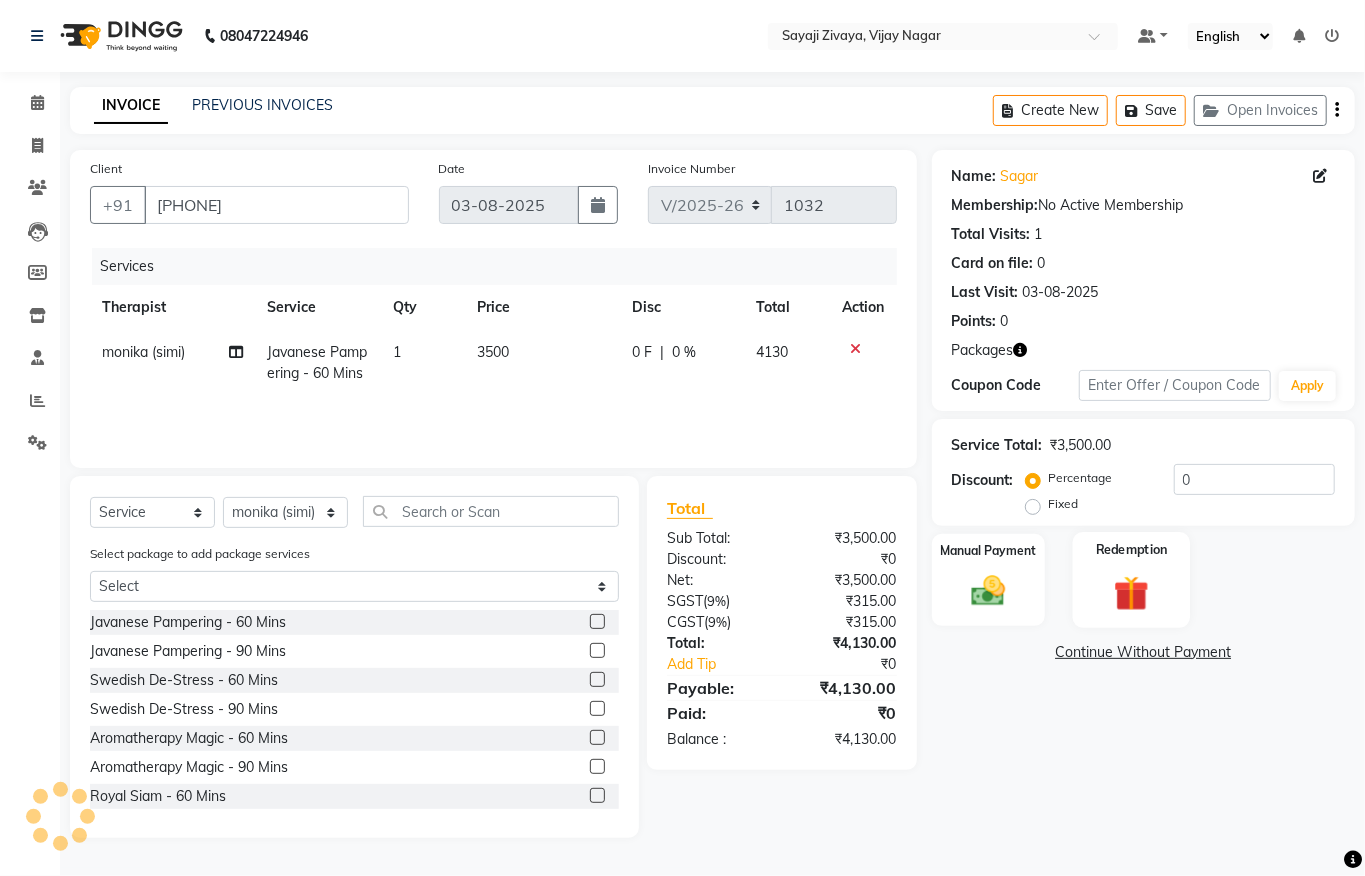 click on "Redemption" 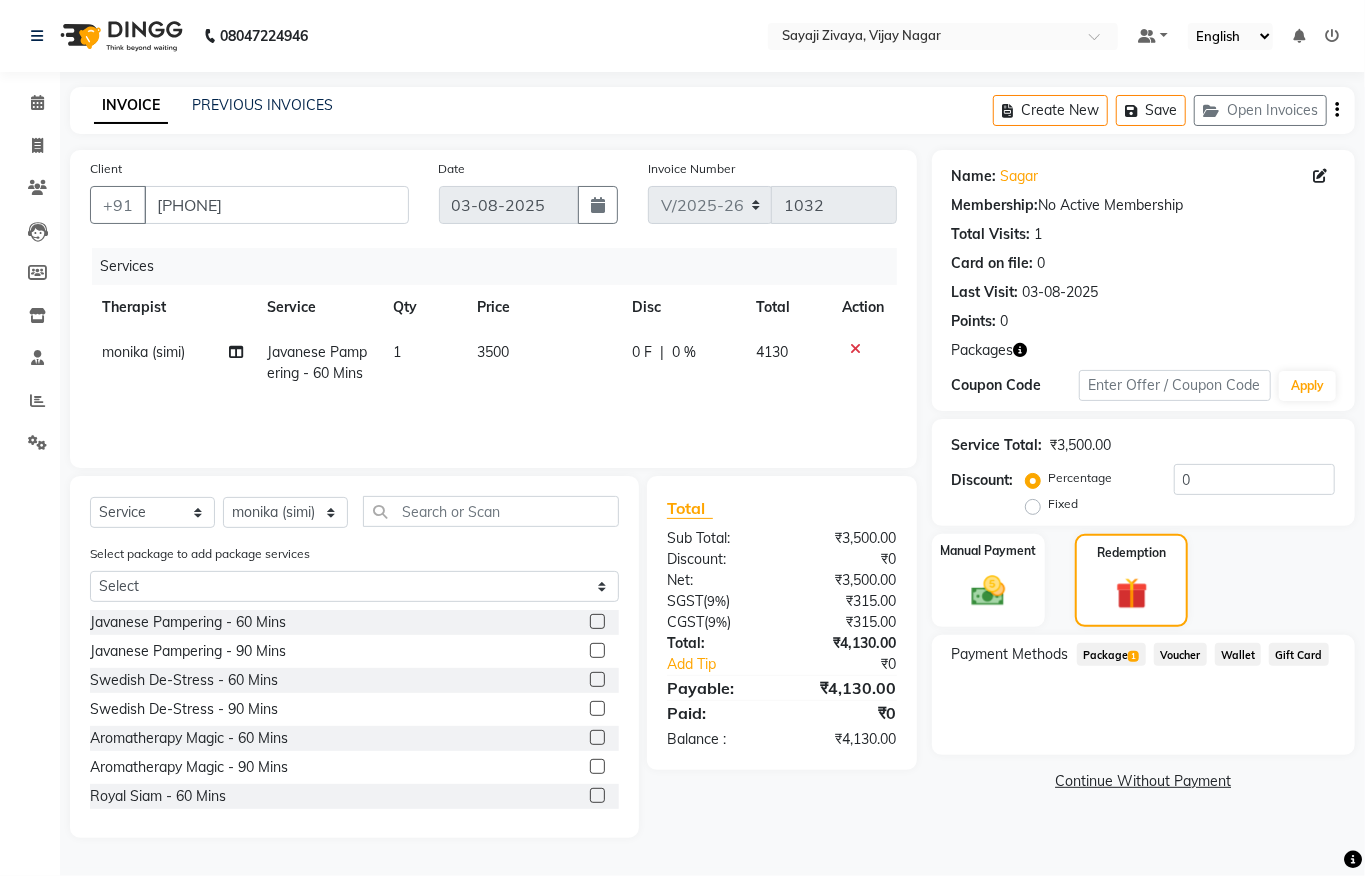 click on "Package  1" 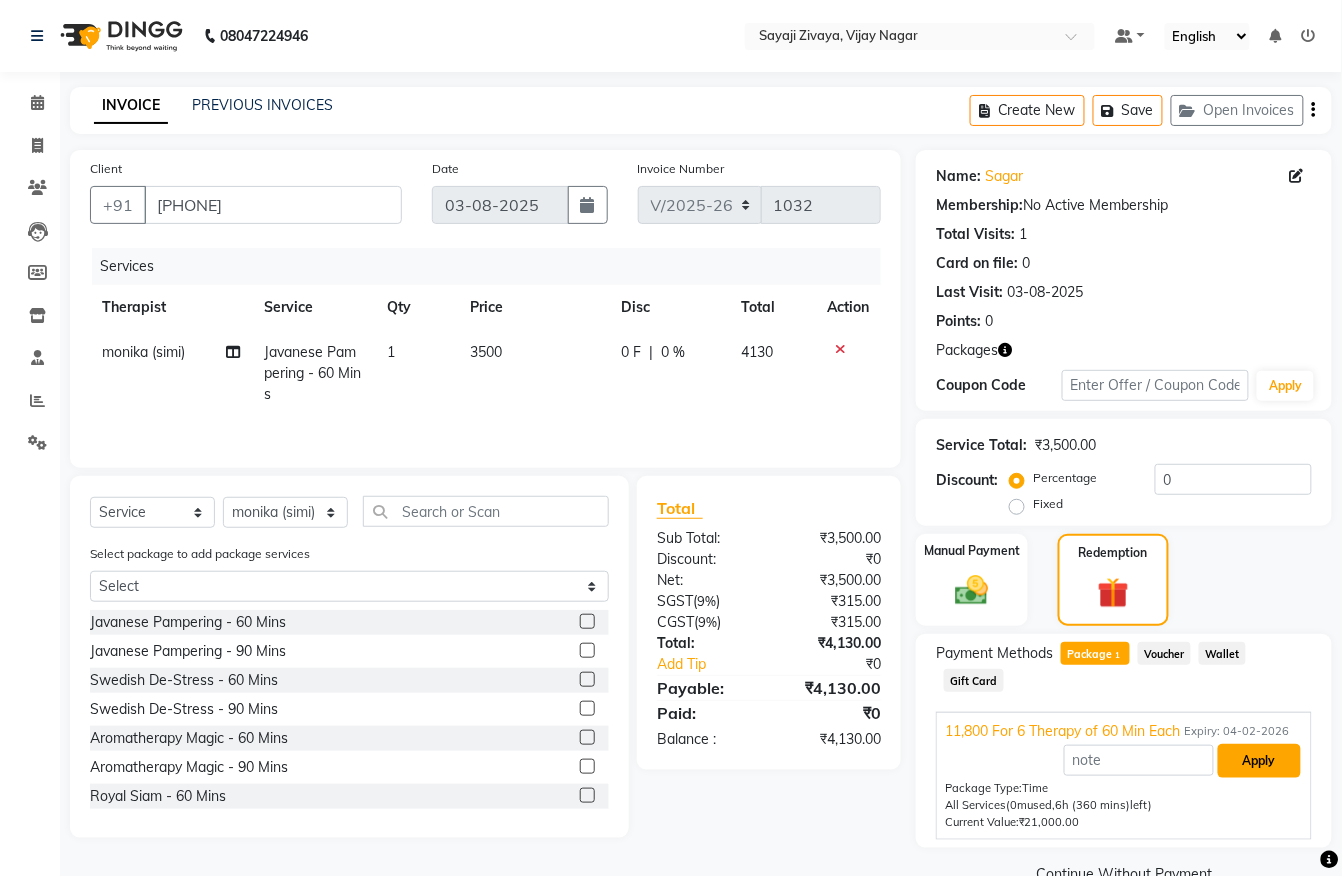 click on "Apply" at bounding box center [1259, 761] 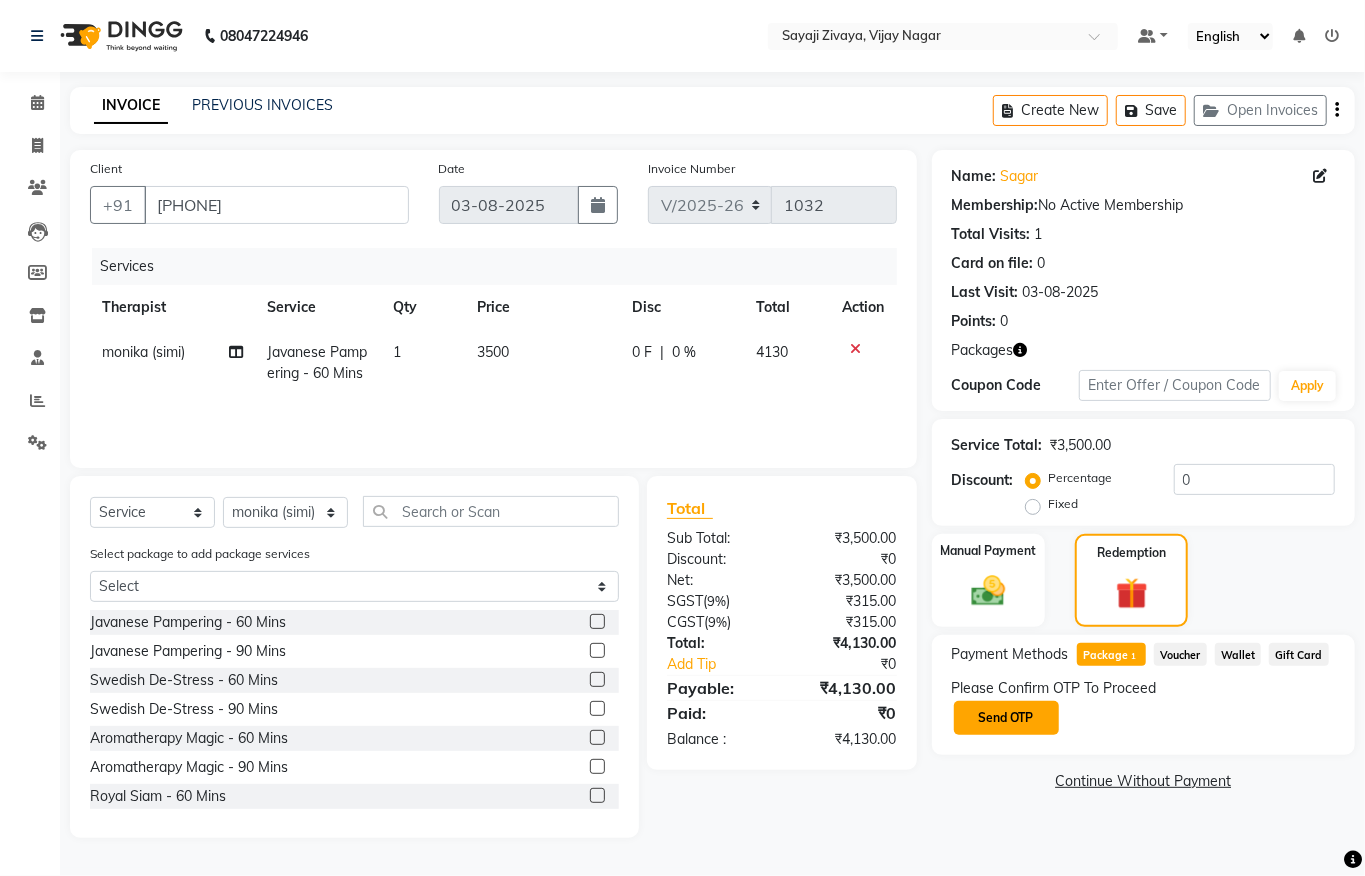 click on "Send OTP" 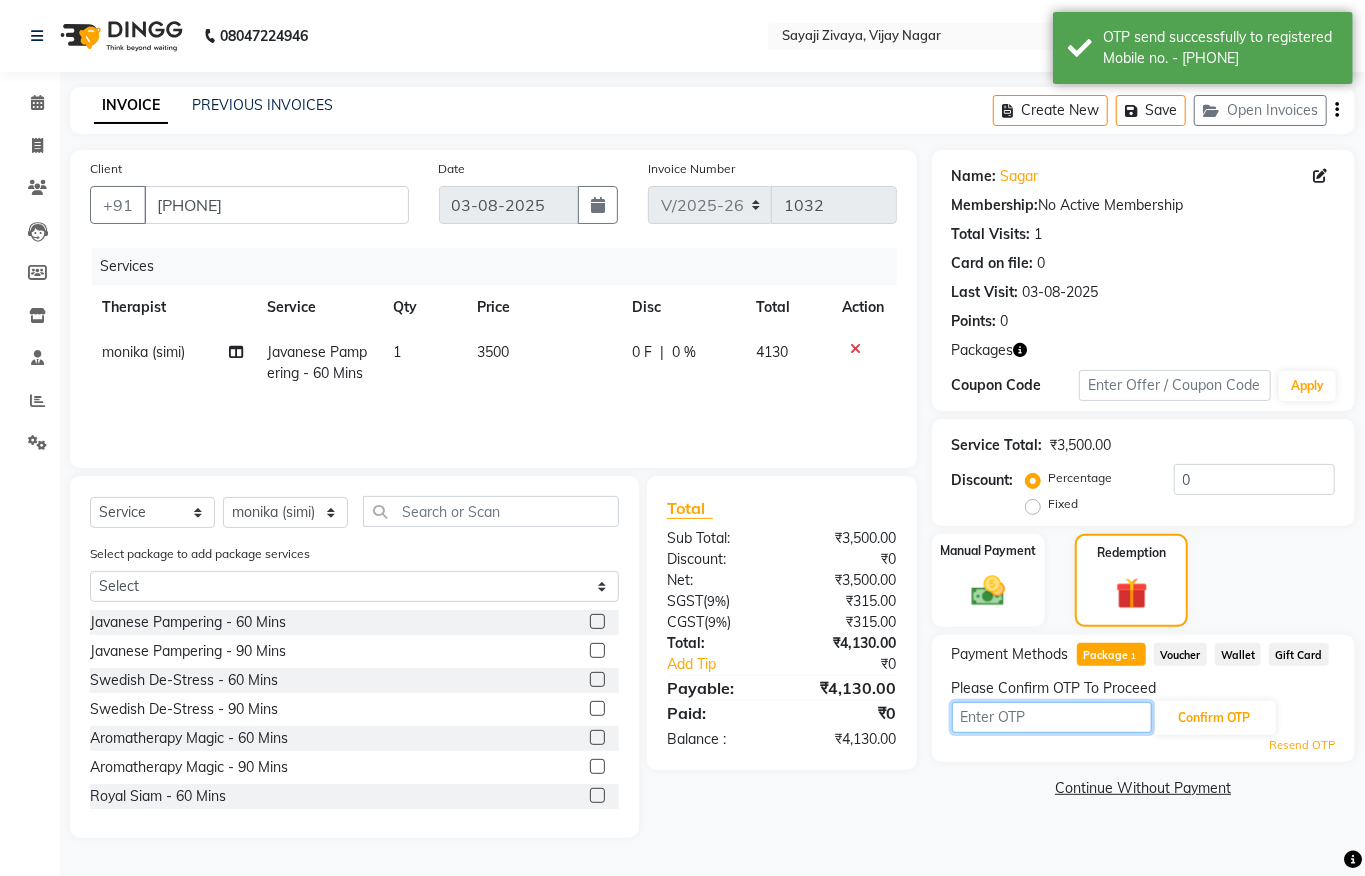 click at bounding box center (1052, 717) 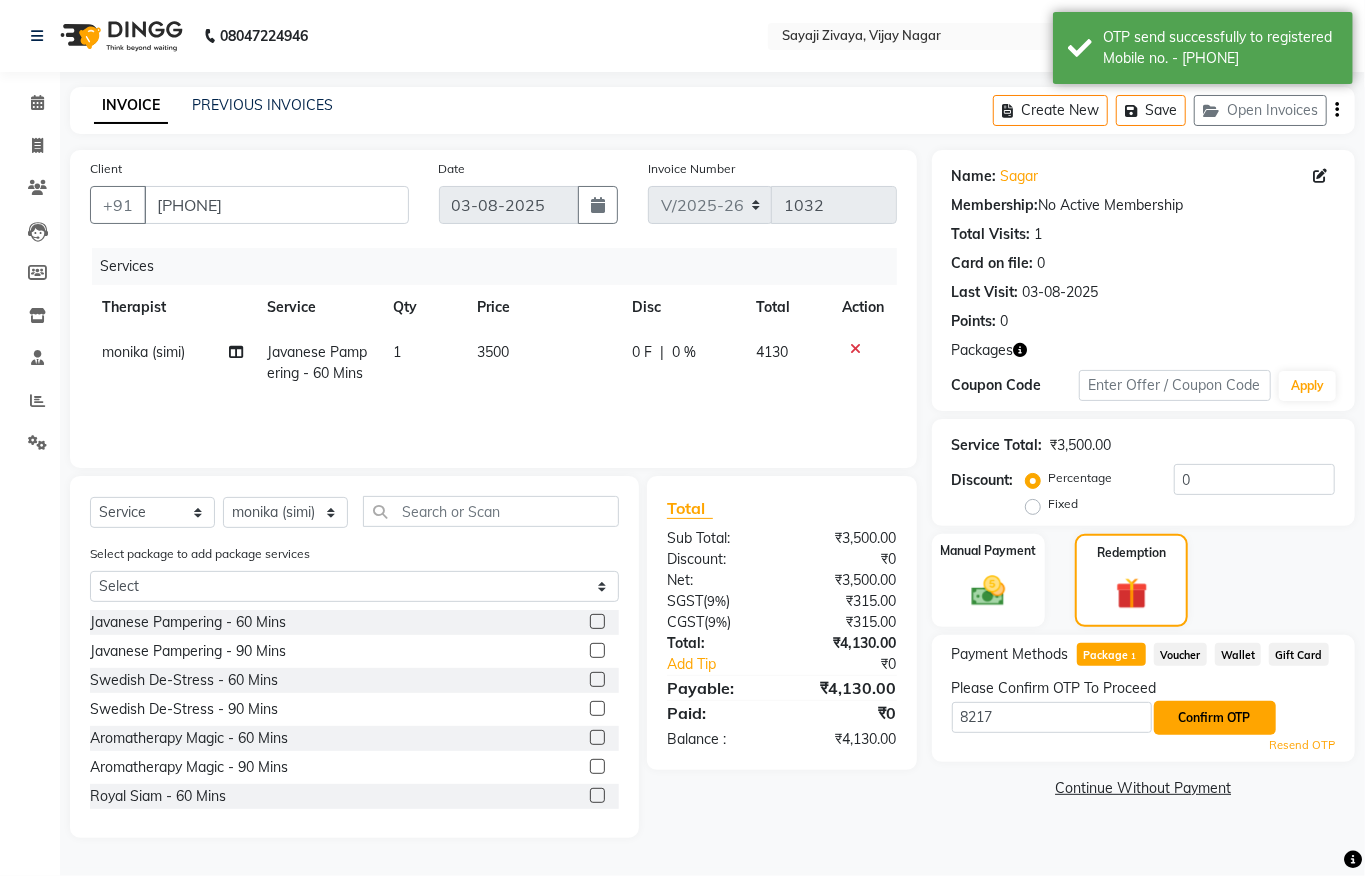 click on "Confirm OTP" 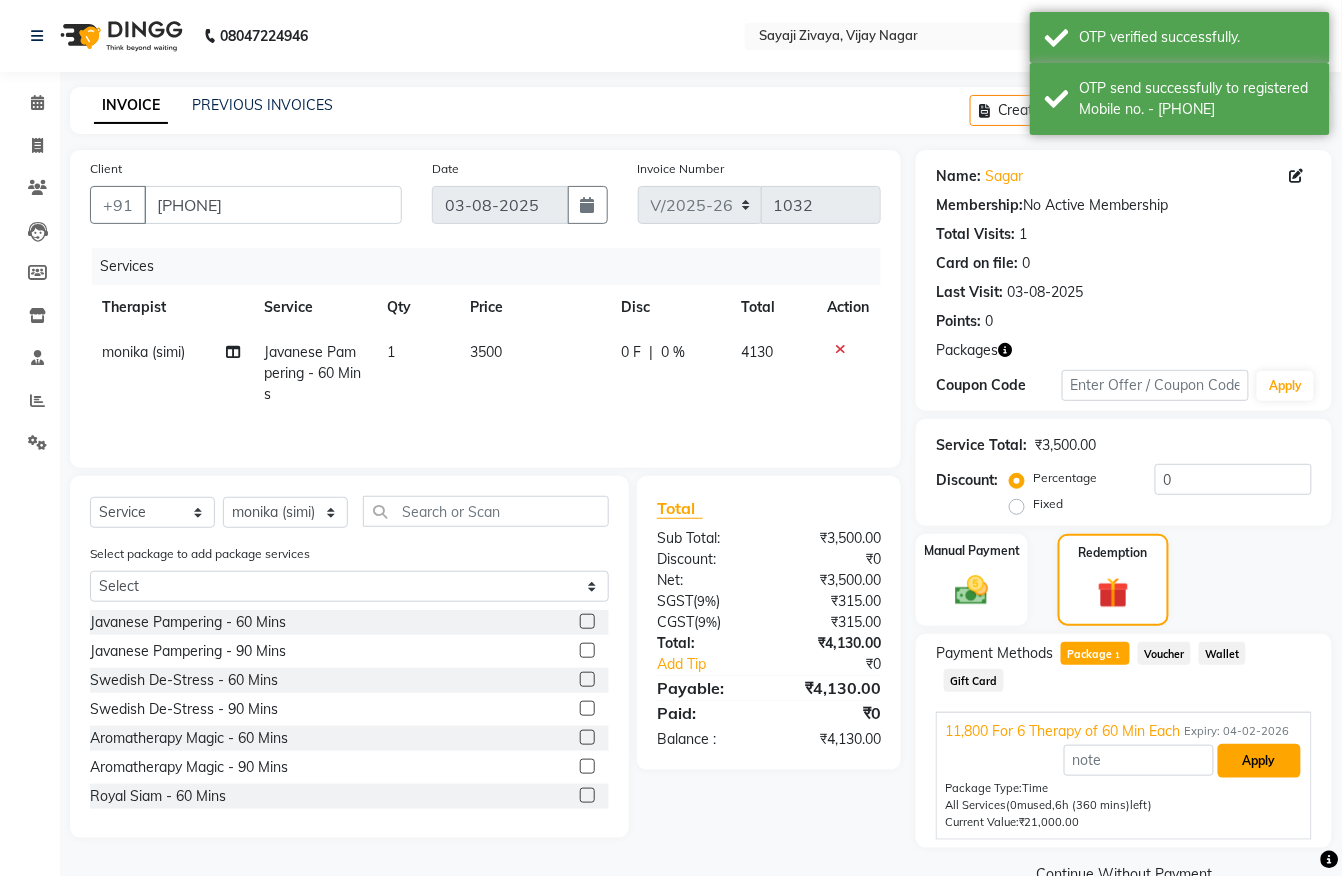click on "Apply" at bounding box center [1259, 761] 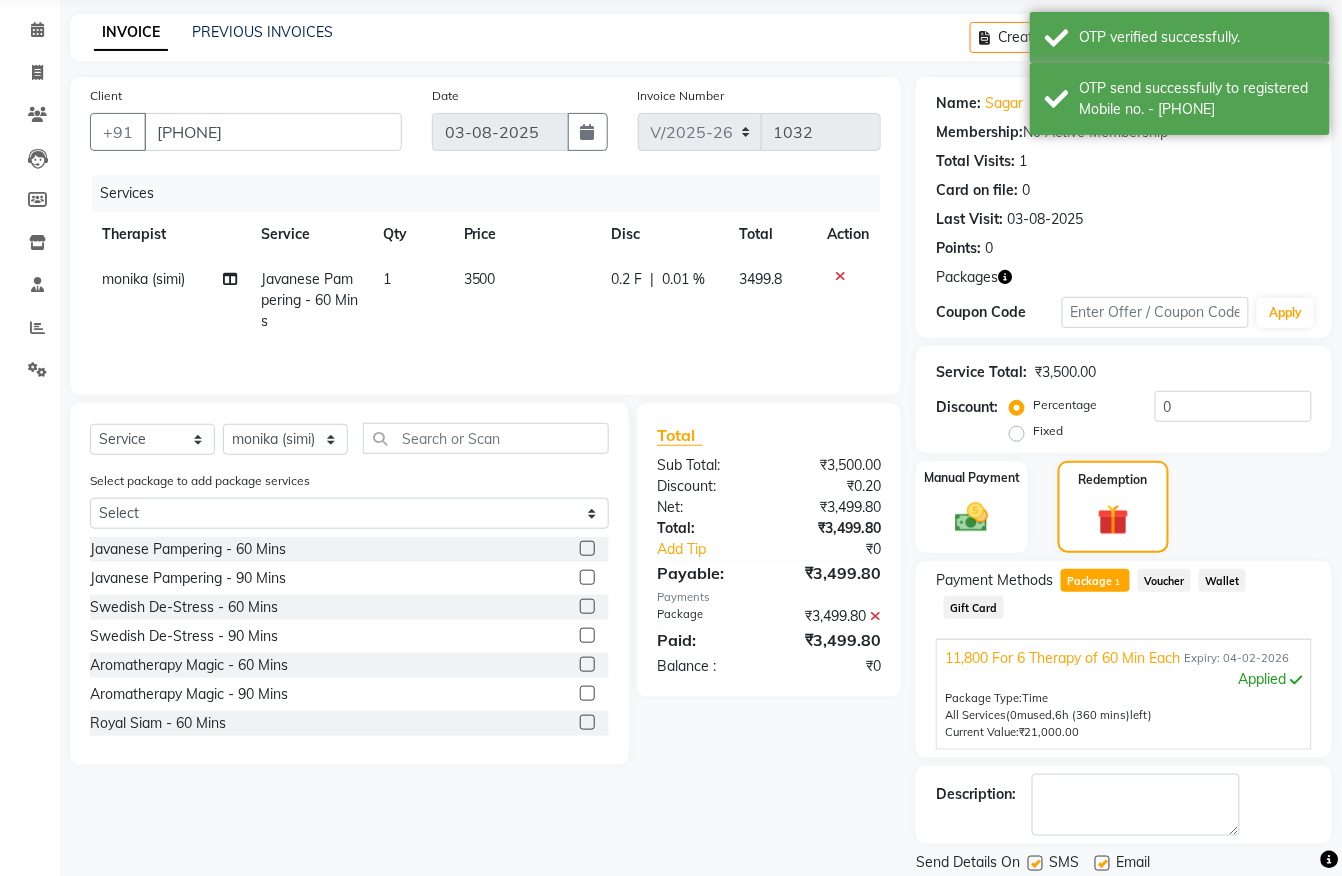 scroll, scrollTop: 141, scrollLeft: 0, axis: vertical 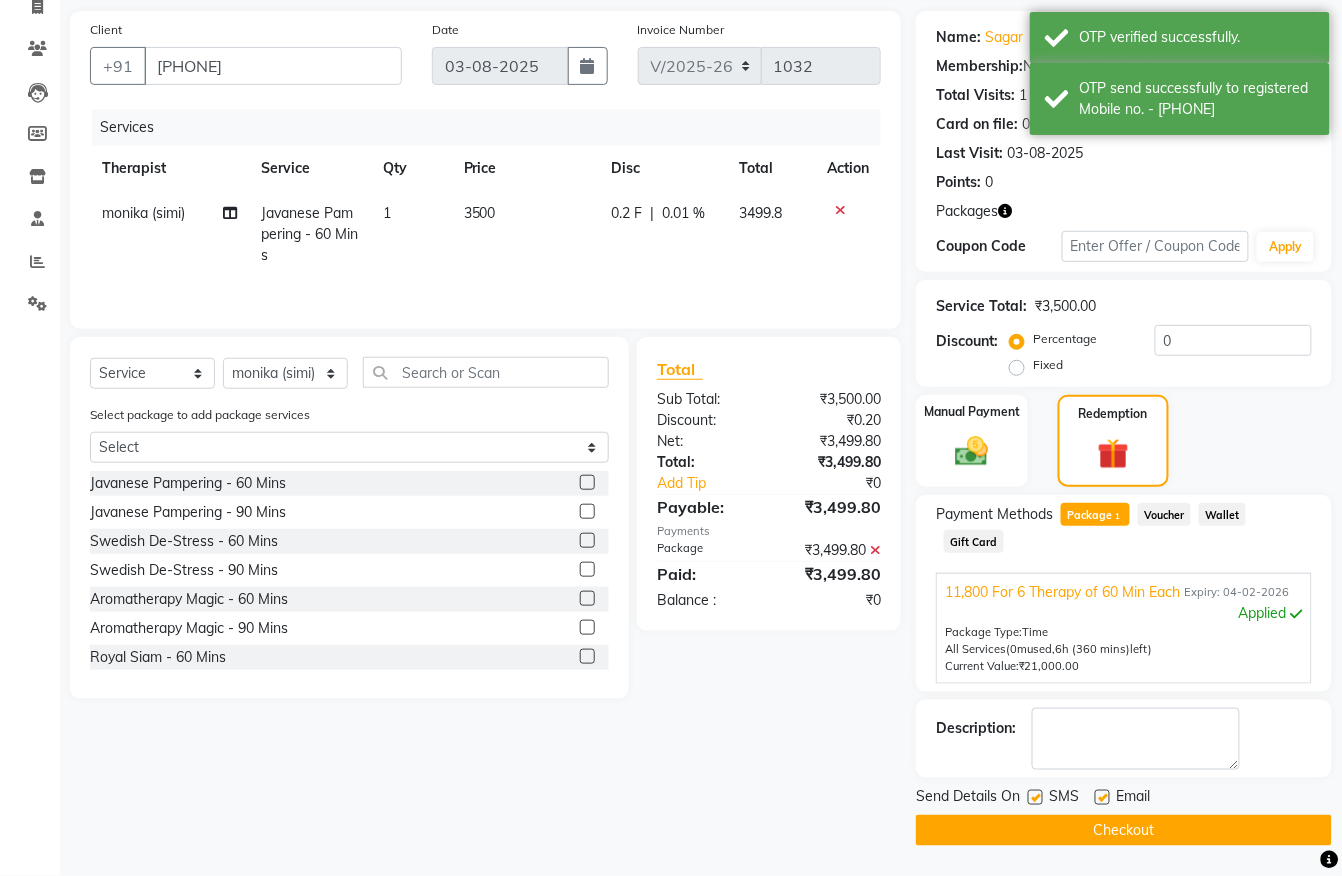 click on "Checkout" 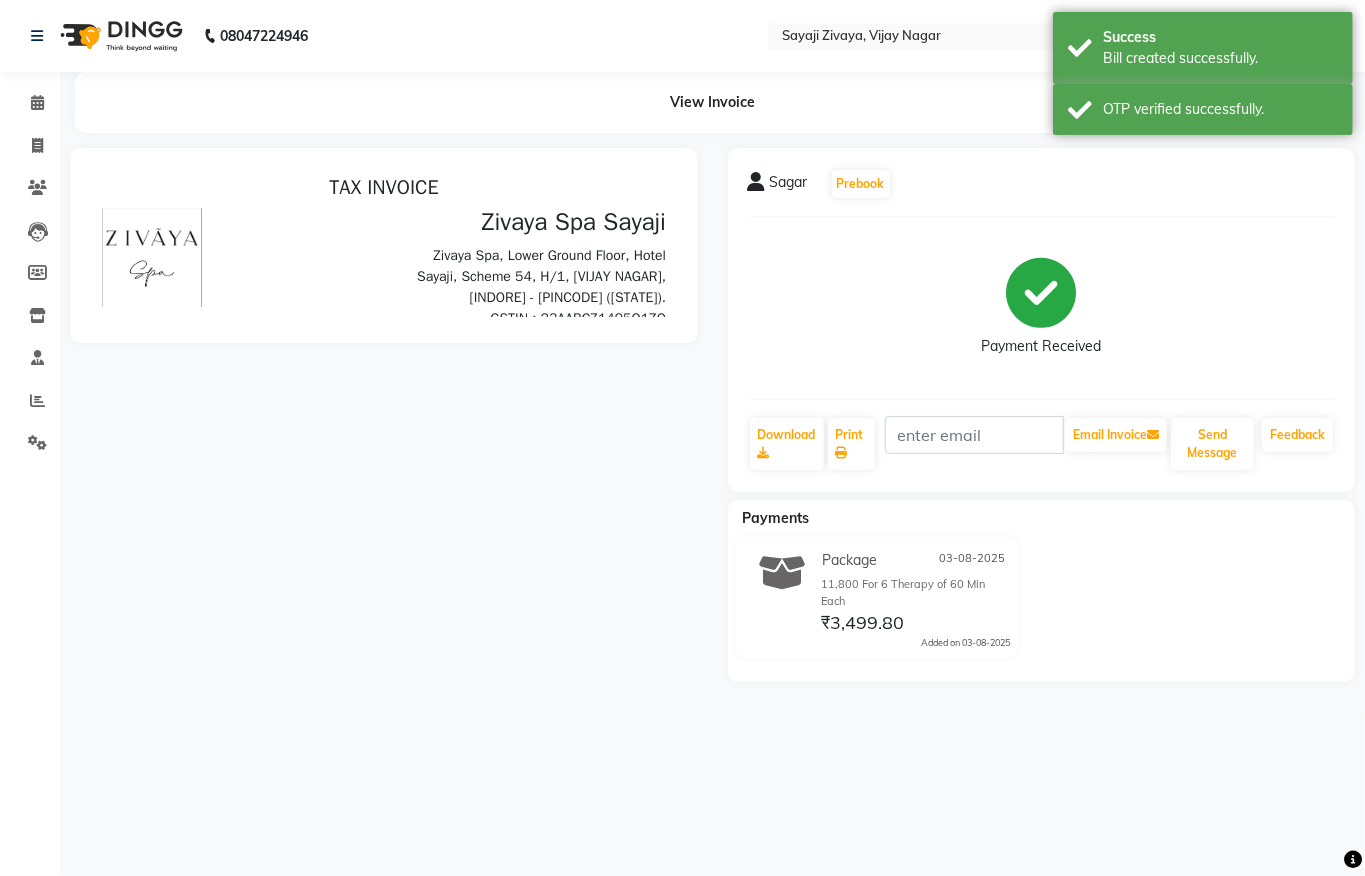 scroll, scrollTop: 0, scrollLeft: 0, axis: both 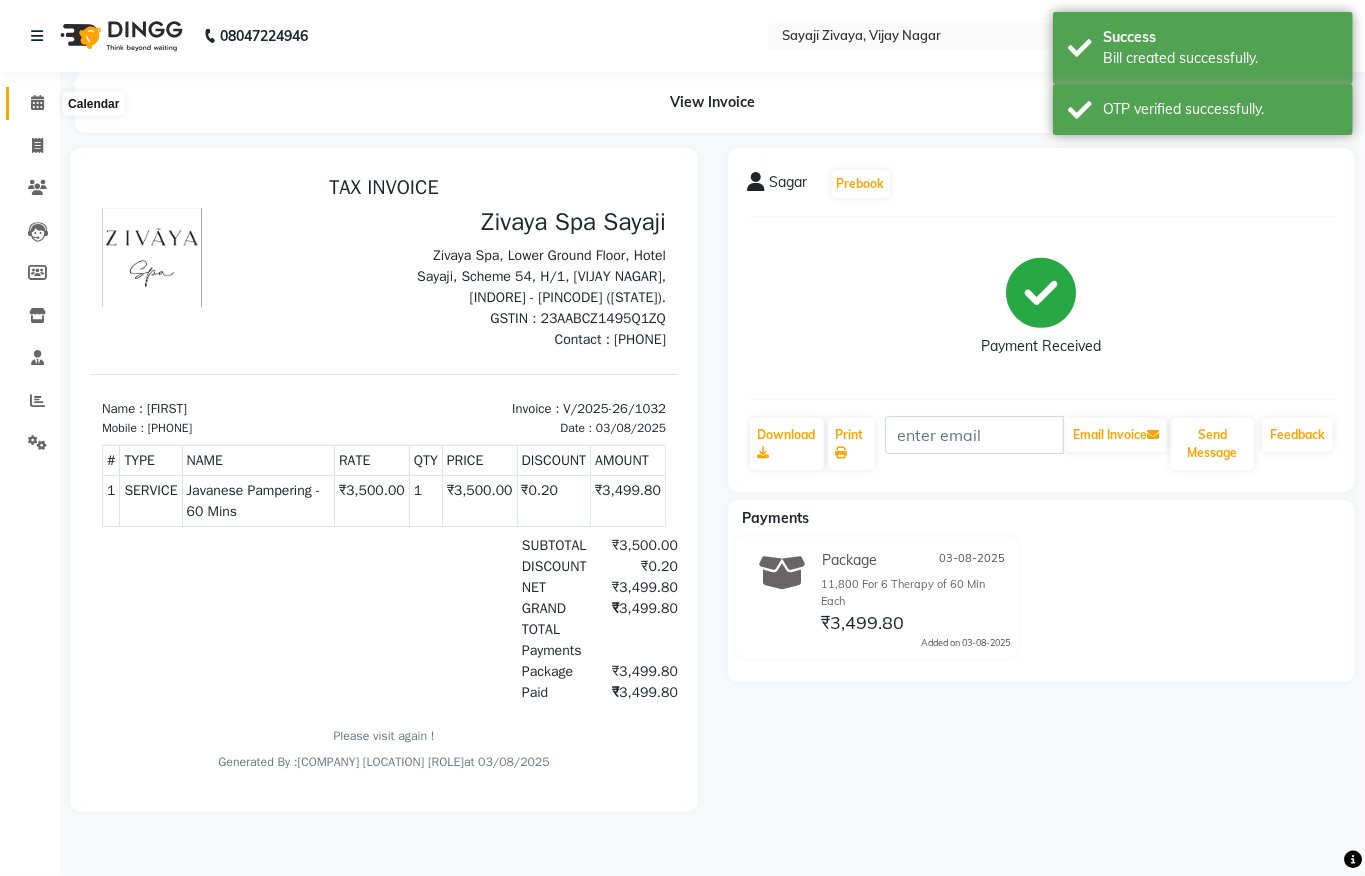 click 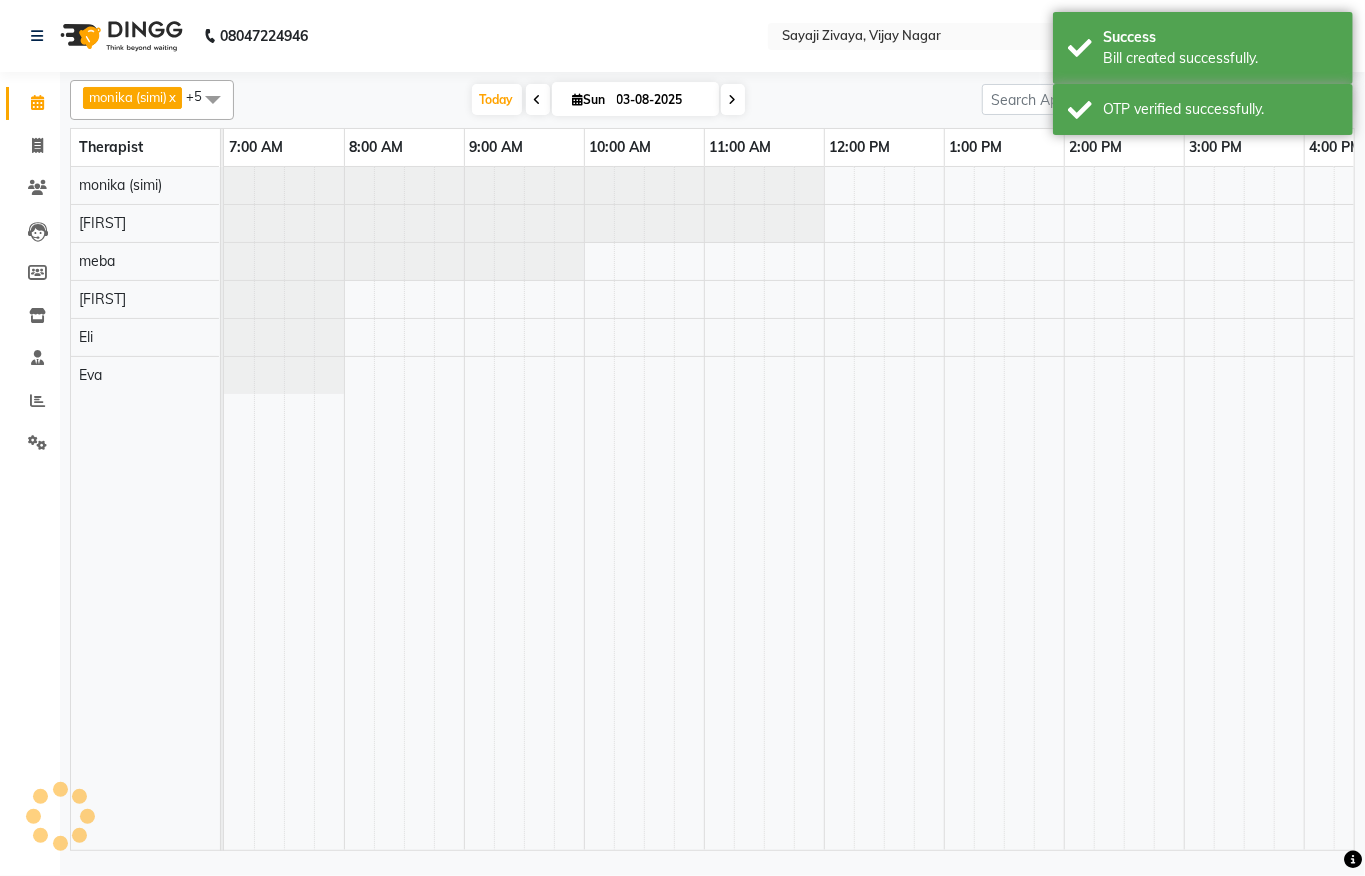 scroll, scrollTop: 0, scrollLeft: 0, axis: both 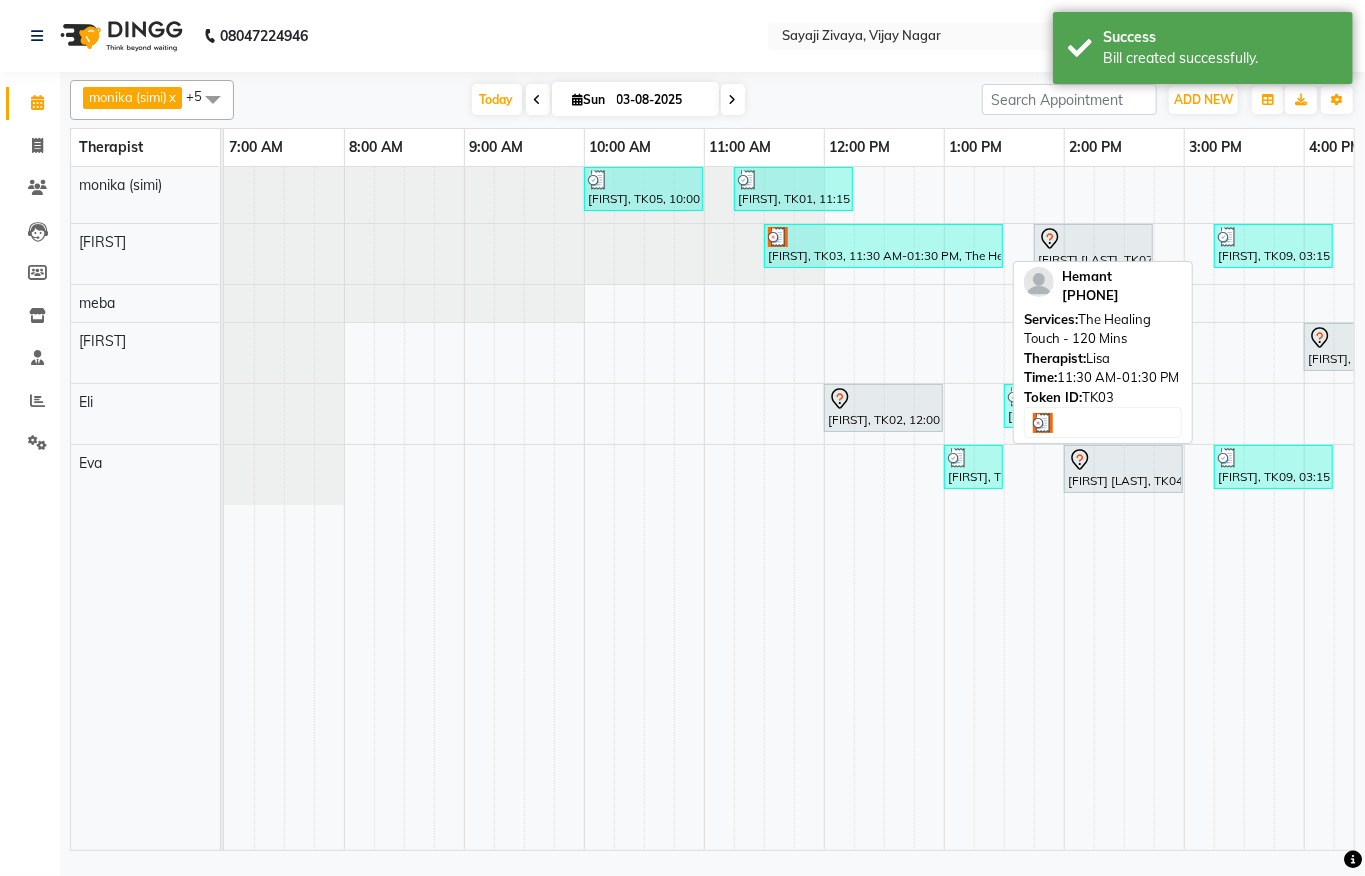 click at bounding box center (883, 237) 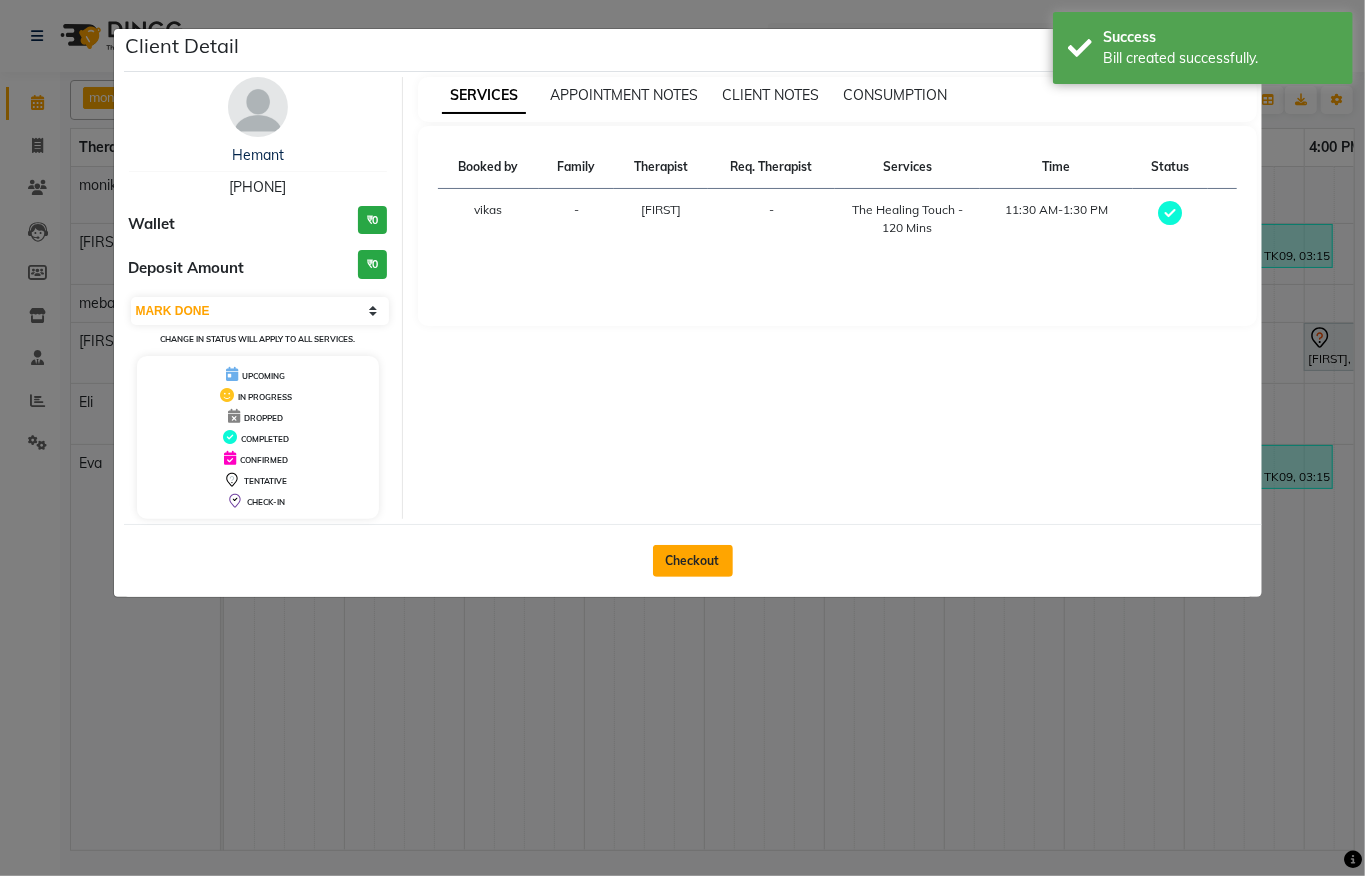 click on "Checkout" 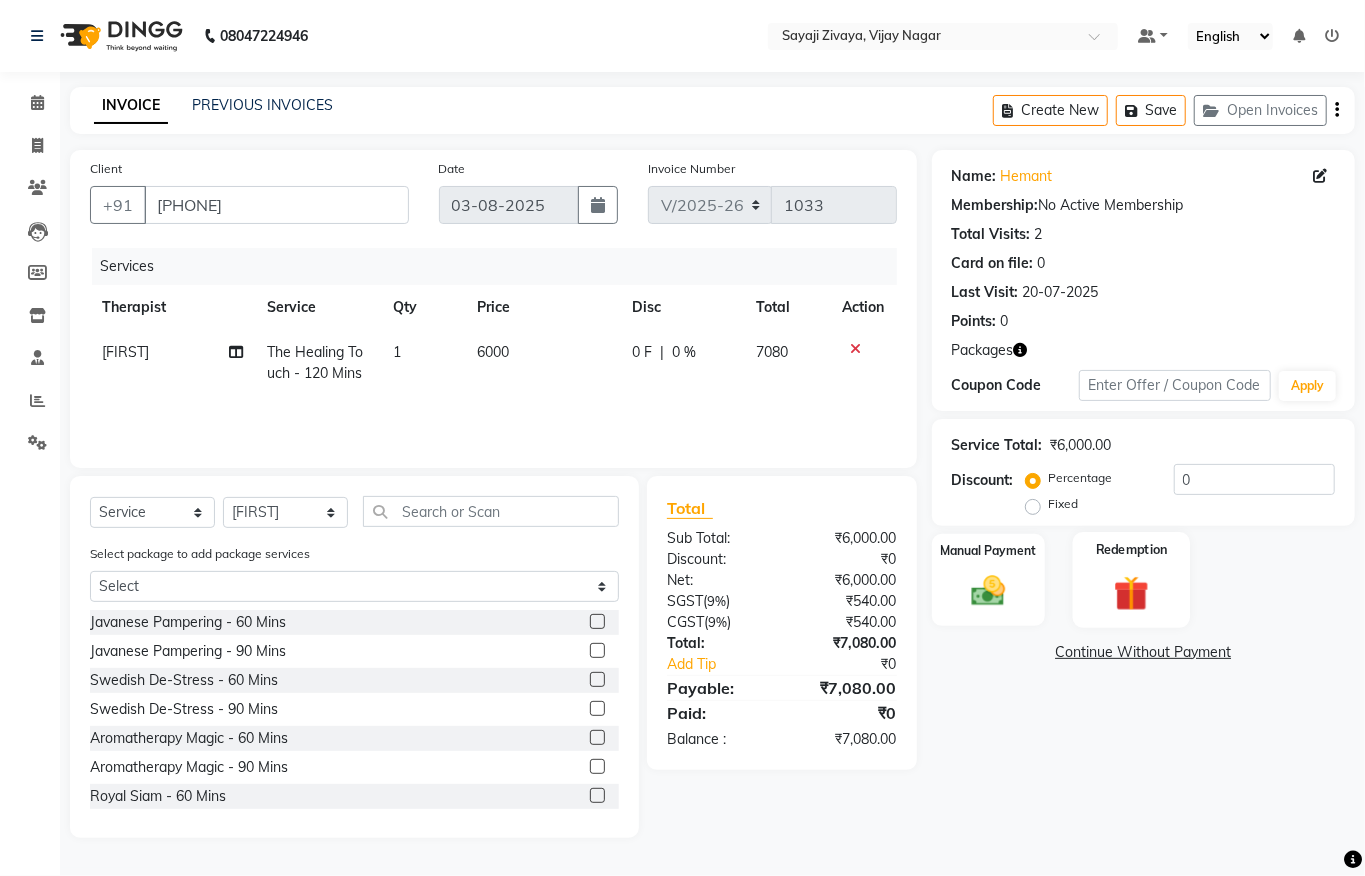 click on "Redemption" 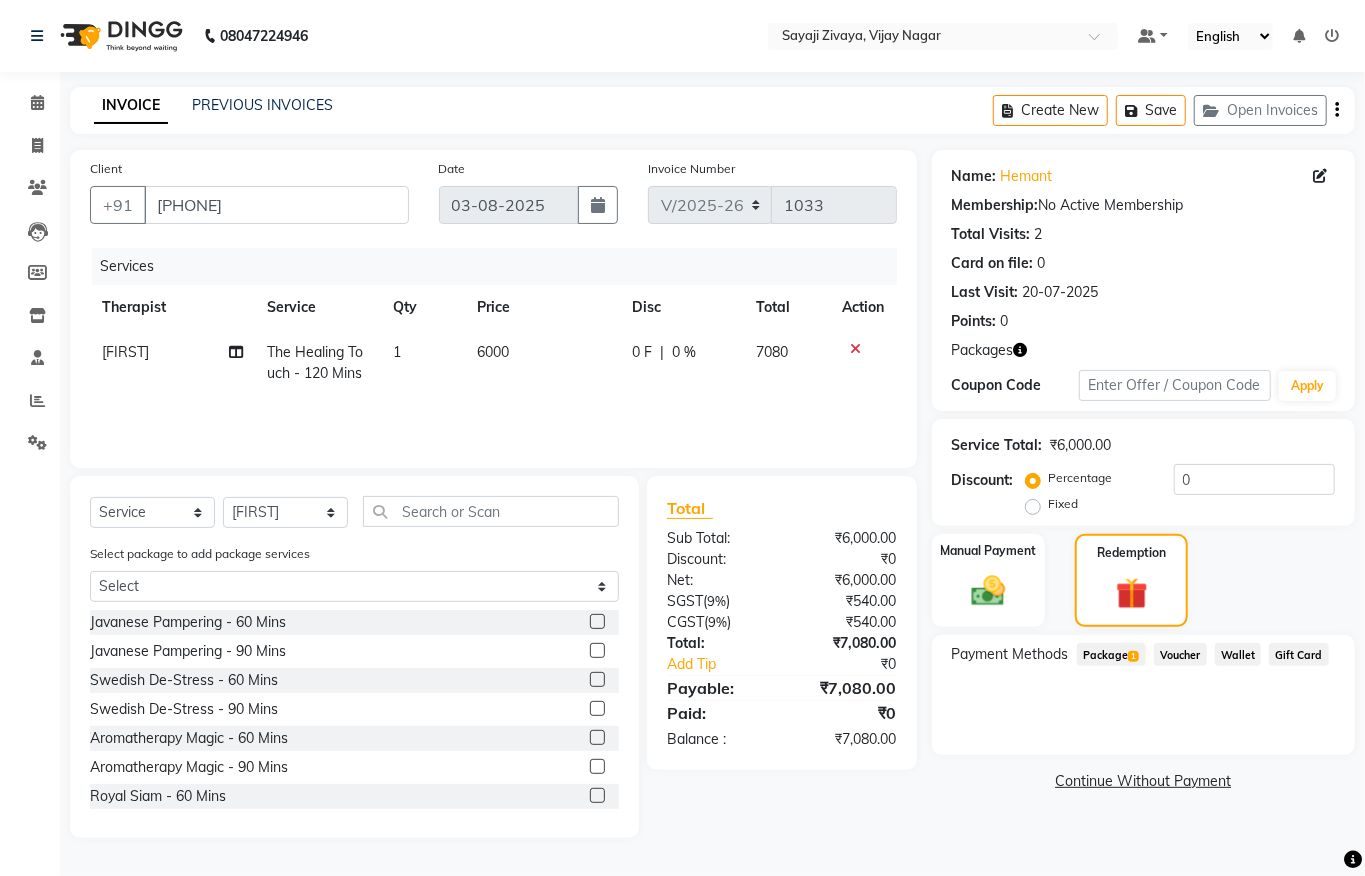 click on "Package  1" 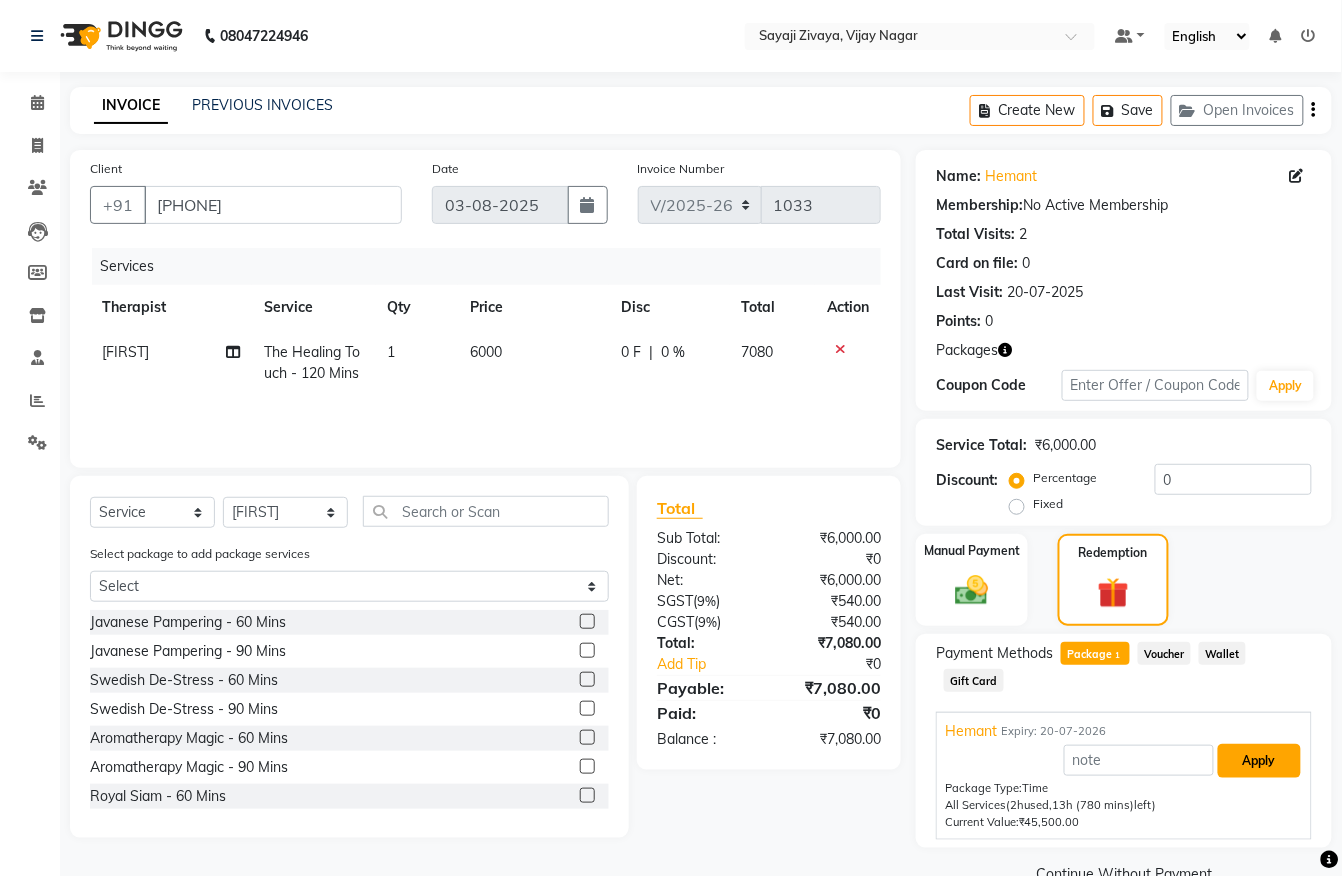 click on "Apply" at bounding box center [1259, 761] 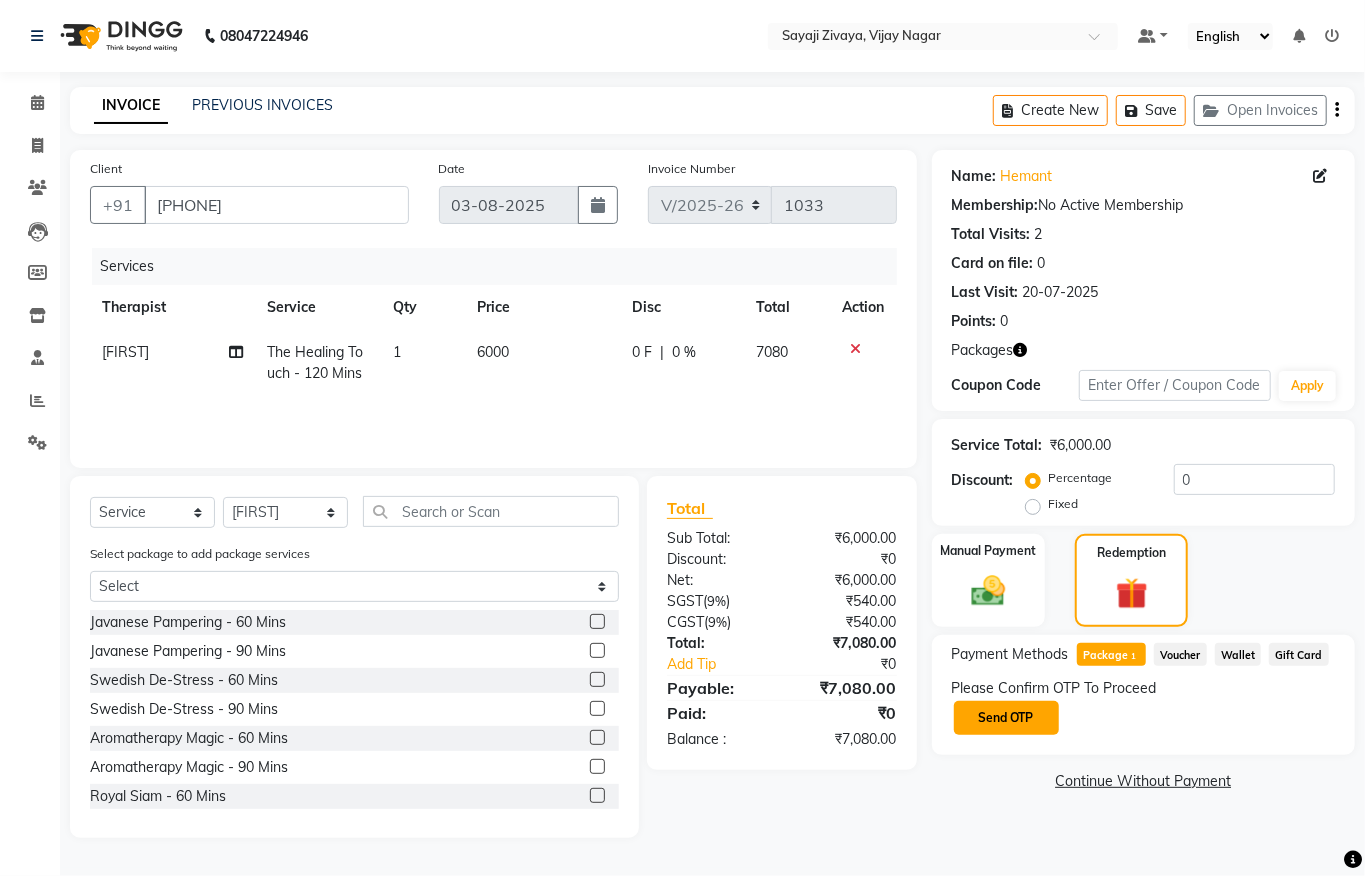 click on "Send OTP" 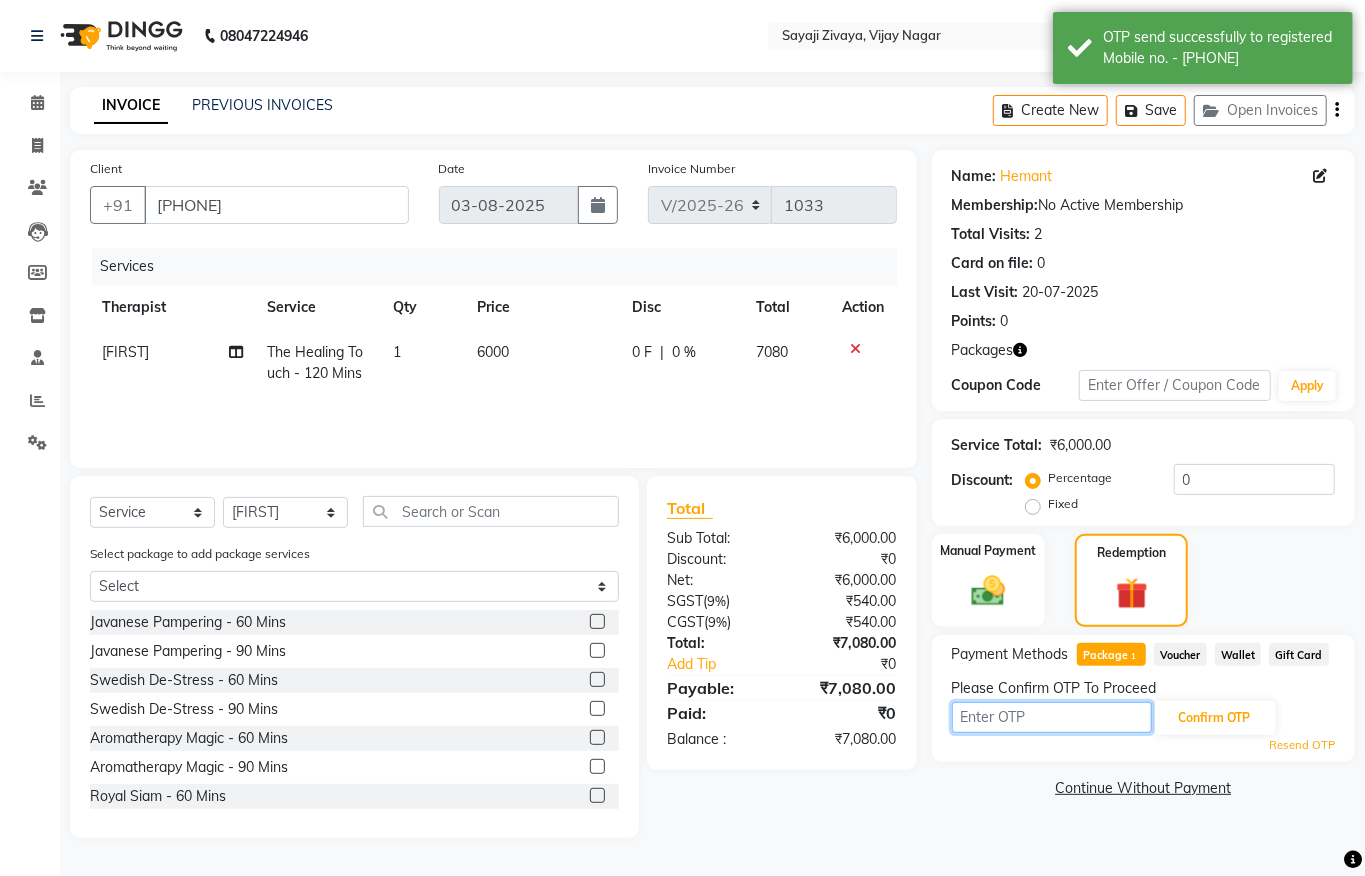 click at bounding box center [1052, 717] 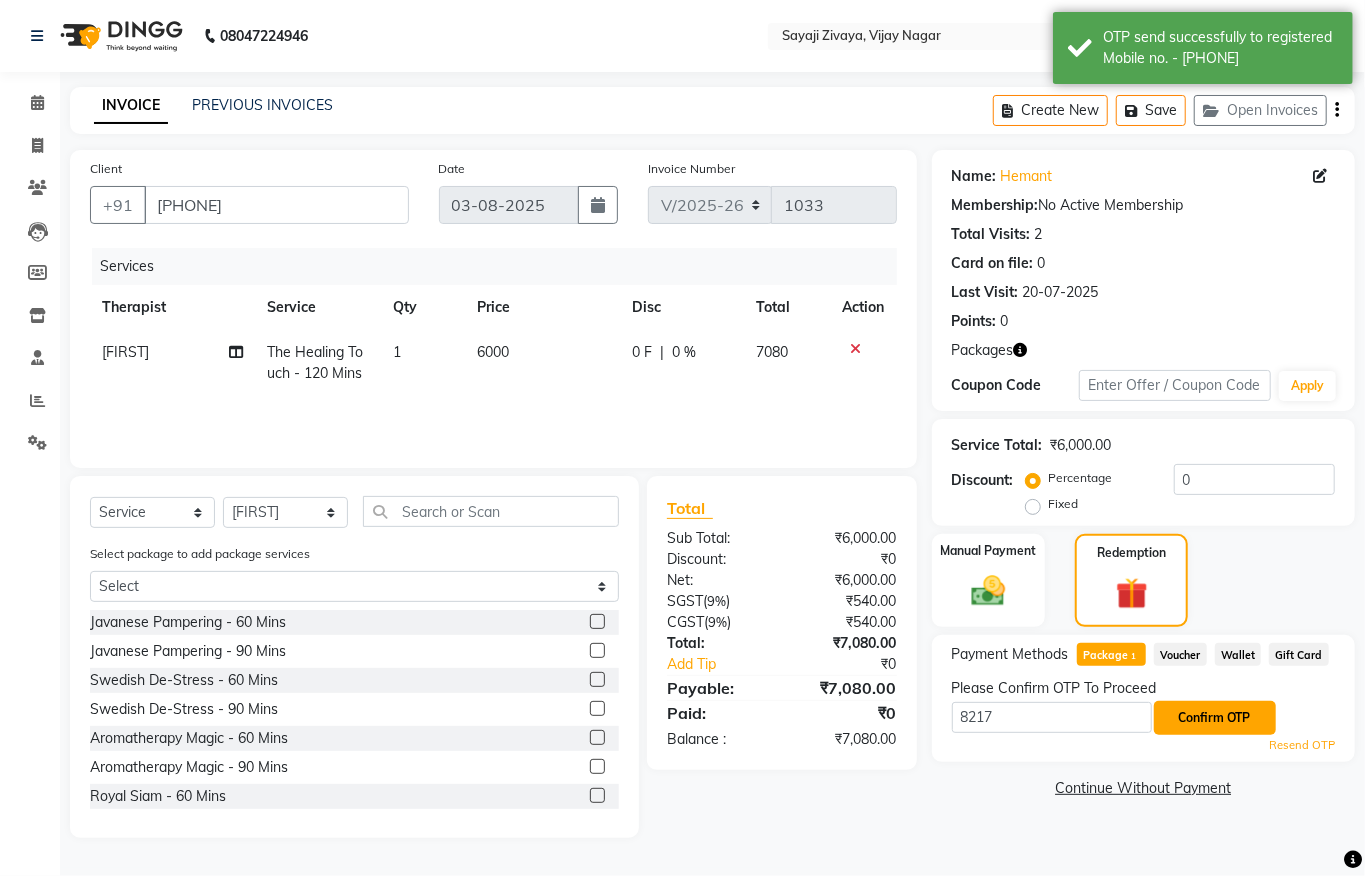 click on "Confirm OTP" 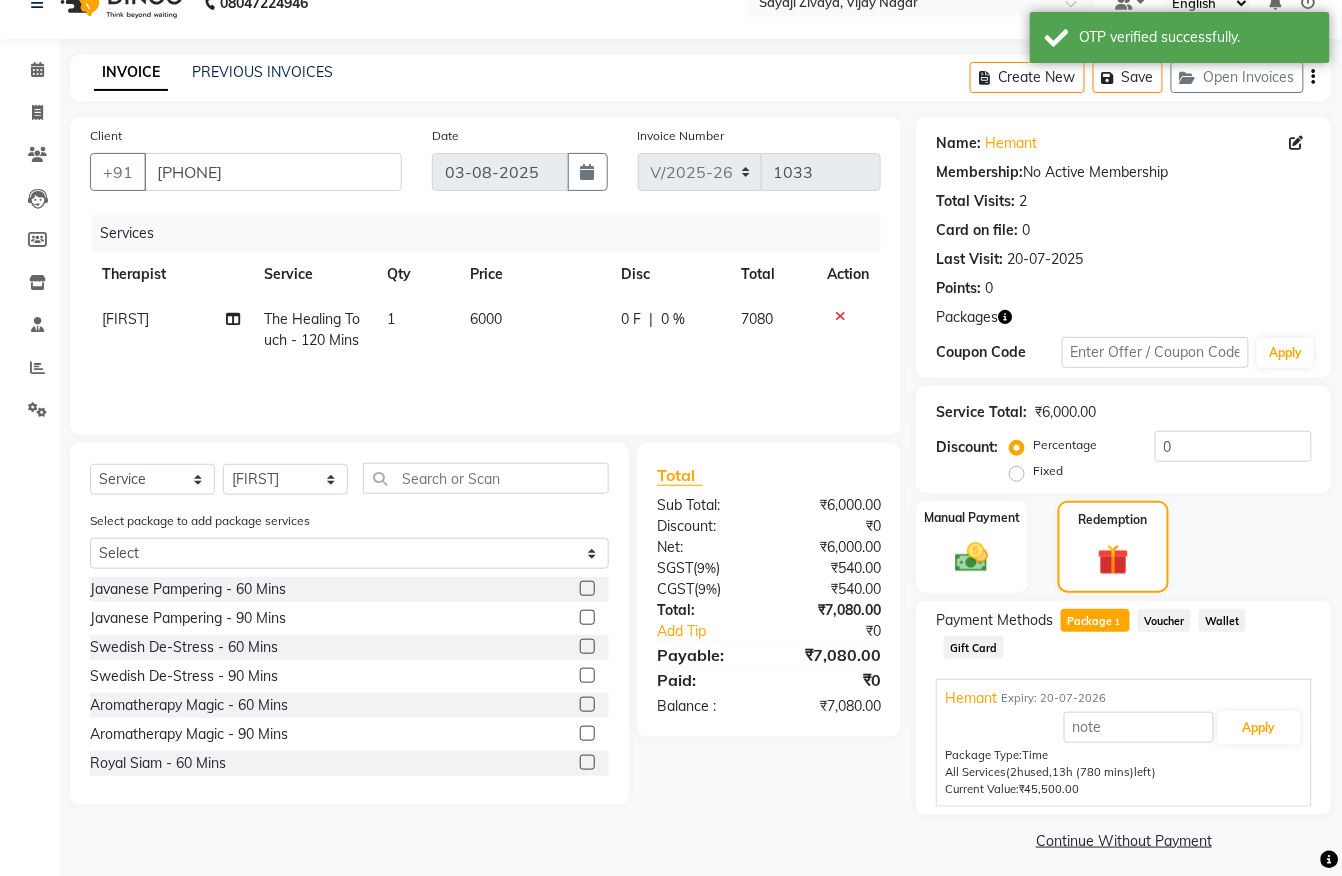 scroll, scrollTop: 44, scrollLeft: 0, axis: vertical 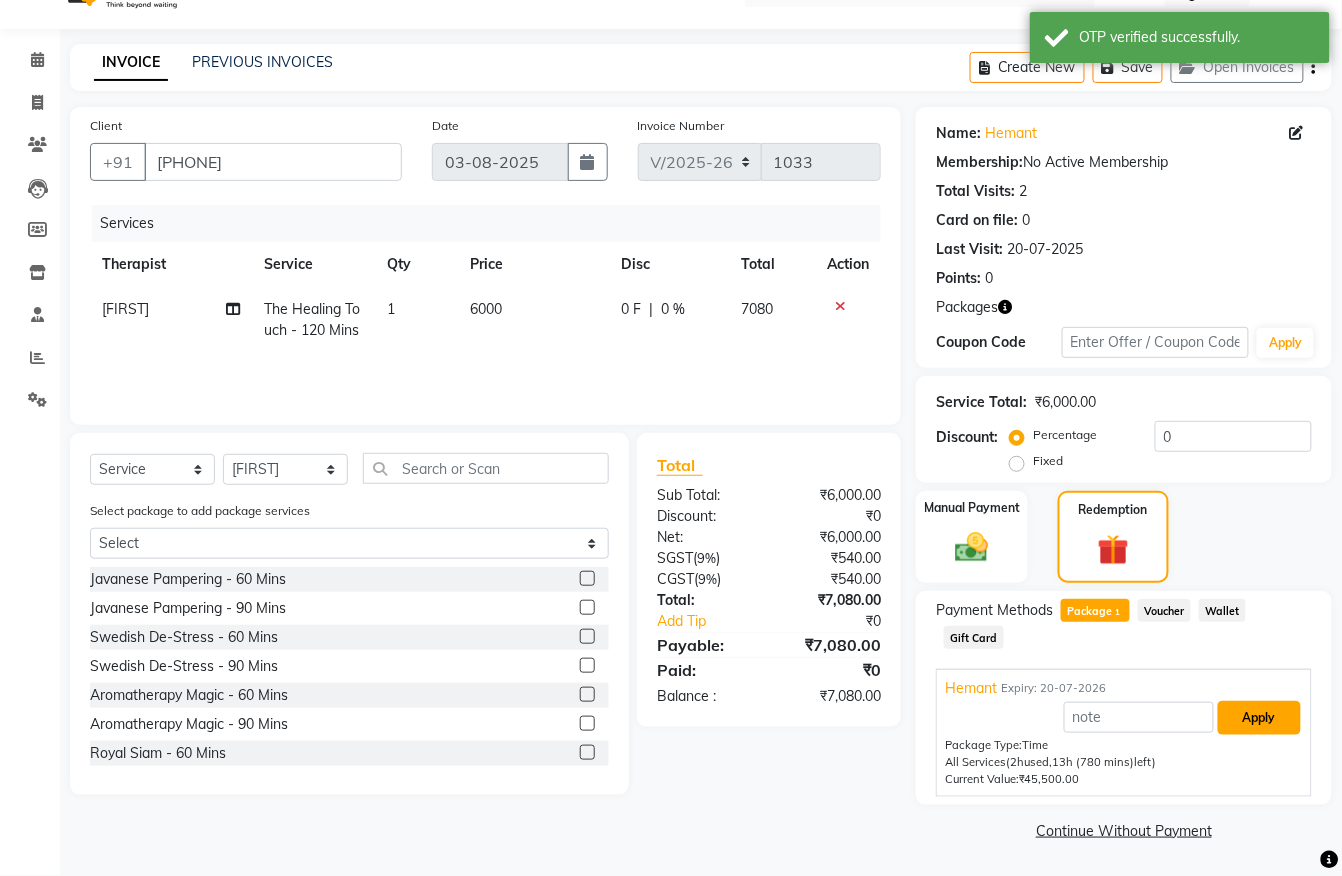 click on "Apply" at bounding box center (1259, 718) 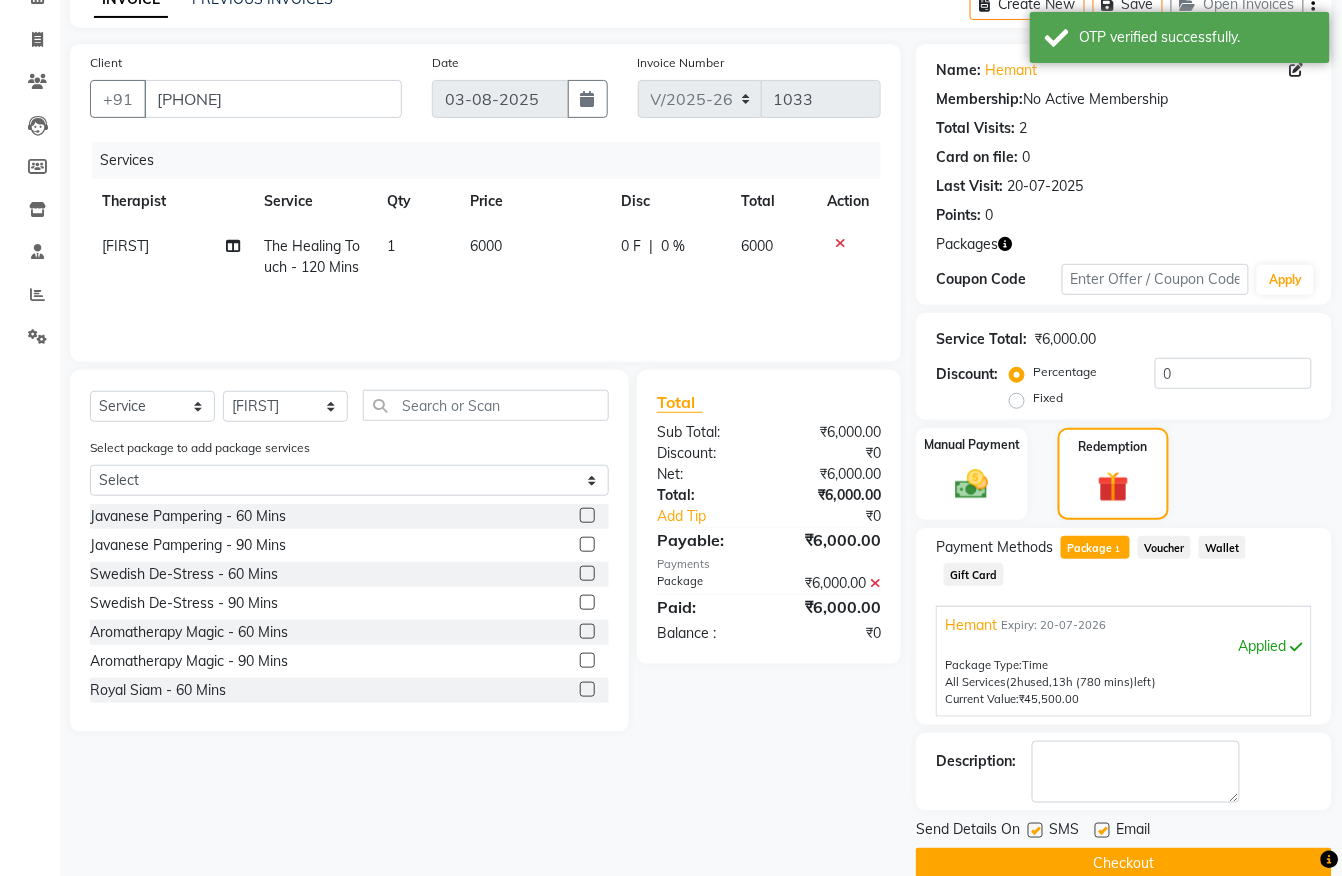 scroll, scrollTop: 141, scrollLeft: 0, axis: vertical 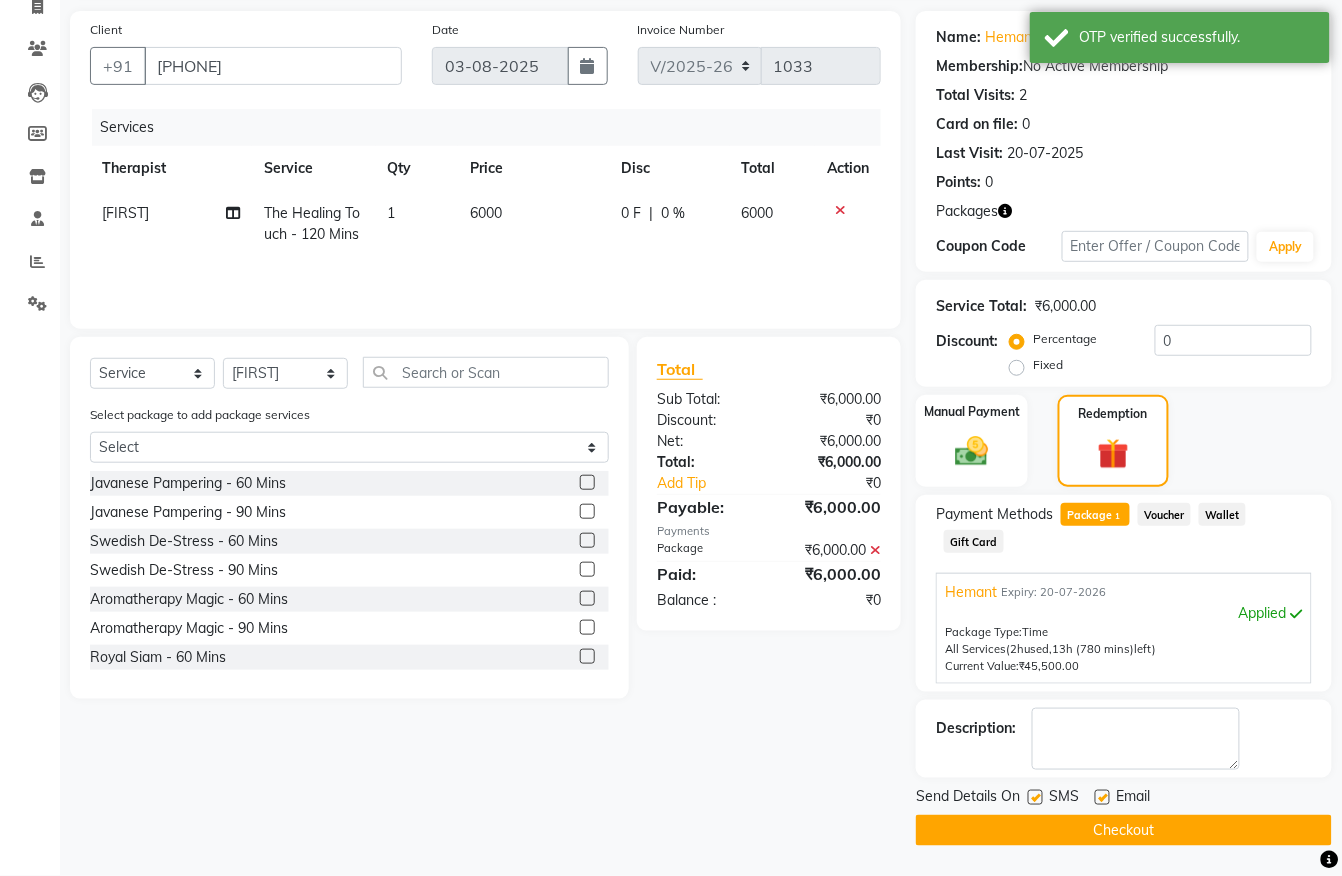 click on "Checkout" 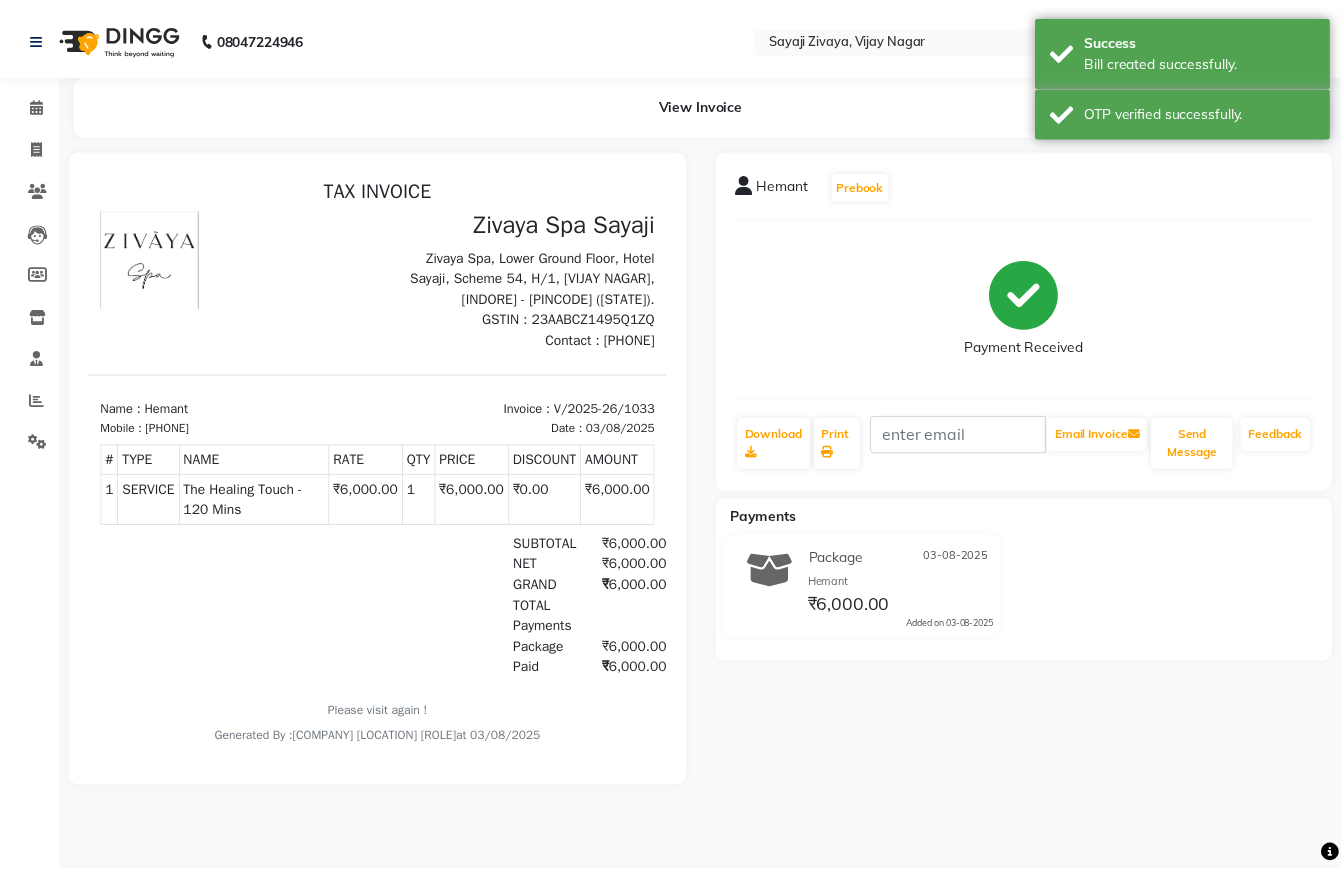 scroll, scrollTop: 0, scrollLeft: 0, axis: both 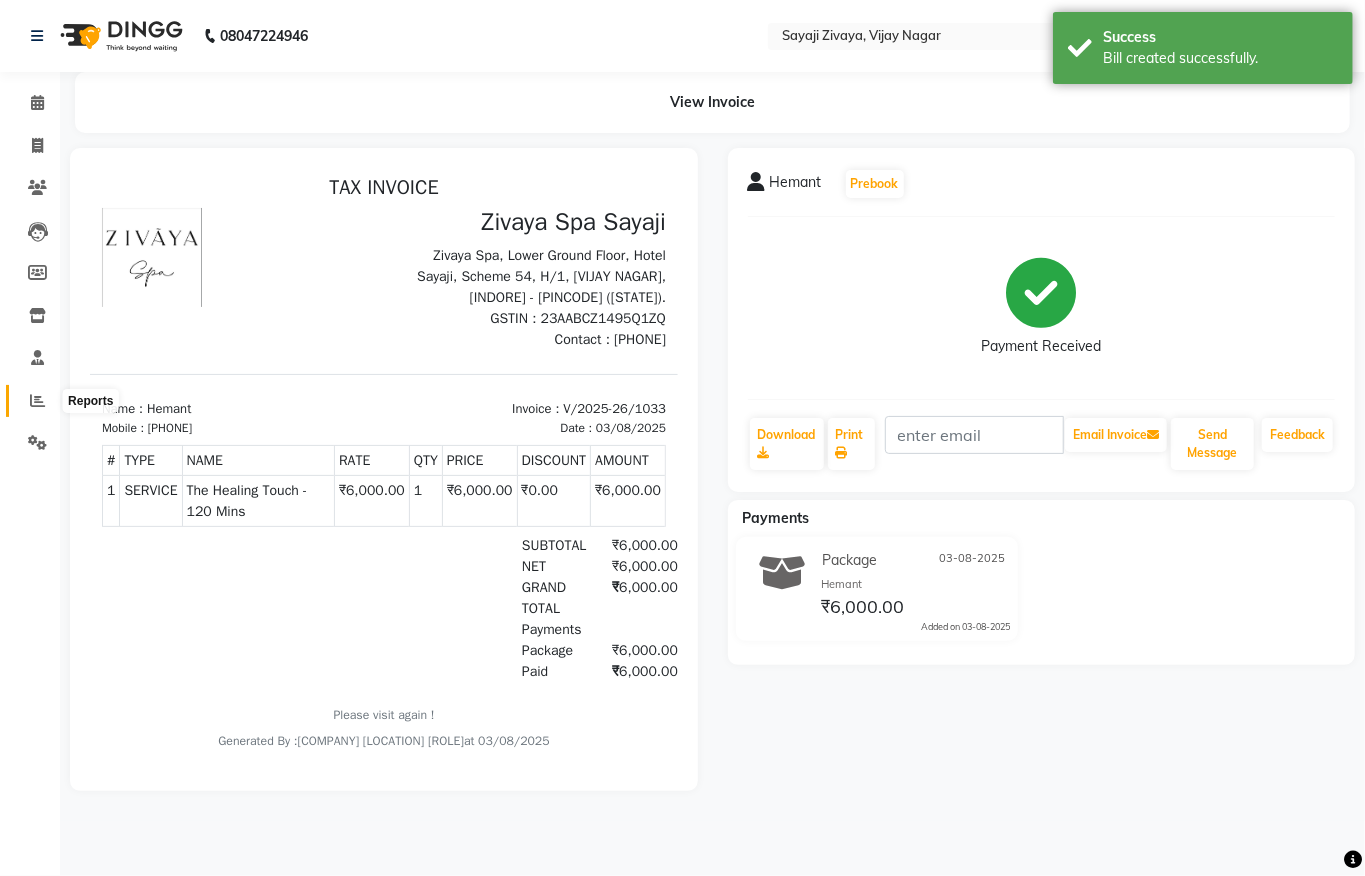 click 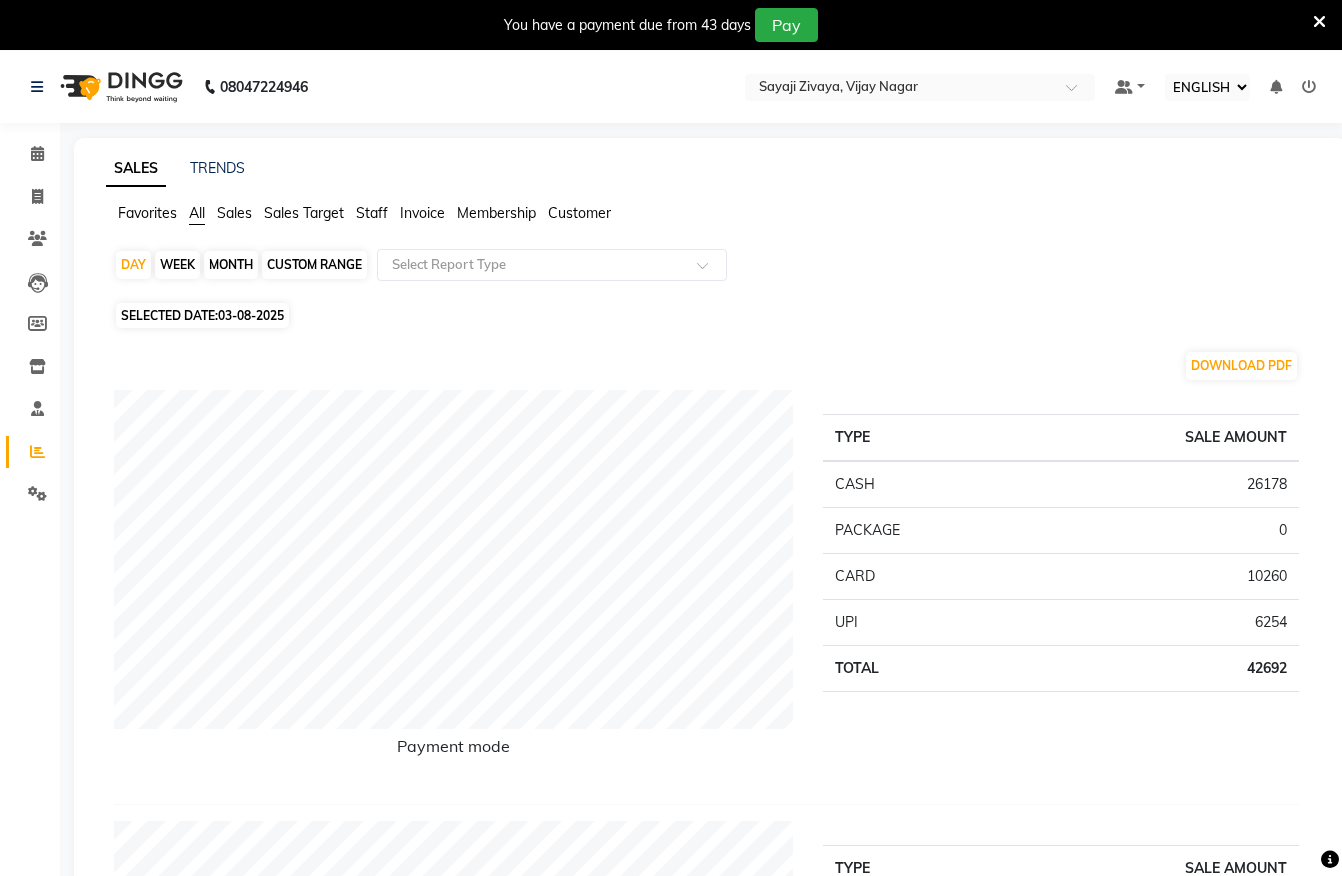 select on "ec" 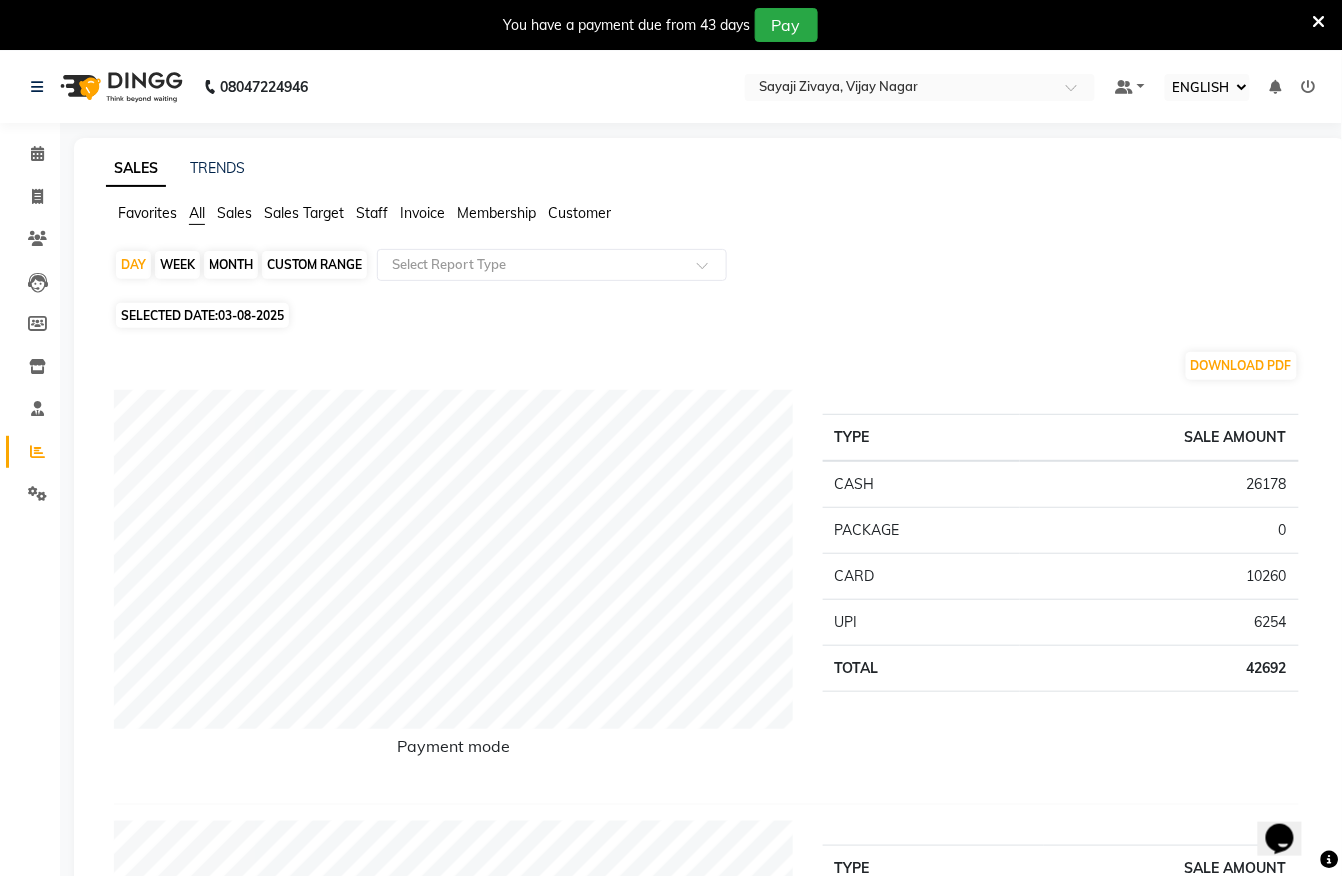 scroll, scrollTop: 0, scrollLeft: 0, axis: both 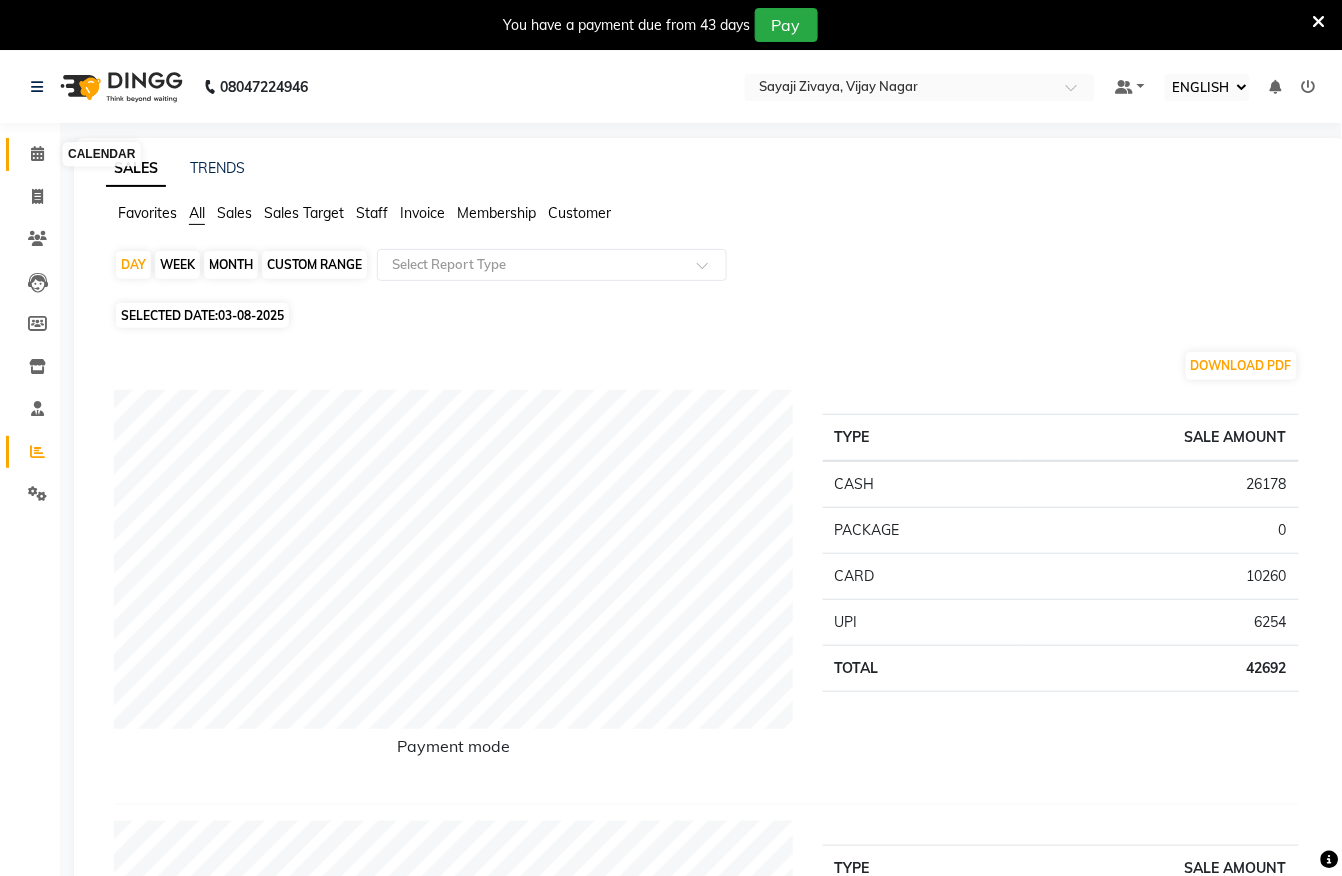 click 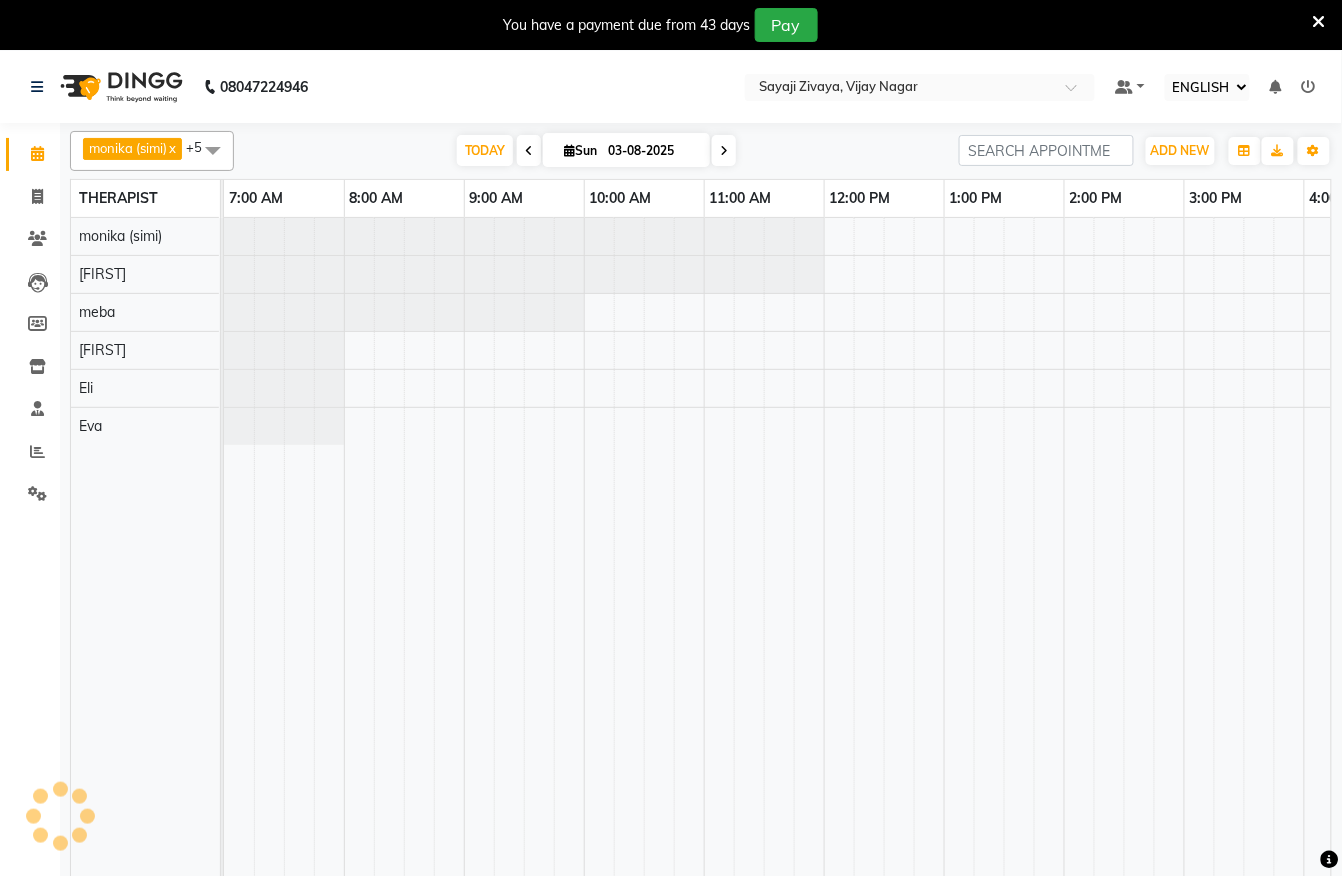 scroll, scrollTop: 0, scrollLeft: 0, axis: both 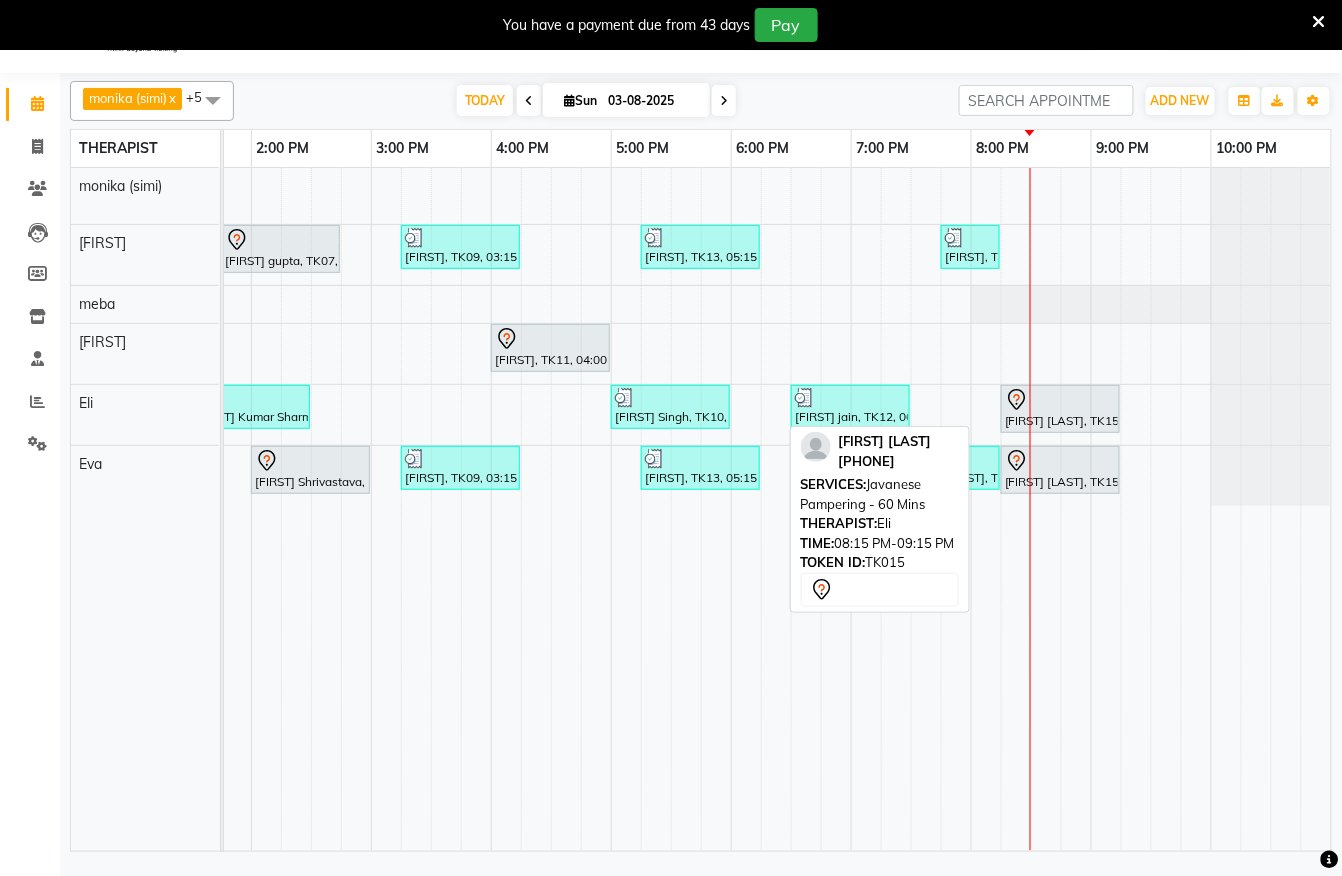 click on "[FIRST] [LAST], TK15, 08:15 PM-09:15 PM, Javanese Pampering - 60 Mins" at bounding box center (1060, 409) 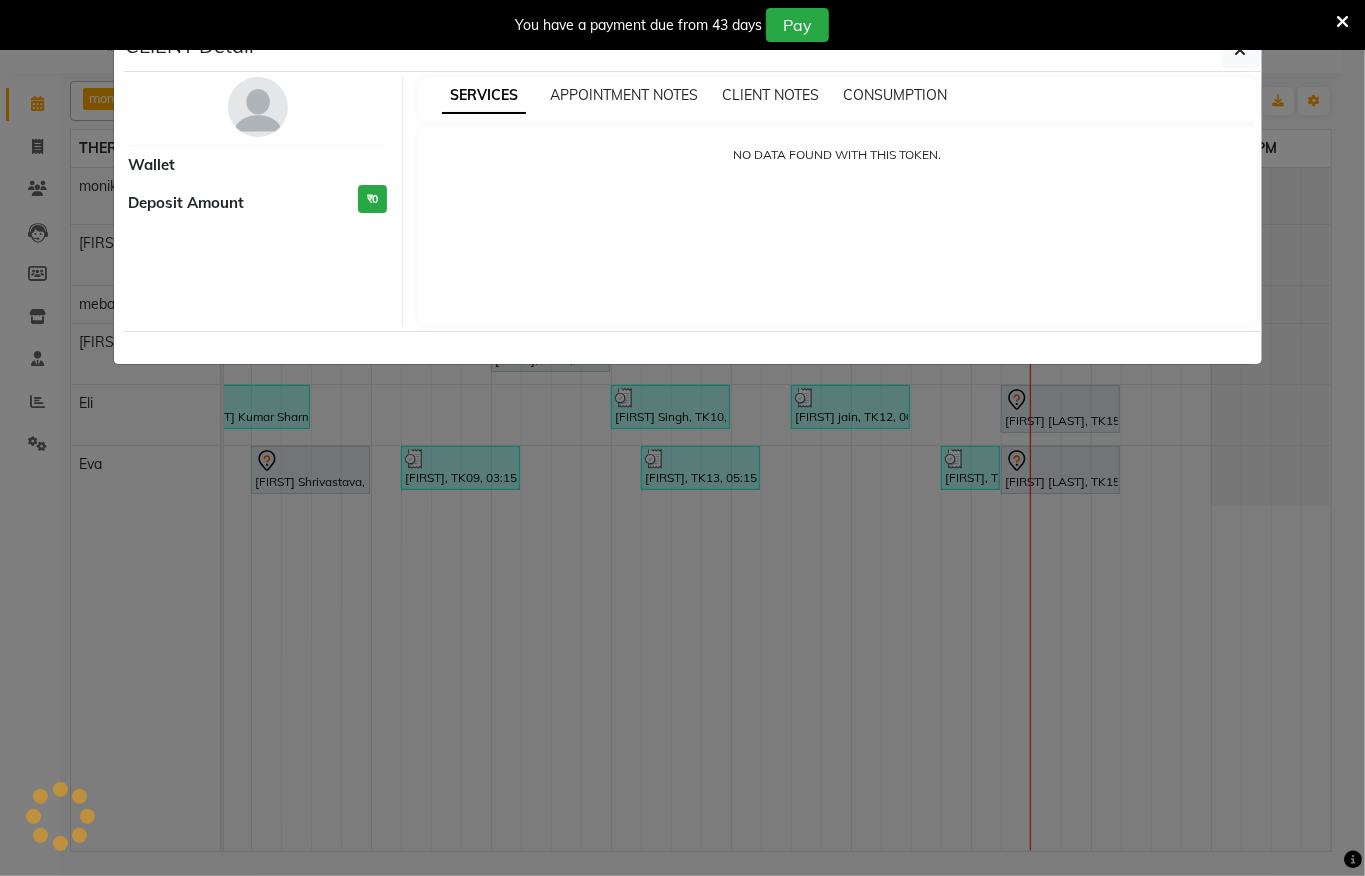 select on "7" 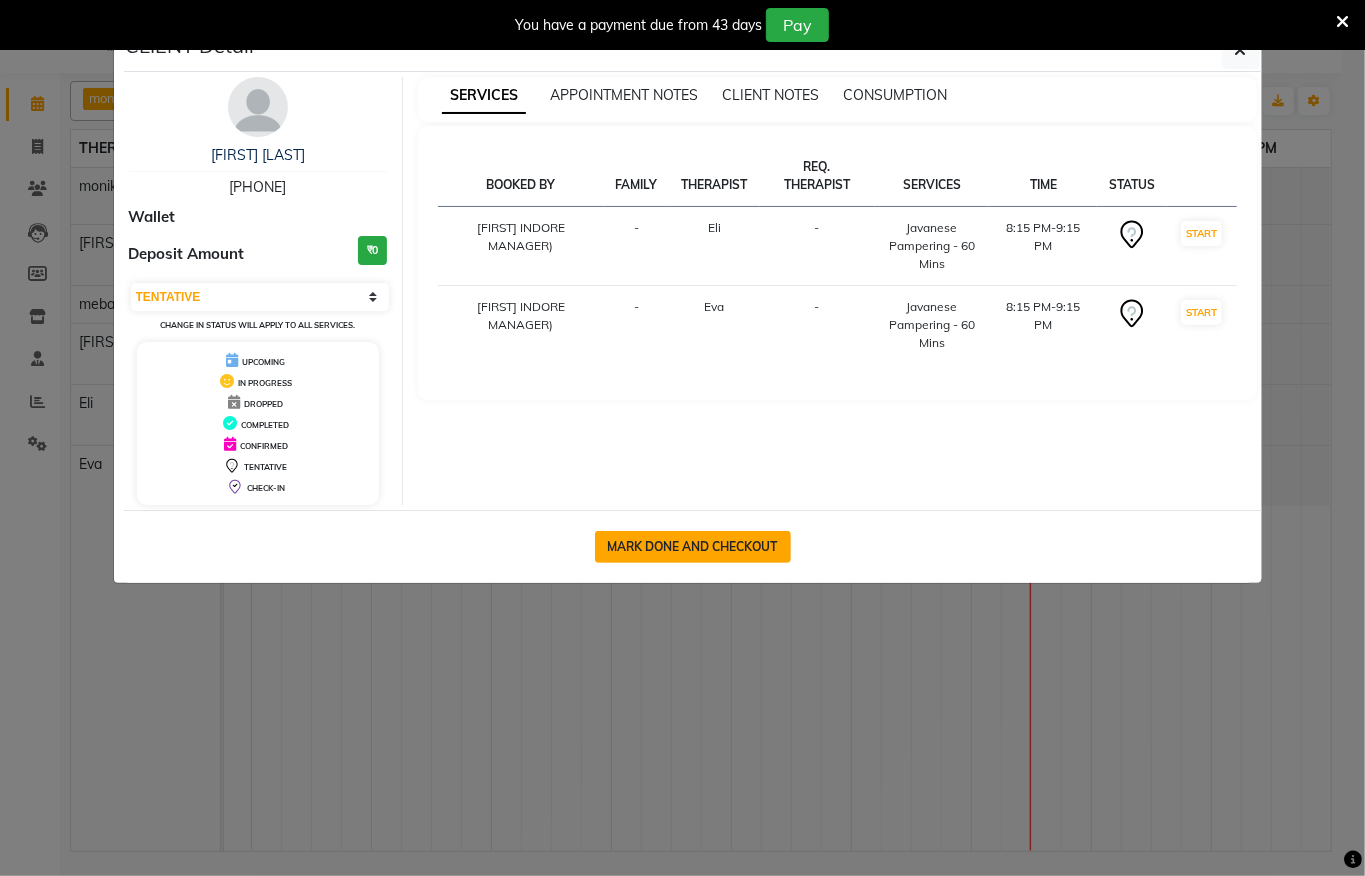 click on "MARK DONE AND CHECKOUT" 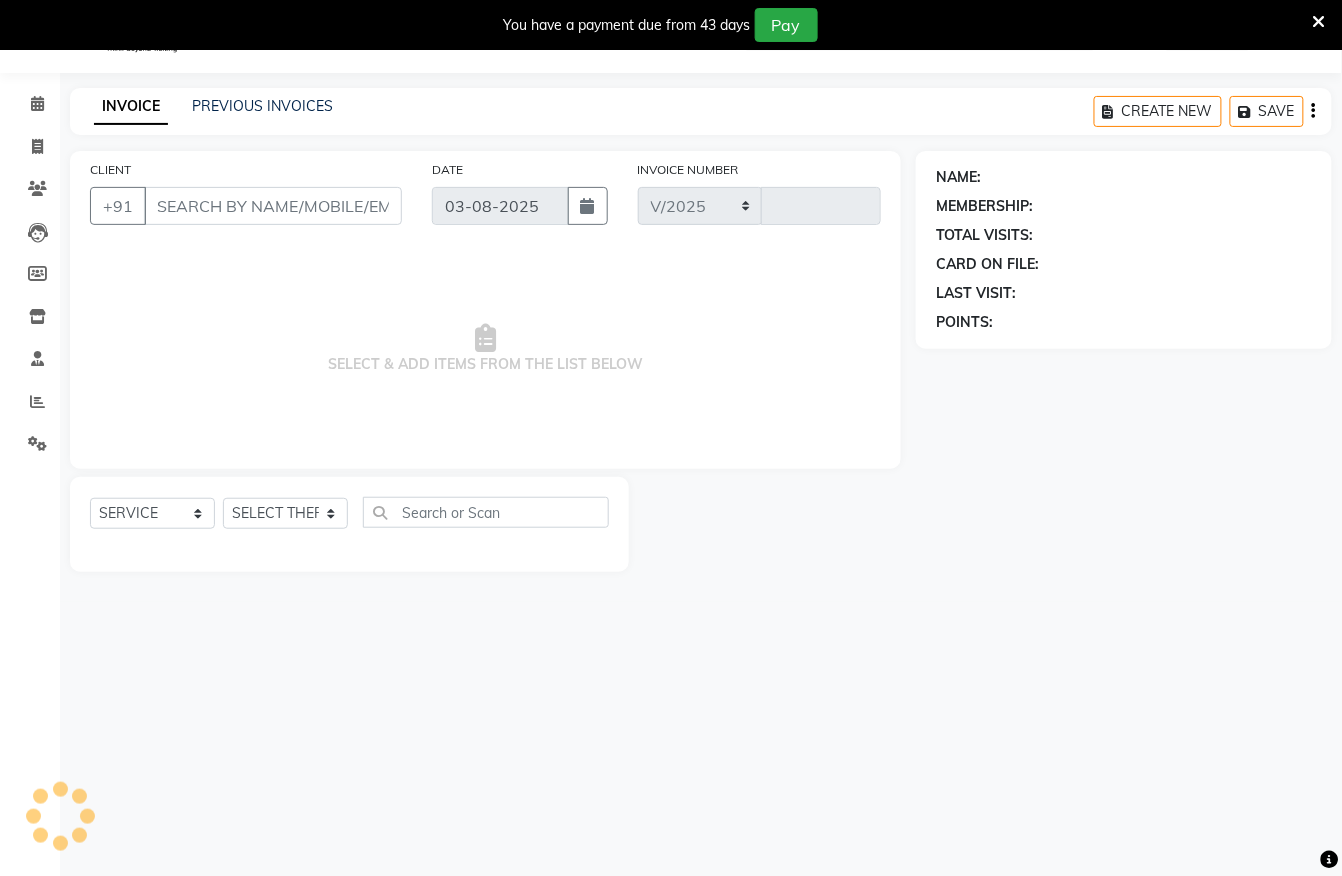 select on "6399" 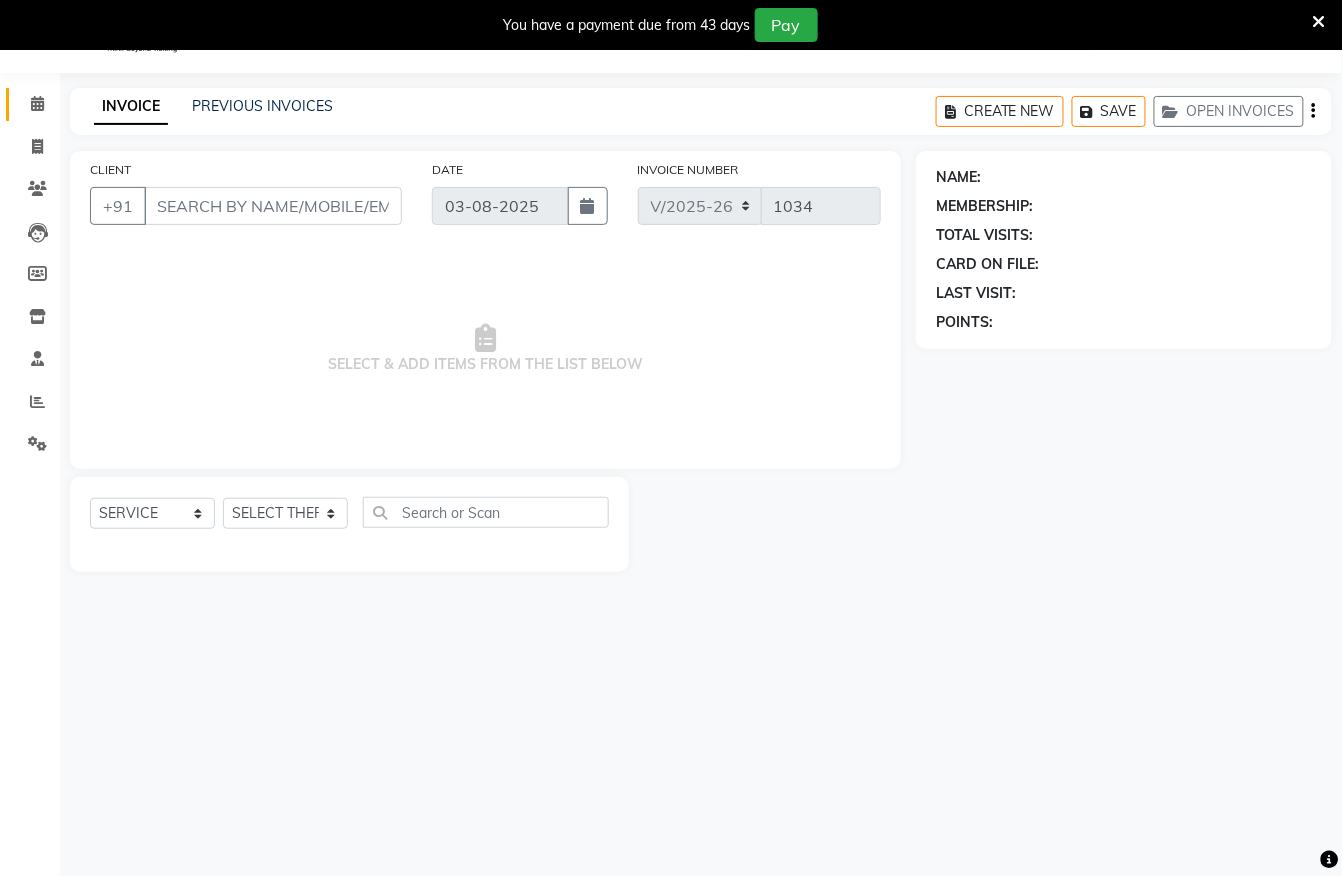 type on "[PHONE]" 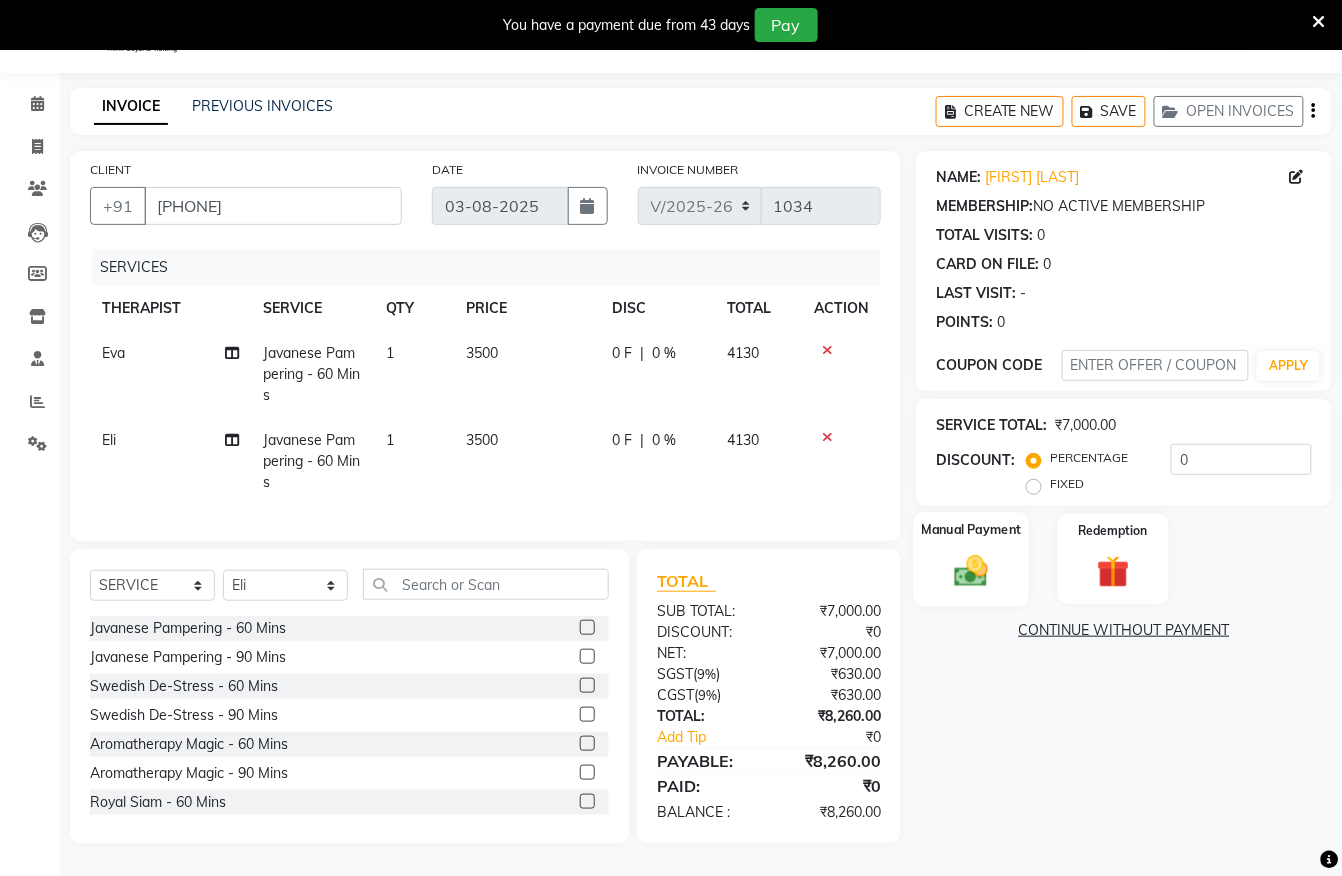 click on "Manual Payment" 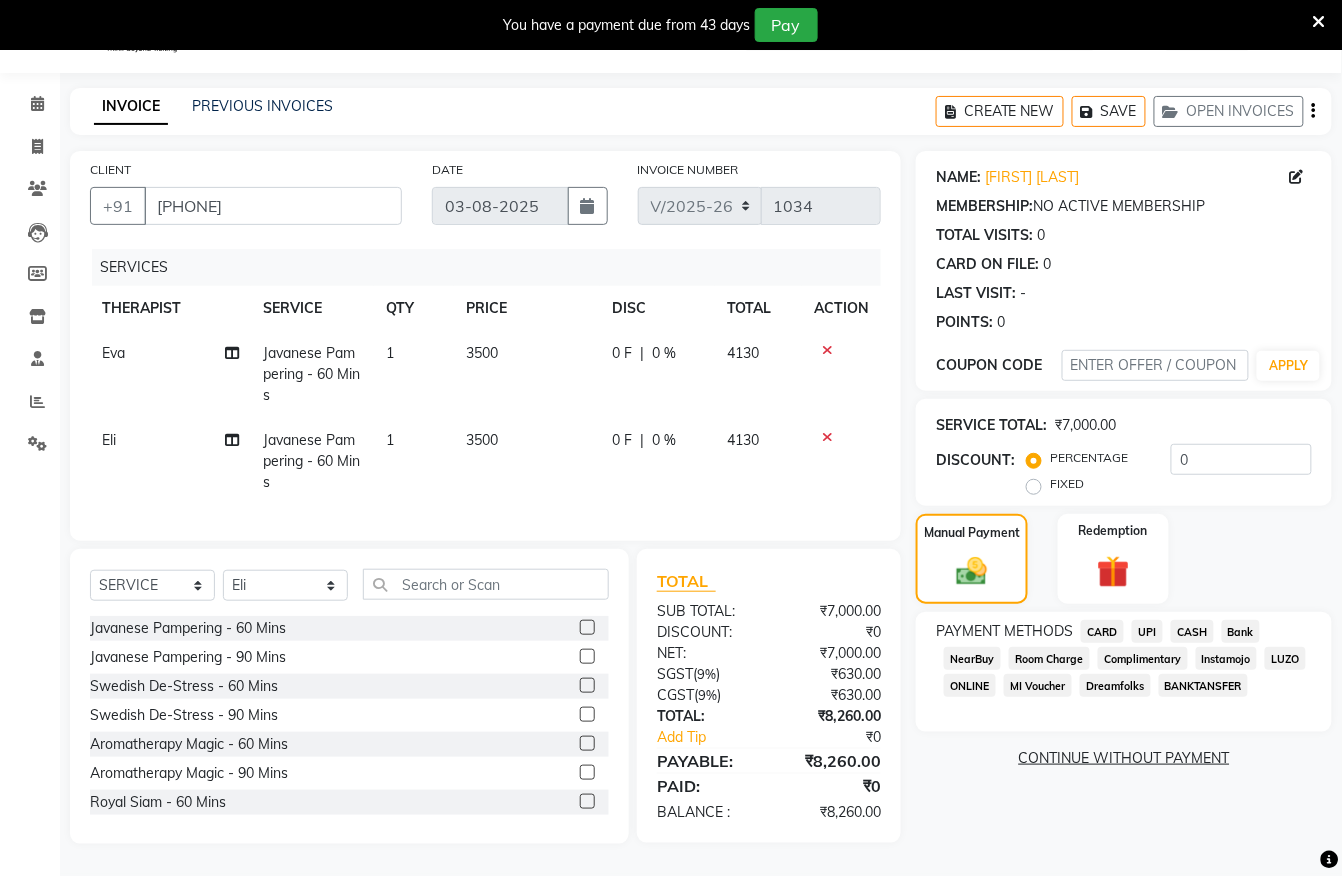 click on "CARD" 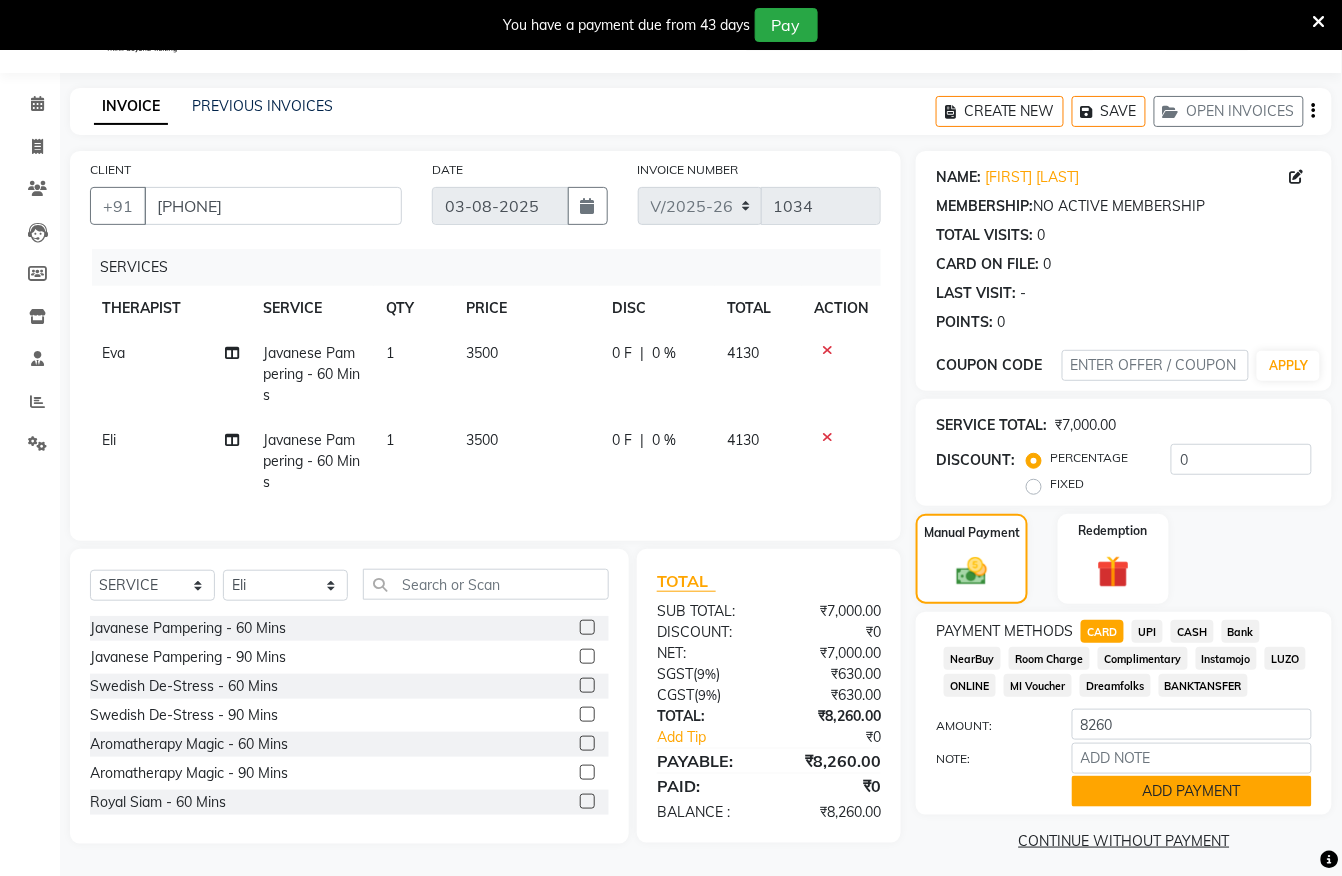 click on "ADD PAYMENT" 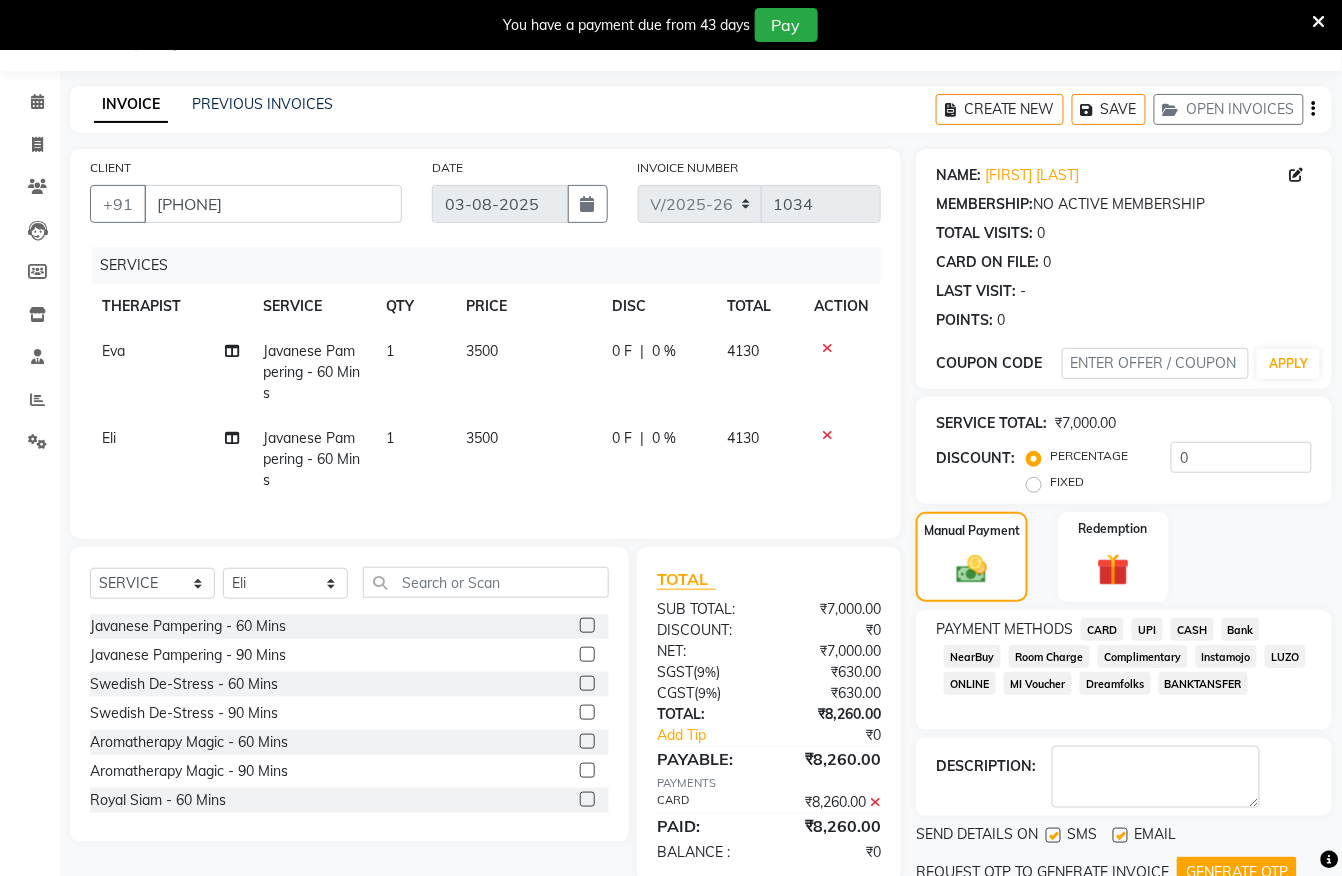 scroll, scrollTop: 132, scrollLeft: 0, axis: vertical 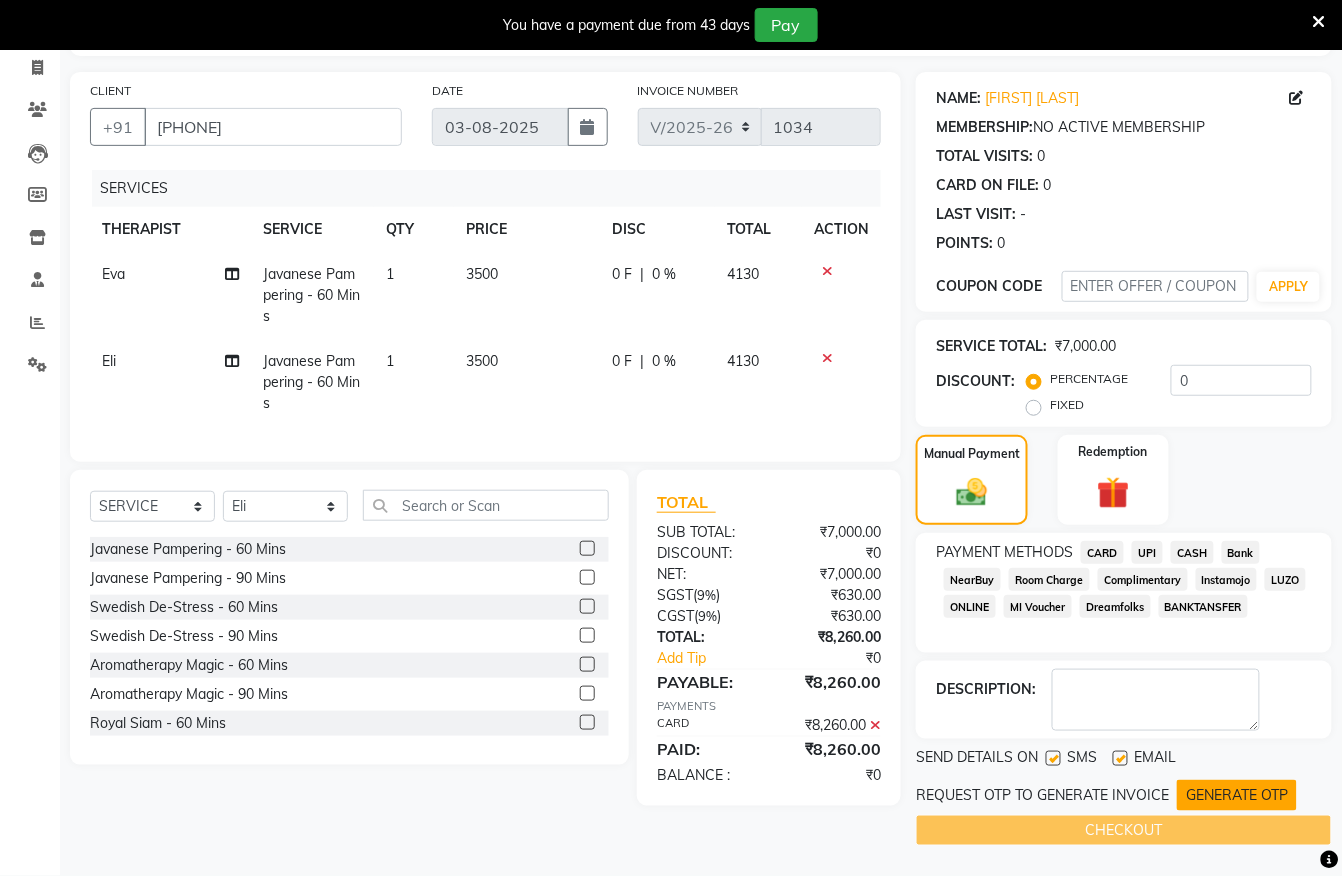 click on "GENERATE OTP" 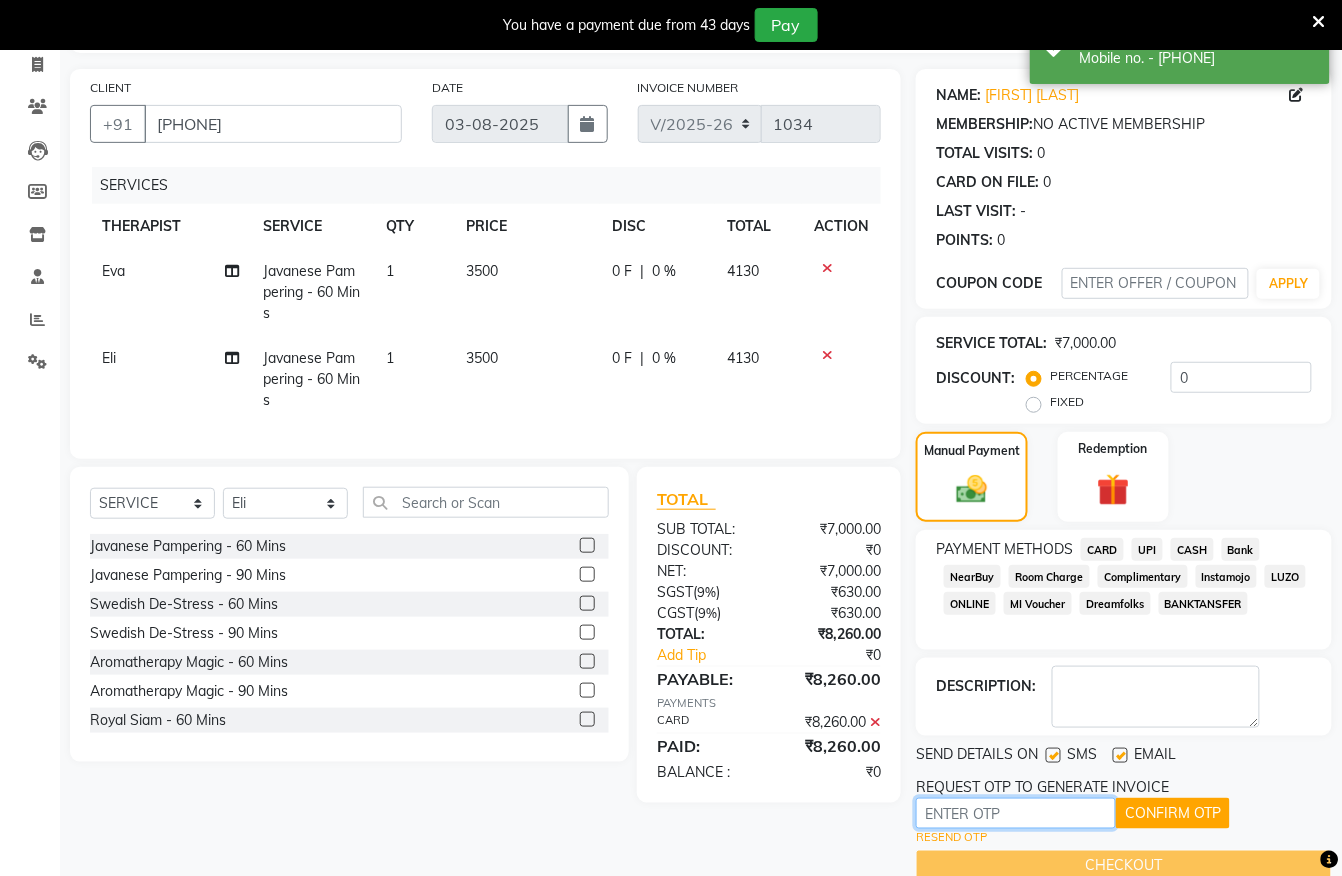 click at bounding box center (1016, 813) 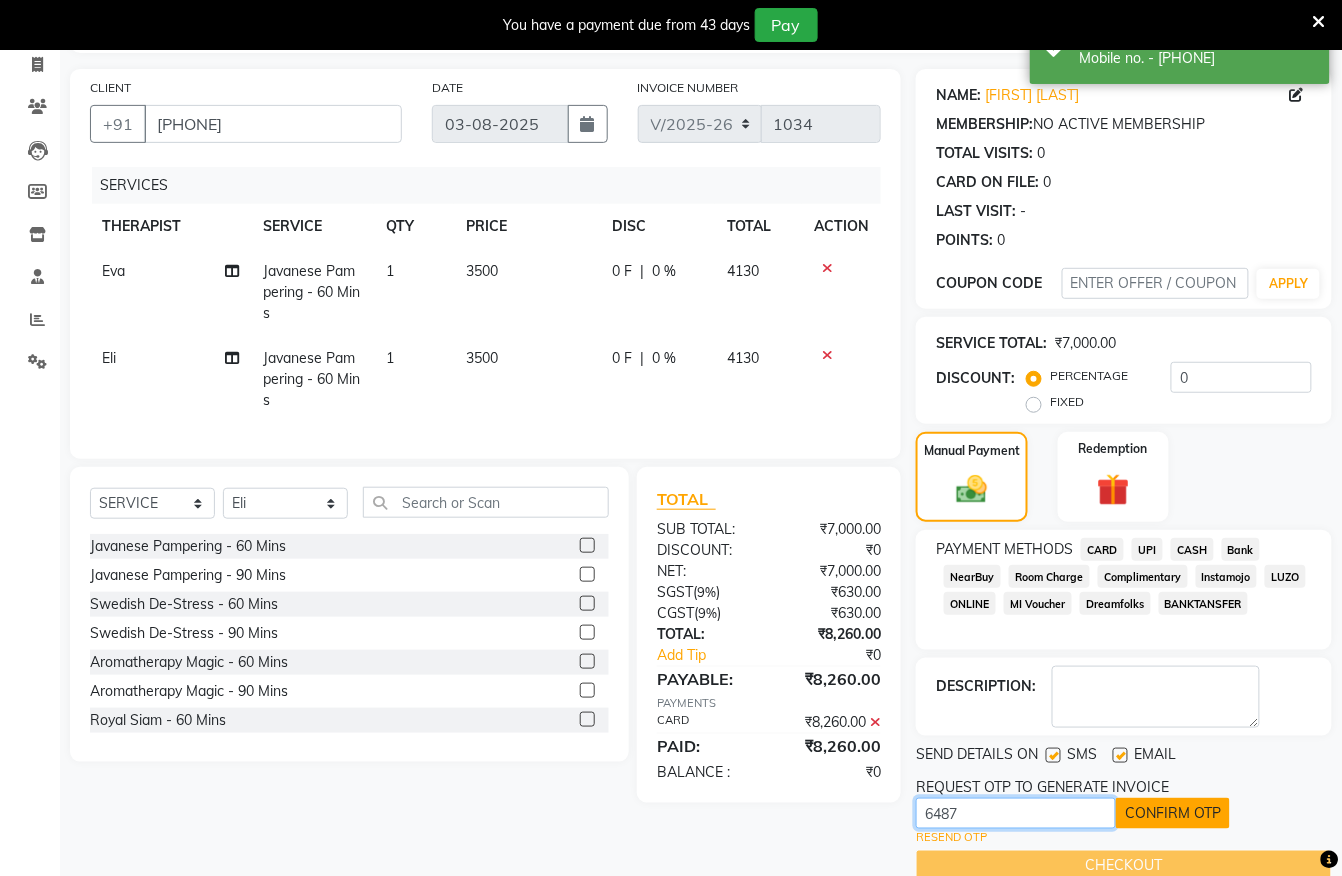 type on "6487" 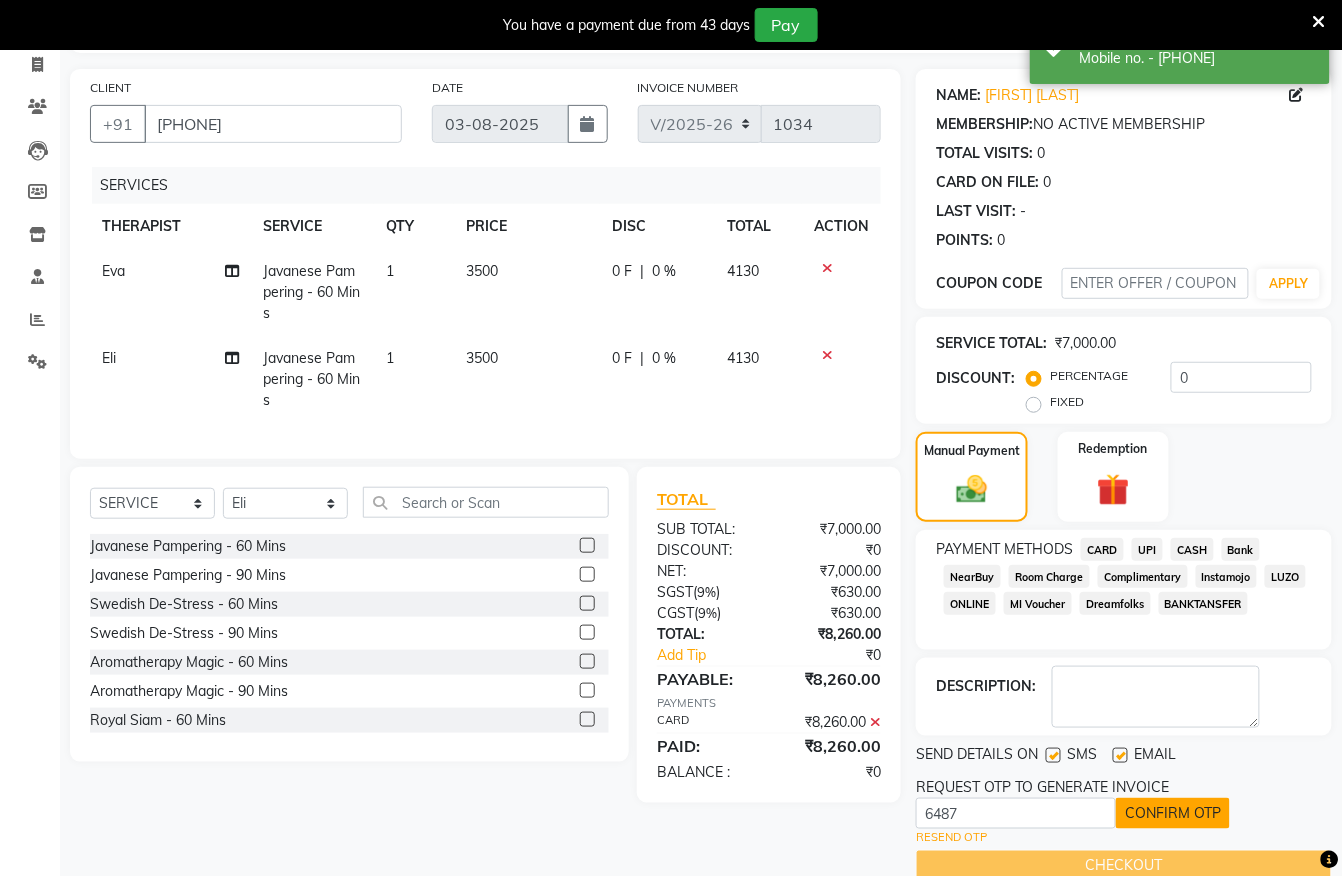 click on "CONFIRM OTP" 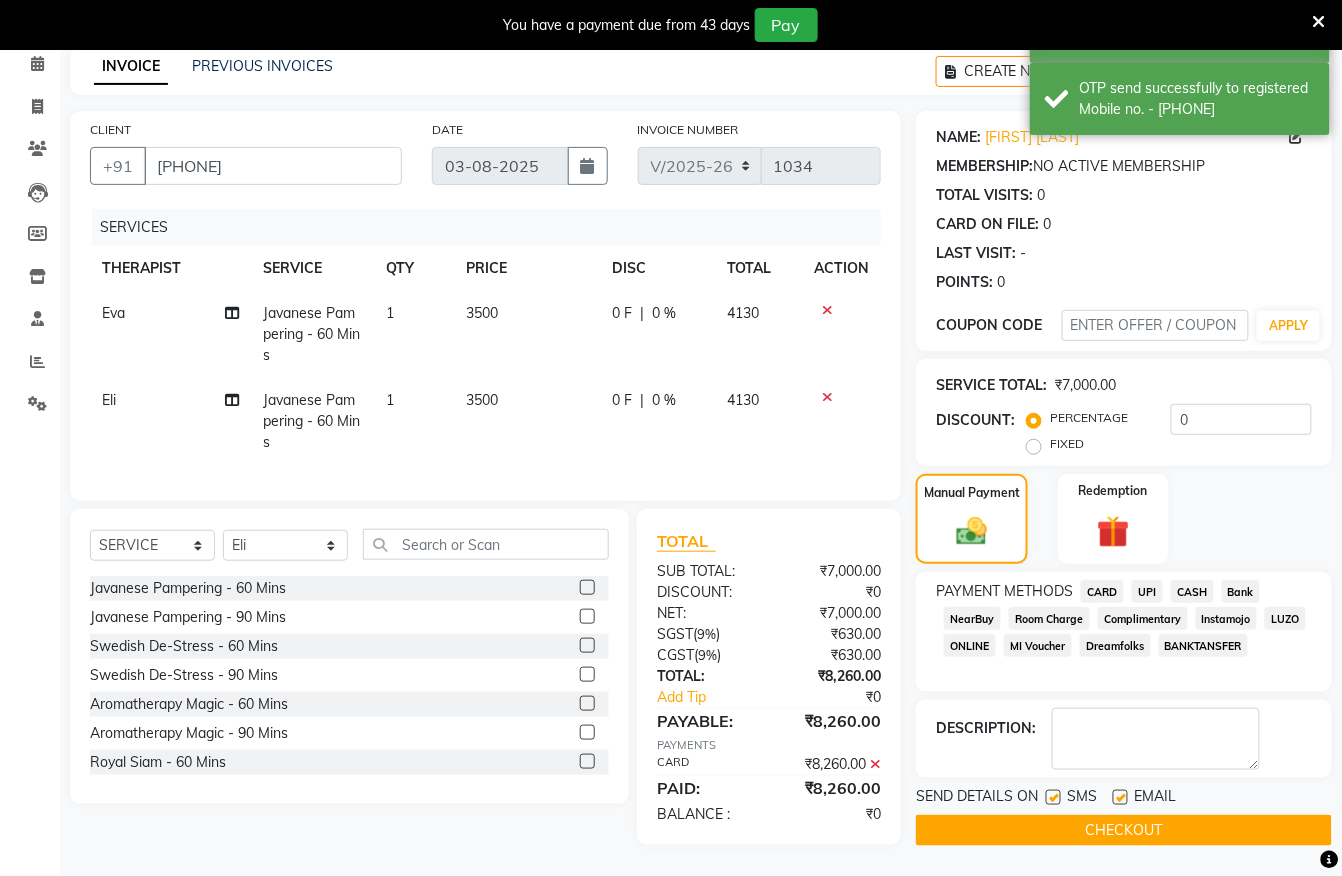 scroll, scrollTop: 112, scrollLeft: 0, axis: vertical 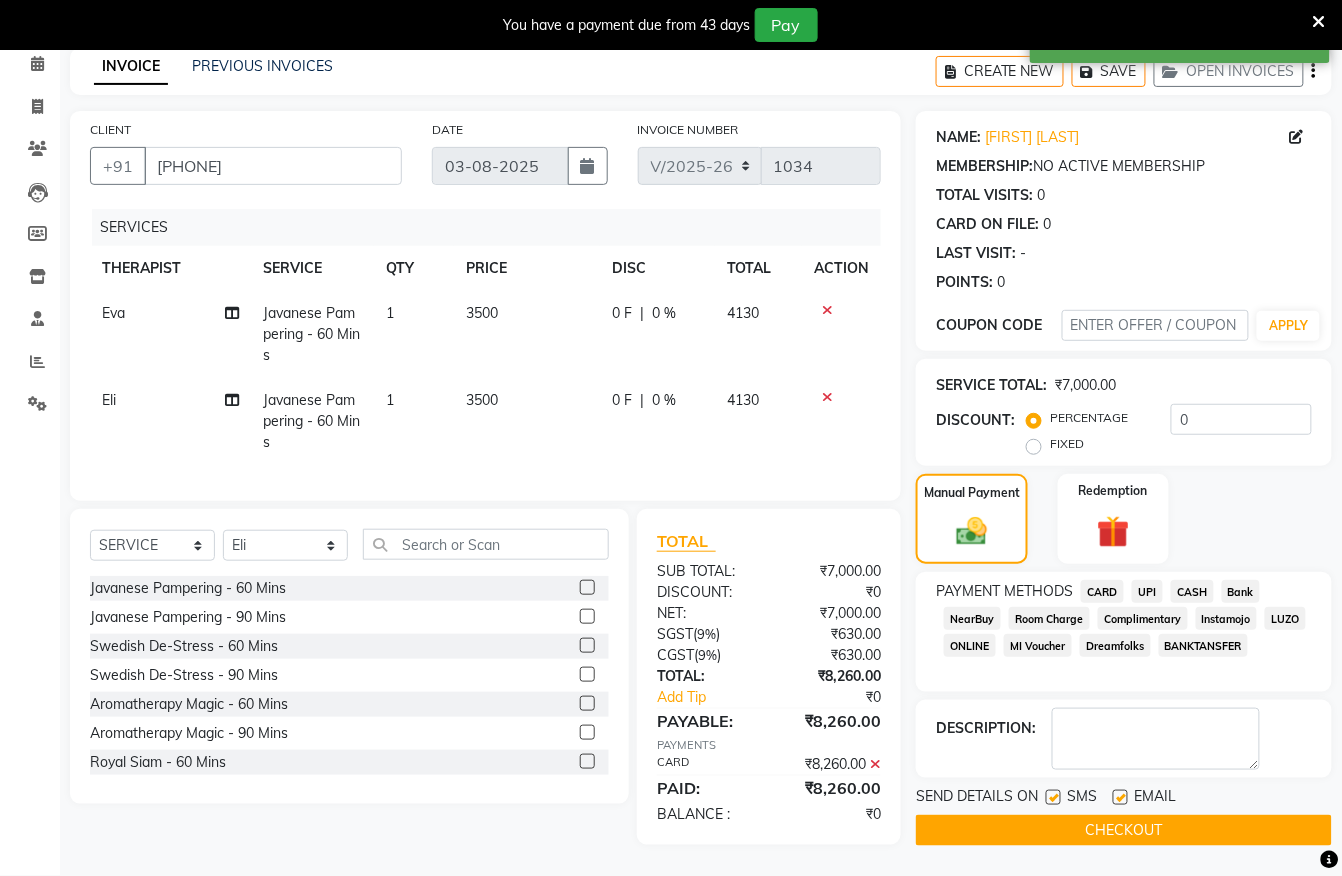 click on "CHECKOUT" 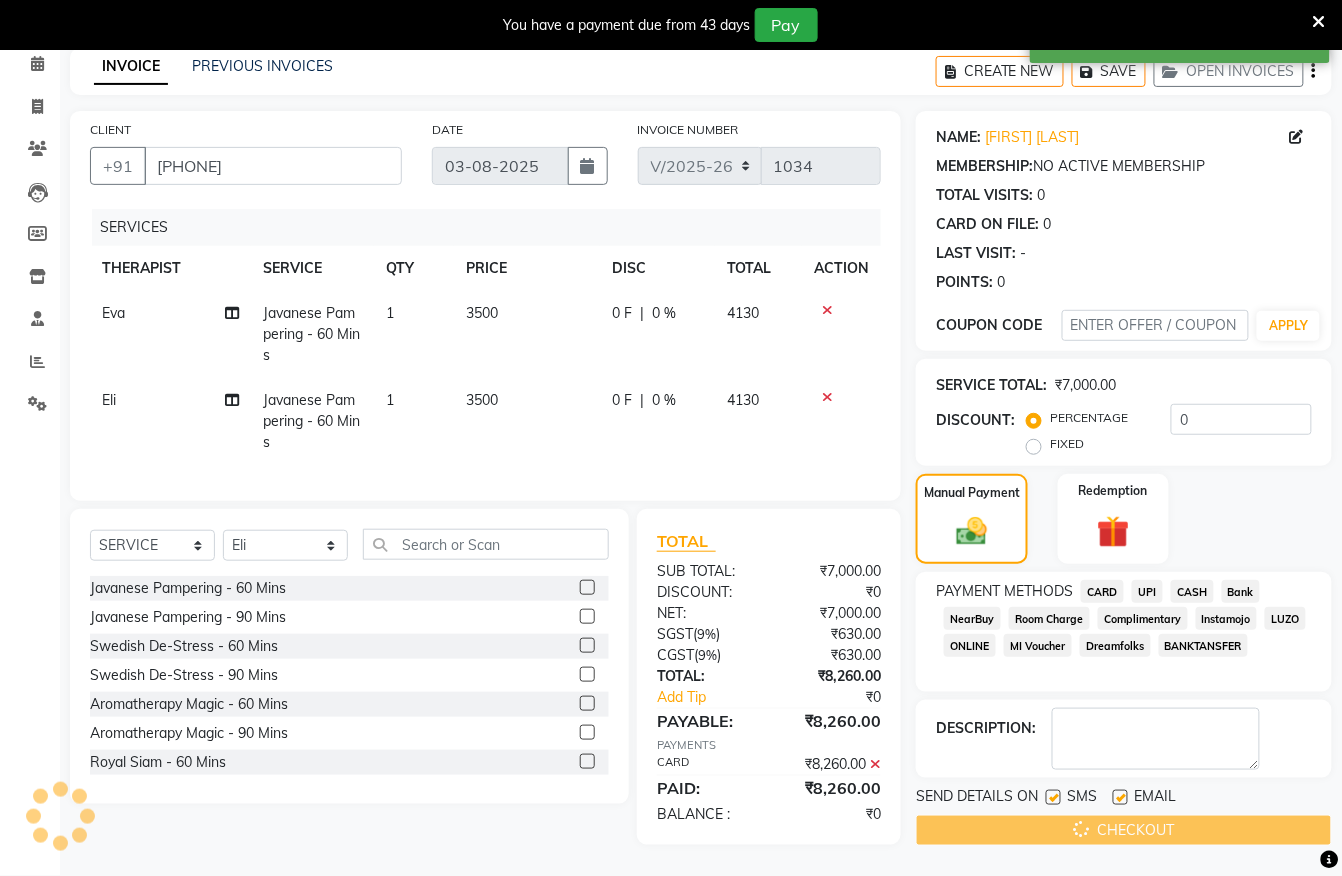 scroll, scrollTop: 0, scrollLeft: 0, axis: both 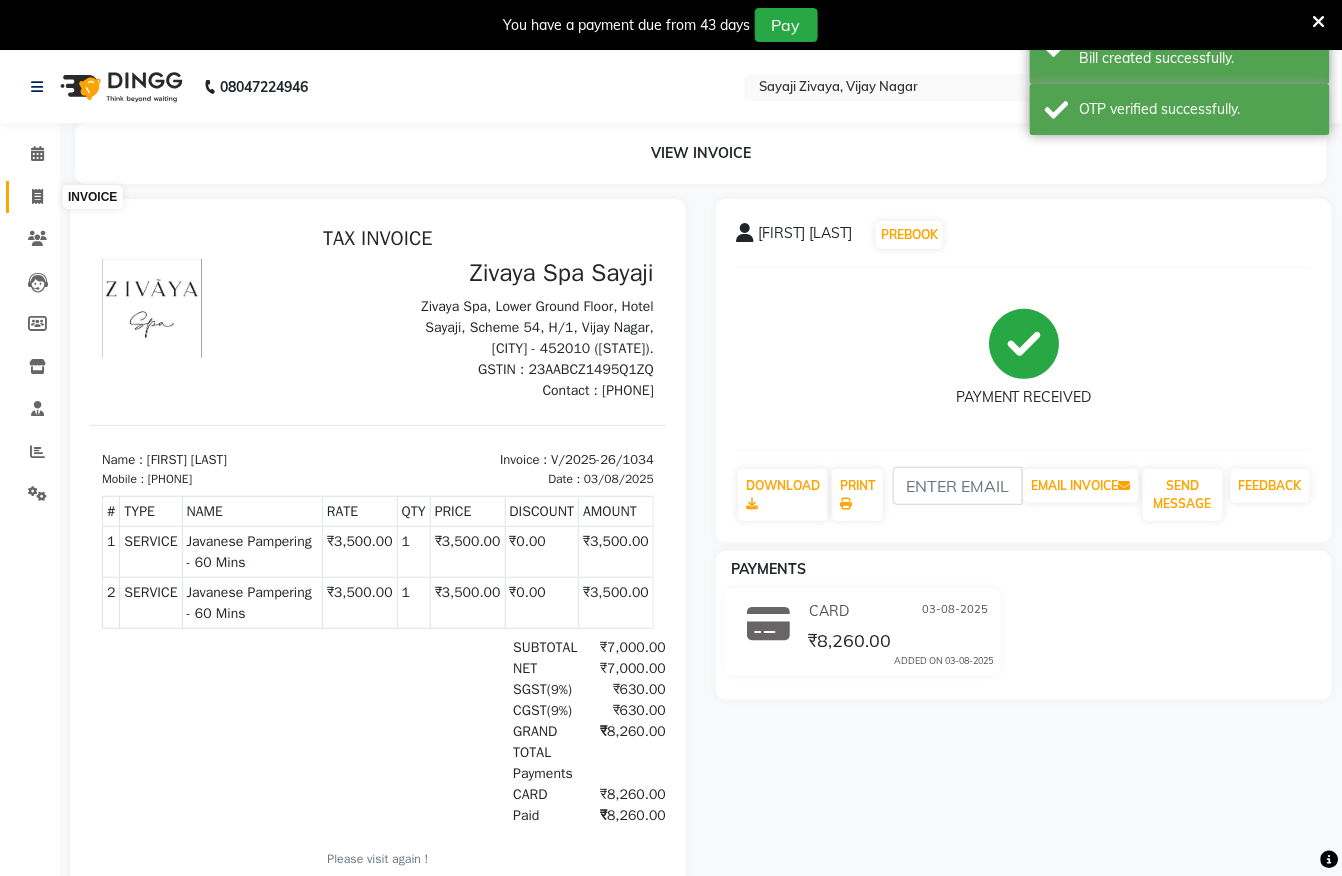 click 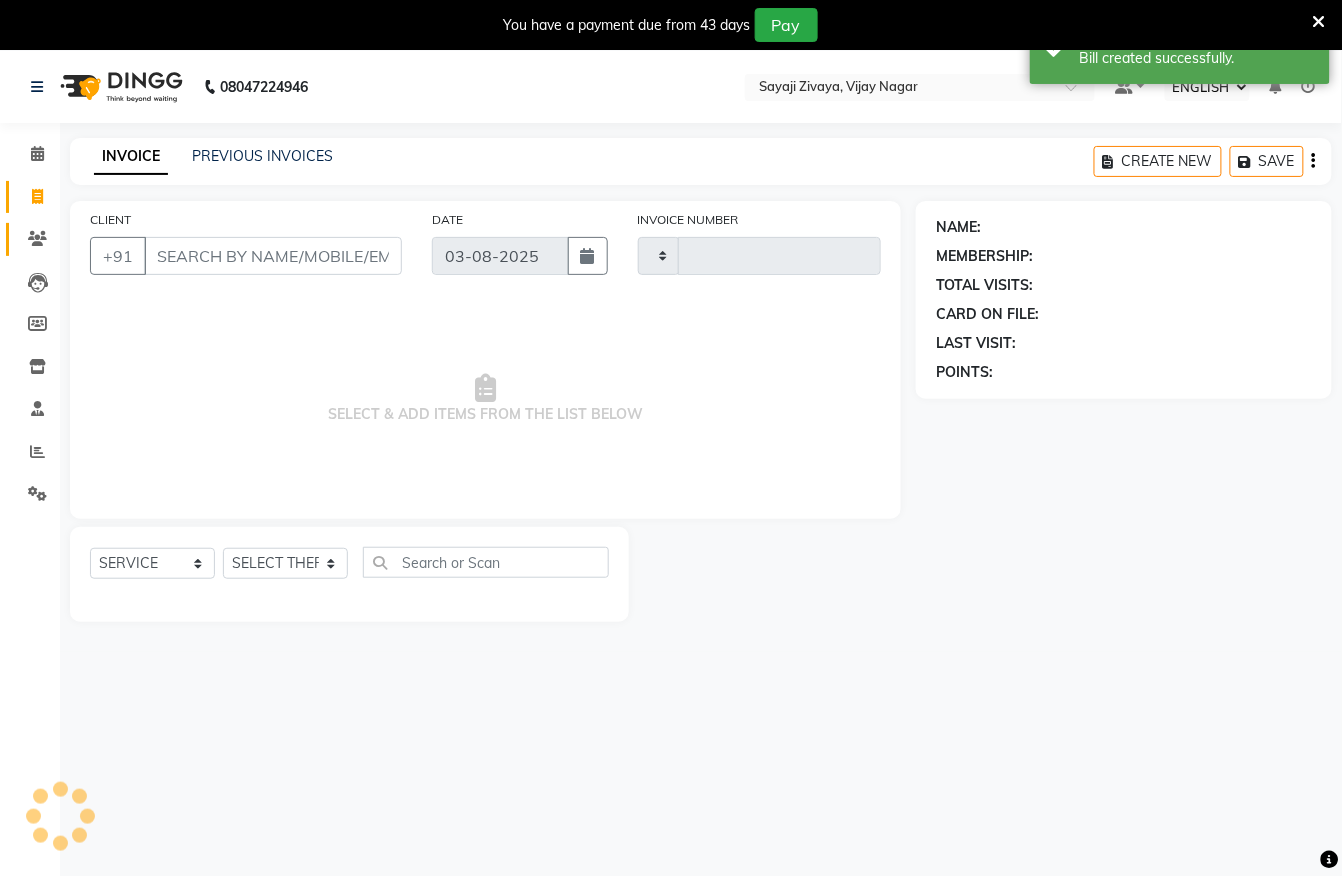 type on "1035" 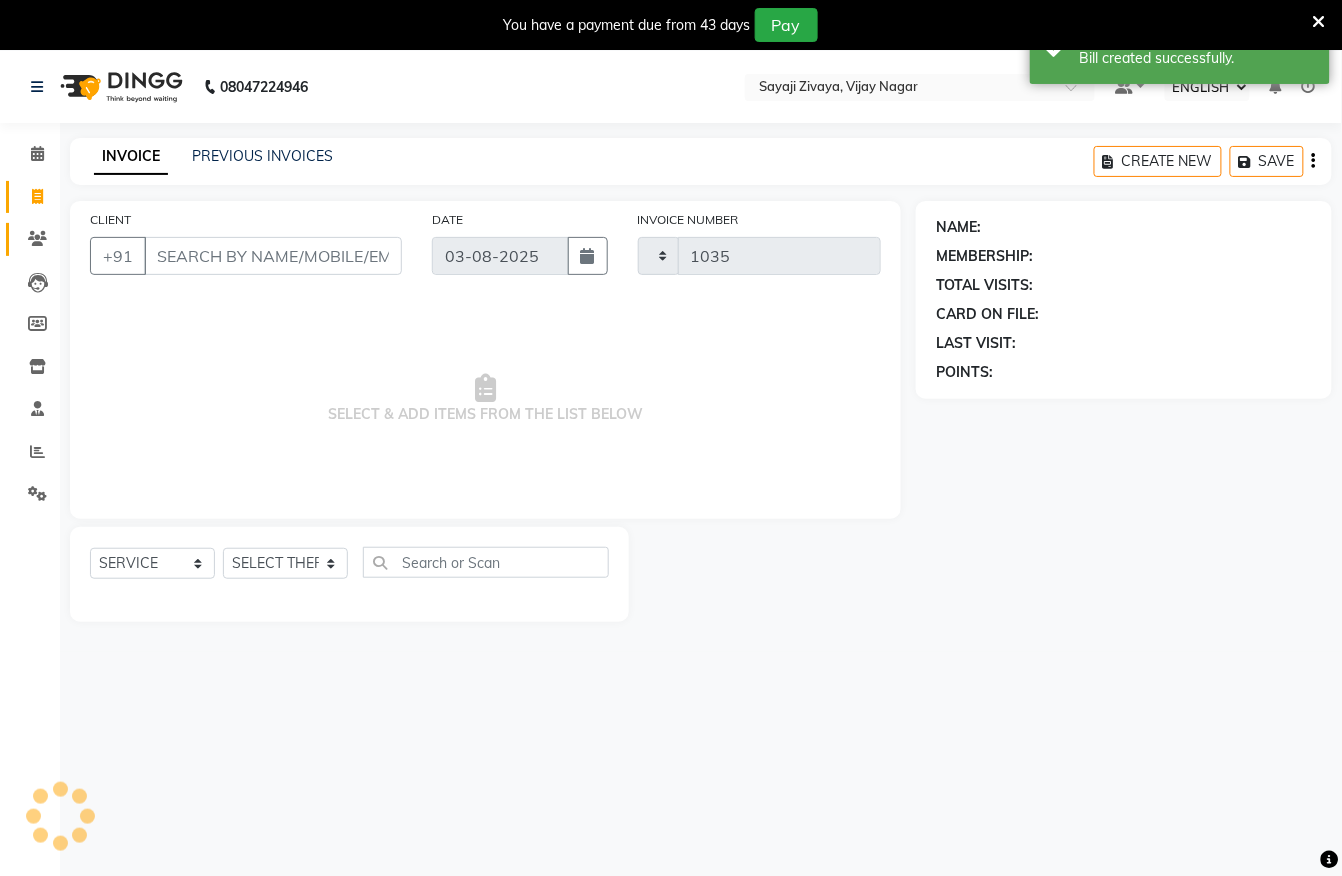 select on "6399" 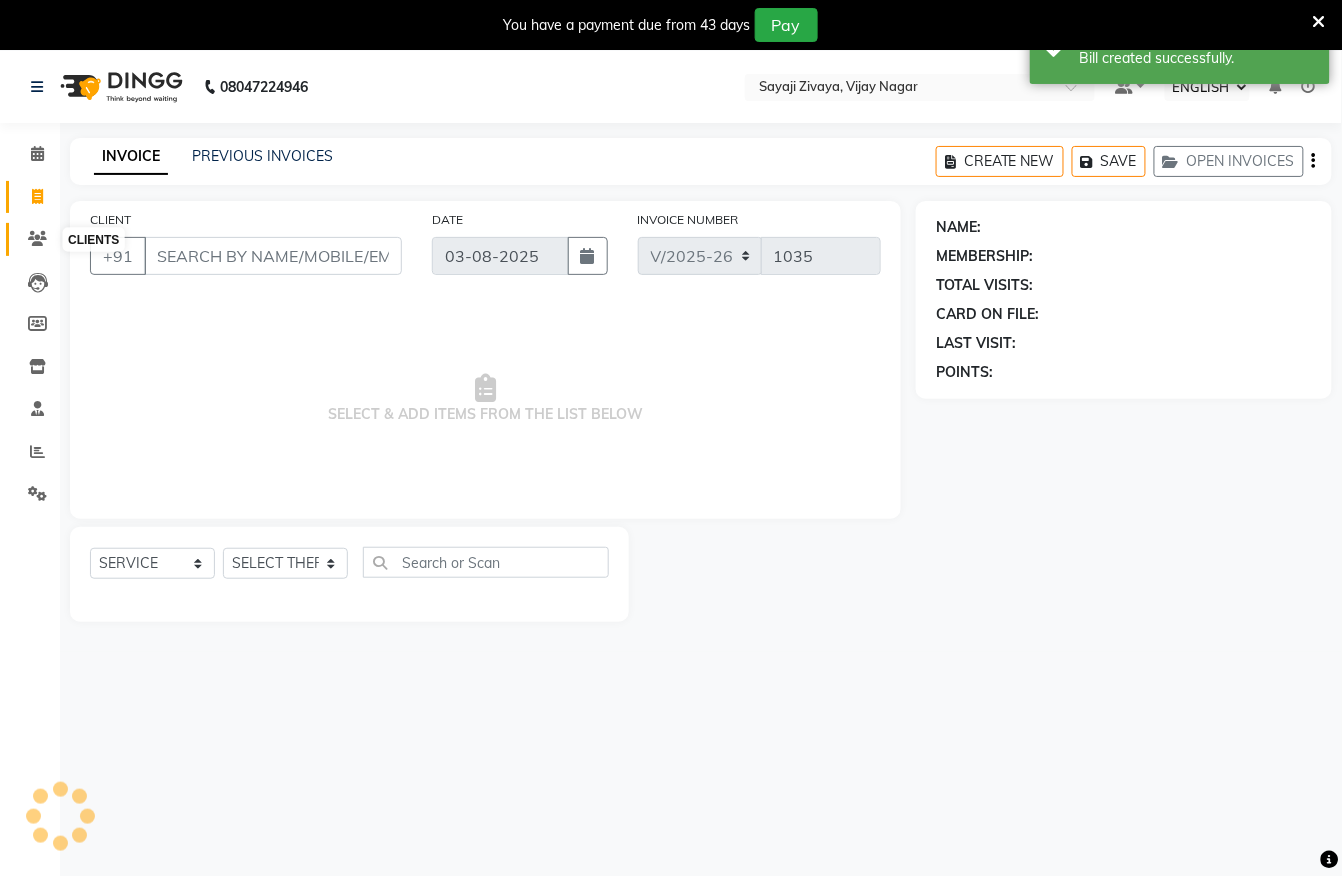 scroll, scrollTop: 50, scrollLeft: 0, axis: vertical 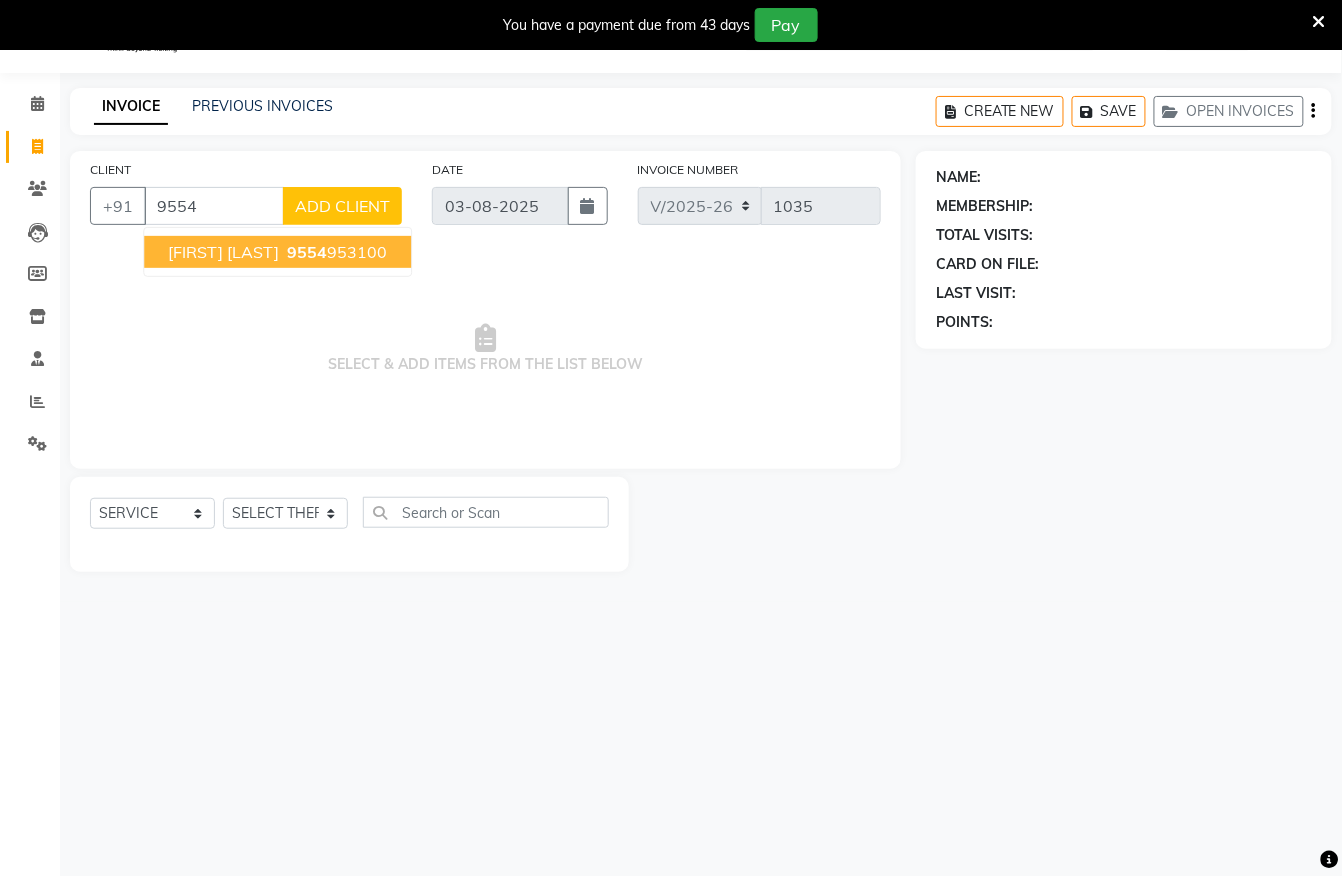 click on "[FIRST] [LAST]" at bounding box center (223, 252) 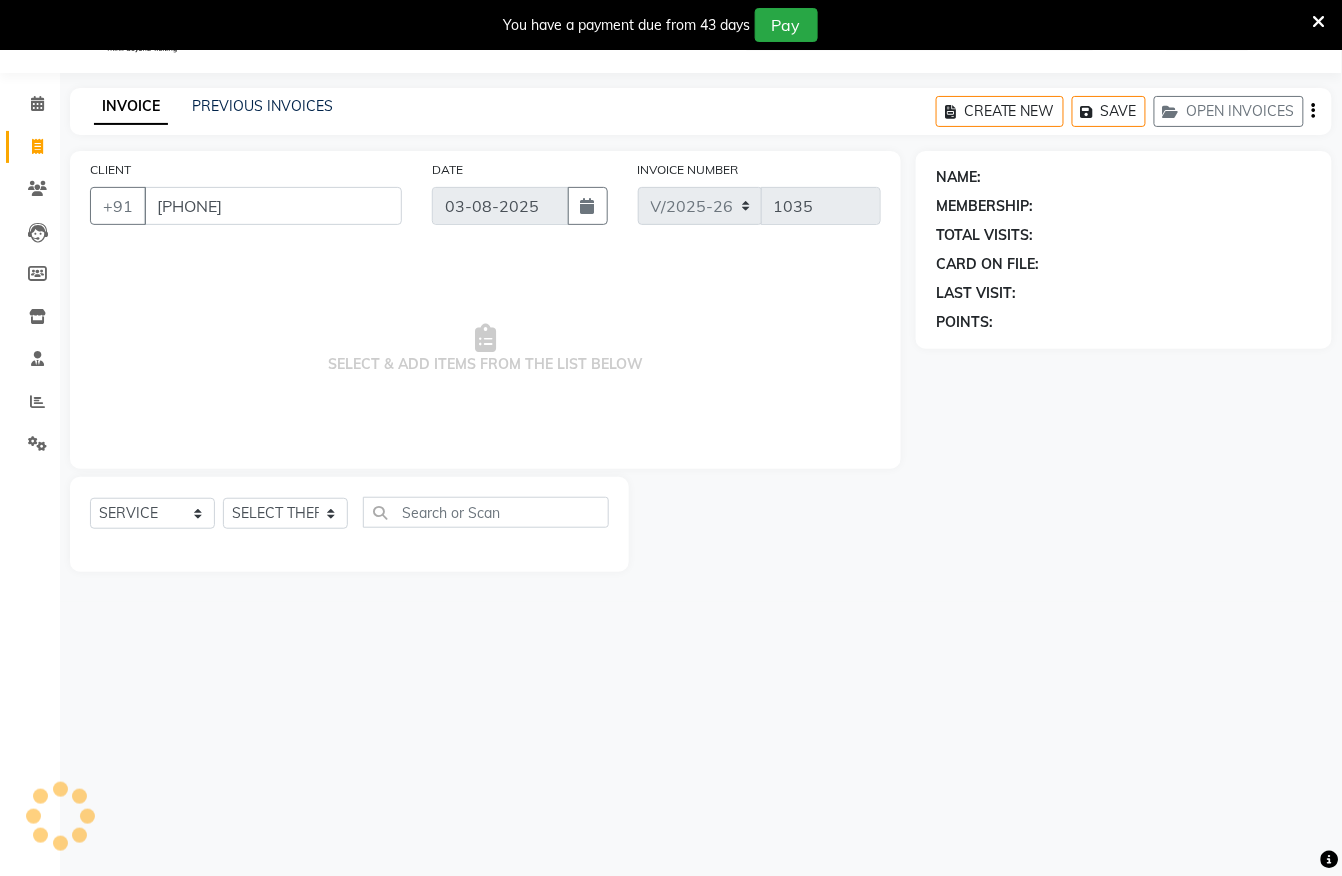 type on "[PHONE]" 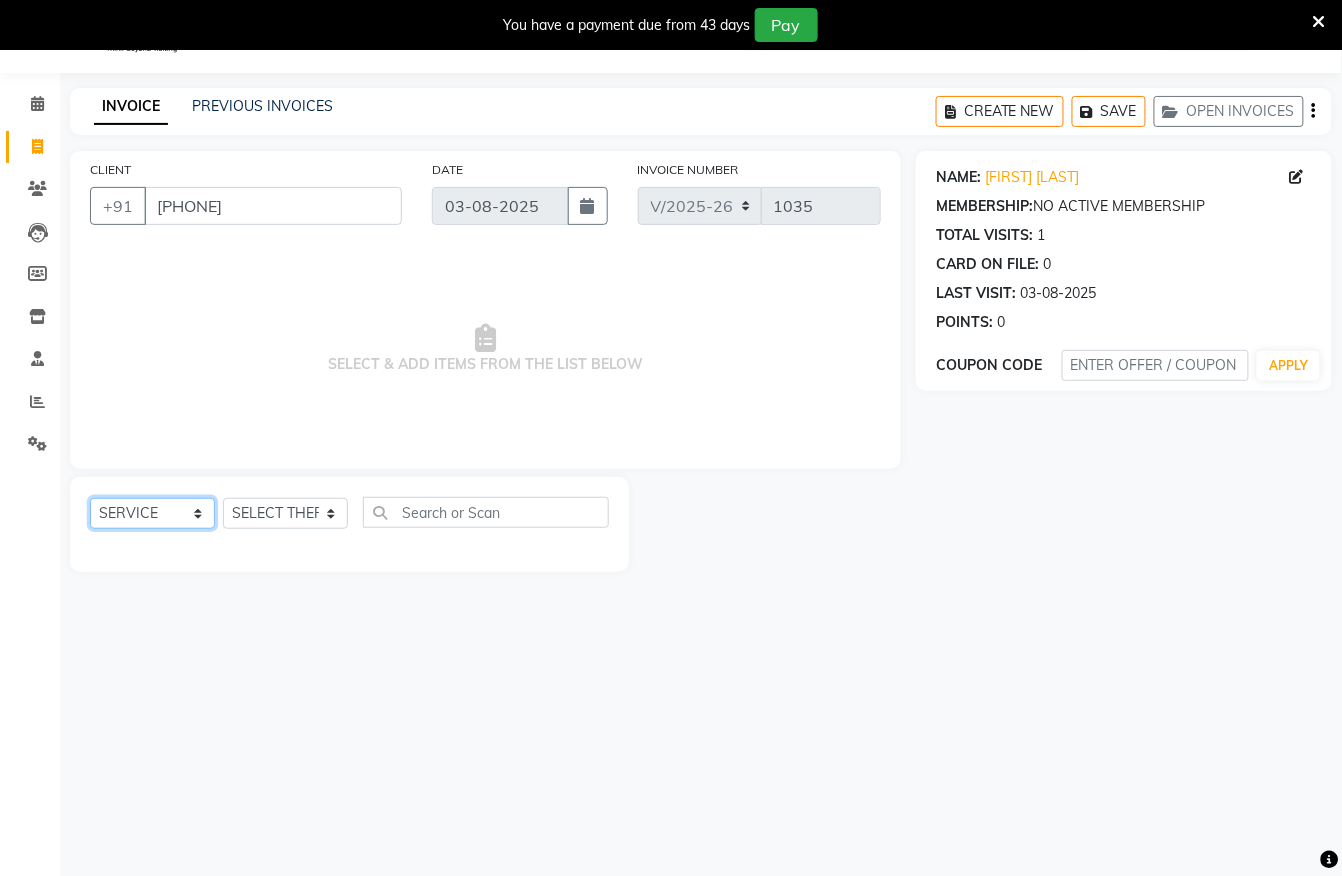 click on "SELECT  SERVICE  PRODUCT  MEMBERSHIP  PACKAGE VOUCHER PREPAID GIFT CARD" 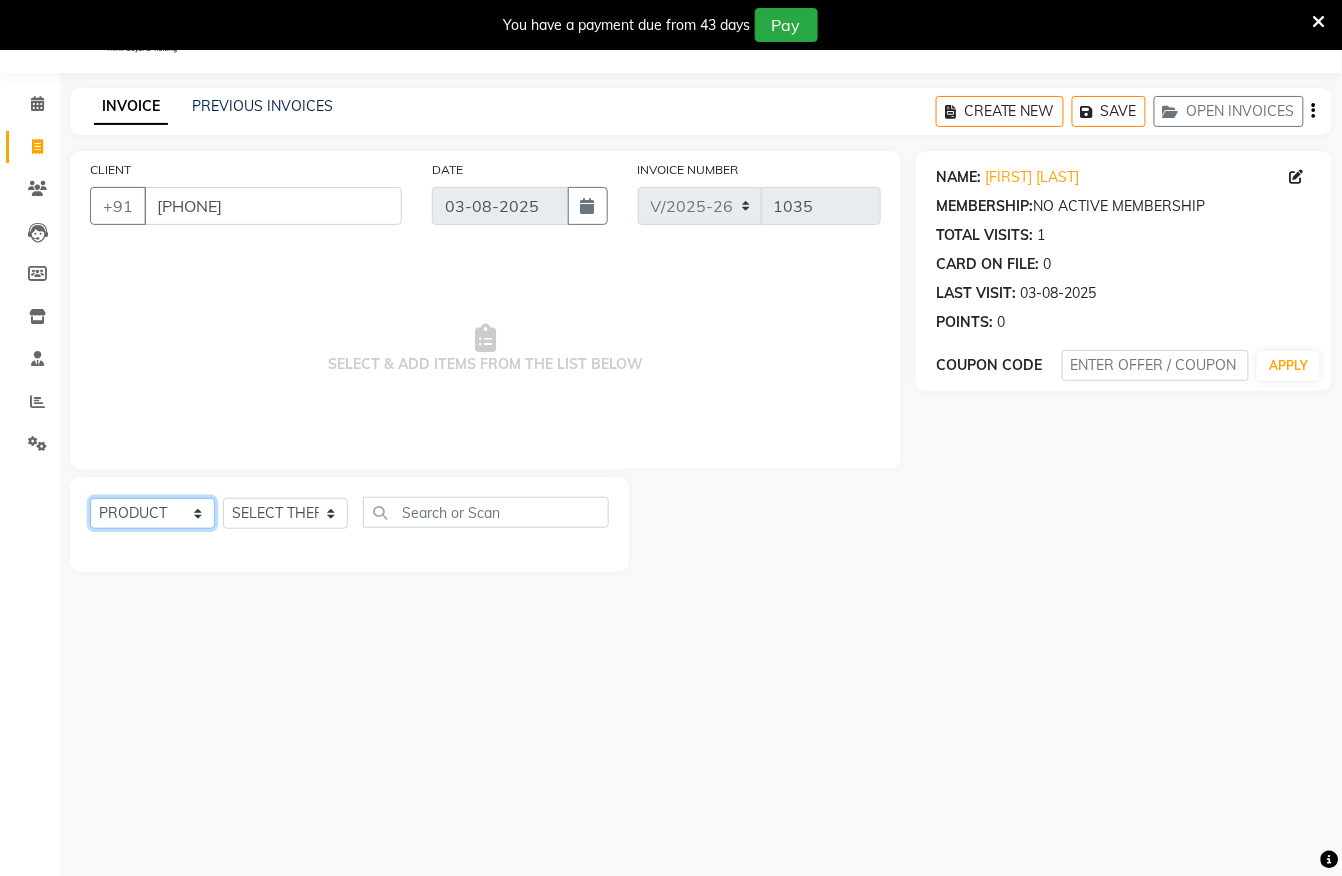 click on "SELECT  SERVICE  PRODUCT  MEMBERSHIP  PACKAGE VOUCHER PREPAID GIFT CARD" 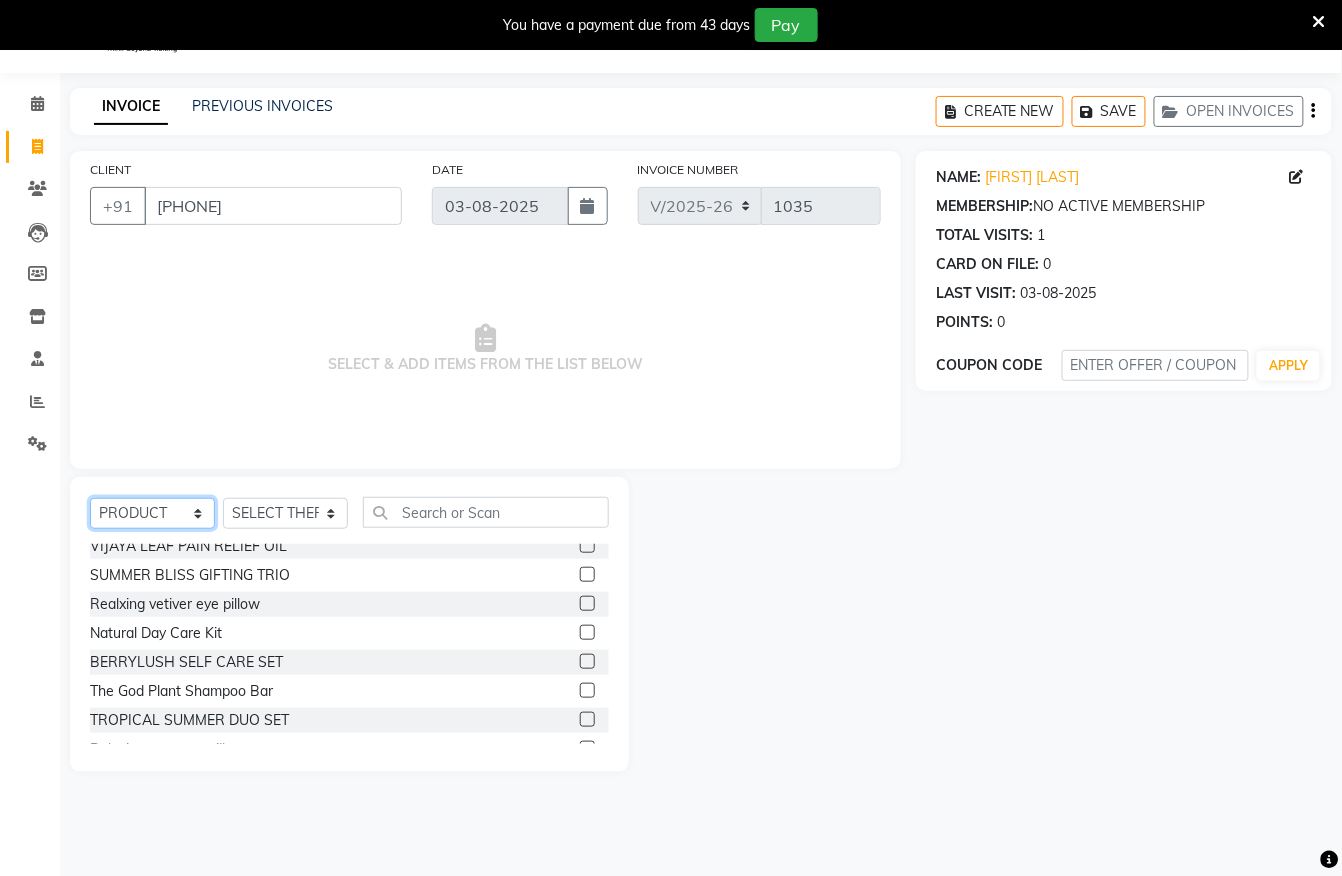 scroll, scrollTop: 174, scrollLeft: 0, axis: vertical 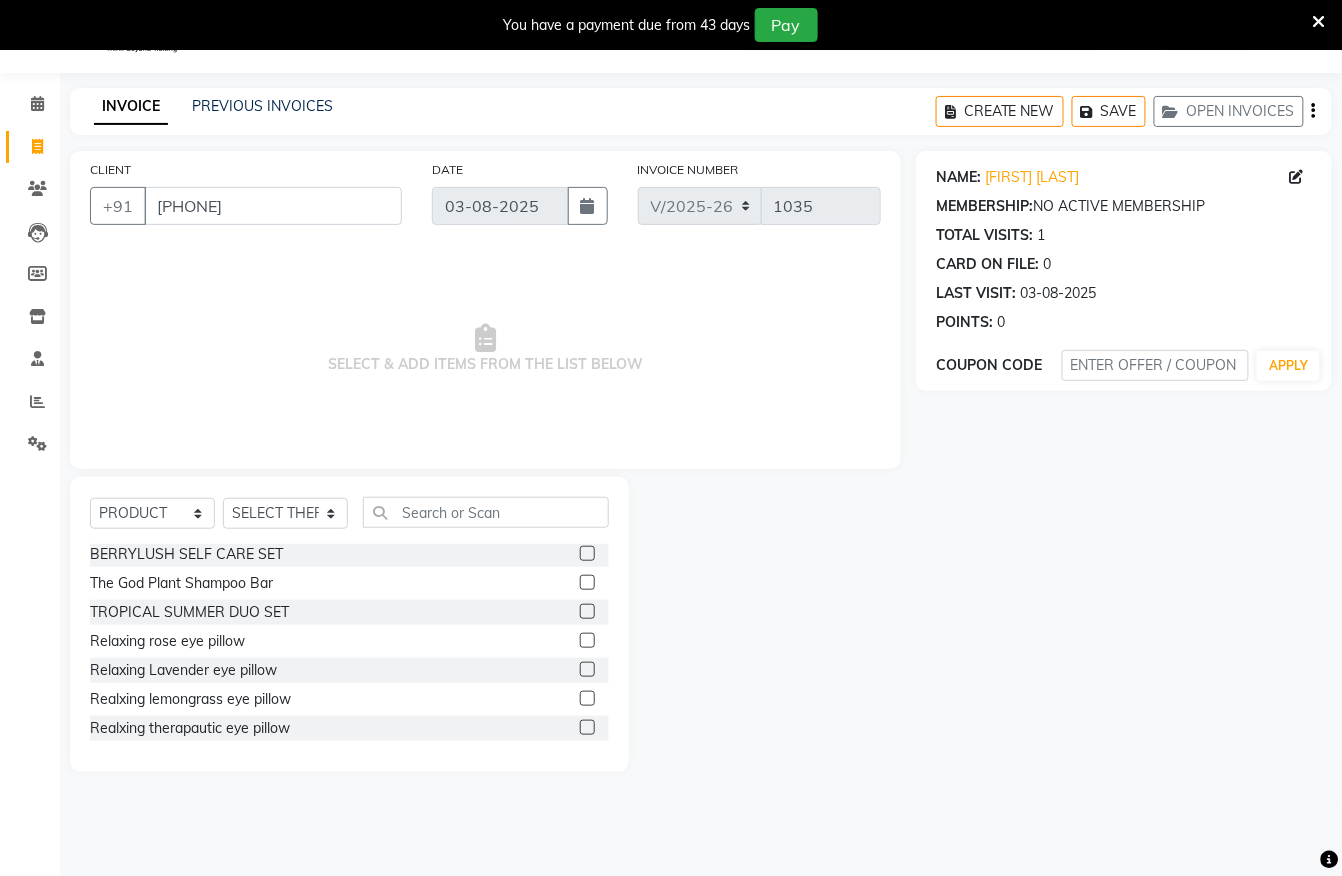 click 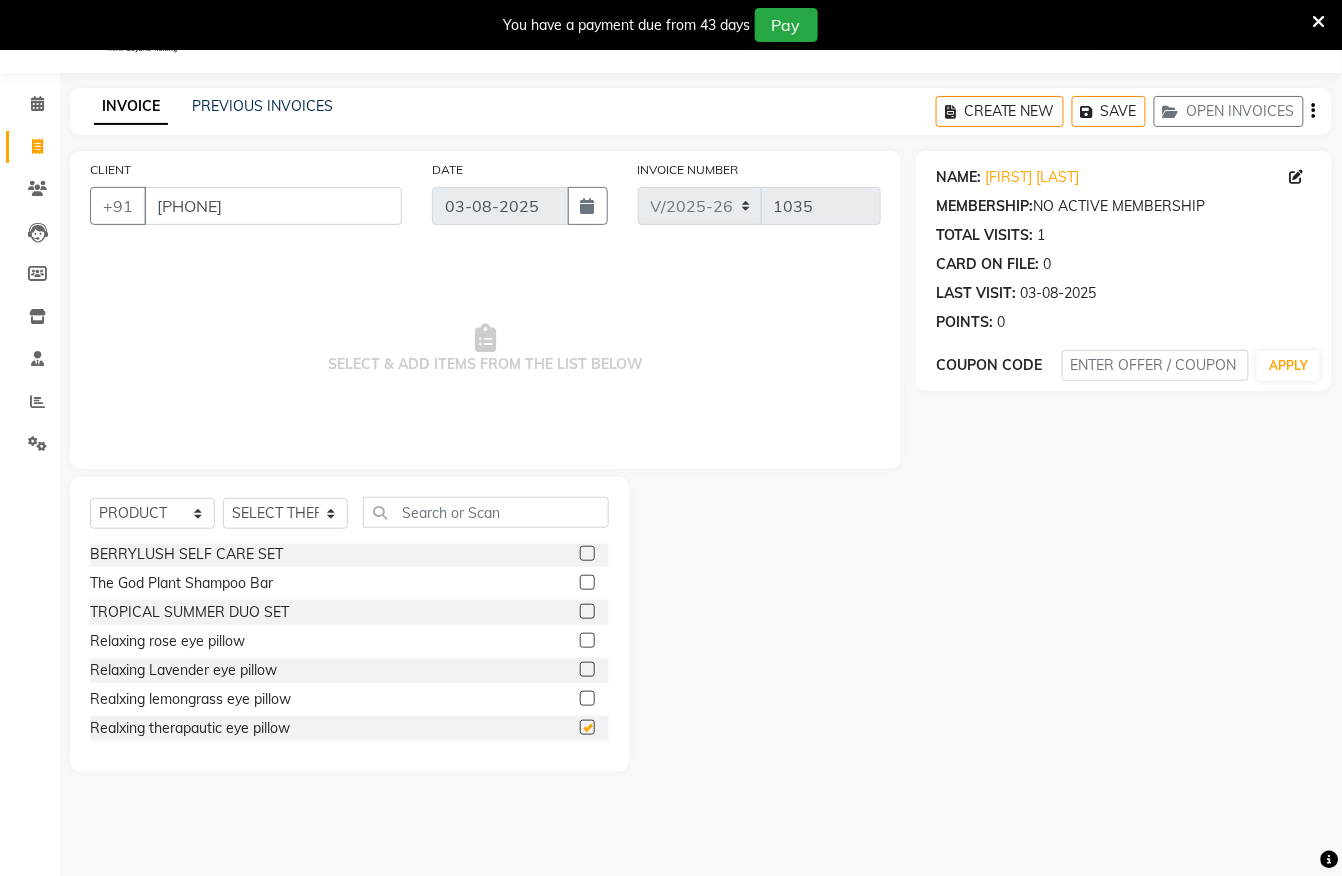 checkbox on "false" 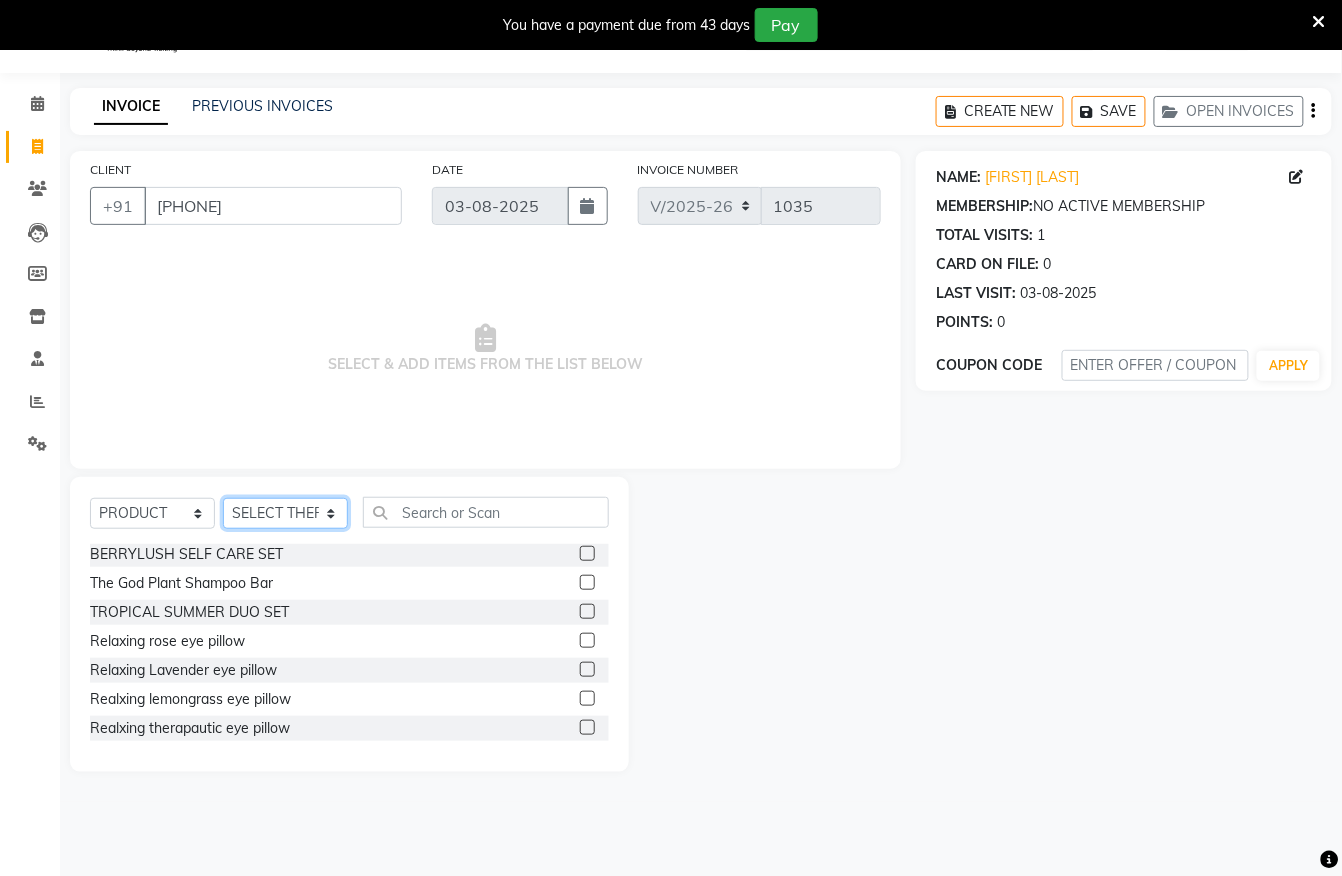 click on "SELECT THERAPIST Atu Baljeet Bella Bhavesh Joshi Daffi dongdong Eli eva Eva Guayi Ibanroi lamare JOJO Lilly lisa MAGGIE manda Mary meba Mimi  monika (simi) Nayan NICOLE nikole Nutei Toingam Vikas  VL Marriot" 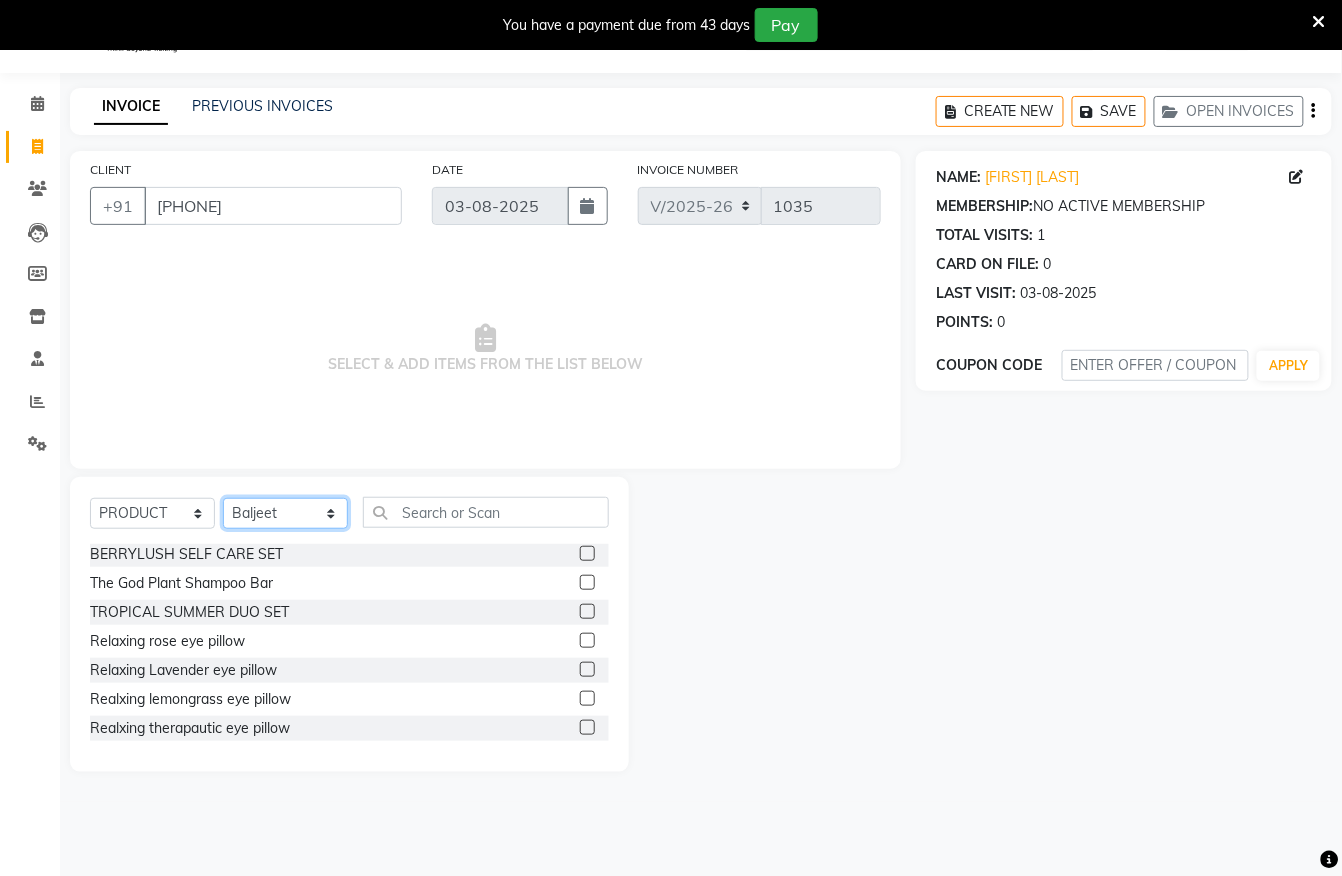 click on "SELECT THERAPIST Atu Baljeet Bella Bhavesh Joshi Daffi dongdong Eli eva Eva Guayi Ibanroi lamare JOJO Lilly lisa MAGGIE manda Mary meba Mimi  monika (simi) Nayan NICOLE nikole Nutei Toingam Vikas  VL Marriot" 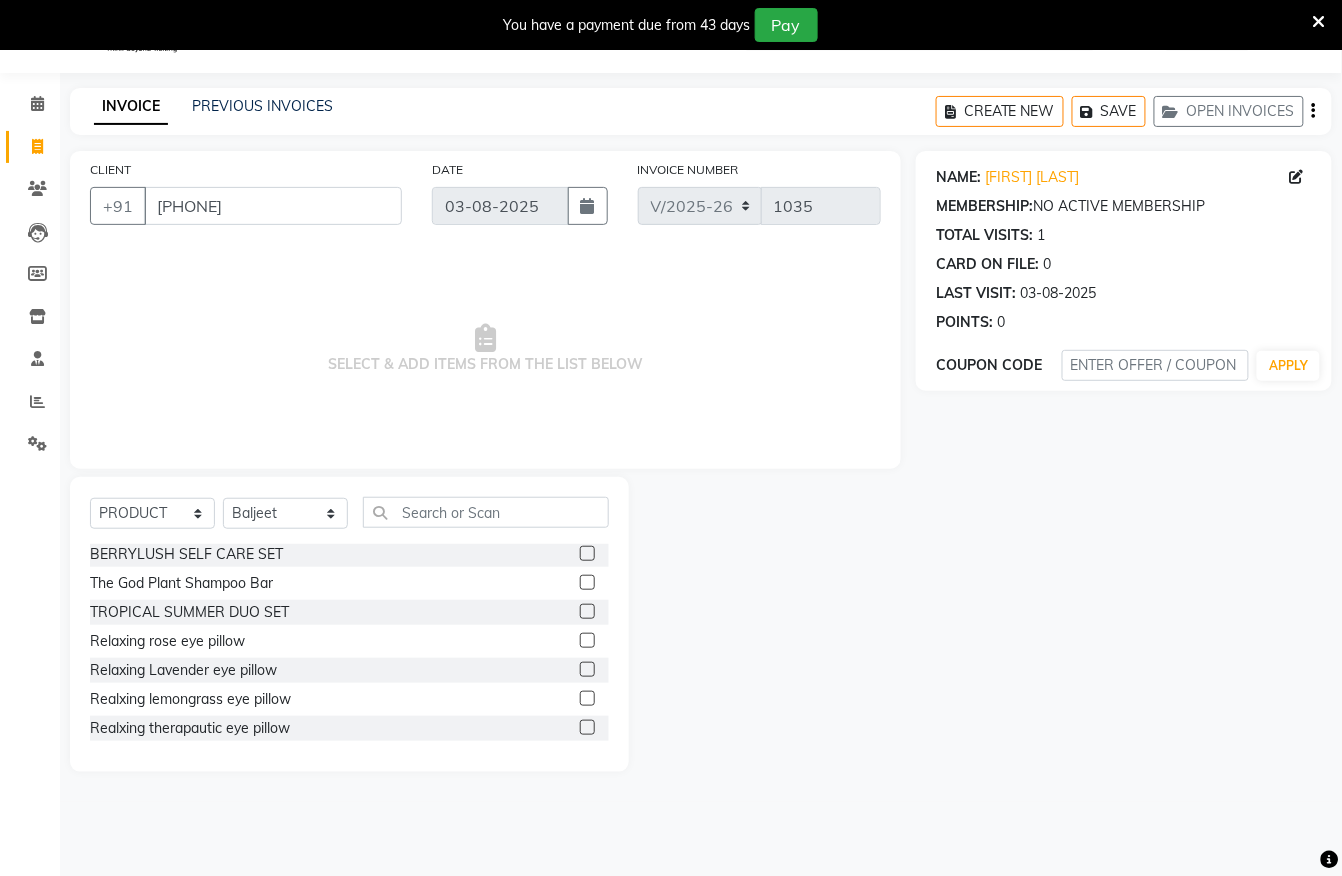 click 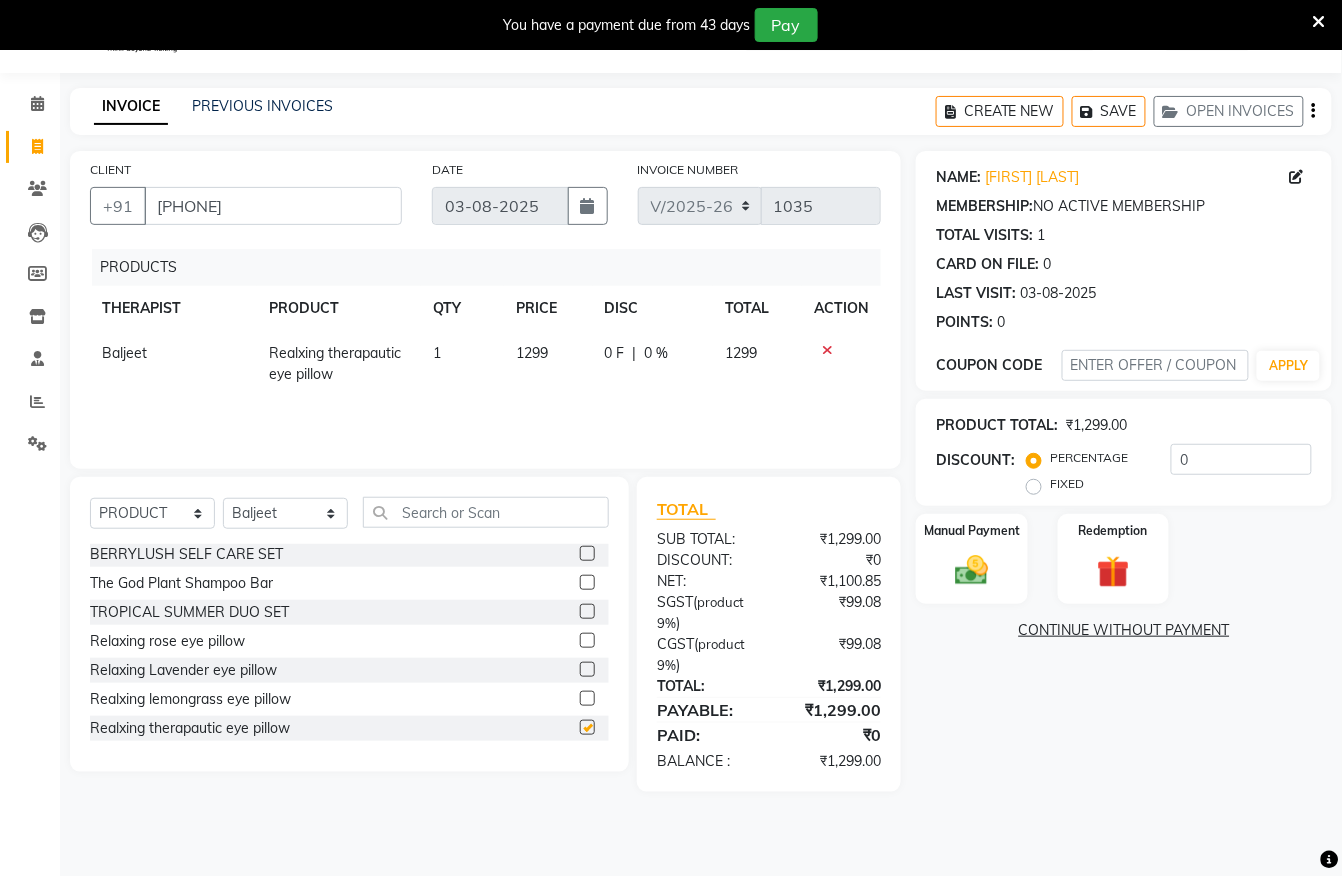 checkbox on "false" 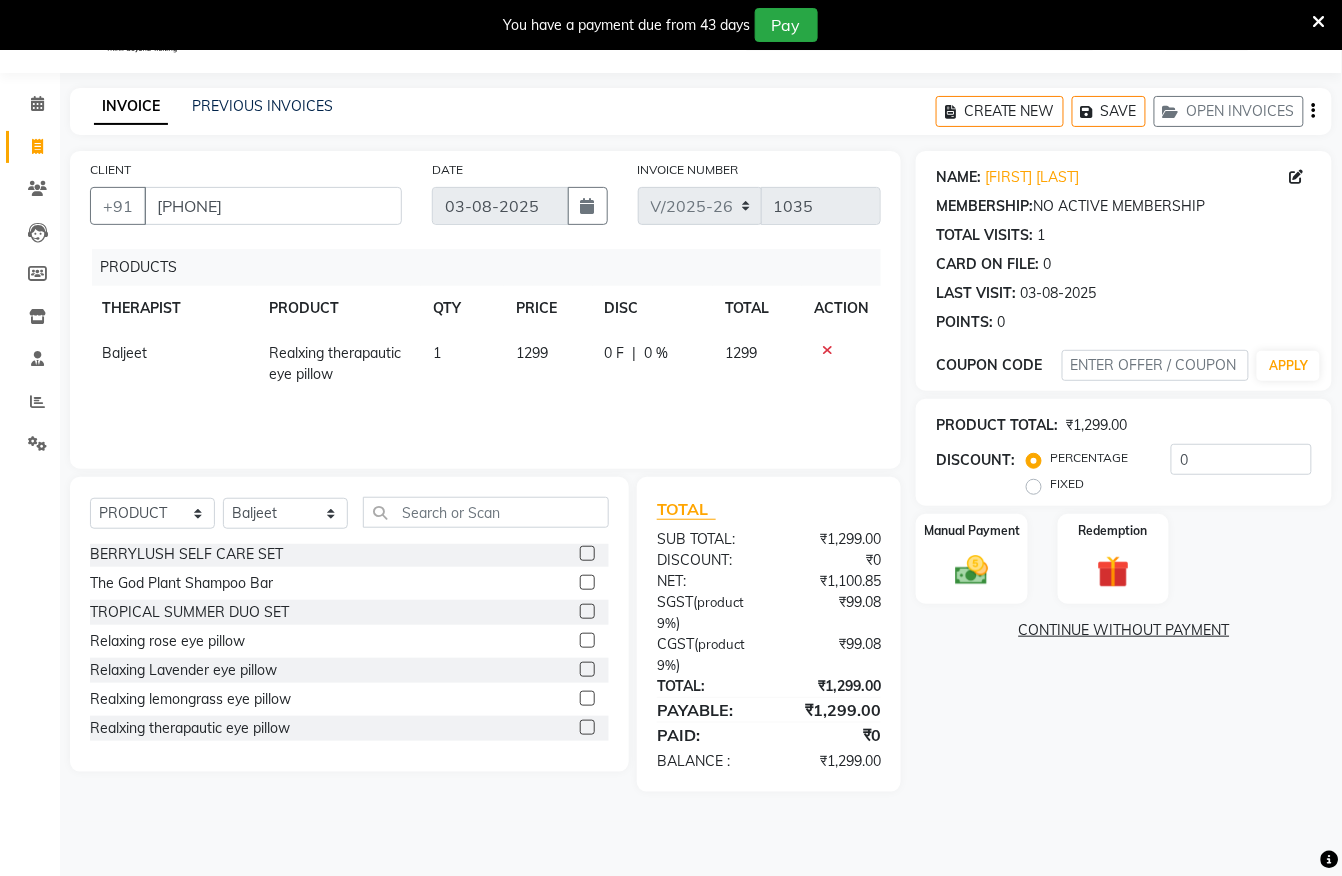 click on "FIXED" 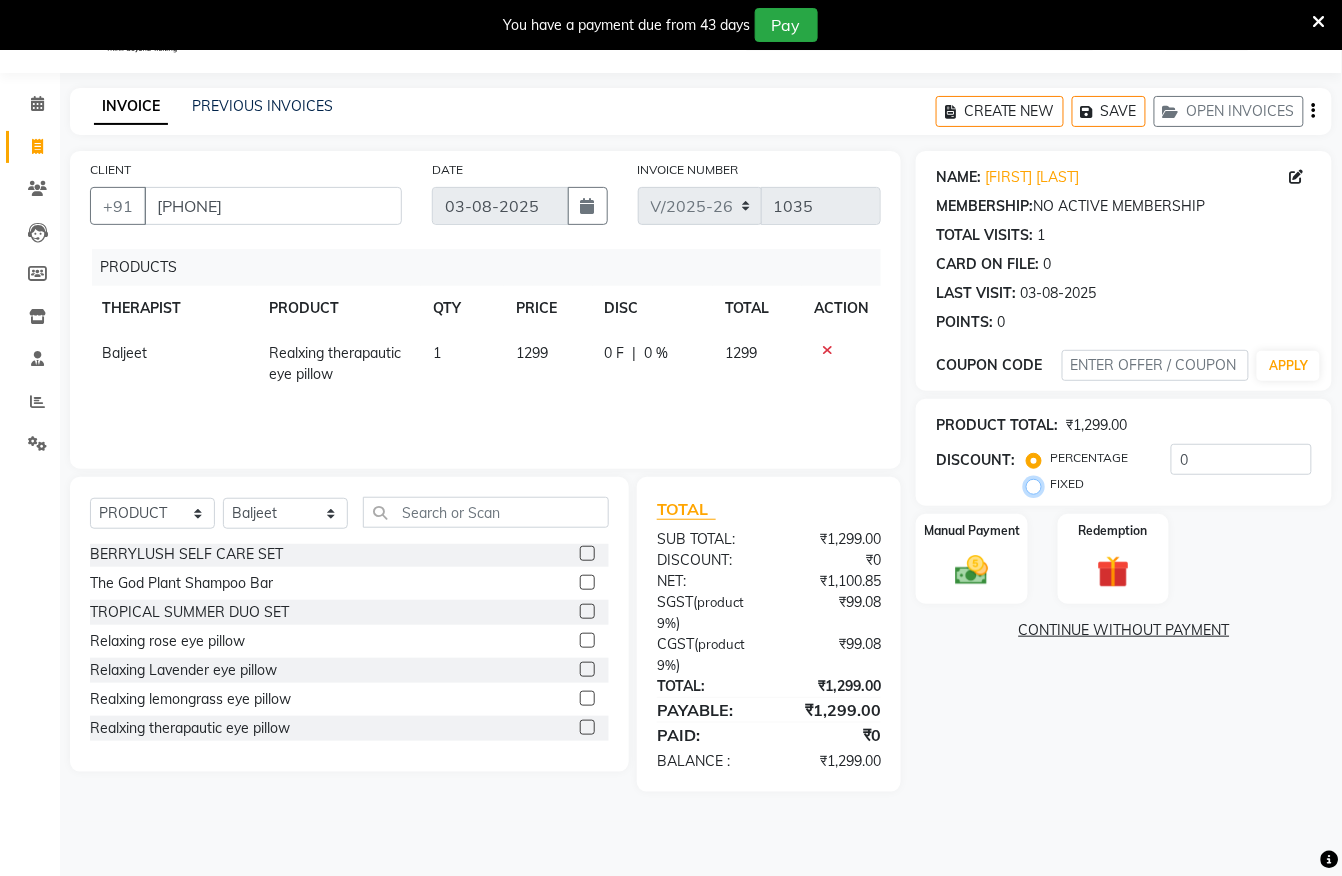 click on "FIXED" at bounding box center (1038, 484) 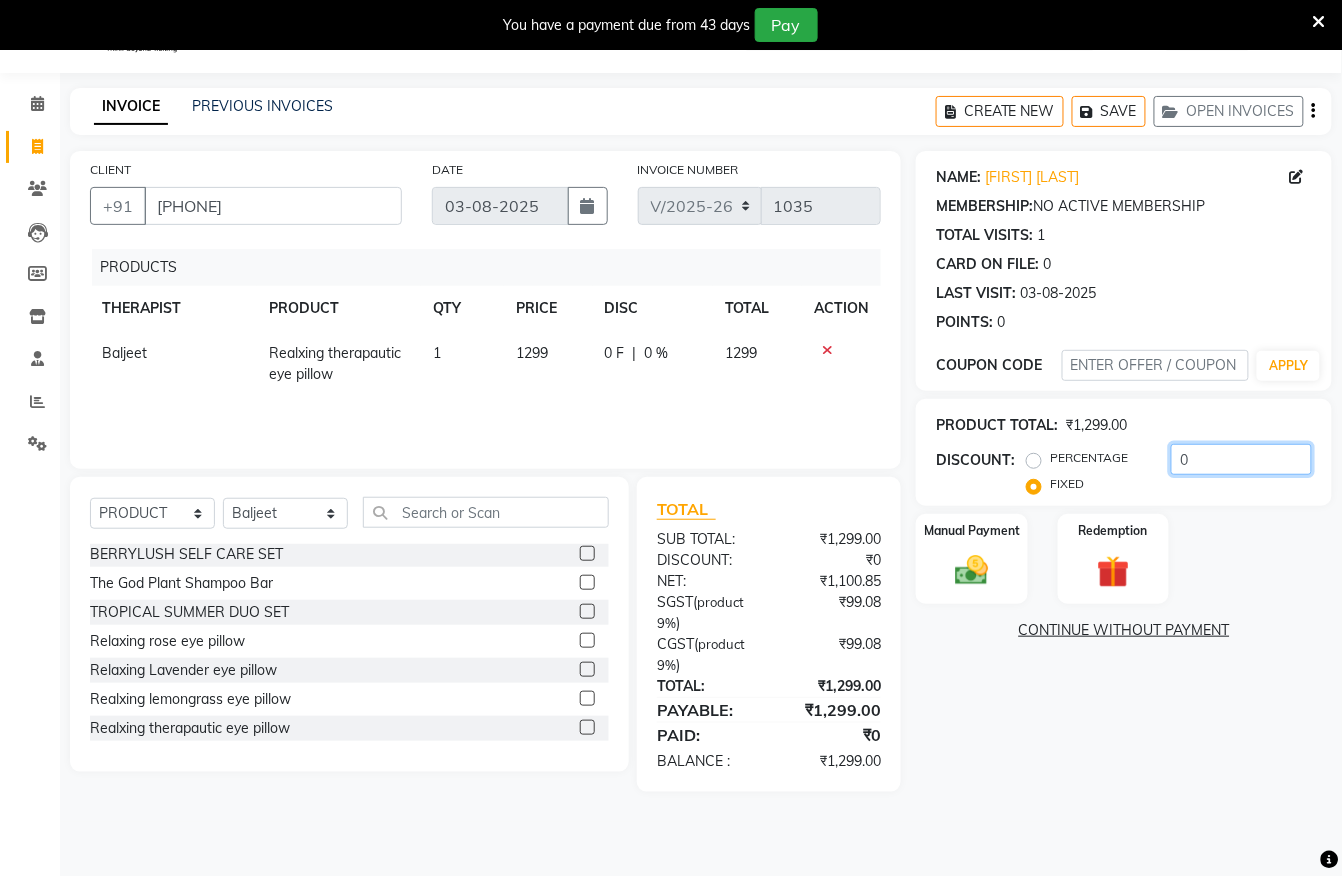 click on "0" 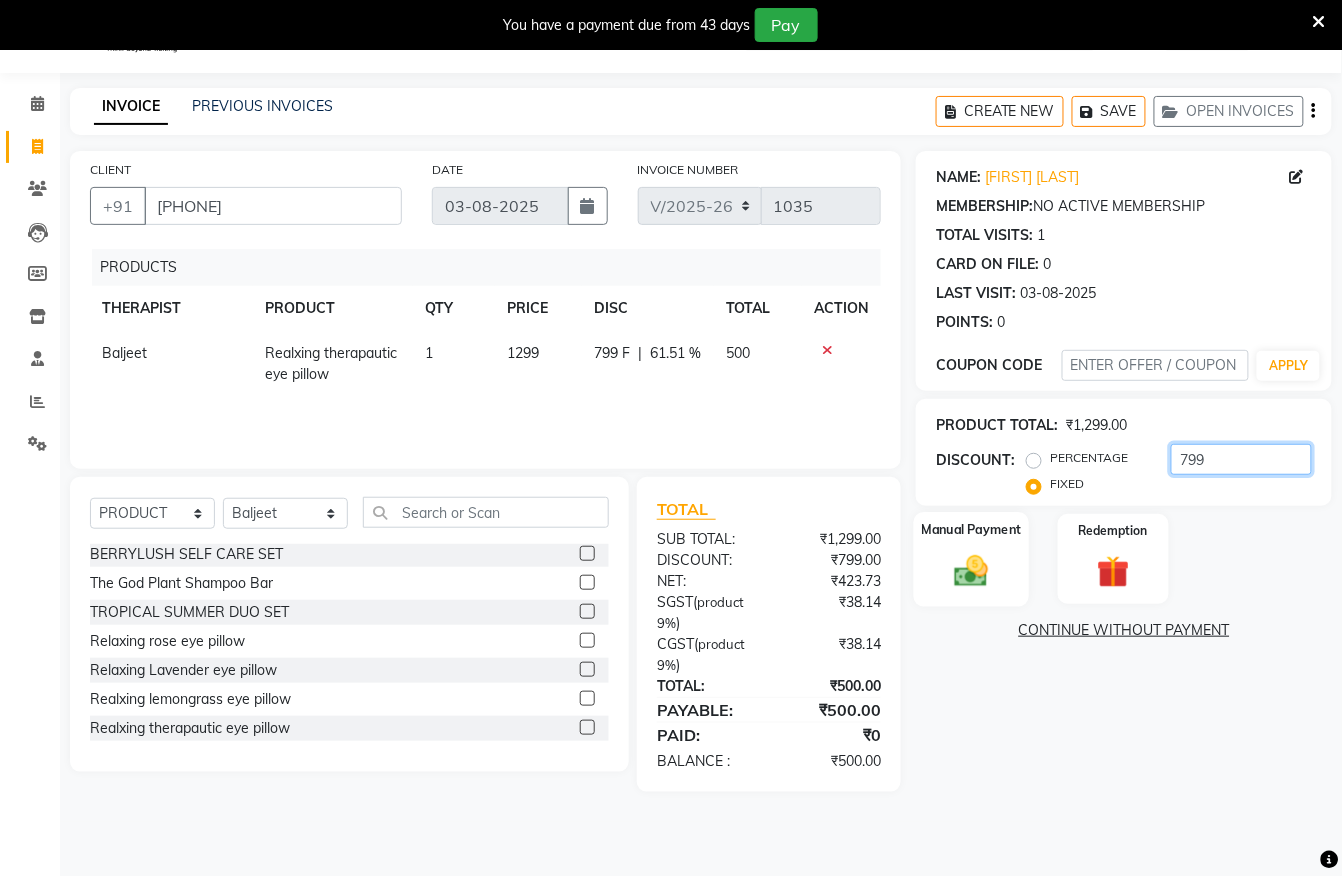 type on "799" 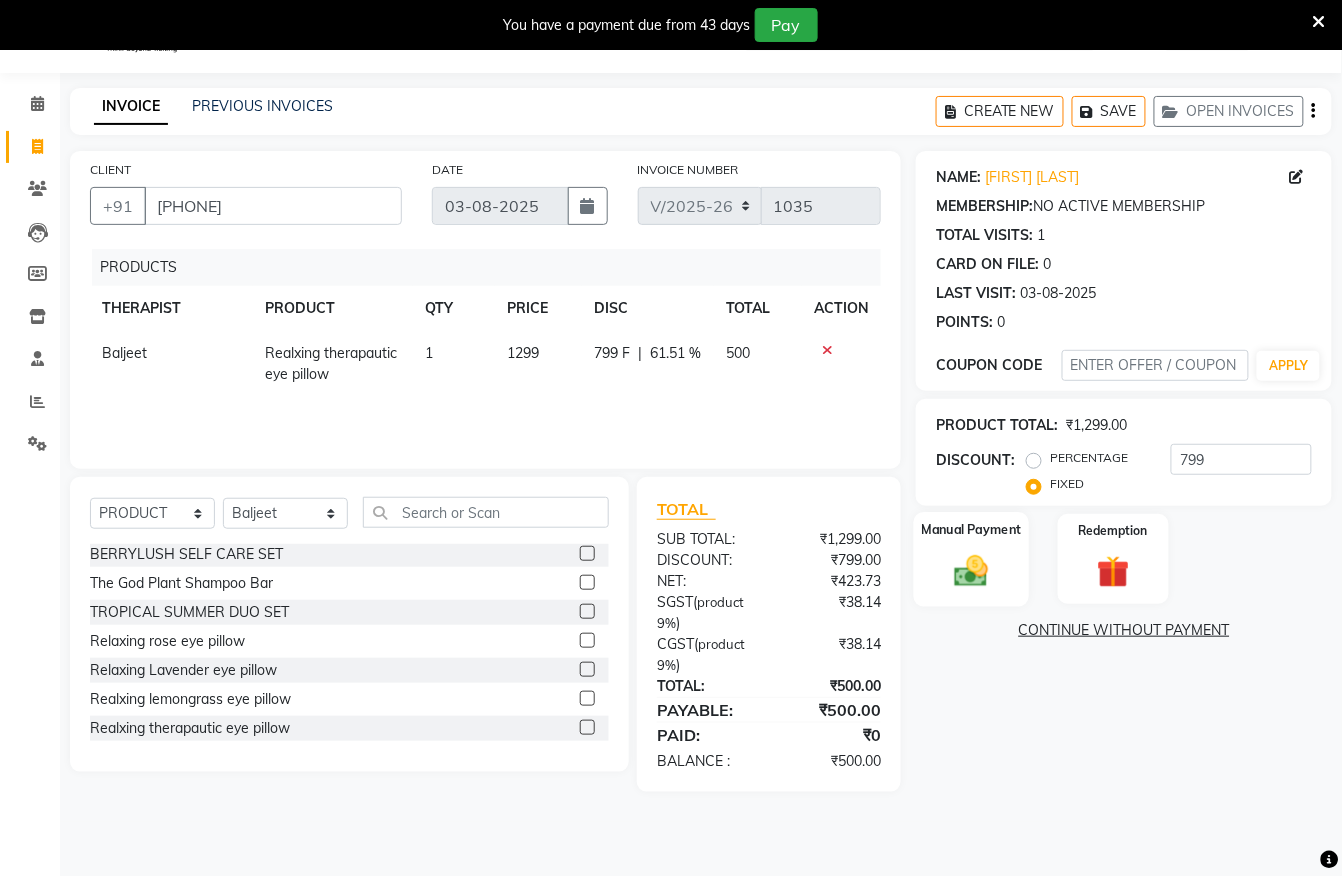 click on "Manual Payment" 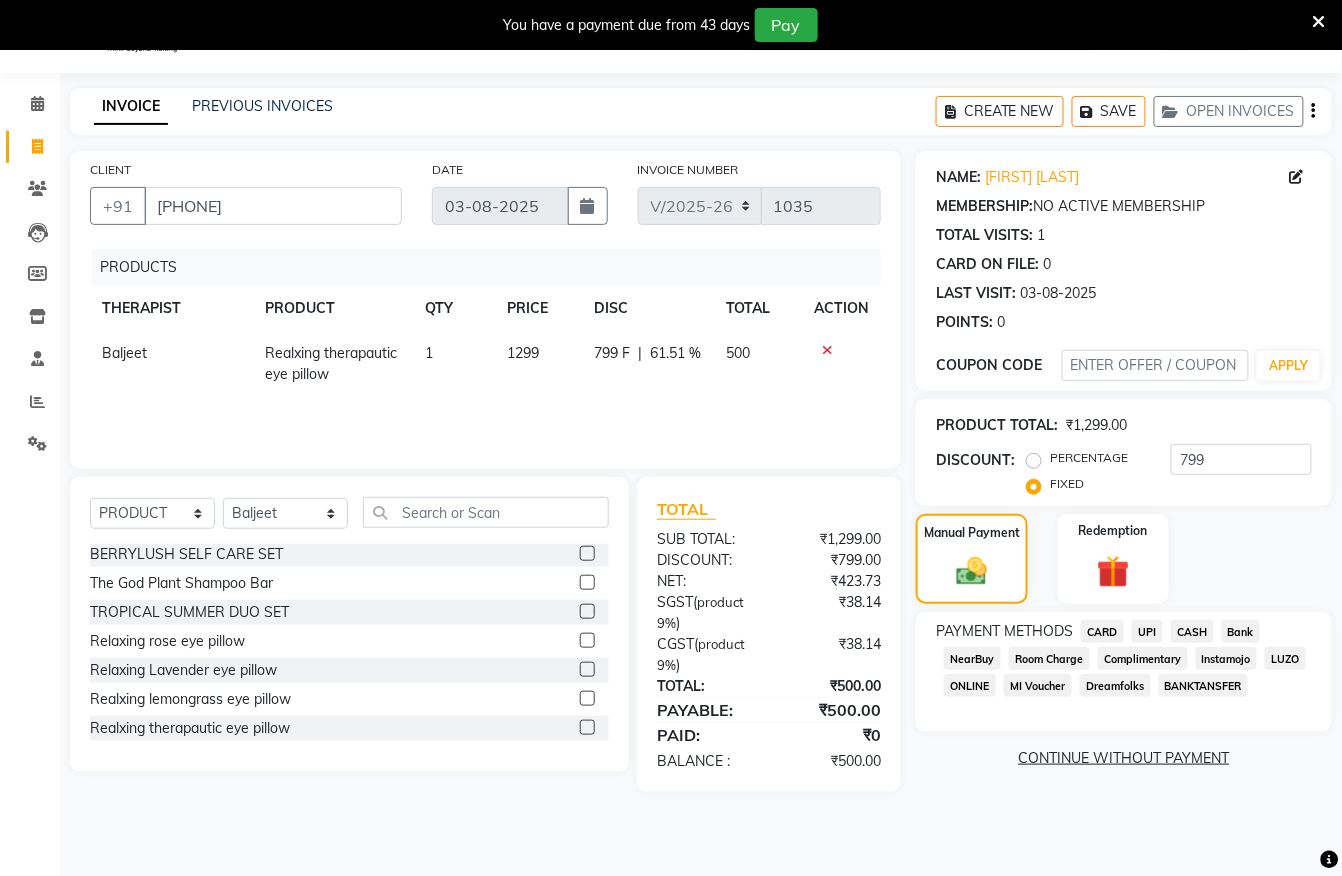 click on "CASH" 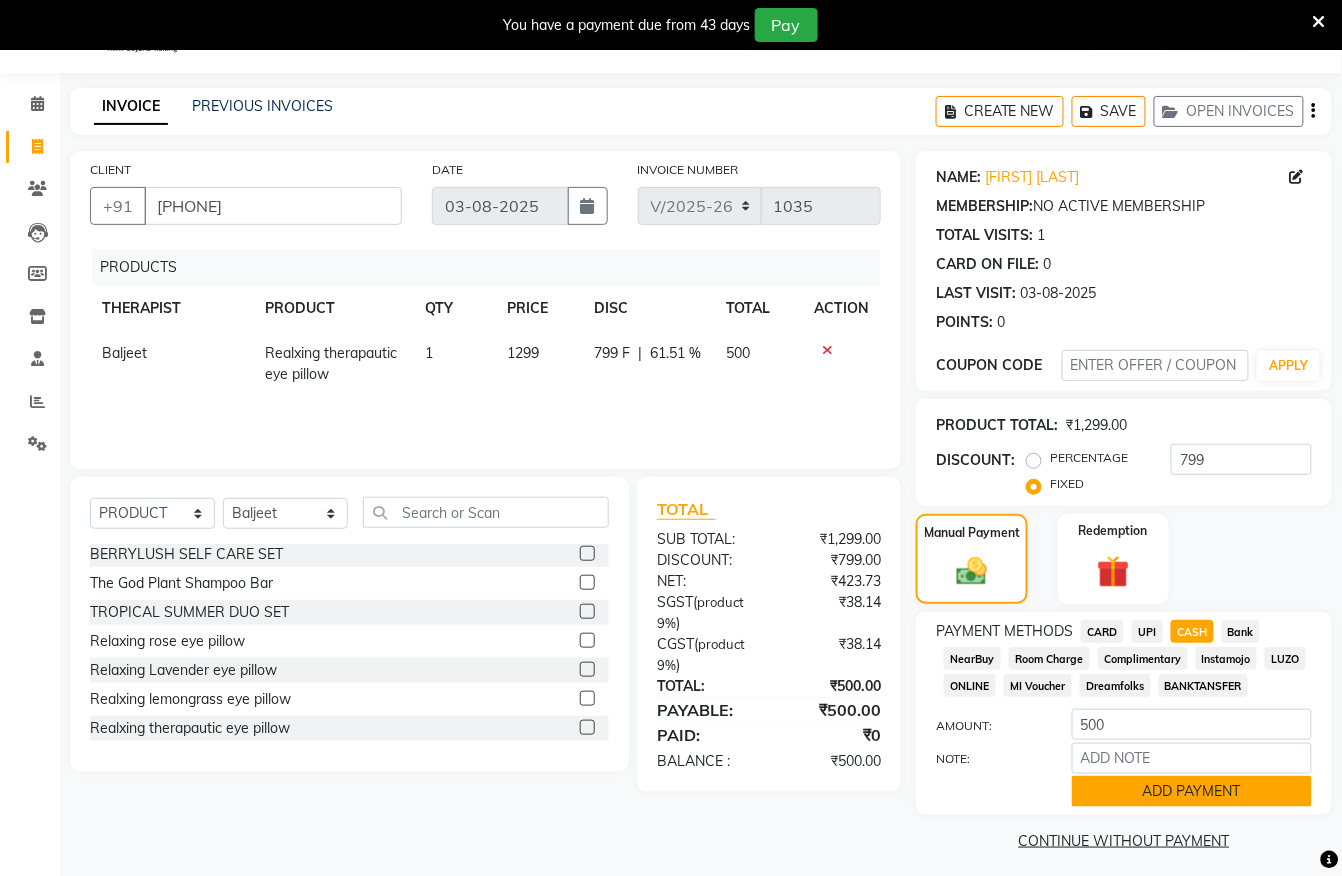click on "ADD PAYMENT" 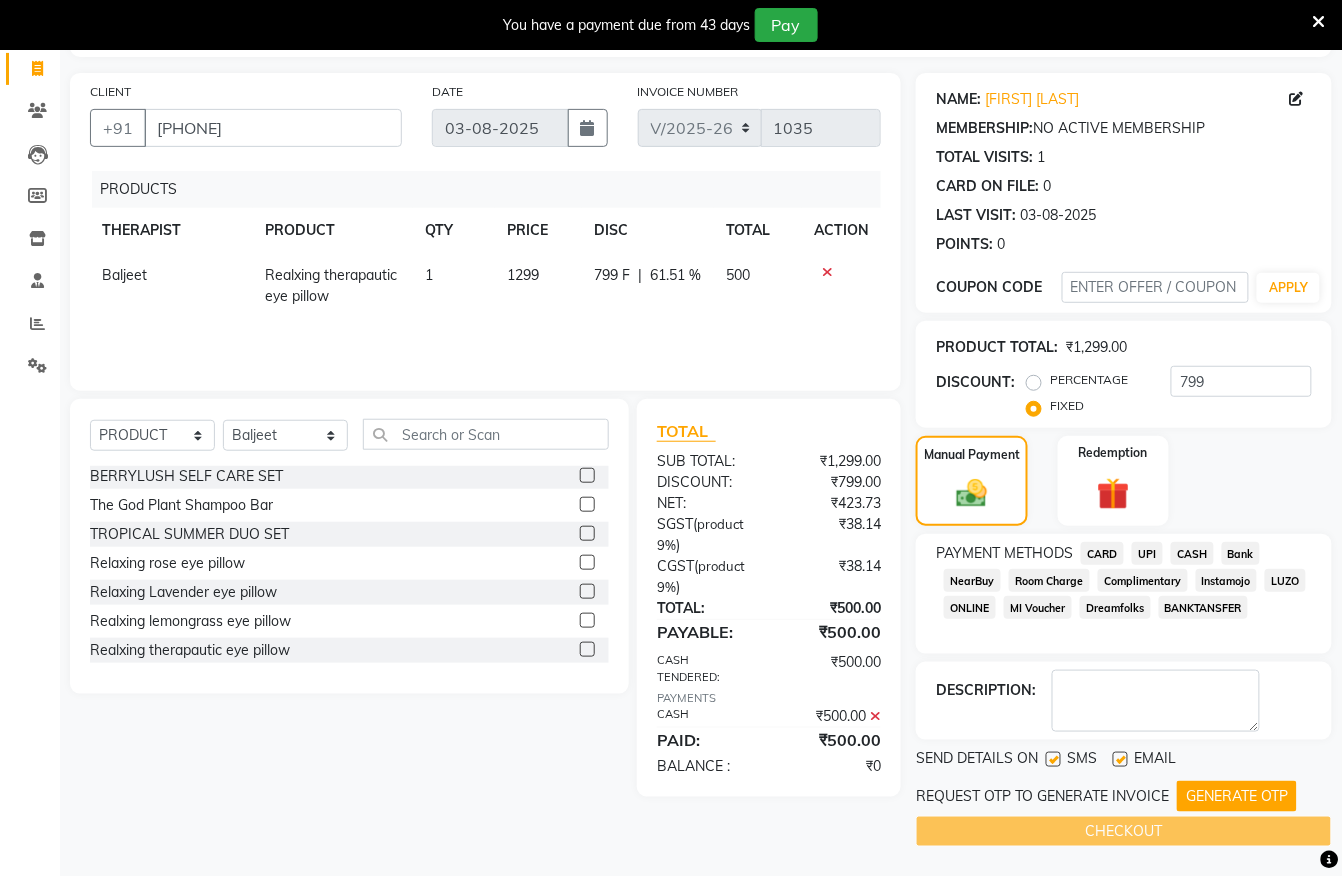 scroll, scrollTop: 132, scrollLeft: 0, axis: vertical 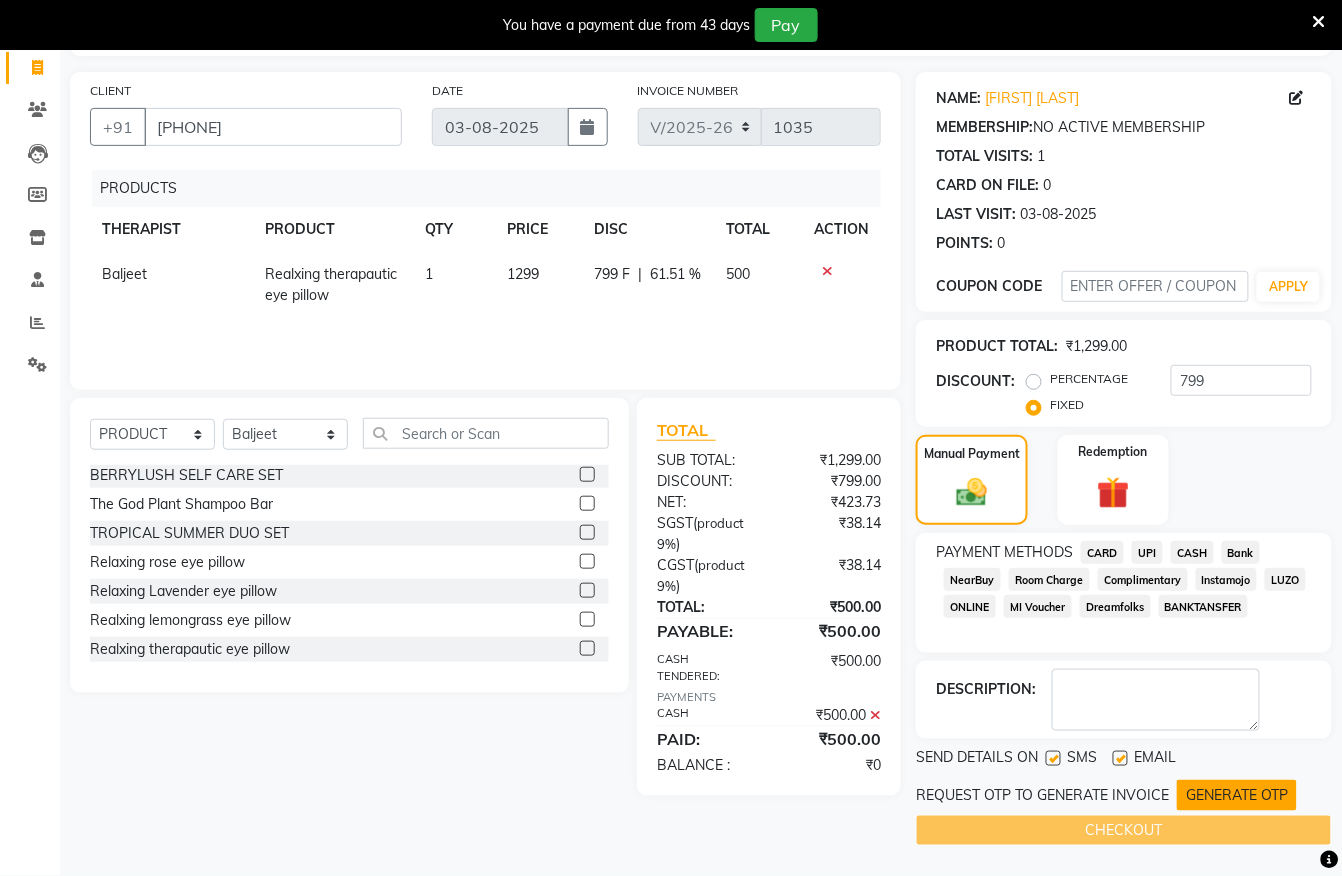 click on "GENERATE OTP" 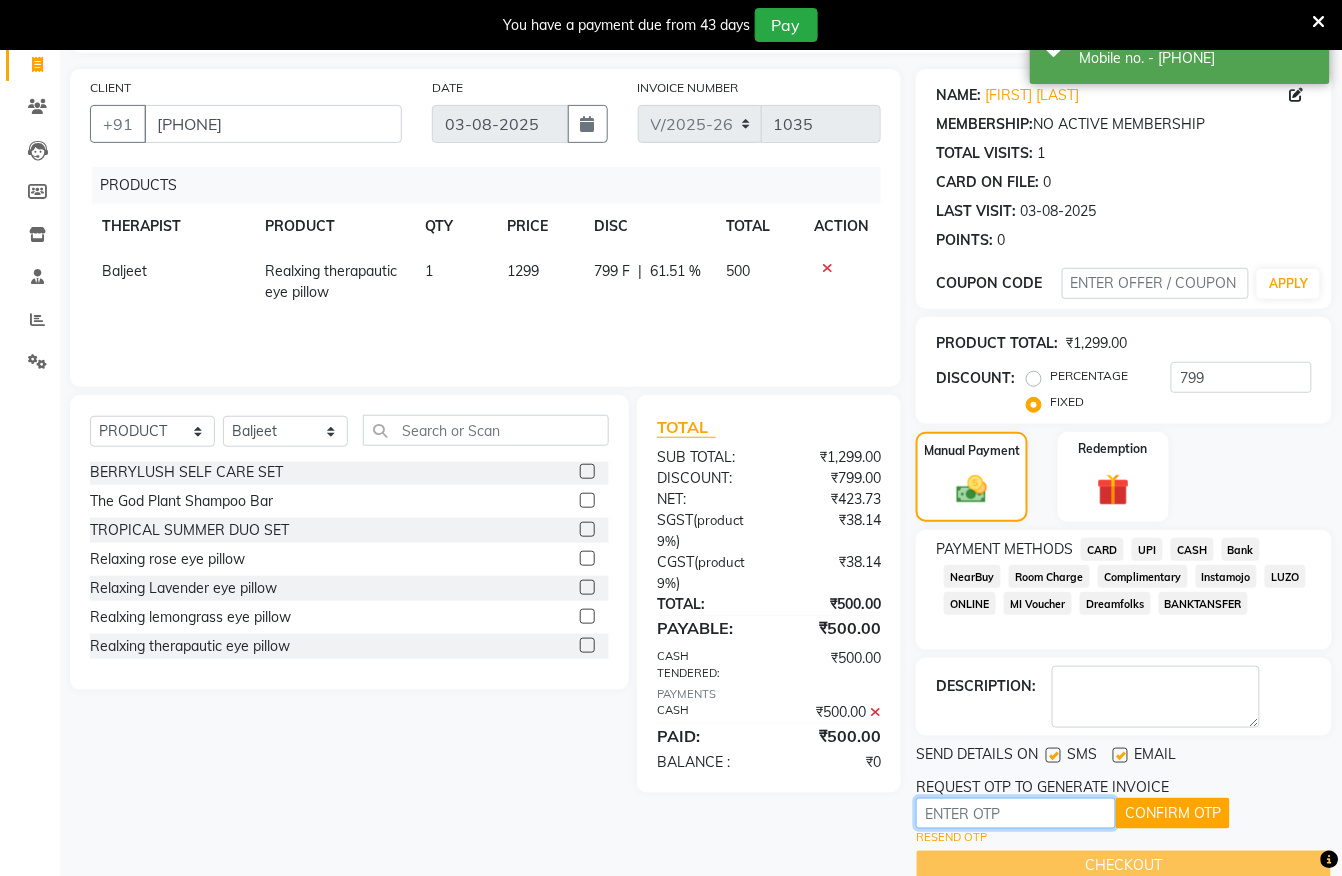 click at bounding box center (1016, 813) 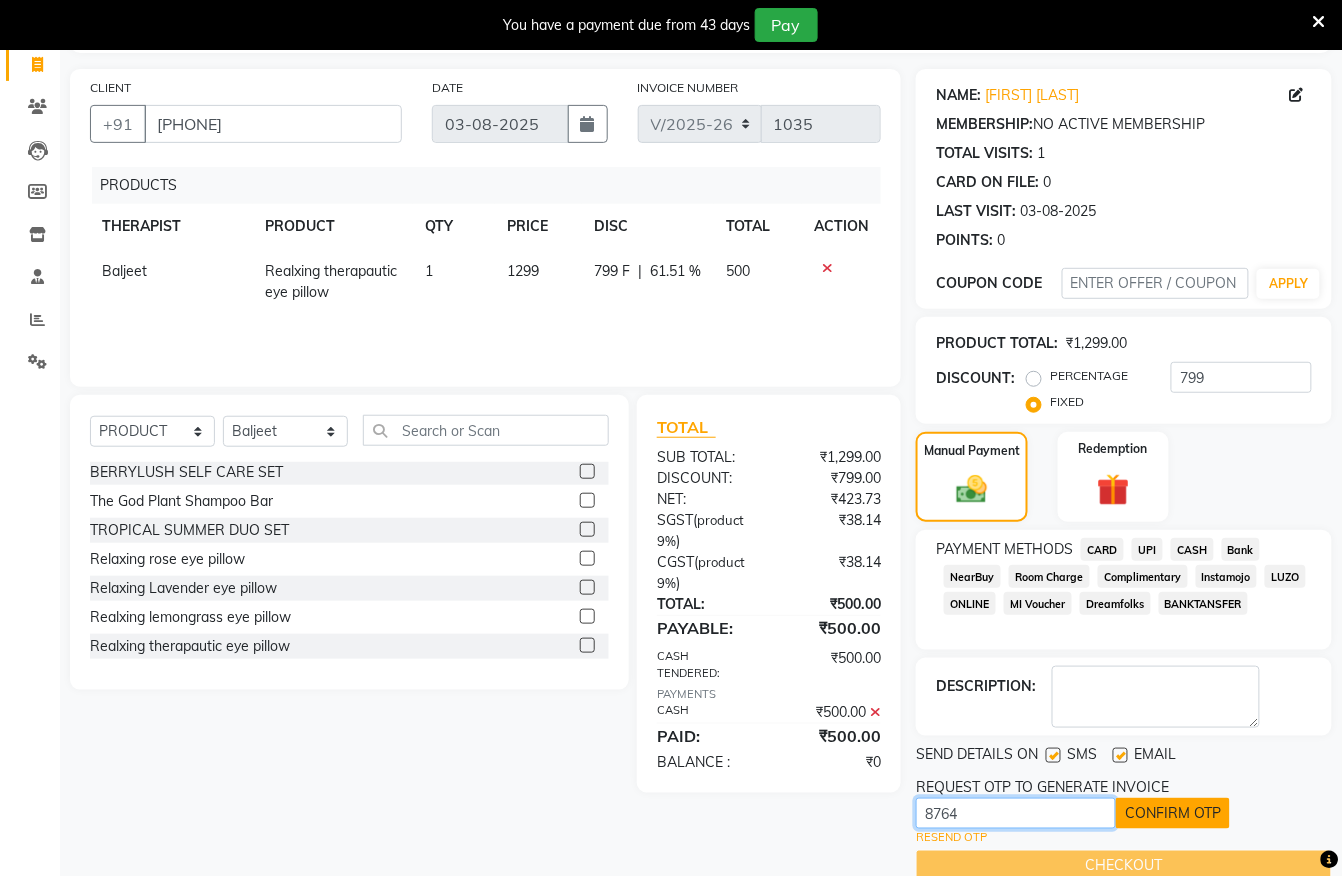type on "8764" 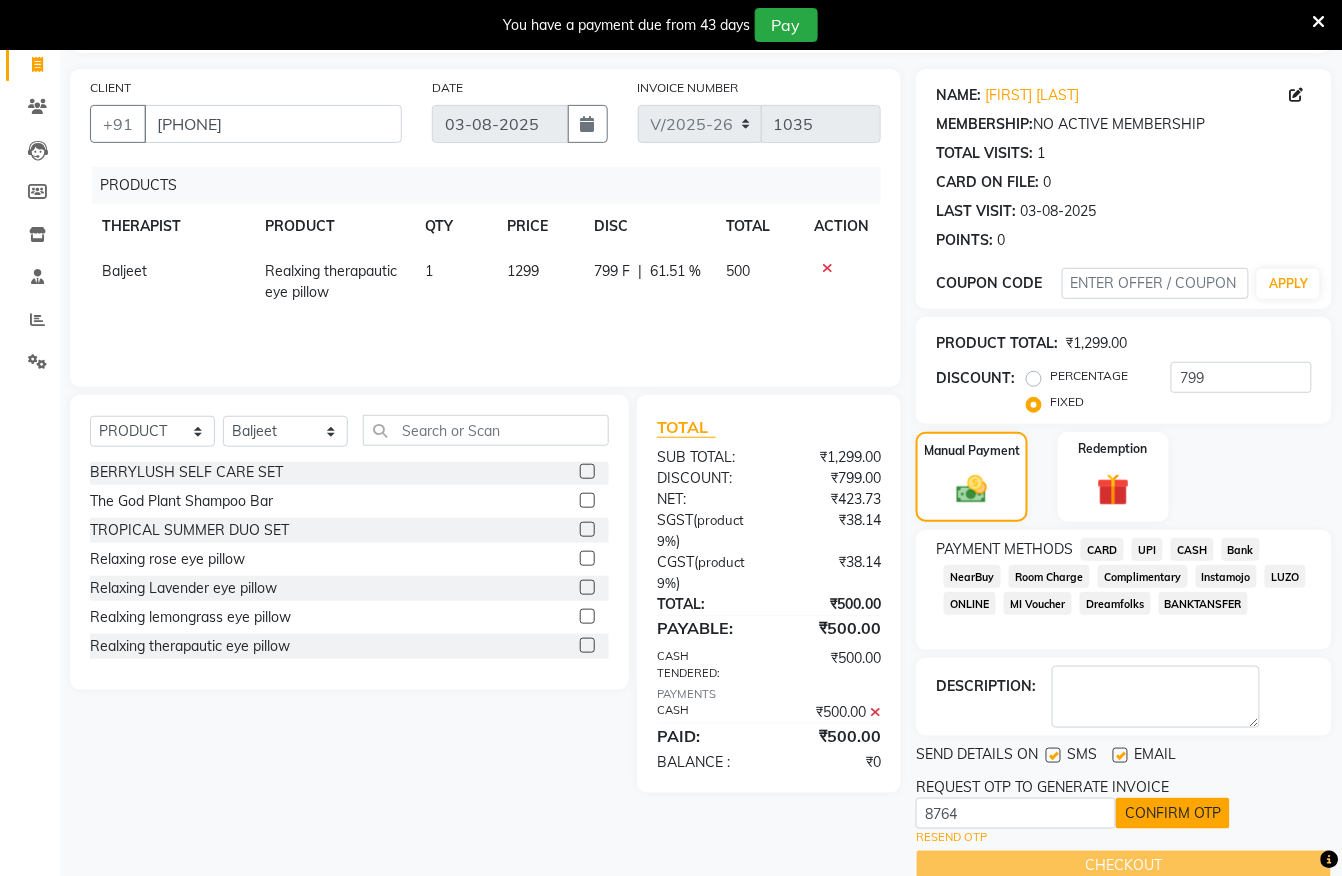 click on "CONFIRM OTP" 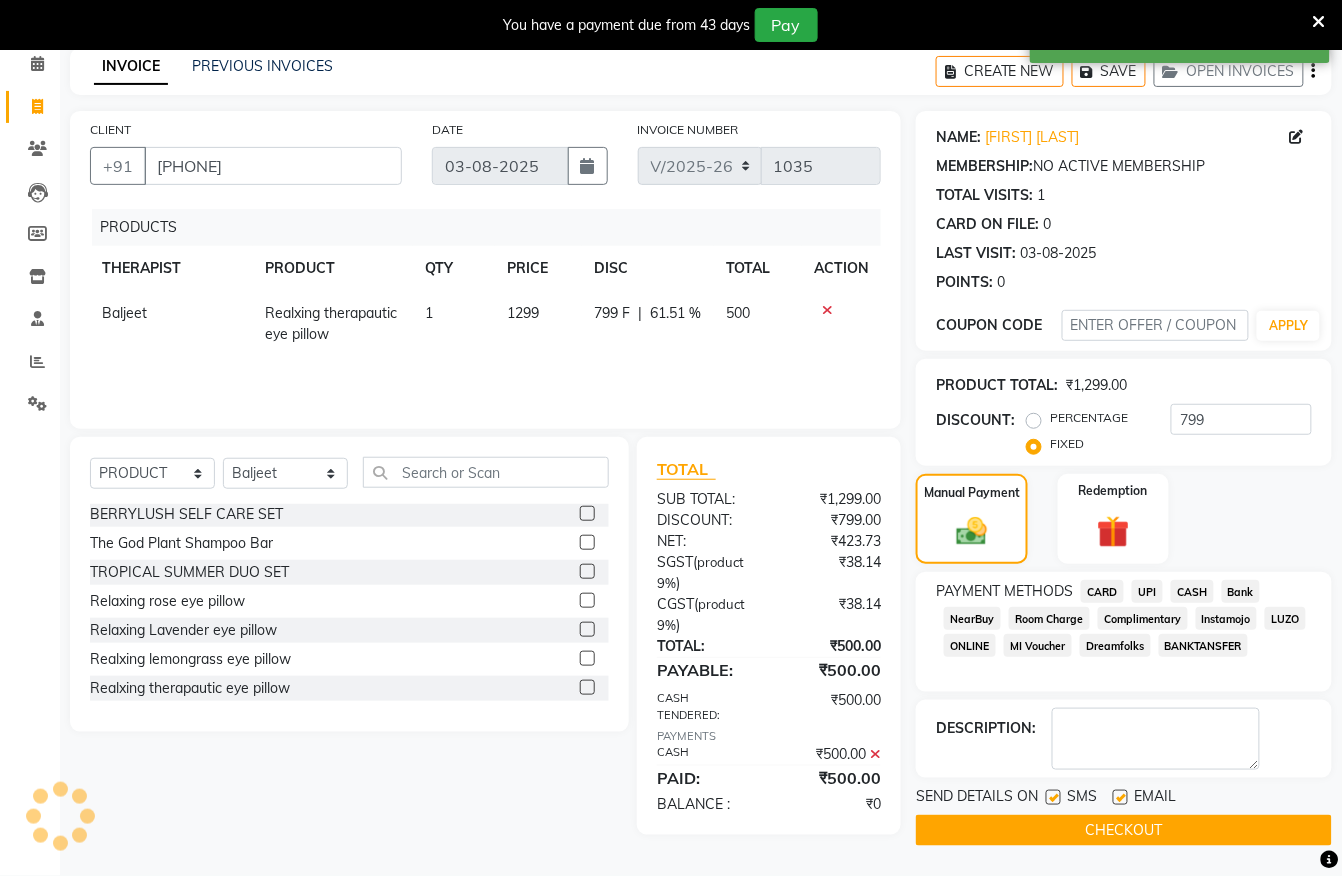scroll, scrollTop: 93, scrollLeft: 0, axis: vertical 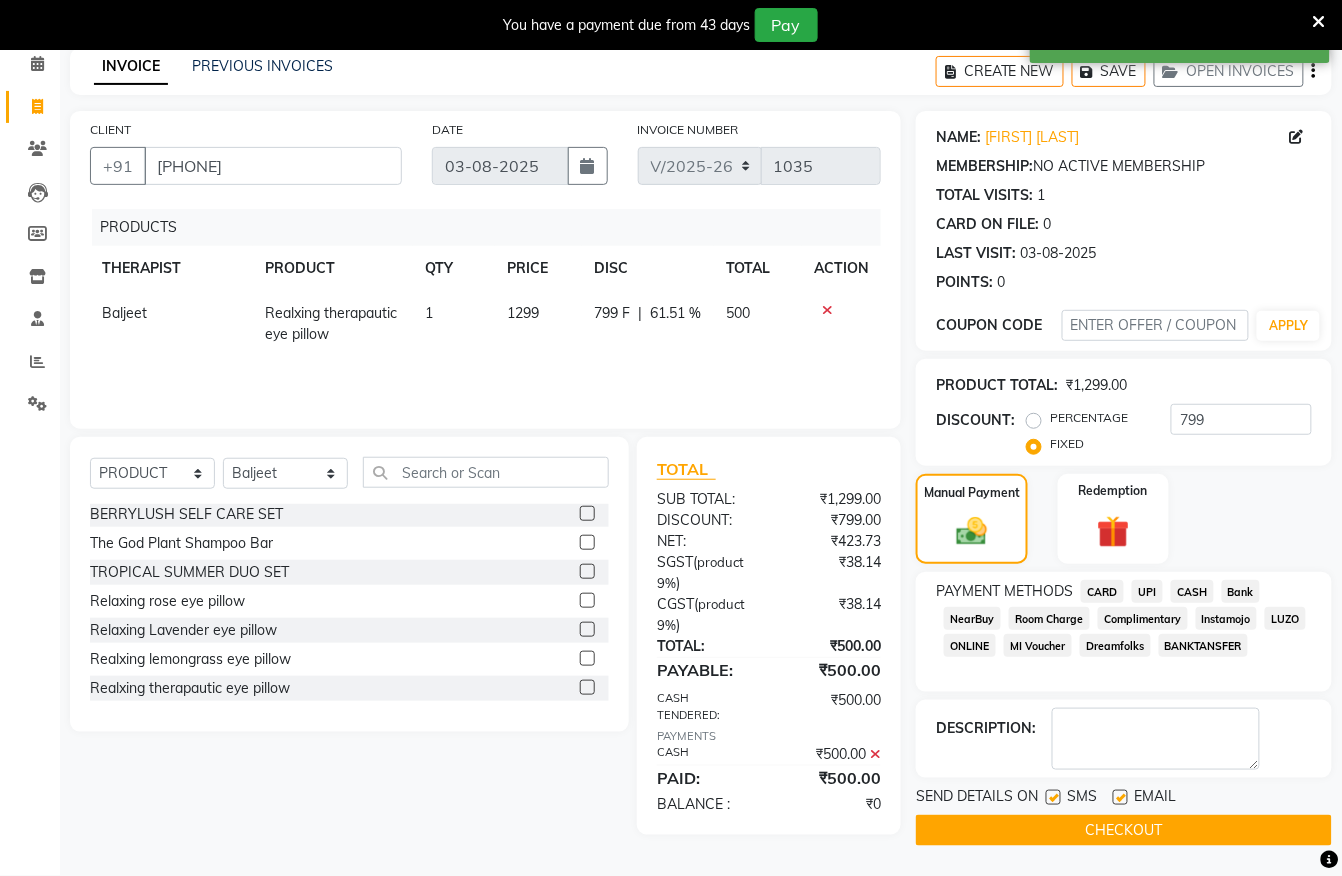 click on "CHECKOUT" 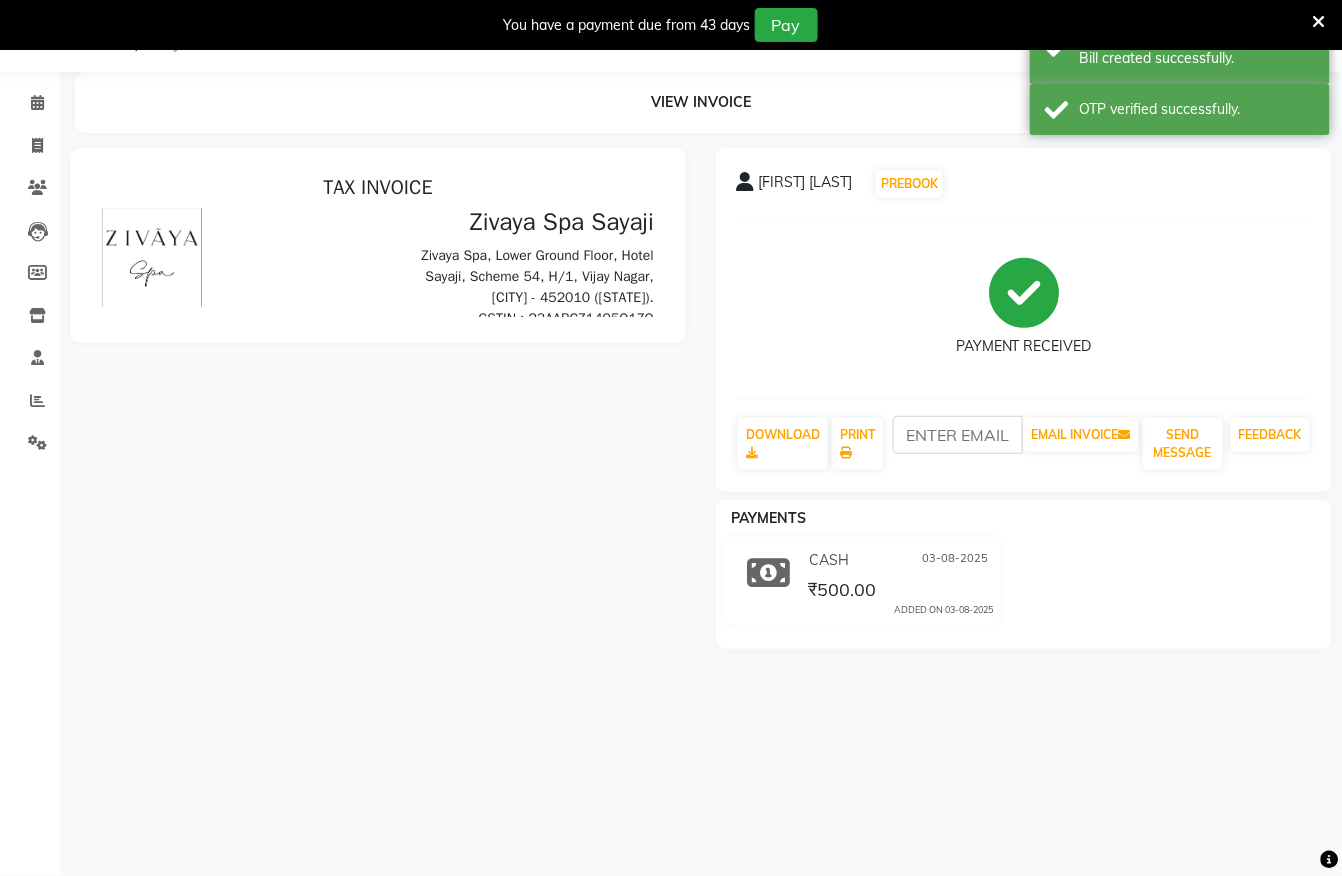 scroll, scrollTop: 0, scrollLeft: 0, axis: both 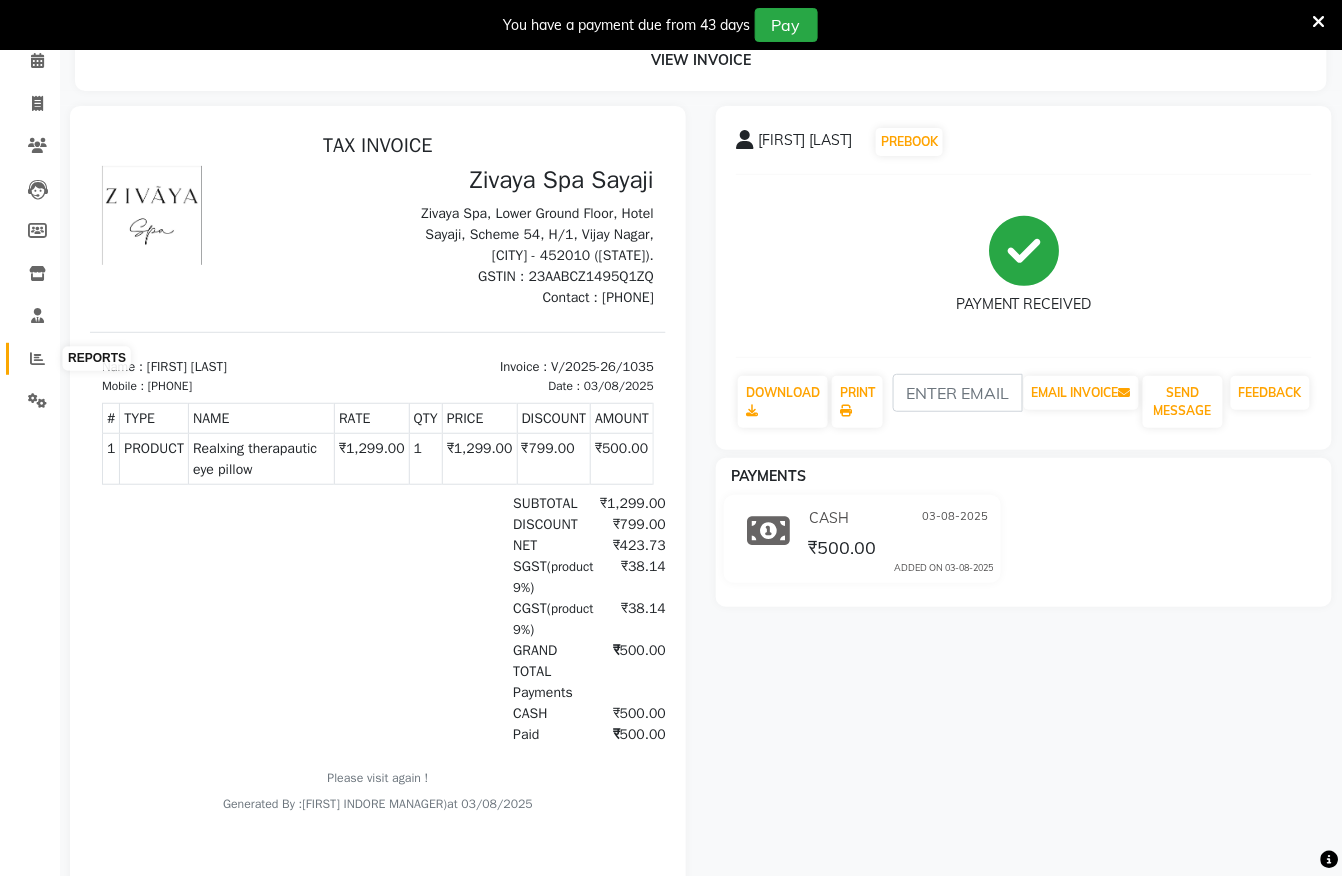click 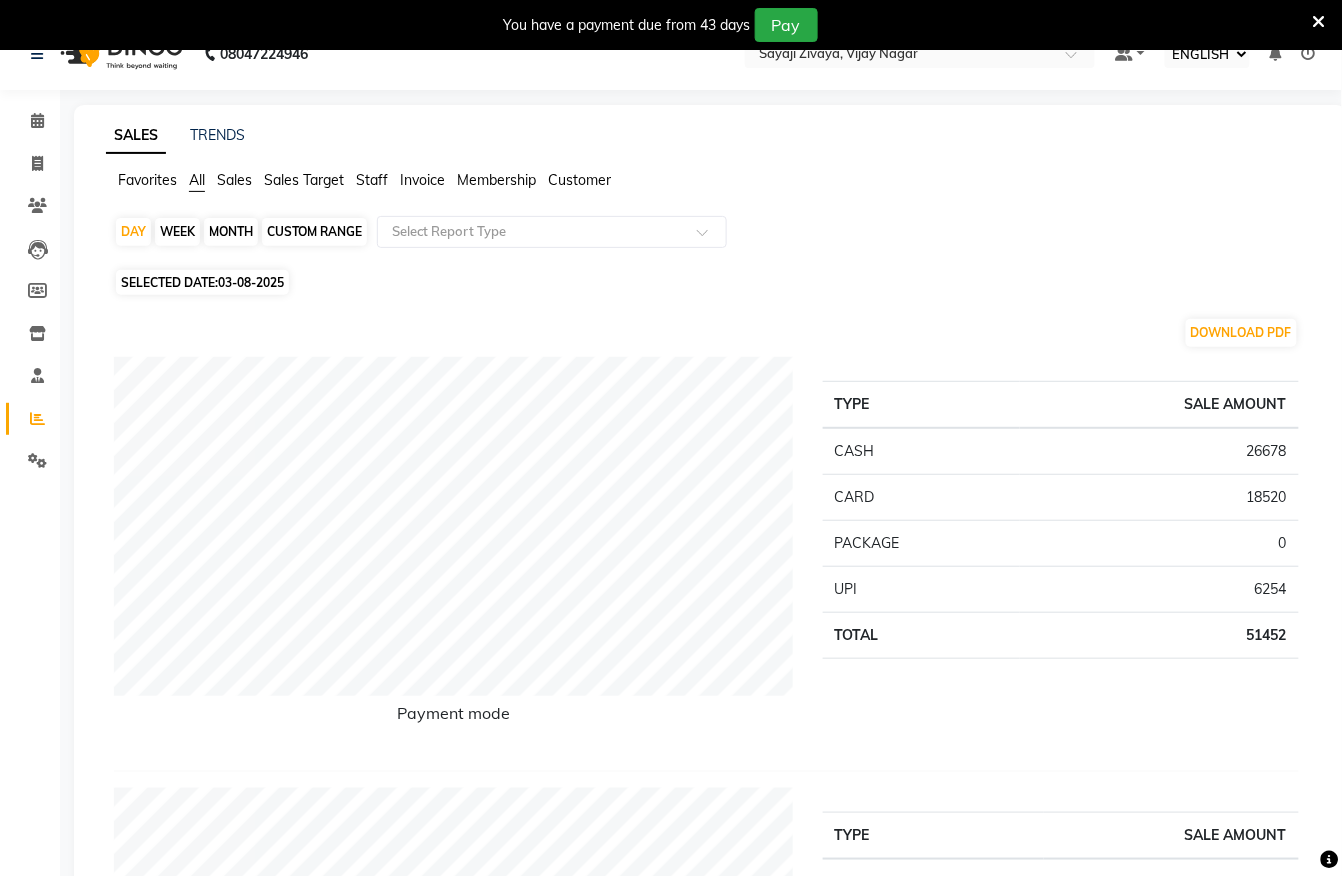 scroll, scrollTop: 0, scrollLeft: 0, axis: both 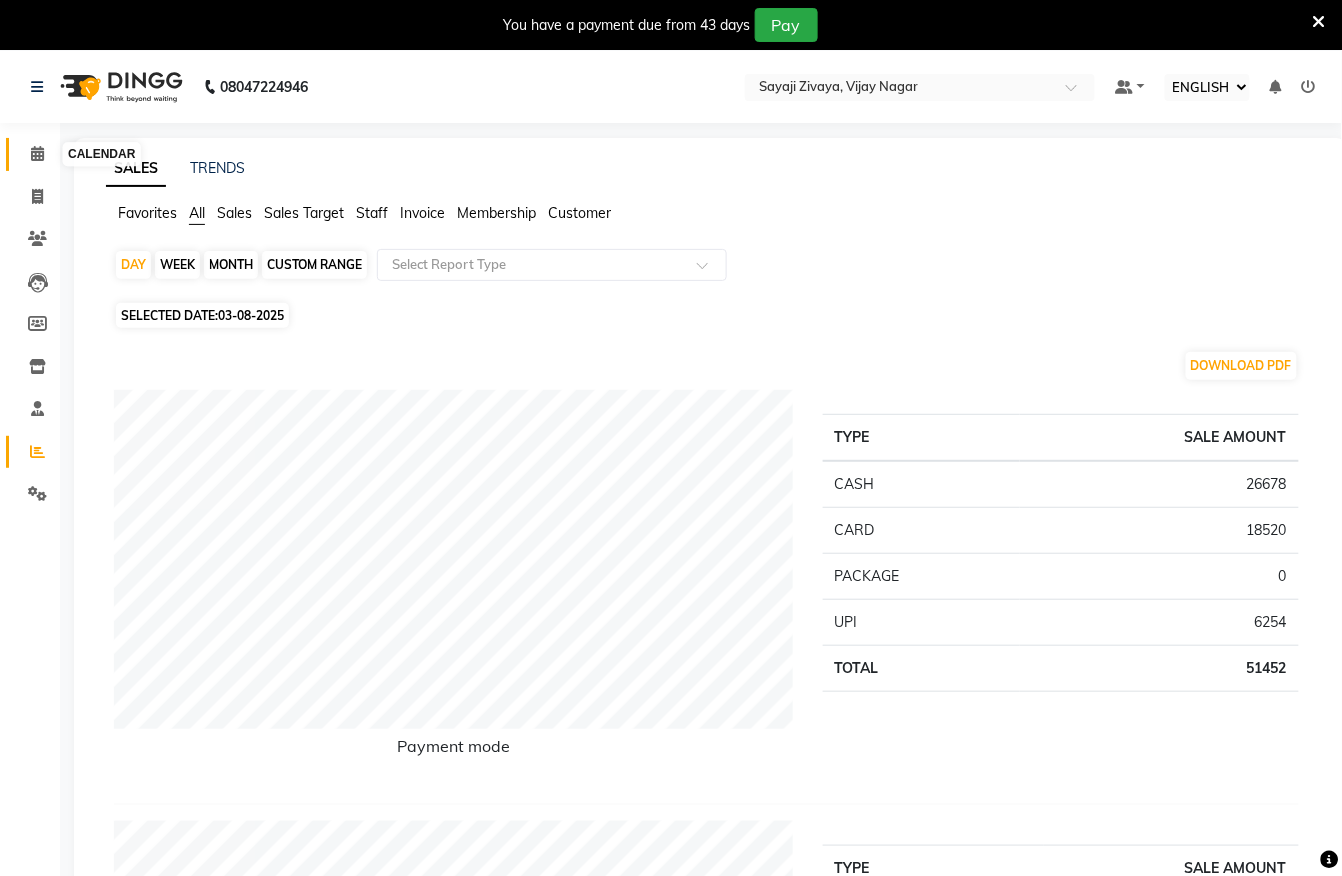 click 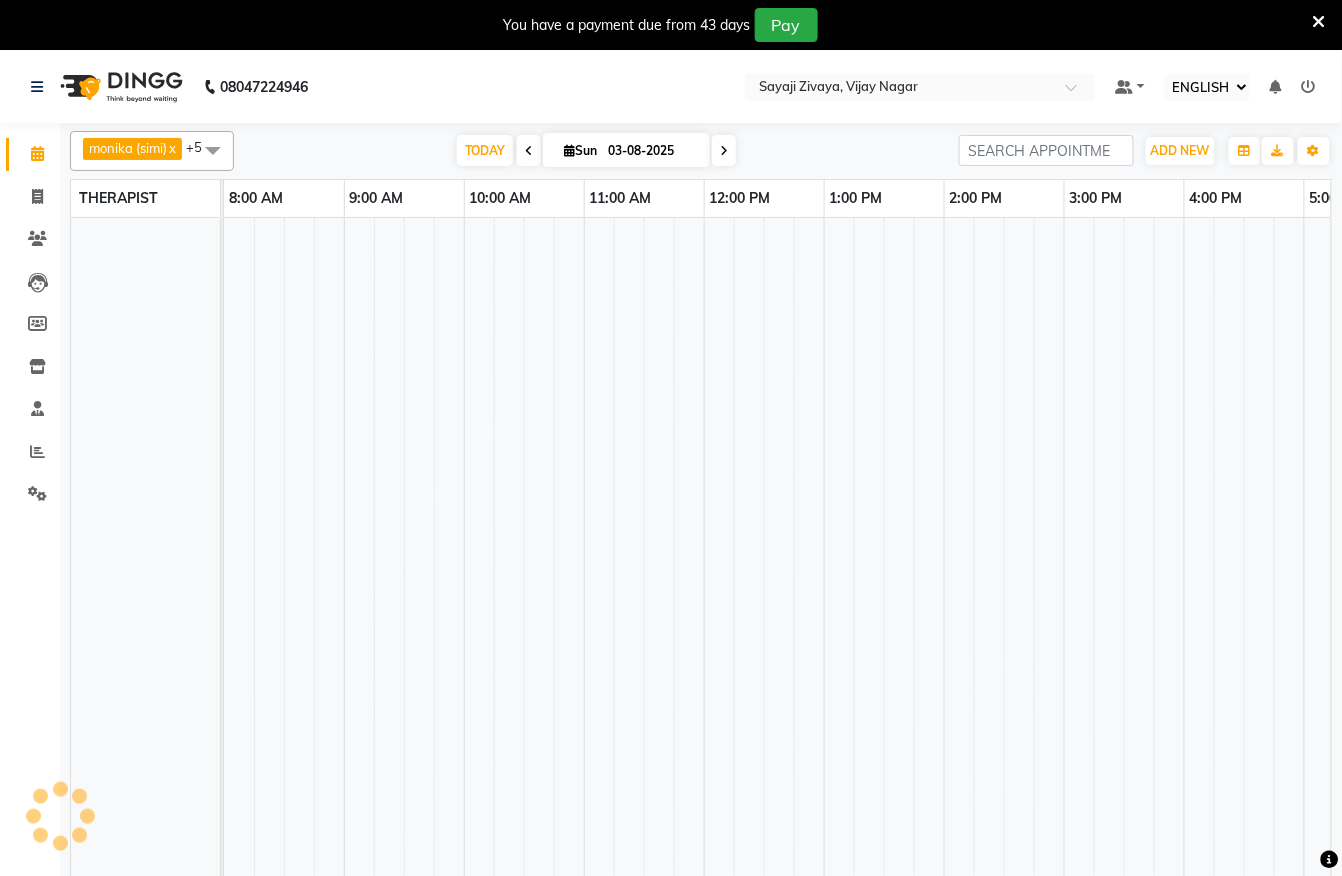 scroll, scrollTop: 0, scrollLeft: 0, axis: both 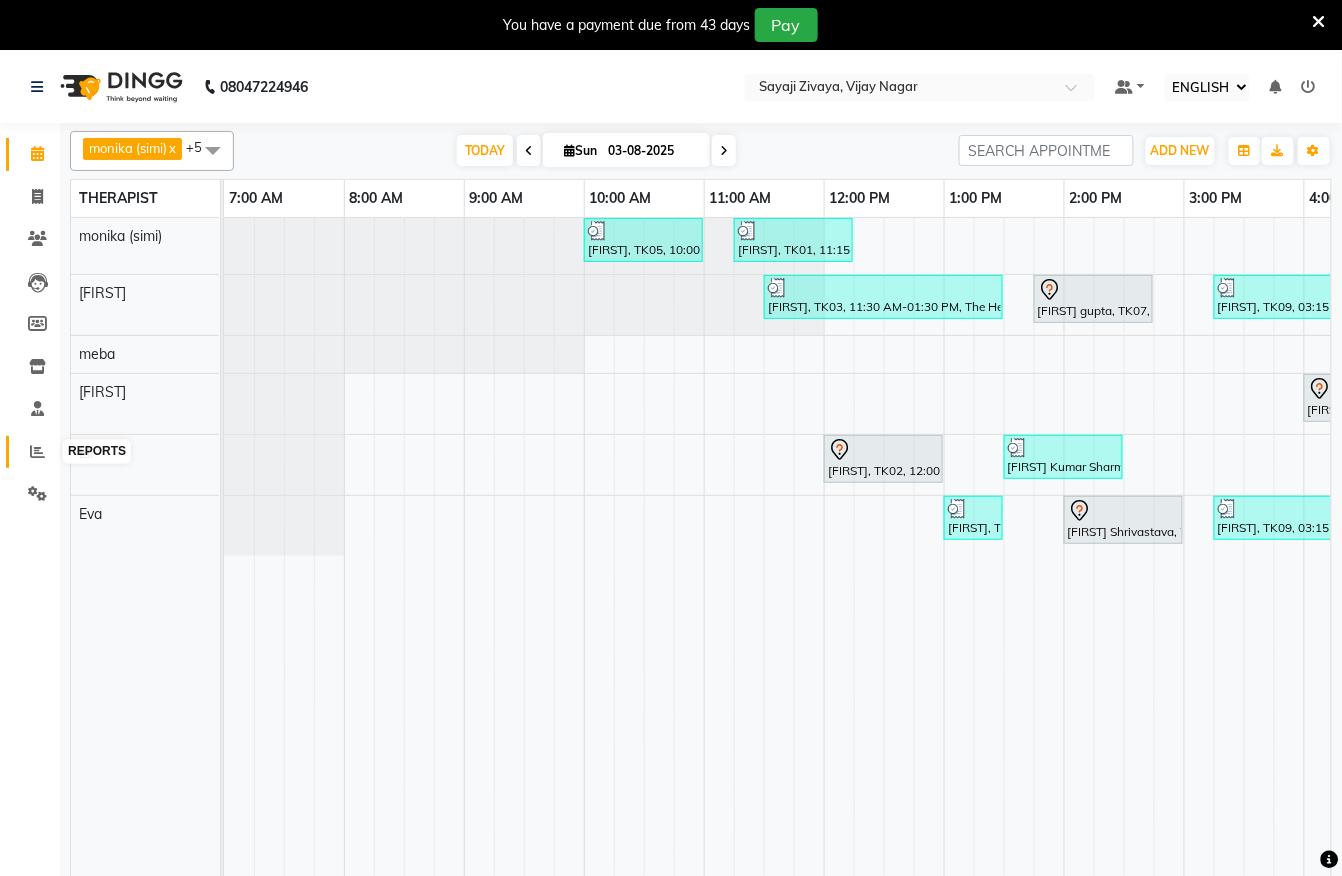 click 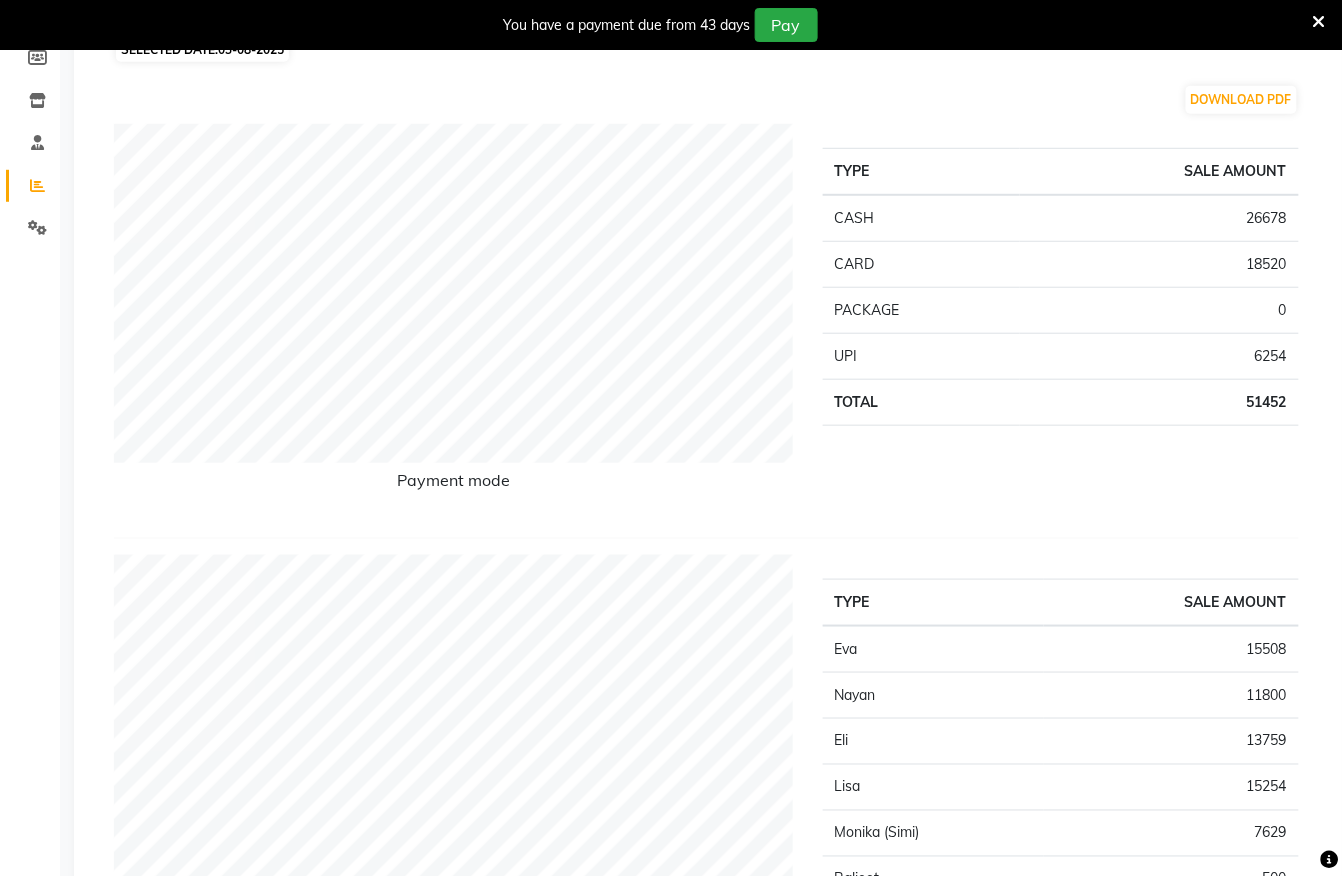 scroll, scrollTop: 0, scrollLeft: 0, axis: both 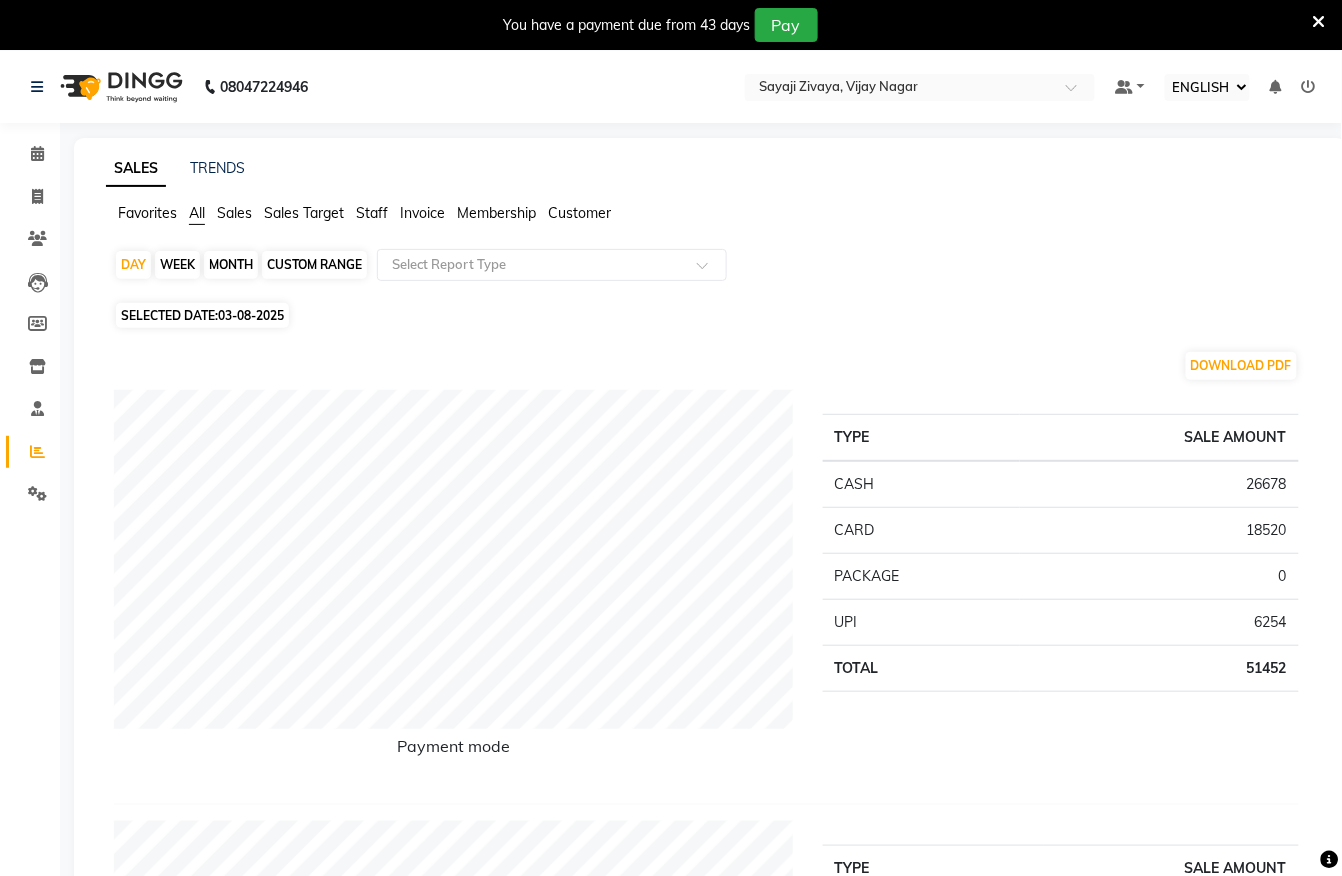 click on "MONTH" 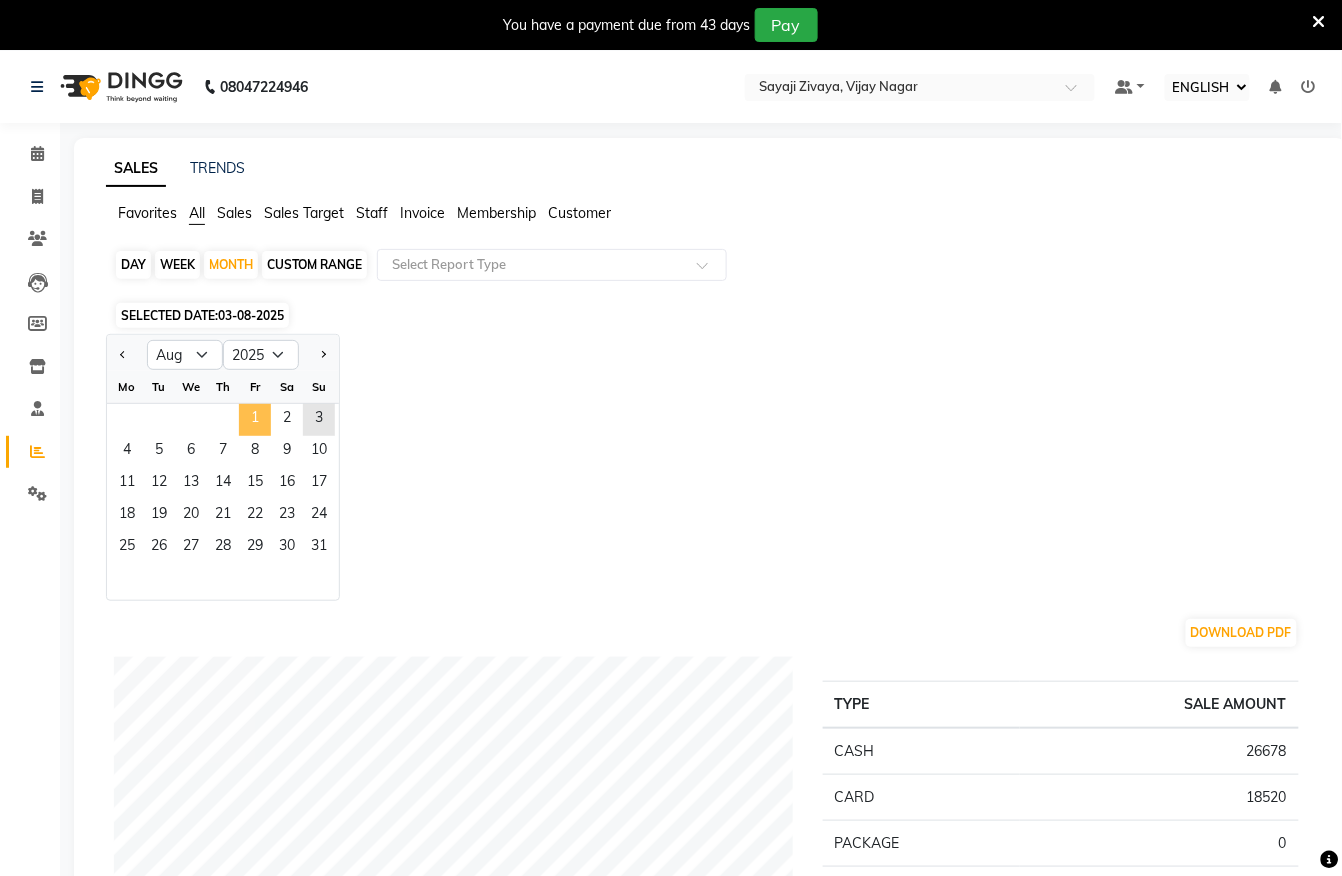 click on "1" 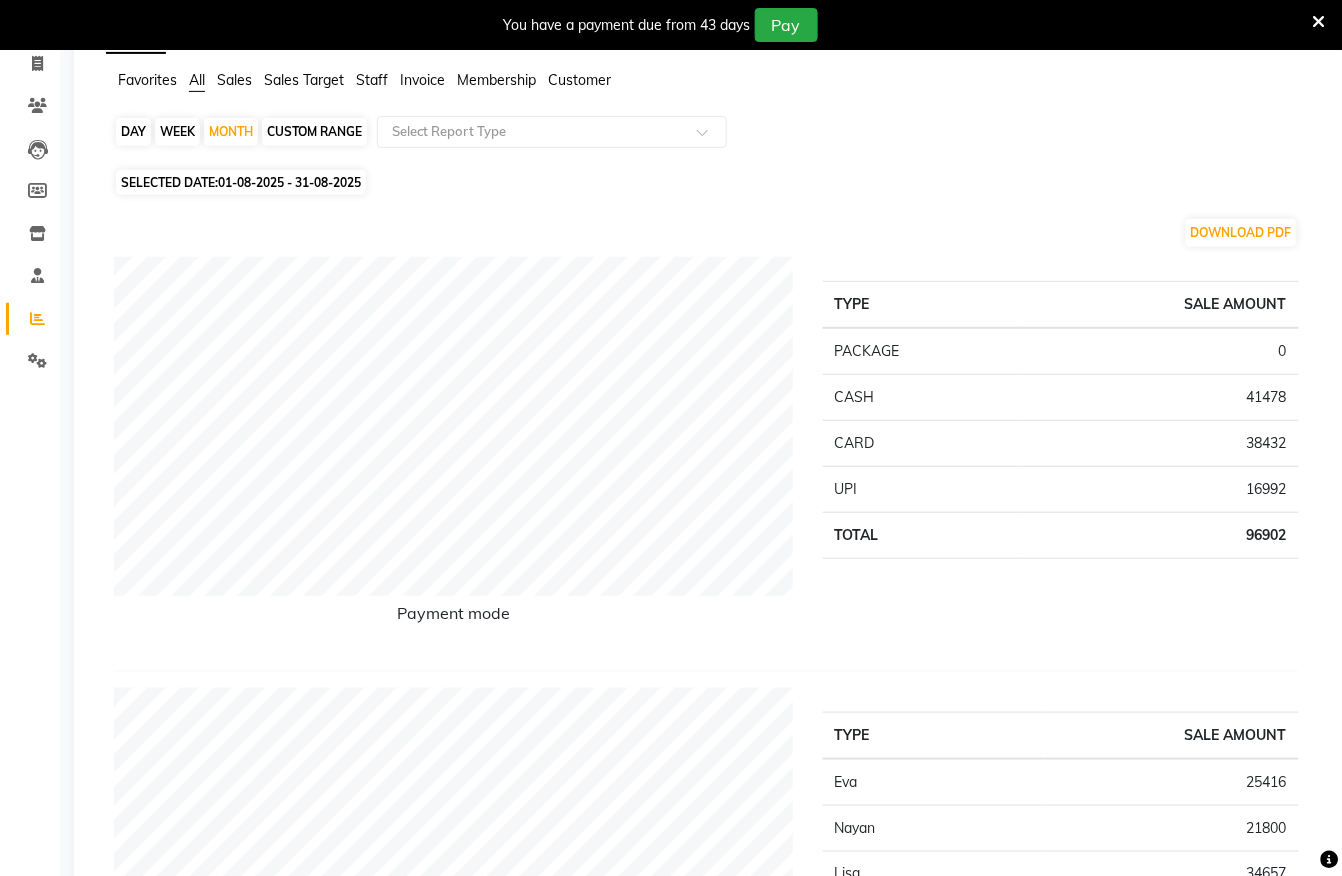 scroll, scrollTop: 0, scrollLeft: 0, axis: both 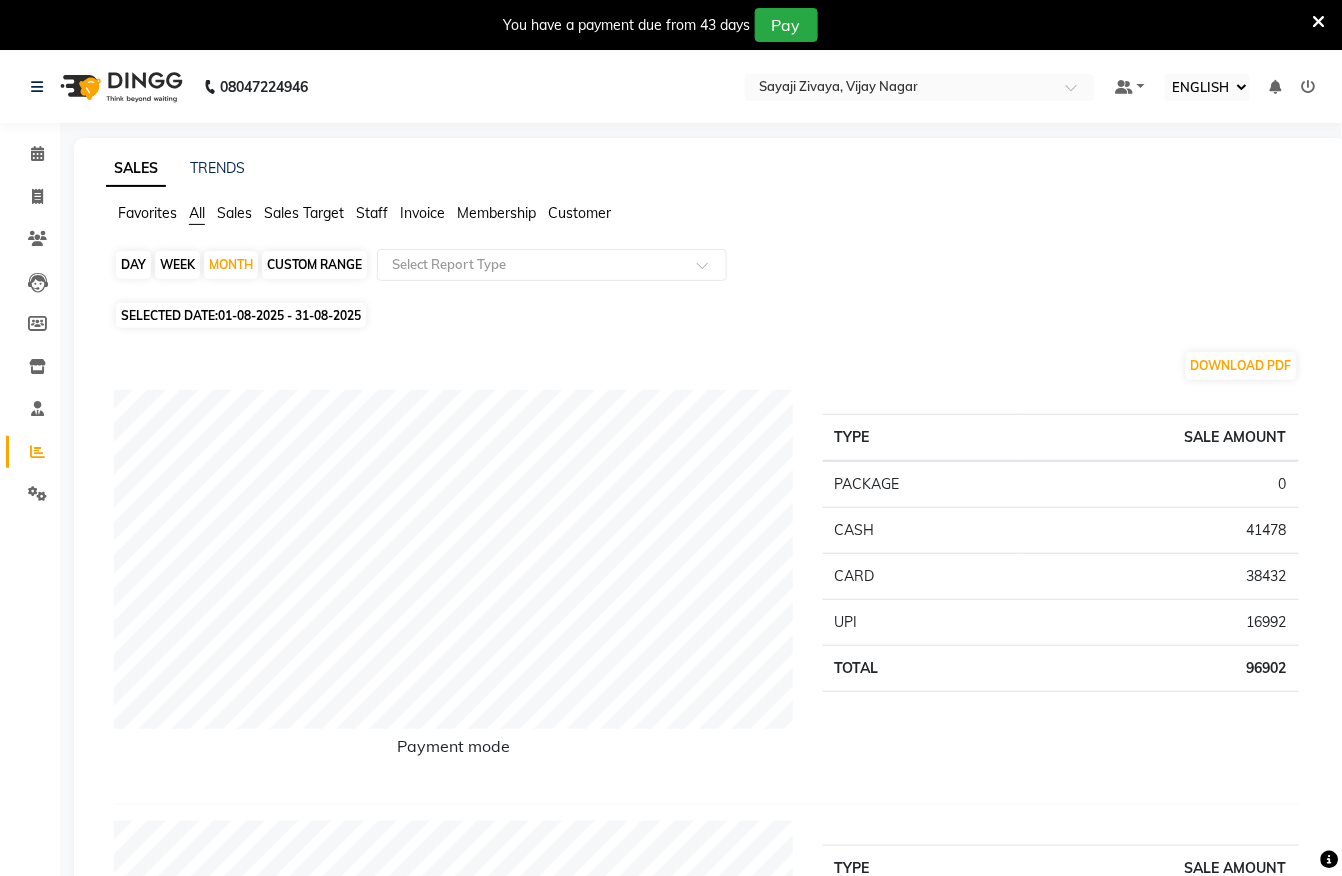 click on "DAY" 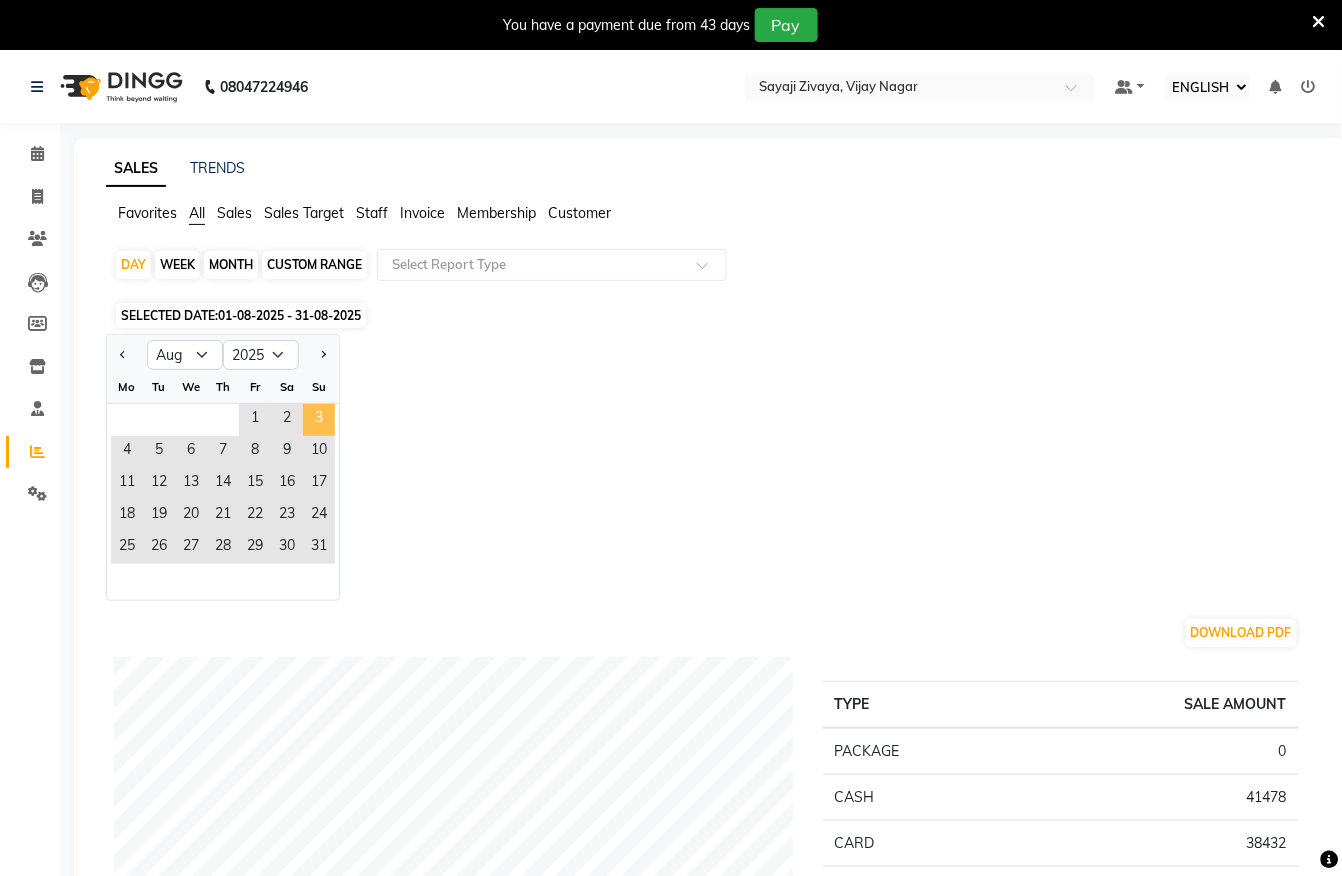 click on "3" 